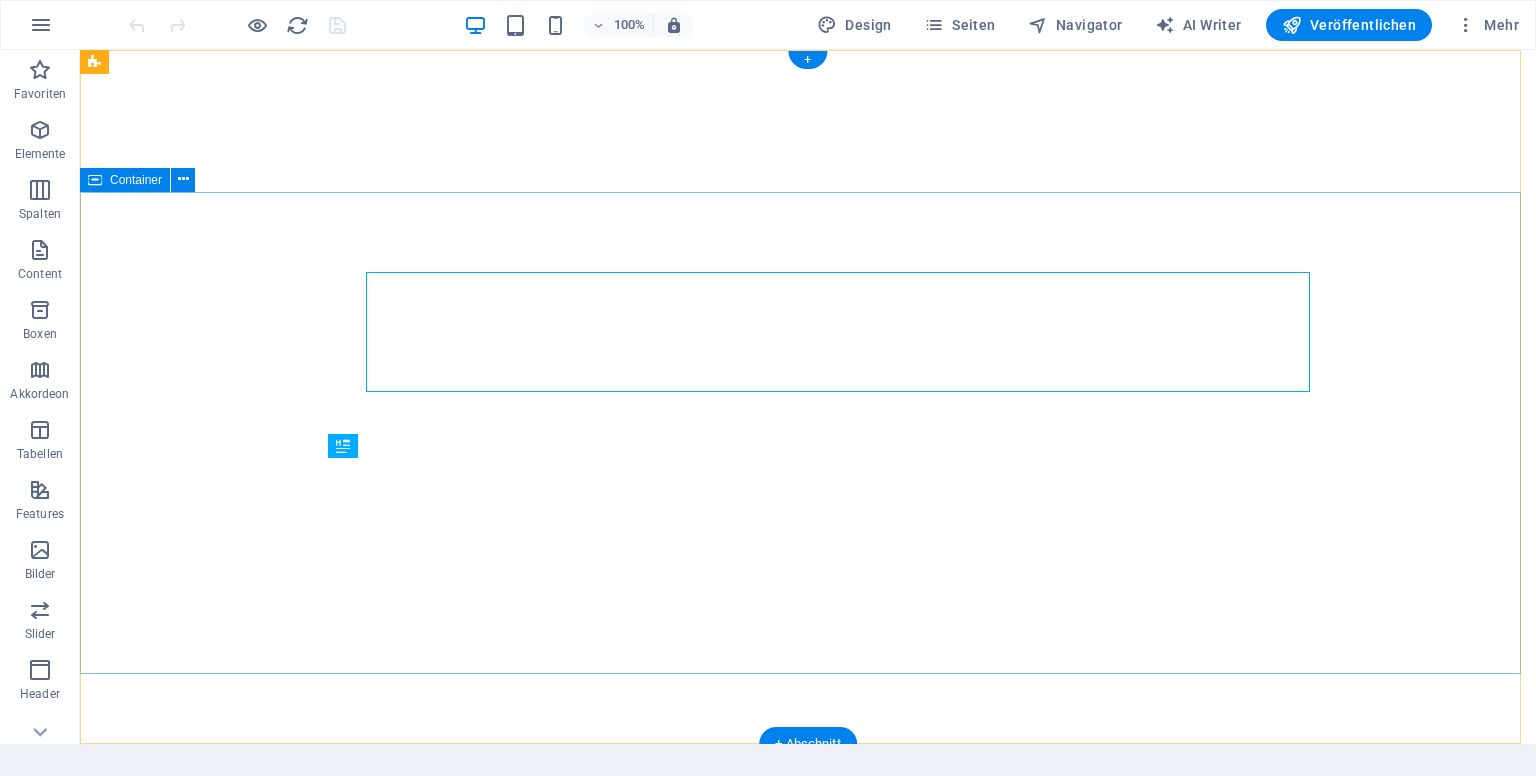 scroll, scrollTop: 0, scrollLeft: 0, axis: both 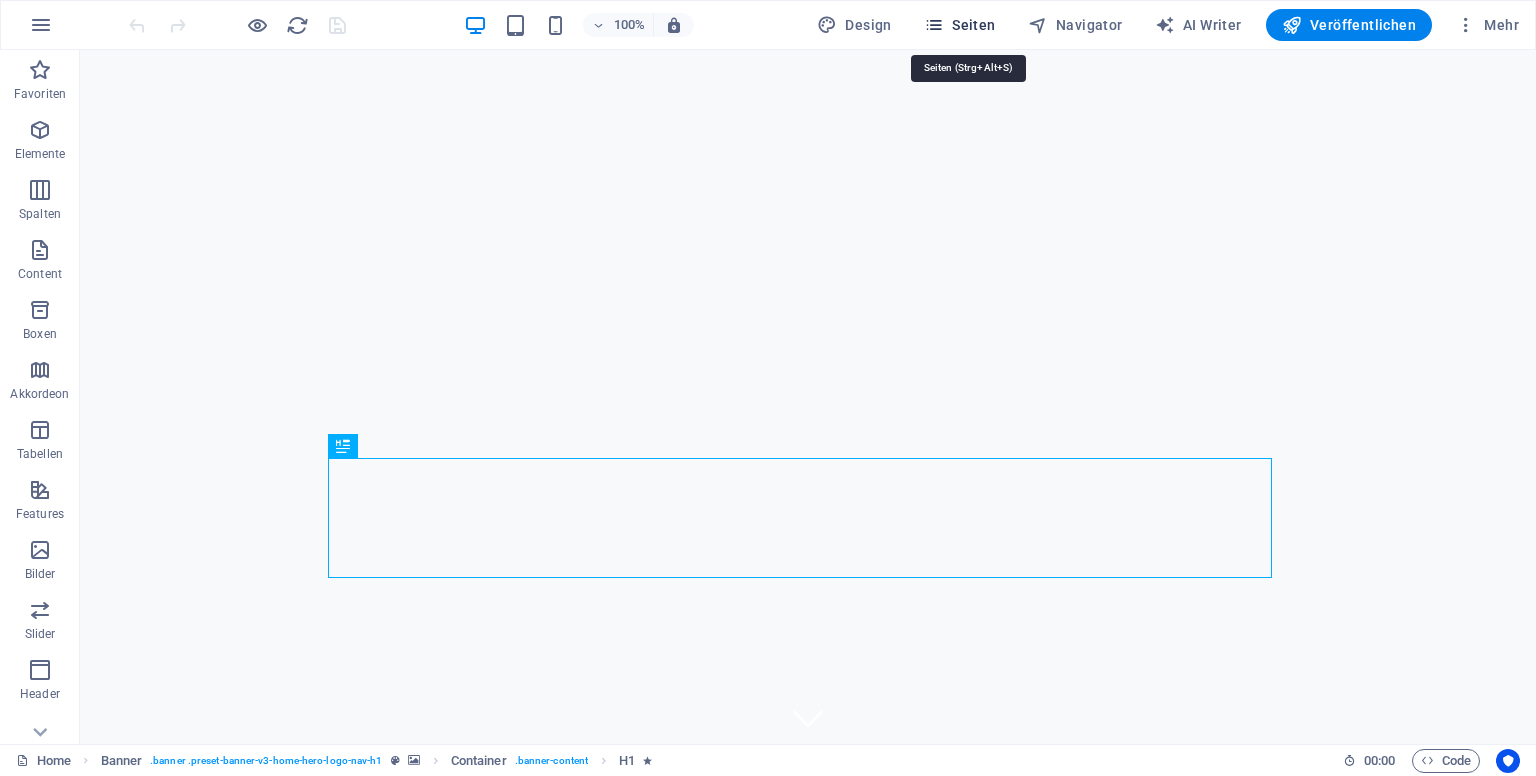 click on "Seiten" at bounding box center [960, 25] 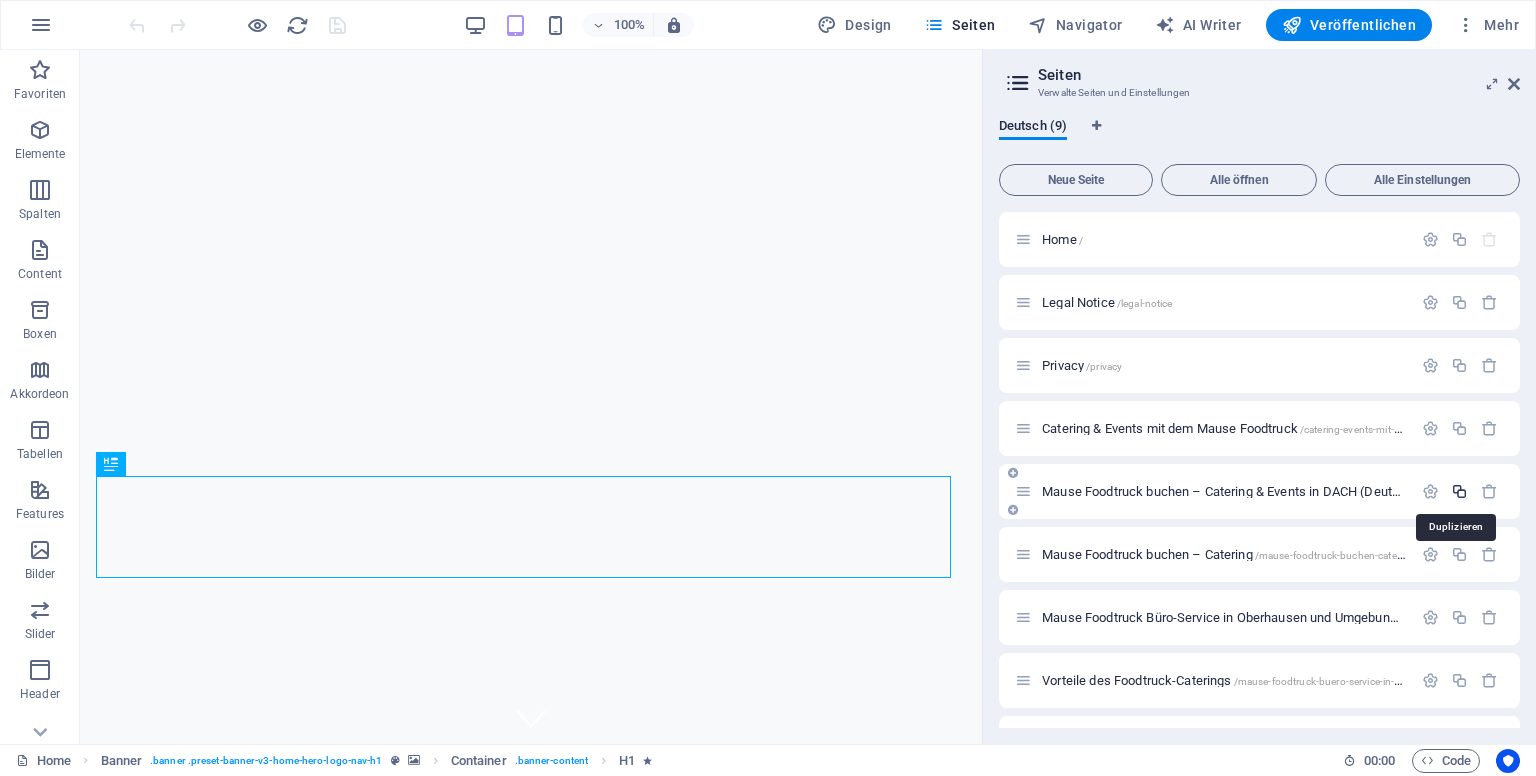 click at bounding box center (1459, 491) 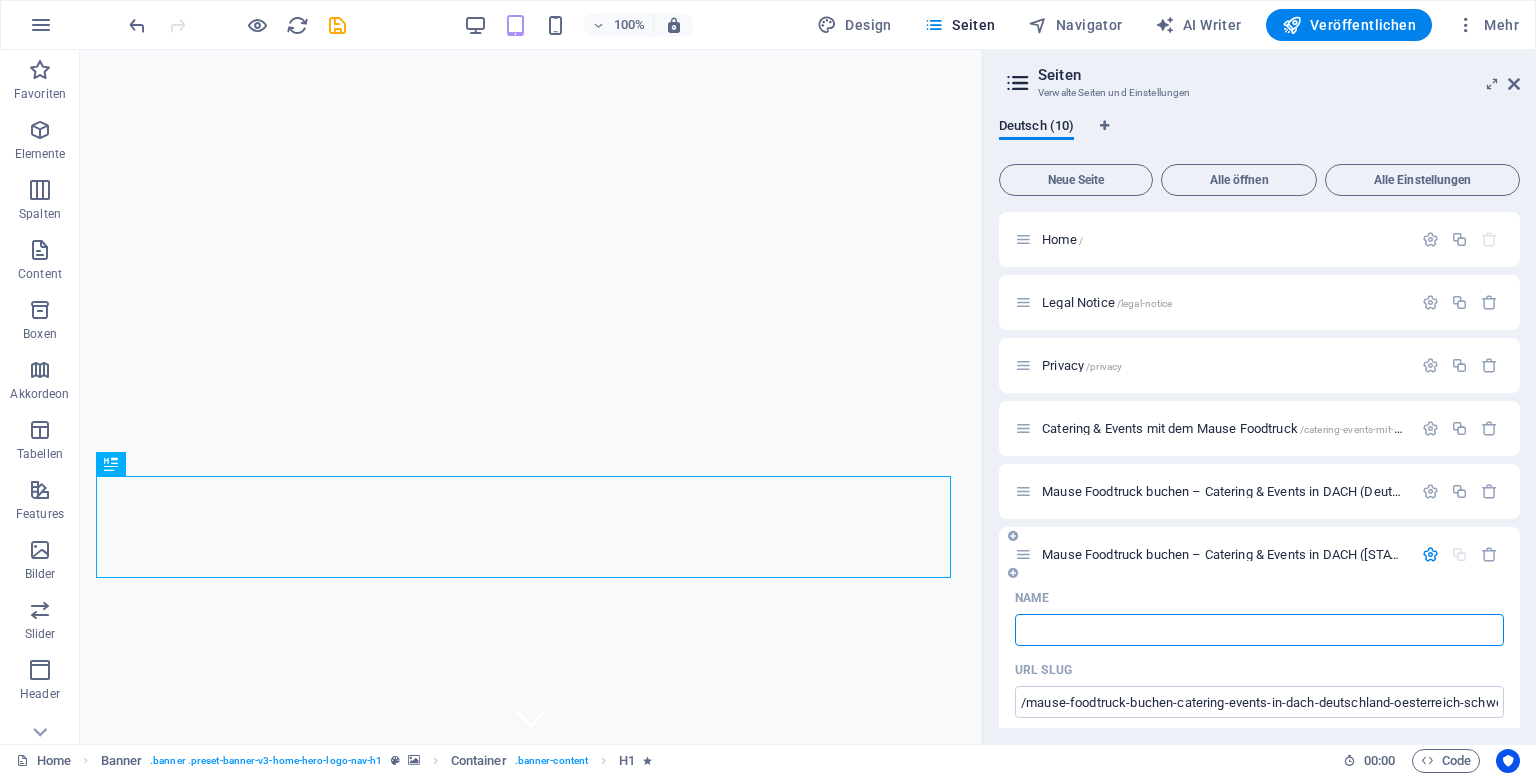 scroll, scrollTop: 0, scrollLeft: 0, axis: both 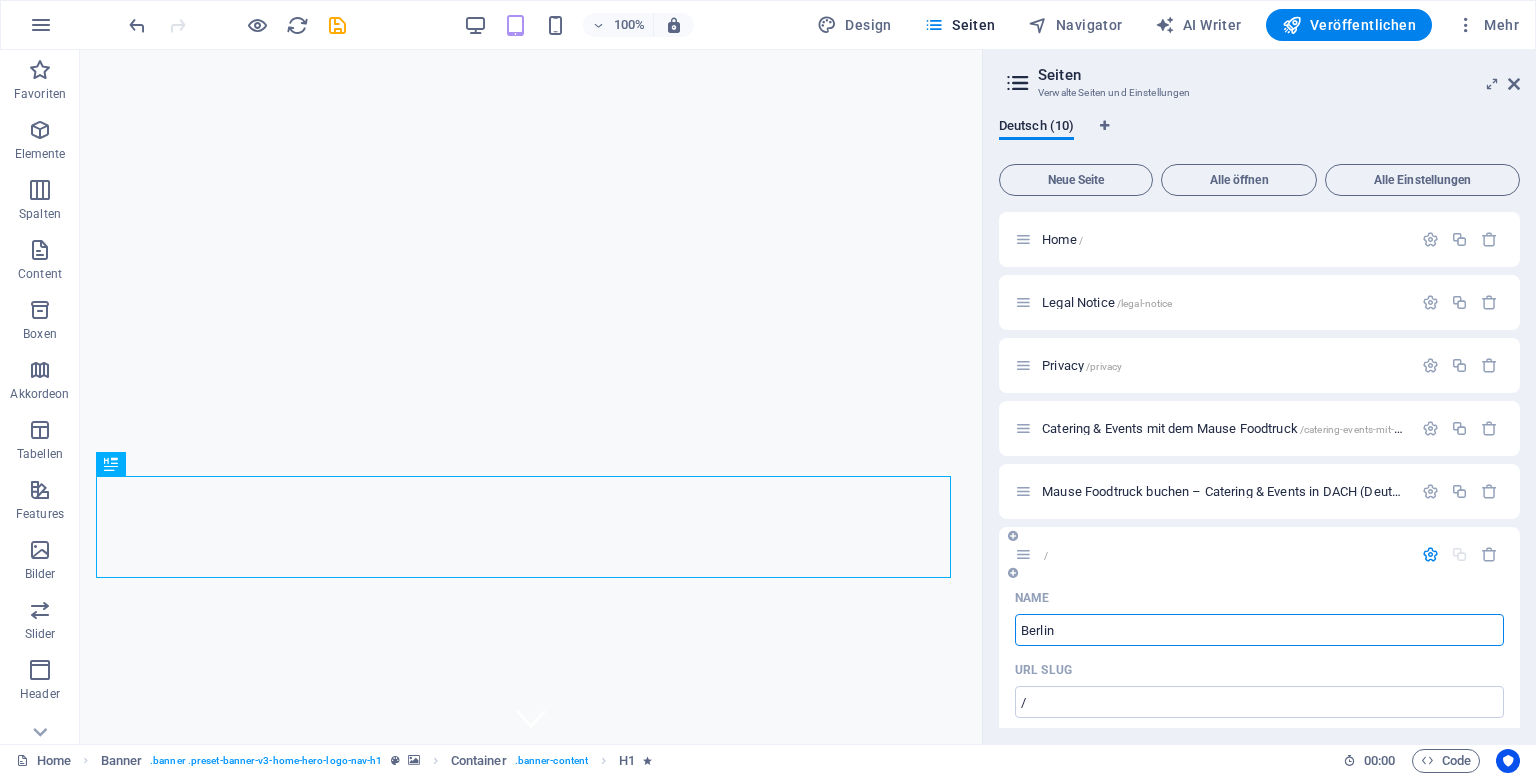 type on "Berlin" 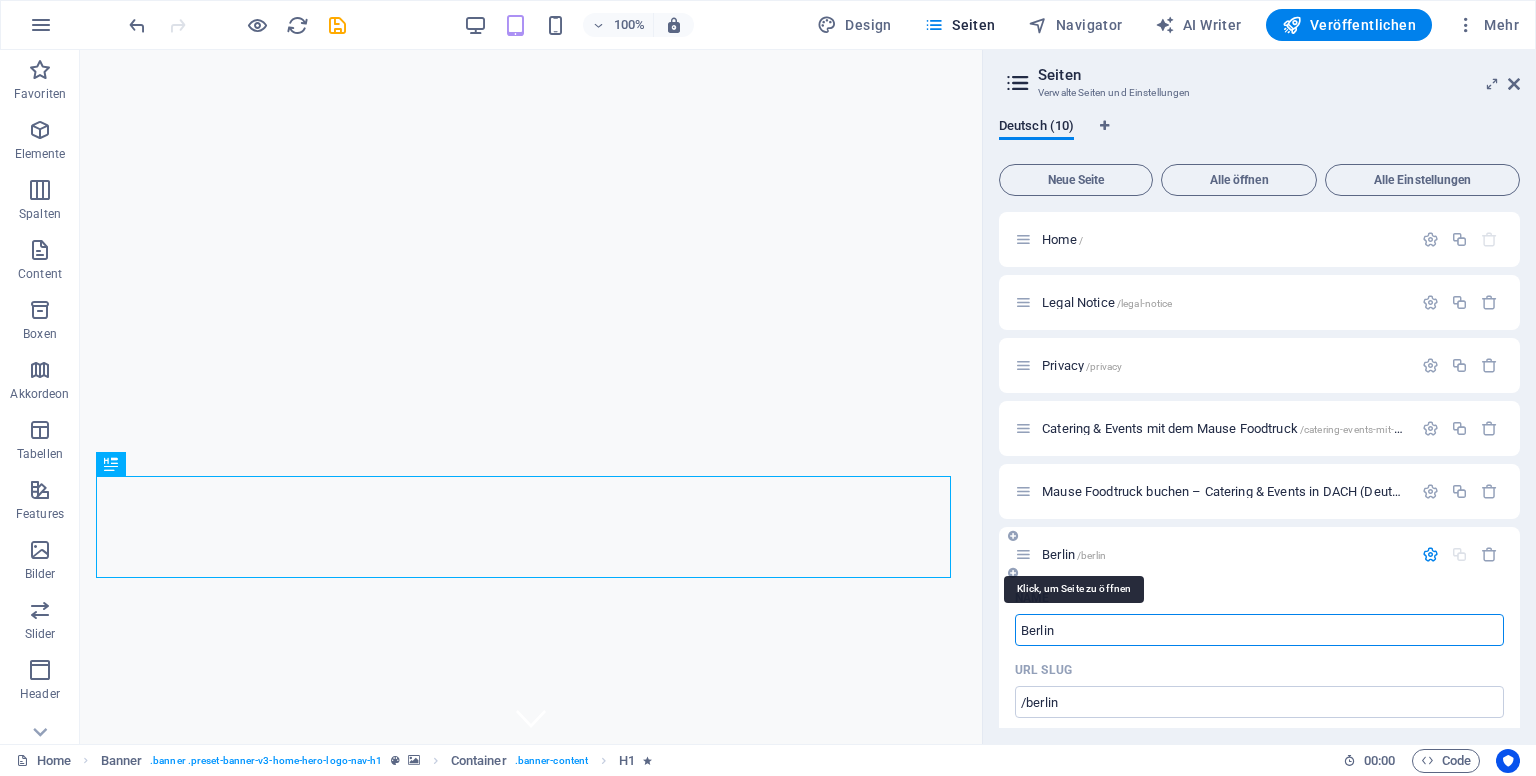 type on "Berlin" 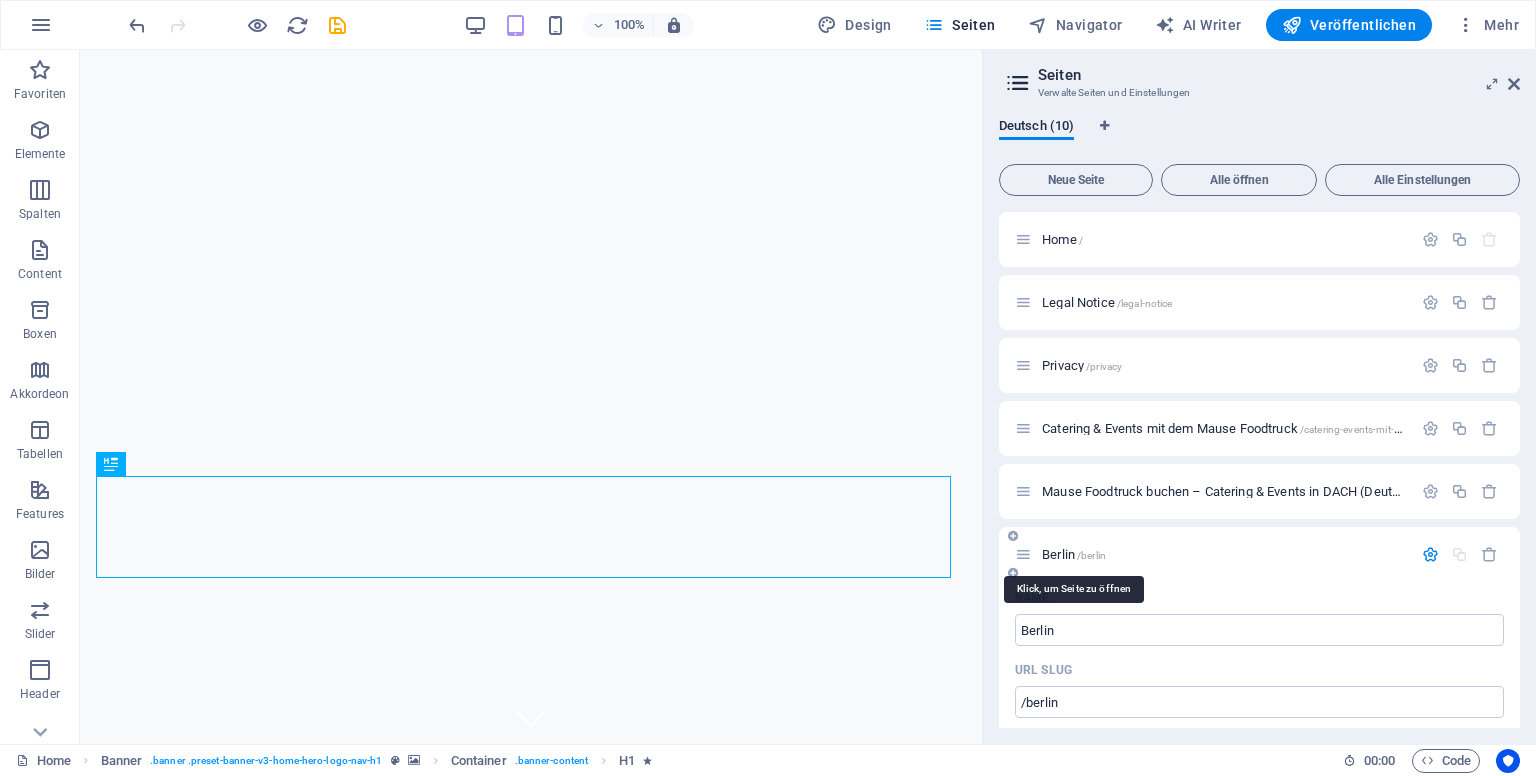 drag, startPoint x: 1057, startPoint y: 552, endPoint x: 1064, endPoint y: 573, distance: 22.135944 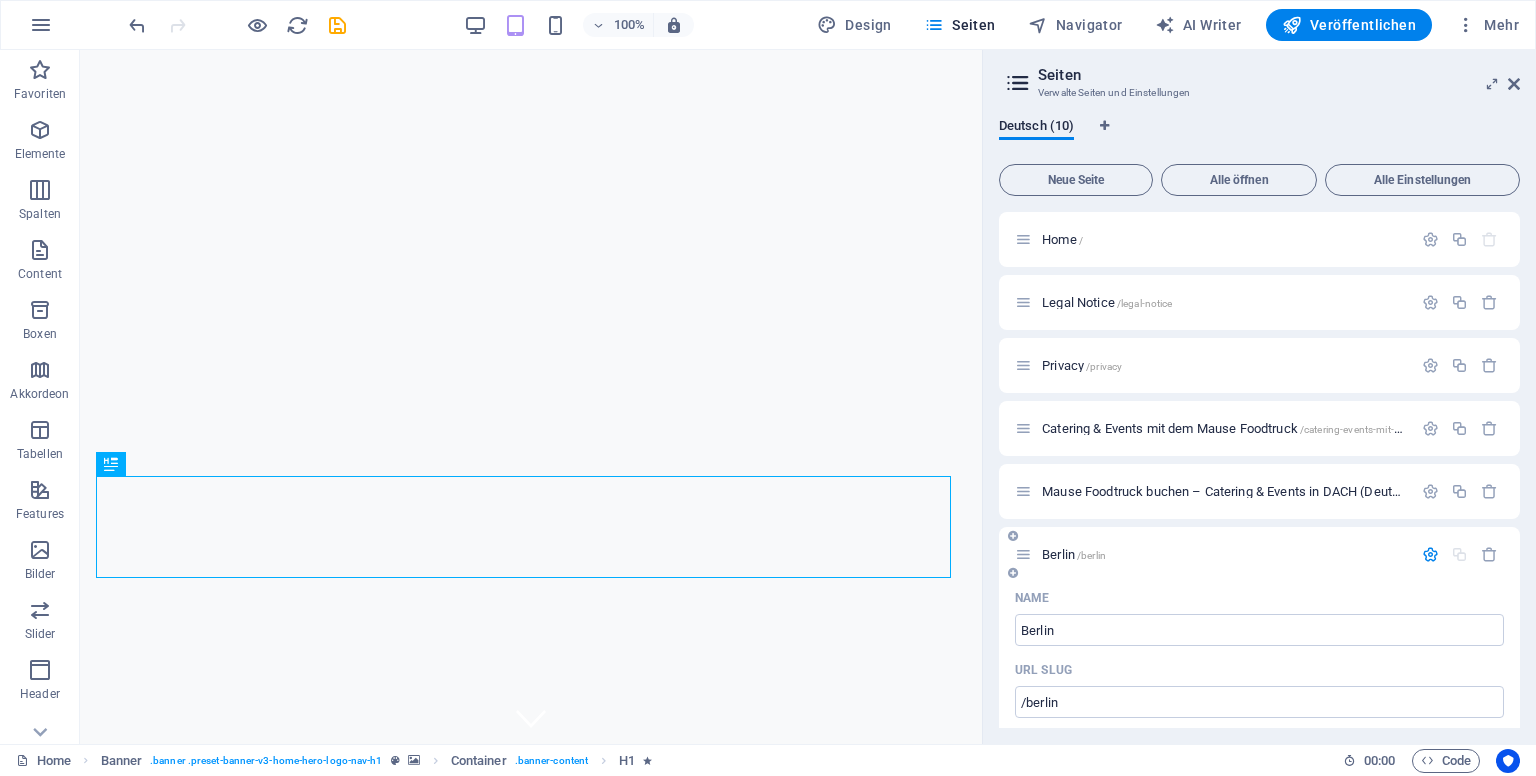 click on "[CITY] /[CITY]" at bounding box center (1213, 554) 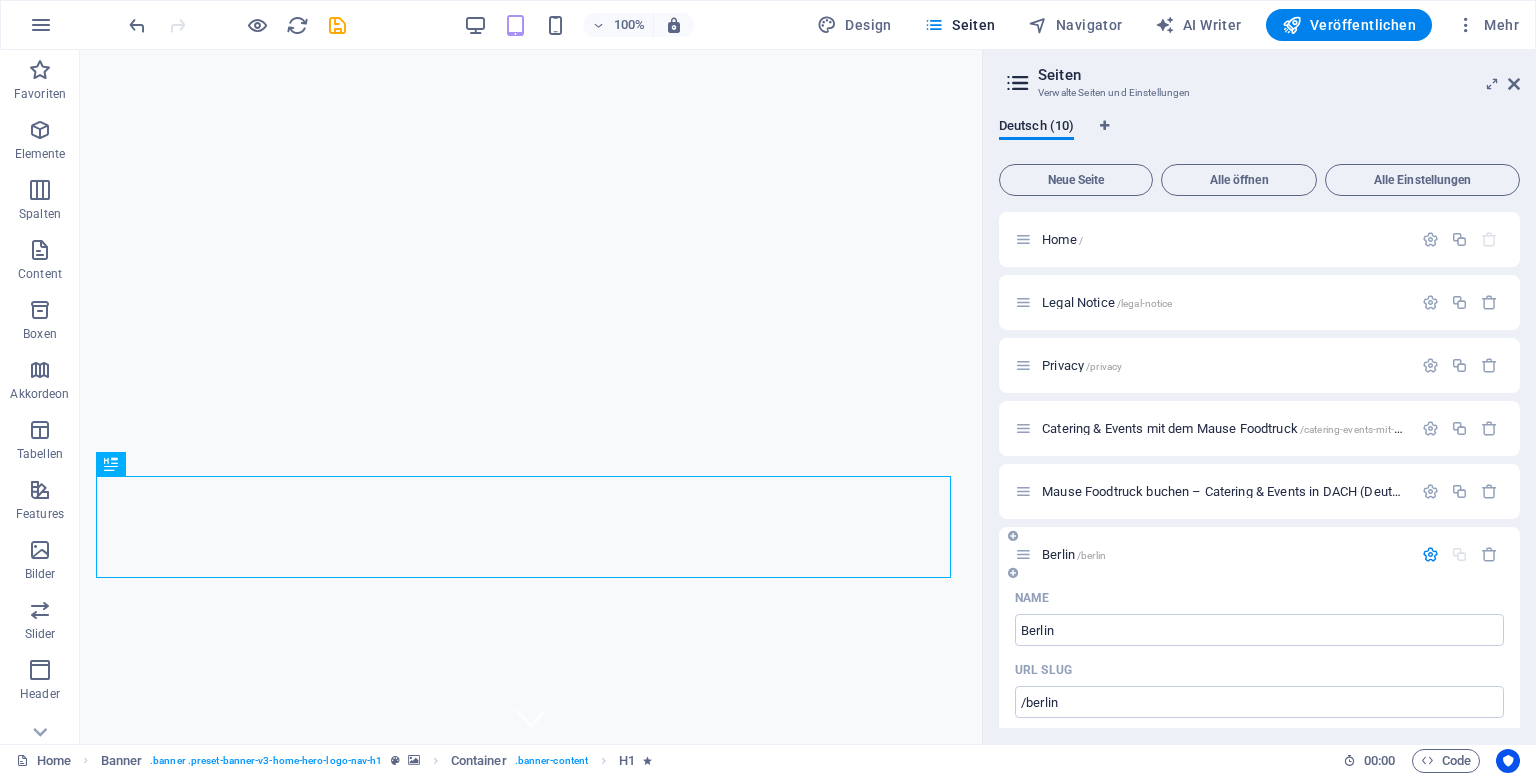 click on "[CITY] /[CITY]" at bounding box center [1074, 554] 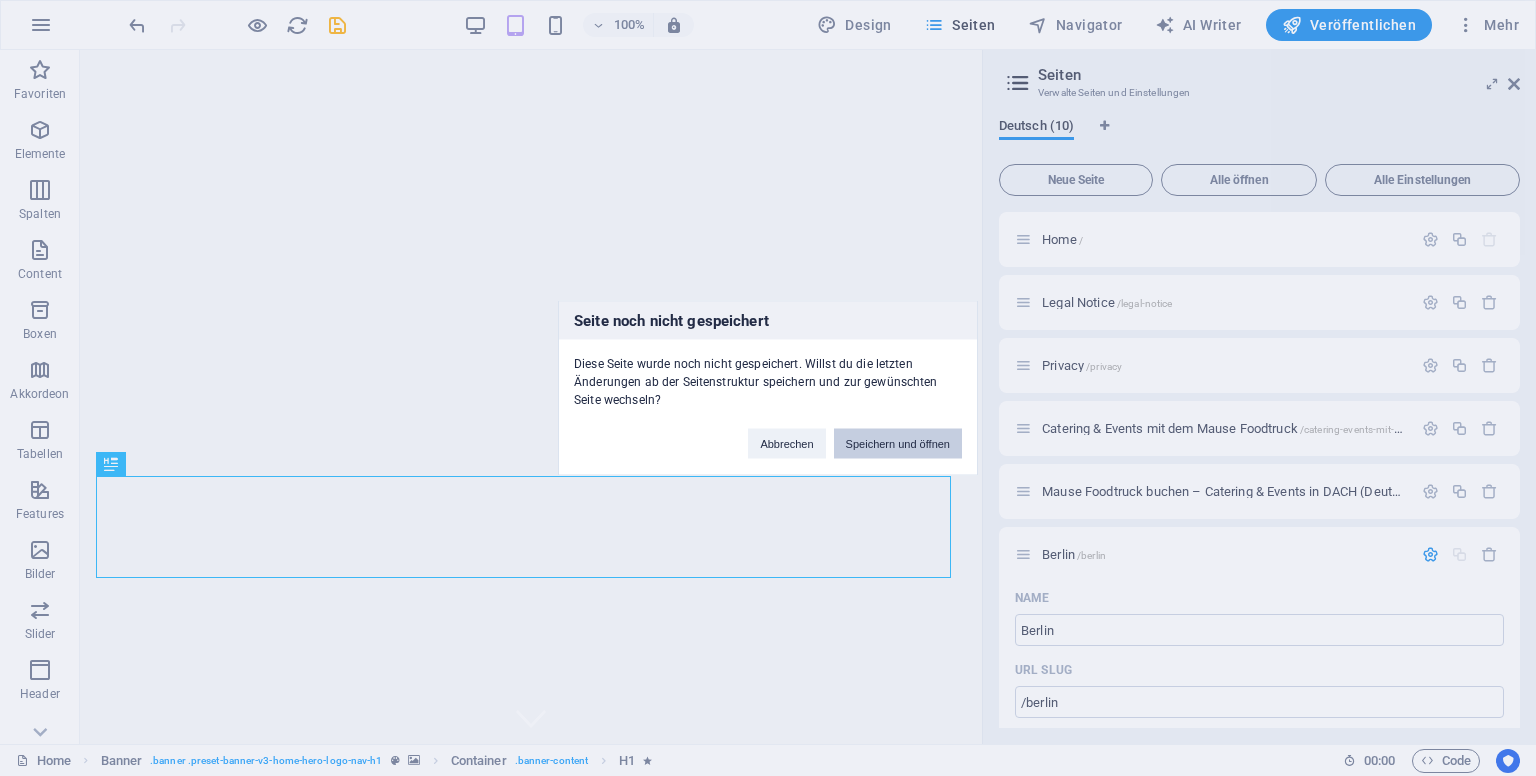 click on "Speichern und öffnen" at bounding box center [898, 444] 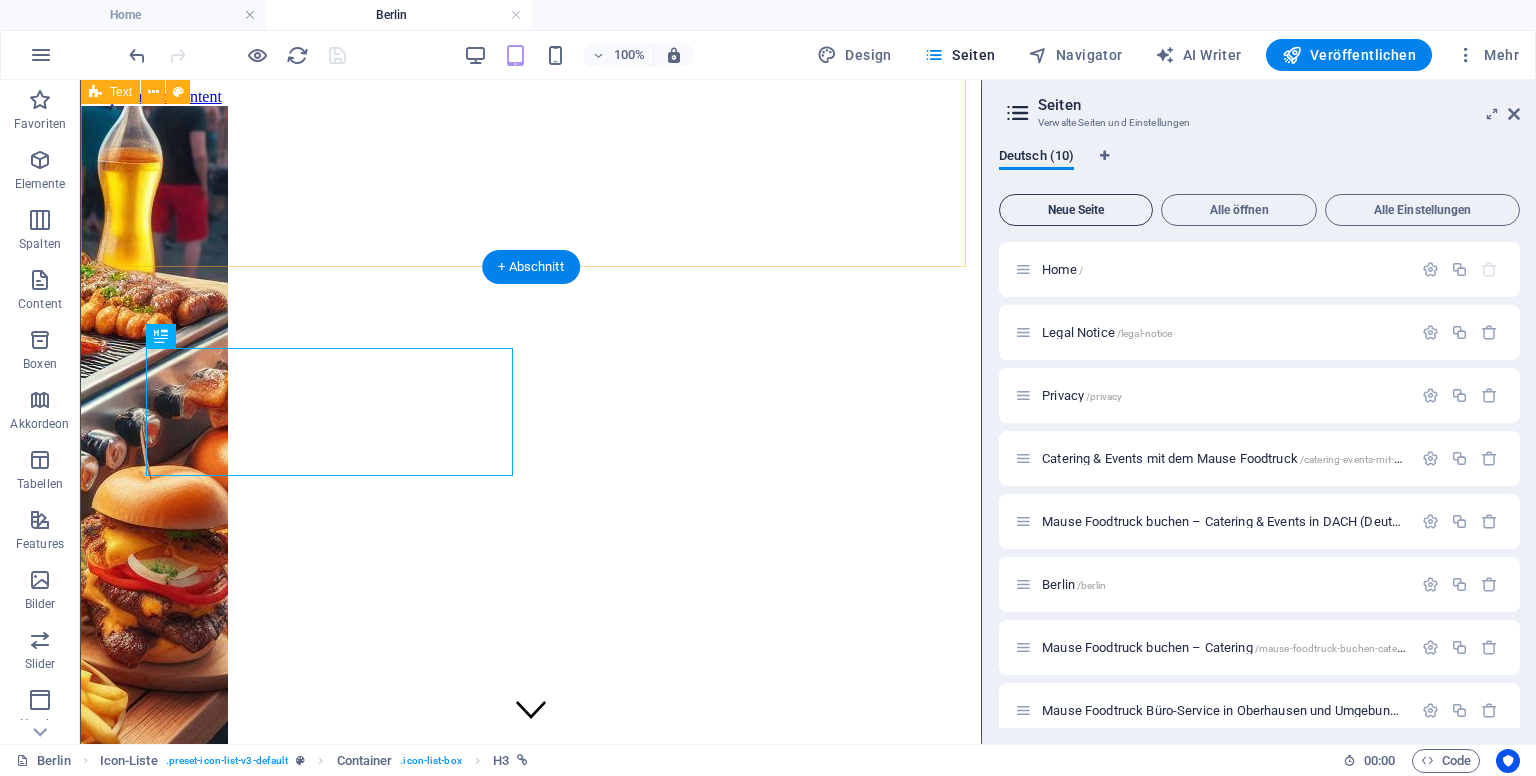 scroll, scrollTop: 2336, scrollLeft: 0, axis: vertical 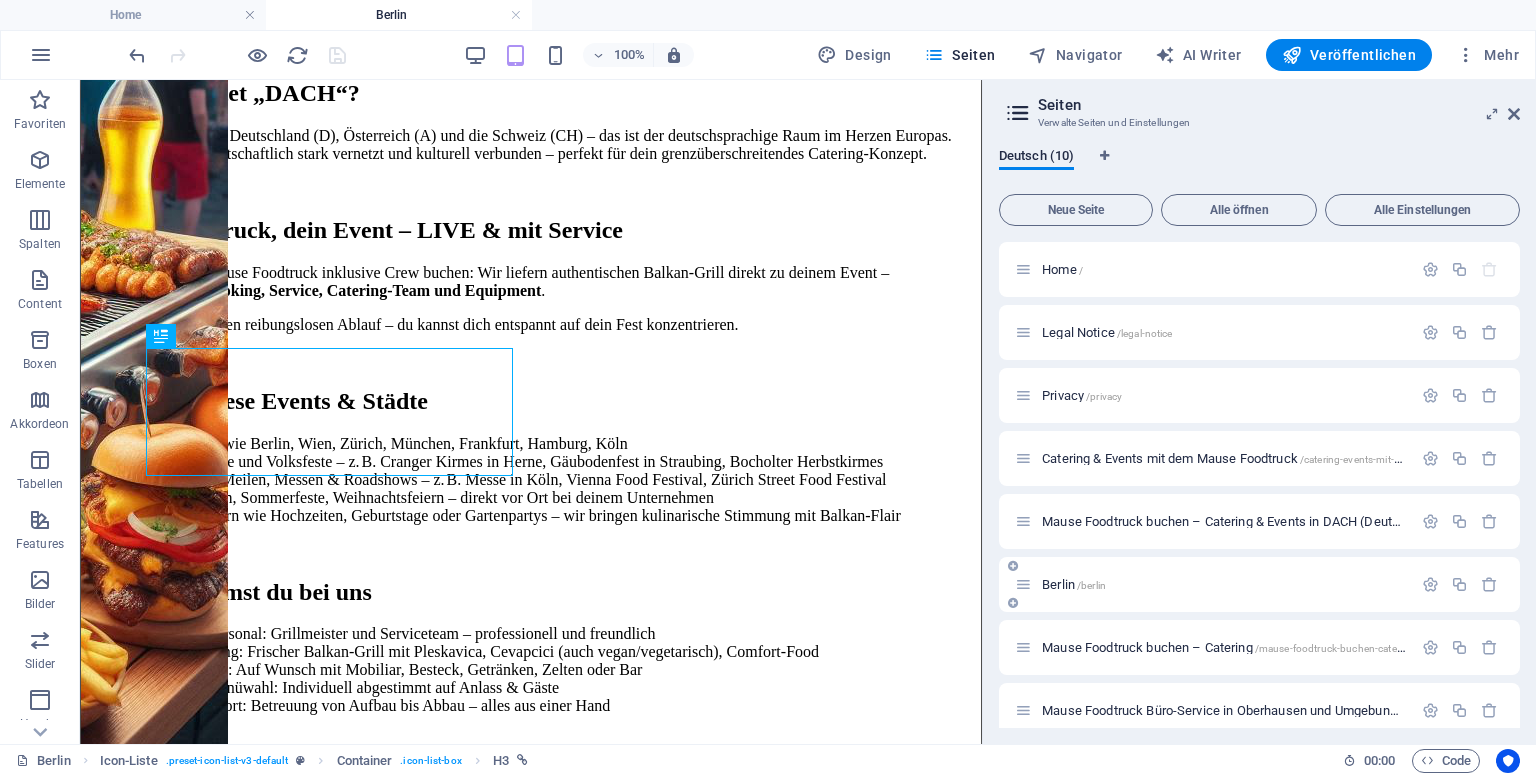 click on "[CITY] /[CITY]" at bounding box center [1074, 584] 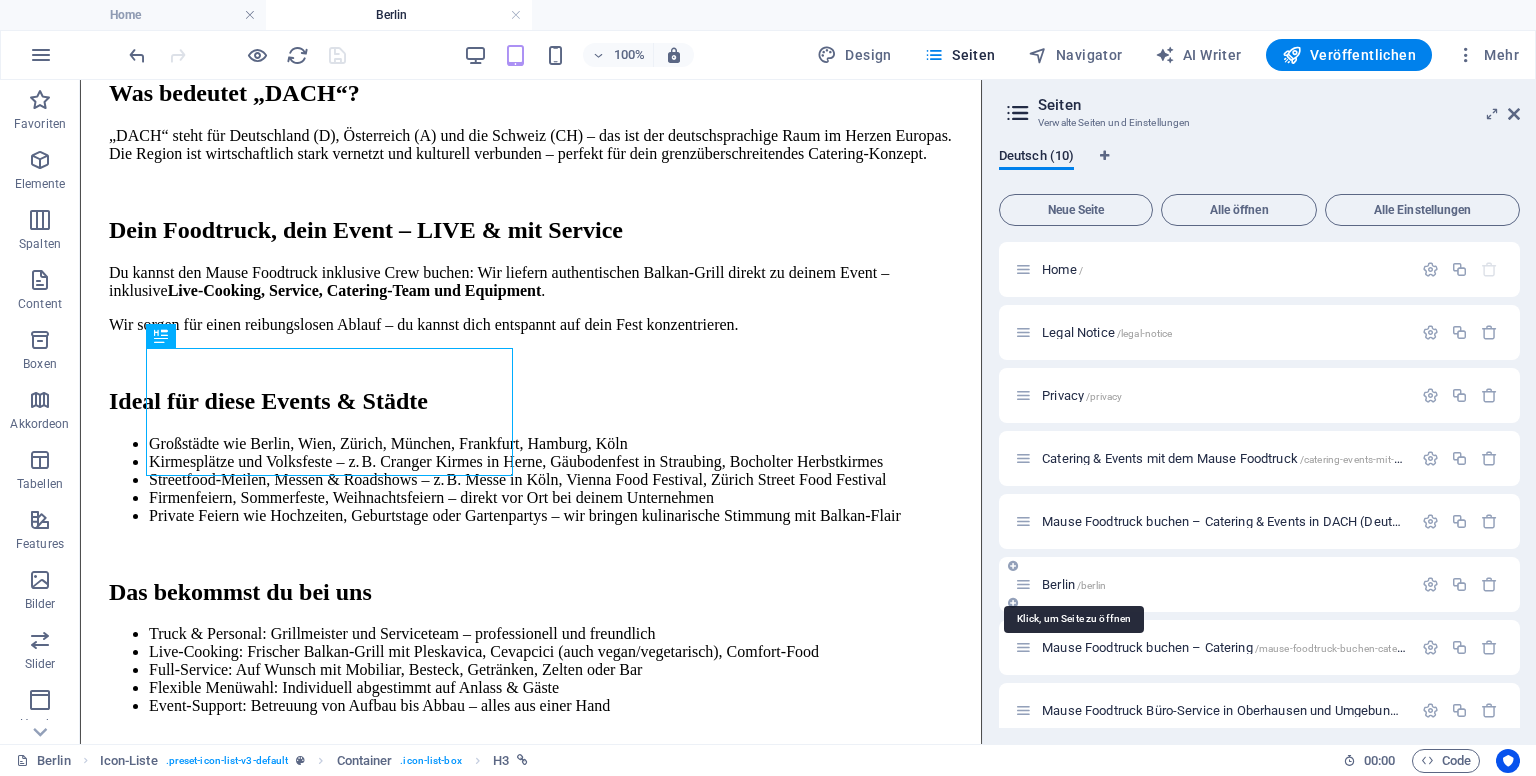 click on "[CITY] /[CITY]" at bounding box center (1074, 584) 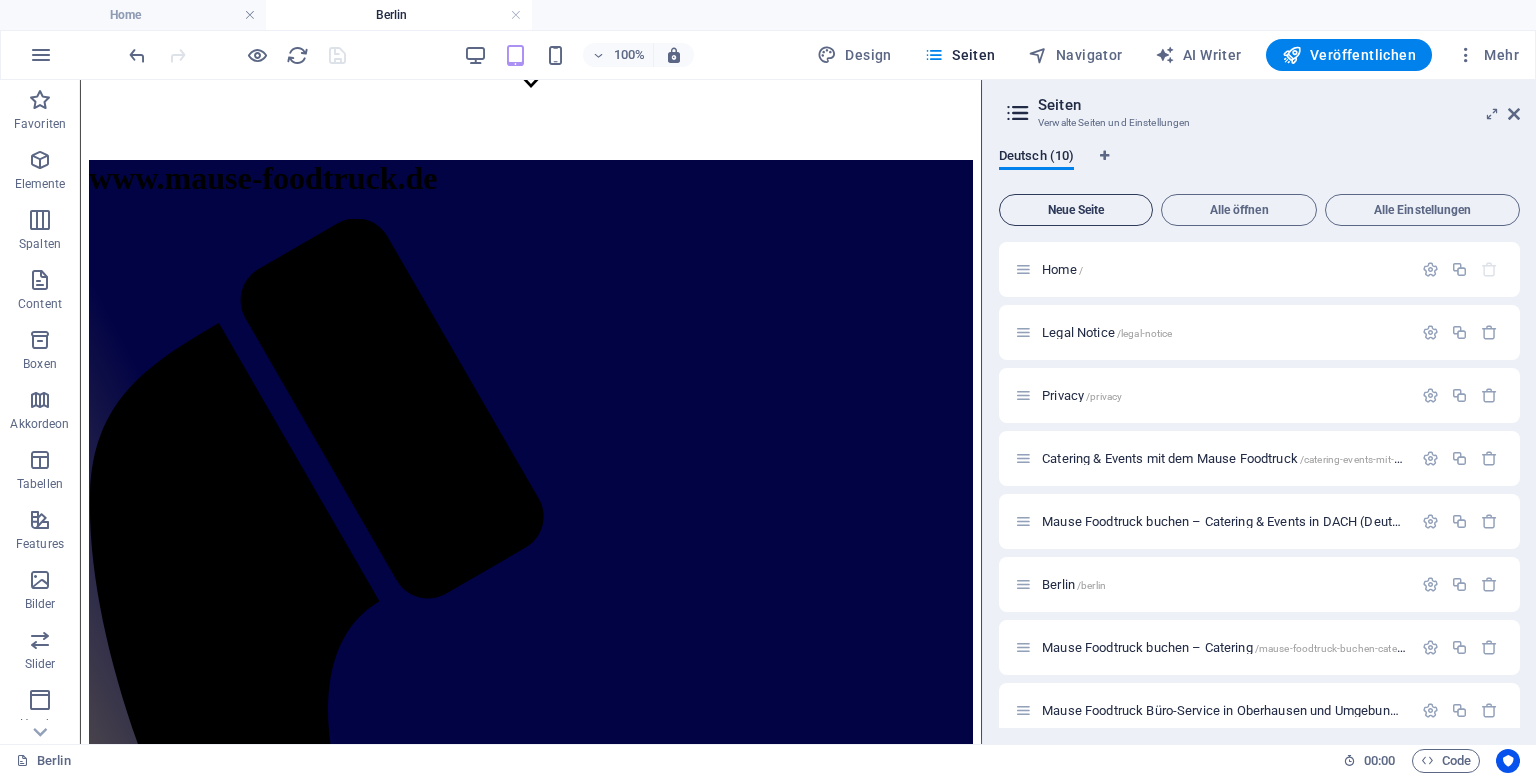 scroll, scrollTop: 624, scrollLeft: 0, axis: vertical 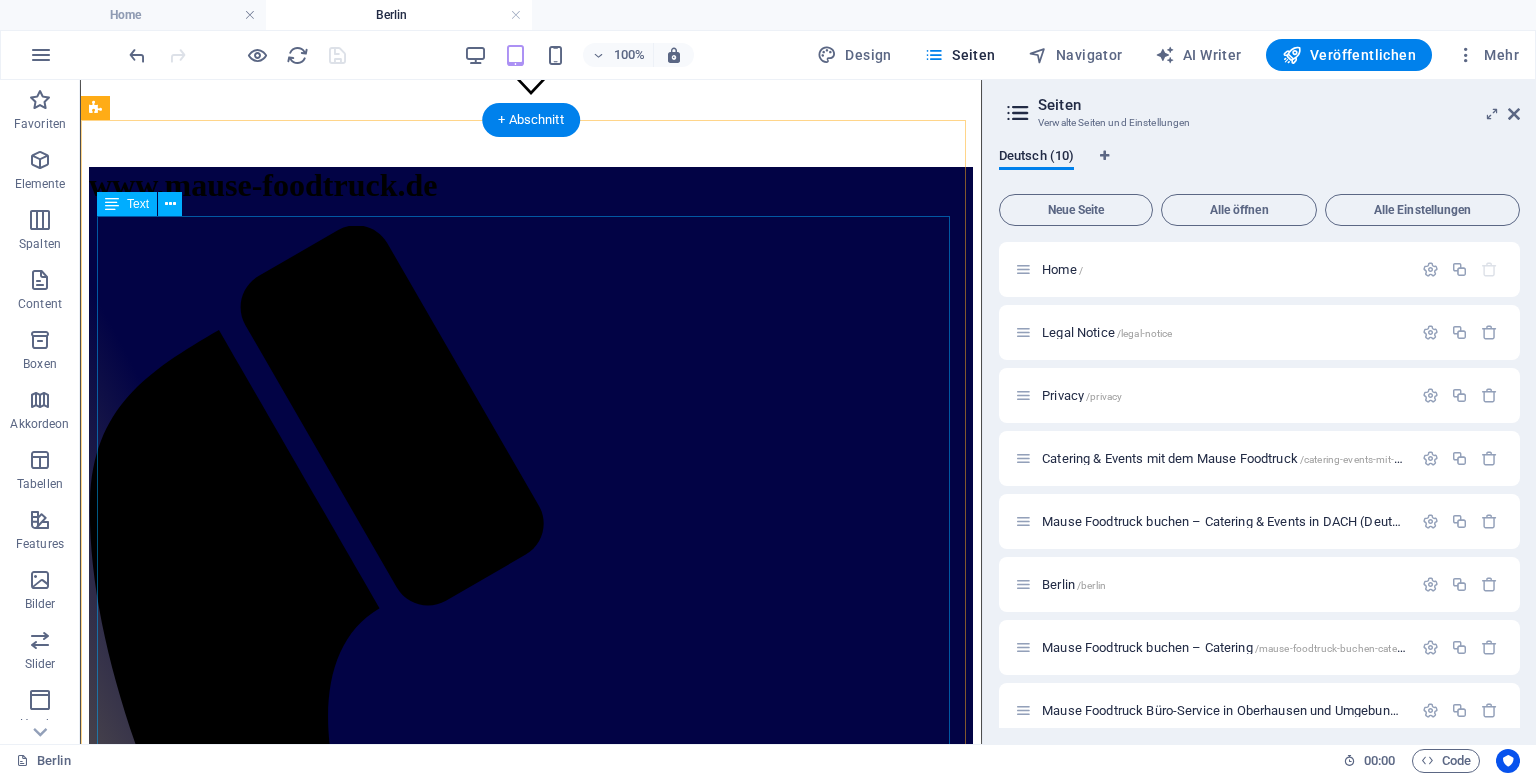 click on "Mause Foodtruck buchen – Catering & Events in DACH ([STATE], [STATE] & [STATE])
Mause Foodtruck & Full-Service Catering in der DACH‑Region
Balkangrill mit Personal und Rundum-Service – für Events in [STATE], [STATE] & [STATE].
Was bedeutet „DACH“? „DACH“ steht für [STATE] (D), [STATE] (A) und die [STATE] (CH) – das ist der deutschsprachige Raum im Herzen Europas. Die Region ist wirtschaftlich stark vernetzt und kulturell verbunden – perfekt für dein grenzüberschreitendes Catering-Konzept.
Dein Foodtruck, dein Event – LIVE & mit Service
Du kannst den Mause Foodtruck inklusive Crew buchen: Wir liefern authentischen Balkan-Grill direkt zu deinem Event – inklusive  Live-Cooking, Service, Catering‑Team und Equipment .
Wir sorgen für einen reibungslosen Ablauf – du kannst dich entspannt auf dein Fest konzentrieren.
Ideal für diese Events & Städte
Das bekommst du bei uns" at bounding box center [531, 2353] 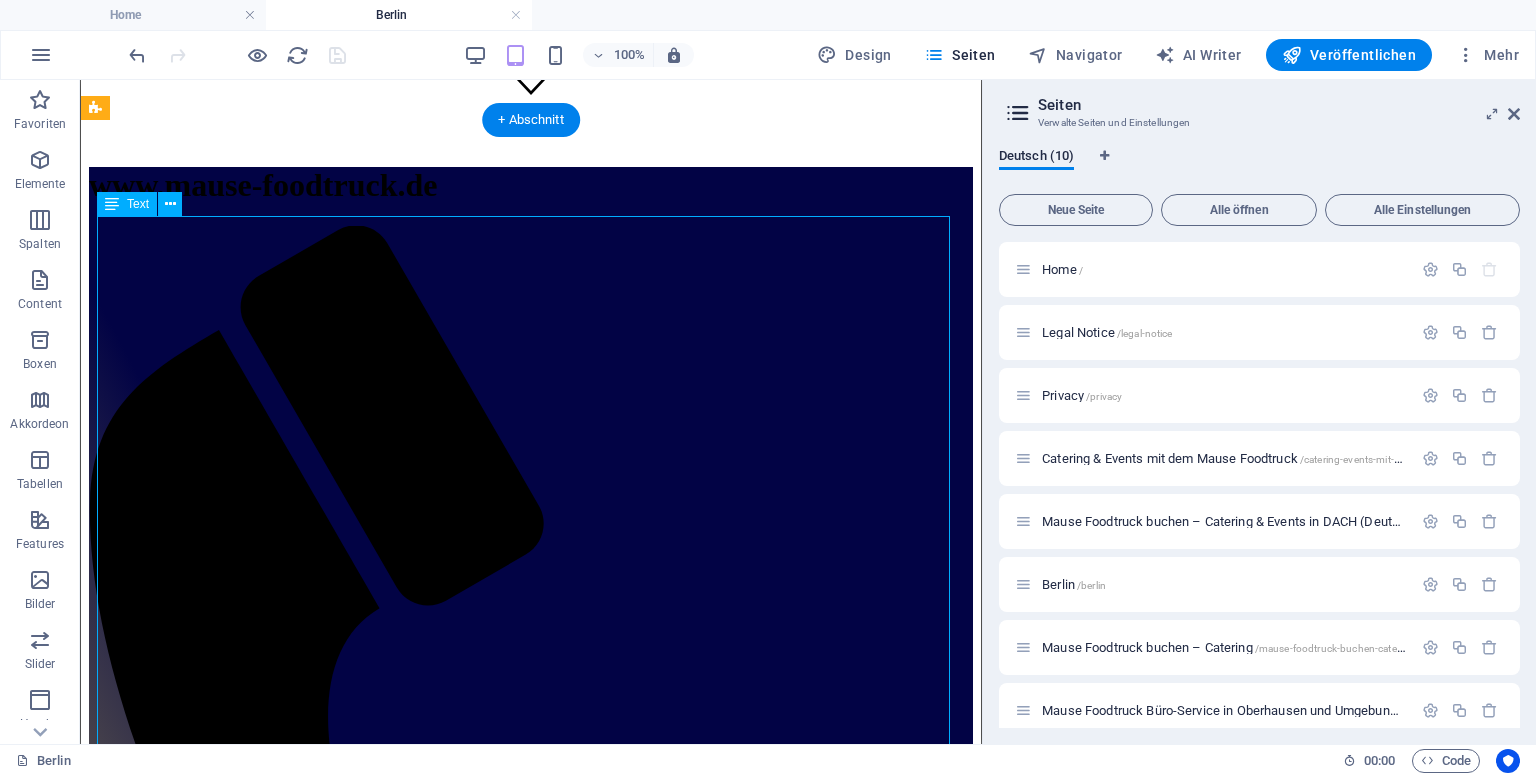 click on "Mause Foodtruck buchen – Catering & Events in DACH ([STATE], [STATE] & [STATE])
Mause Foodtruck & Full-Service Catering in der DACH‑Region
Balkangrill mit Personal und Rundum-Service – für Events in [STATE], [STATE] & [STATE].
Was bedeutet „DACH“? „DACH“ steht für [STATE] (D), [STATE] (A) und die [STATE] (CH) – das ist der deutschsprachige Raum im Herzen Europas. Die Region ist wirtschaftlich stark vernetzt und kulturell verbunden – perfekt für dein grenzüberschreitendes Catering-Konzept.
Dein Foodtruck, dein Event – LIVE & mit Service
Du kannst den Mause Foodtruck inklusive Crew buchen: Wir liefern authentischen Balkan-Grill direkt zu deinem Event – inklusive  Live-Cooking, Service, Catering‑Team und Equipment .
Wir sorgen für einen reibungslosen Ablauf – du kannst dich entspannt auf dein Fest konzentrieren.
Ideal für diese Events & Städte
Das bekommst du bei uns" at bounding box center (531, 2353) 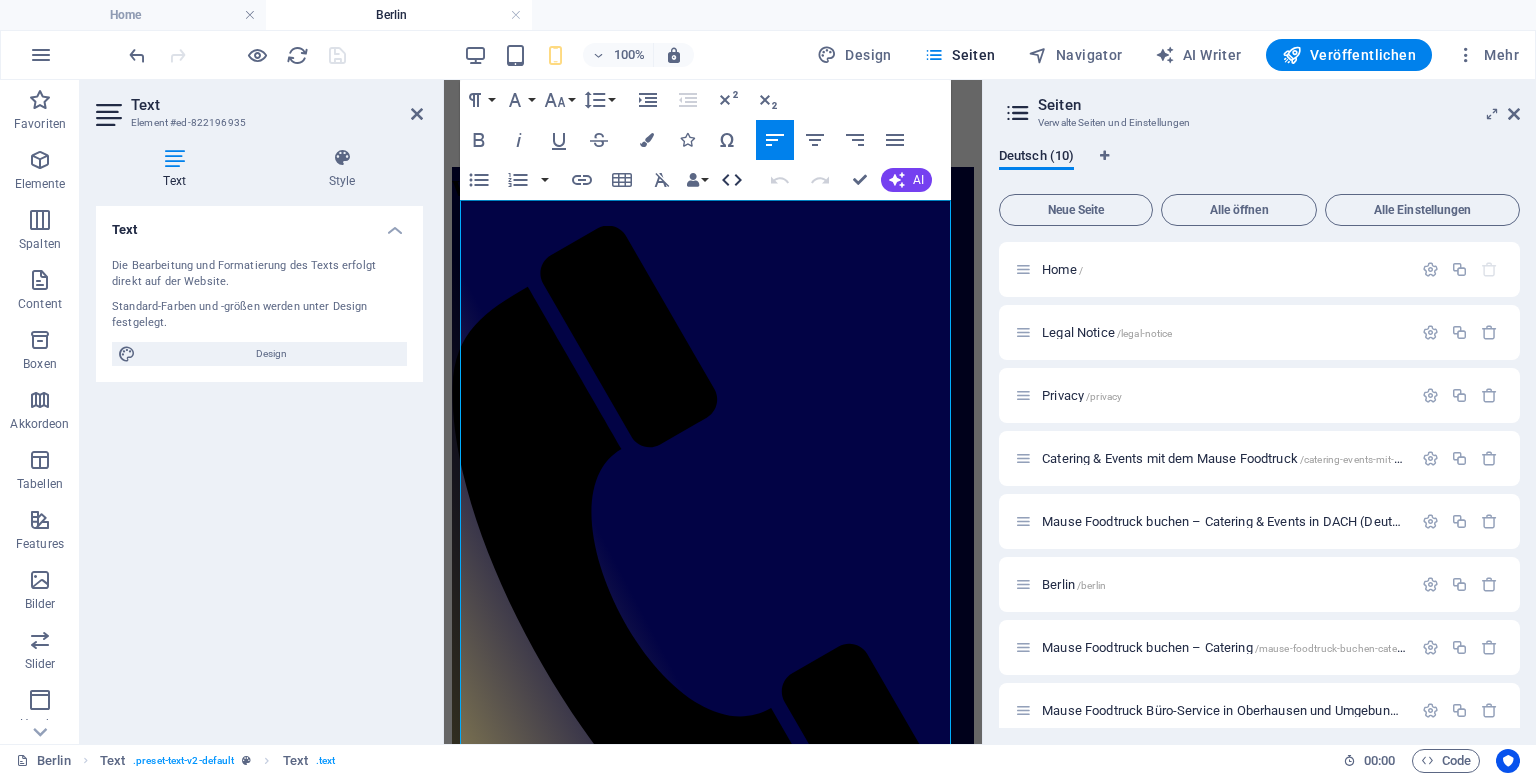 click 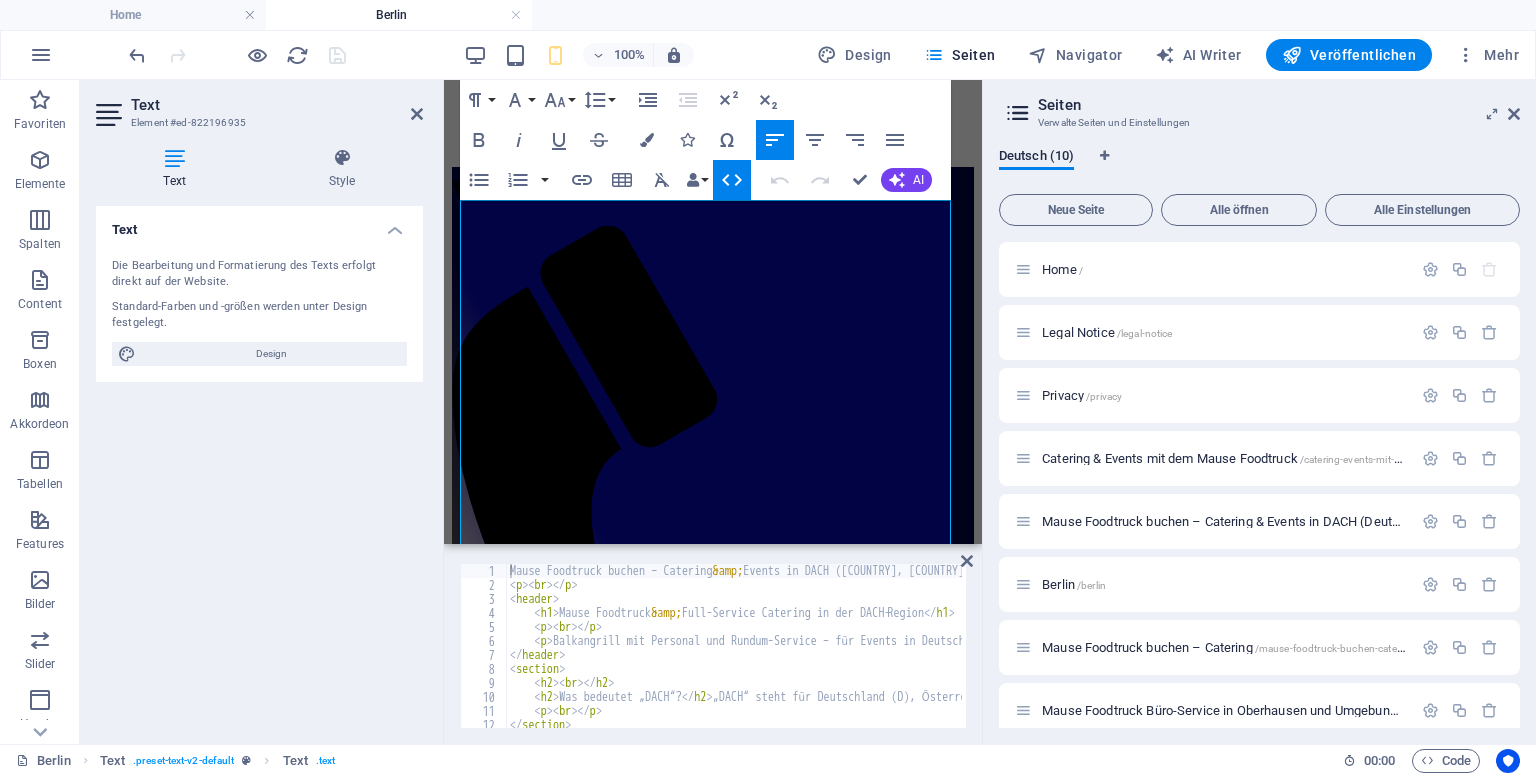 scroll, scrollTop: 424, scrollLeft: 0, axis: vertical 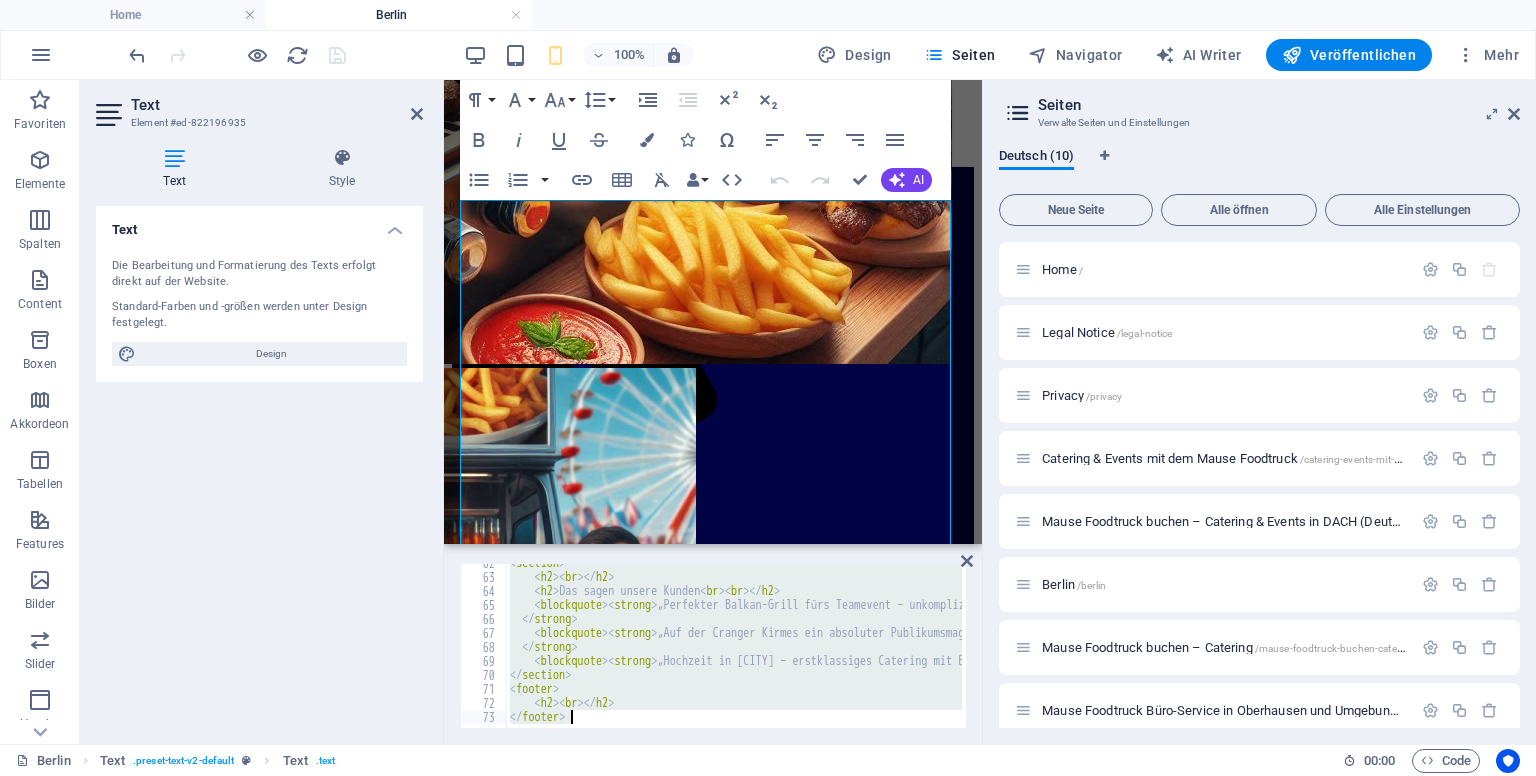 drag, startPoint x: 512, startPoint y: 572, endPoint x: 800, endPoint y: 776, distance: 352.9306 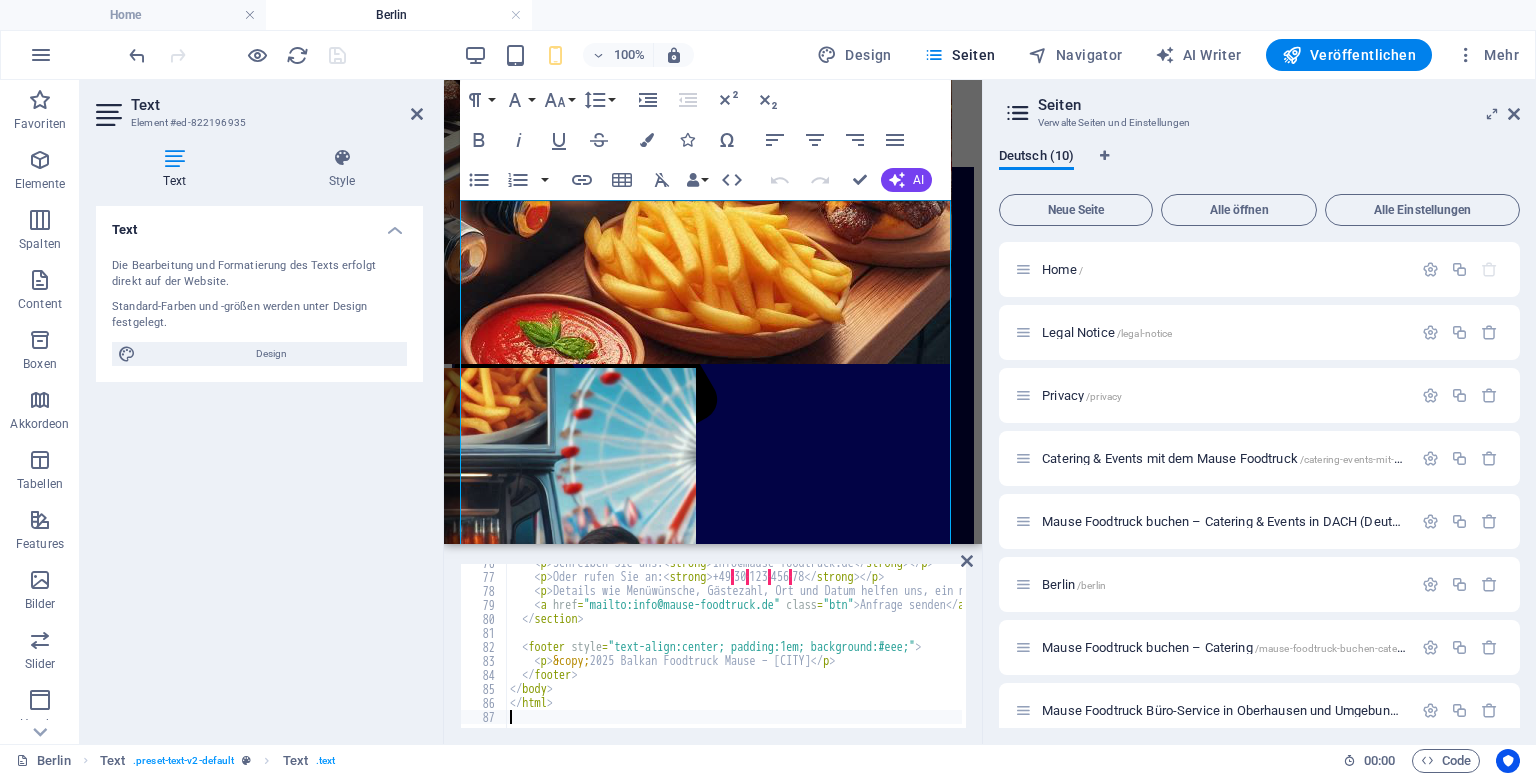 scroll, scrollTop: 1058, scrollLeft: 0, axis: vertical 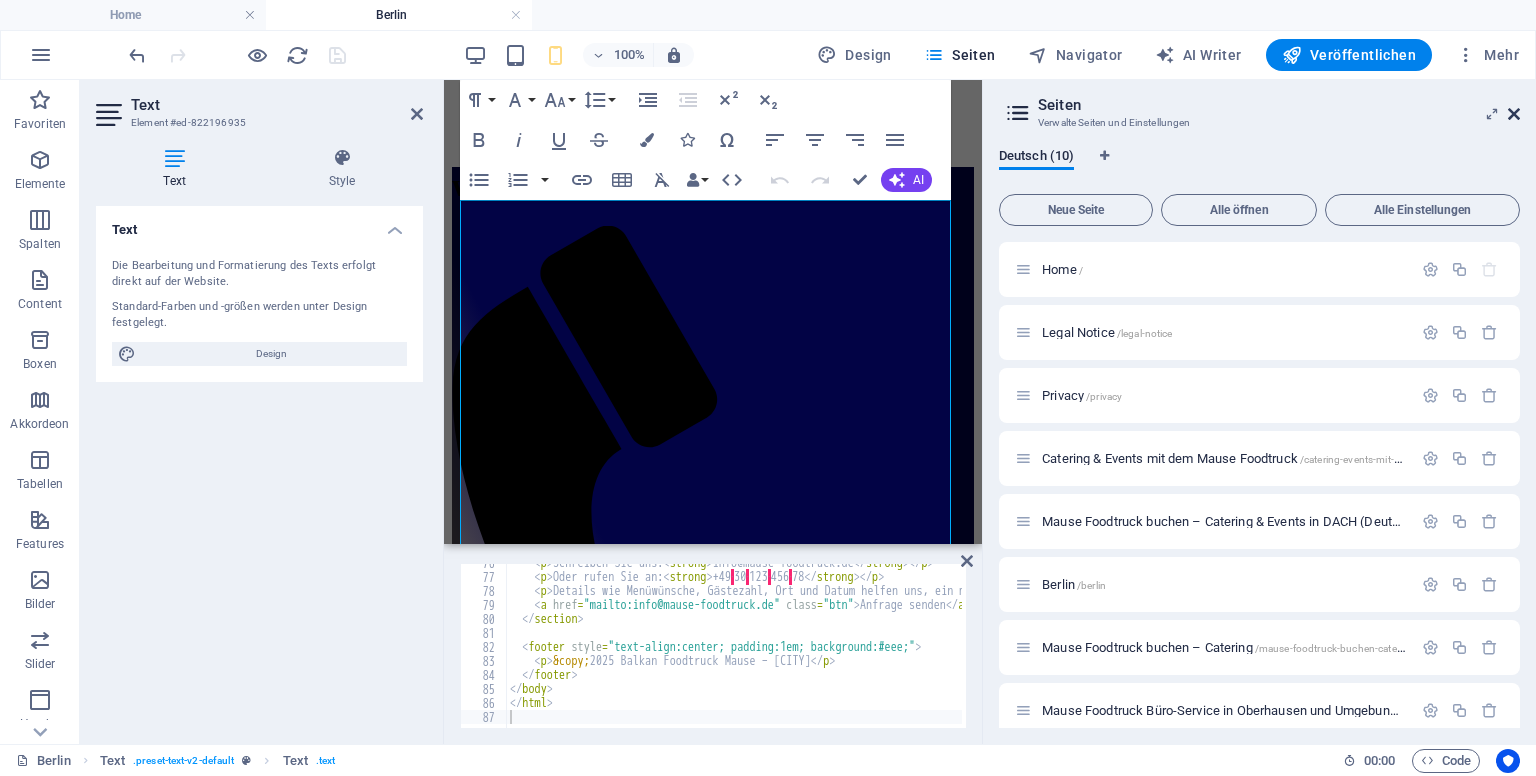 click at bounding box center [1514, 114] 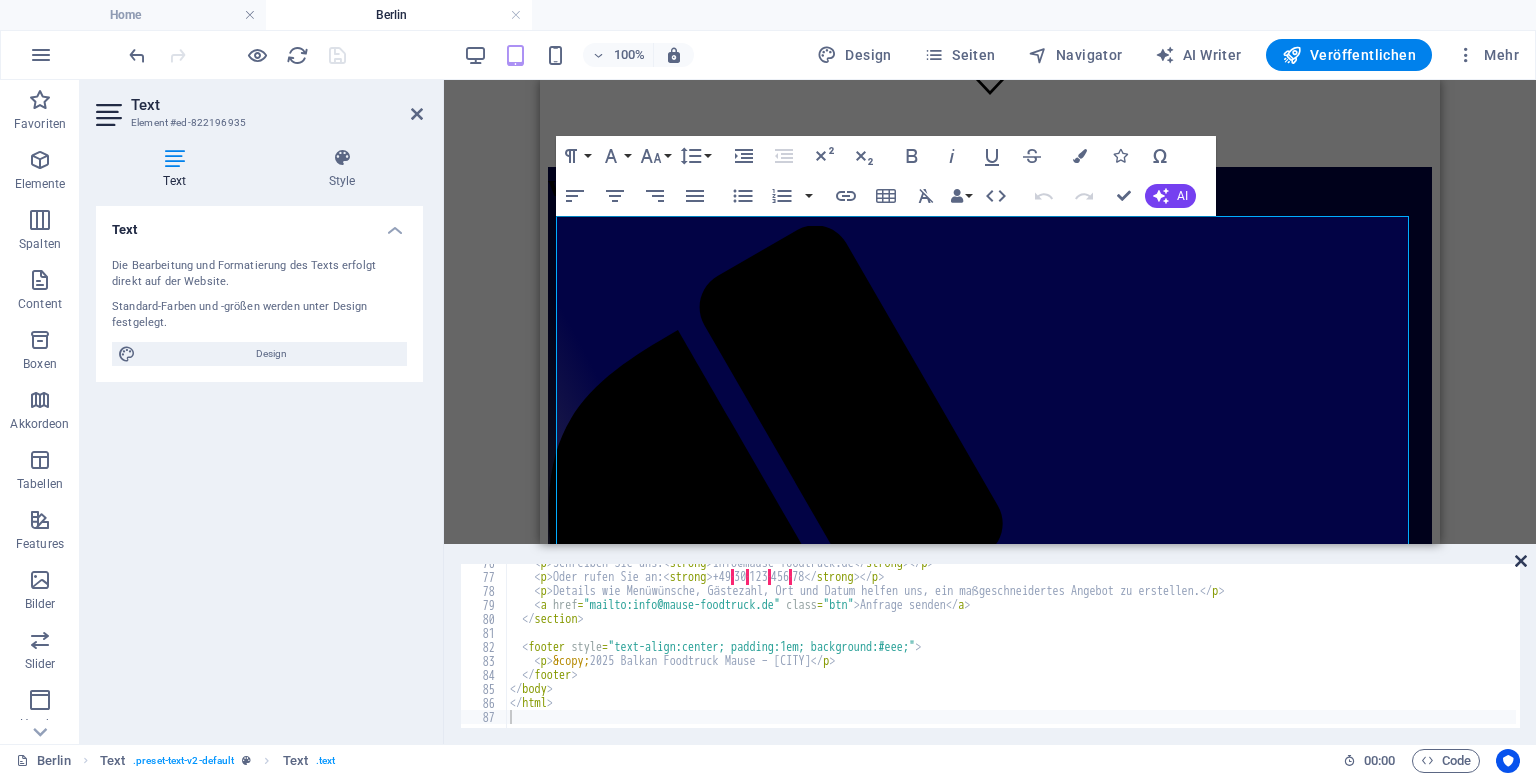 click at bounding box center [1521, 561] 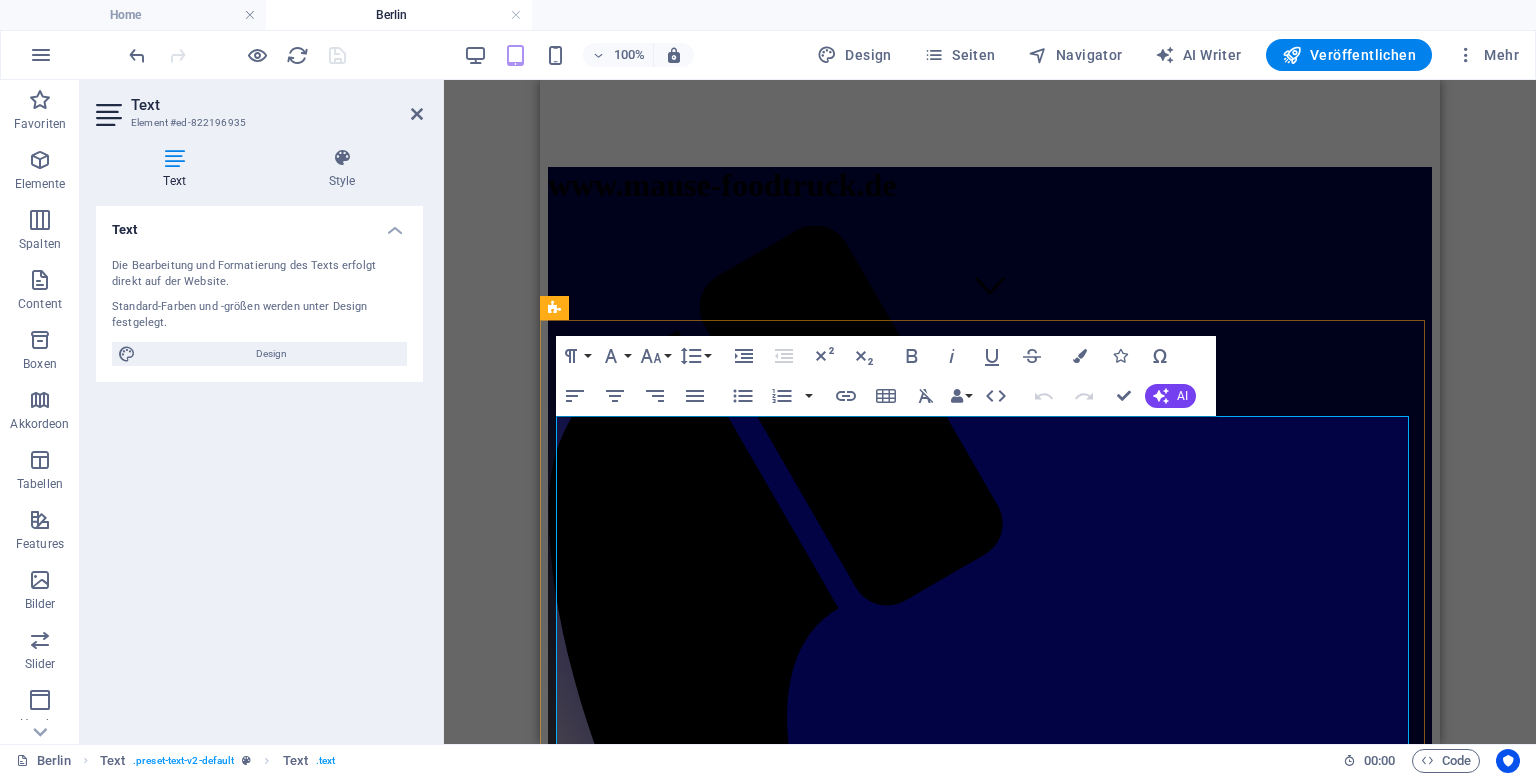 click on "Balkan Foodtruck Mause – [CITY] Catering & Events
Balkan Foodtruck Mause
Authentisches Balkan‑Streetfood mobil in [CITY]
Jetzt anfragen
Warum Mause in [CITY]?
Mause bringt den herzhaften Geschmack des Balkans direkt in die [CITY]er Straßen: frische Cevapcici, saftige Pljeskavica, pikante Ajvar‑ und Käse‑Beilagen – traditionell, aromatisch, live vom Grill. Ideal für lebendige Stadtfeste, private Feiern oder Firmenevents.
[CITY] ist multikulturell und kreativ – genauso wie unsere Küche. Perfekt zum Beispiel für Hochzeiten in [CITY], Firmensommerfeste in [CITY] oder kulturelle Events in [CITY].
Hochzeitscatering
Stilvoll, flexibel, mit Live-Grillen und persönlicher Menügestaltung – genau passend zu Ihrem großen Tag.
Firmen‑ & Sommerfeste
Religiöse Feste & Feiern
So funktioniert’s" at bounding box center [990, 2115] 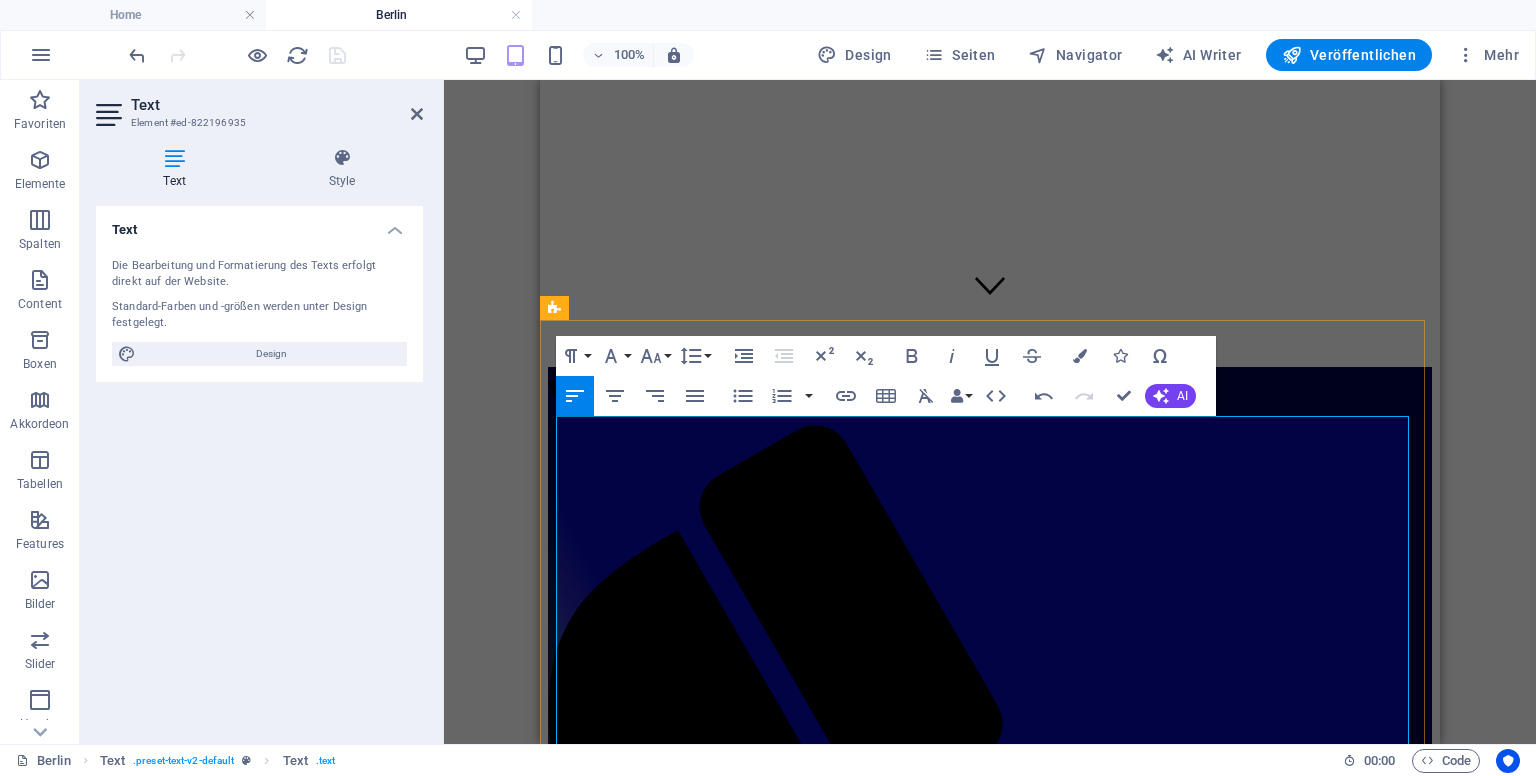 click on "Balkan Foodtruck Mause" at bounding box center (990, 1796) 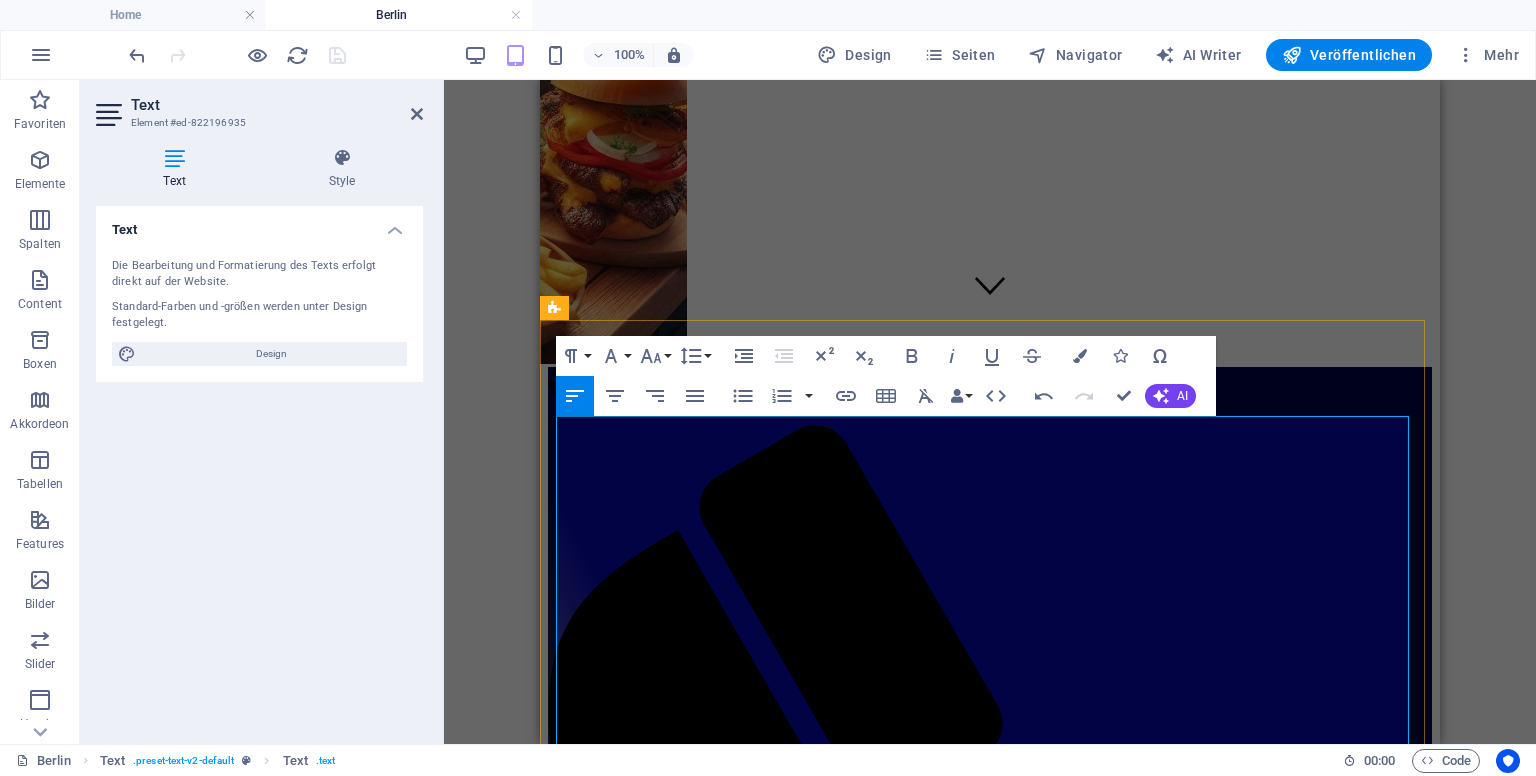 click on "Balkan Foodtruck Mause
Authentisches Balkan‑Streetfood mobil in [CITY]
Jetzt anfragen" at bounding box center (990, 1867) 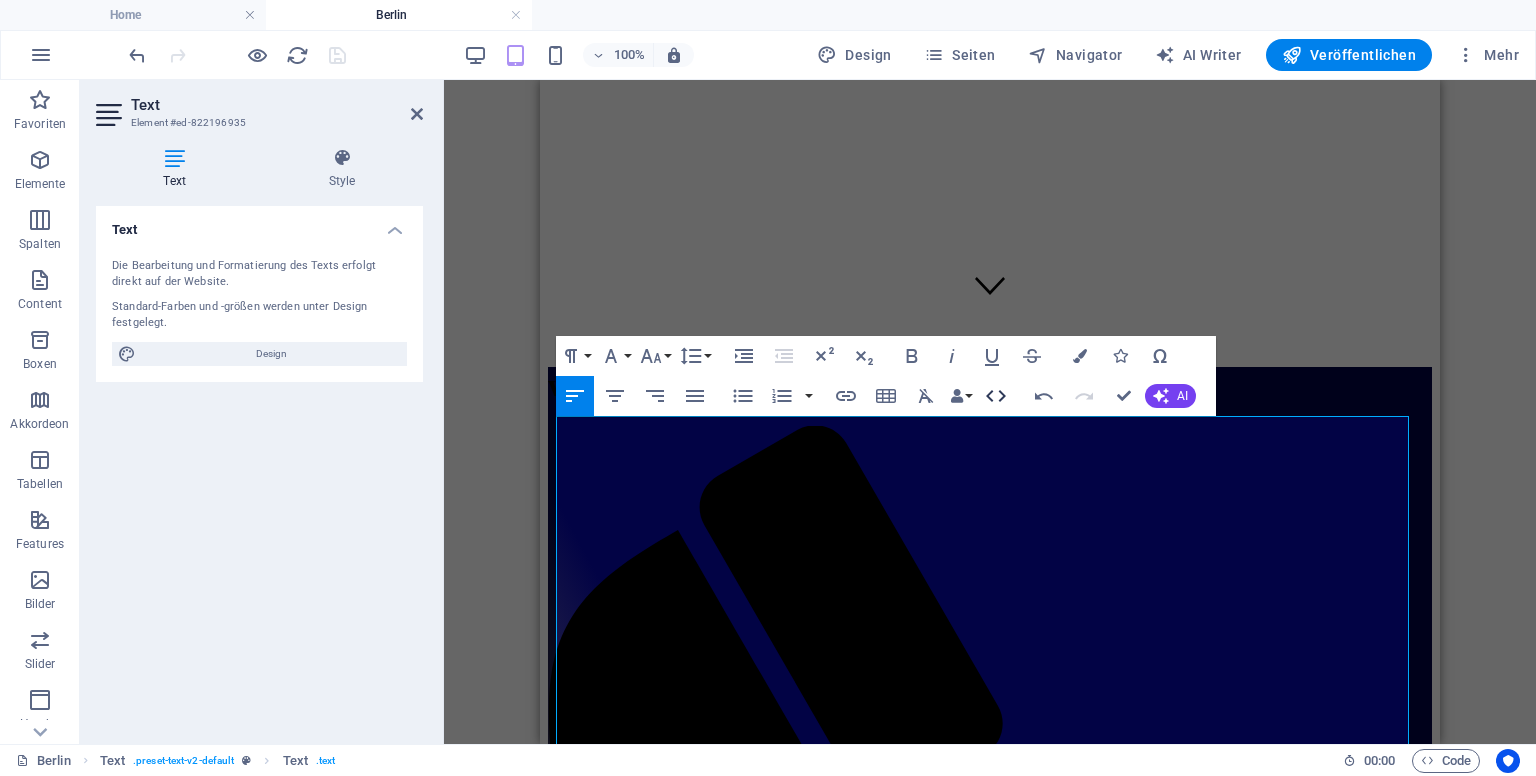 click 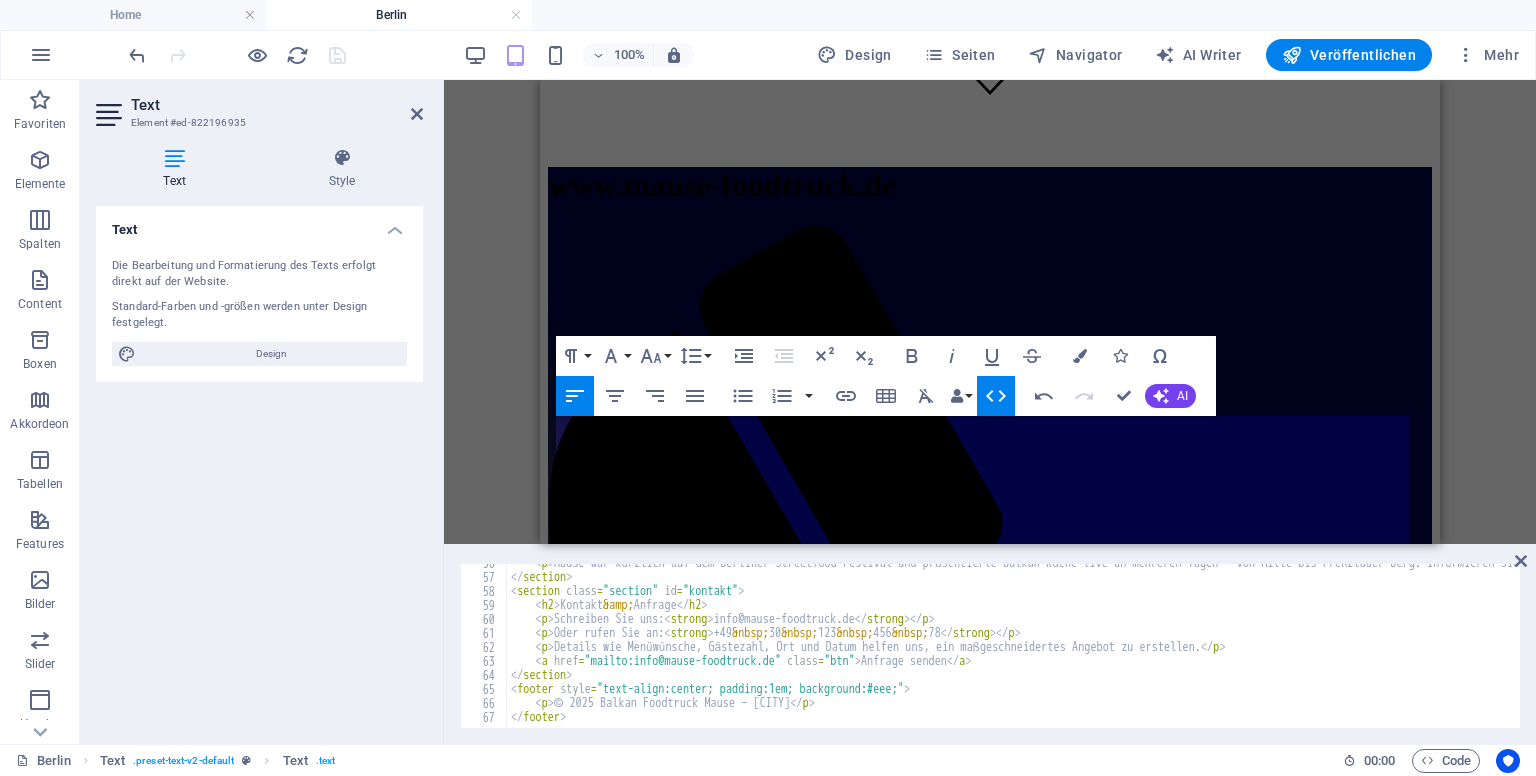 scroll, scrollTop: 224, scrollLeft: 0, axis: vertical 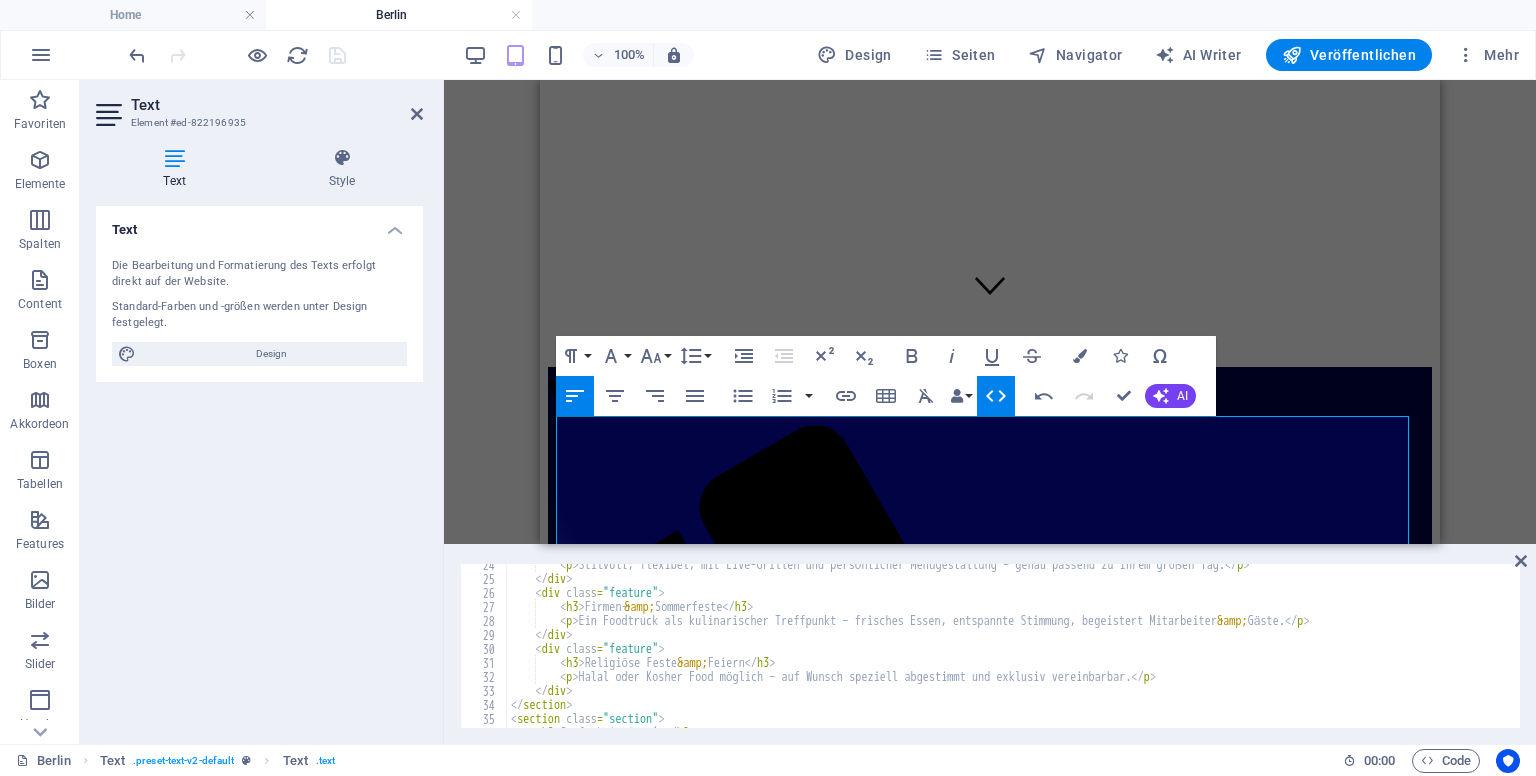 drag, startPoint x: 1348, startPoint y: 540, endPoint x: 1437, endPoint y: 536, distance: 89.08984 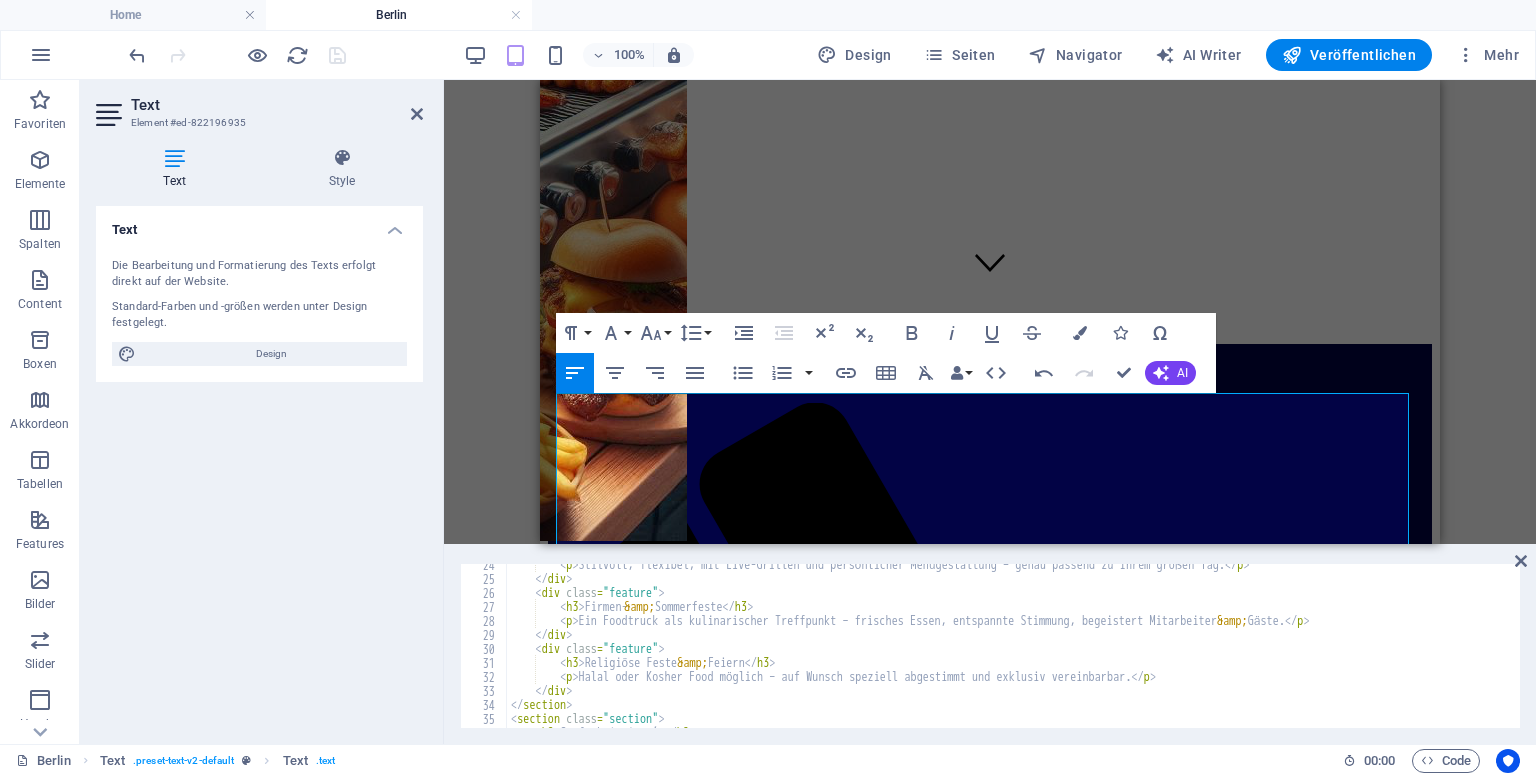 drag, startPoint x: 1974, startPoint y: 625, endPoint x: 1433, endPoint y: 445, distance: 570.15875 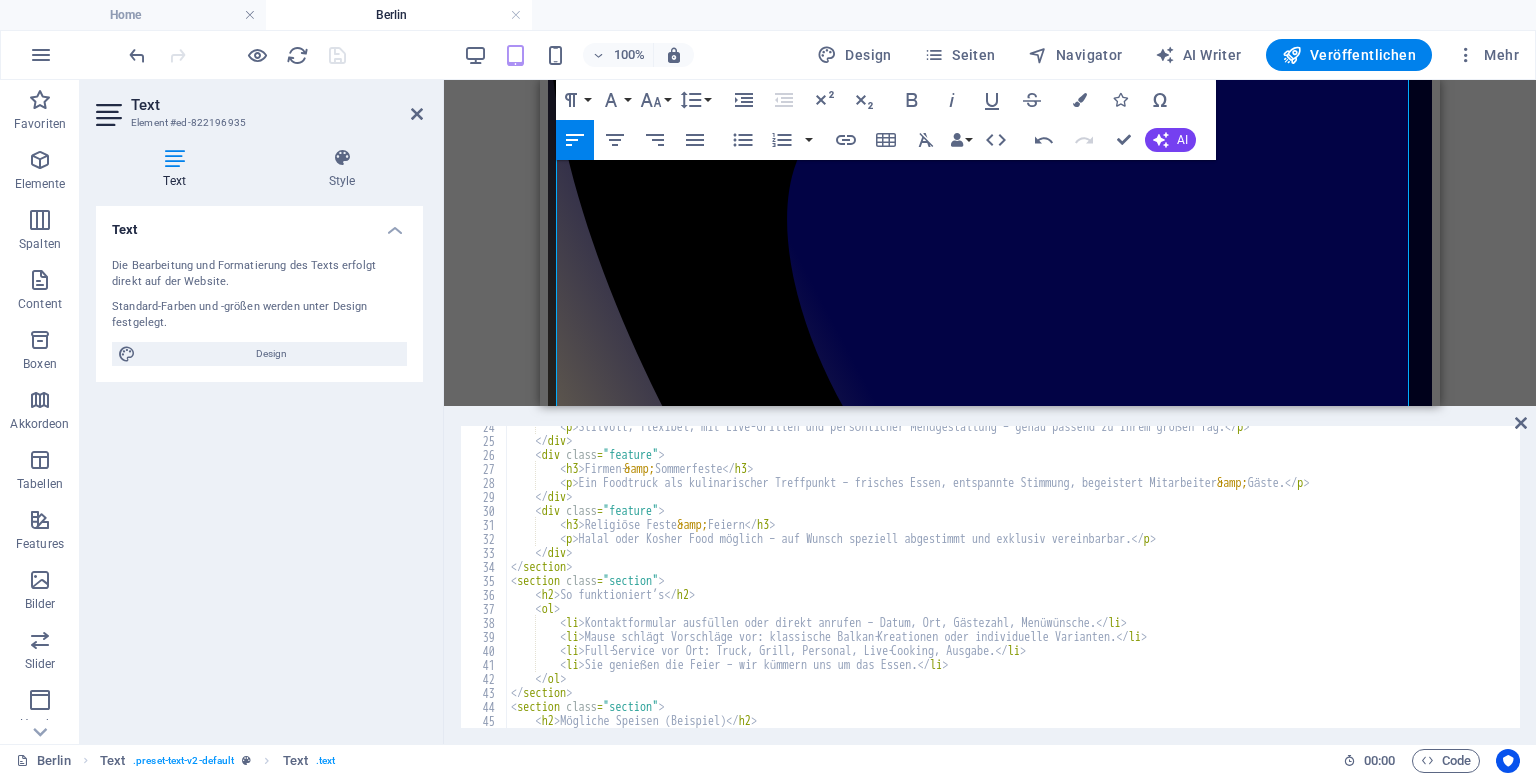 scroll, scrollTop: 857, scrollLeft: 0, axis: vertical 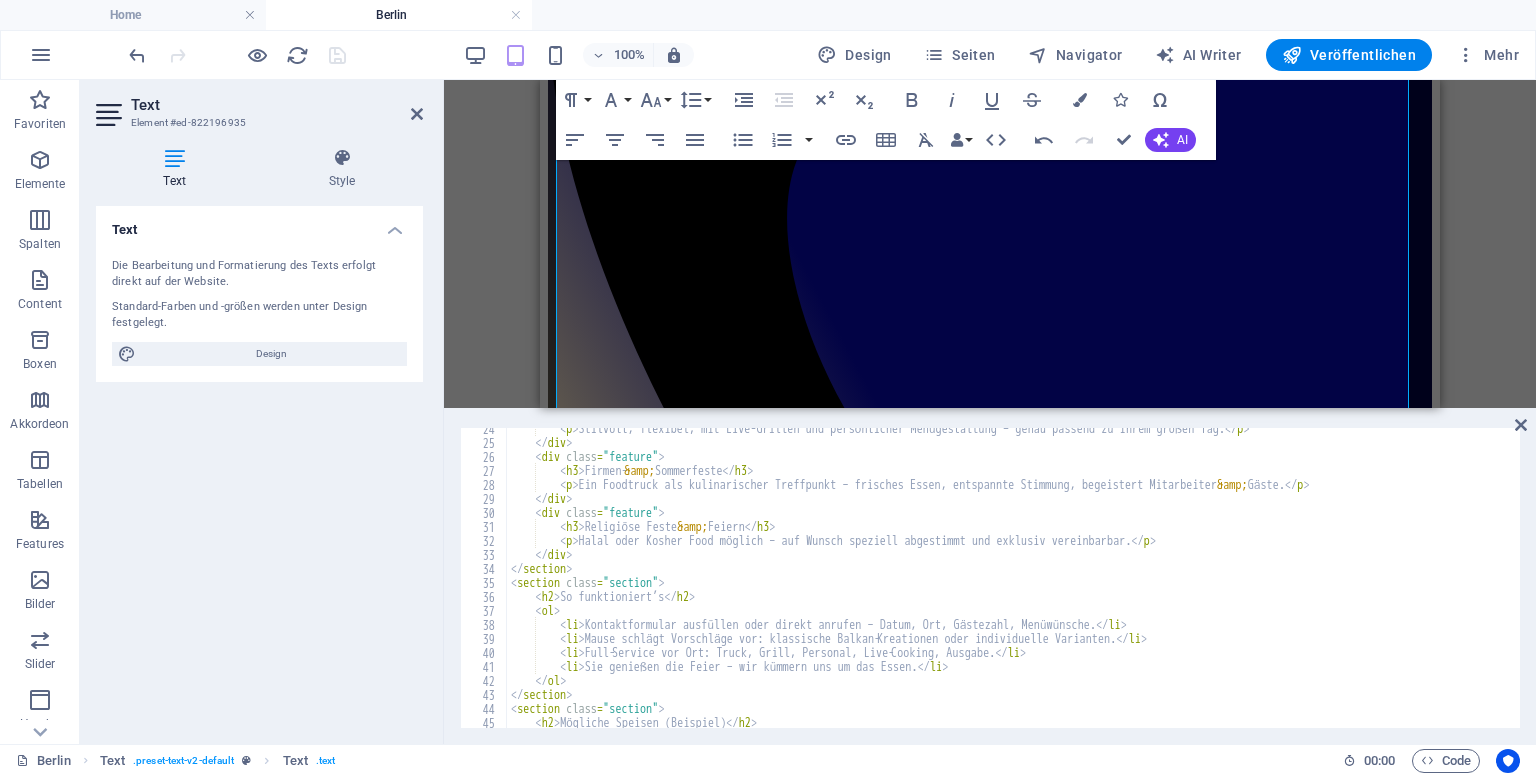 click on "Ziehe hier rein, um den vorhandenen Inhalt zu ersetzen. Drücke "Strg", wenn du ein neues Element erstellen möchtest.
Container   H3   Icon-Liste   Container   Text   H3   Container   Container   H3   Container   Text Formatierung Normal Überschrift 1 Überschrift 2 Überschrift 3 Überschrift 4 Heading 5 Heading 6 Quelltext Schriftart Arial Georgia Impact Tahoma Times New Roman Verdana Open Sans Poppins Schriftgröße 8 9 10 11 12 14 18 24 30 36 48 60 72 96 Zeilenhöhe Standard Einfach 1.15 1.5 Doppelt Einzug vergrößern Einzug verkleinern Hochgestellt Tiefgestellt Fett Kursiv Unterstrichen Durchgestrichen Farben Icons Sonderzeichen Linksbündig ausrichten Zentriert ausrichten Rechtsbündig ausrichten Blocksatz Unnummerierte Liste   Standard Kreis Kreis gefüllt Quadrat    Nummerierte Liste   Standard Kleinbuchstaben Griechisches Alphabet Römische Ziffern (klein) Grossbuchstaben Römische Ziffern (gross)    Link einfügen Tabelle einfügen Formatierung löschen Data Bindings Firma Fax" at bounding box center (990, 244) 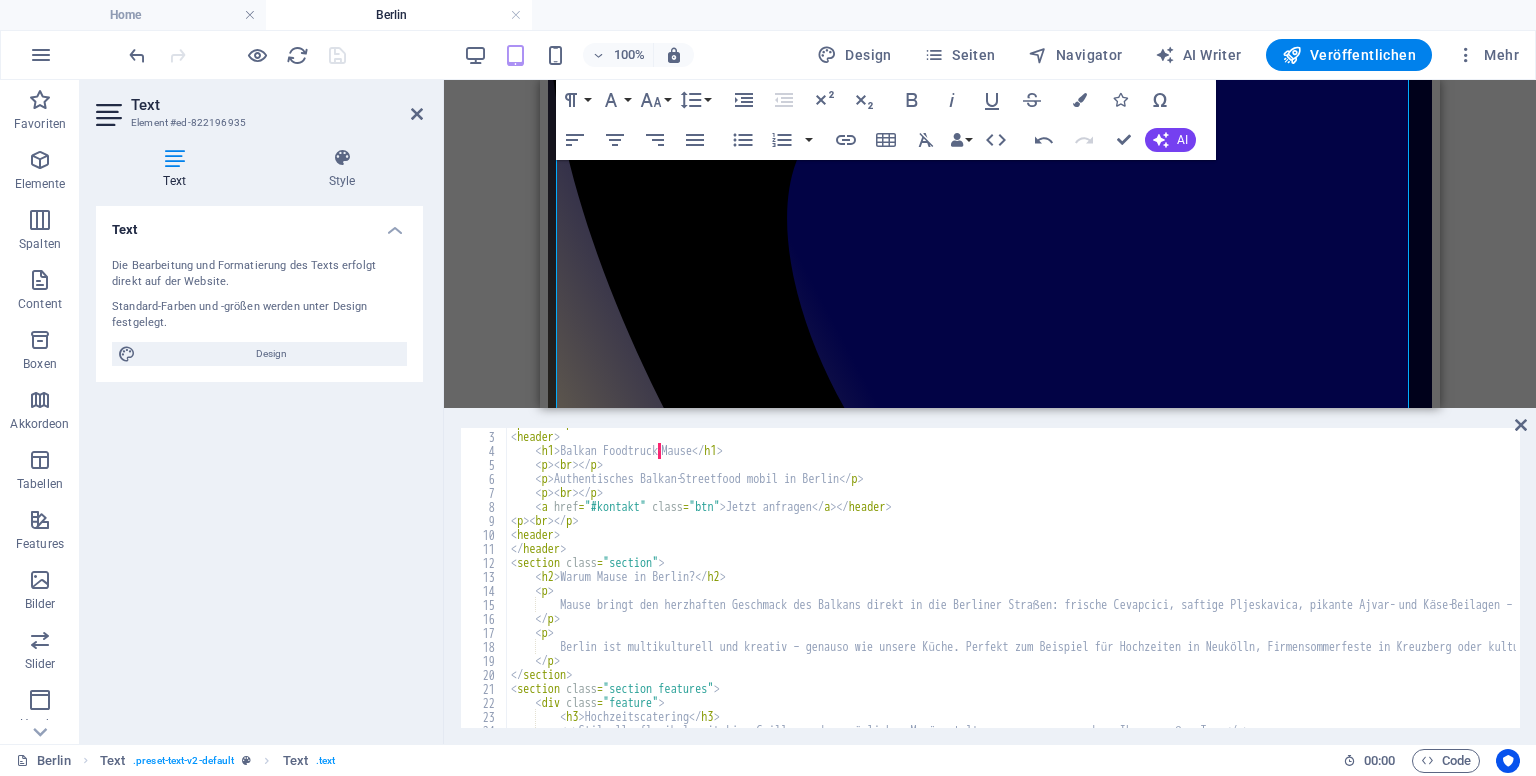 scroll, scrollTop: 33, scrollLeft: 0, axis: vertical 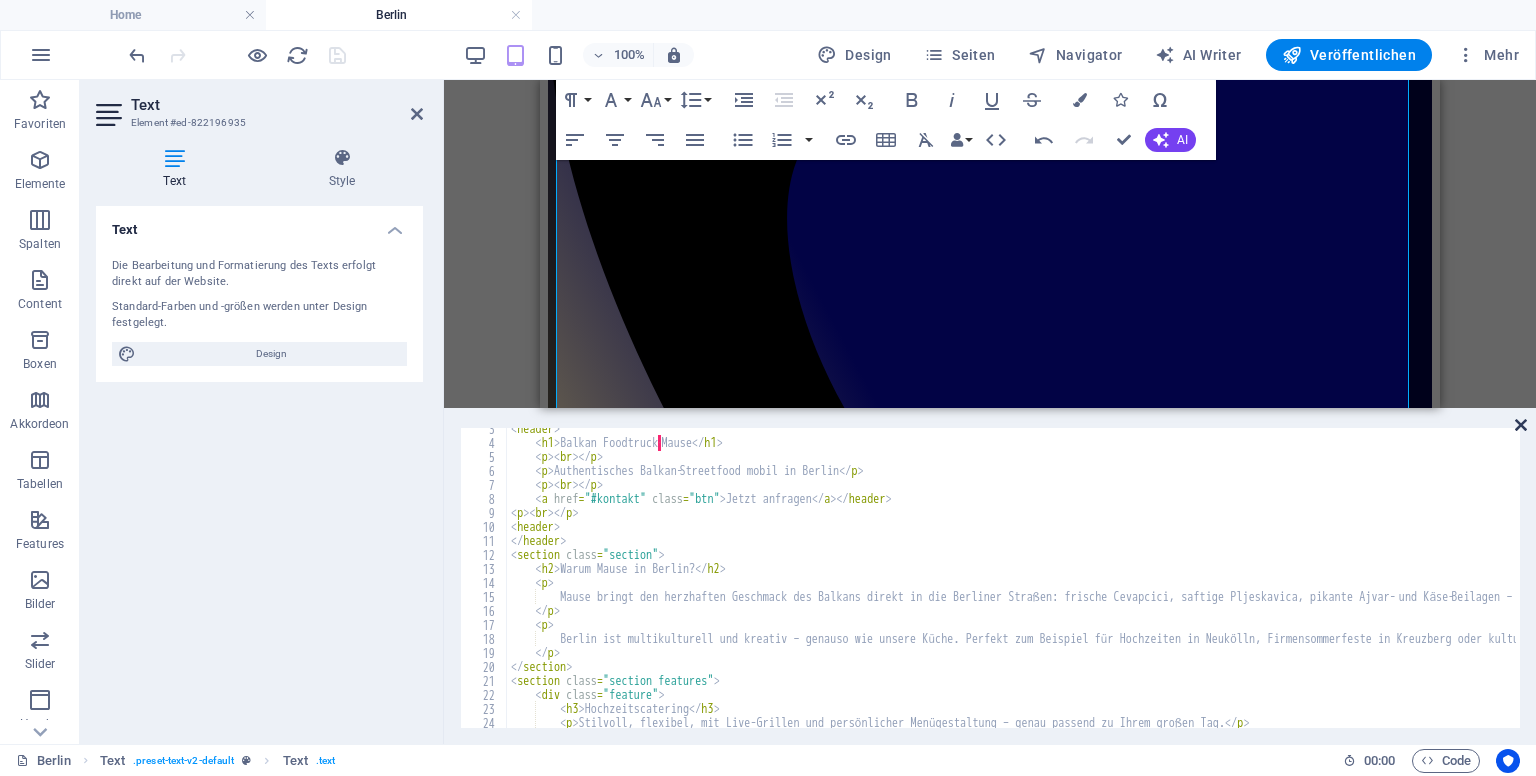 click at bounding box center [1521, 425] 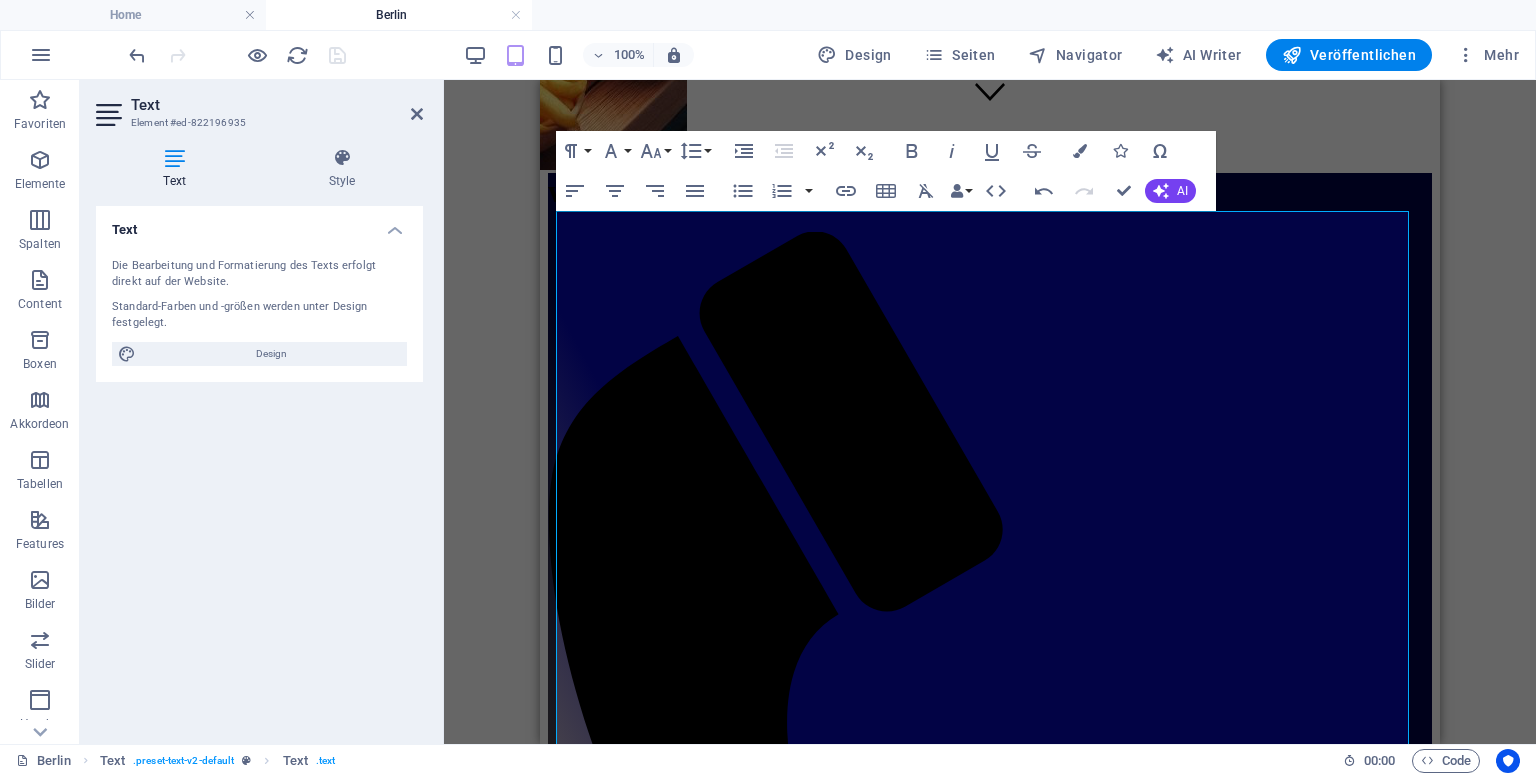 scroll, scrollTop: 629, scrollLeft: 0, axis: vertical 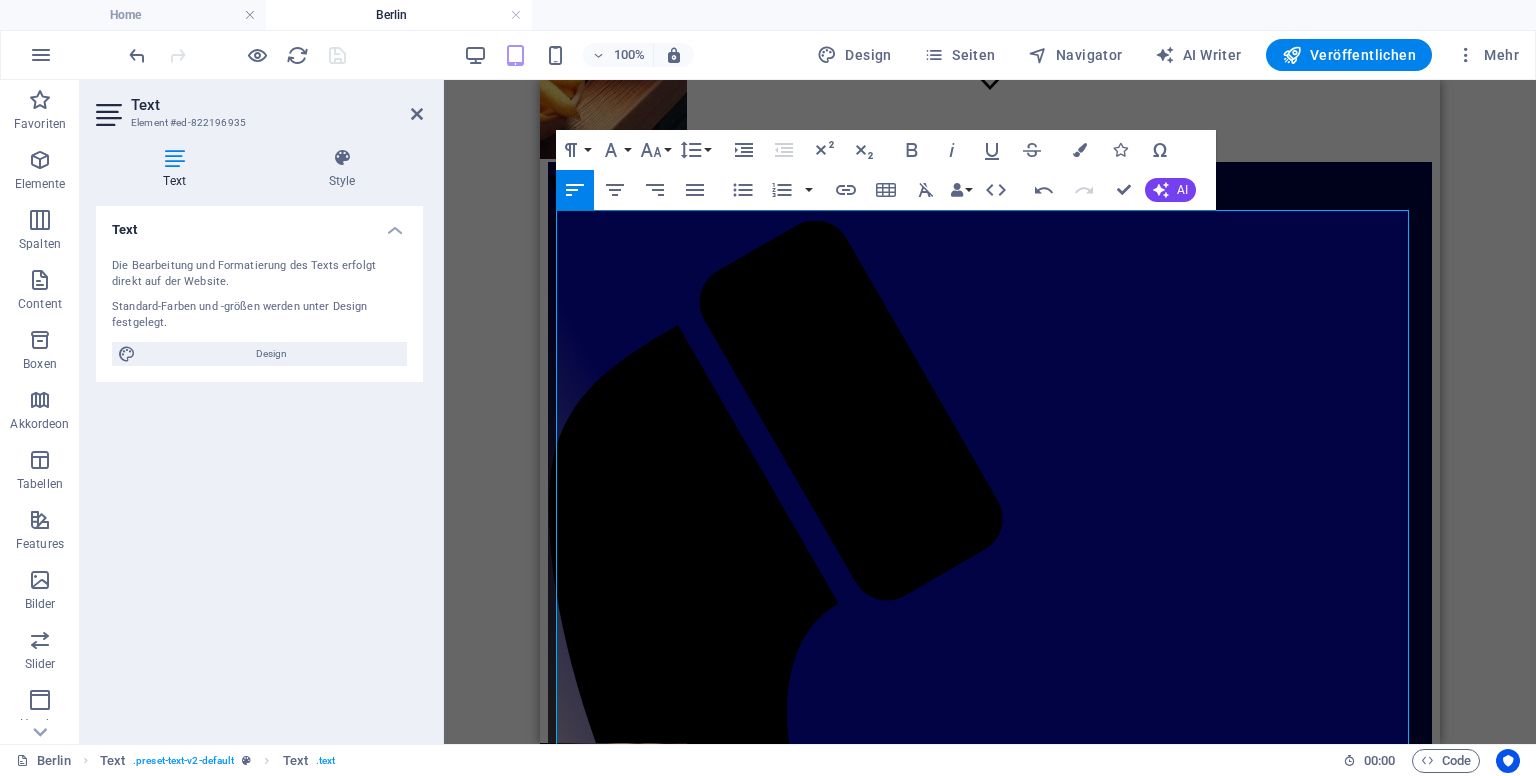 drag, startPoint x: 724, startPoint y: 416, endPoint x: 1079, endPoint y: 487, distance: 362.0304 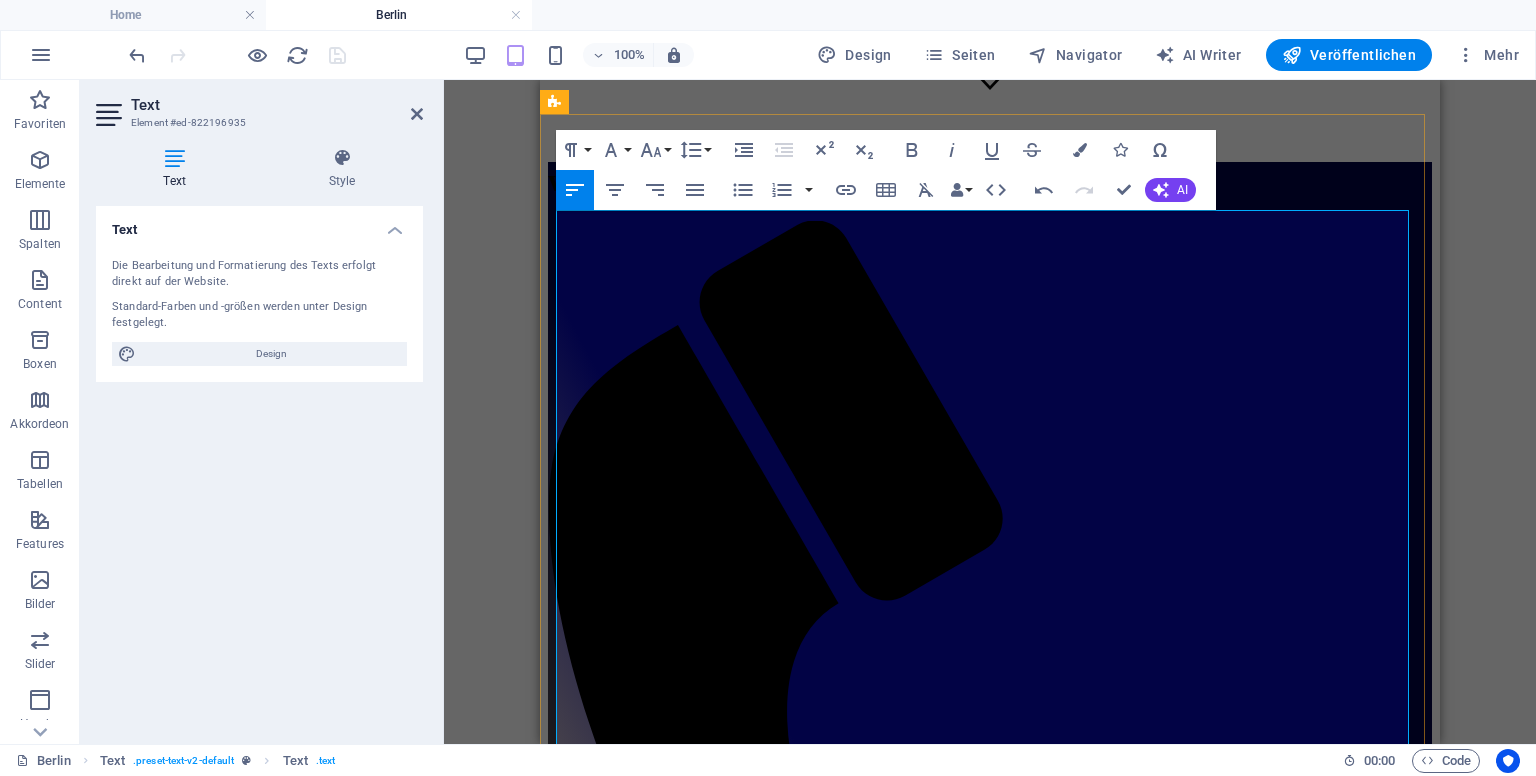 click on "Authentisches Balkan‑Streetfood mobil in Berlin" at bounding box center (990, 1674) 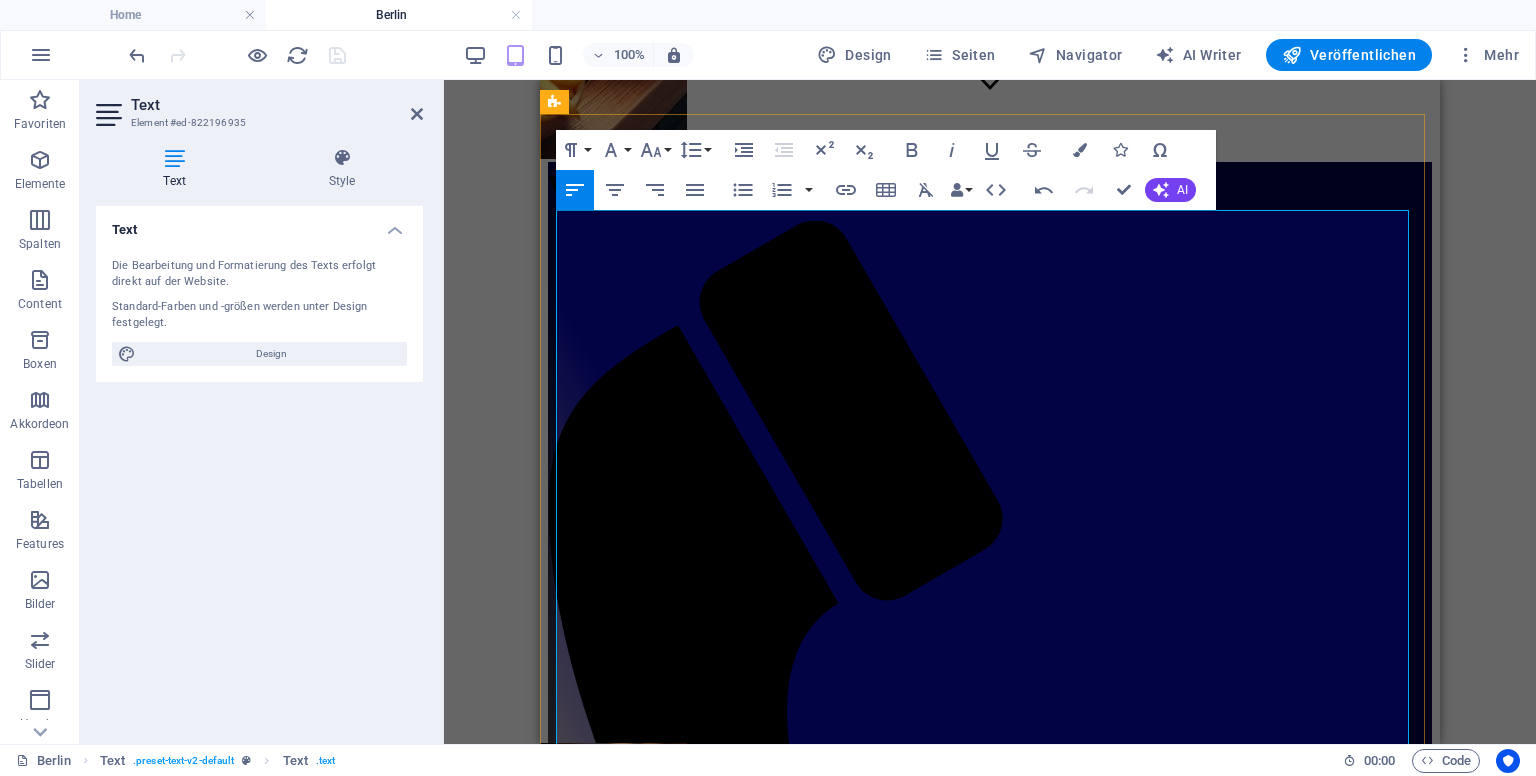 click on "Berlin ist multikulturell und kreativ – genauso wie unsere Küche. Perfekt zum Beispiel für Hochzeiten in Neukölln, Firmensommerfeste in Kreuzberg oder kulturelle Events in Wedding." at bounding box center (990, 1906) 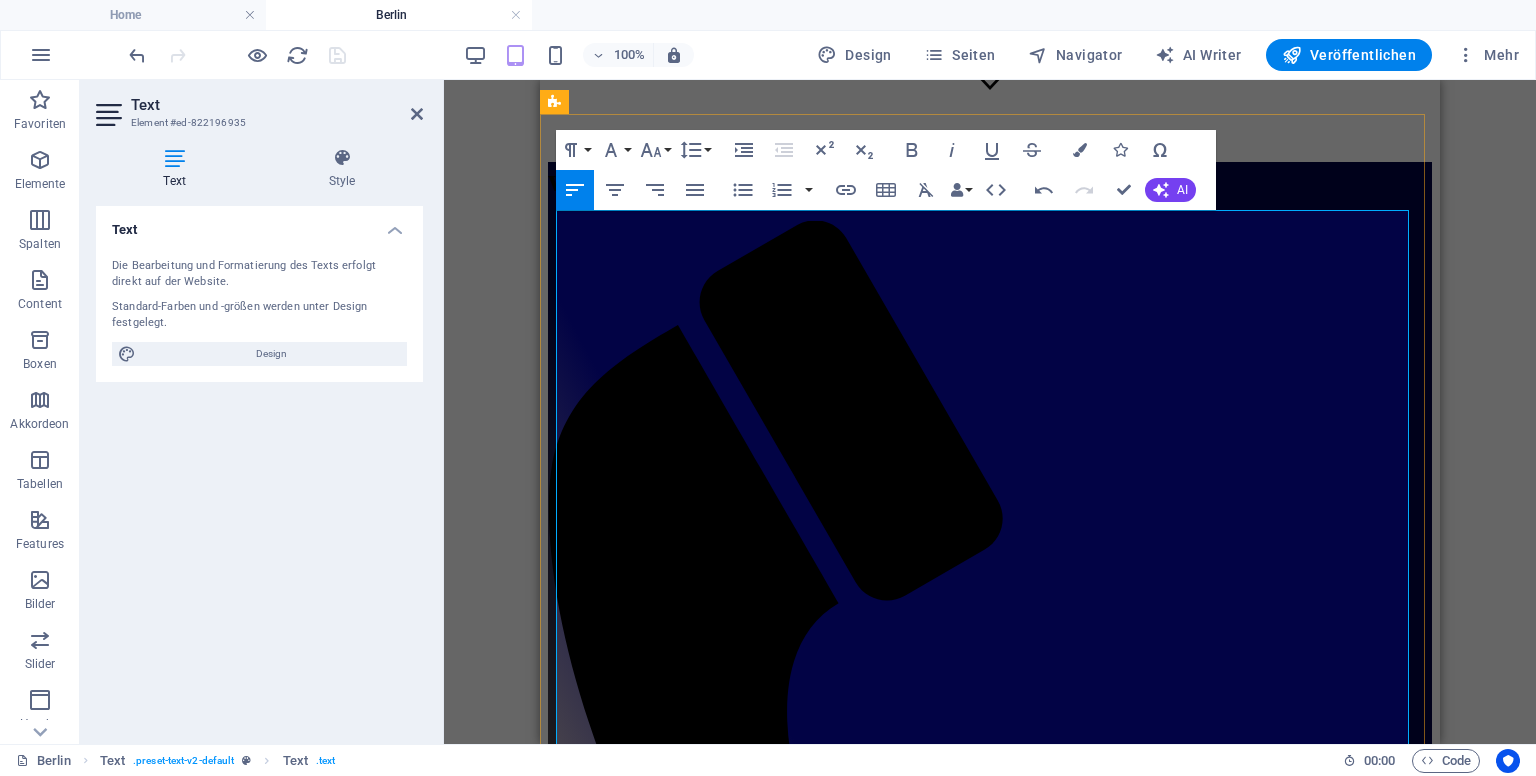 click on "Stilvoll, flexibel, mit Live-Grillen und persönlicher Menügestaltung – genau passend zu Ihrem großen Tag." at bounding box center (990, 2027) 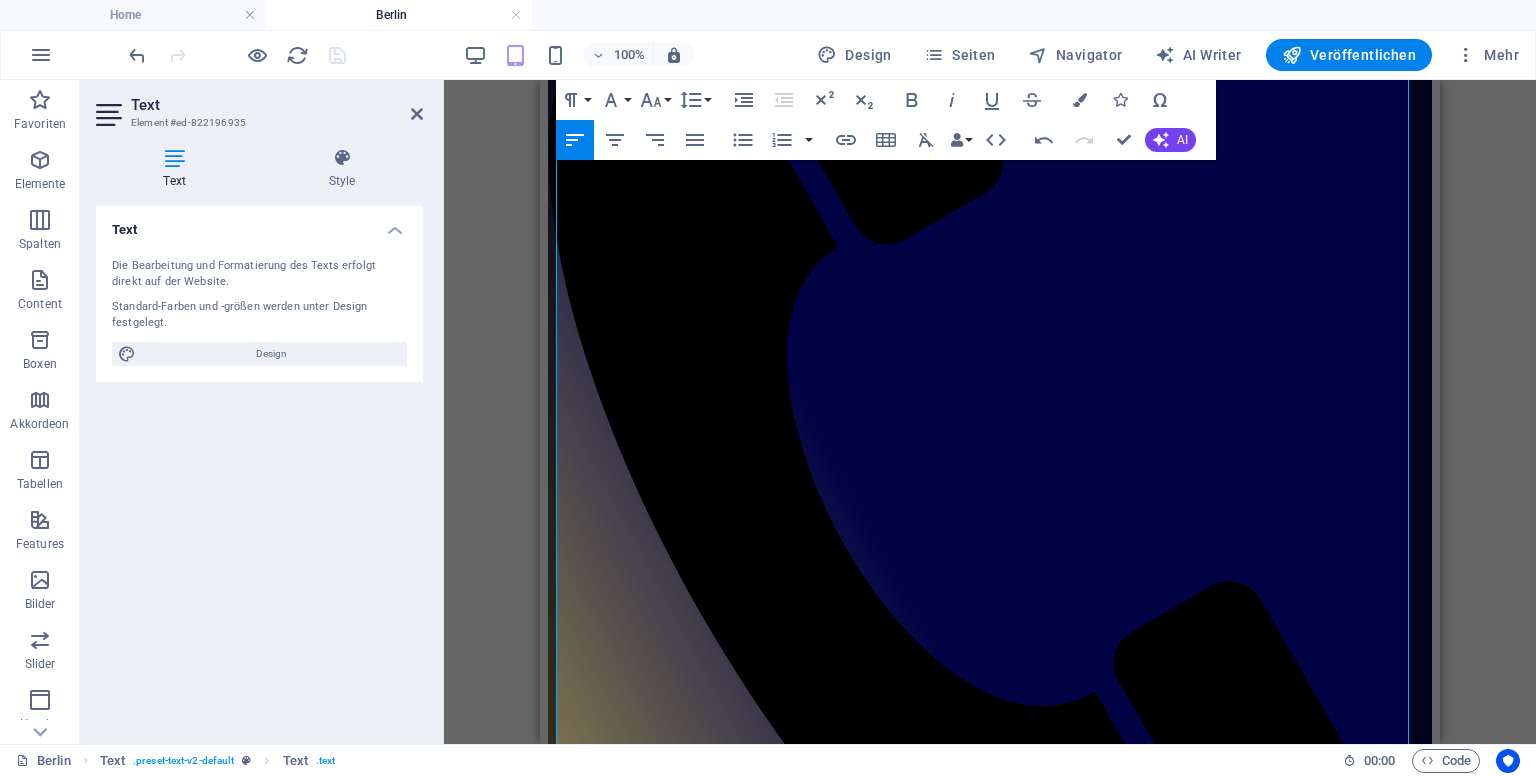 scroll, scrollTop: 930, scrollLeft: 0, axis: vertical 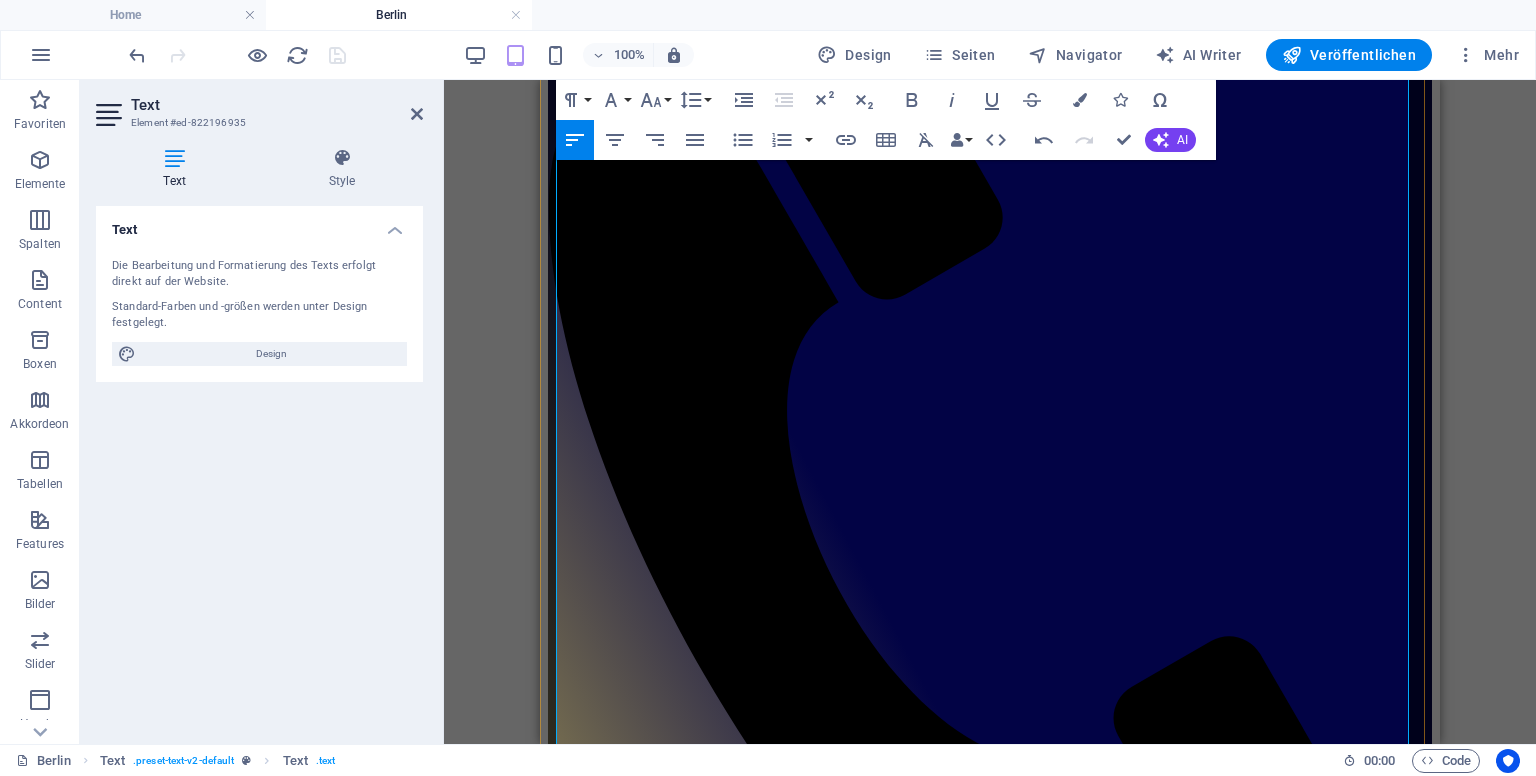 click on "Ein Foodtruck als kulinarischer Treffpunkt – frisches Essen, entspannte Stimmung, begeistert Mitarbeiter & Gäste." at bounding box center [990, 1837] 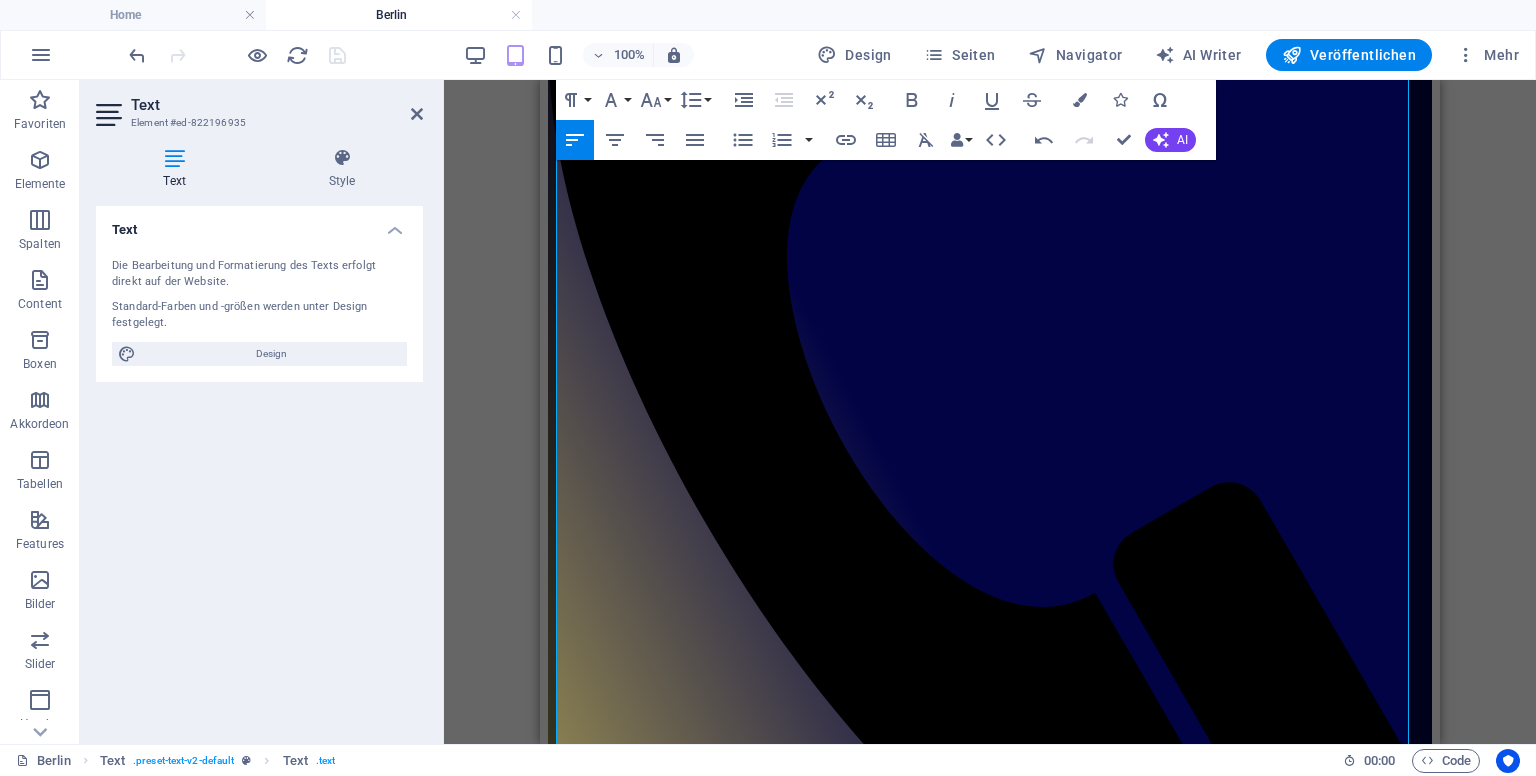 scroll, scrollTop: 1106, scrollLeft: 0, axis: vertical 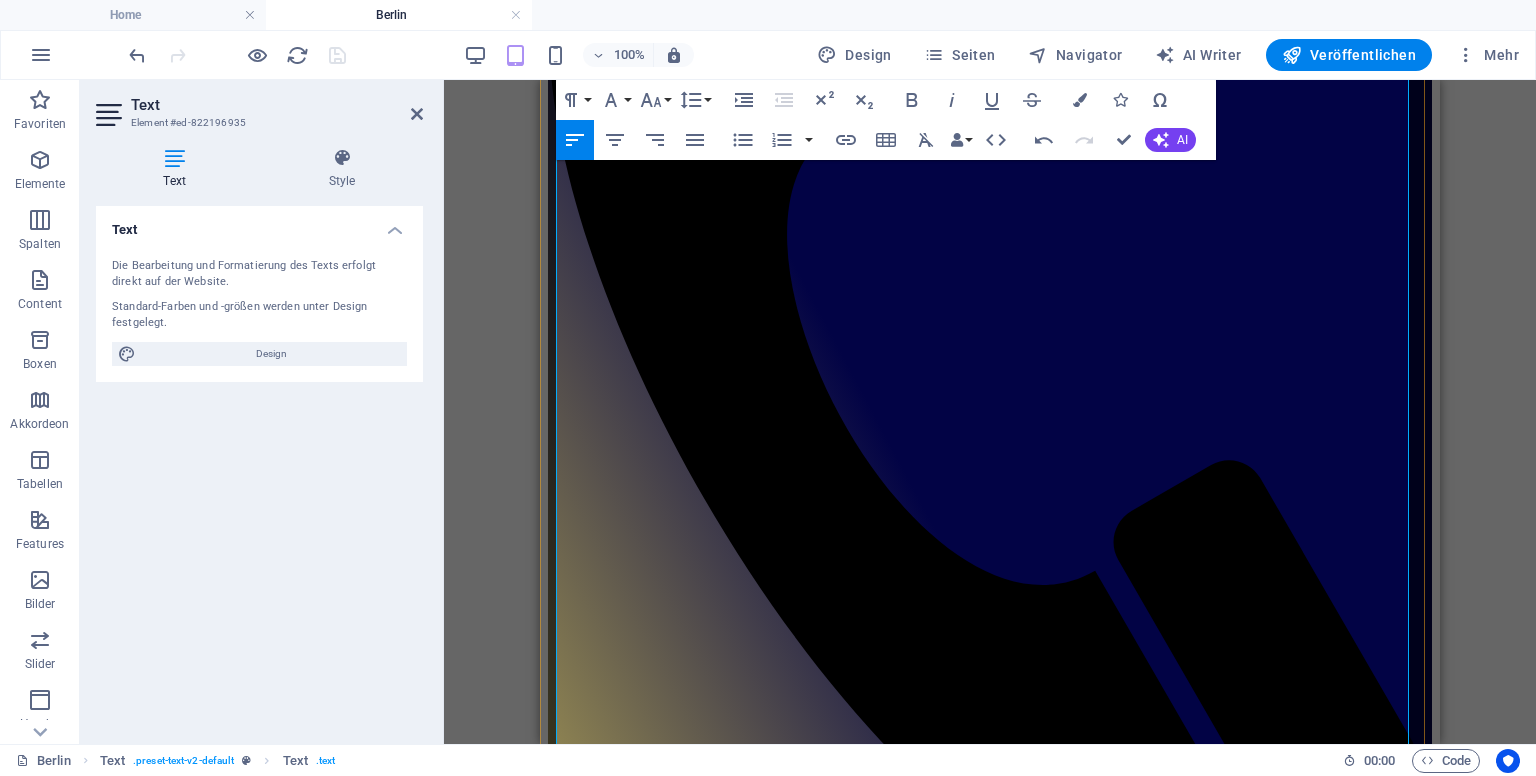 click on "Mögliche Speisen (Beispiel)" at bounding box center [990, 2000] 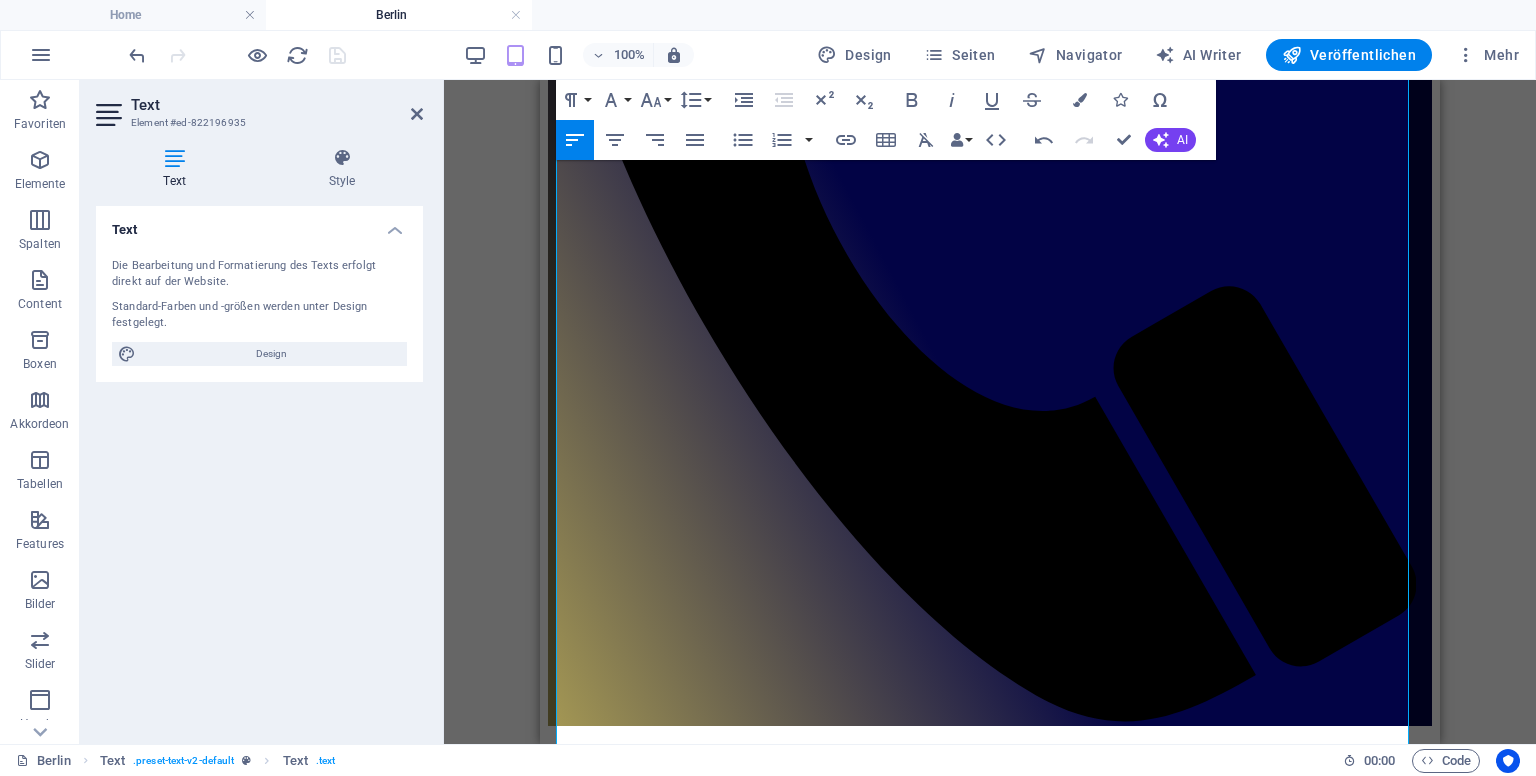 scroll, scrollTop: 1100, scrollLeft: 0, axis: vertical 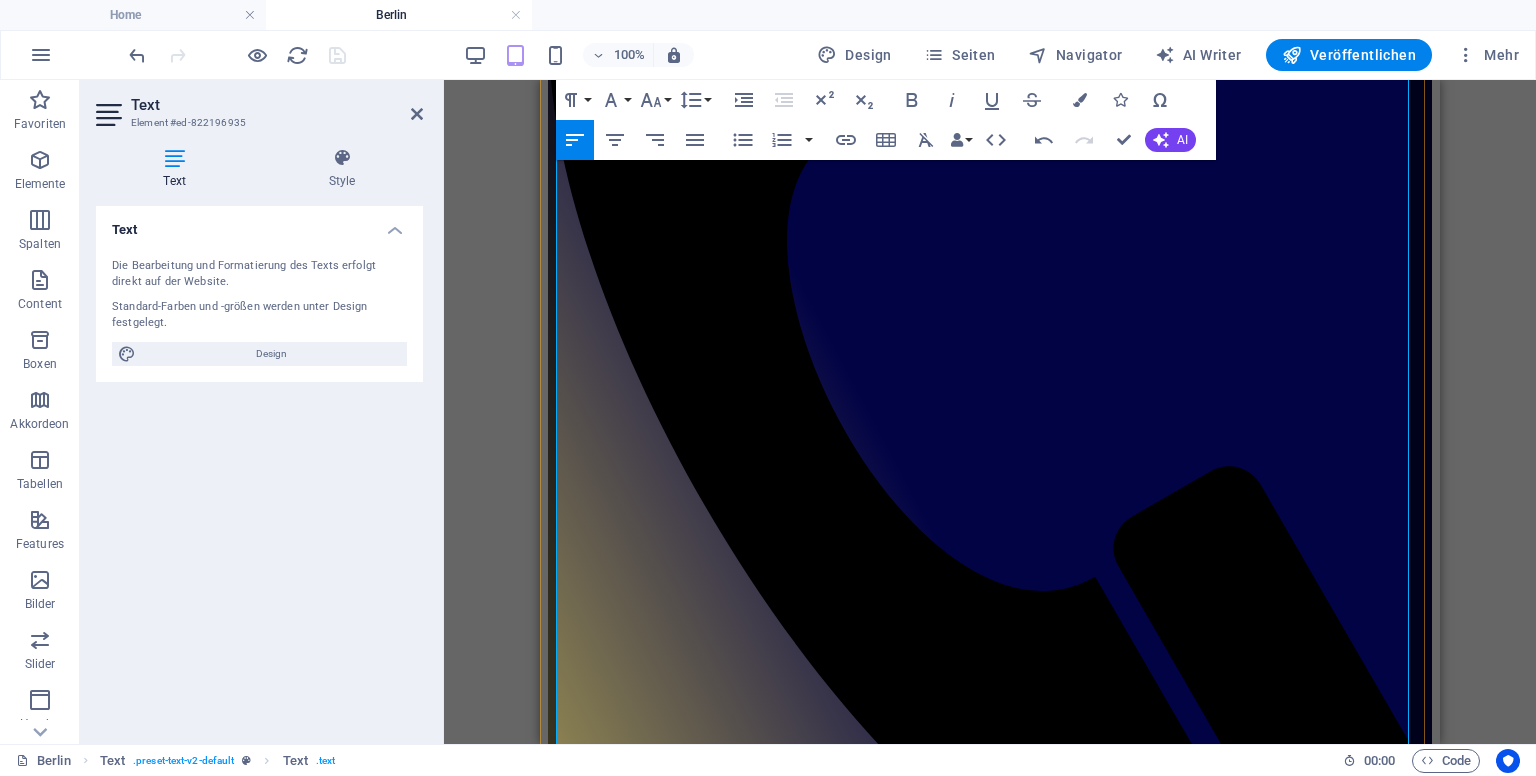click on "Halal oder Kosher Food möglich – auf Wunsch speziell abgestimmt und exklusiv vereinbarbar." at bounding box center (990, 1778) 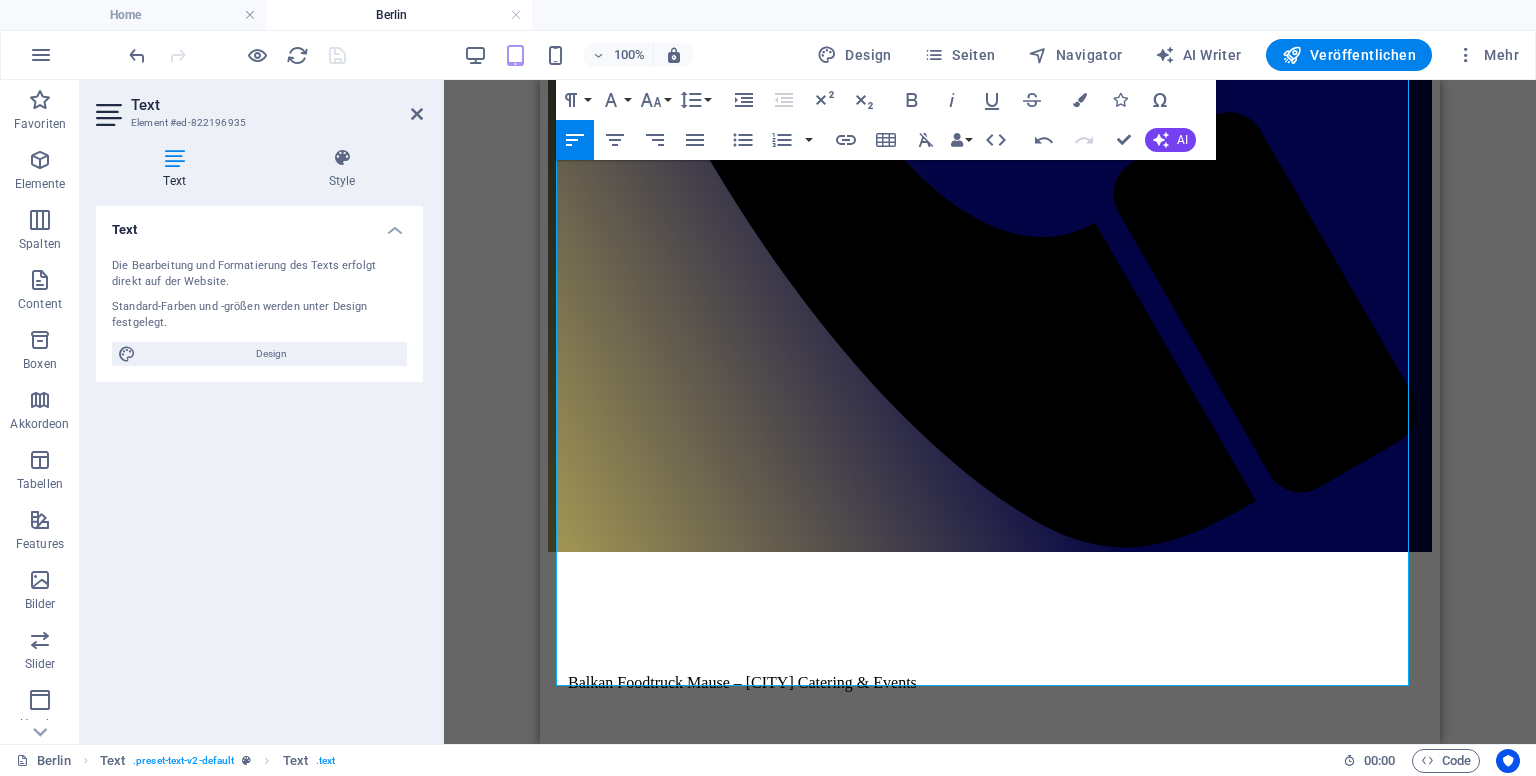scroll, scrollTop: 1455, scrollLeft: 0, axis: vertical 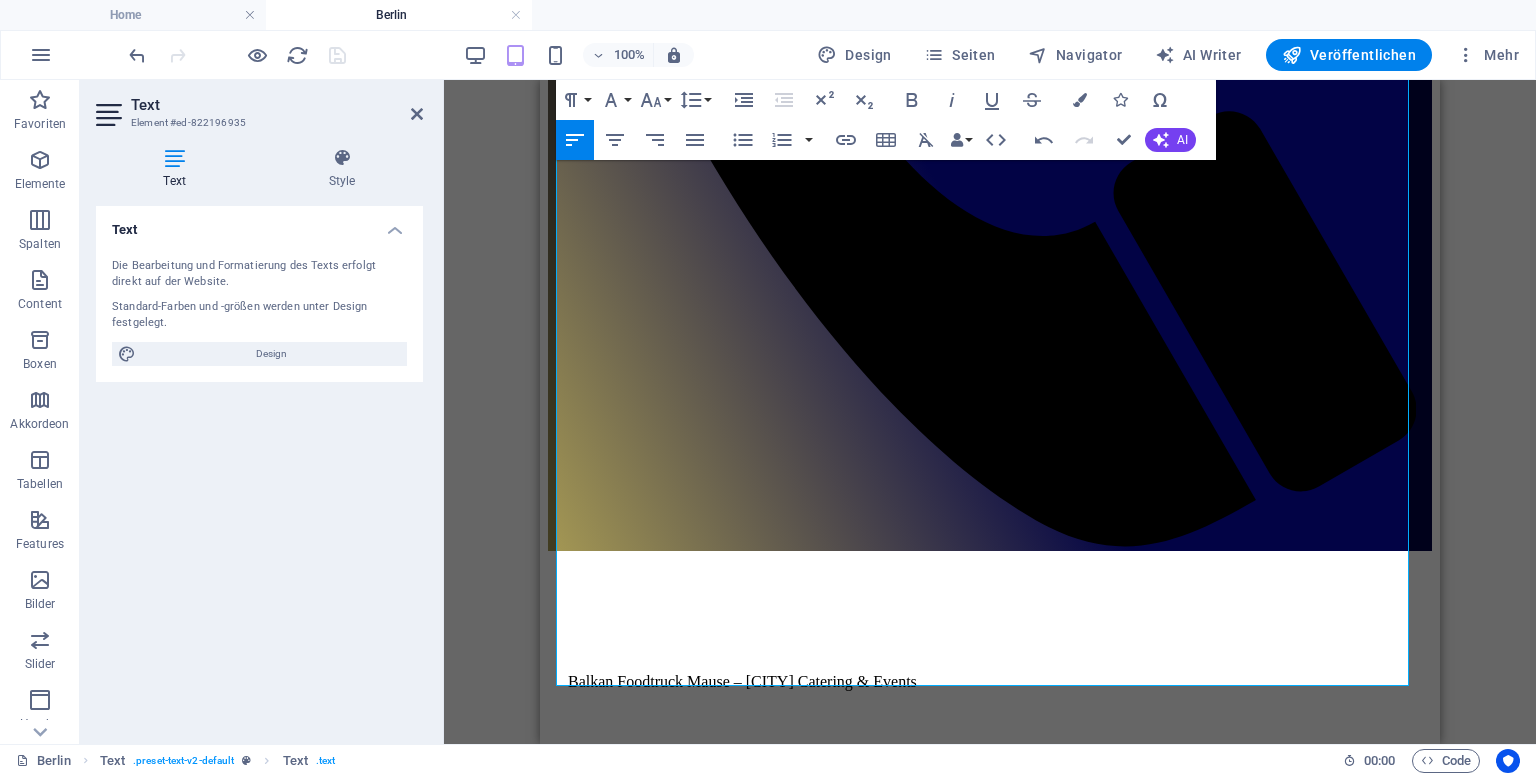 drag, startPoint x: 1432, startPoint y: 292, endPoint x: 1987, endPoint y: 422, distance: 570.0219 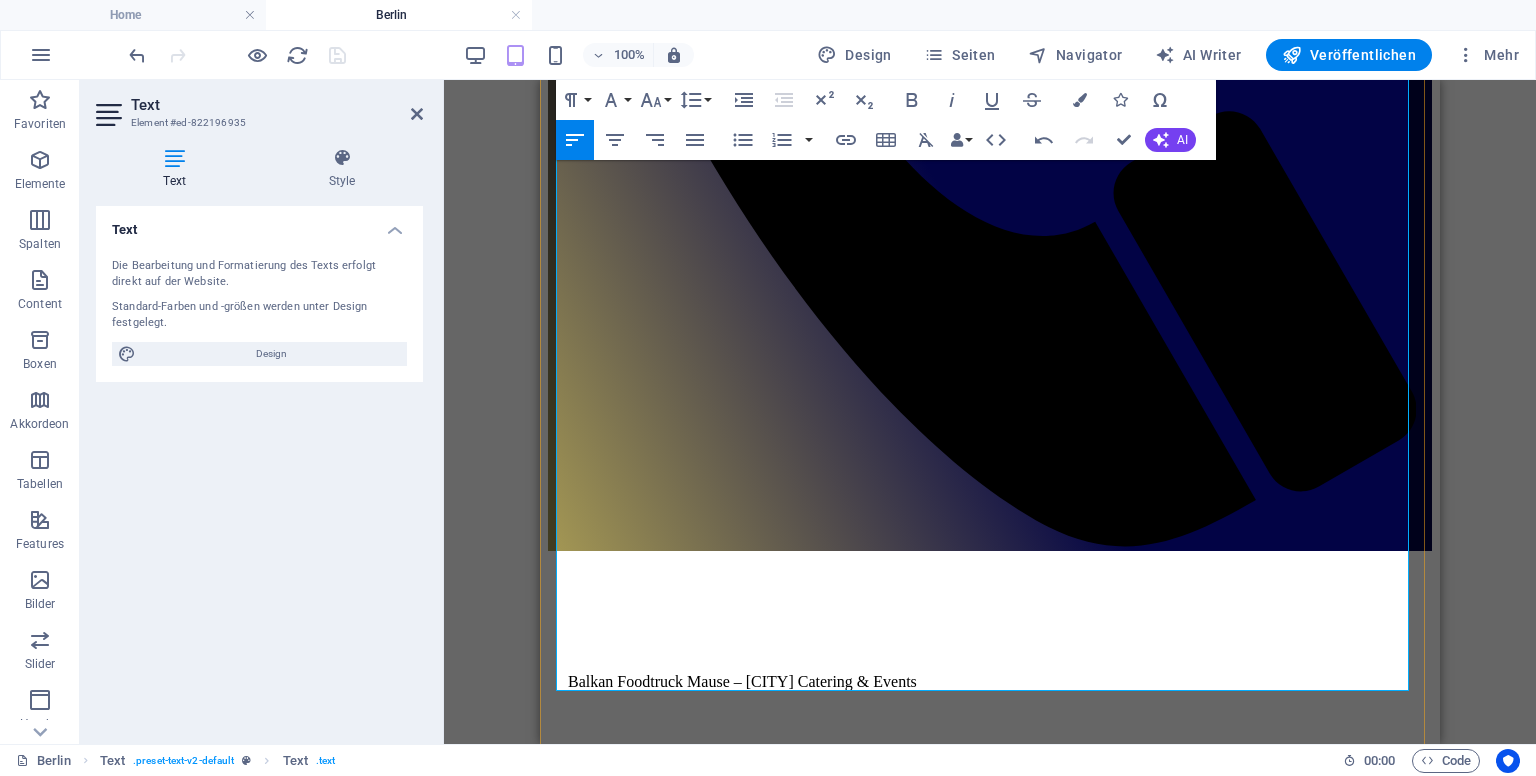 click on "Kontakt & Anfrage" at bounding box center [990, 1958] 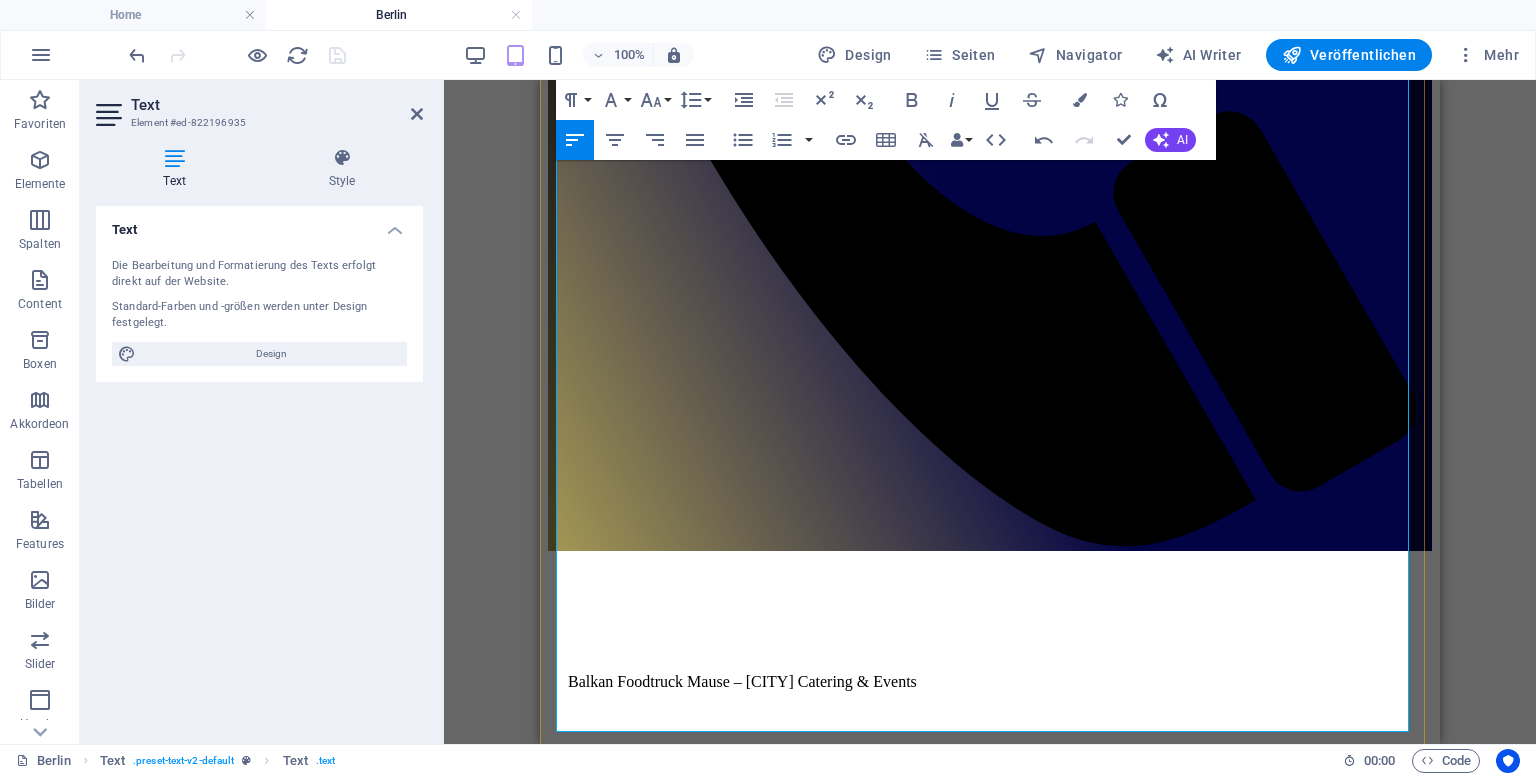 click on "Details wie Menüwünsche, Gästezahl, Ort und Datum helfen uns, ein maßgeschneidertes Angebot zu erstellen." at bounding box center (990, 2115) 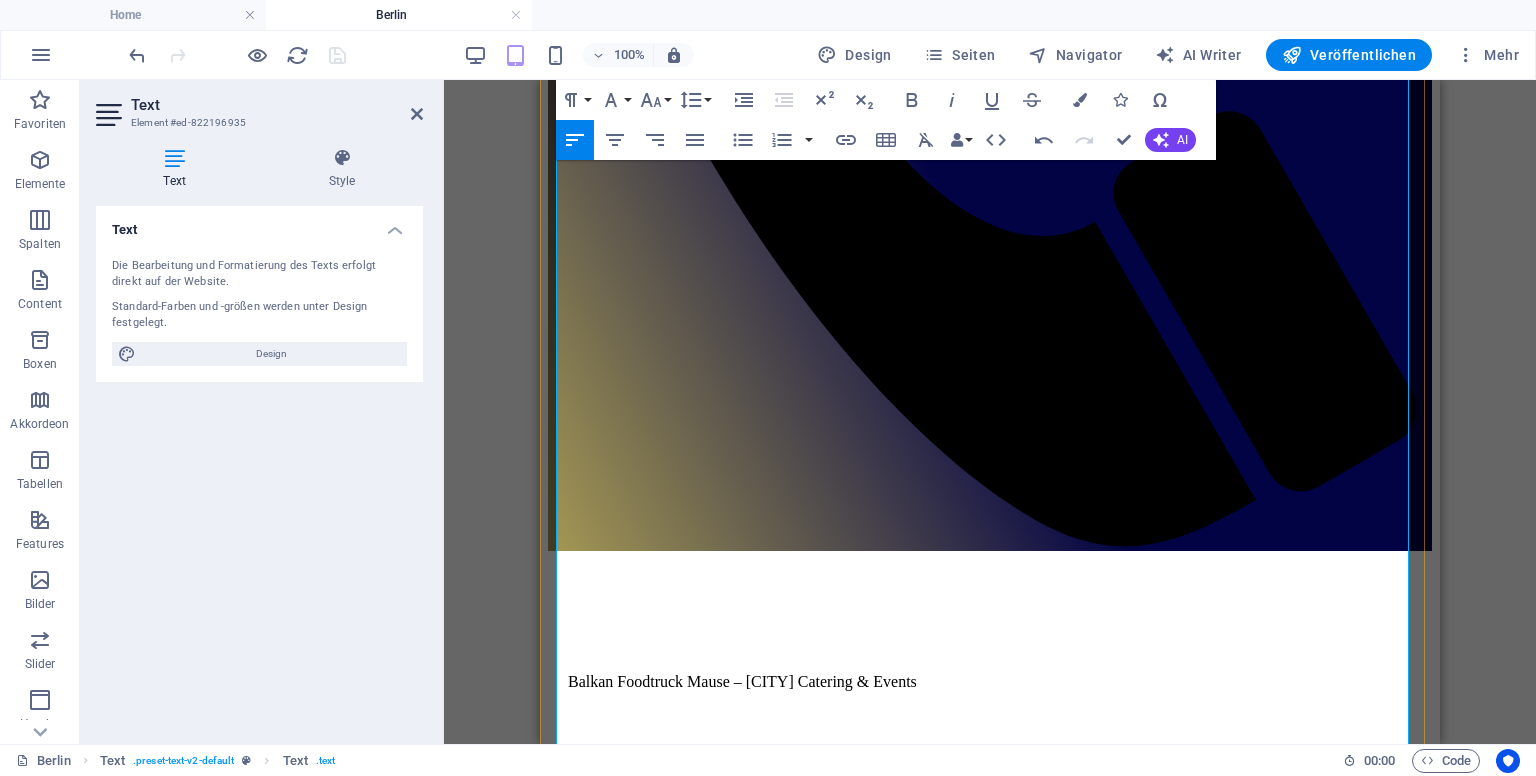 drag, startPoint x: 828, startPoint y: 702, endPoint x: 1195, endPoint y: 697, distance: 367.03406 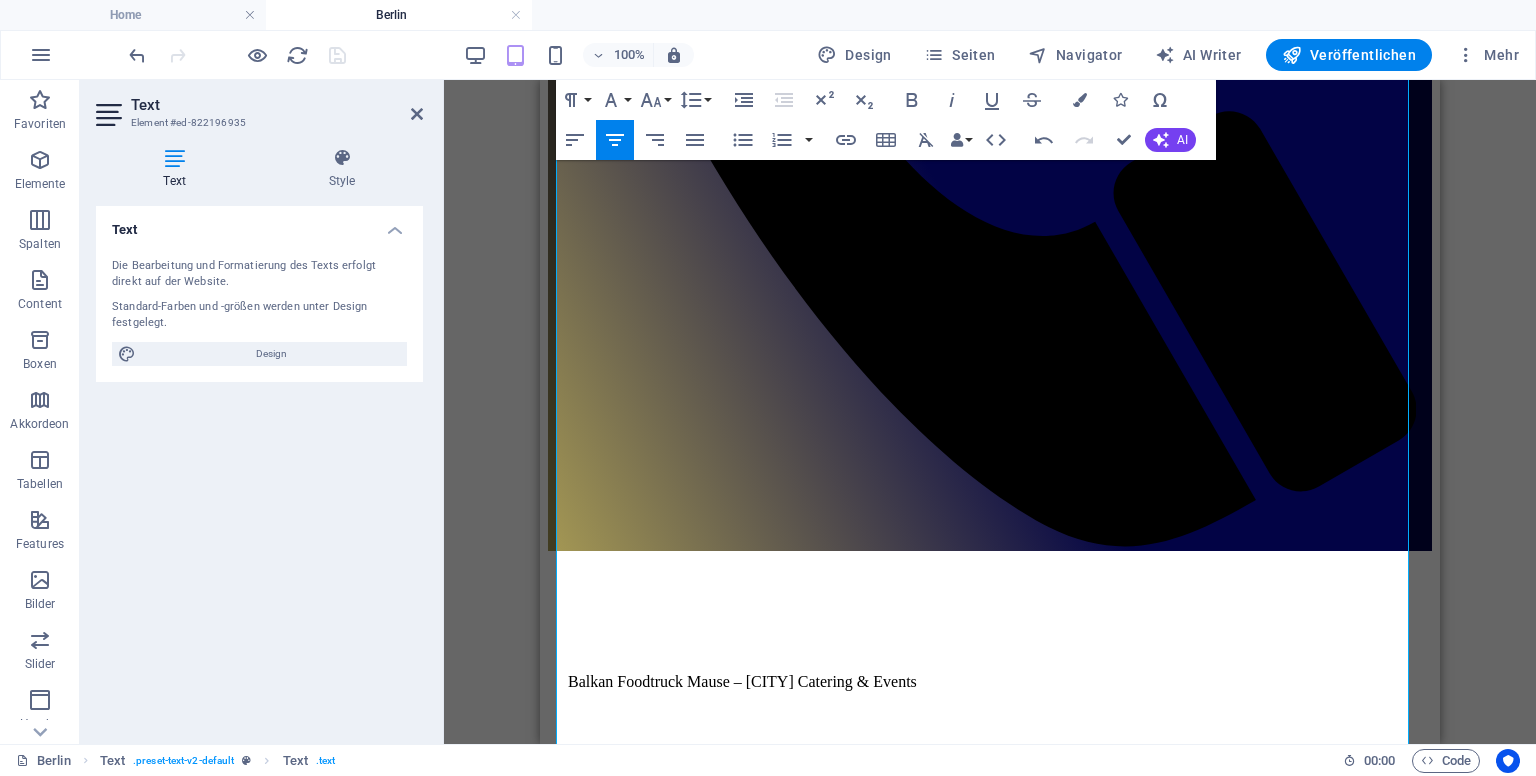 scroll, scrollTop: 1572, scrollLeft: 0, axis: vertical 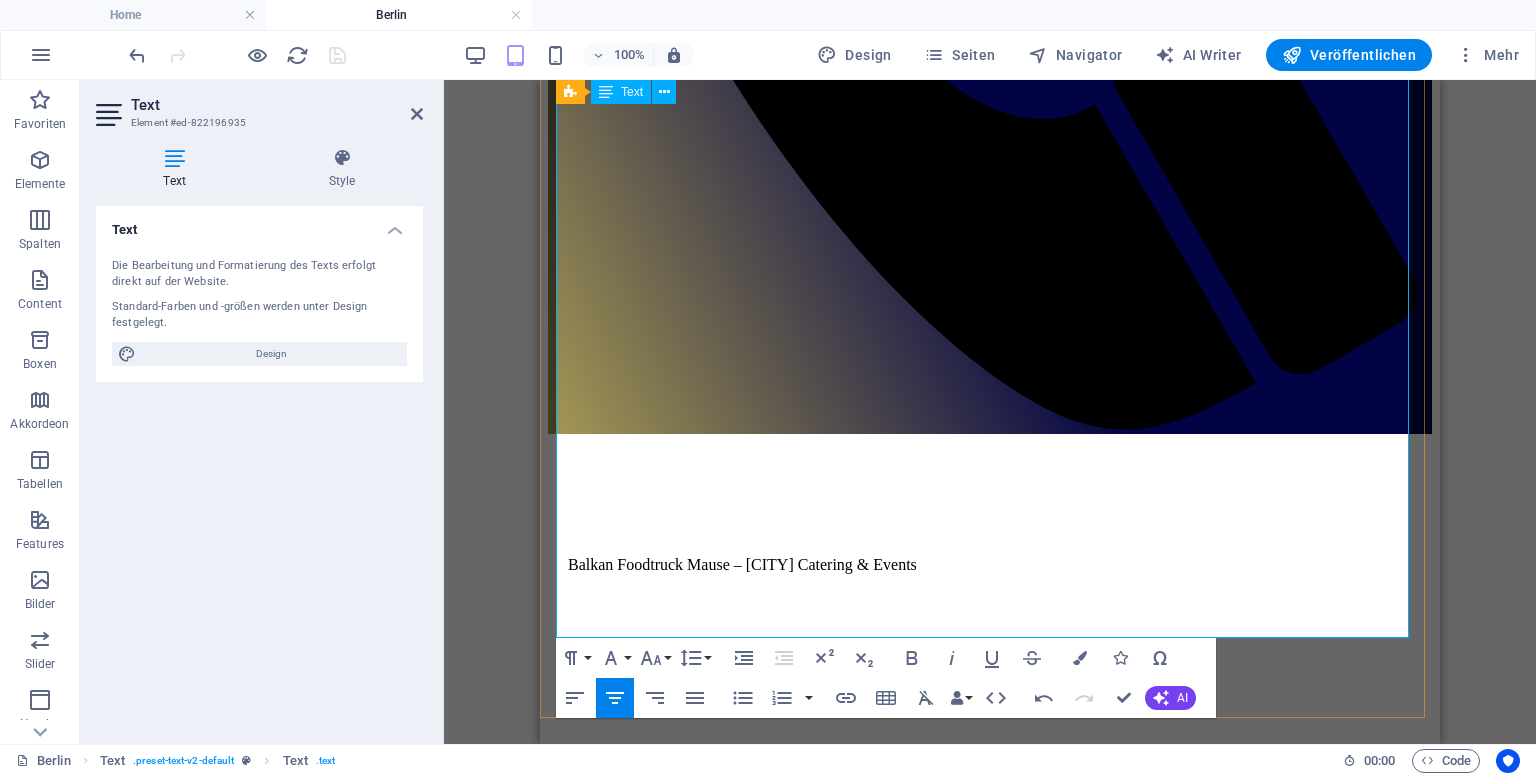 click at bounding box center (990, 2100) 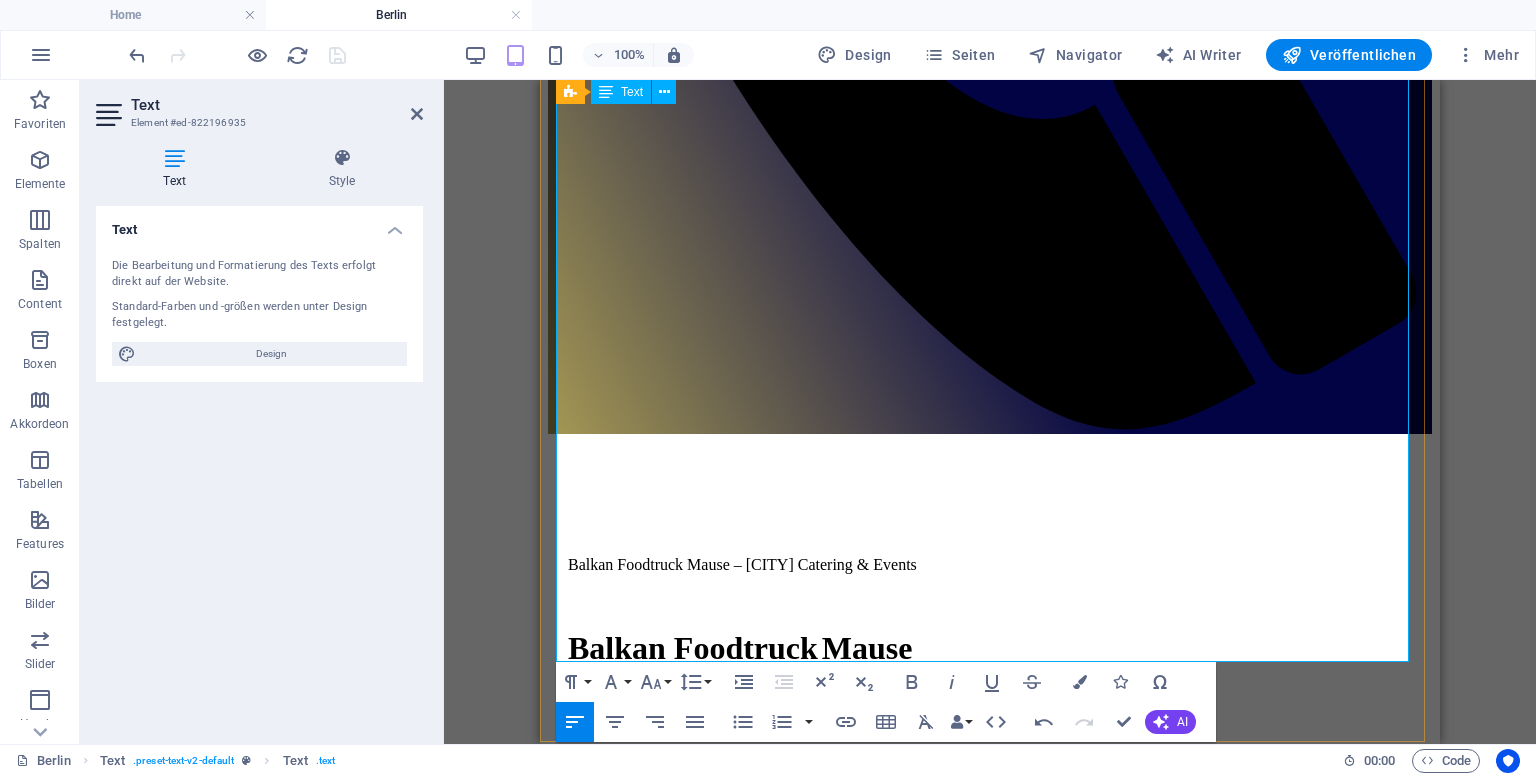 click on "Halal‑ oder Kosher‑Versionen nach Absprache" at bounding box center (1010, 1696) 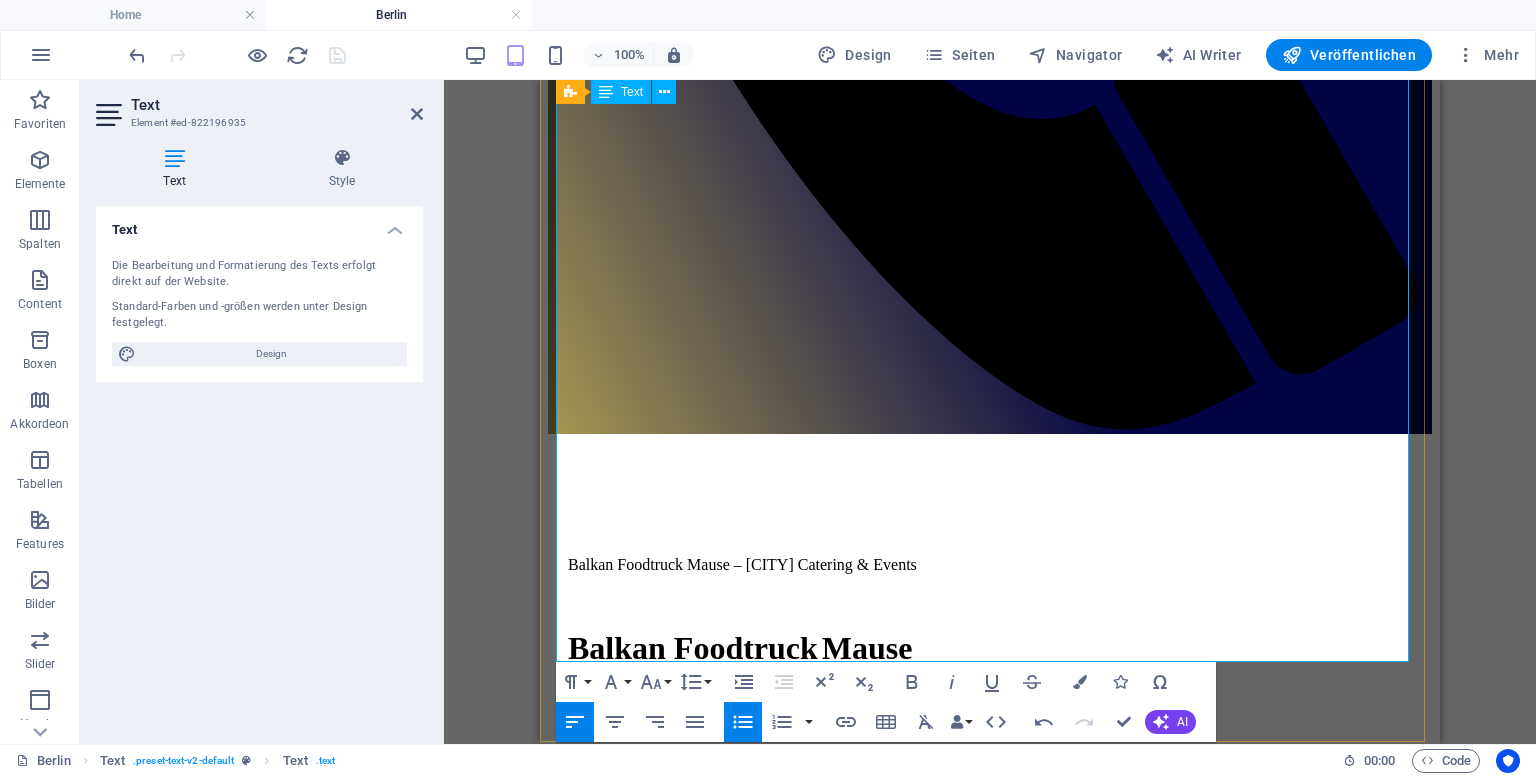 click on "Aktuelle Events & Tourdaten in Berlin" at bounding box center (990, 1738) 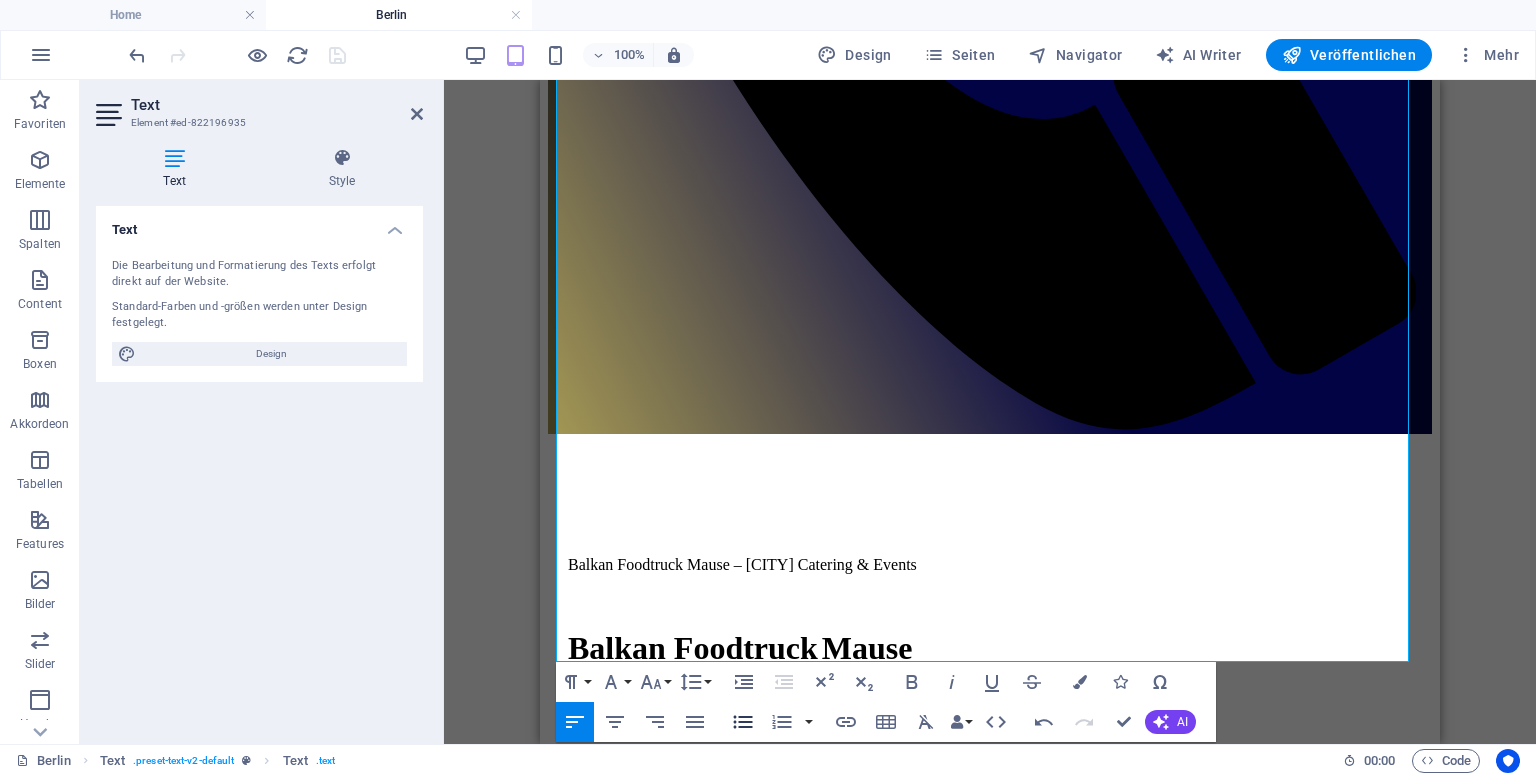 click 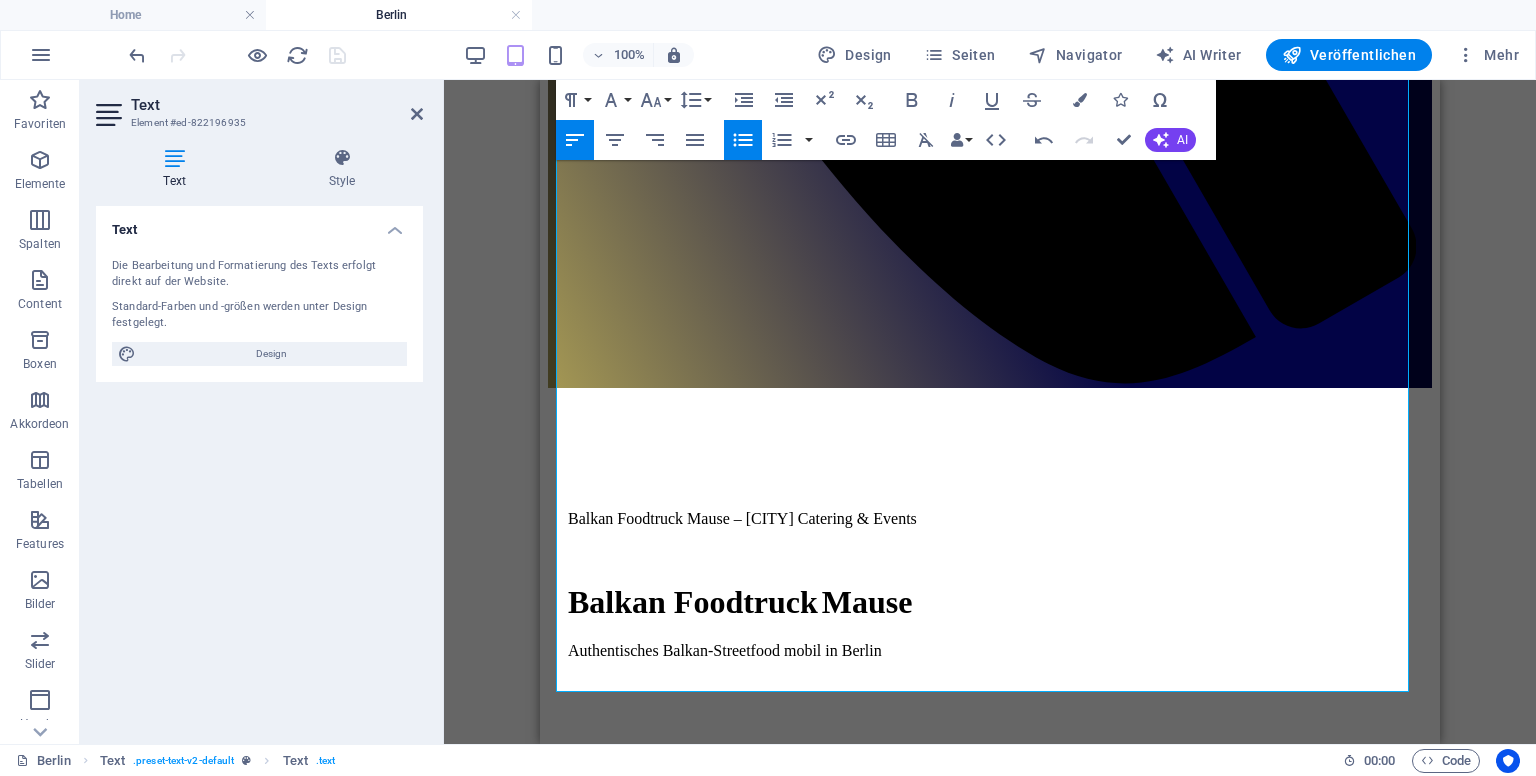 scroll, scrollTop: 1538, scrollLeft: 0, axis: vertical 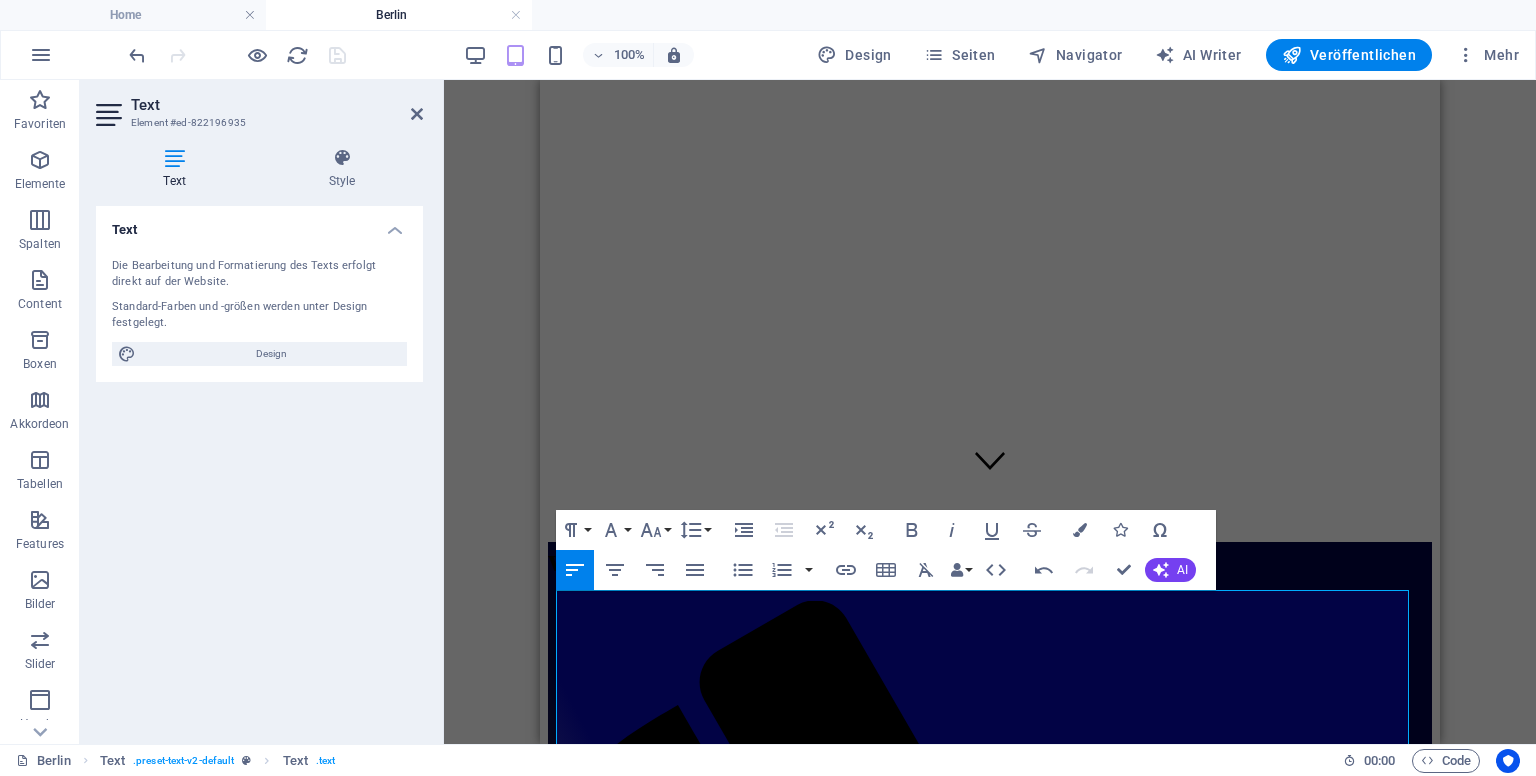 drag, startPoint x: 1424, startPoint y: 375, endPoint x: 2016, endPoint y: 277, distance: 600.05664 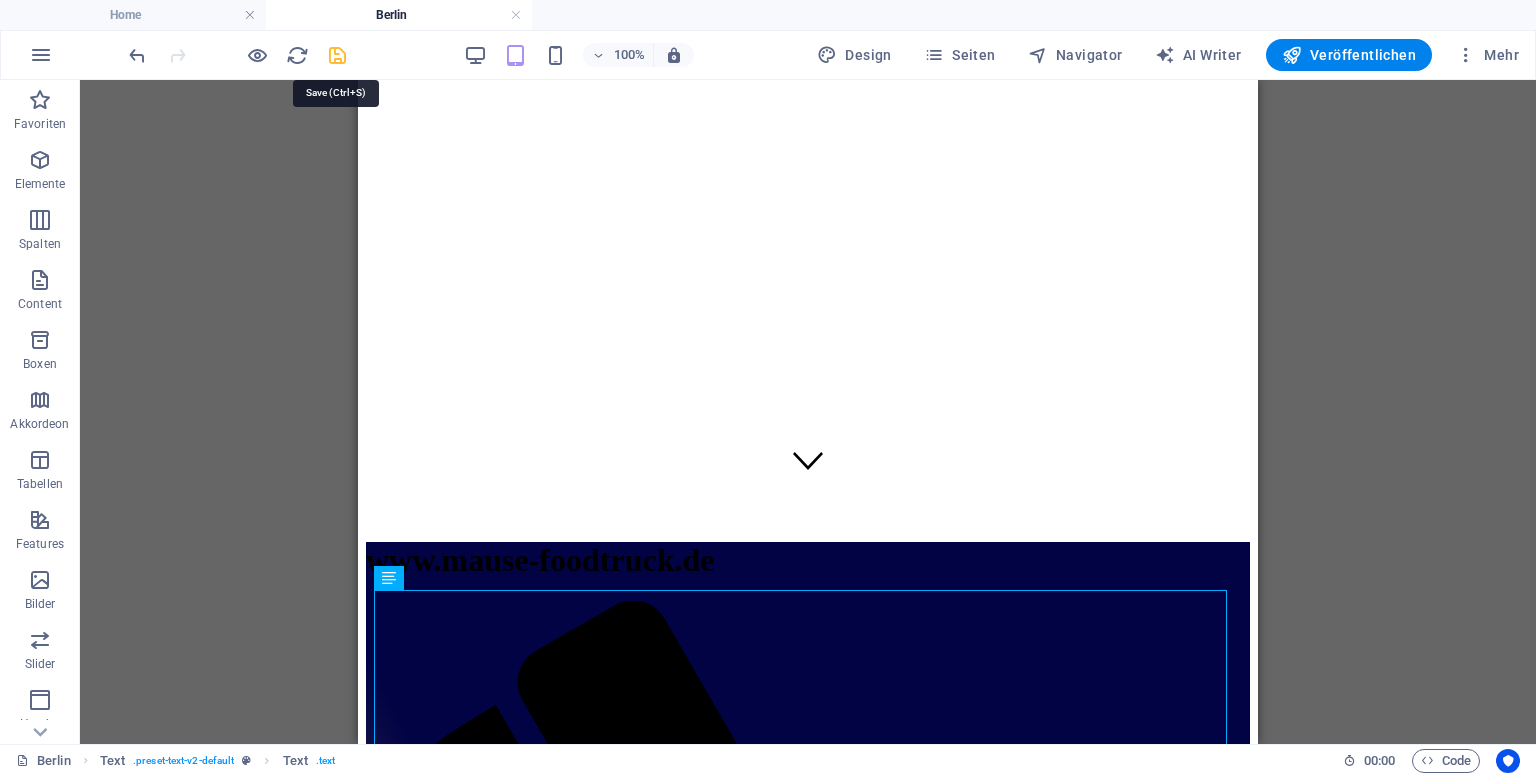 click at bounding box center [337, 55] 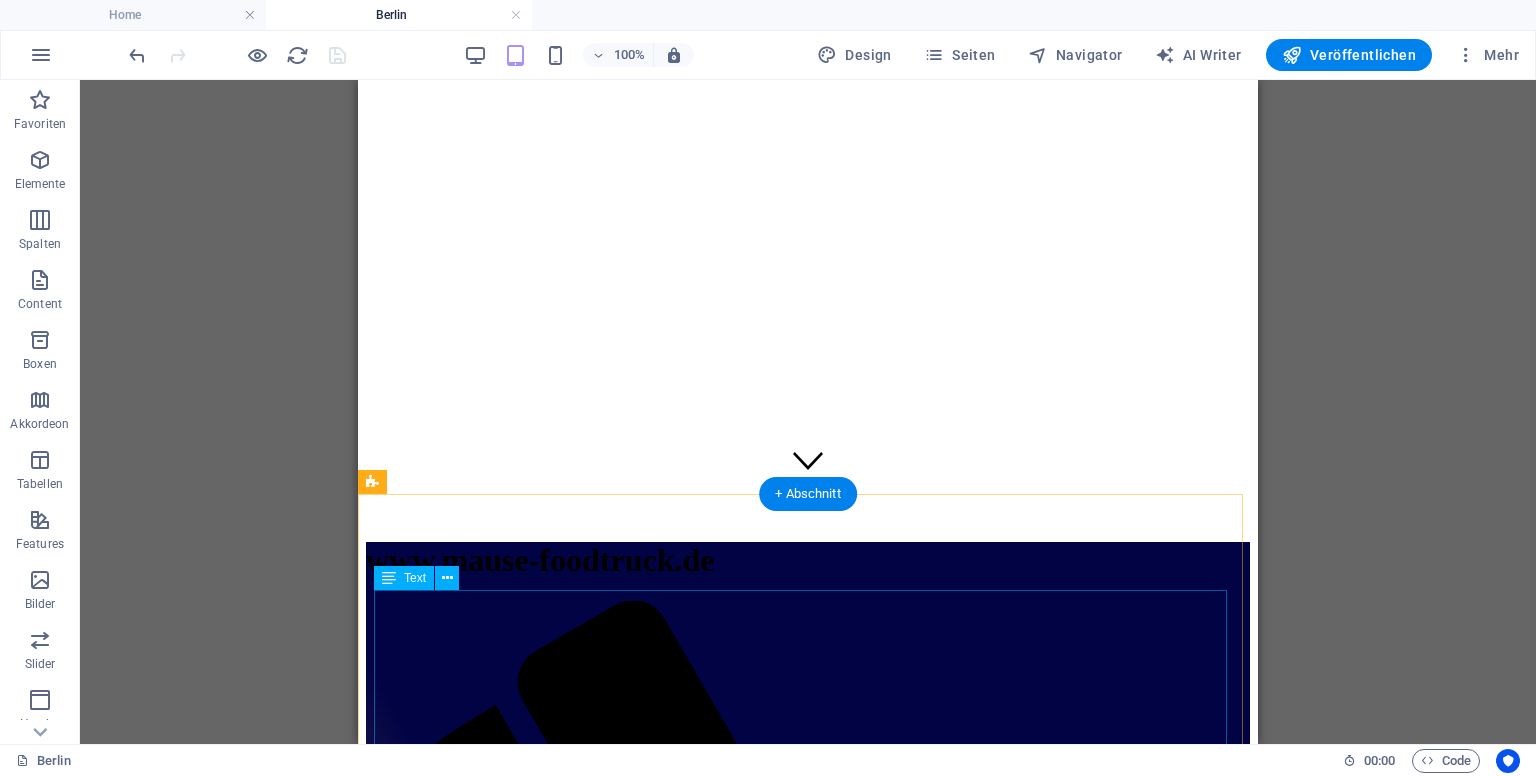 click on "Balkan Foodtruck Mause – [CITY] Catering & Events
Balkan Foodtruck Mause Authentisches Balkan‑Streetfood mobil in [CITY]
Warum Mause in [CITY]?
Mause bringt den herzhaften Geschmack des Balkans direkt in die [CITY]er Straßen: frische Cevapcici, saftige Pljeskavica, pikante Ajvar‑ und Käse‑Beilagen – traditionell, aromatisch, live vom Grill. Ideal für lebendige Stadtfeste, private Feiern oder Firmenevents.
[CITY] ist multikulturell und kreativ – genauso wie unsere Küche. Perfekt zum Beispiel für Hochzeiten in [CITY], Firmensommerfeste in [CITY] oder kulturelle Events in [CITY].
Hochzeitscatering
Stilvoll, flexibel, mit Live-Grillen und persönlicher Menügestaltung – genau passend zu Ihrem großen Tag.
Firmen‑ & Sommerfeste
Ein Foodtruck als kulinarischer Treffpunkt – frisches Essen, entspannte Stimmung, begeistert Mitarbeiter & Gäste.
." at bounding box center (808, 2720) 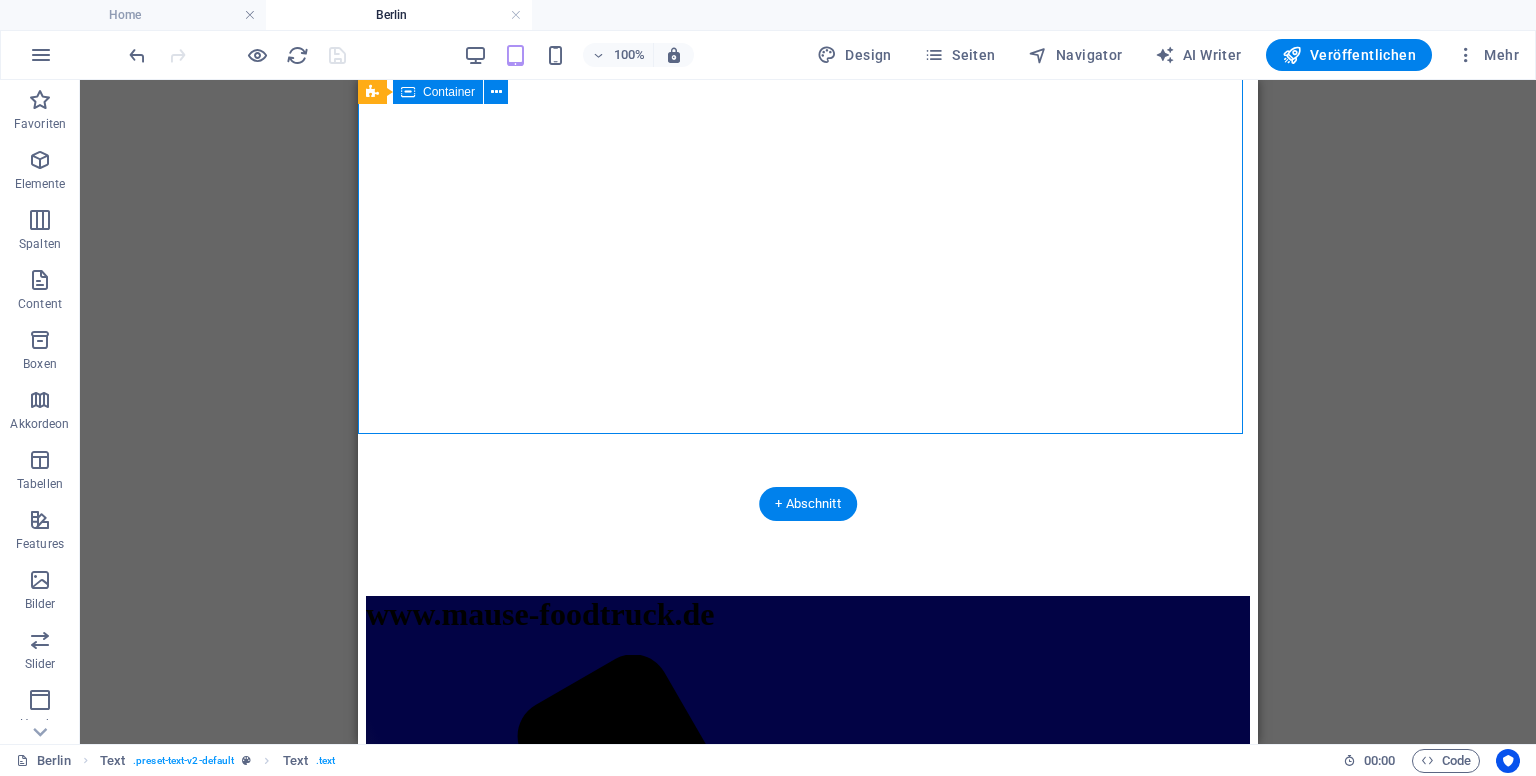drag, startPoint x: 1200, startPoint y: 177, endPoint x: 1063, endPoint y: 98, distance: 158.14551 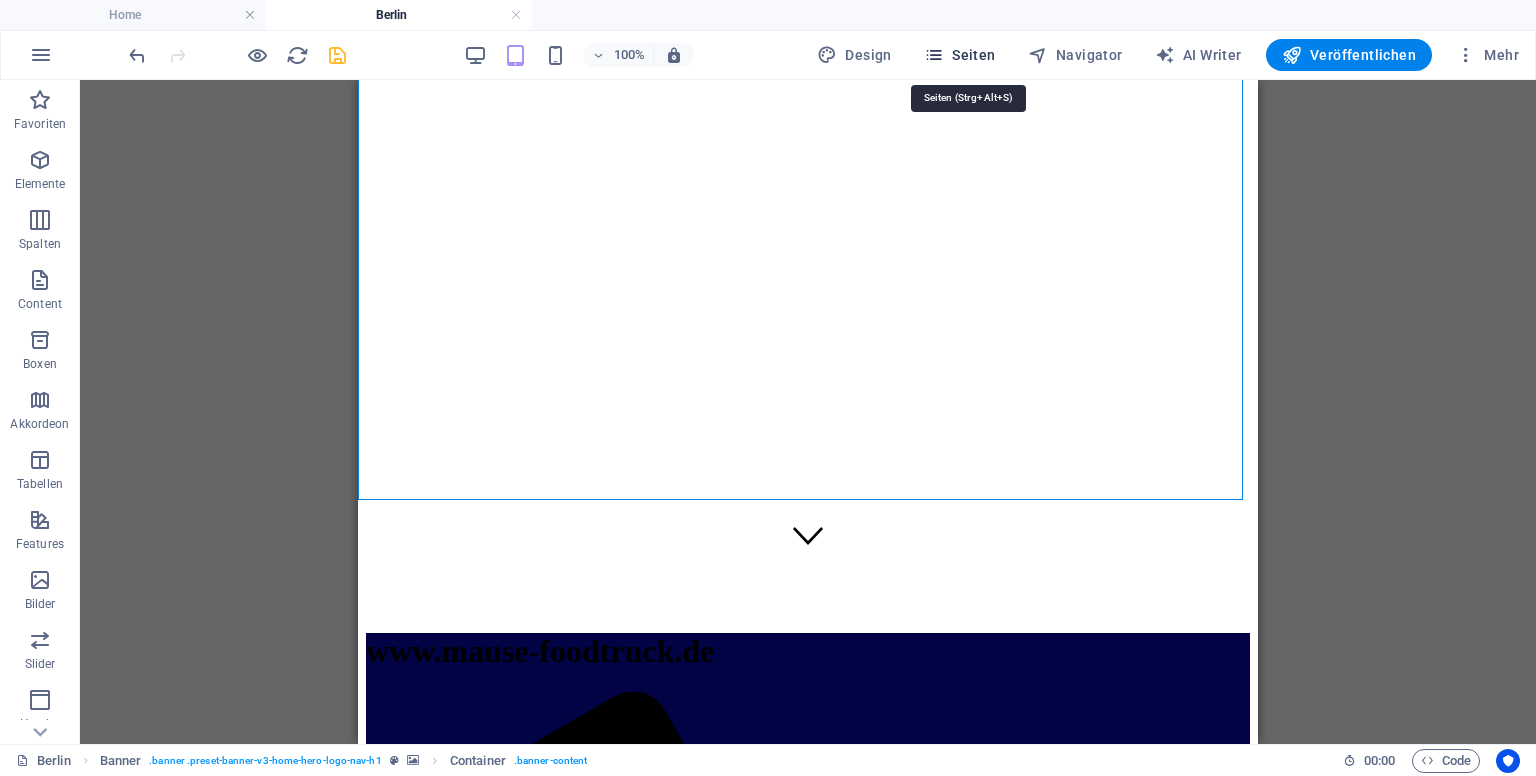 click on "Seiten" at bounding box center (960, 55) 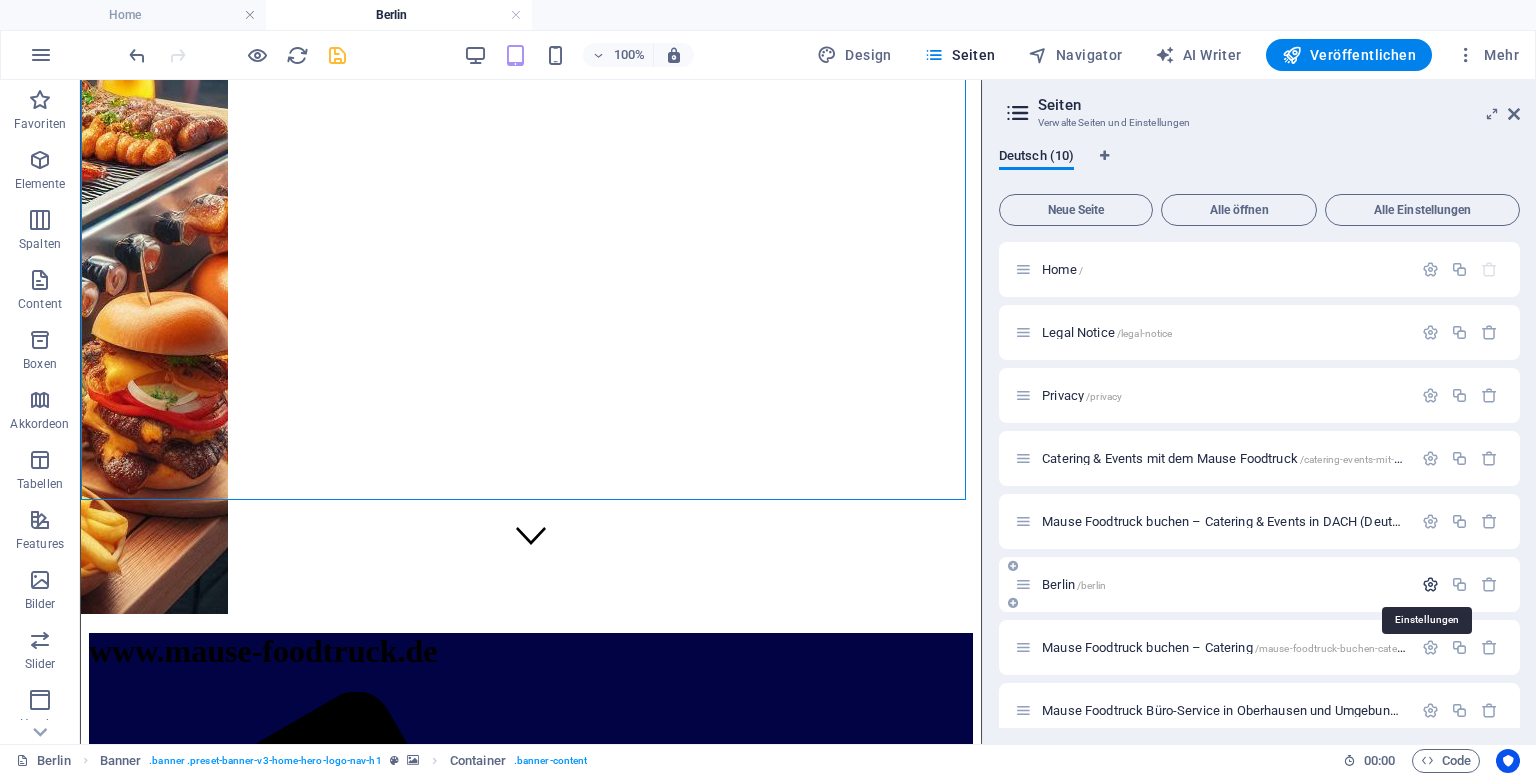 click at bounding box center [1430, 584] 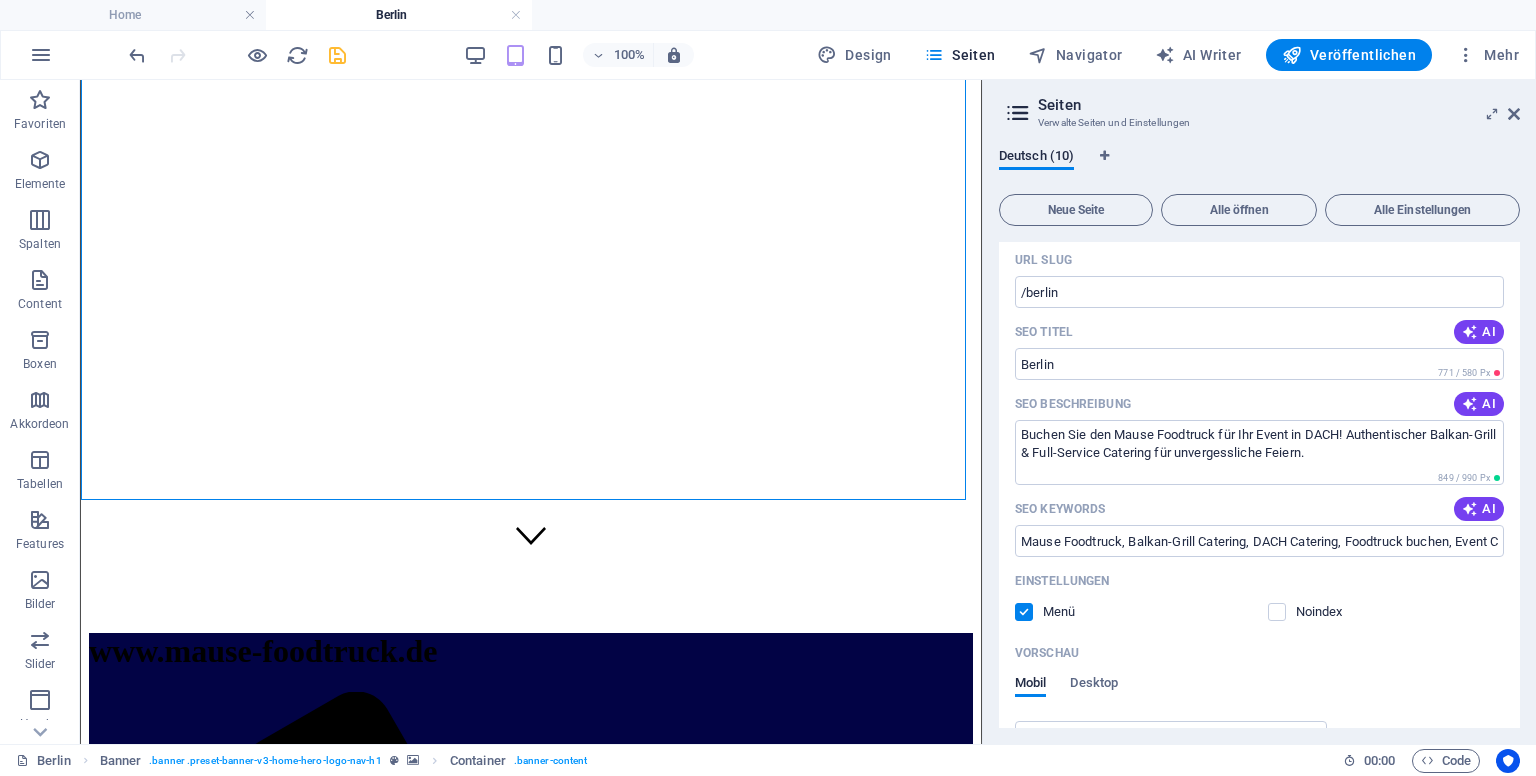 scroll, scrollTop: 456, scrollLeft: 0, axis: vertical 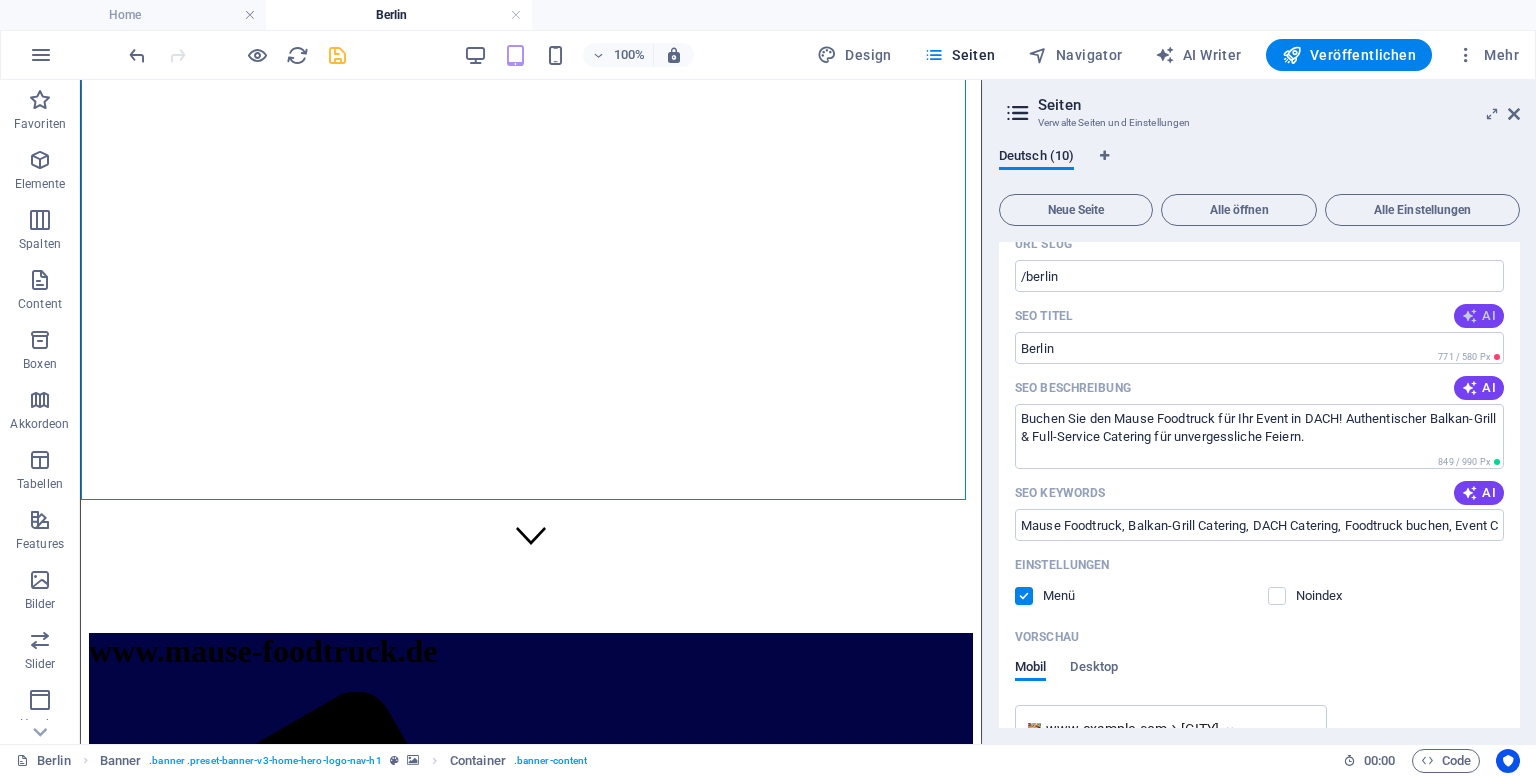 click at bounding box center [1470, 316] 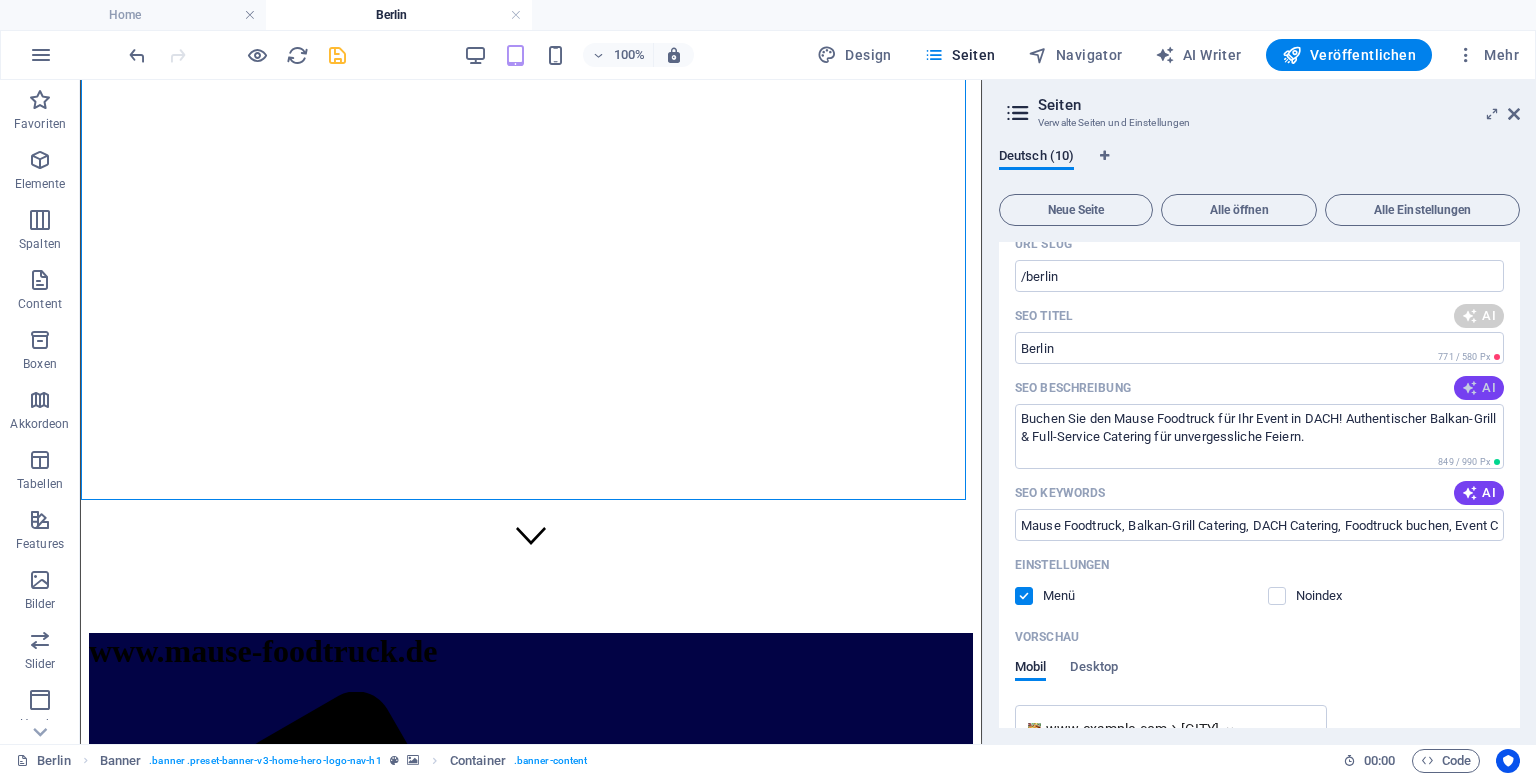 click at bounding box center [1470, 388] 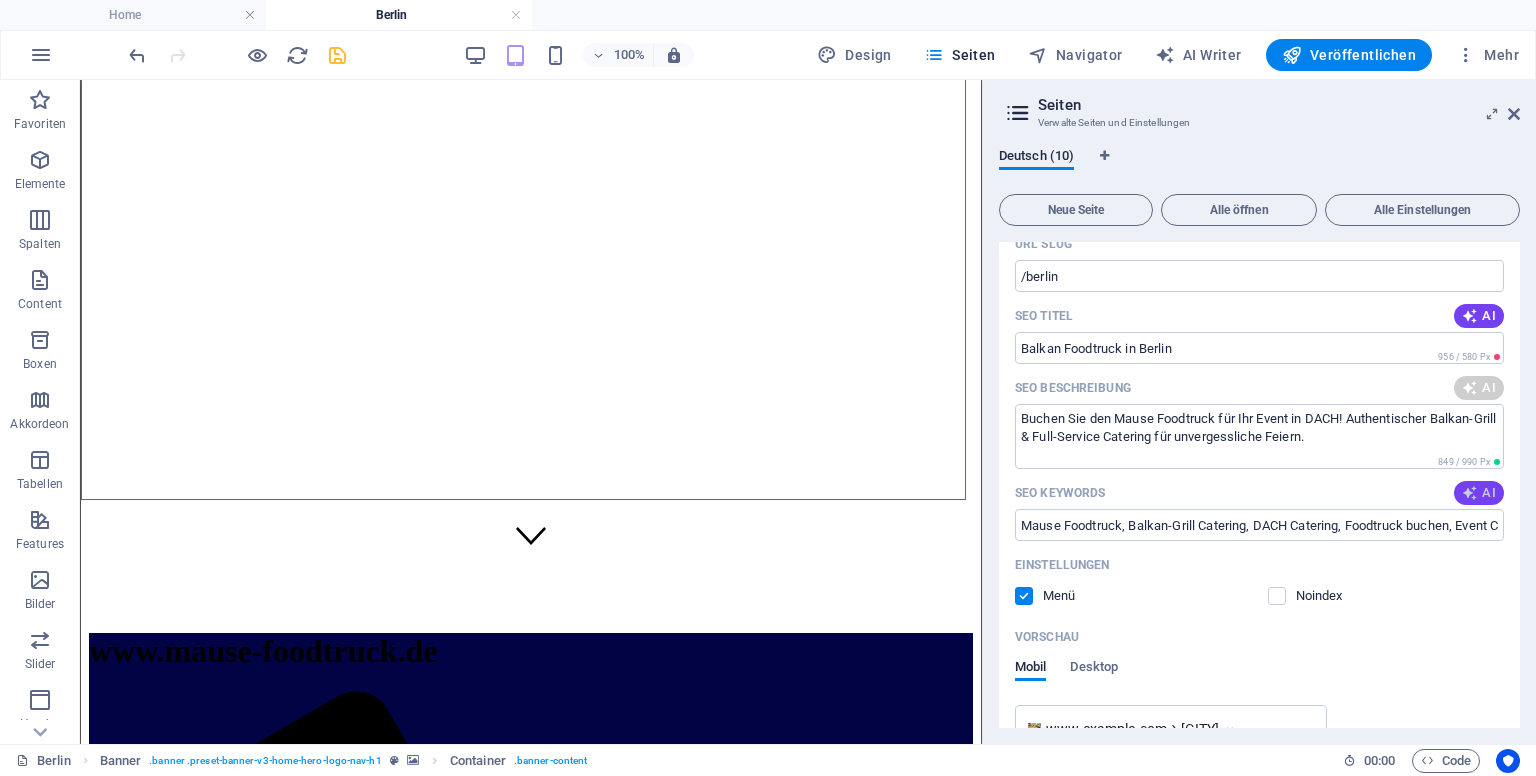 click on "AI" at bounding box center (1479, 493) 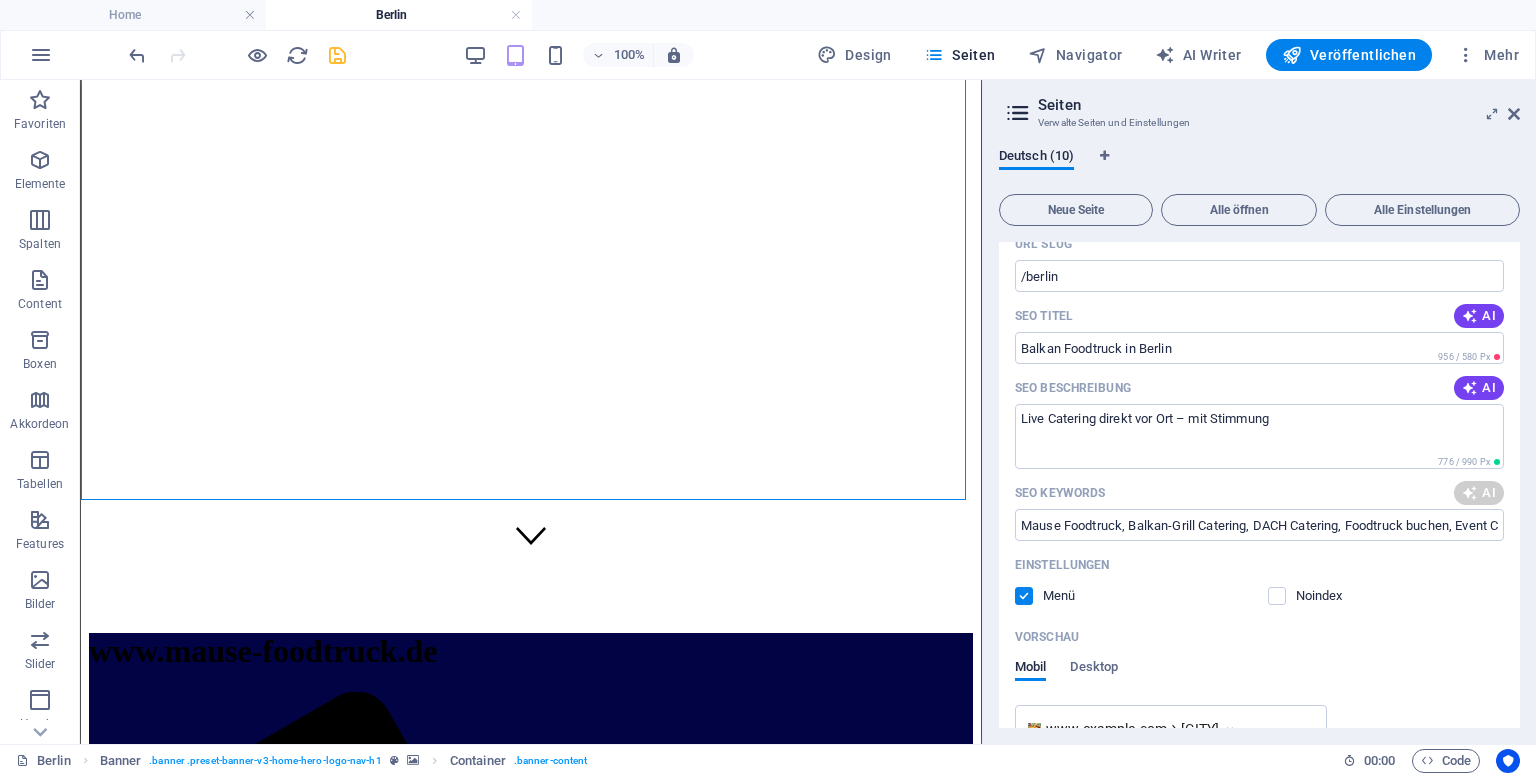 type on "Balkan Streetfood, Foodtruck Catering Berlin, Hochzeitscatering Berlin, Firmenfeste Berlin, authentische Balkan Küche, vegetarische Balkan Speisen" 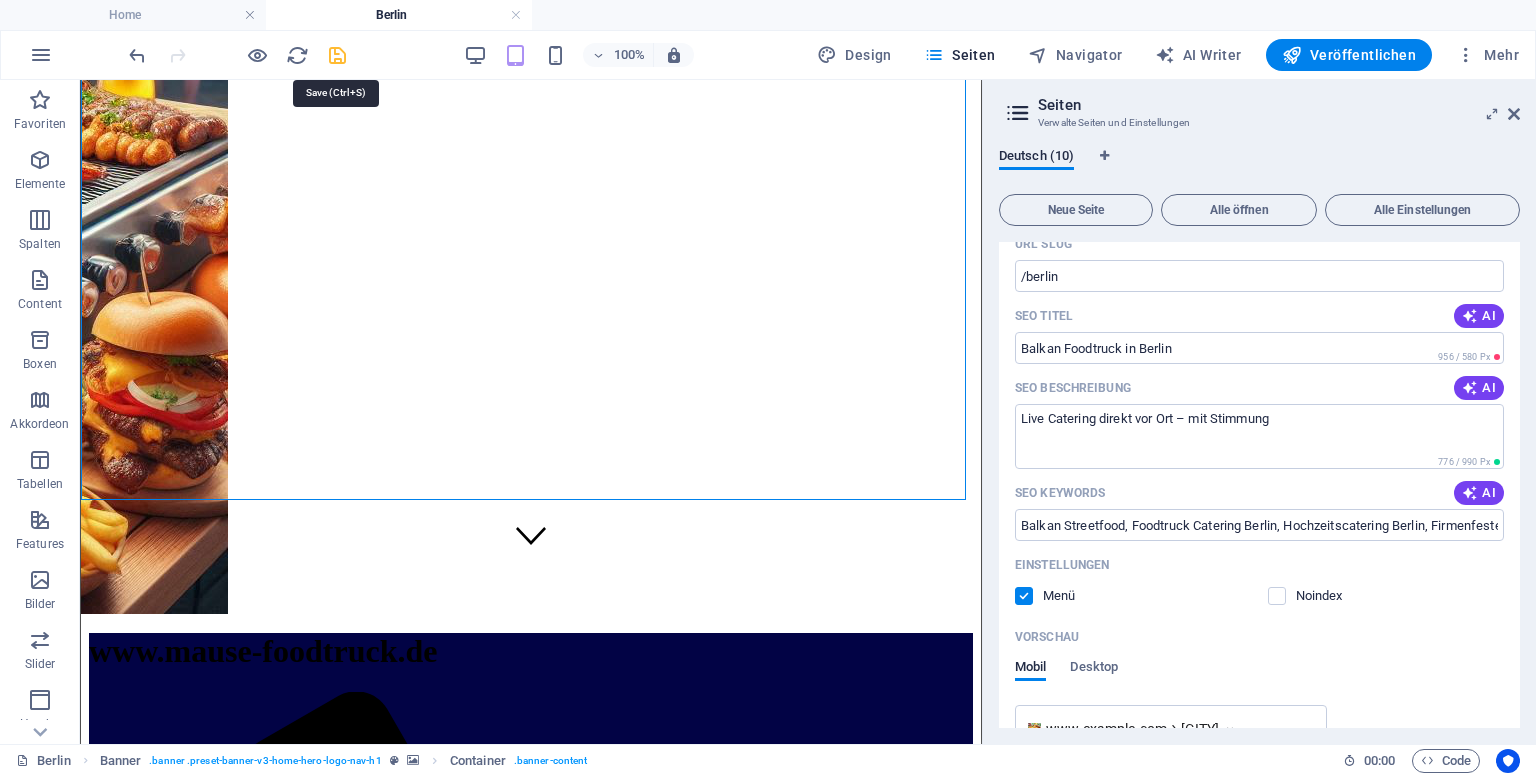 click at bounding box center (337, 55) 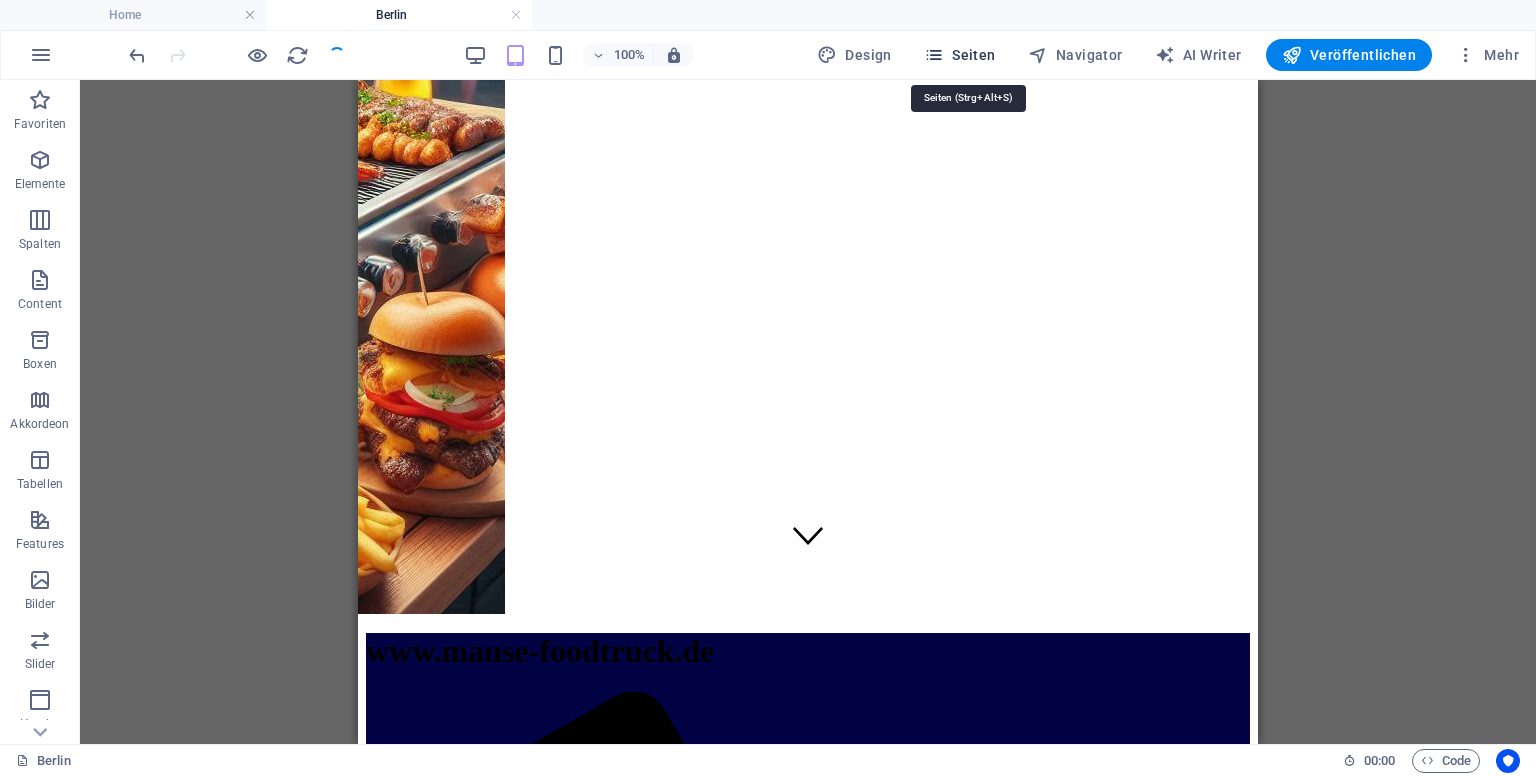 click on "Seiten" at bounding box center [960, 55] 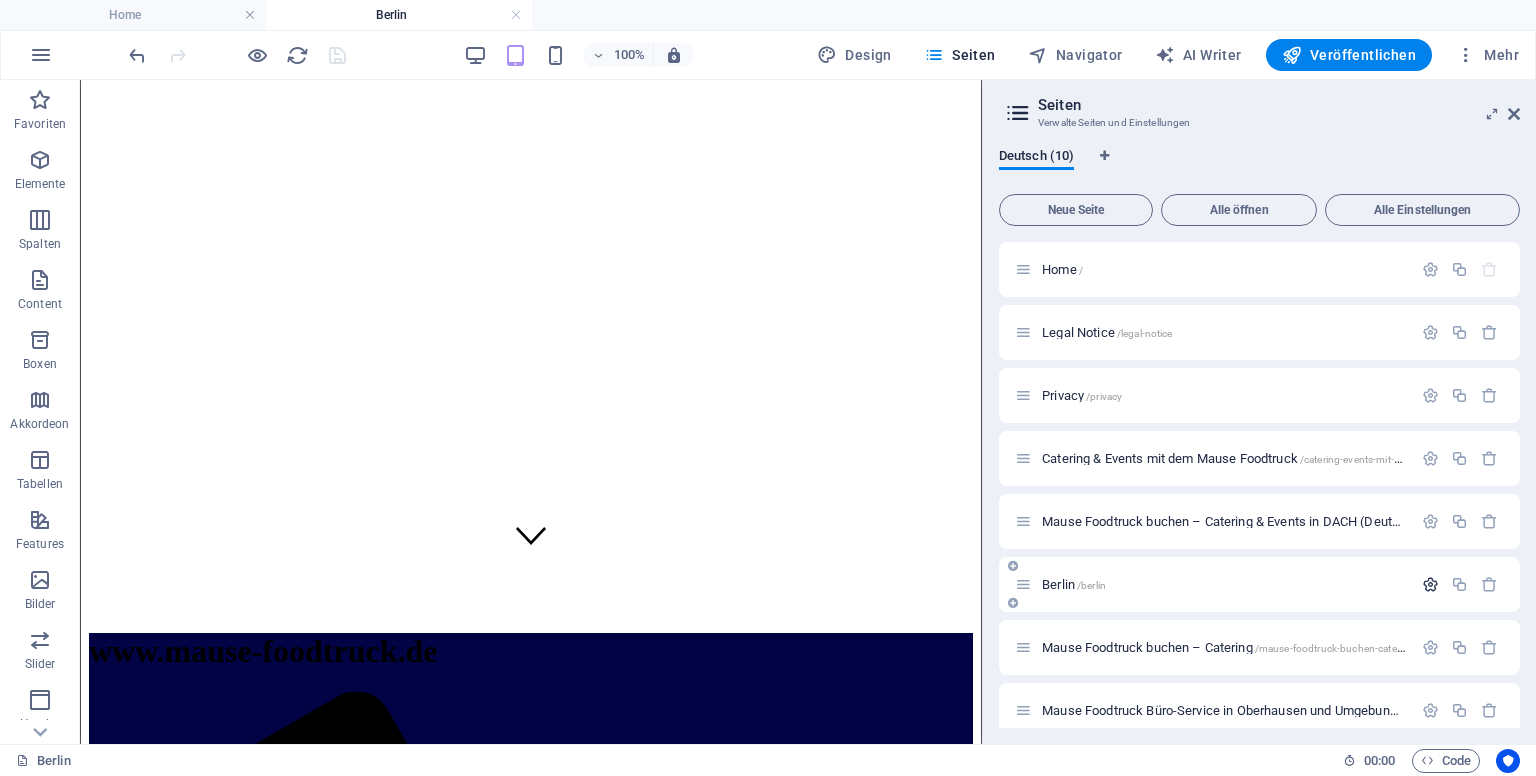 click at bounding box center (1430, 584) 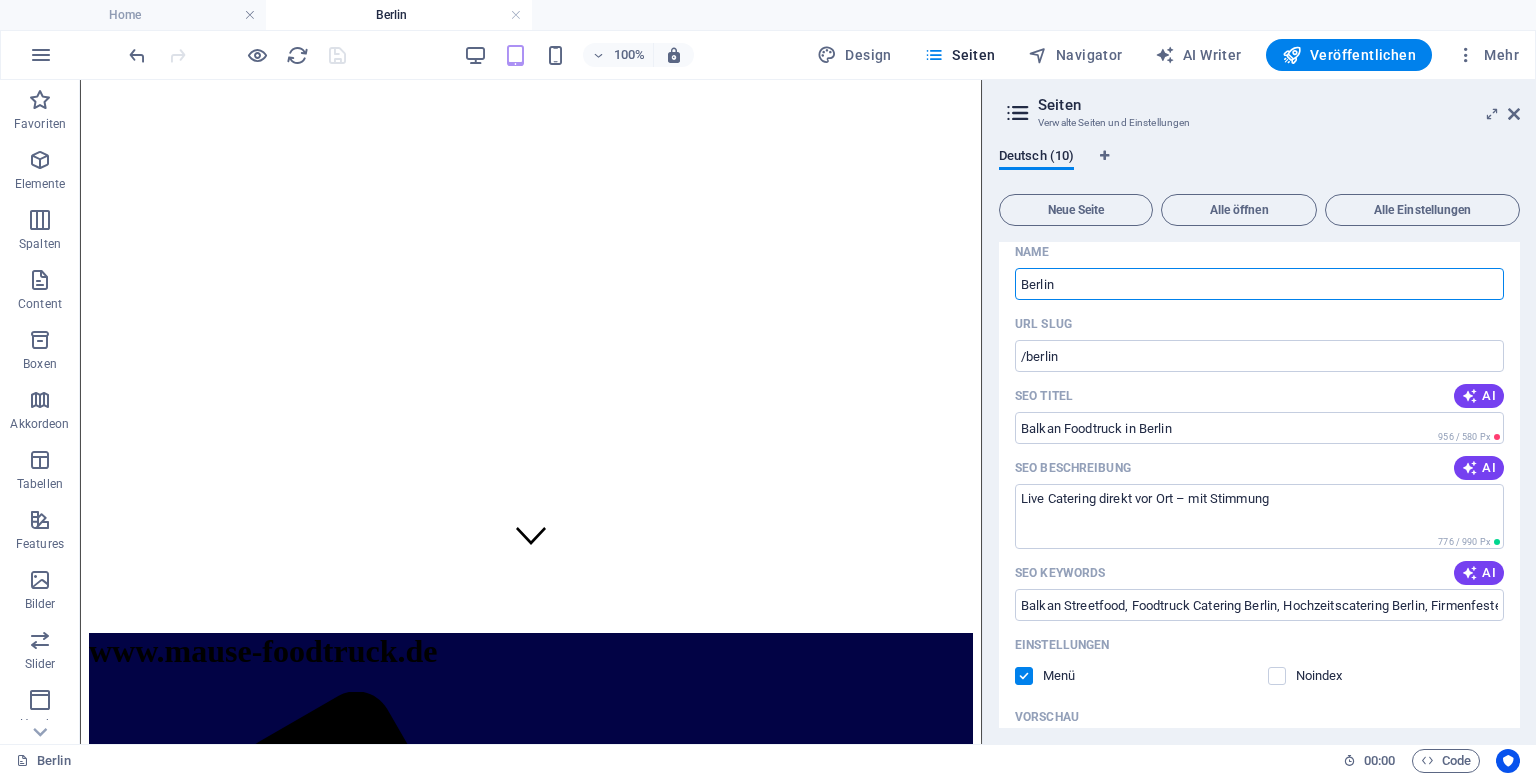 scroll, scrollTop: 377, scrollLeft: 0, axis: vertical 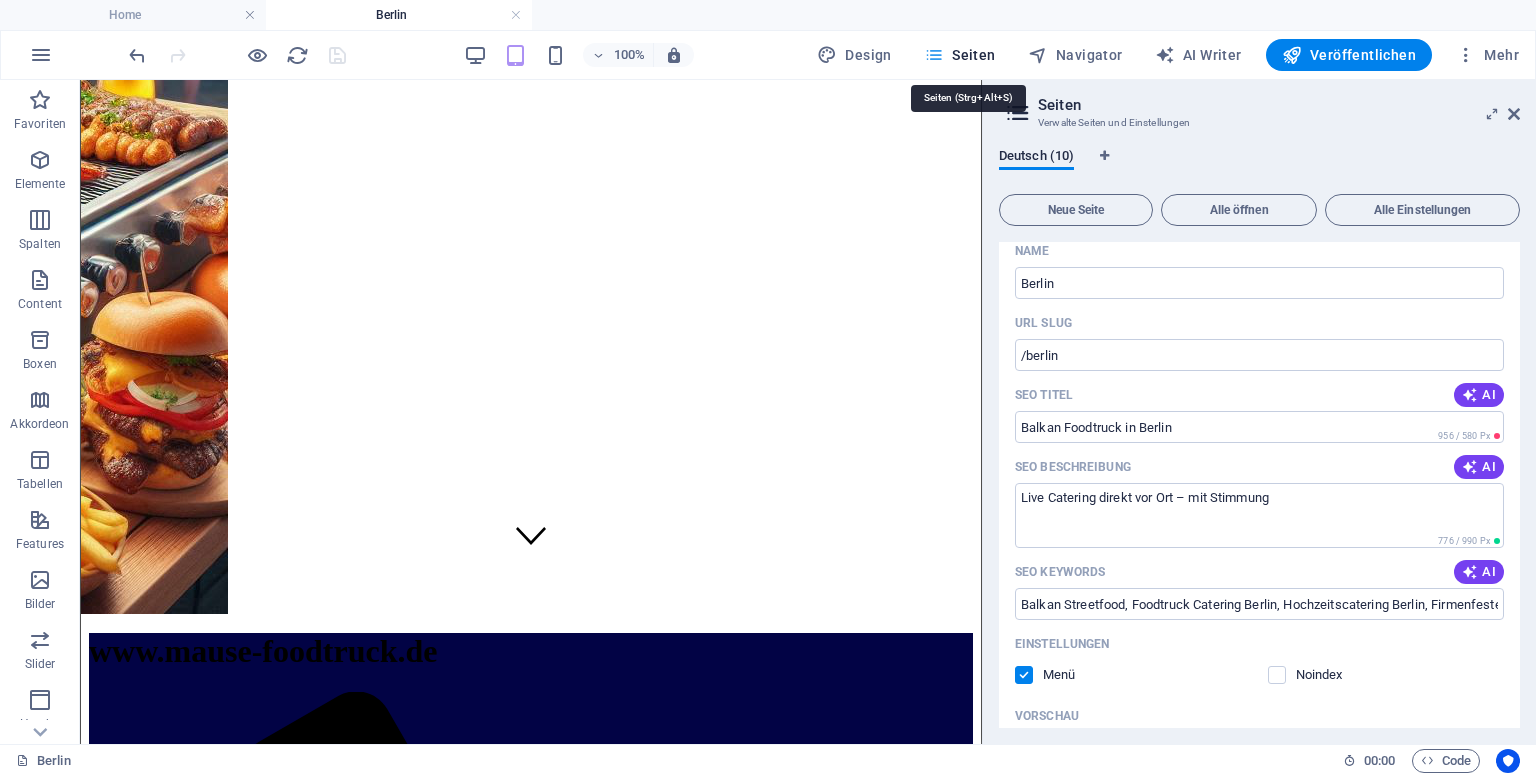 click on "Seiten" at bounding box center (960, 55) 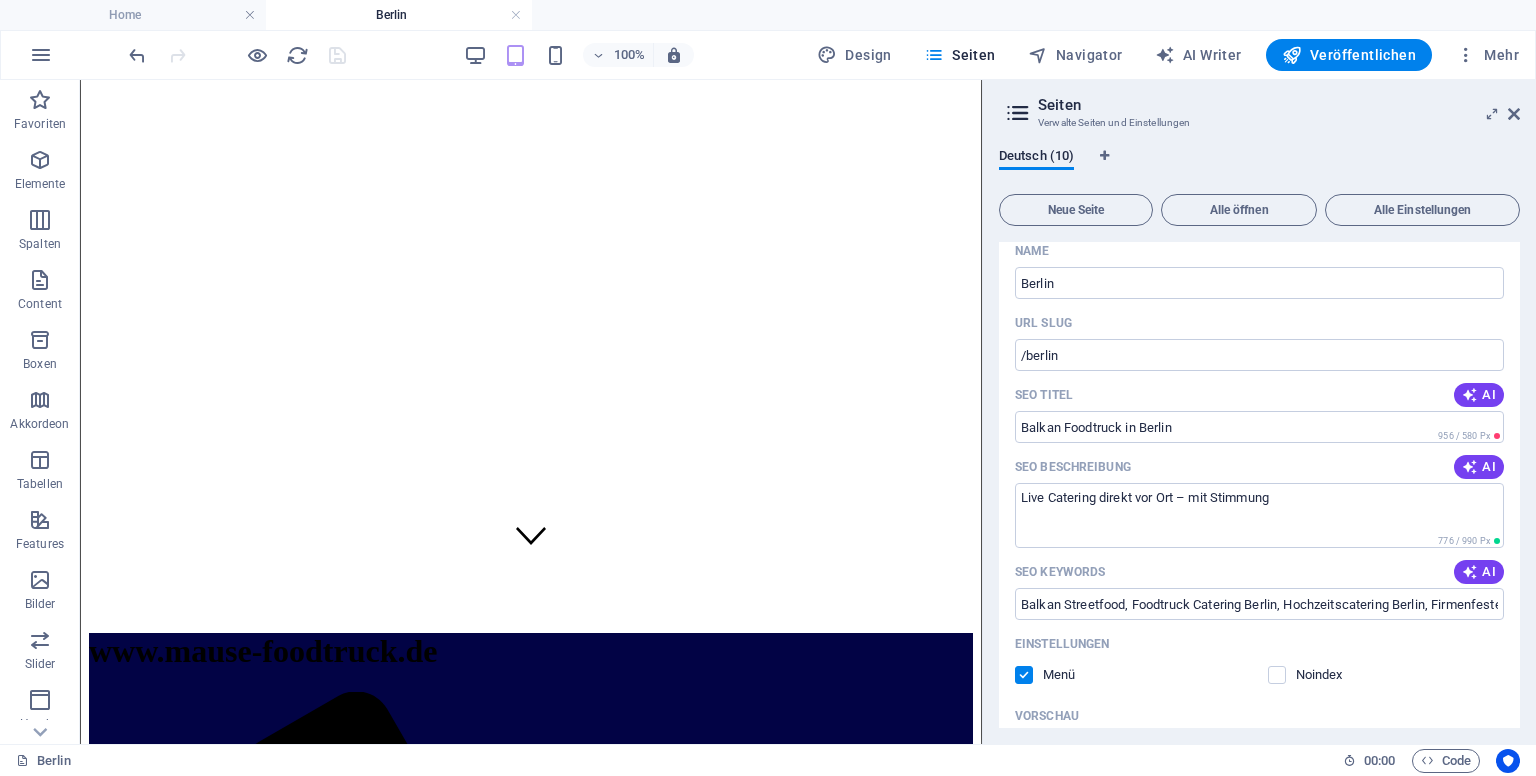 click on "Deutsch (10) Neue Seite Alle öffnen Alle Einstellungen Home / Legal Notice /legal-notice Privacy /privacy Catering & Events mit dem Mause Foodtruck /catering-events-mit-dem-mause-foodtruck Mause Foodtruck buchen – Catering & Events in DACH ([STATE], [STATE] & [STATE]) /mause-foodtruck-buchen-catering [CITY] /[CITY] ​ SEO Titel AI Balkan Foodtruck in [CITY] ​ 956 / 580 Px SEO Beschreibung AI Erleben Sie authentisches Balkan-Streetfood mit dem Foodtruck Mause in [CITY]! Catering für alle Events – frisch & lecker! ​ 776 / 990 Px SEO Keywords AI Balkan Streetfood, Foodtruck Catering [CITY], Hochzeitscatering [CITY], Firmenfeste [CITY], authentische Balkan Küche, vegetarische Balkan Speisen ​ Einstellungen Menü Noindex Vorschau Mobil Desktop www.example.com [CITY] Balkan Foodtruck in [CITY] - Foodtruck Catering für Events, Firmenfeiern & Hochzeiten – Mause ... Metatags ​ Vorschaubild (Open Graph) wähle aus deinen Dateien oder Stockfotos & -Videos" at bounding box center [1259, 438] 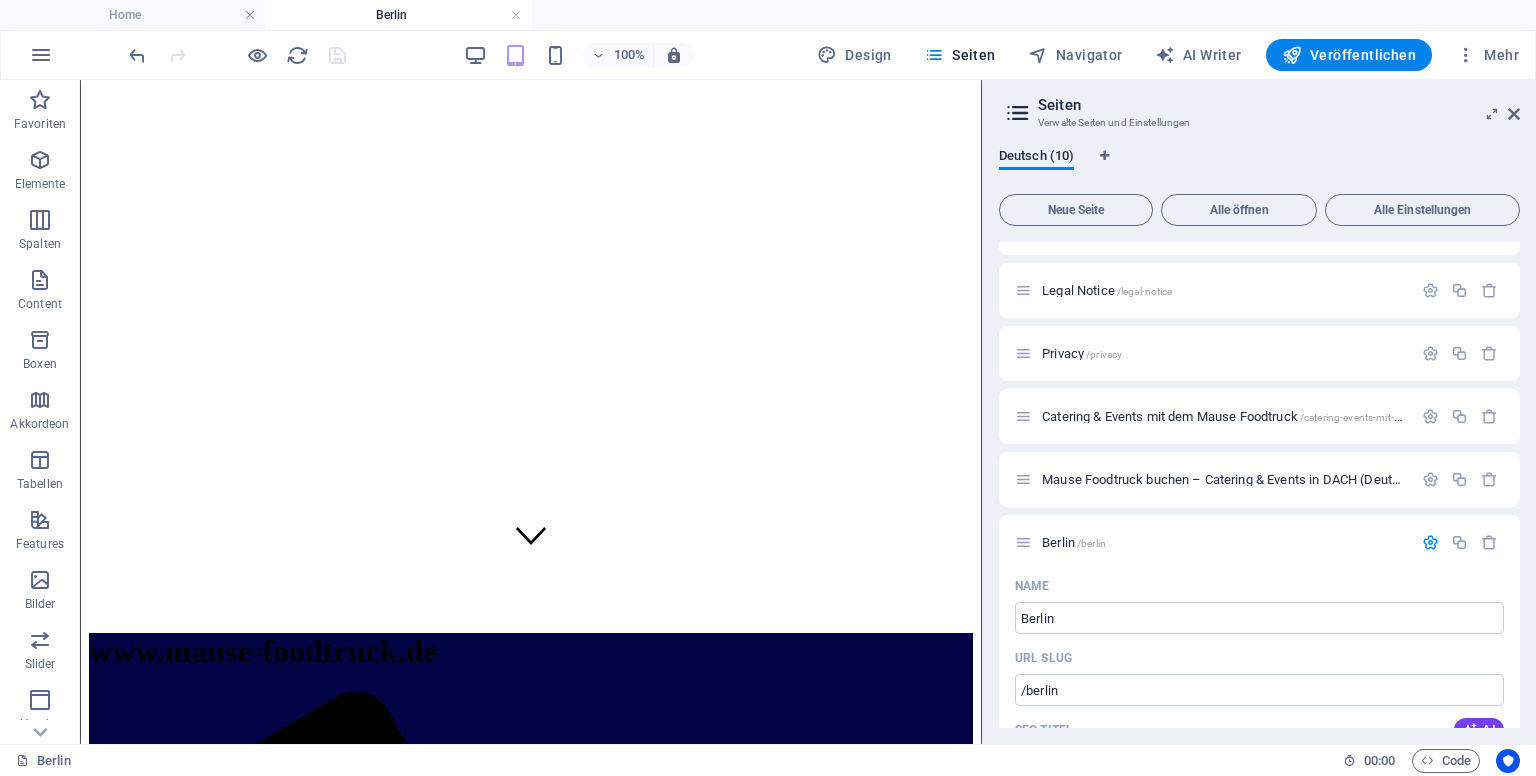 scroll, scrollTop: 0, scrollLeft: 0, axis: both 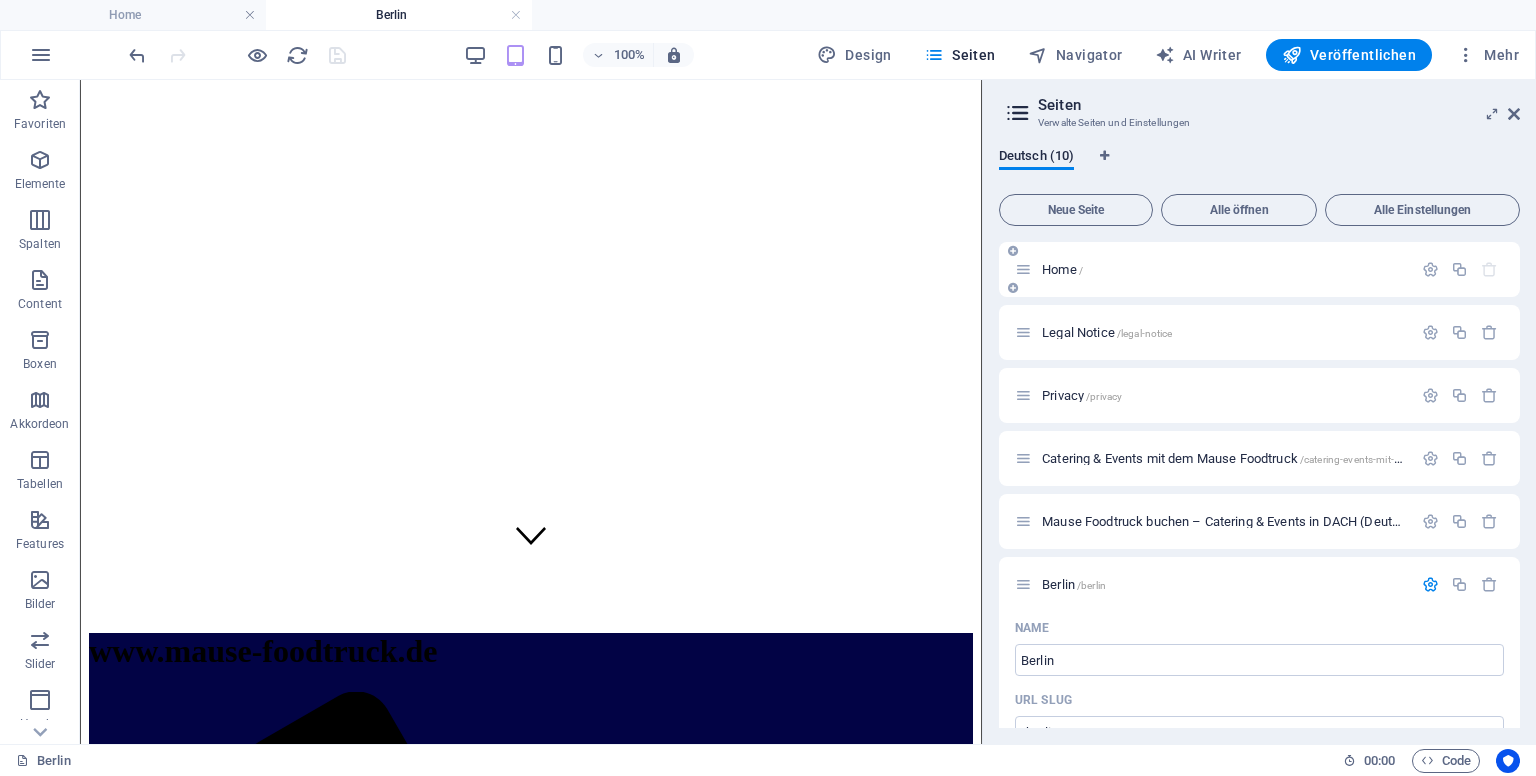 click on "Home /" at bounding box center [1062, 269] 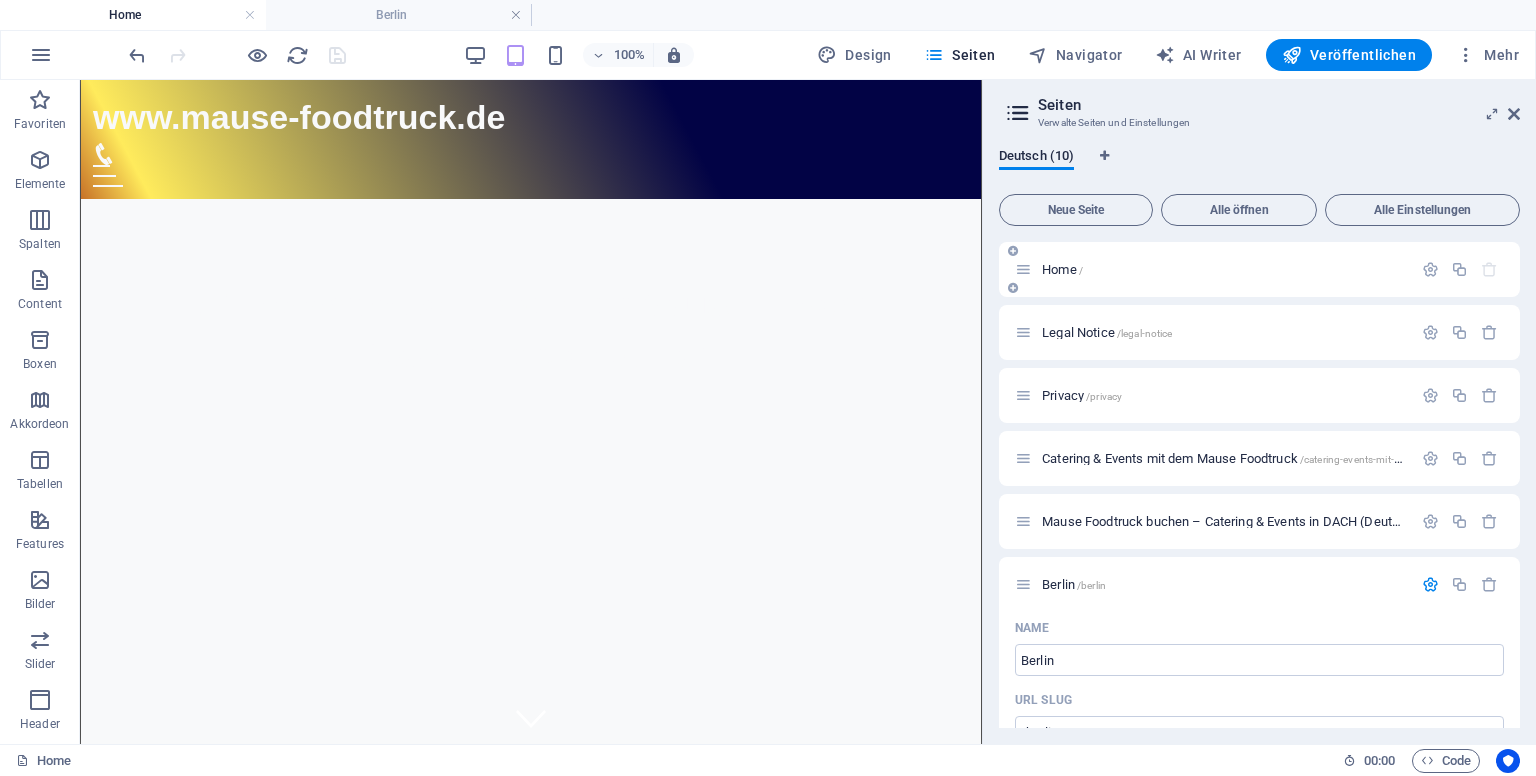 scroll, scrollTop: 0, scrollLeft: 0, axis: both 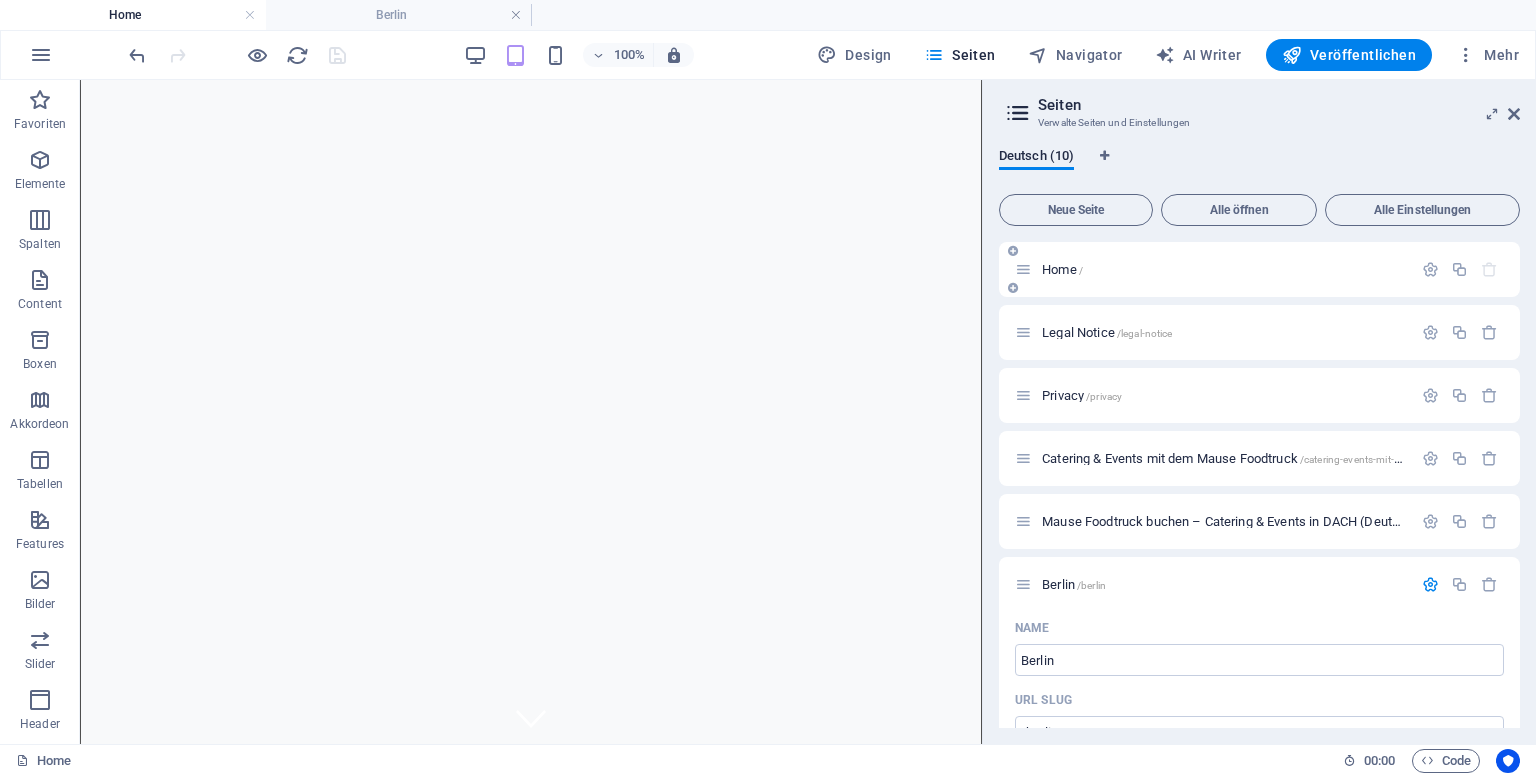 click on "Home /" at bounding box center (1062, 269) 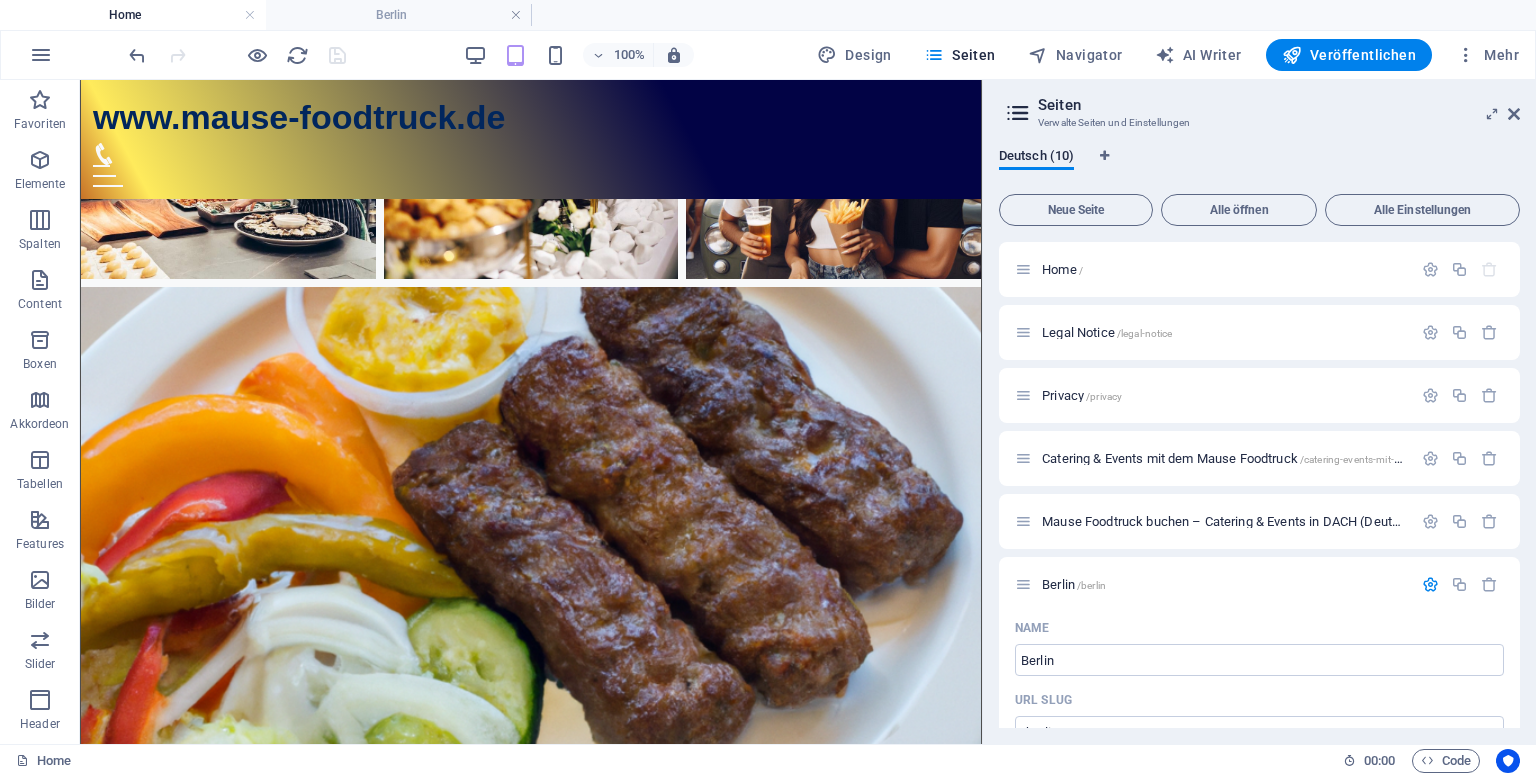 scroll, scrollTop: 14136, scrollLeft: 0, axis: vertical 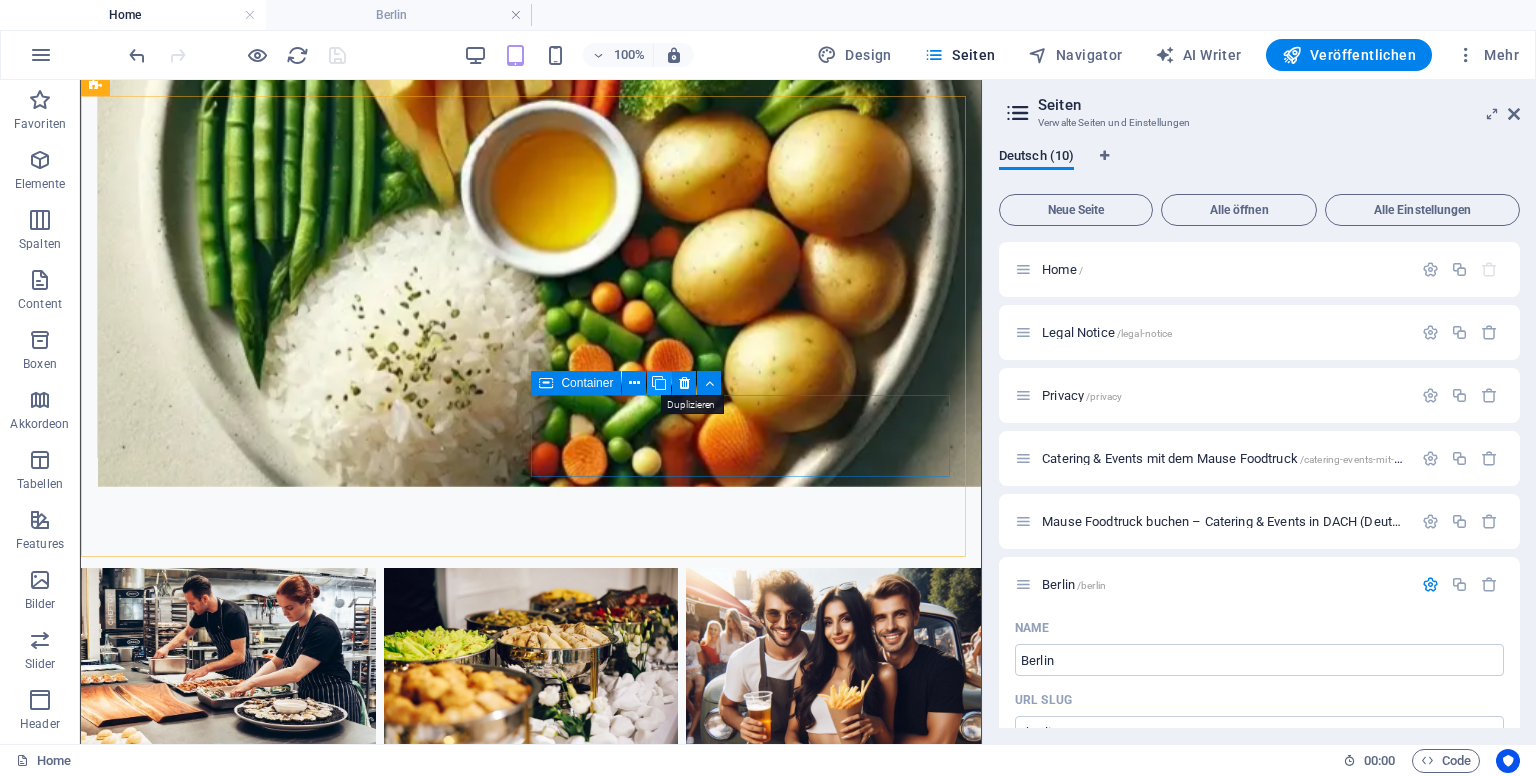 click at bounding box center [659, 383] 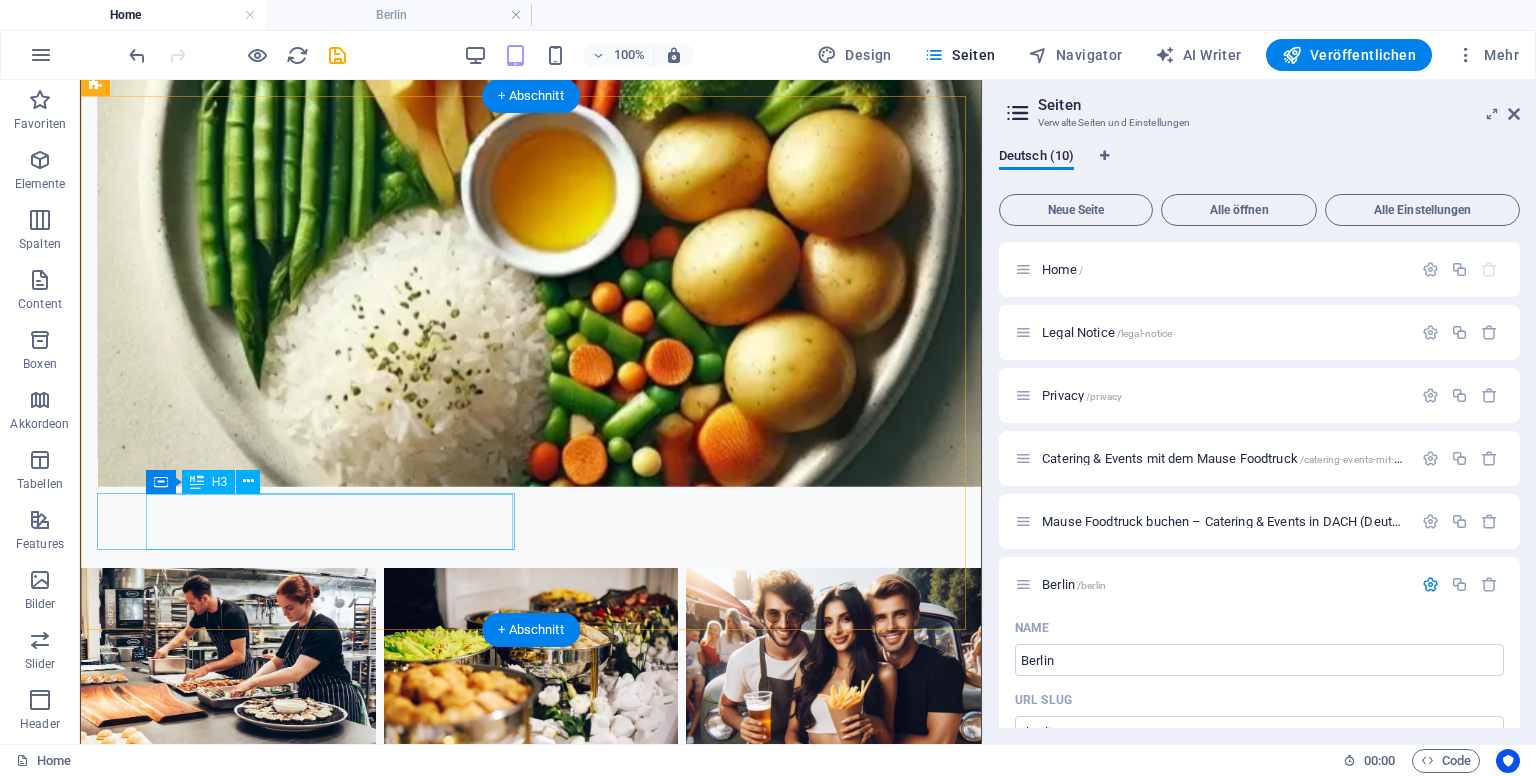 click on "Foodtruck für Feste" at bounding box center (285, 4208) 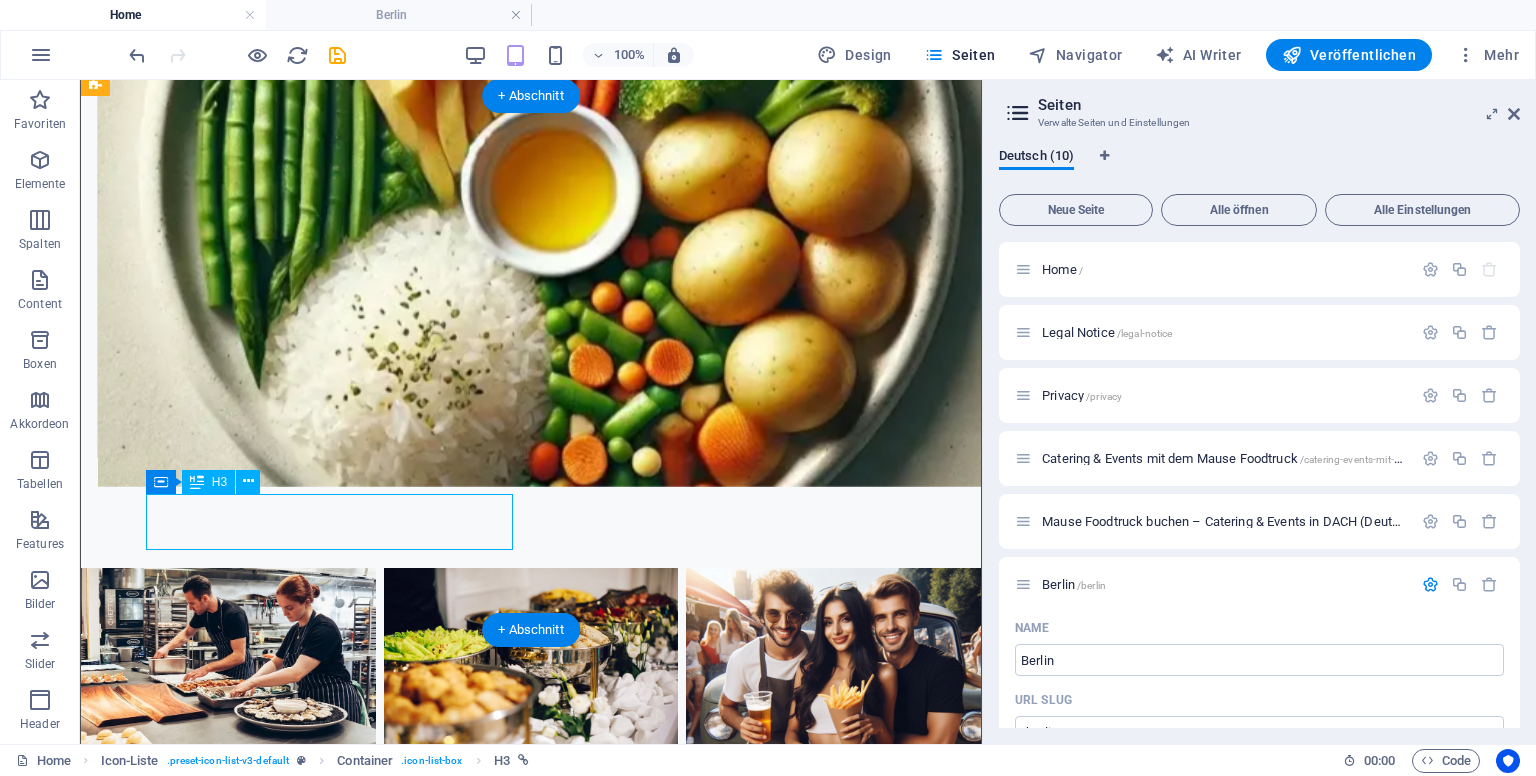 click on "Foodtruck für Feste" at bounding box center (285, 4208) 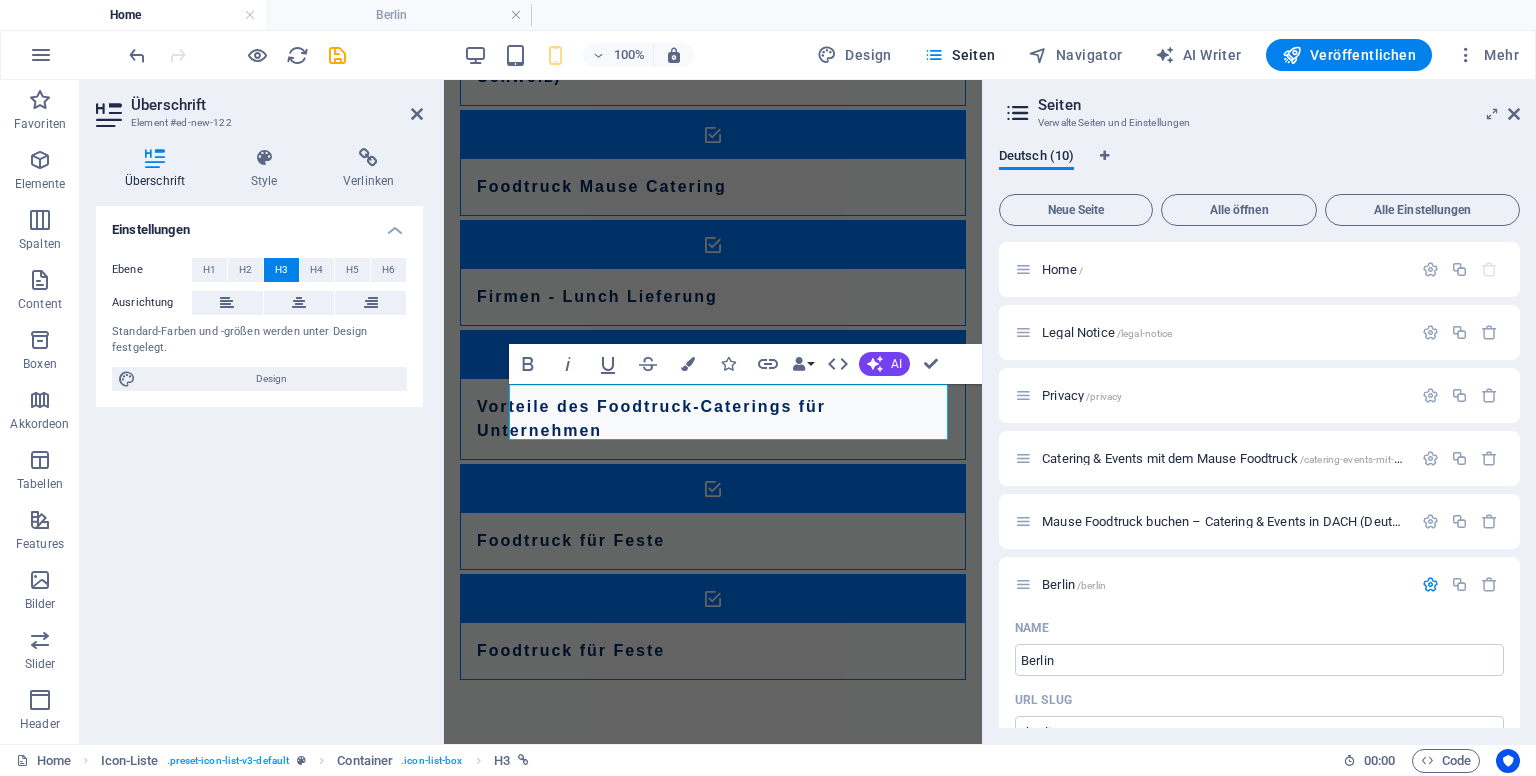 type 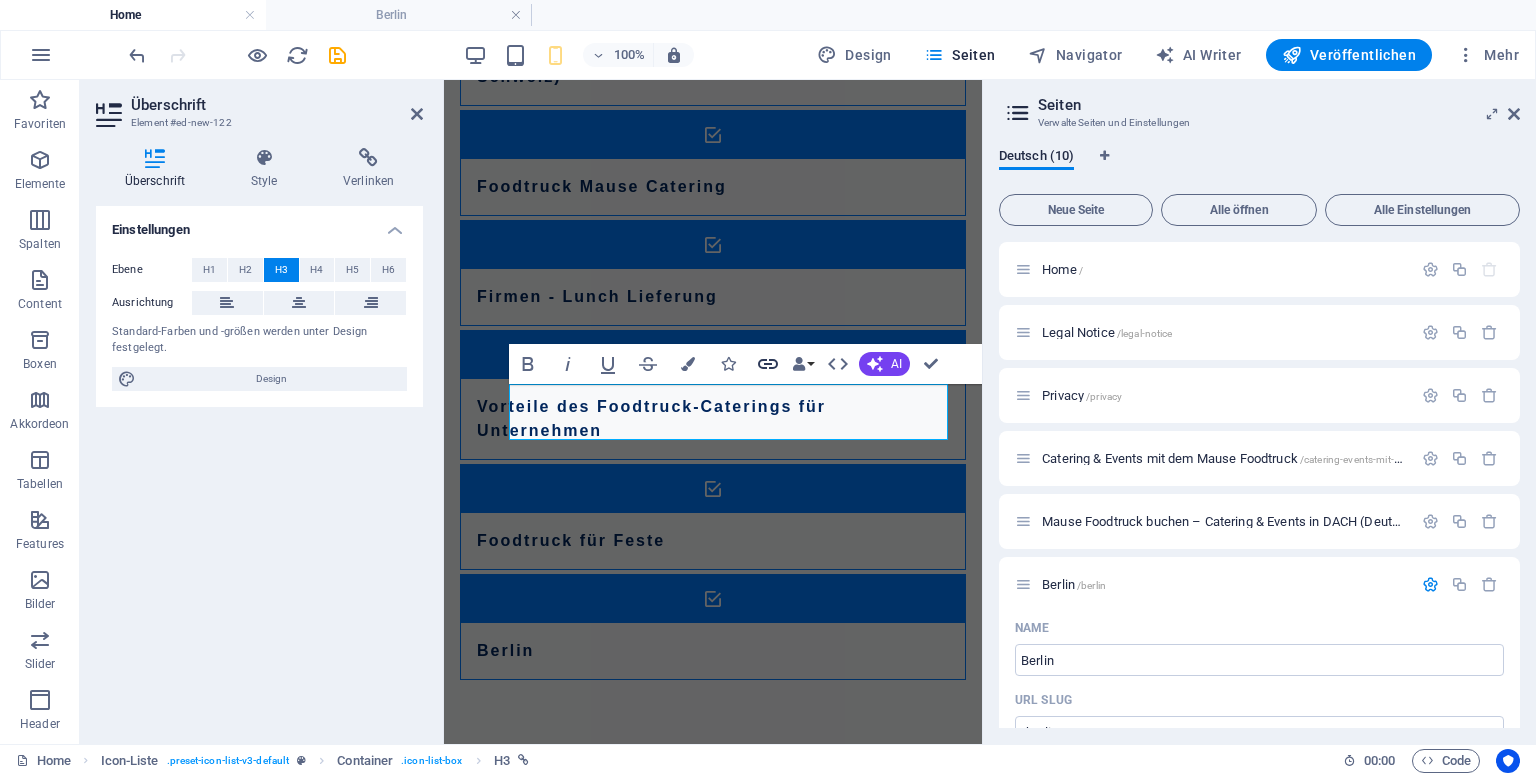 click 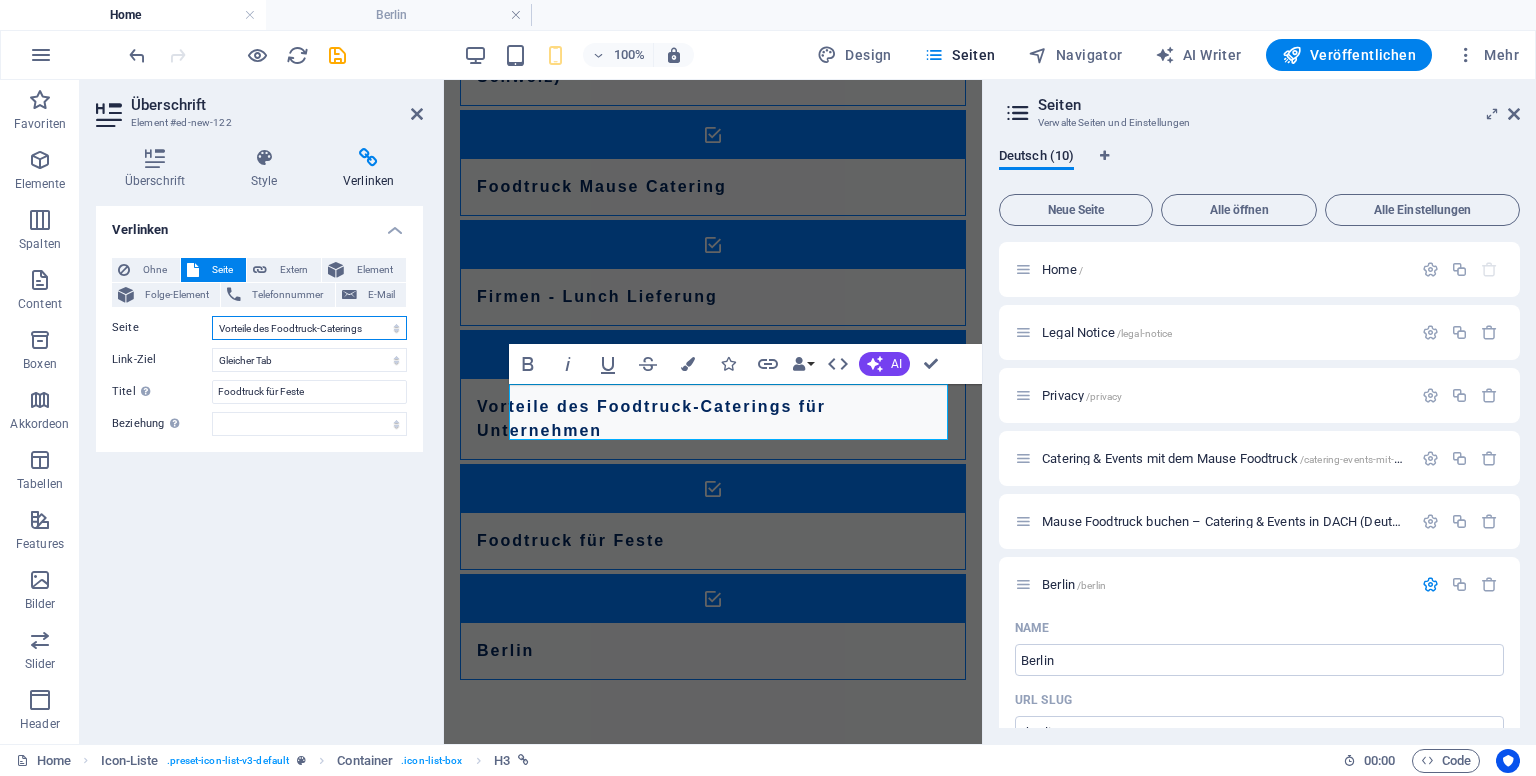 click on "Home Legal Notice Privacy Catering & Events mit dem Mause Foodtruck Mause Foodtruck buchen – Catering & Events in DACH (Deutschland, Österreich & Schweiz) [CITY] Mause Foodtruck buchen – Catering  Mause Foodtruck Büro-Service in [CITY] und Umgebung Vorteile des Foodtruck-Caterings  Foodtruck für Unternehmen" at bounding box center (309, 328) 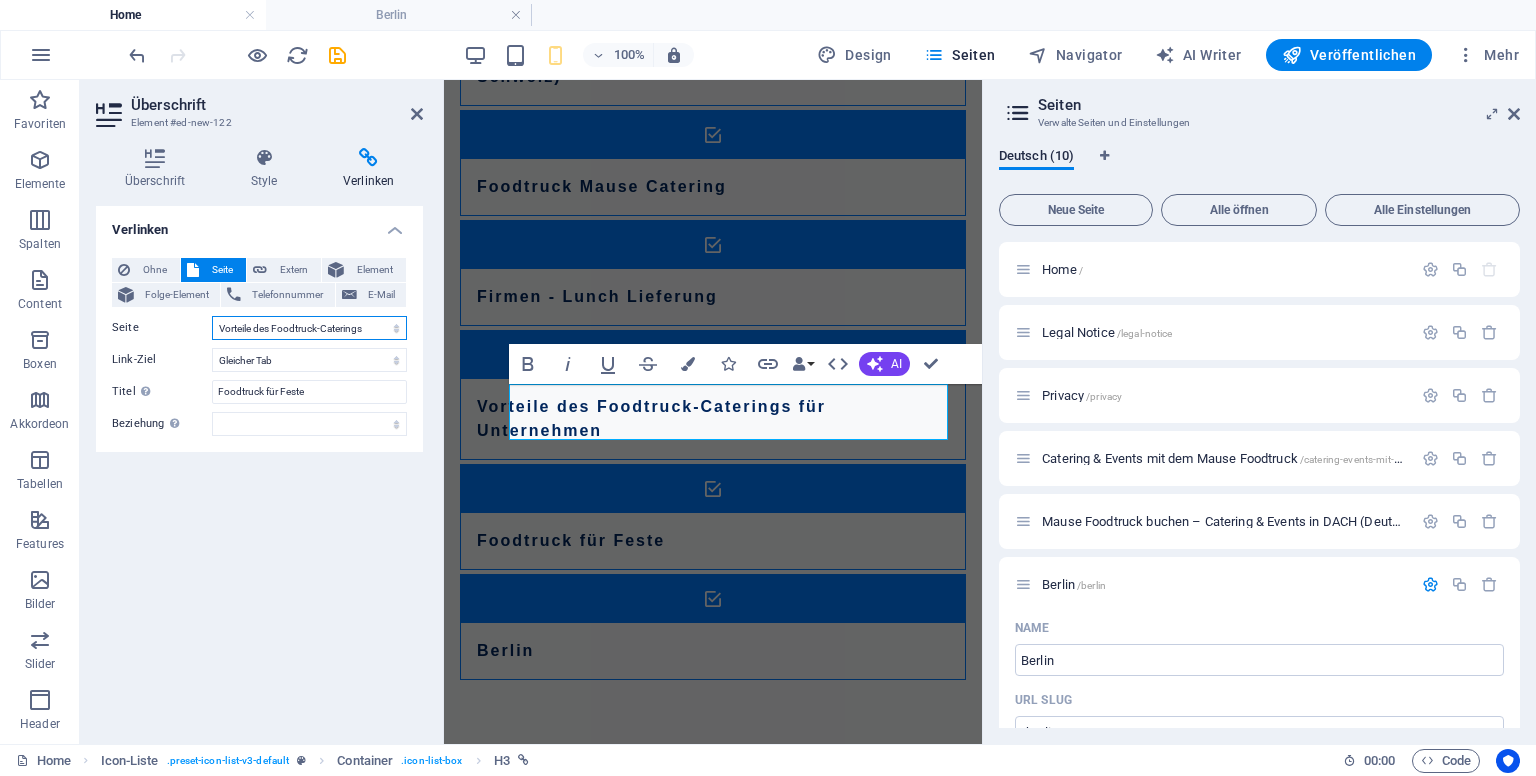 select on "5" 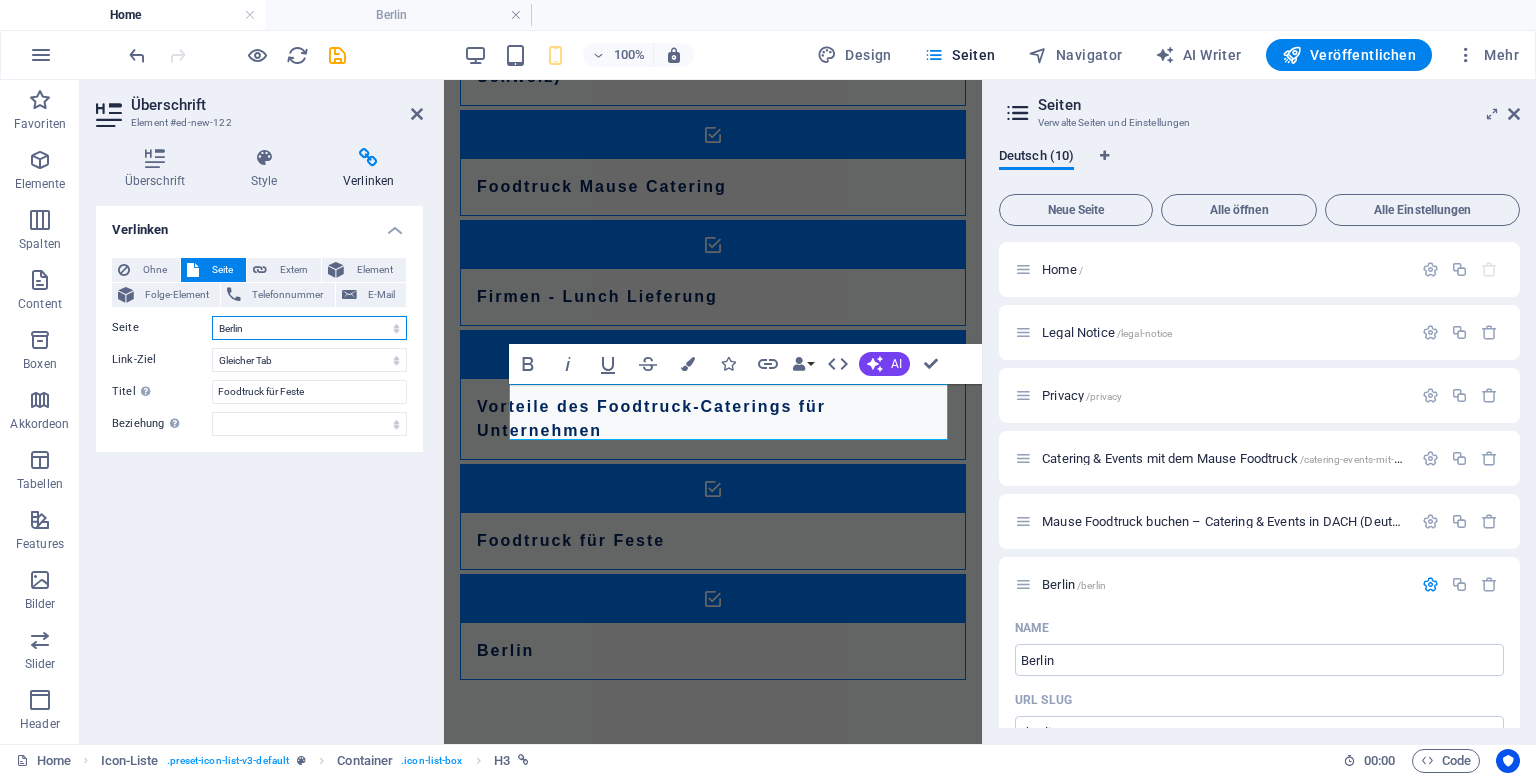click on "Home Legal Notice Privacy Catering & Events mit dem Mause Foodtruck Mause Foodtruck buchen – Catering & Events in DACH (Deutschland, Österreich & Schweiz) [CITY] Mause Foodtruck buchen – Catering  Mause Foodtruck Büro-Service in [CITY] und Umgebung Vorteile des Foodtruck-Caterings  Foodtruck für Unternehmen" at bounding box center [309, 328] 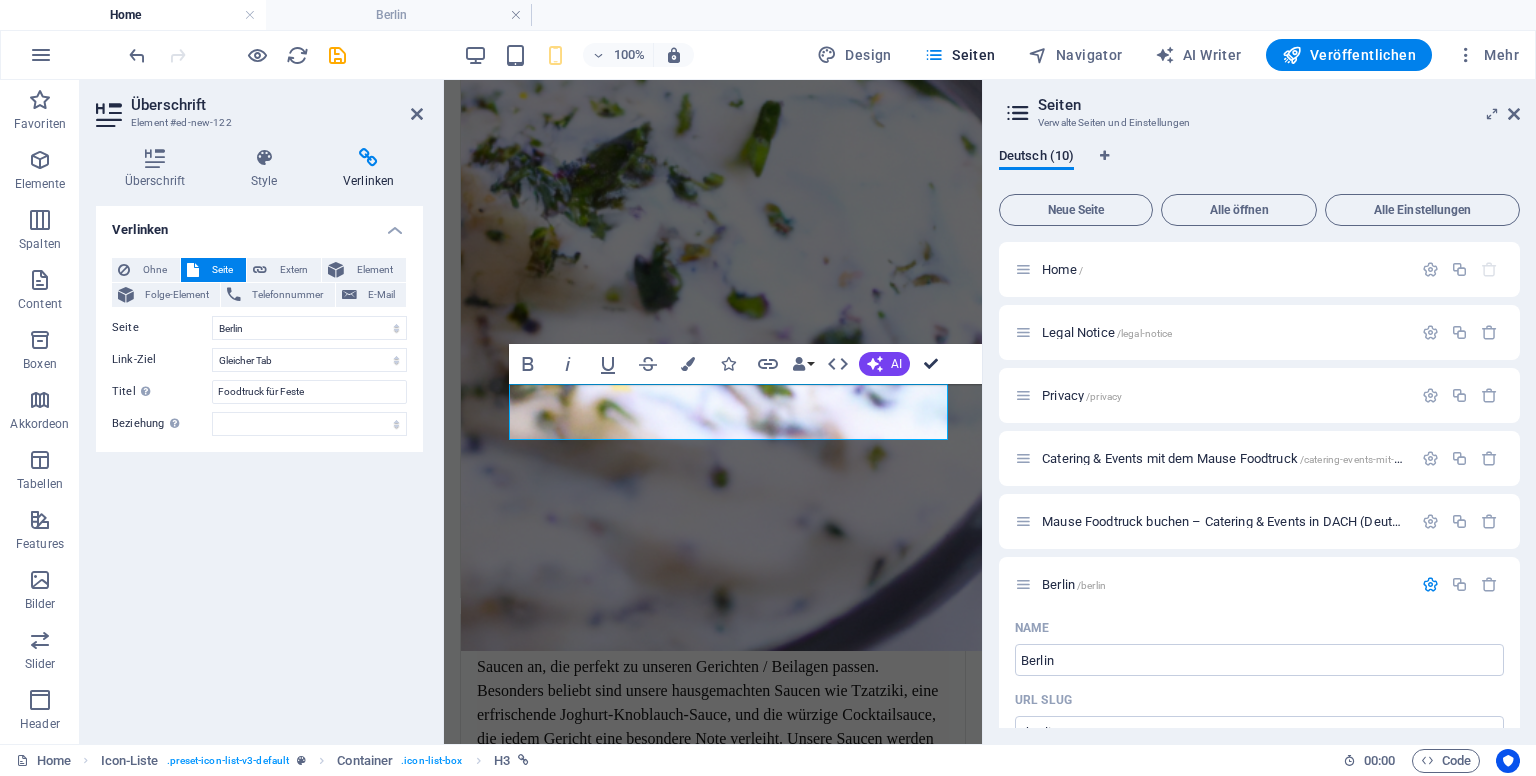 scroll, scrollTop: 14245, scrollLeft: 0, axis: vertical 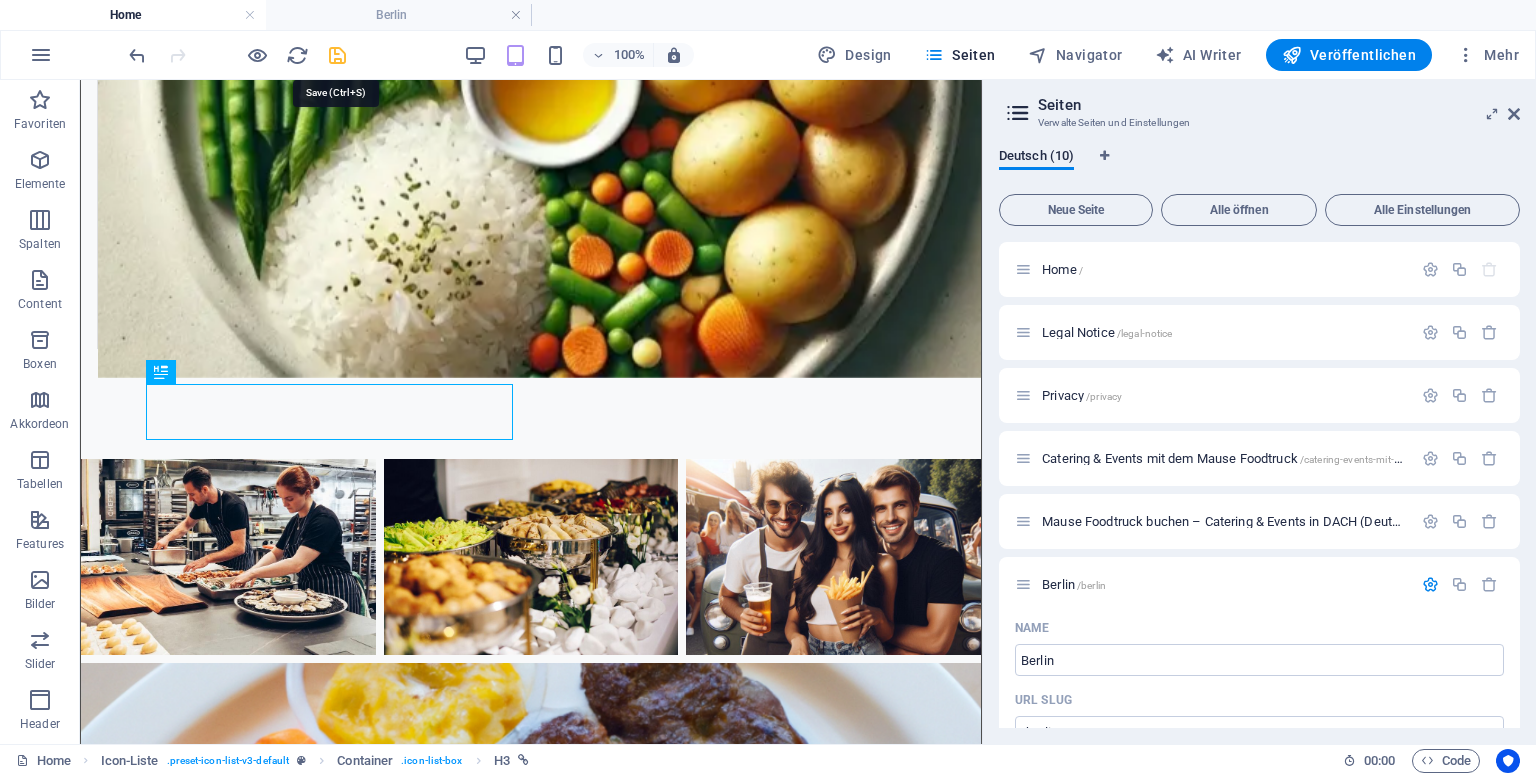 click at bounding box center (337, 55) 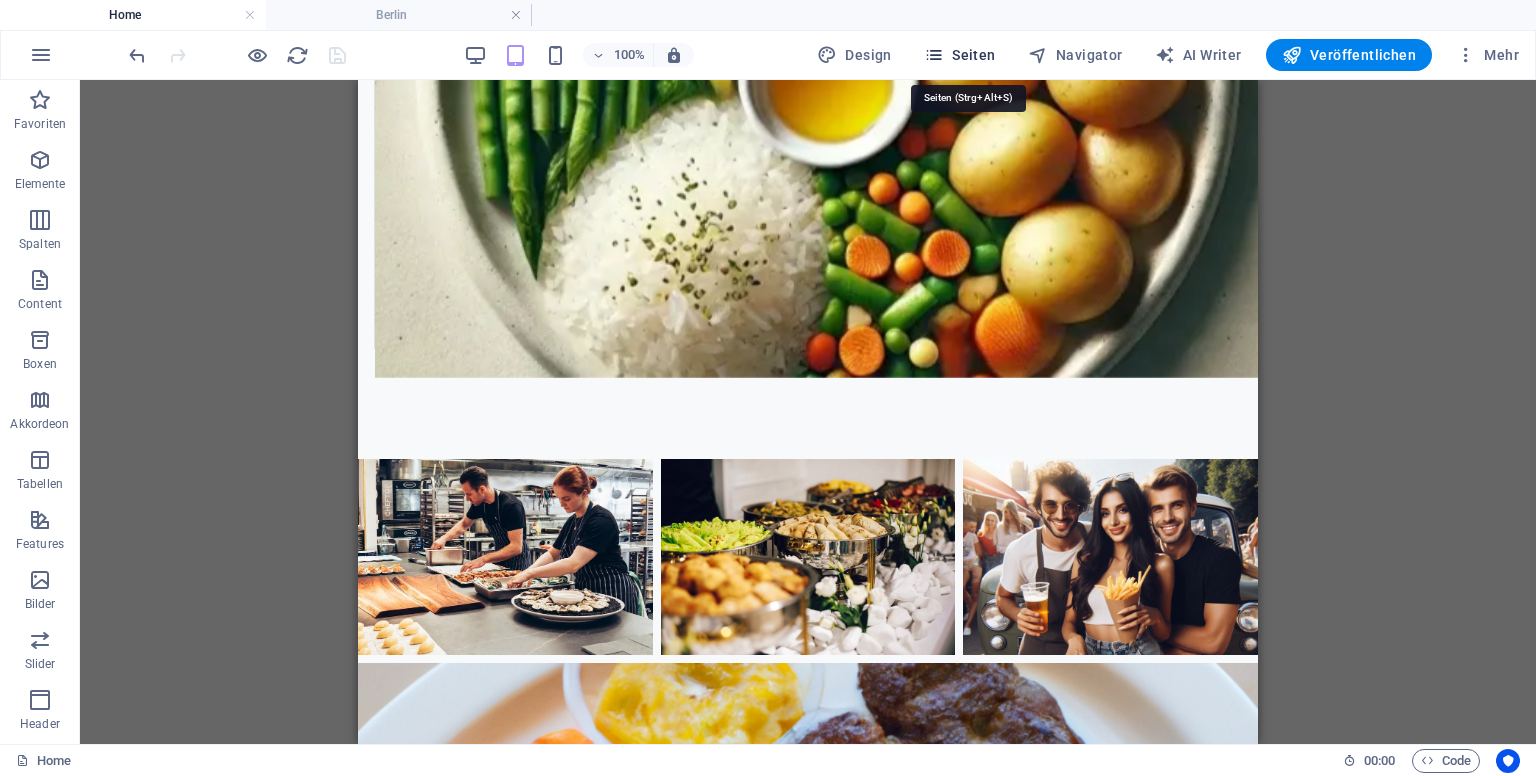 click on "Seiten" at bounding box center [960, 55] 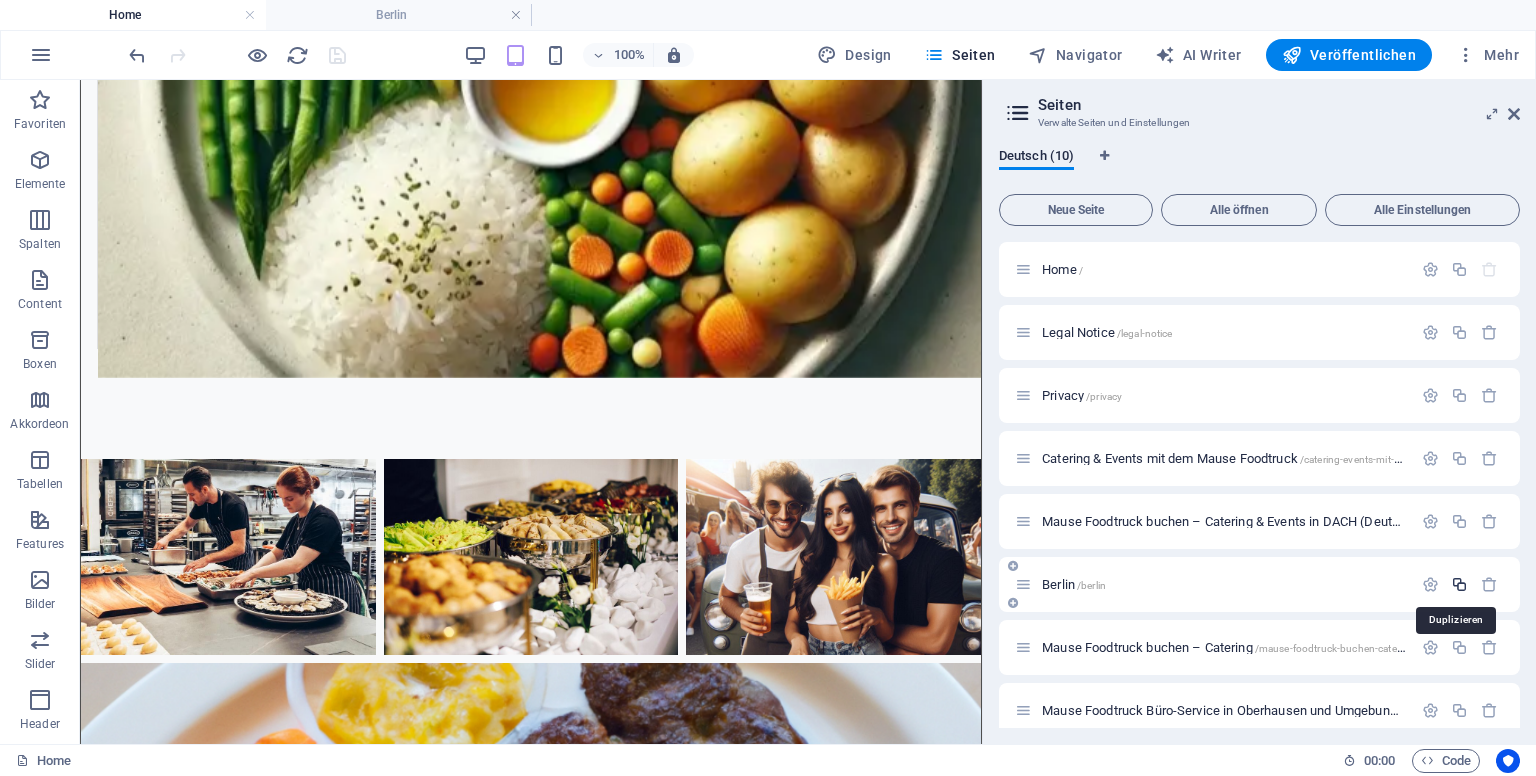 click at bounding box center [1459, 584] 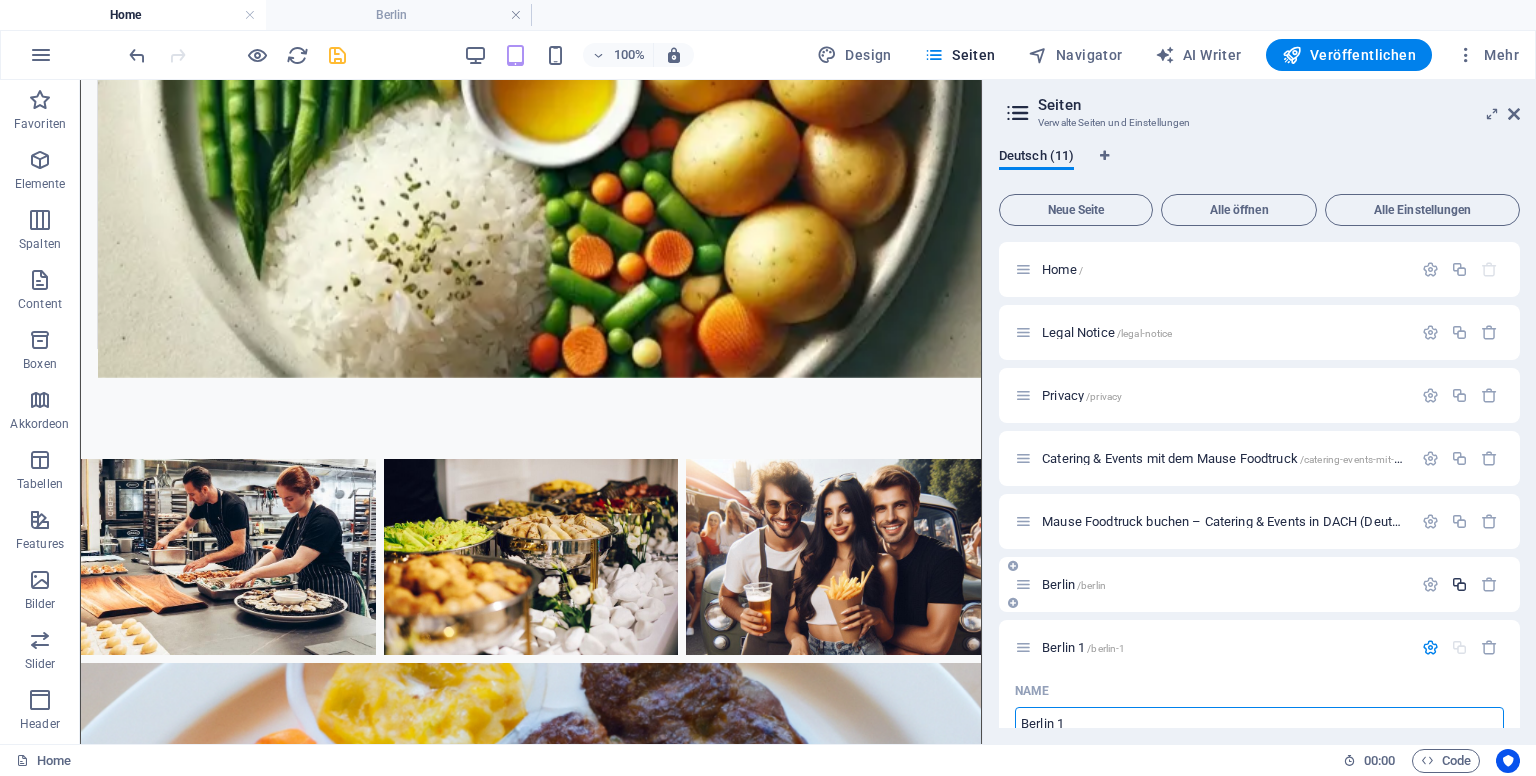 scroll, scrollTop: 11, scrollLeft: 0, axis: vertical 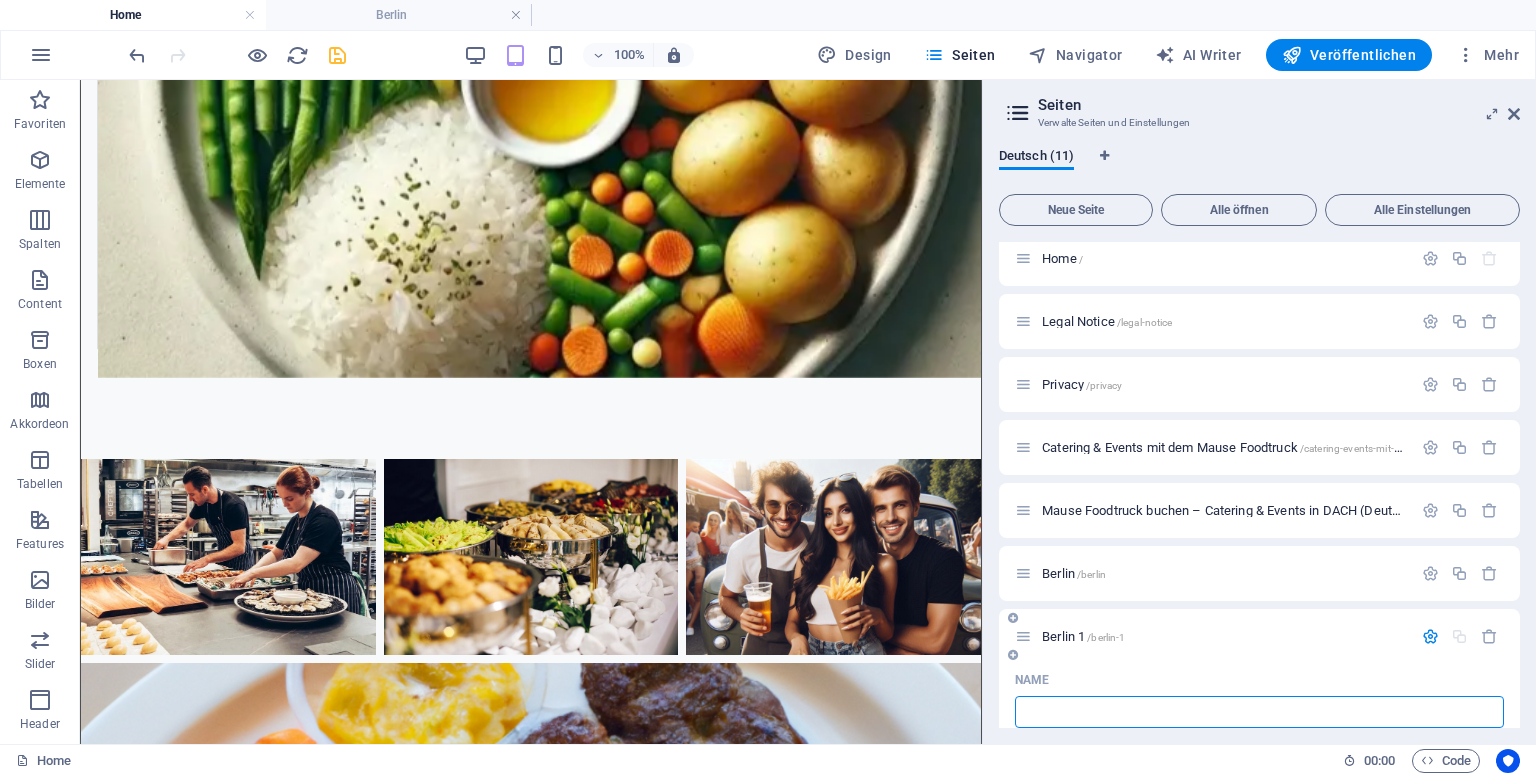 type on "M" 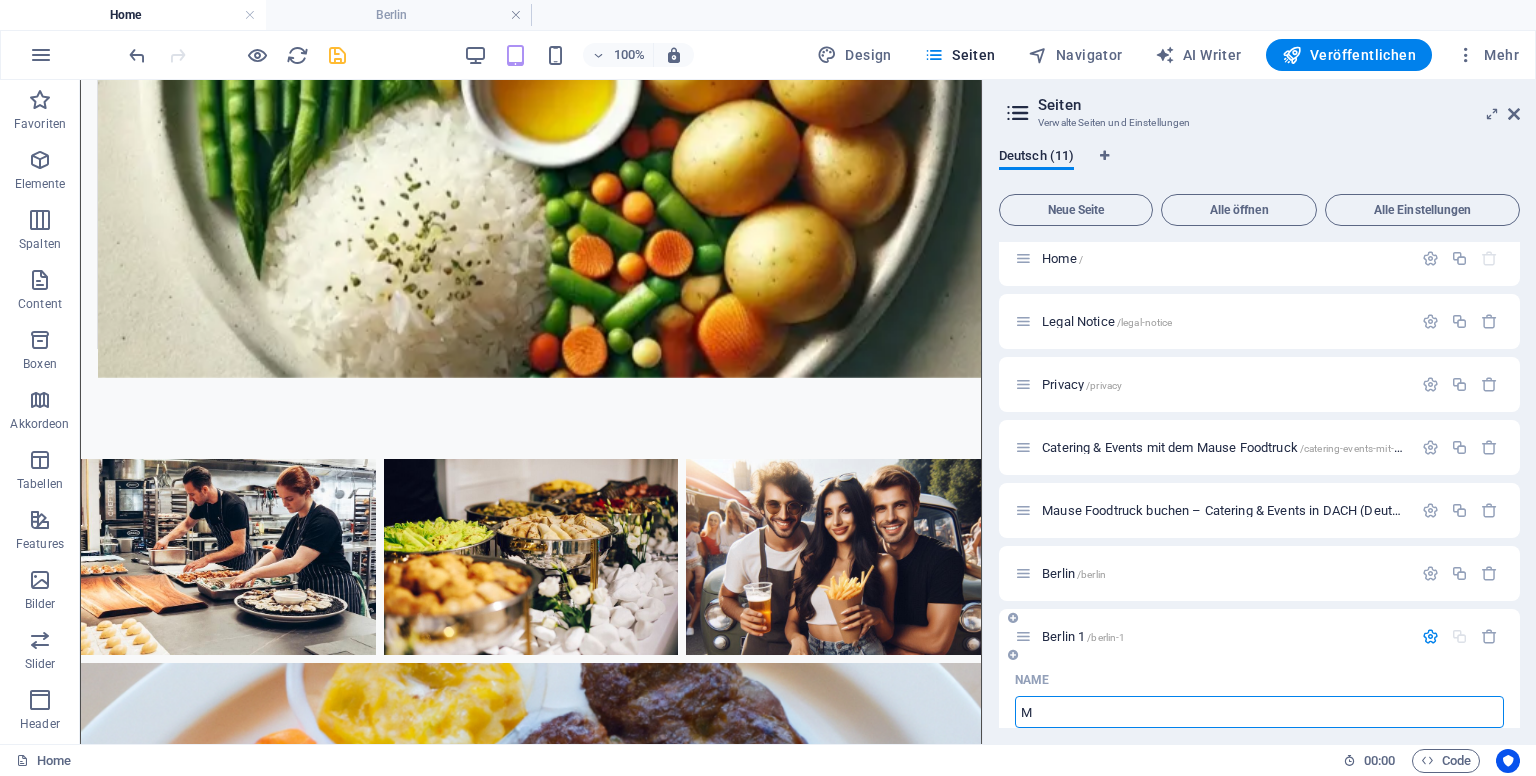 type on "/" 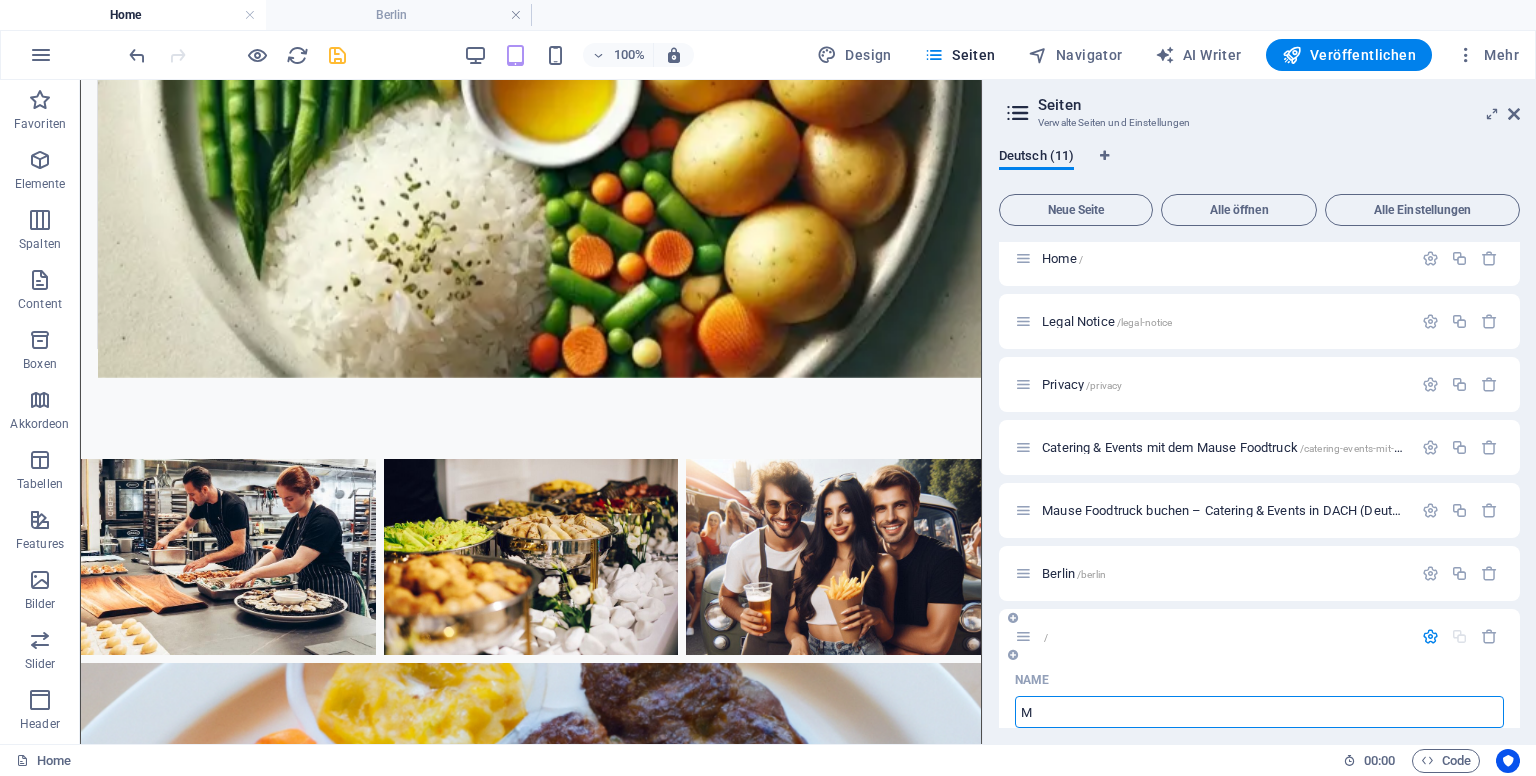 type on "Mü" 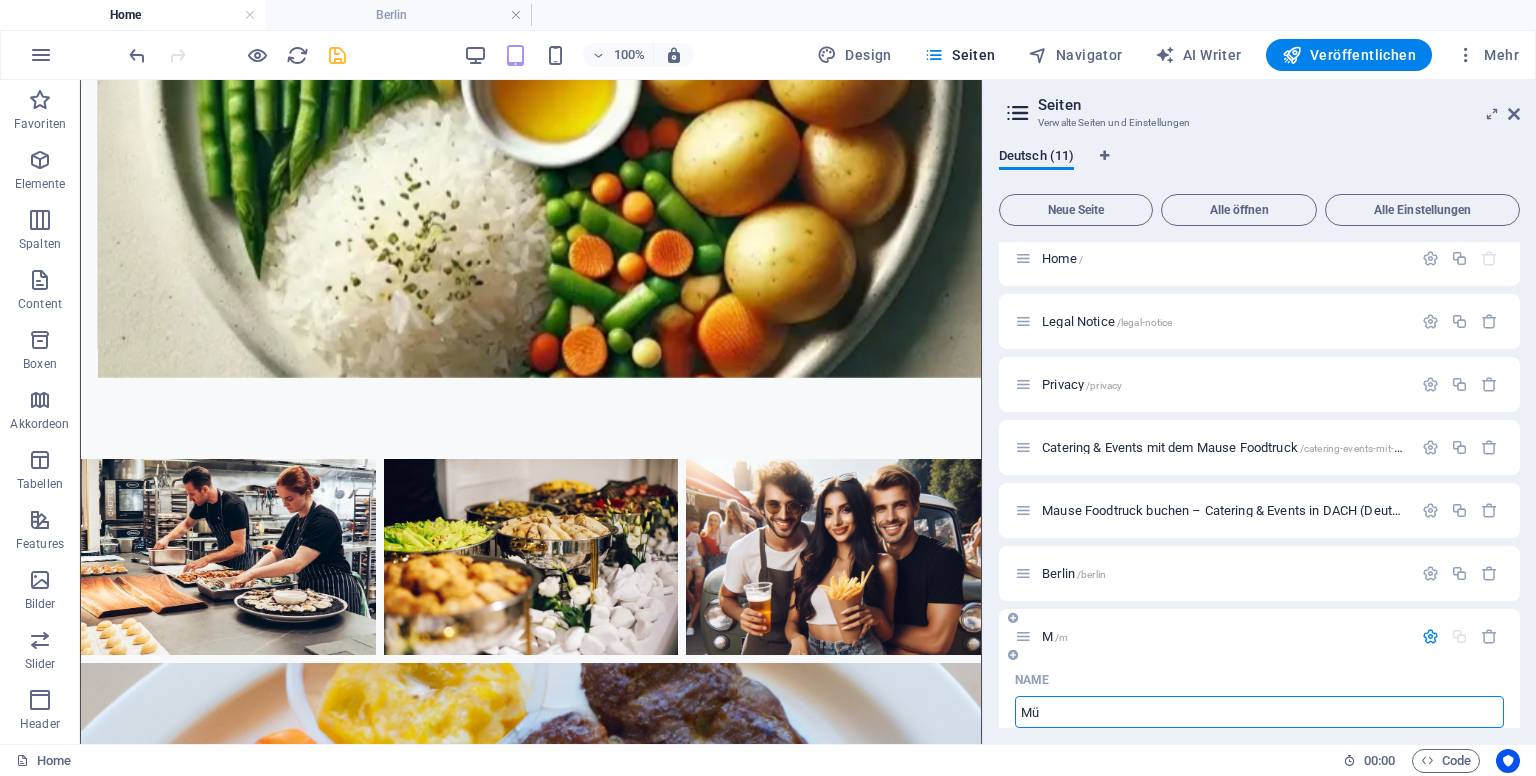 type on "/m" 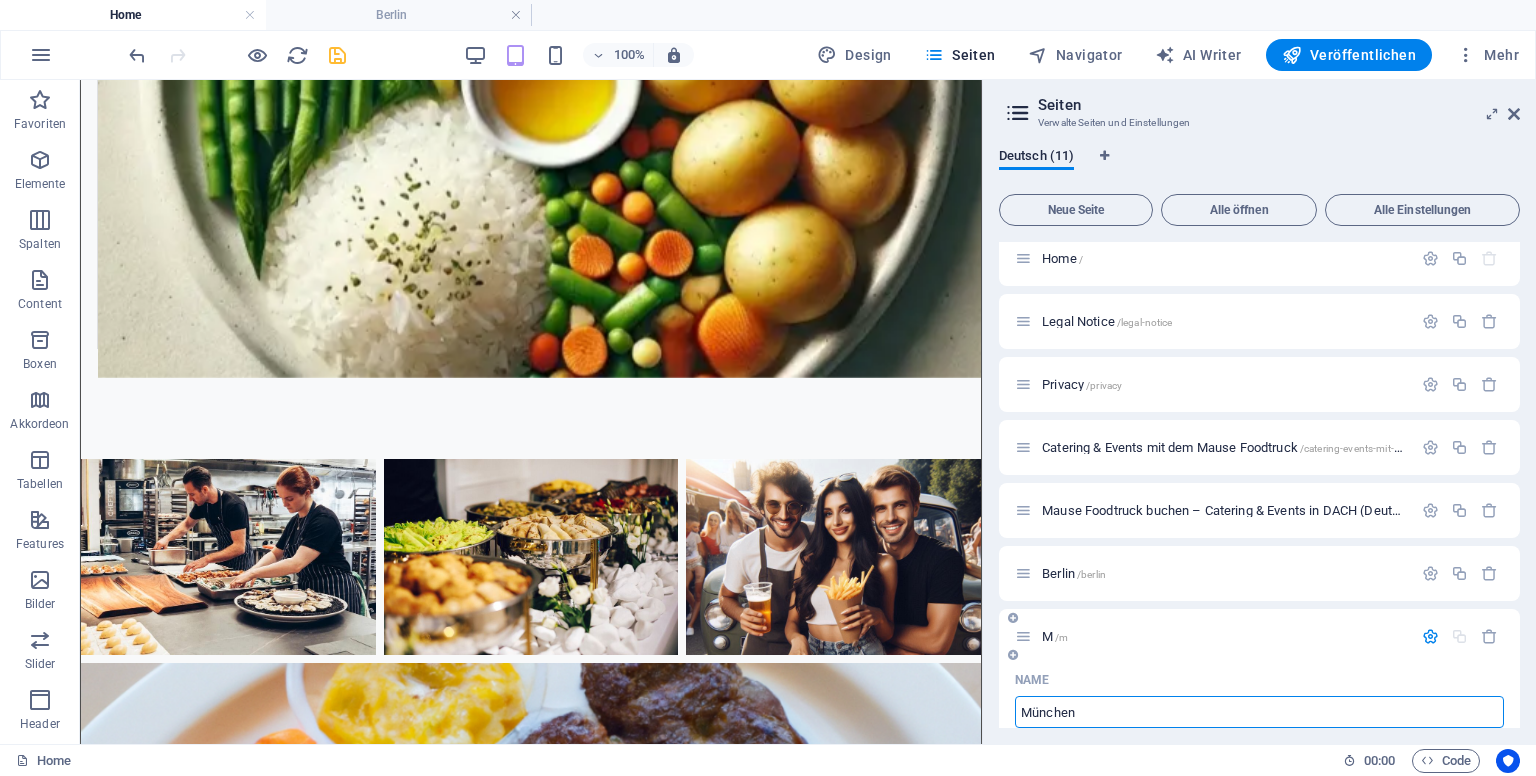 type on "München" 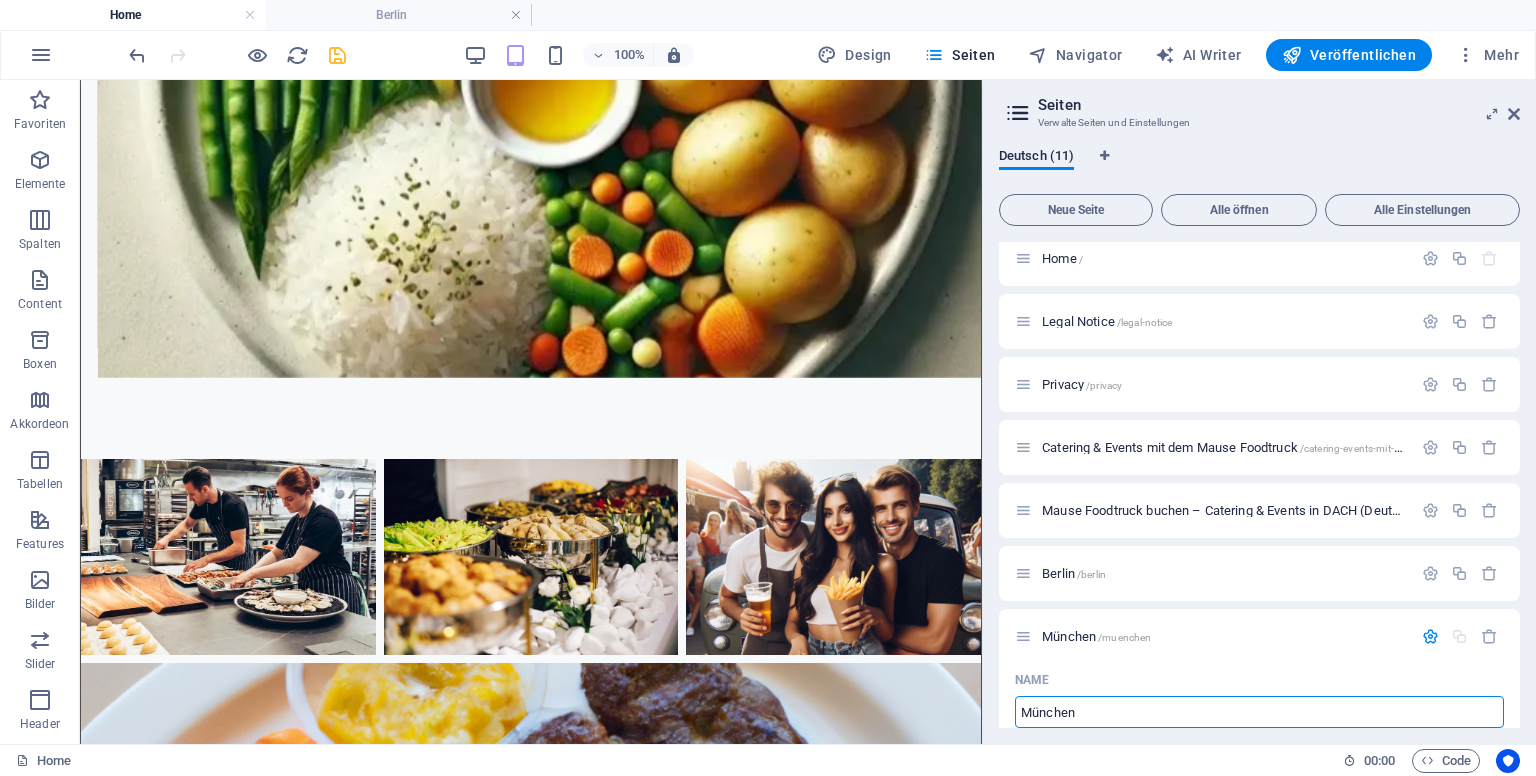 type on "München" 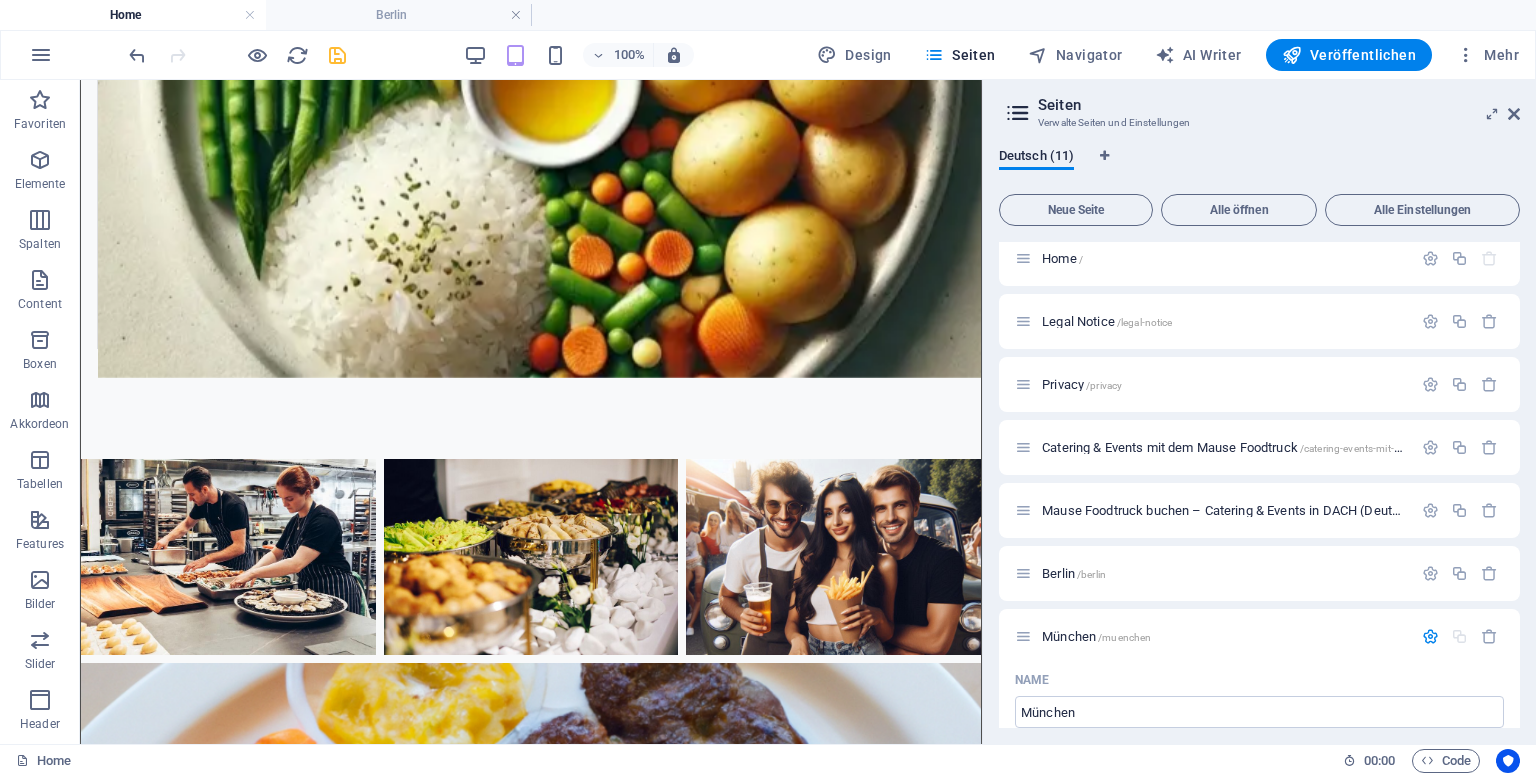 drag, startPoint x: 1523, startPoint y: 309, endPoint x: 1518, endPoint y: 369, distance: 60.207973 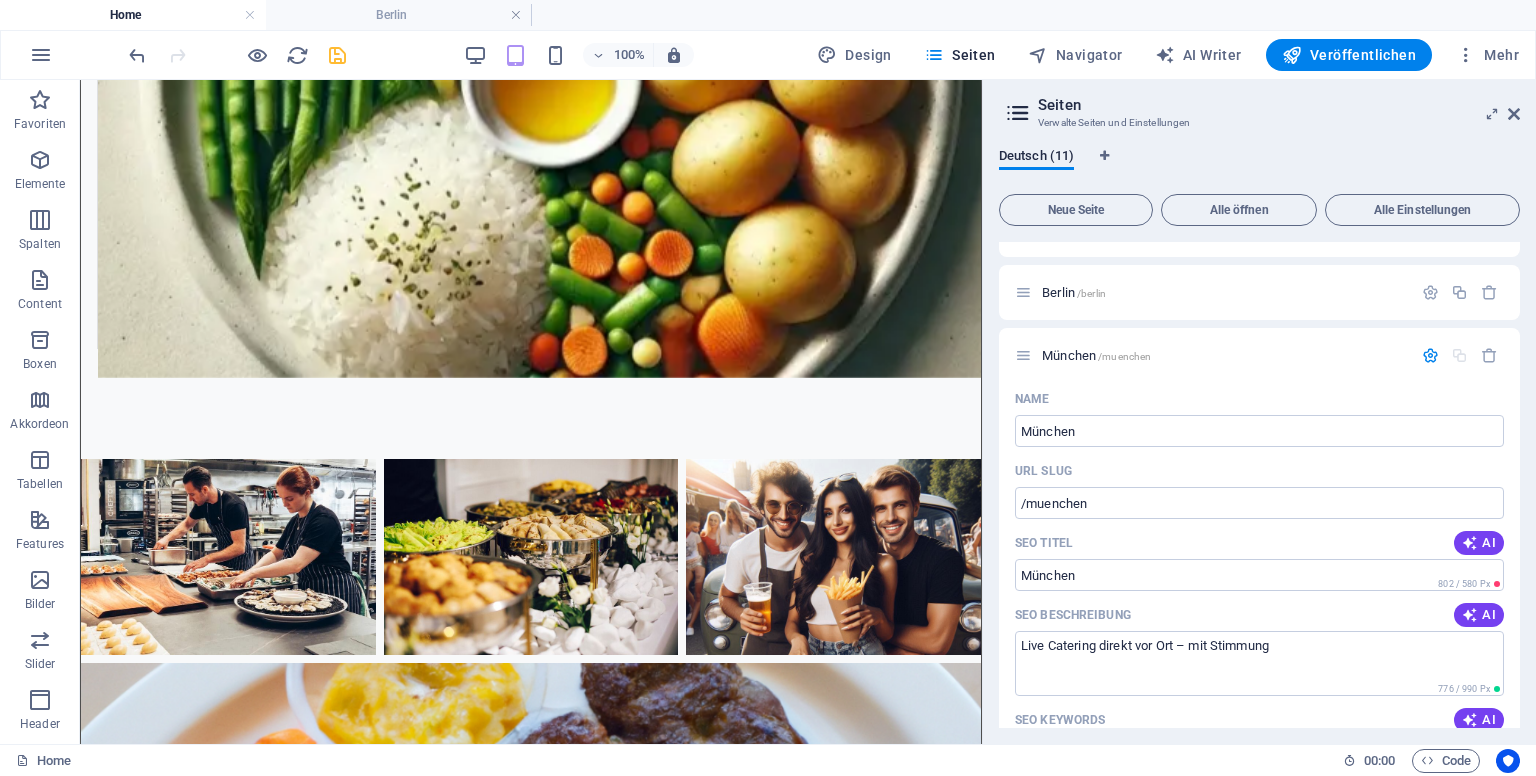 scroll, scrollTop: 293, scrollLeft: 0, axis: vertical 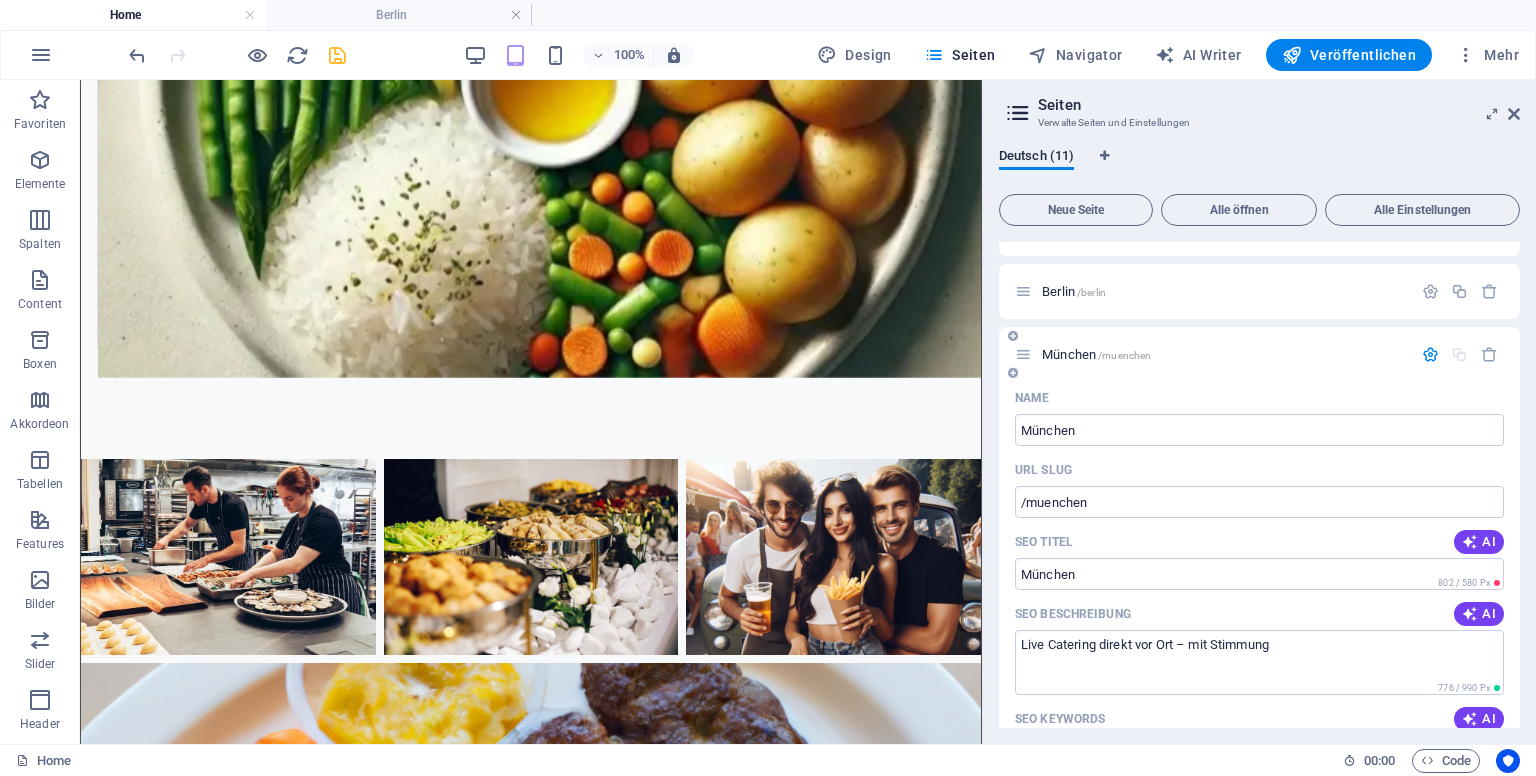 click on "[CITY] /[CITY]" at bounding box center [1096, 354] 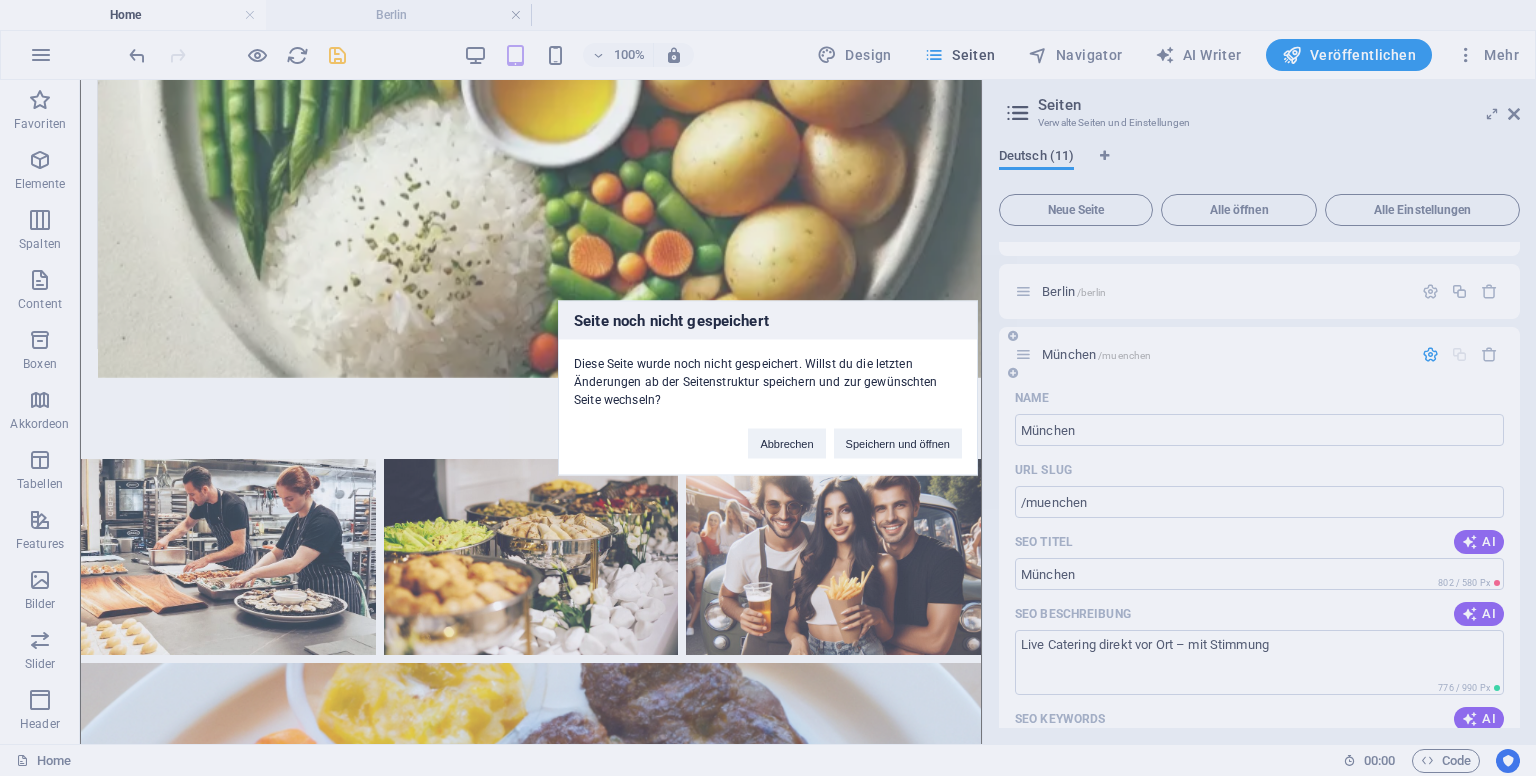 click on "Seite noch nicht gespeichert Diese Seite wurde noch nicht gespeichert. Willst du die letzten Änderungen ab der Seitenstruktur speichern und zur gewünschten Seite wechseln? Abbrechen Speichern und öffnen" at bounding box center (768, 388) 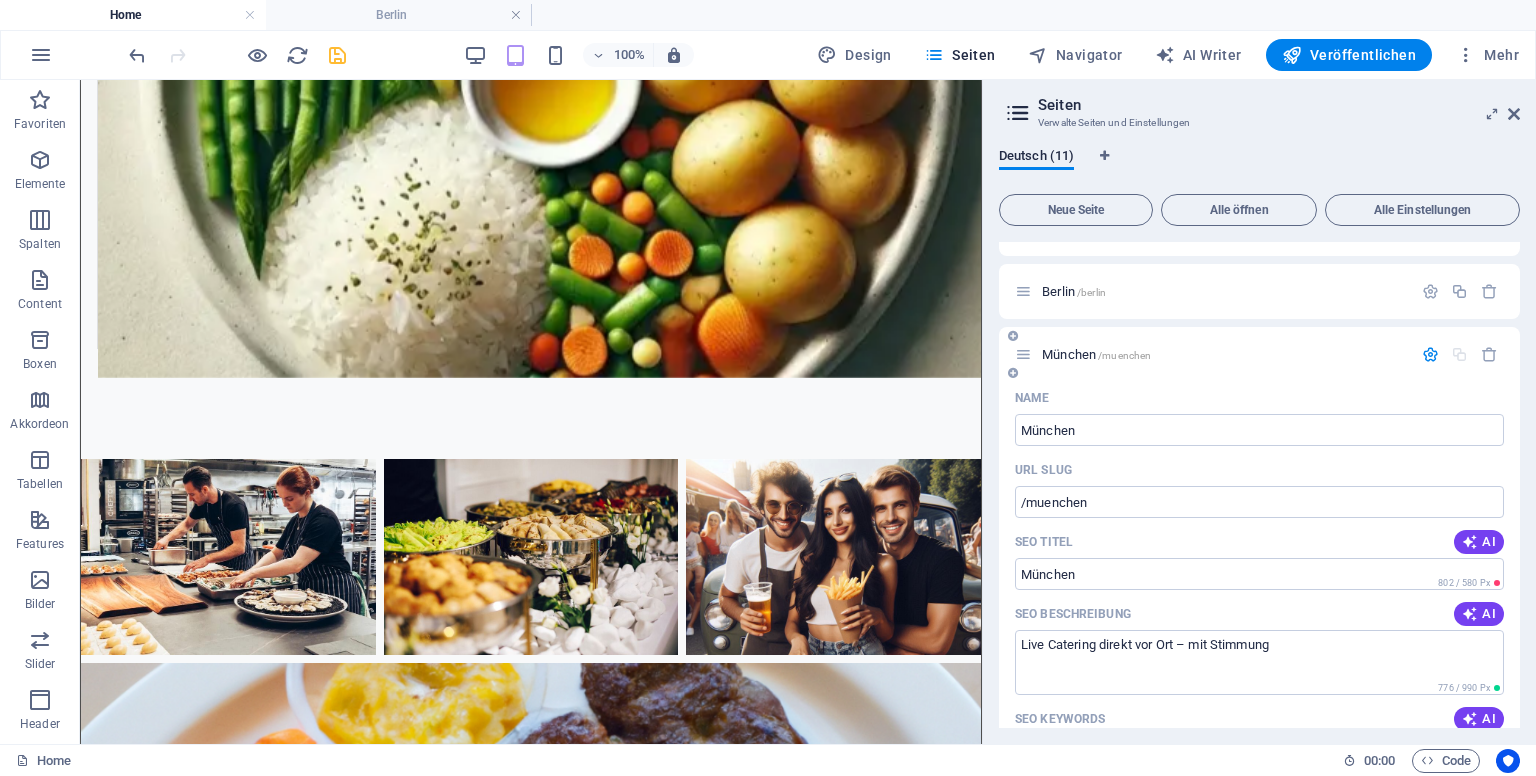 click on "[CITY] /[CITY]" at bounding box center [1096, 354] 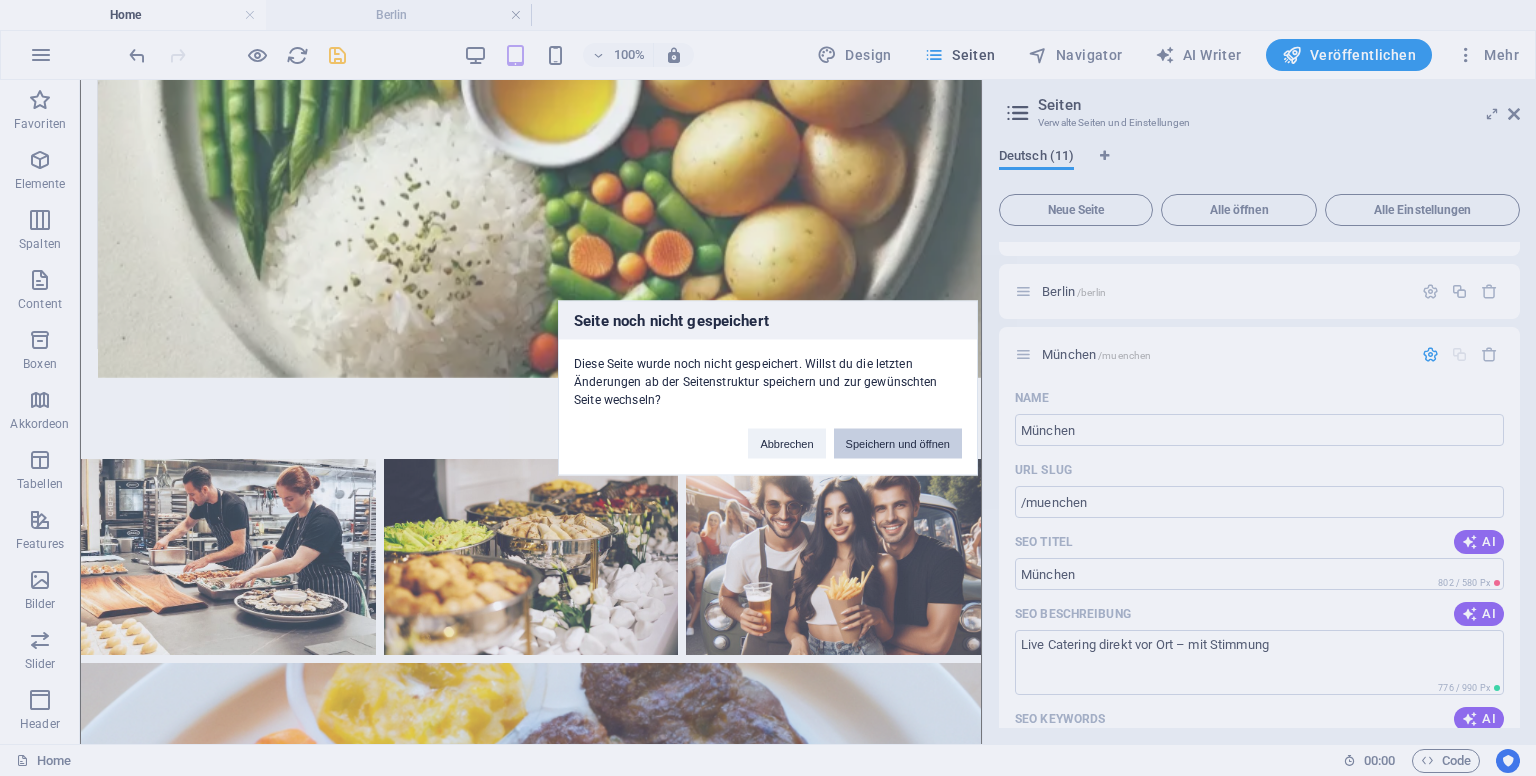 click on "Speichern und öffnen" at bounding box center (898, 444) 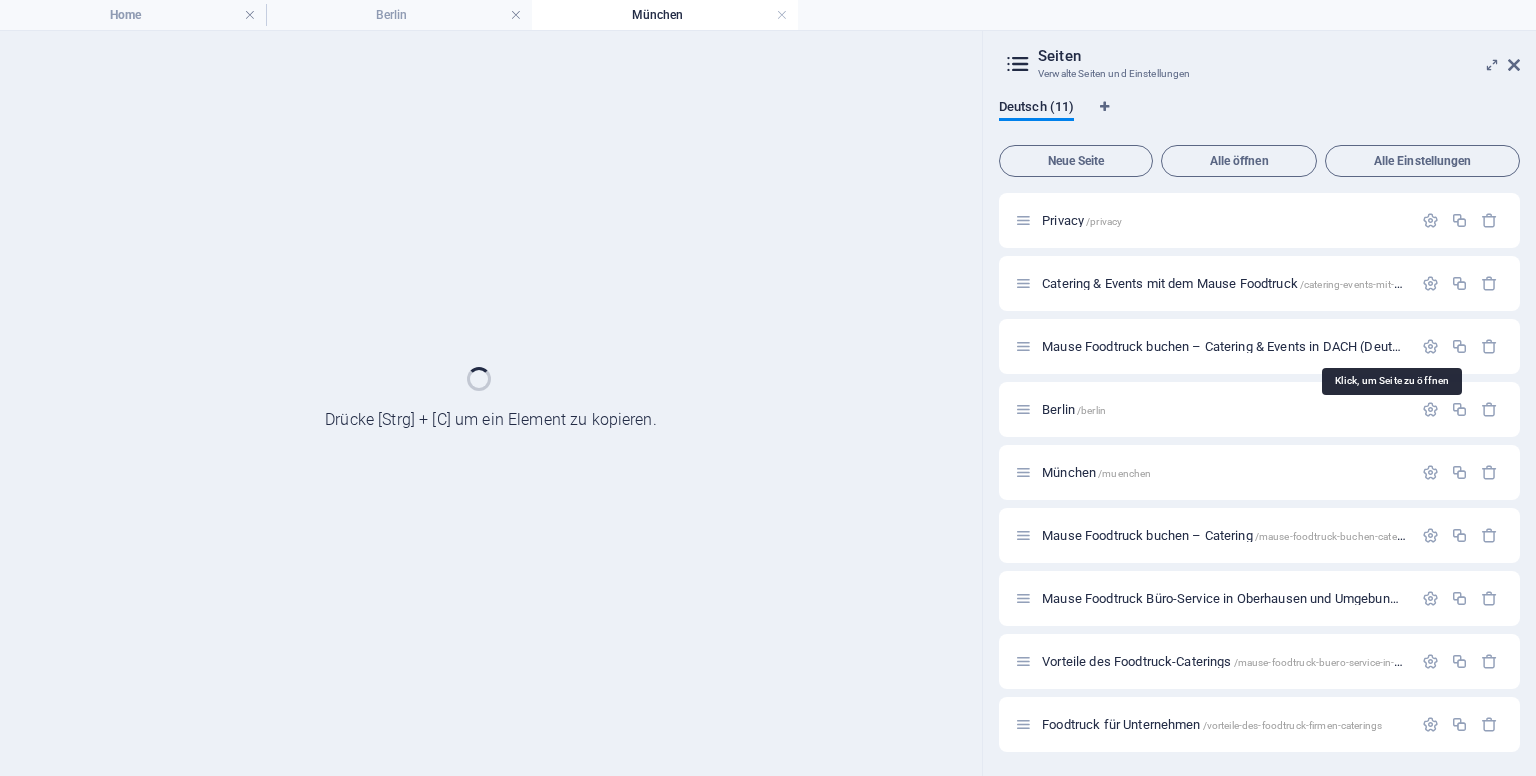 scroll, scrollTop: 0, scrollLeft: 0, axis: both 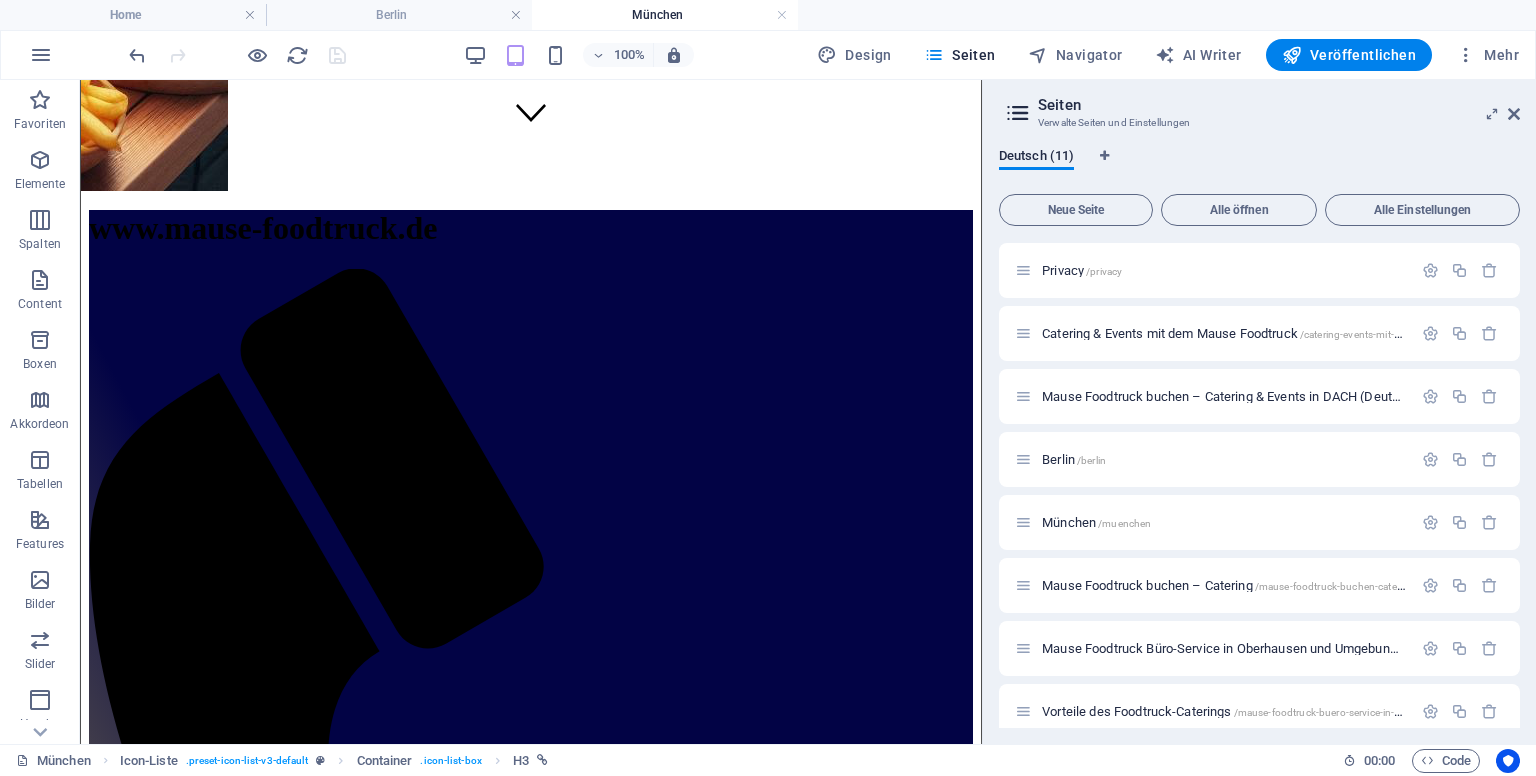 drag, startPoint x: 975, startPoint y: 428, endPoint x: 1068, endPoint y: 302, distance: 156.6046 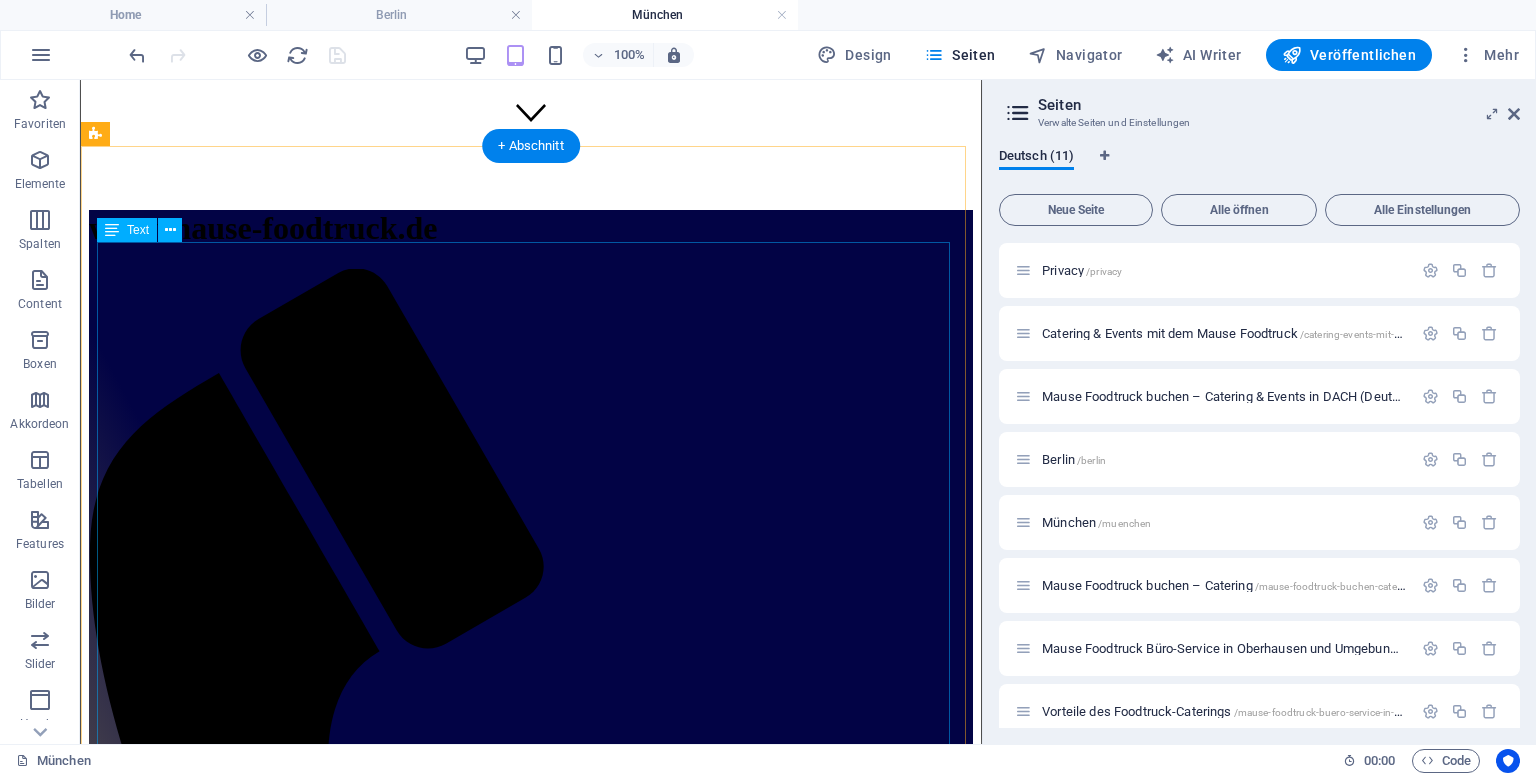 click on "Balkan Foodtruck Mause – [CITY] Catering & Events
Balkan Foodtruck Mause Authentisches Balkan‑Streetfood mobil in [CITY]
Warum Mause in [CITY]?
Mause bringt den herzhaften Geschmack des Balkans direkt in die [CITY]er Straßen: frische Cevapcici, saftige Pljeskavica, pikante Ajvar‑ und Käse‑Beilagen – traditionell, aromatisch, live vom Grill. Ideal für lebendige Stadtfeste, private Feiern oder Firmenevents.
[CITY] ist multikulturell und kreativ – genauso wie unsere Küche. Perfekt zum Beispiel für Hochzeiten in [CITY], Firmensommerfeste in [CITY] oder kulturelle Events in [CITY].
Hochzeitscatering
Stilvoll, flexibel, mit Live-Grillen und persönlicher Menügestaltung – genau passend zu Ihrem großen Tag.
Firmen‑ & Sommerfeste
Ein Foodtruck als kulinarischer Treffpunkt – frisches Essen, entspannte Stimmung, begeistert Mitarbeiter & Gäste.
." at bounding box center [531, 2372] 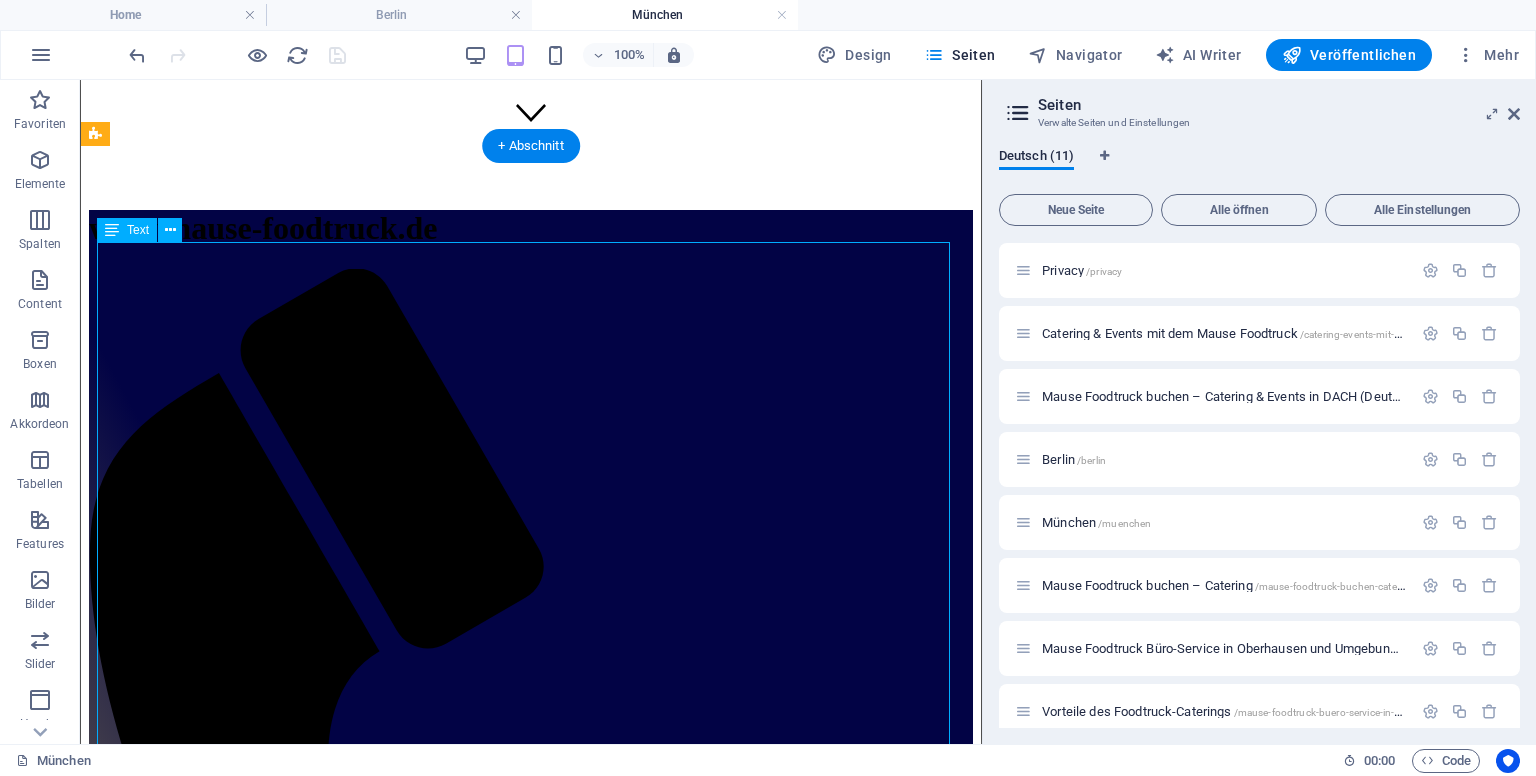 click on "Balkan Foodtruck Mause – [CITY] Catering & Events
Balkan Foodtruck Mause Authentisches Balkan‑Streetfood mobil in [CITY]
Warum Mause in [CITY]?
Mause bringt den herzhaften Geschmack des Balkans direkt in die [CITY]er Straßen: frische Cevapcici, saftige Pljeskavica, pikante Ajvar‑ und Käse‑Beilagen – traditionell, aromatisch, live vom Grill. Ideal für lebendige Stadtfeste, private Feiern oder Firmenevents.
[CITY] ist multikulturell und kreativ – genauso wie unsere Küche. Perfekt zum Beispiel für Hochzeiten in [CITY], Firmensommerfeste in [CITY] oder kulturelle Events in [CITY].
Hochzeitscatering
Stilvoll, flexibel, mit Live-Grillen und persönlicher Menügestaltung – genau passend zu Ihrem großen Tag.
Firmen‑ & Sommerfeste
Ein Foodtruck als kulinarischer Treffpunkt – frisches Essen, entspannte Stimmung, begeistert Mitarbeiter & Gäste.
." at bounding box center (531, 2372) 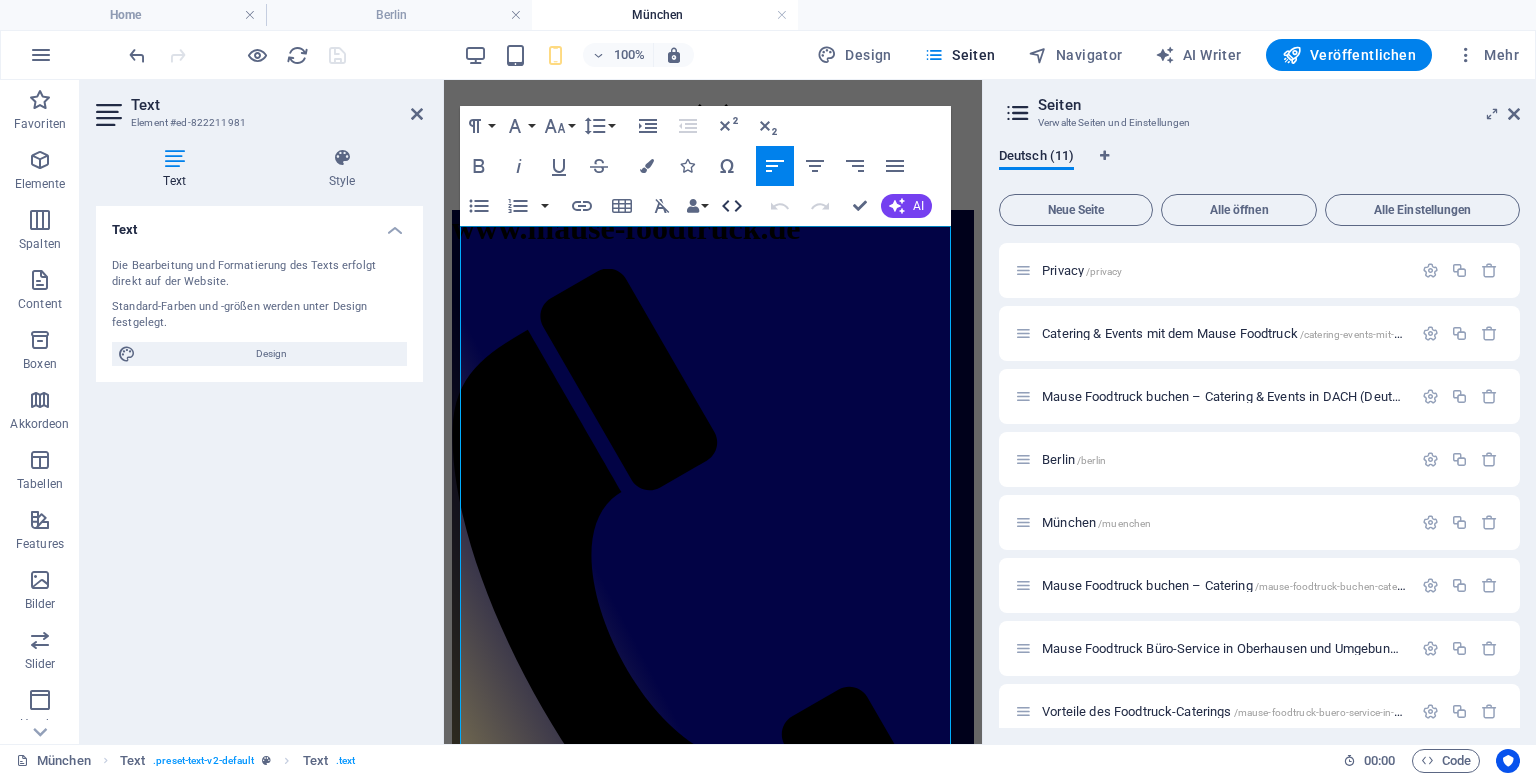 click 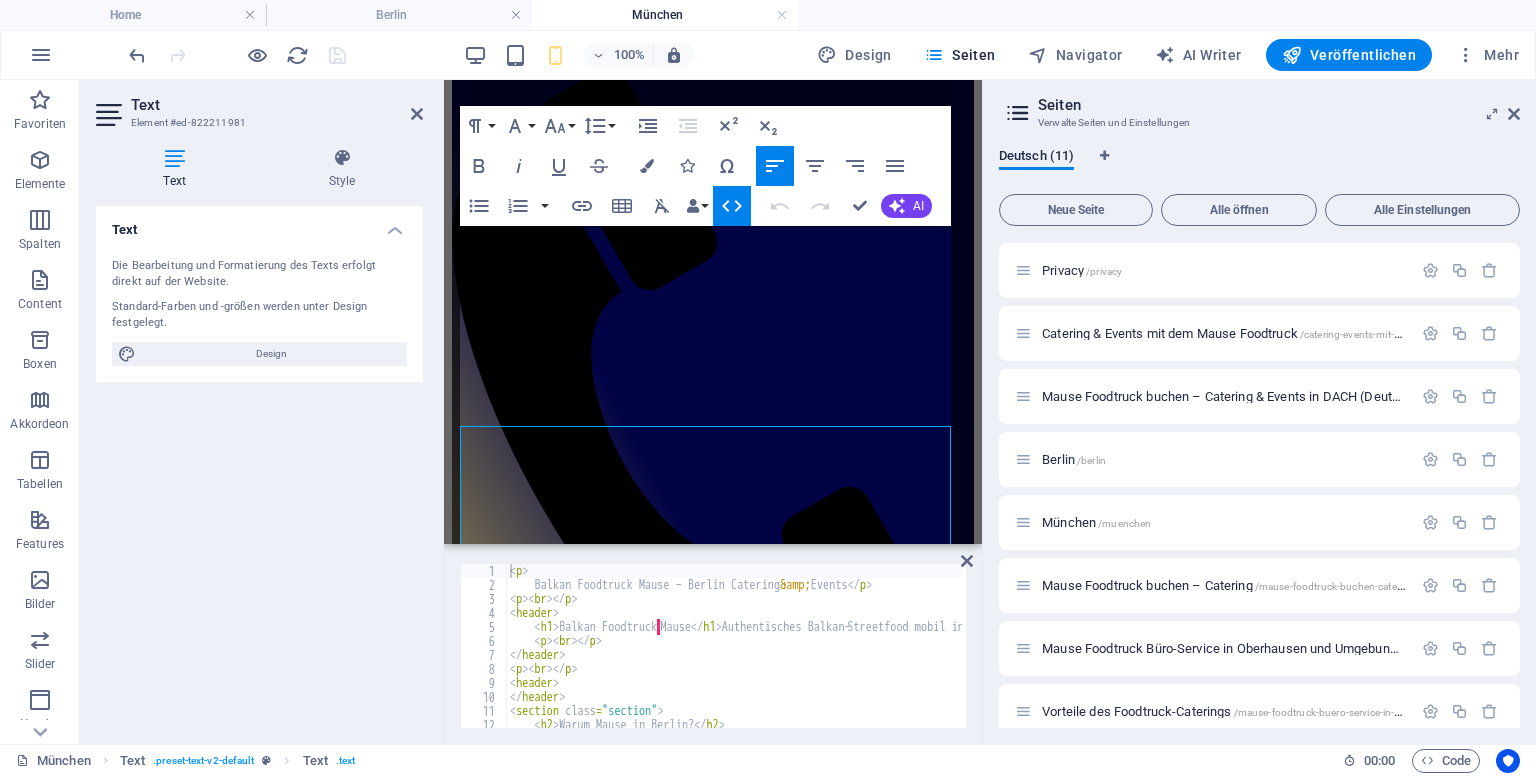 scroll, scrollTop: 397, scrollLeft: 0, axis: vertical 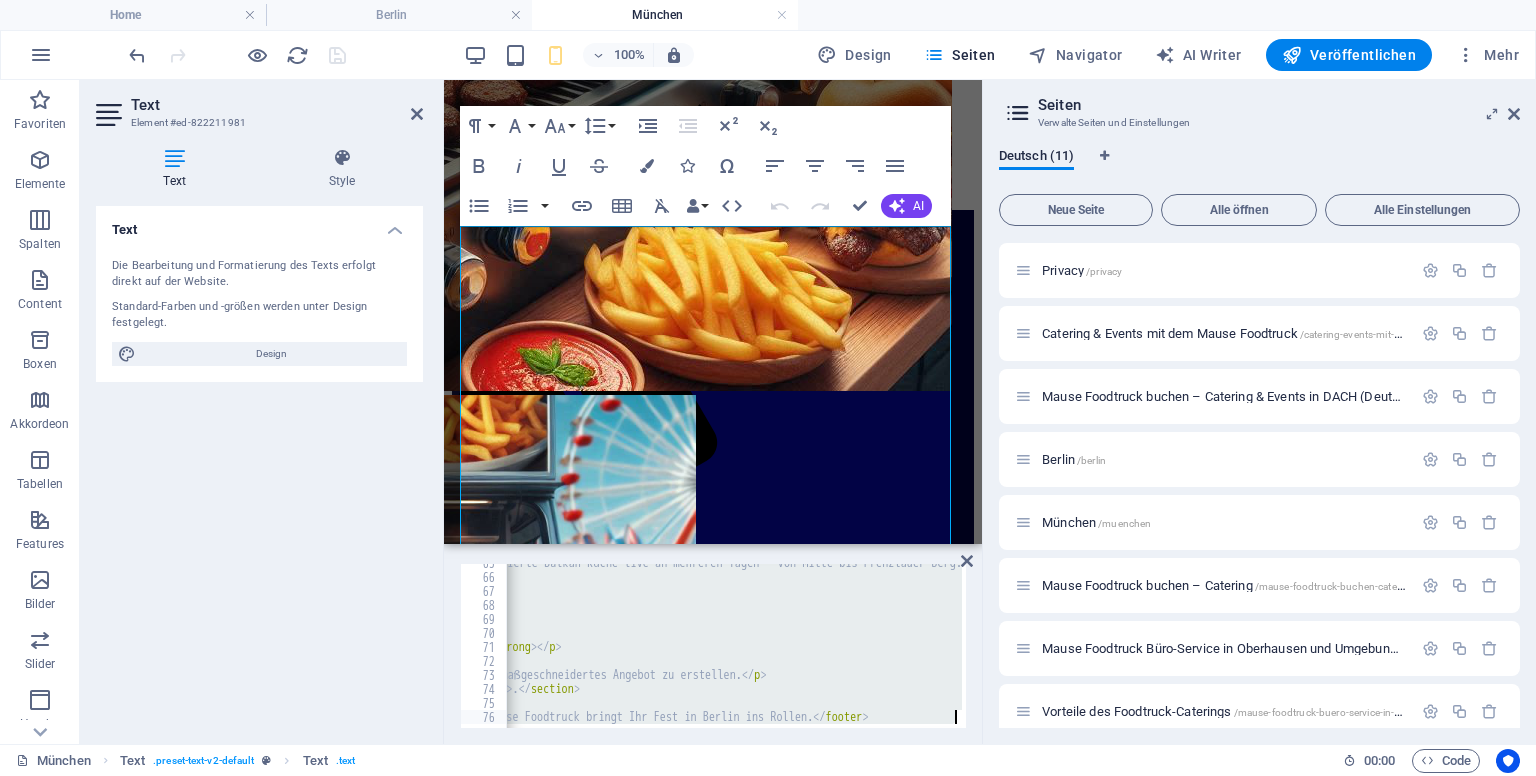 drag, startPoint x: 512, startPoint y: 569, endPoint x: 838, endPoint y: 772, distance: 384.03775 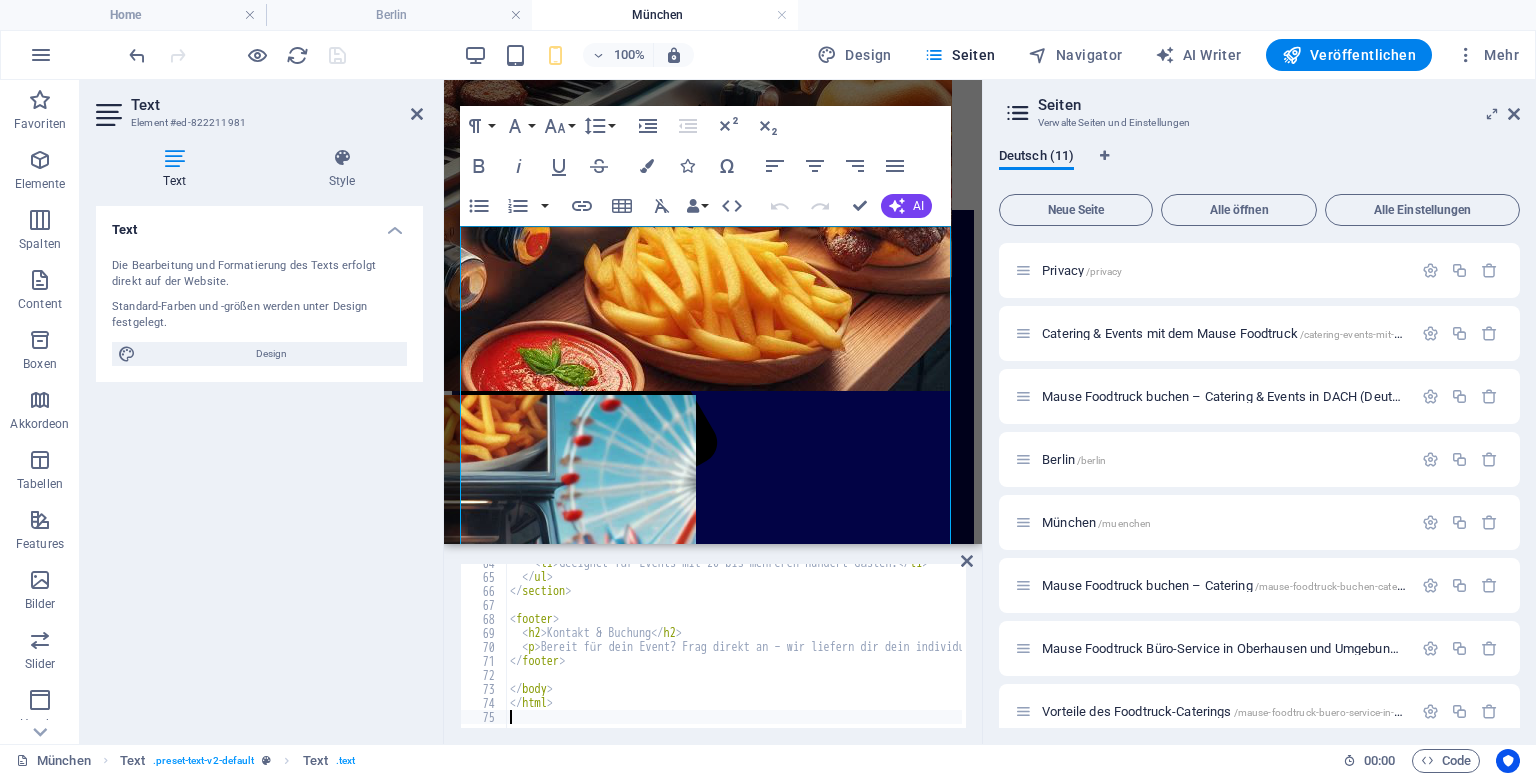 scroll, scrollTop: 0, scrollLeft: 0, axis: both 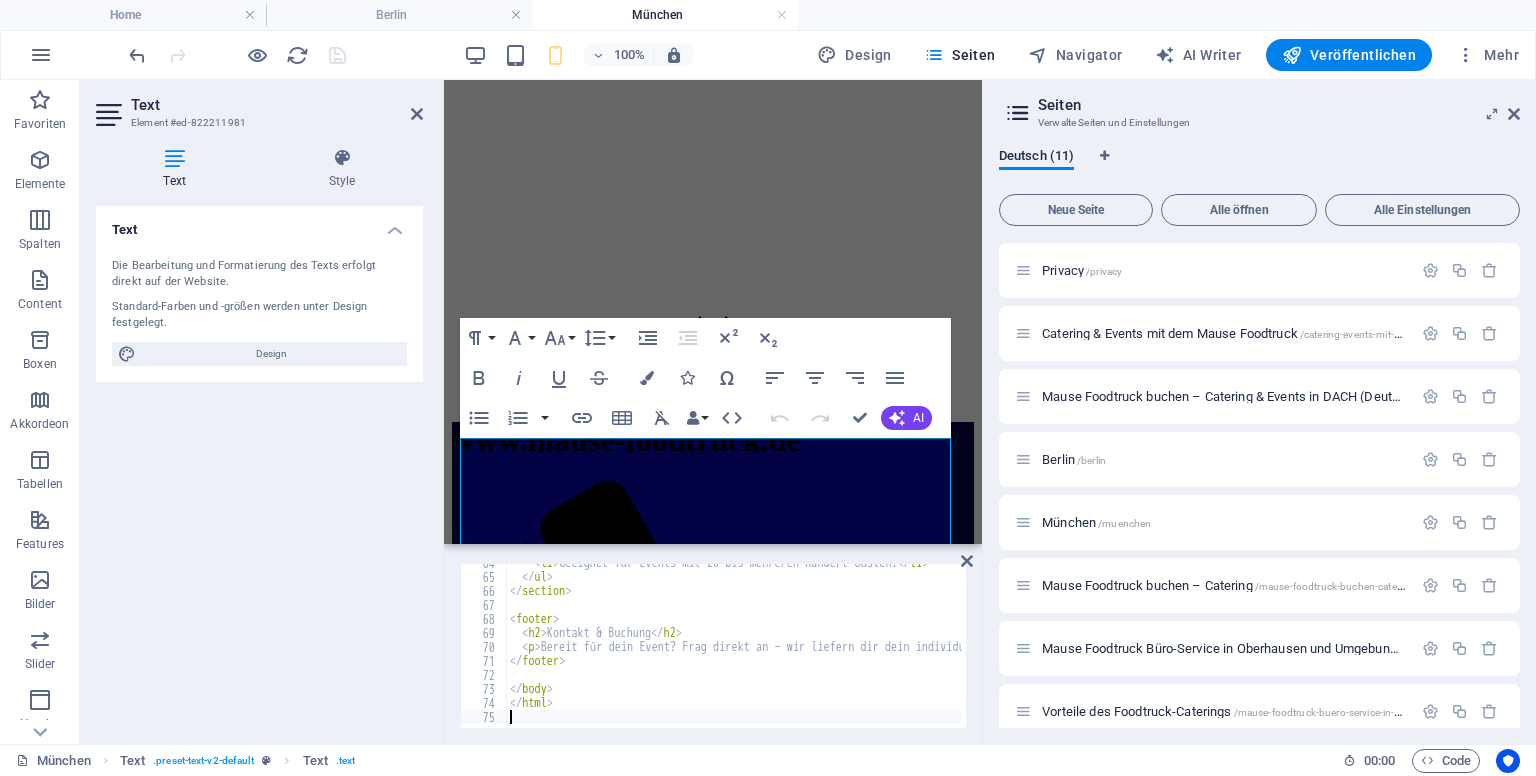 drag, startPoint x: 976, startPoint y: 167, endPoint x: 1439, endPoint y: 229, distance: 467.13275 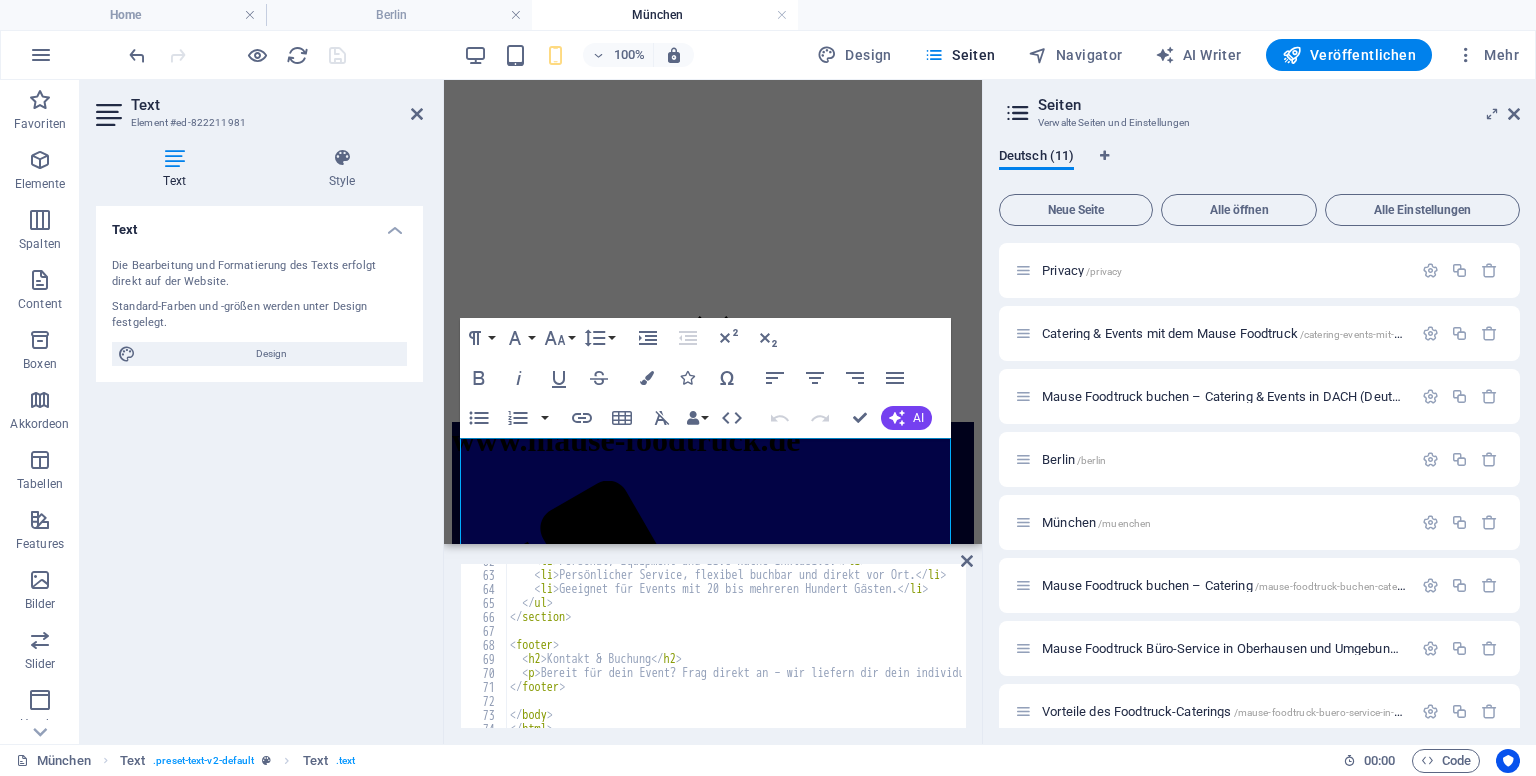 scroll, scrollTop: 791, scrollLeft: 0, axis: vertical 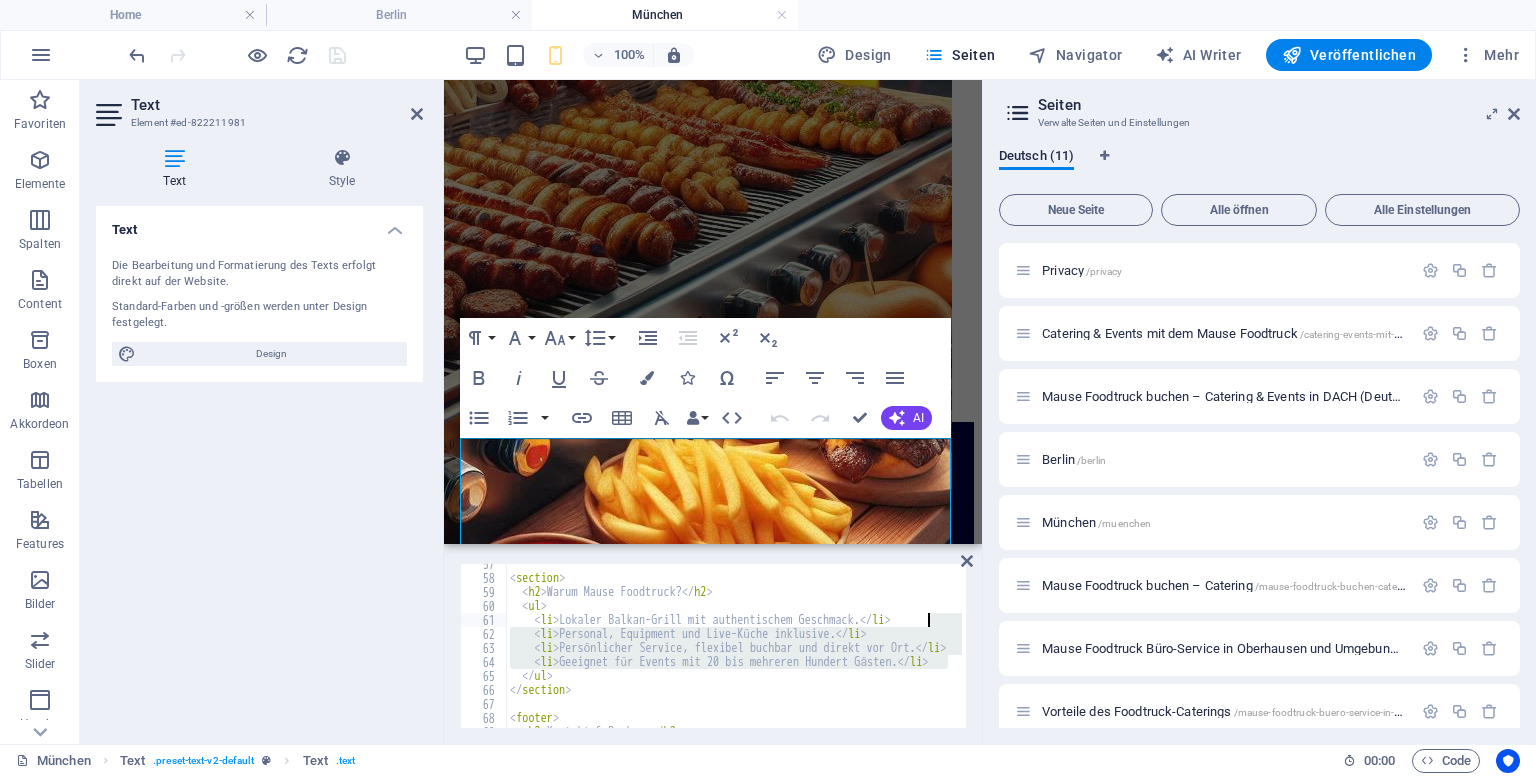 click on "57 58 59 60 61 62 63 64 65 66 67 68 69 70 < section >    <h2>Warum Mause Foodtruck? </h2>    <ul>      <li>Lokaler Balkan-Grill mit authentischem Geschmack. </li>      <li>Personal, Equipment und Live-Küche inklusive. </li>      <li>Persönlicher Service, flexibel buchbar und direkt vor Ort. </li>      <li>Geeignet für Events mit 20 bis mehreren Hundert Gästen. </li>    </ul>  </section> <footer>    <h2>Kontakt & Buchung </h2>     הההההההההההההההההההההההההההההההההההההההההההההההההההההההההההההההההההההההההההההההההההההההההההההההההההההההההההההההההההההההההההההההההההההההההההההההההההההההההההההההההההההההההההההההההההההההההההההההההההההההההההההההההההההההההההההההההההההההההההההההההההההההההההההההה" at bounding box center [713, 646] 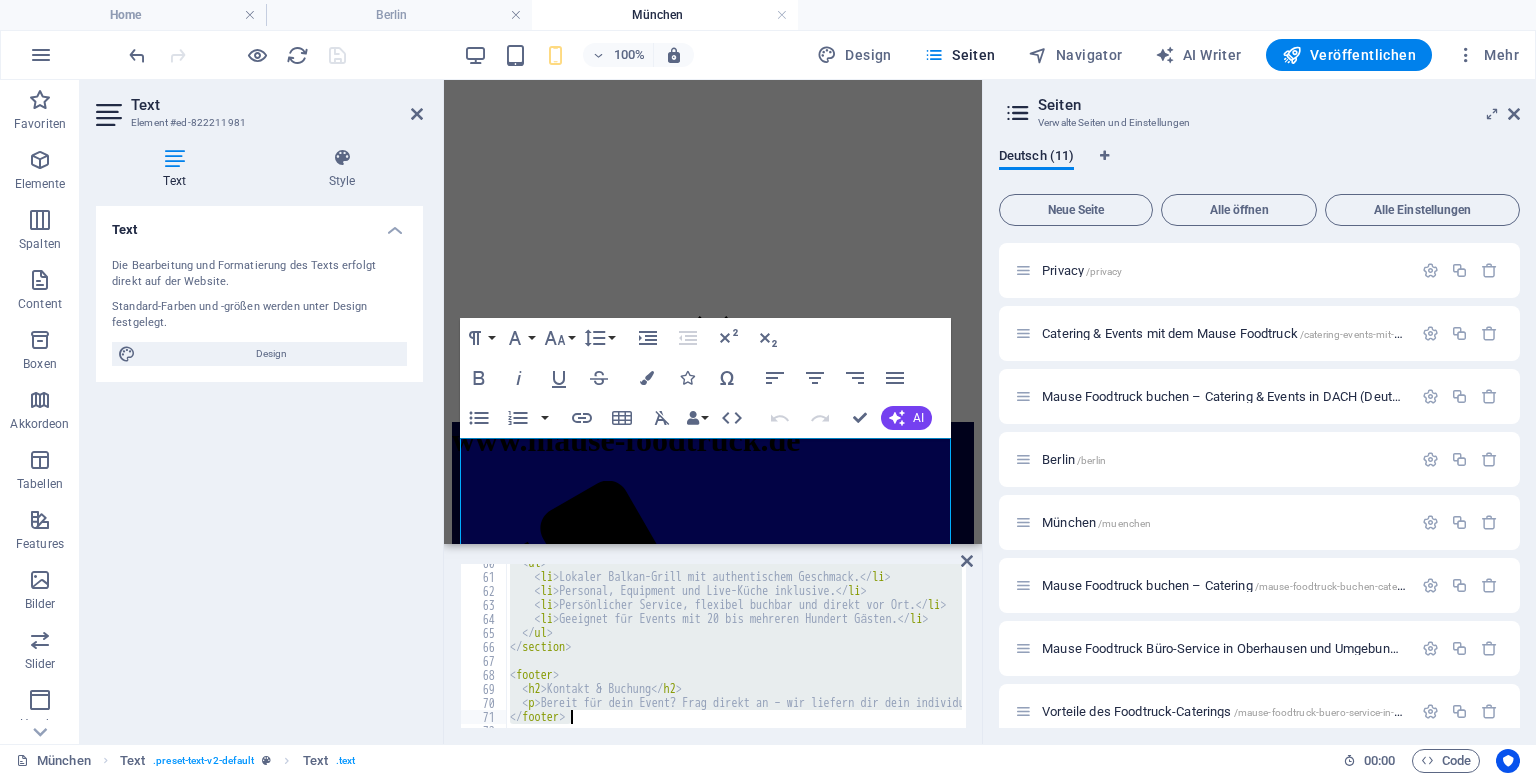 scroll, scrollTop: 890, scrollLeft: 0, axis: vertical 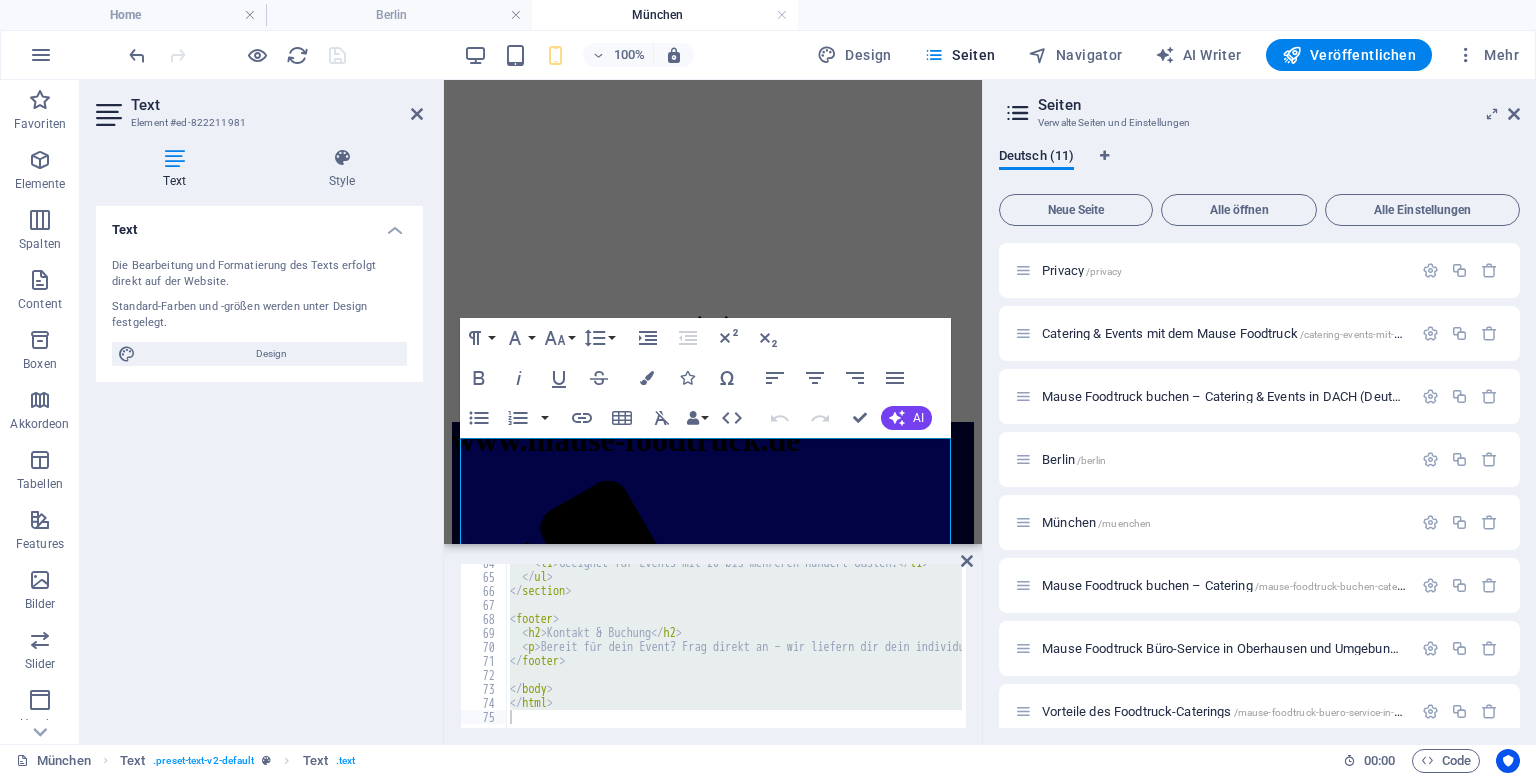click on "[CITY] Text . preset-text-v2-default Text . text" at bounding box center (671, 761) 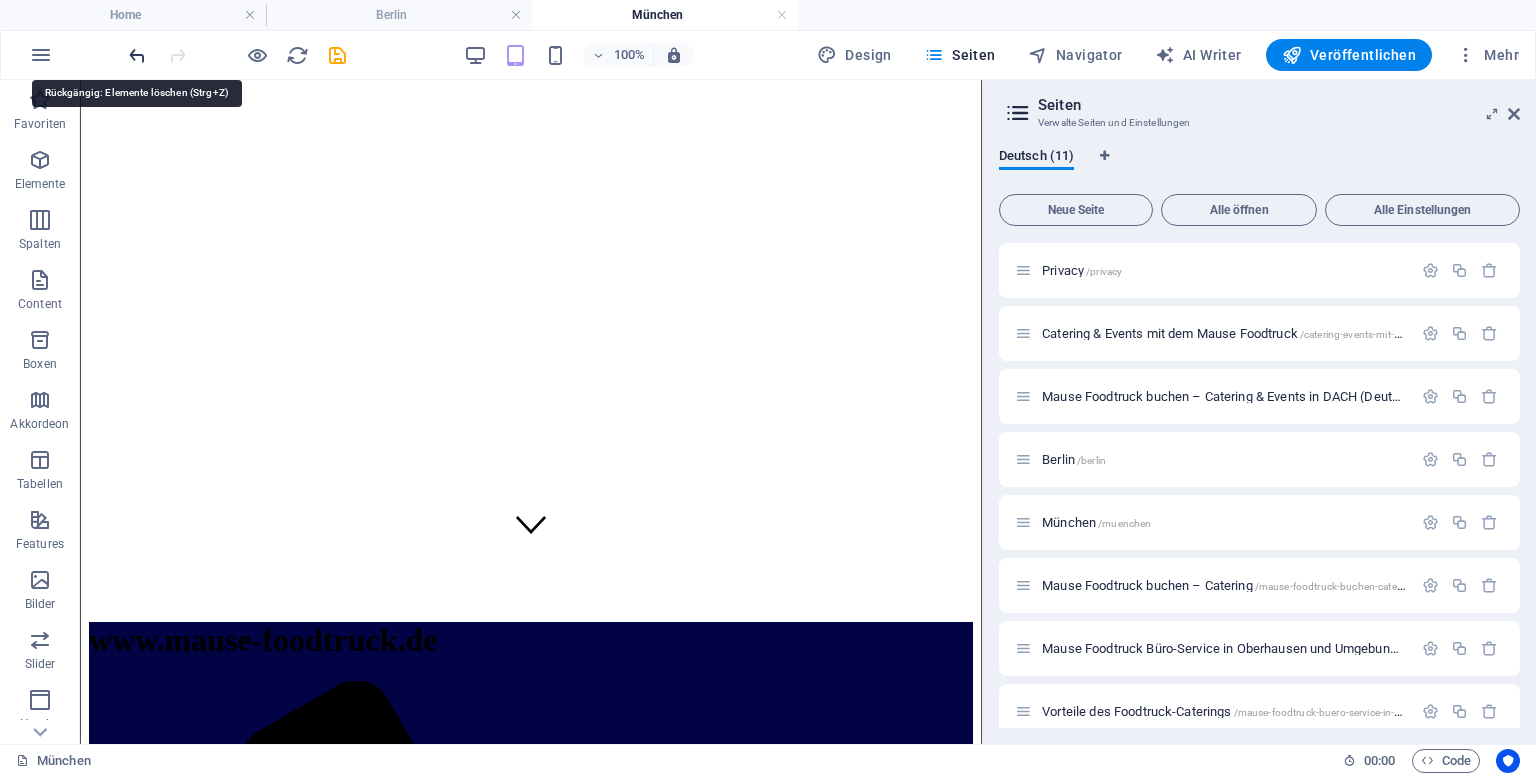 click at bounding box center (137, 55) 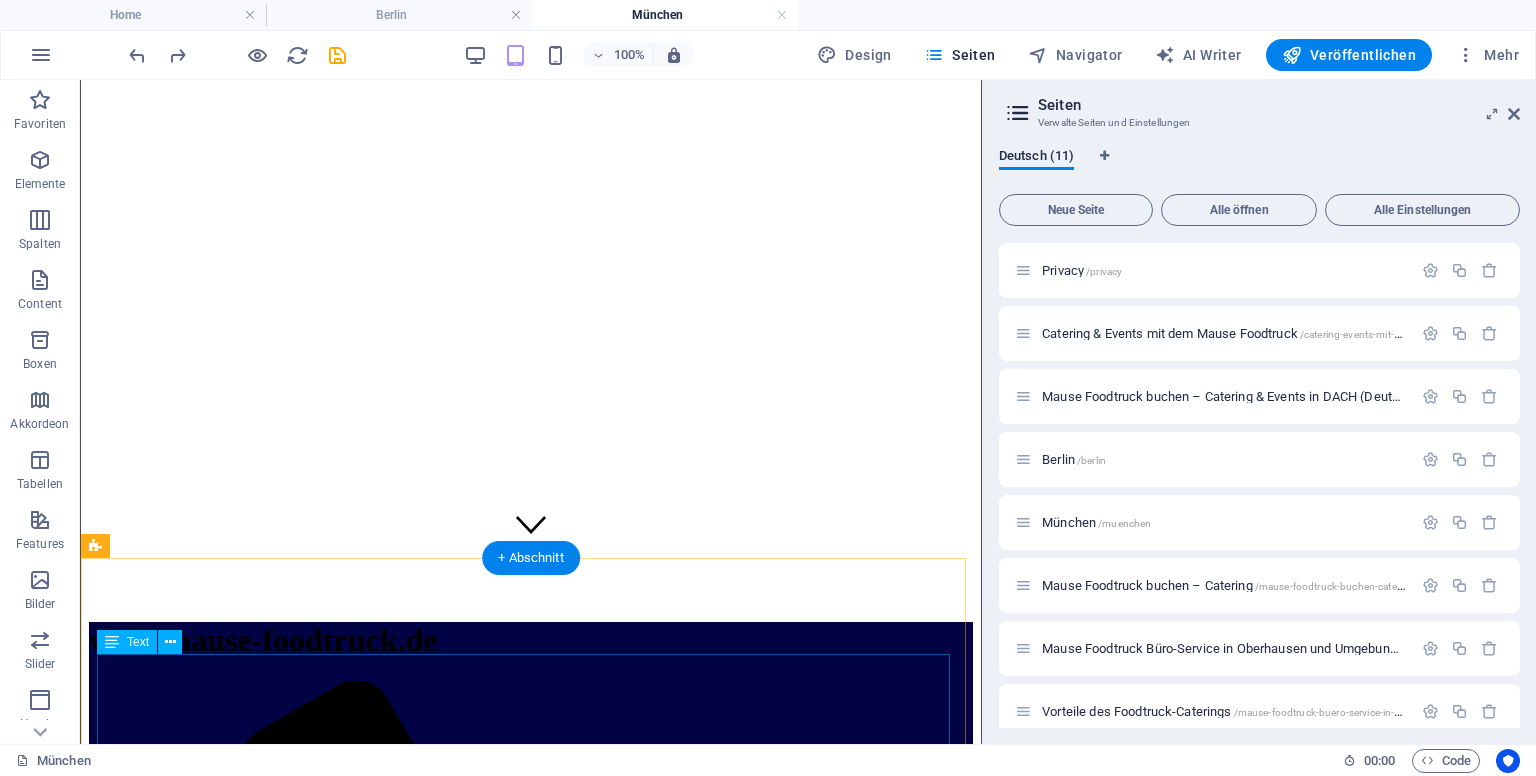 click on "Mause Balkan Foodtruck – Vorteile & Einsatzmöglichkeiten
Mause Balkan Foodtruck – Deine kulinarische Lösung
Für Geschäftskunden & private Feste – flexibel, frisch und immer vor Ort.
Vorteile für Geschäftskunden
Mobil & flexibel: Der Truck fährt direkt auf Firmengelände, schafft Live-Cooking und sorgt für Aufmerksamkeit.
Effizienter Service: Alles läuft schnell und zuverlässig – ideal für Mittagspausen, Messen oder Team-Events.
Viele Menüoptionen: Klassischer Balkan-Grill, Comfort Food, vegane Alternativen und saisonale Beilagen.
Günstiger als Buffet: Lieferung, Ausgabe und professionelles Personal zu kalkulierbaren Preisen.
Individuelles Branding: Dein Logo, dein Look – das Catering wird zum Teil deiner Unternehmenskommunikation.
Vorteile für private Feste & Feiern
Erlebnis statt Standard: Geburtstagsfeiern, Hochzeiten, Schulfeste oder Gemeindefeste bekommen echtes Balkan-Flair." at bounding box center [531, 2365] 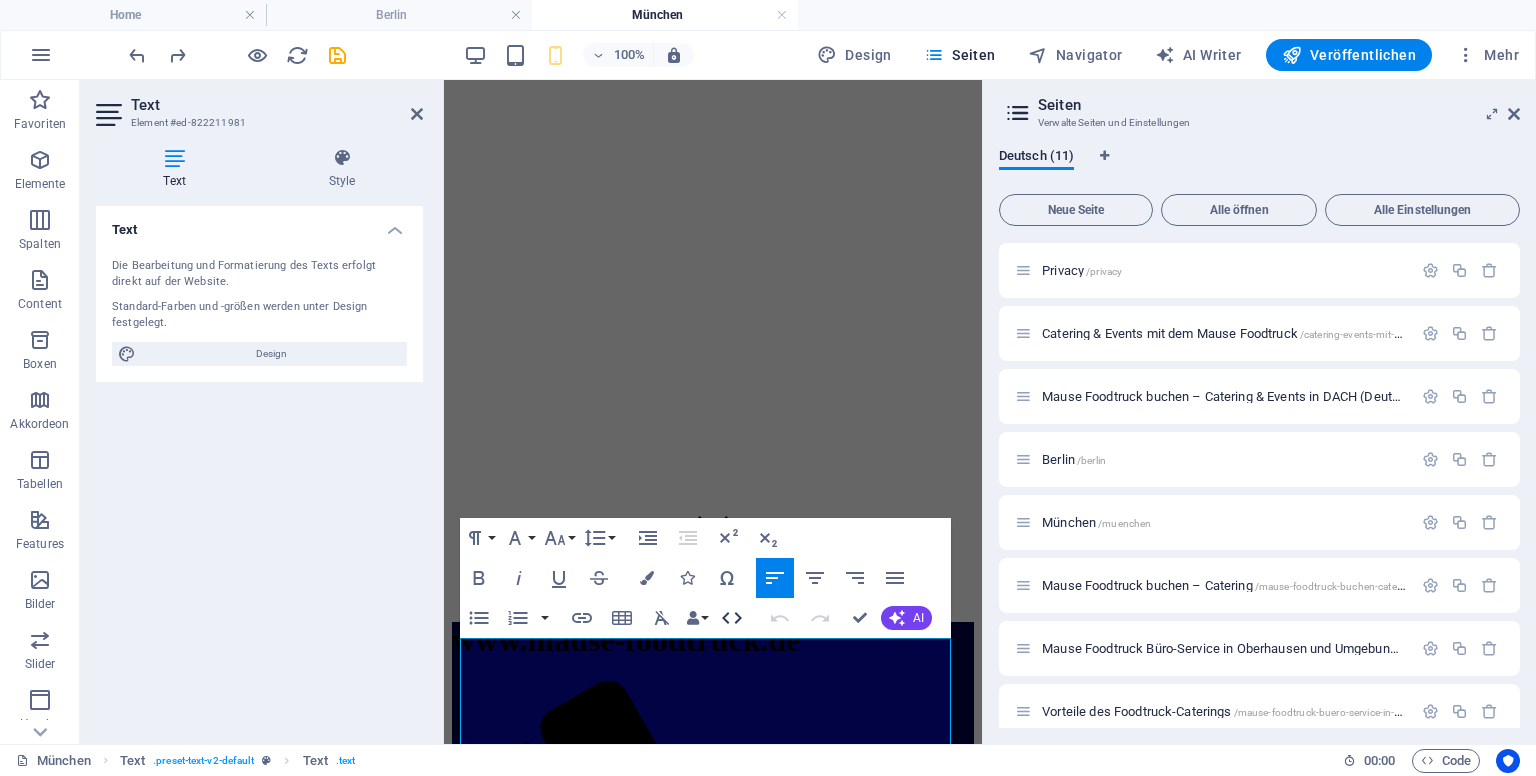 click 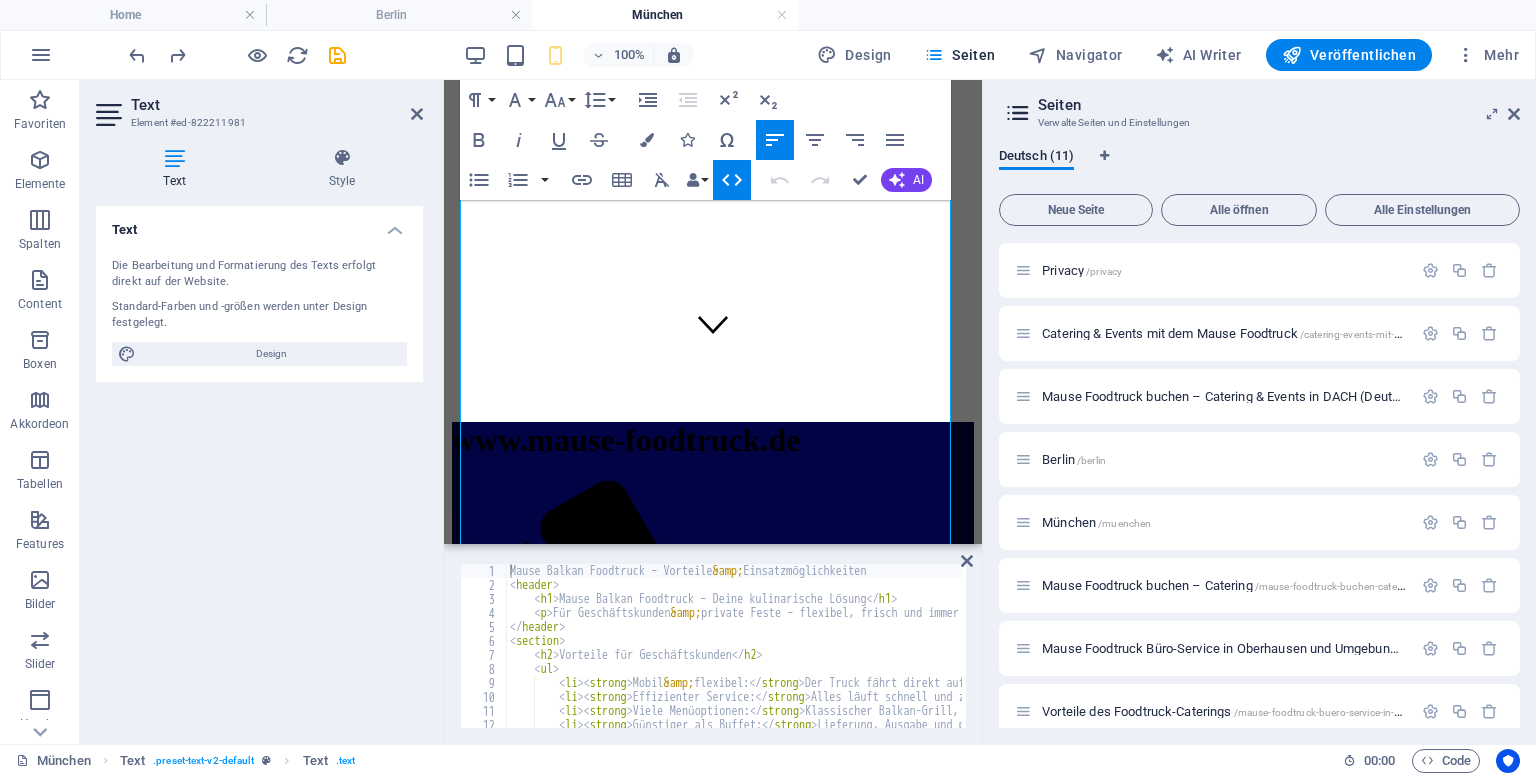 scroll, scrollTop: 972, scrollLeft: 0, axis: vertical 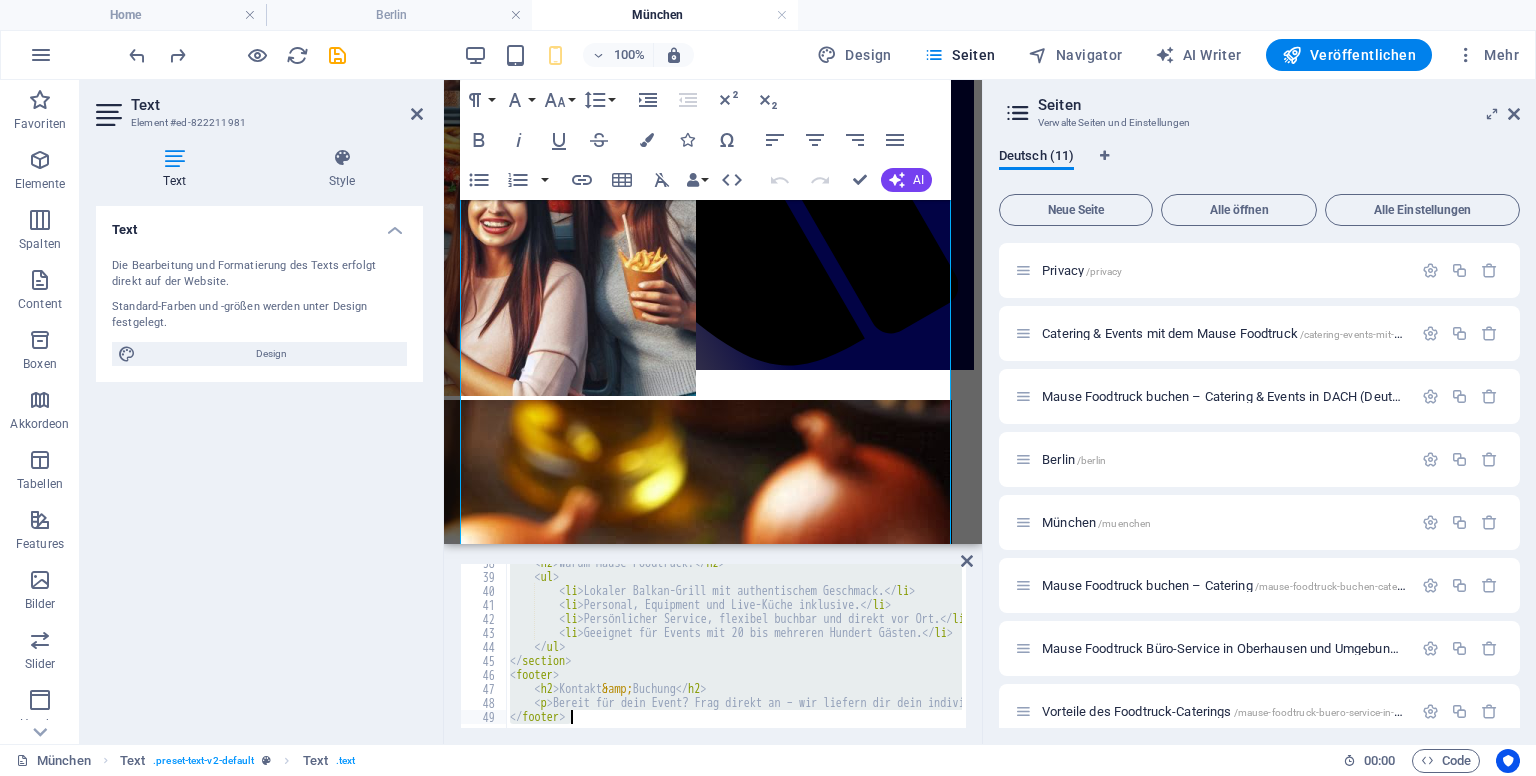 drag, startPoint x: 510, startPoint y: 573, endPoint x: 848, endPoint y: 776, distance: 394.2753 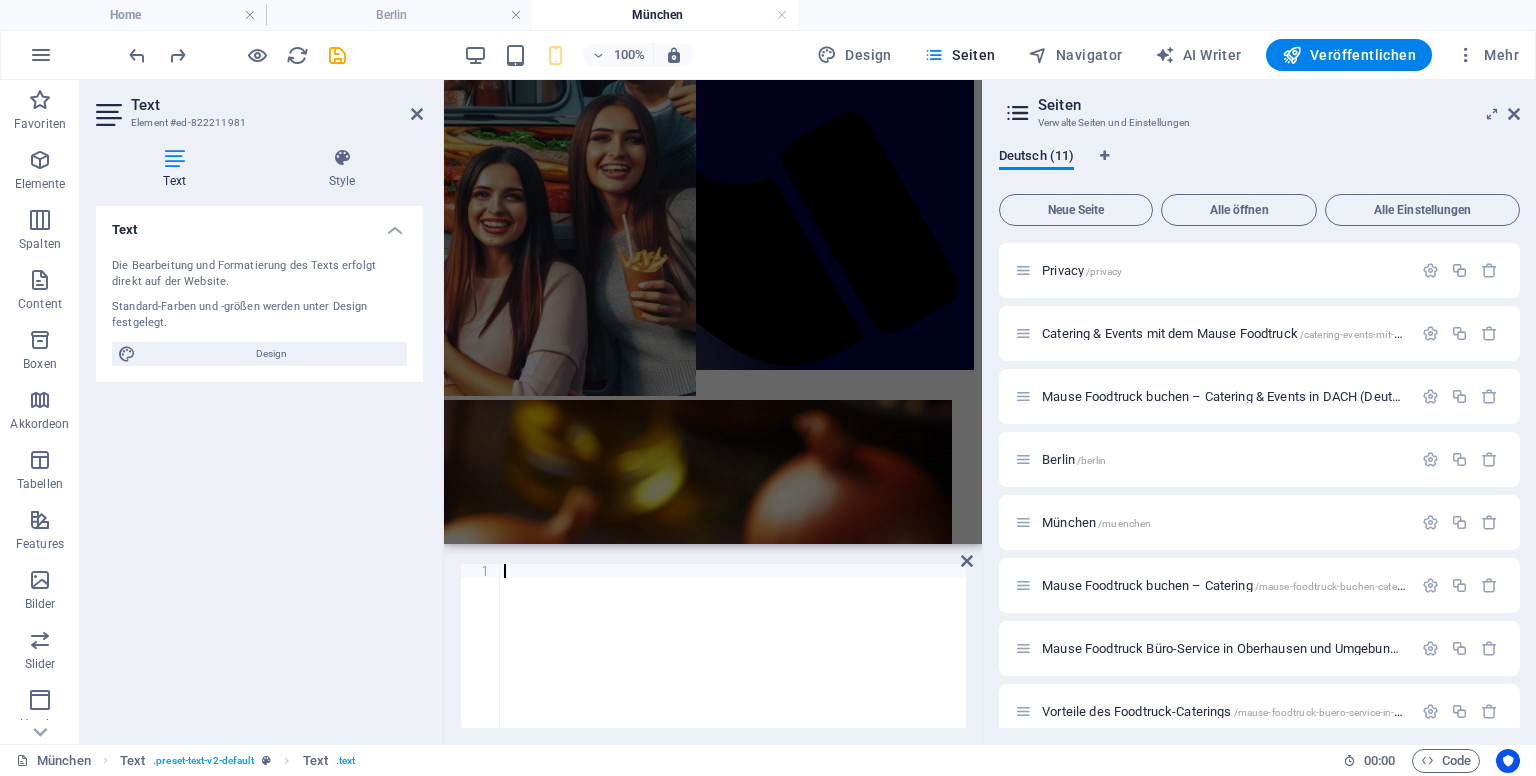 scroll, scrollTop: 886, scrollLeft: 0, axis: vertical 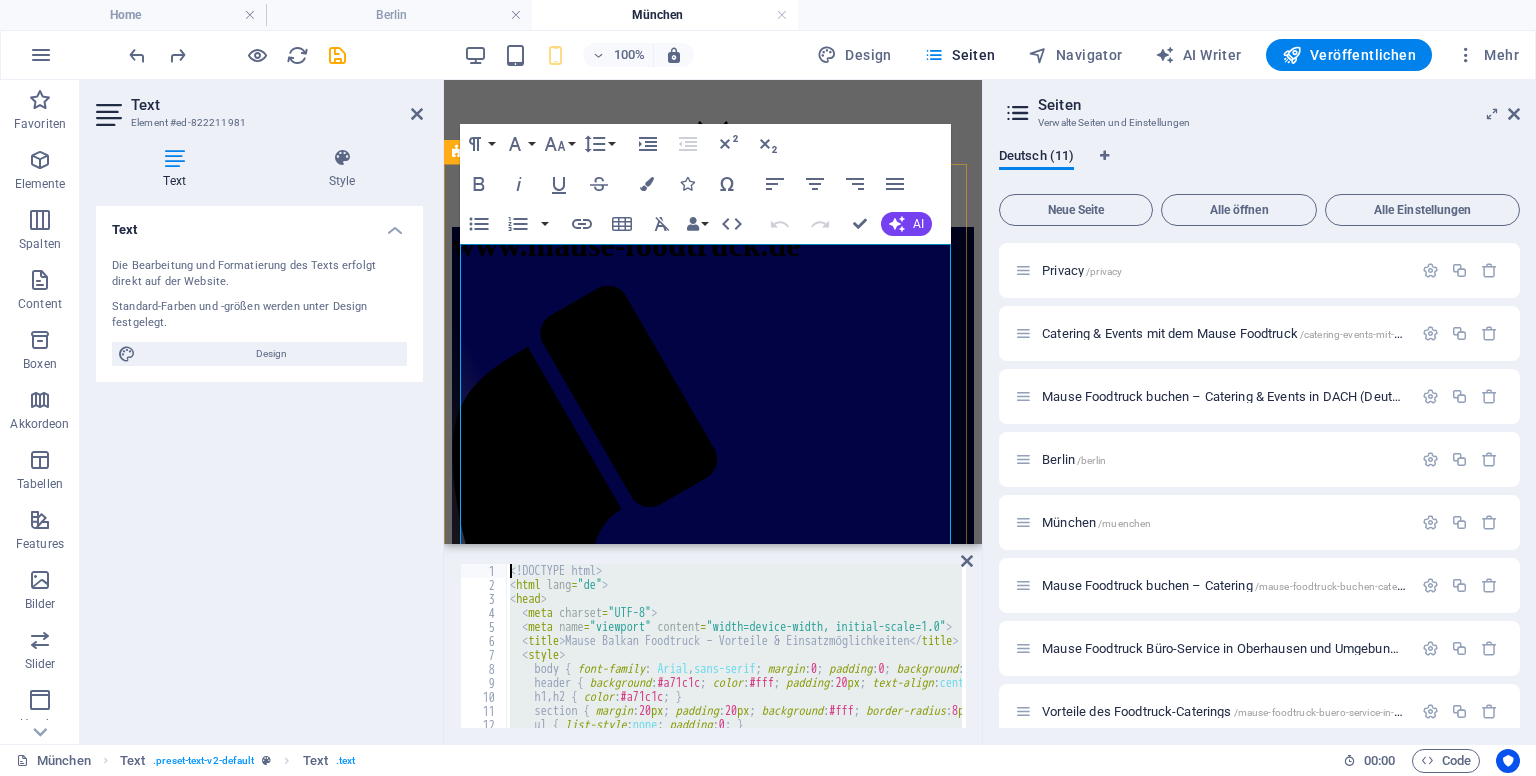 drag, startPoint x: 1016, startPoint y: 788, endPoint x: 473, endPoint y: 496, distance: 616.533 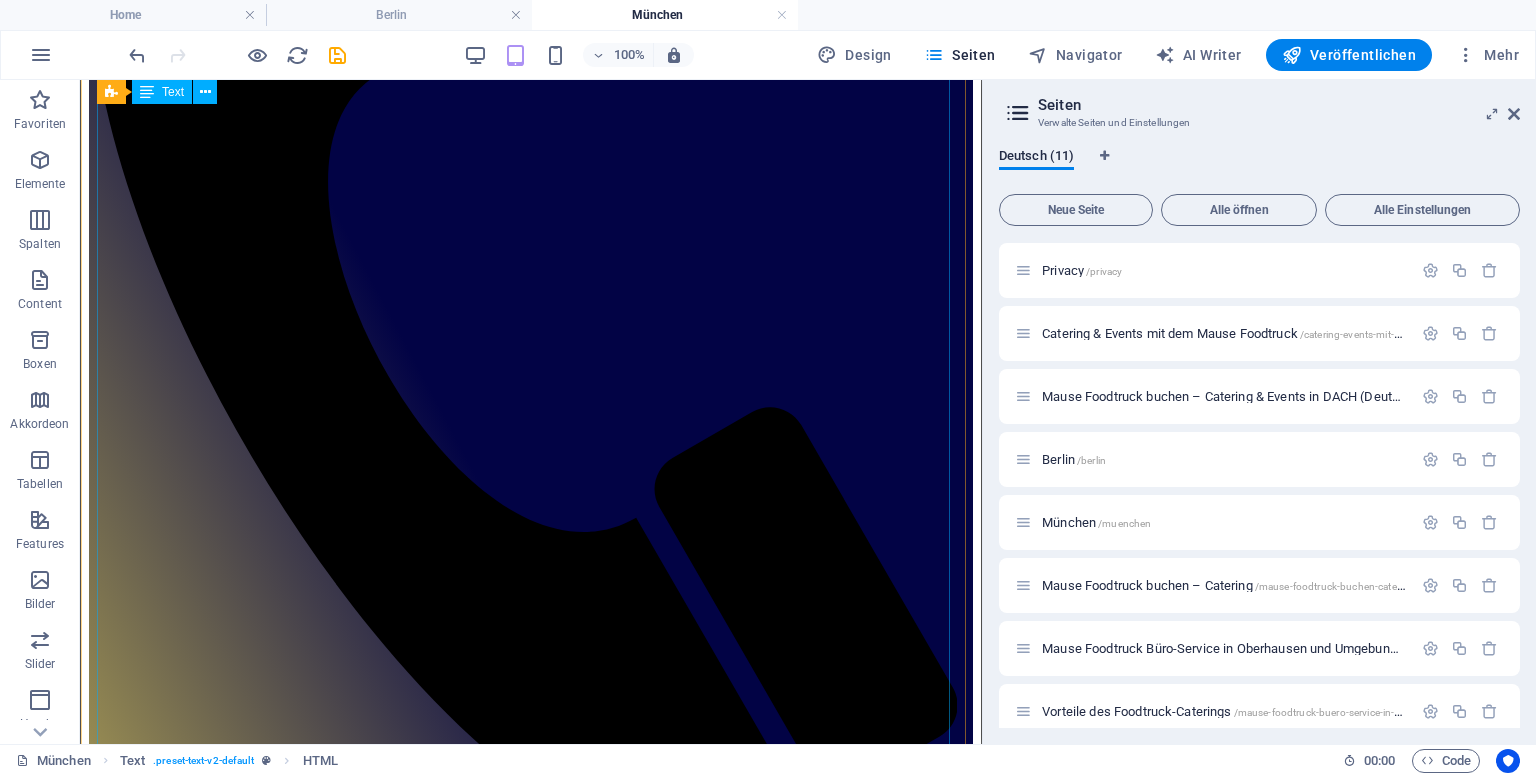 scroll, scrollTop: 924, scrollLeft: 0, axis: vertical 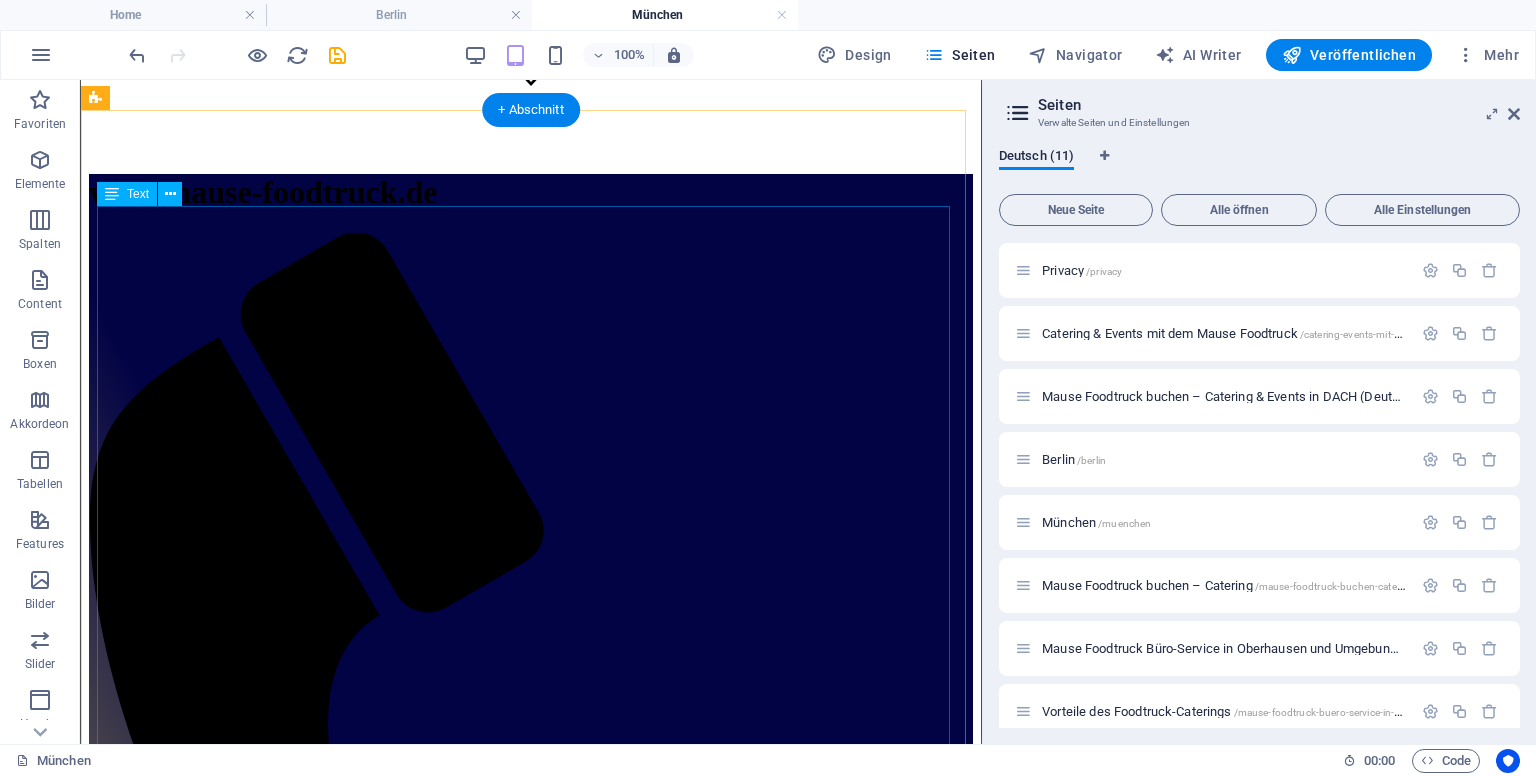 click on "Mause Balkan Foodtruck – Vorteile & Einsatzmöglichkeiten
Mause Balkan Foodtruck – Deine kulinarische Lösung
Für Geschäftskunden & private Feste – flexibel, frisch und immer vor Ort.
Vorteile für Geschäftskunden
Mobil & flexibel: Der Truck fährt direkt auf Firmengelände, schafft Live-Cooking und sorgt für Aufmerksamkeit.
Effizienter Service: Alles läuft schnell und zuverlässig – ideal für Mittagspausen, Messen oder Team-Events.
Viele Menüoptionen: Klassischer Balkan-Grill, Comfort Food, vegane Alternativen und saisonale Beilagen.
Günstiger als Buffet: Lieferung, Ausgabe und professionelles Personal zu kalkulierbaren Preisen.
Individuelles Branding: Dein Logo, dein Look – das Catering wird zum Teil deiner Unternehmenskommunikation.
Vorteile für private Feste & Feiern
Erlebnis statt Standard: Geburtstagsfeiern, Hochzeiten, Schulfeste oder Gemeindefeste bekommen echtes Balkan-Flair." at bounding box center [531, 1917] 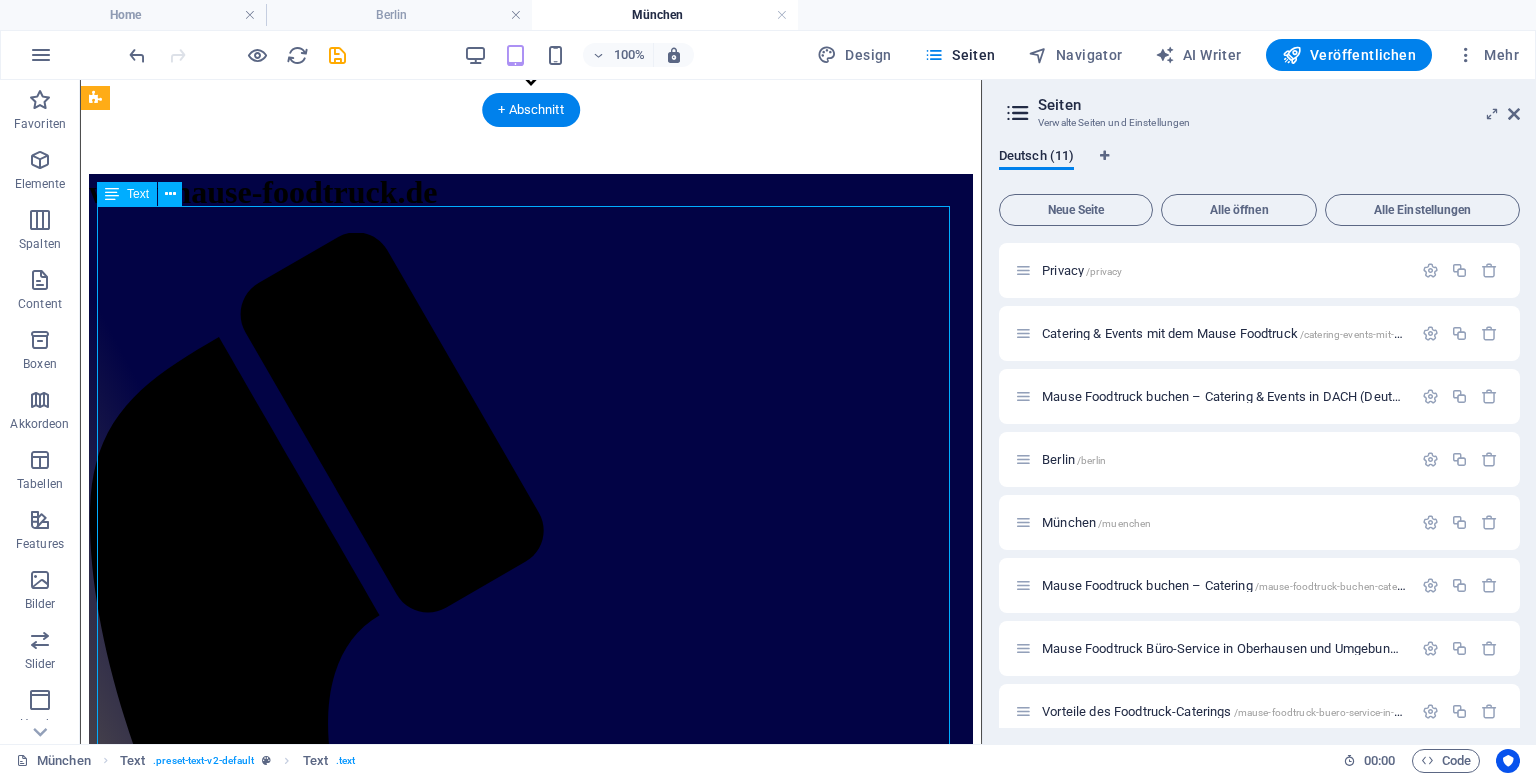 click on "Mause Balkan Foodtruck – Vorteile & Einsatzmöglichkeiten
Mause Balkan Foodtruck – Deine kulinarische Lösung
Für Geschäftskunden & private Feste – flexibel, frisch und immer vor Ort.
Vorteile für Geschäftskunden
Mobil & flexibel: Der Truck fährt direkt auf Firmengelände, schafft Live-Cooking und sorgt für Aufmerksamkeit.
Effizienter Service: Alles läuft schnell und zuverlässig – ideal für Mittagspausen, Messen oder Team-Events.
Viele Menüoptionen: Klassischer Balkan-Grill, Comfort Food, vegane Alternativen und saisonale Beilagen.
Günstiger als Buffet: Lieferung, Ausgabe und professionelles Personal zu kalkulierbaren Preisen.
Individuelles Branding: Dein Logo, dein Look – das Catering wird zum Teil deiner Unternehmenskommunikation.
Vorteile für private Feste & Feiern
Erlebnis statt Standard: Geburtstagsfeiern, Hochzeiten, Schulfeste oder Gemeindefeste bekommen echtes Balkan-Flair." at bounding box center [531, 1917] 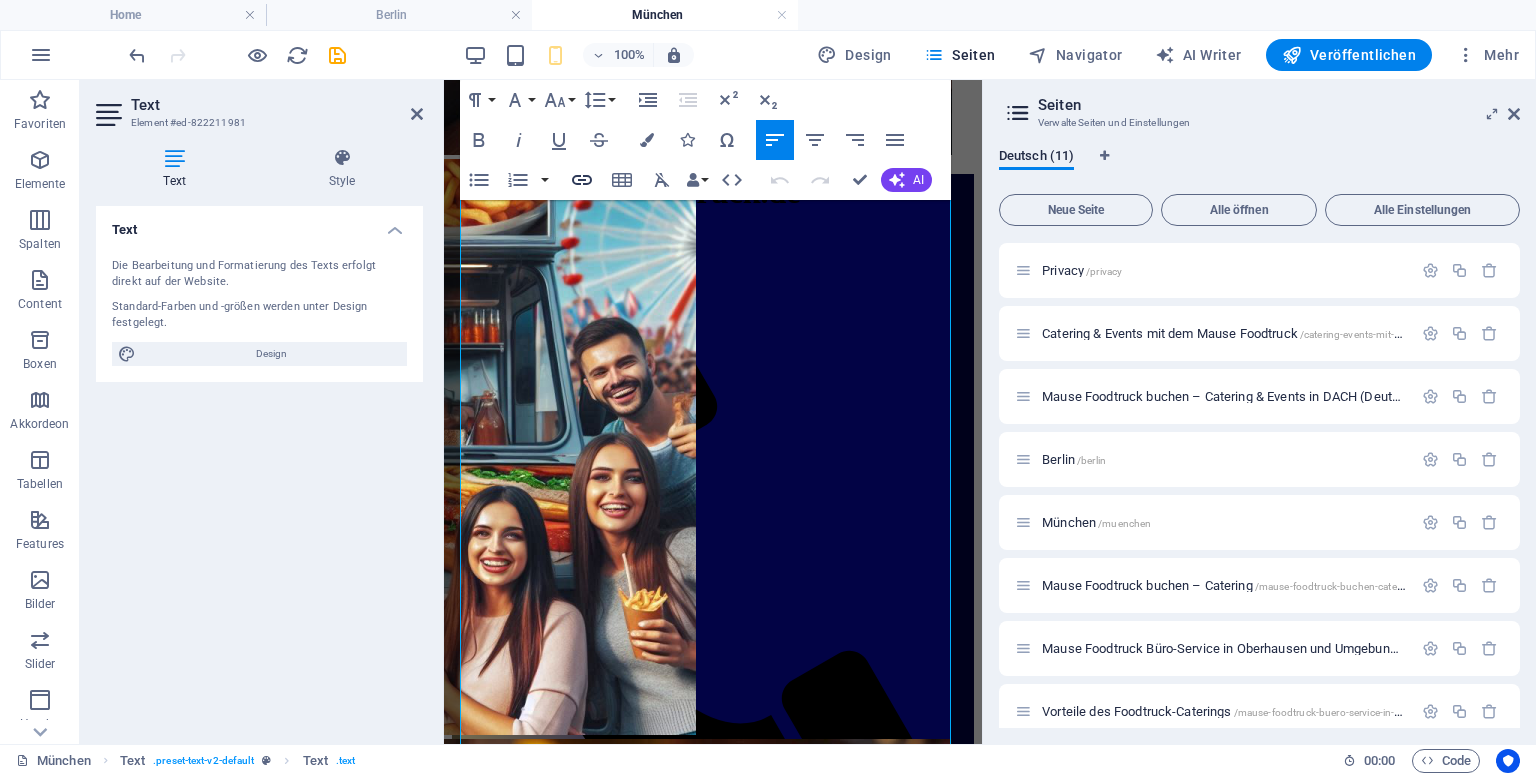 click on "Link einfügen" at bounding box center (582, 180) 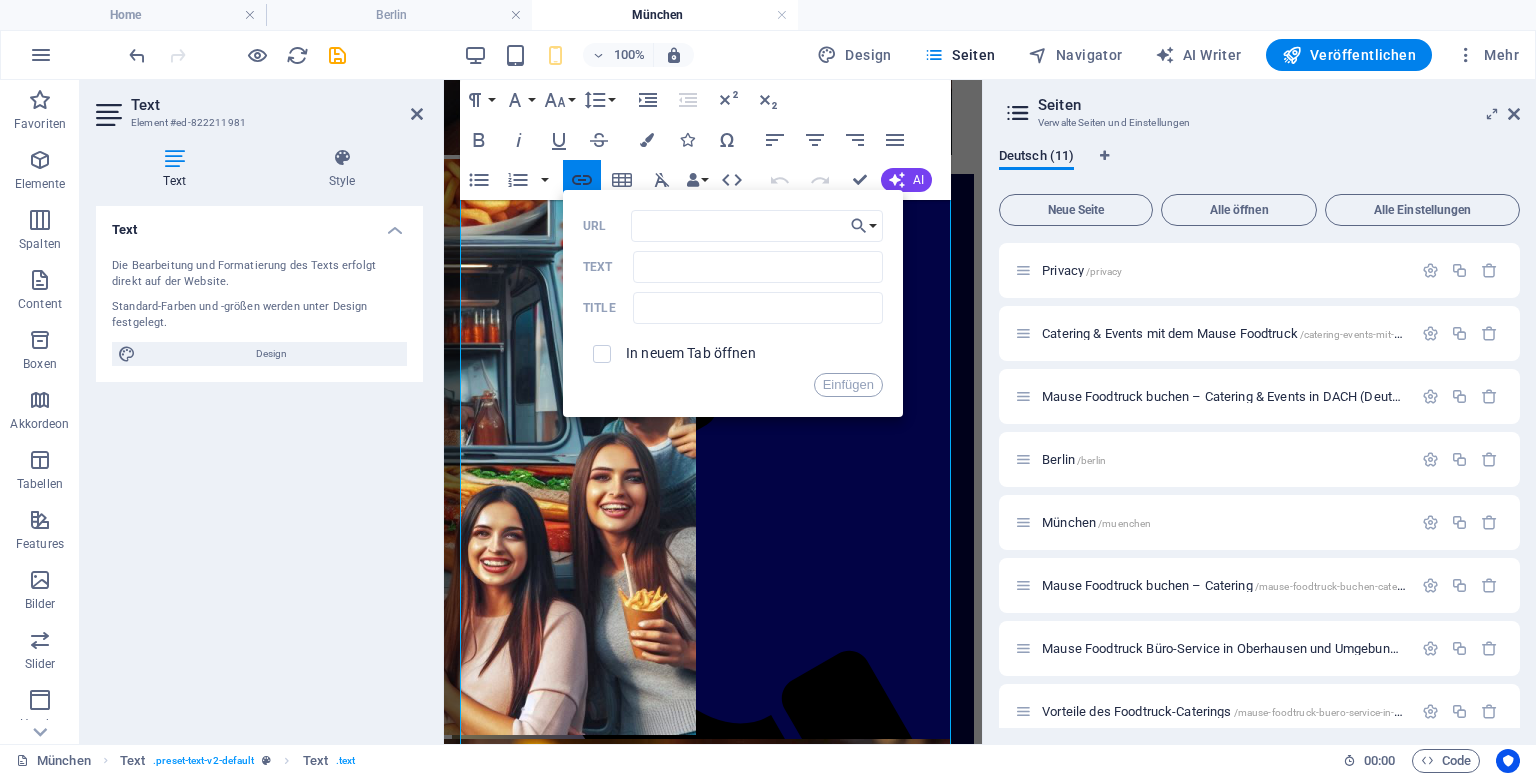 click 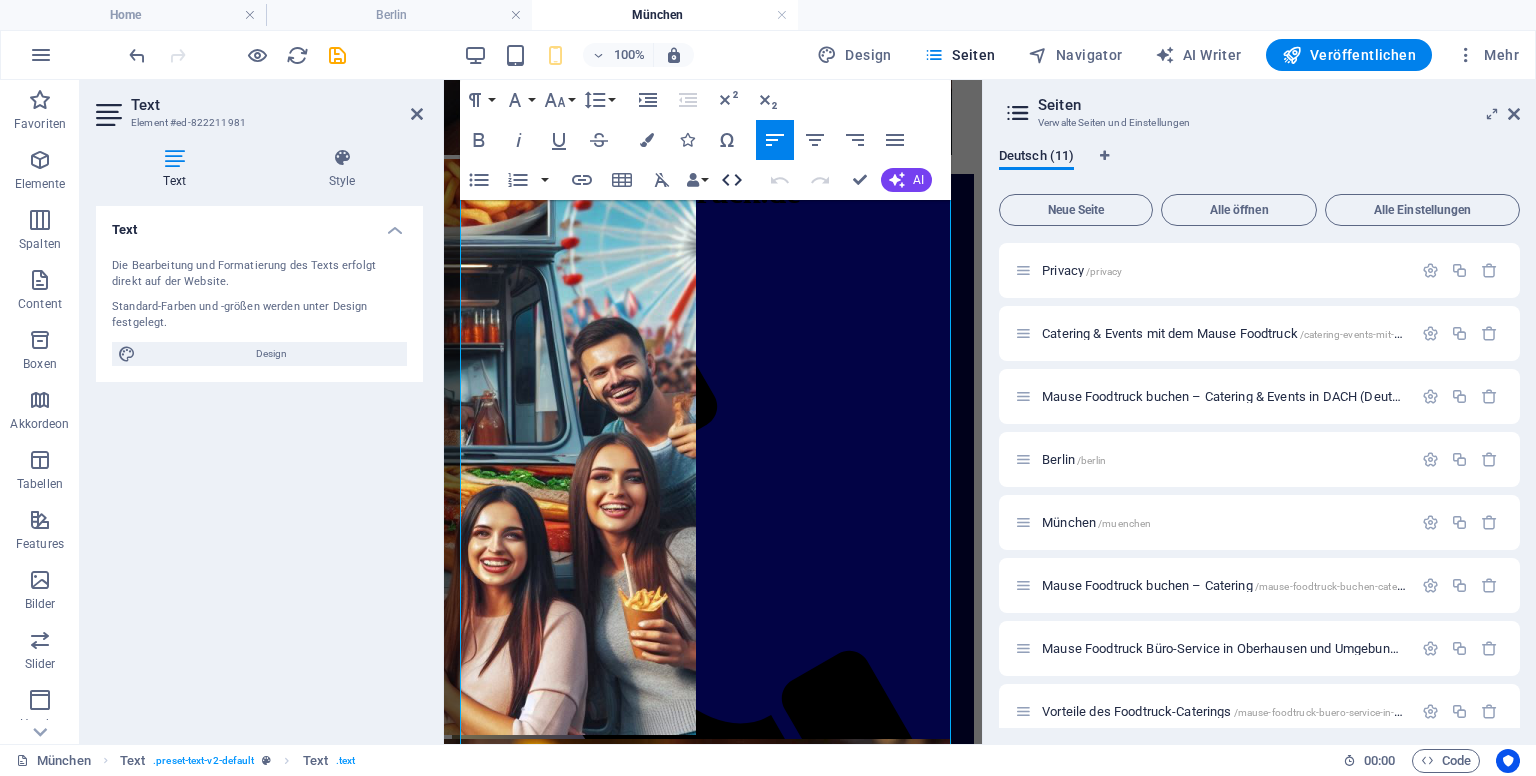 click 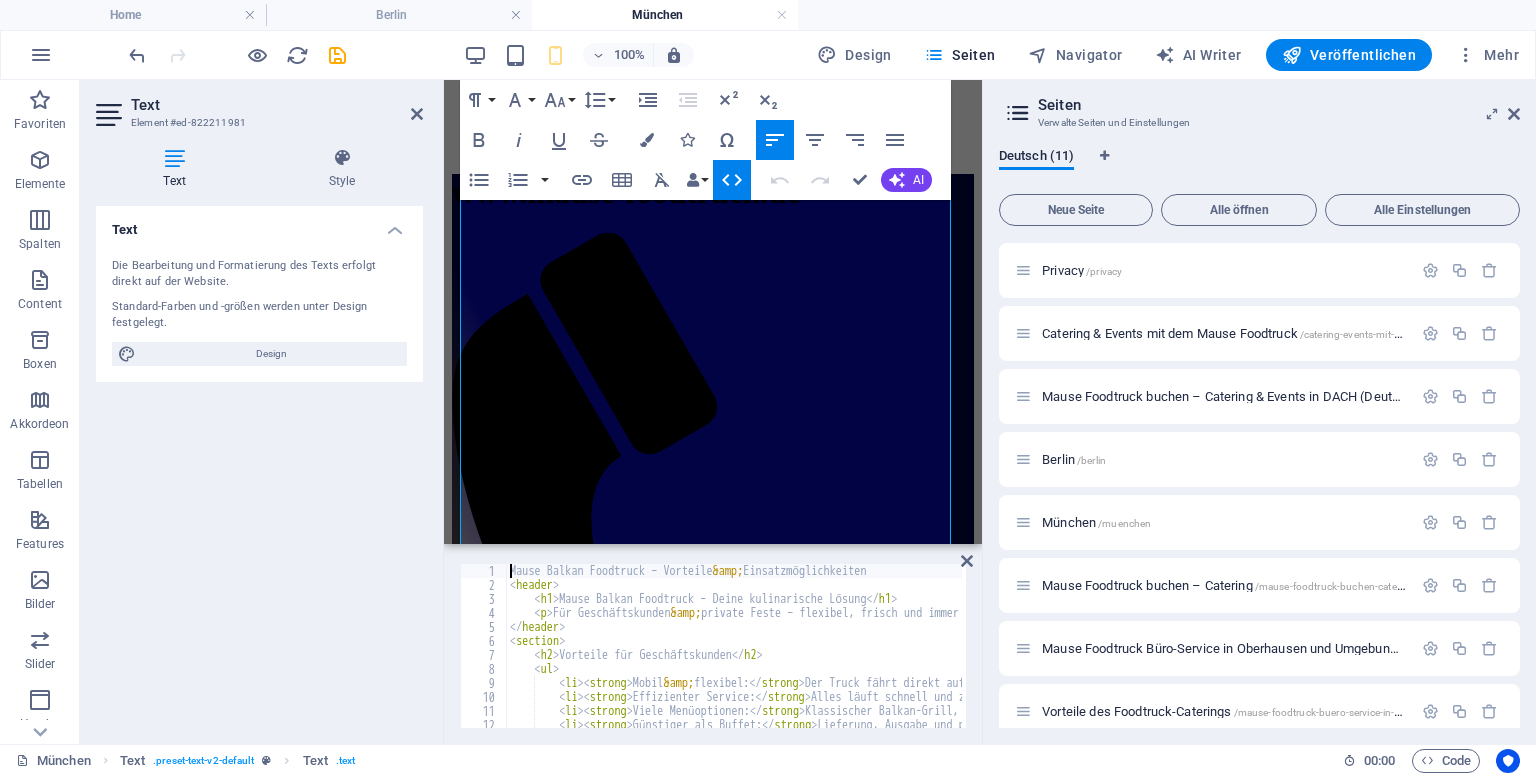 drag, startPoint x: 505, startPoint y: 577, endPoint x: 624, endPoint y: 566, distance: 119.507324 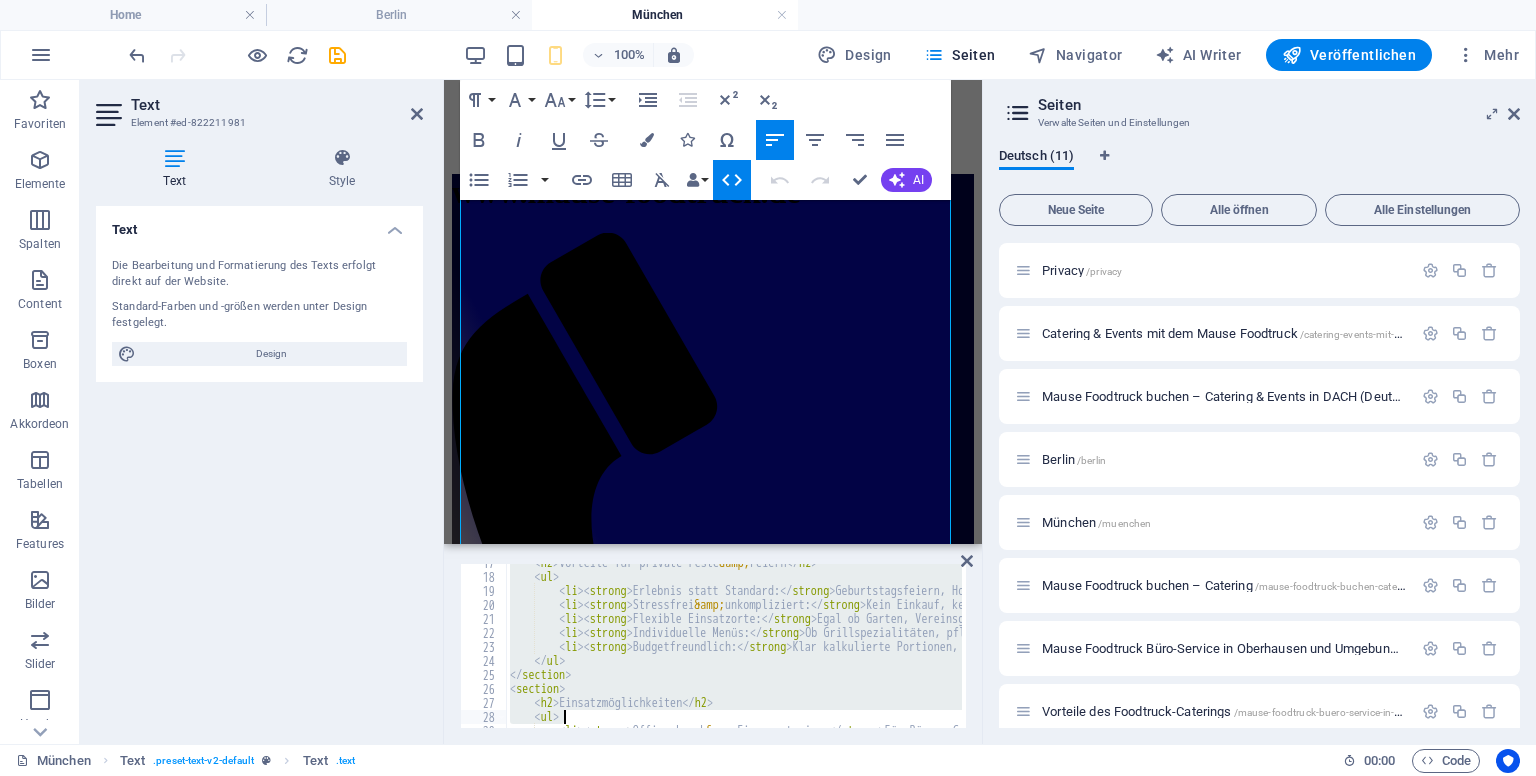 scroll, scrollTop: 526, scrollLeft: 0, axis: vertical 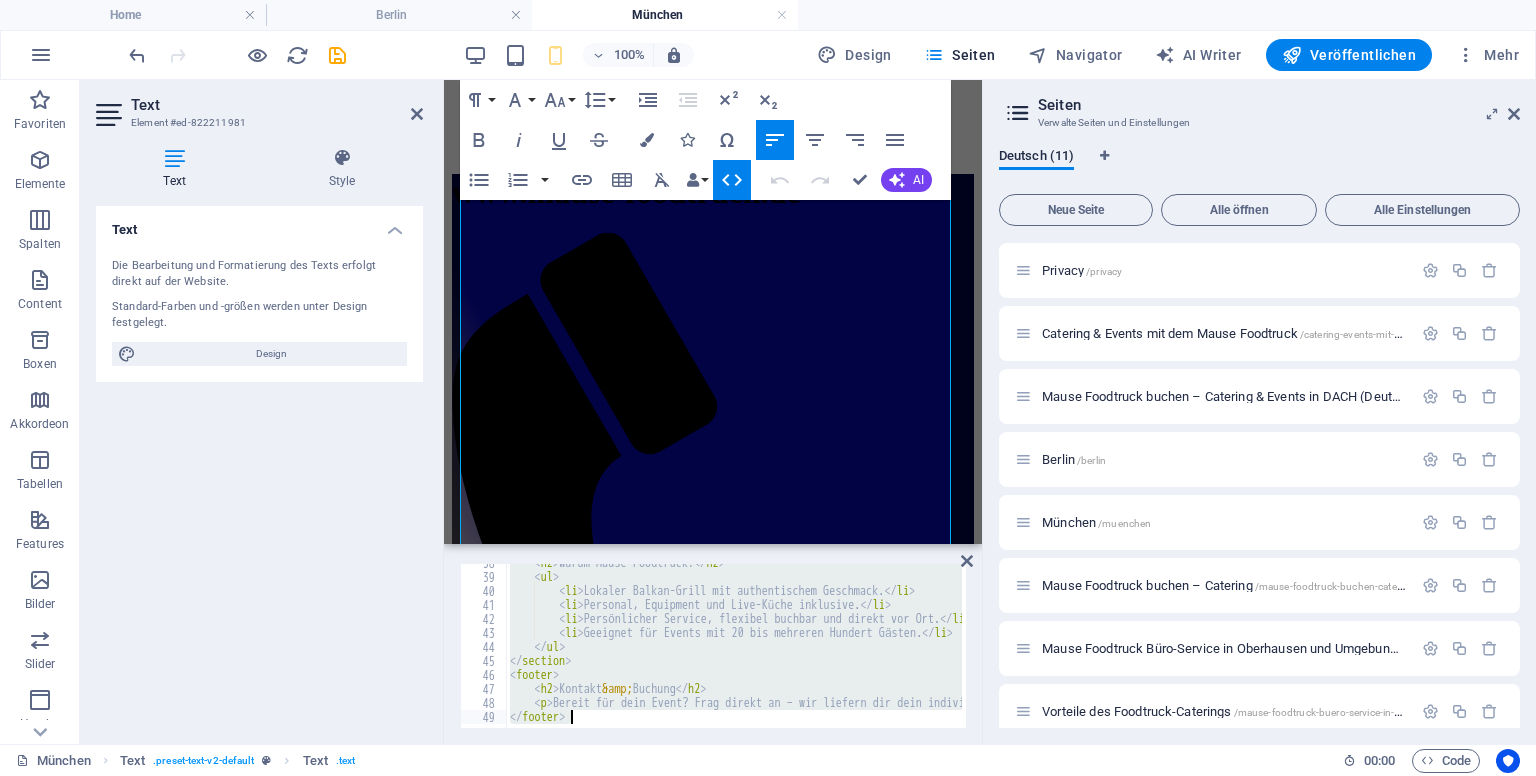 drag, startPoint x: 509, startPoint y: 570, endPoint x: 917, endPoint y: 776, distance: 457.0558 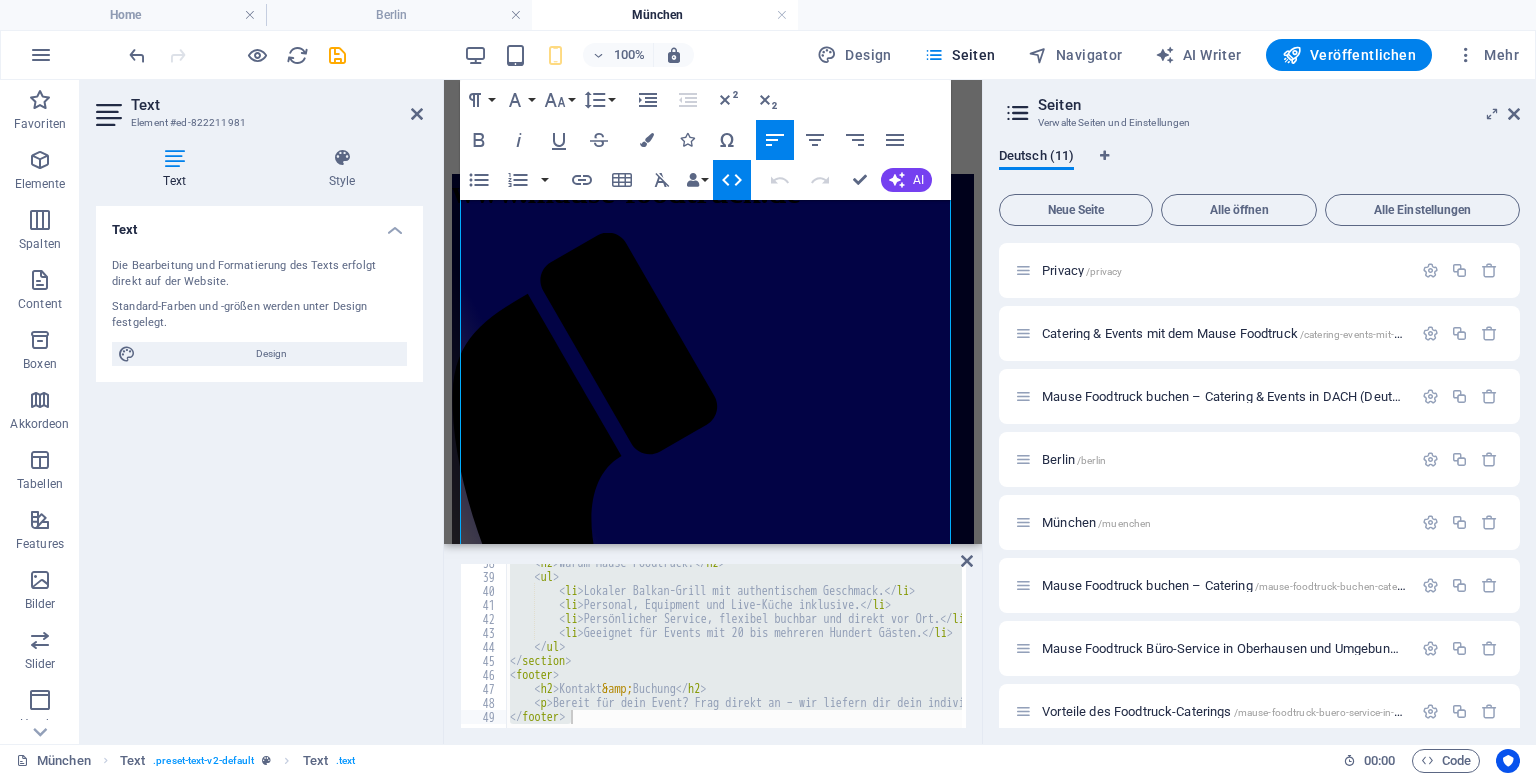 scroll, scrollTop: 438, scrollLeft: 0, axis: vertical 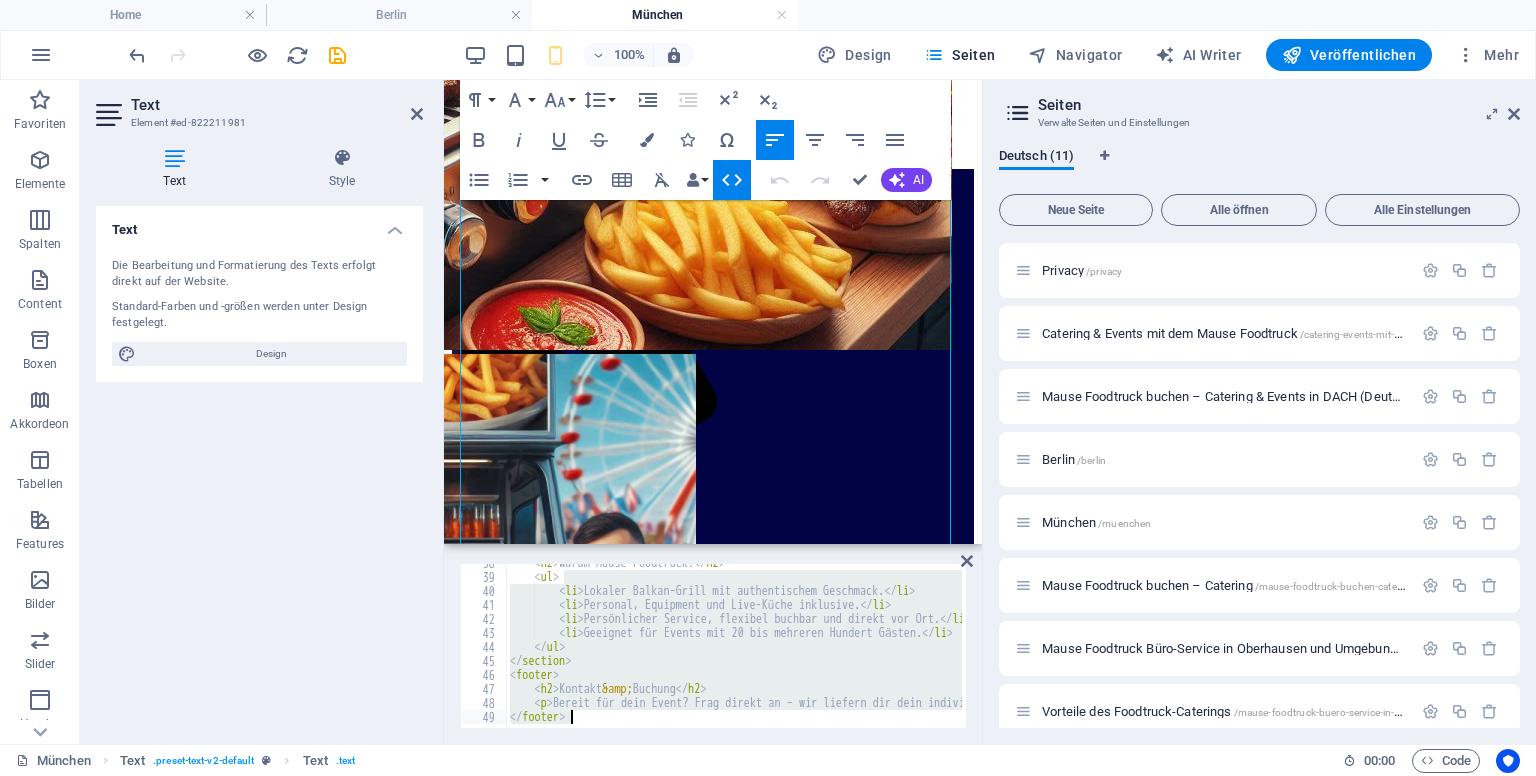 drag, startPoint x: 565, startPoint y: 573, endPoint x: 799, endPoint y: 776, distance: 309.7822 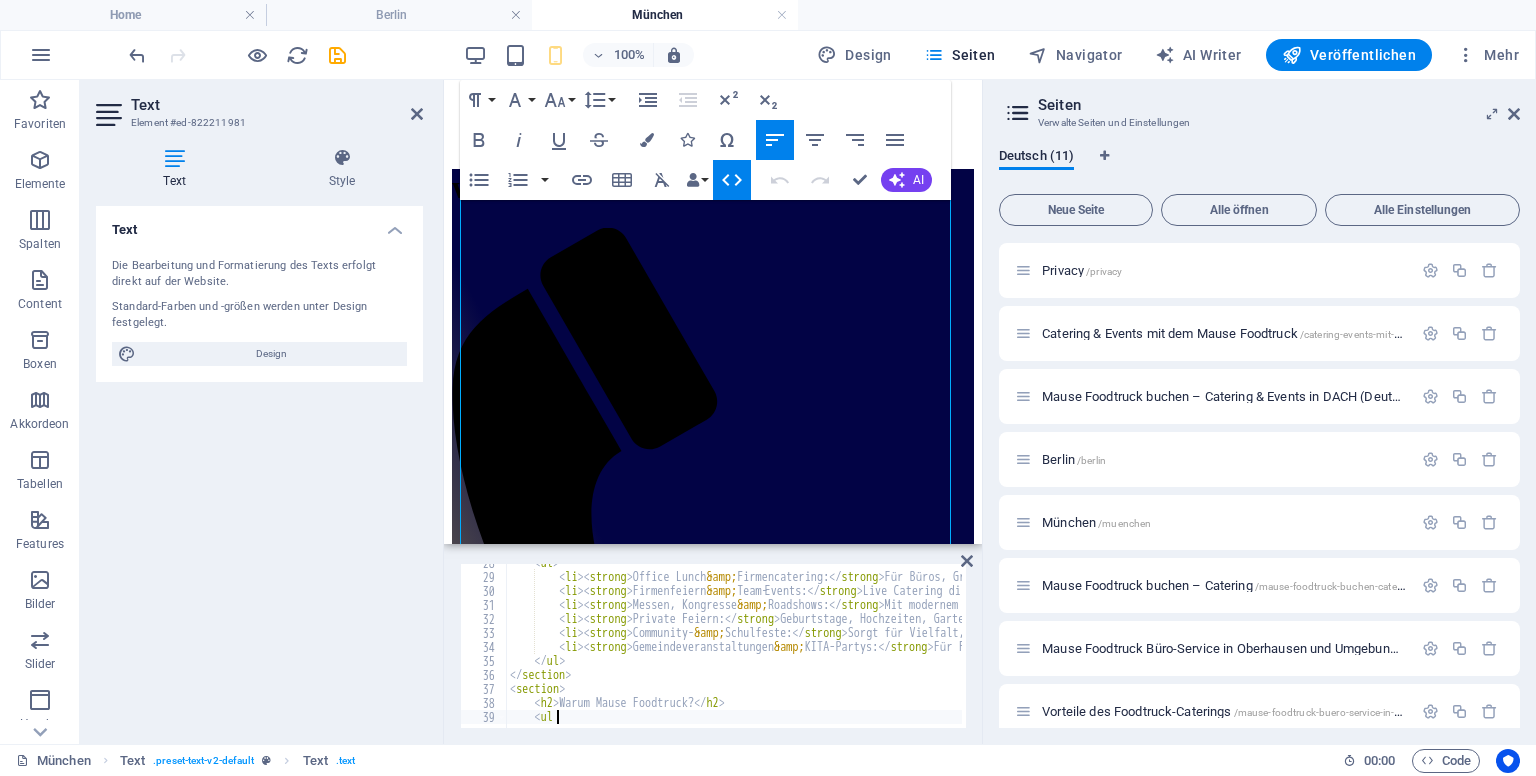 type on "<" 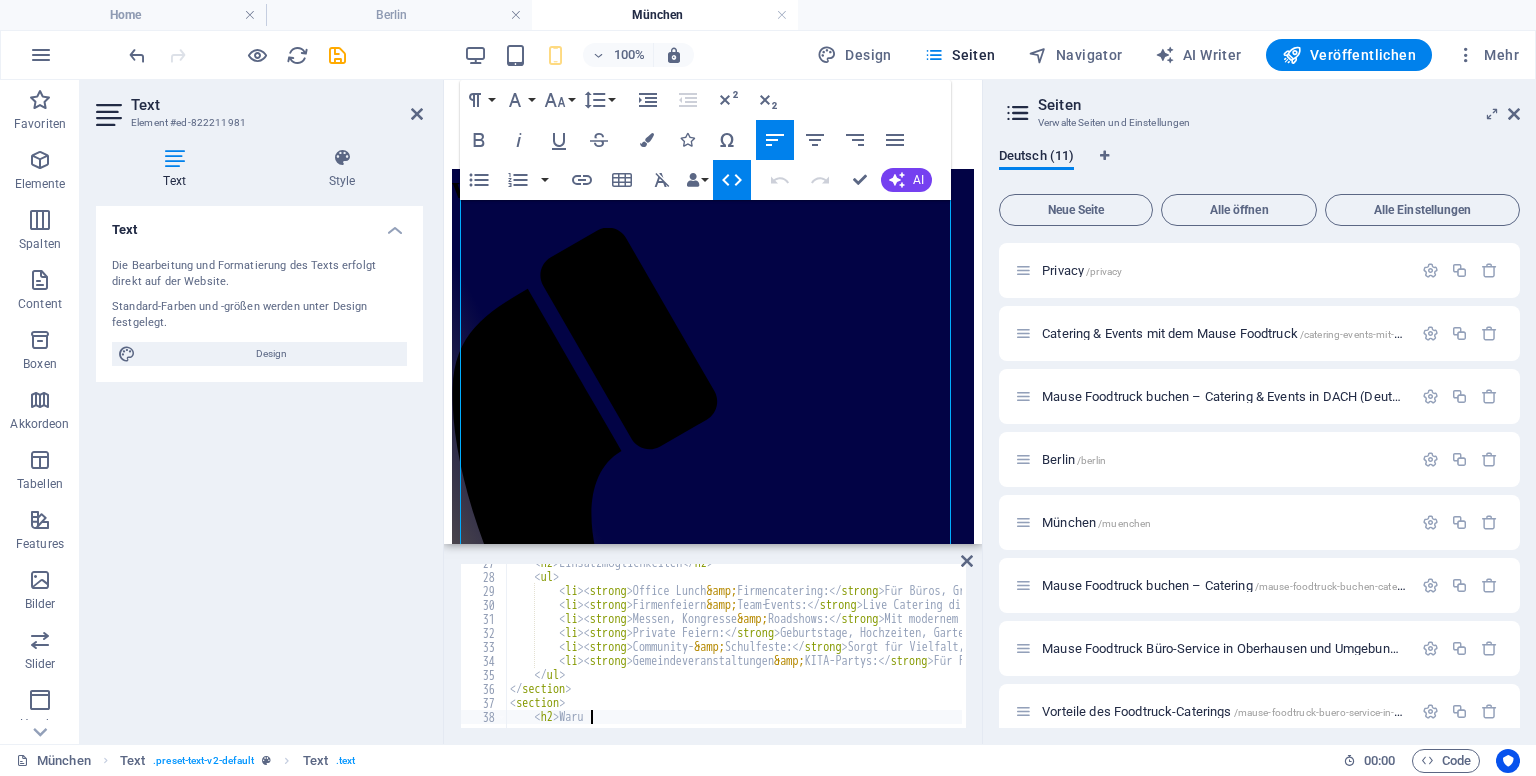 type on "<" 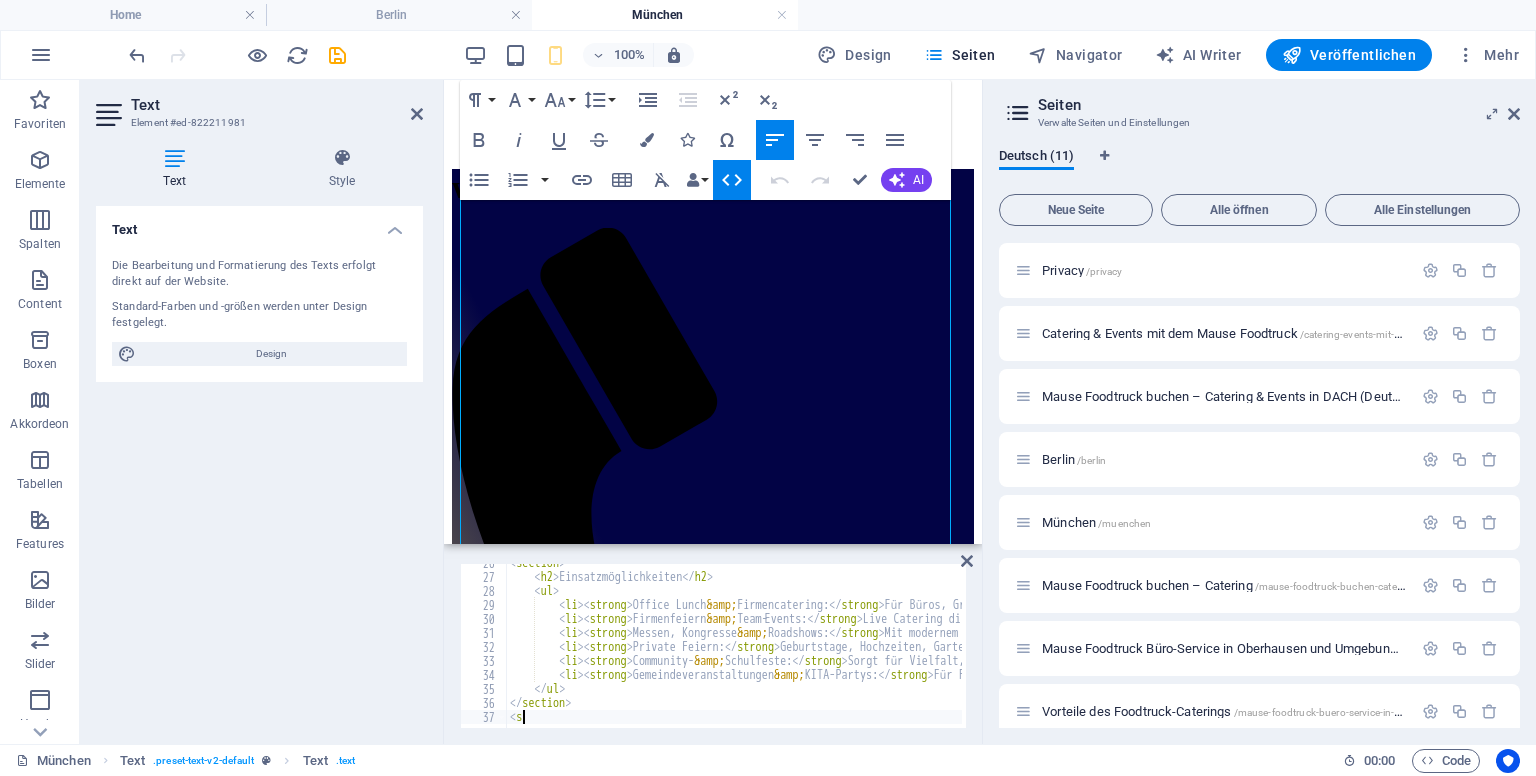 type on "<" 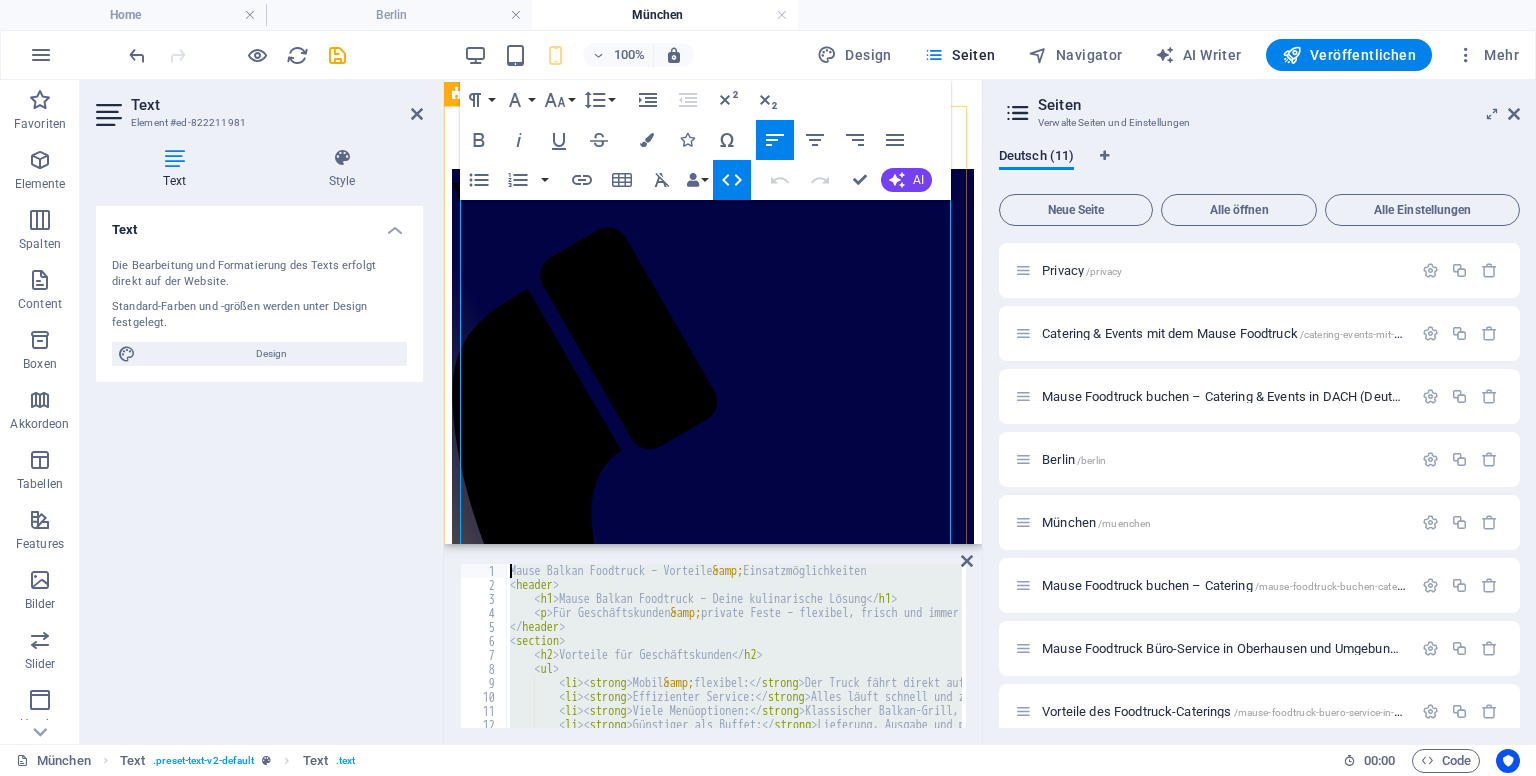 scroll, scrollTop: 0, scrollLeft: 0, axis: both 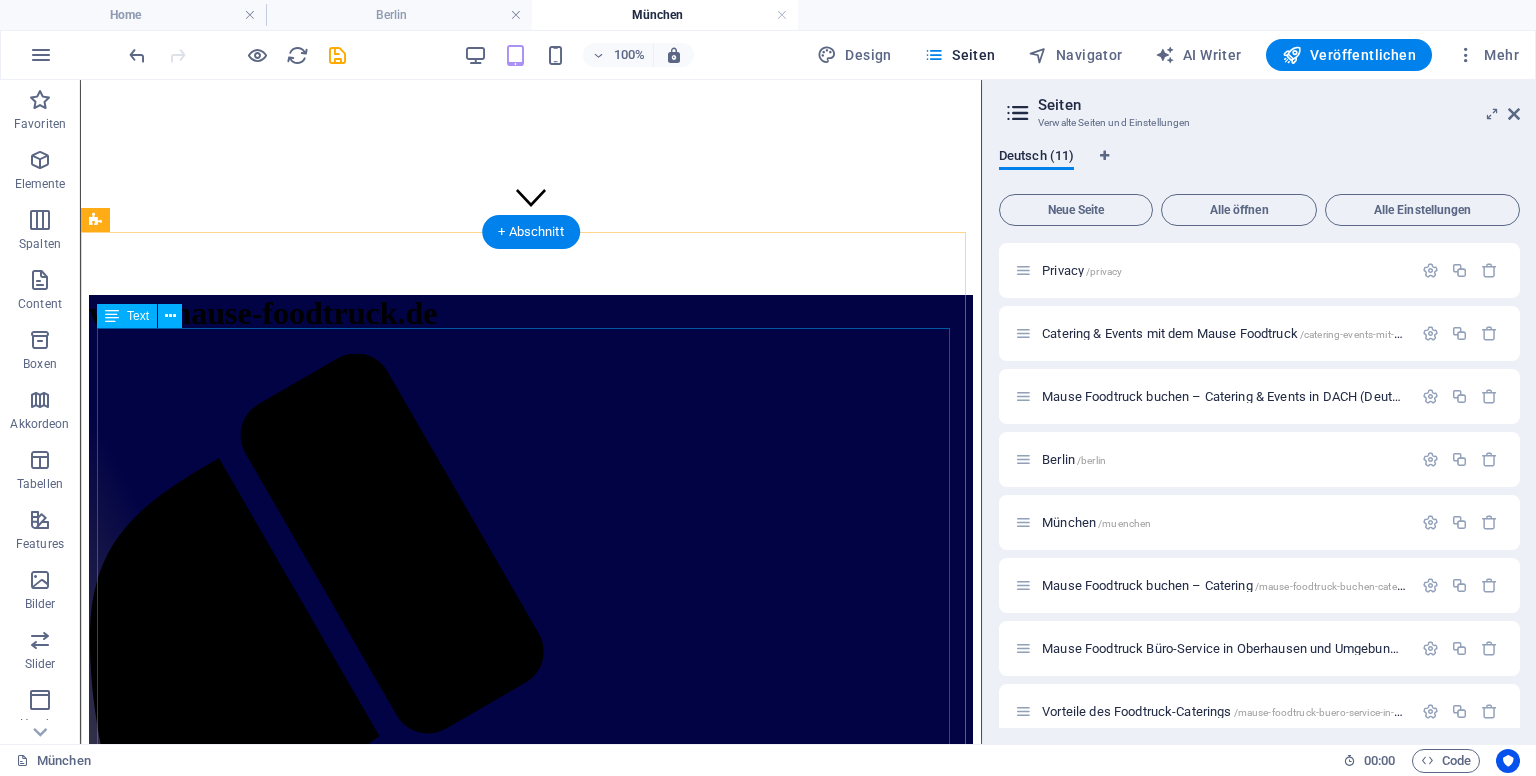 click on "Mause Balkan Foodtruck – Vorteile & Einsatzmöglichkeiten
Mause Balkan Foodtruck – Deine kulinarische Lösung
Für Geschäftskunden & private Feste – flexibel, frisch und immer vor Ort.
Vorteile für Geschäftskunden
Mobil & flexibel: Der Truck fährt direkt auf Firmengelände, schafft Live-Cooking und sorgt für Aufmerksamkeit.
Effizienter Service: Alles läuft schnell und zuverlässig – ideal für Mittagspausen, Messen oder Team-Events.
Viele Menüoptionen: Klassischer Balkan-Grill, Comfort Food, vegane Alternativen und saisonale Beilagen.
Günstiger als Buffet: Lieferung, Ausgabe und professionelles Personal zu kalkulierbaren Preisen.
Individuelles Branding: Dein Logo, dein Look – das Catering wird zum Teil deiner Unternehmenskommunikation.
Vorteile für private Feste & Feiern
Erlebnis statt Standard: Geburtstagsfeiern, Hochzeiten, Schulfeste oder Gemeindefeste bekommen echtes Balkan-Flair." at bounding box center (531, 2038) 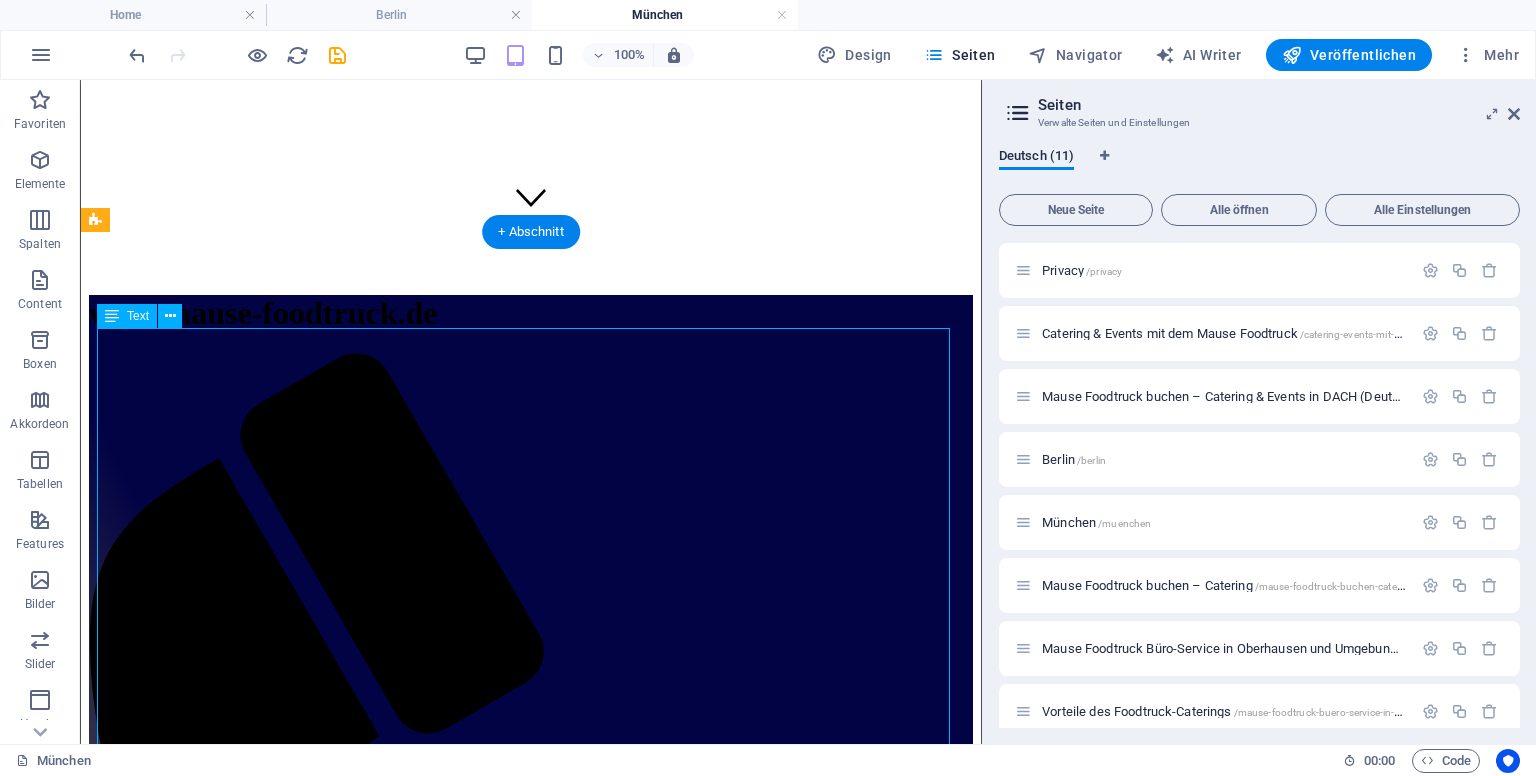 click on "Mause Balkan Foodtruck – Vorteile & Einsatzmöglichkeiten
Mause Balkan Foodtruck – Deine kulinarische Lösung
Für Geschäftskunden & private Feste – flexibel, frisch und immer vor Ort.
Vorteile für Geschäftskunden
Mobil & flexibel: Der Truck fährt direkt auf Firmengelände, schafft Live-Cooking und sorgt für Aufmerksamkeit.
Effizienter Service: Alles läuft schnell und zuverlässig – ideal für Mittagspausen, Messen oder Team-Events.
Viele Menüoptionen: Klassischer Balkan-Grill, Comfort Food, vegane Alternativen und saisonale Beilagen.
Günstiger als Buffet: Lieferung, Ausgabe und professionelles Personal zu kalkulierbaren Preisen.
Individuelles Branding: Dein Logo, dein Look – das Catering wird zum Teil deiner Unternehmenskommunikation.
Vorteile für private Feste & Feiern
Erlebnis statt Standard: Geburtstagsfeiern, Hochzeiten, Schulfeste oder Gemeindefeste bekommen echtes Balkan-Flair." at bounding box center [531, 2038] 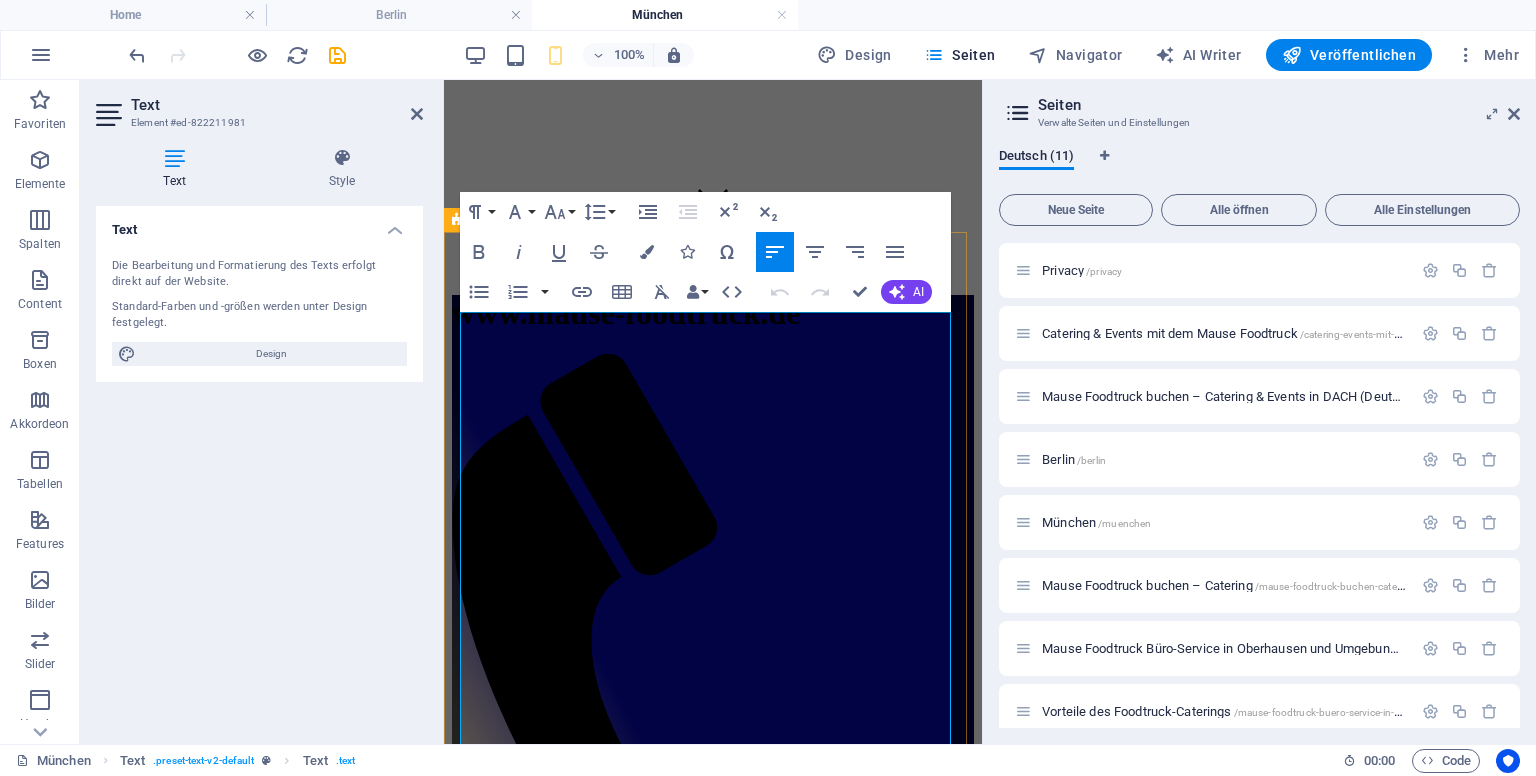 click on "Mause Balkan Foodtruck – Deine kulinarische Lösung" at bounding box center [713, 1182] 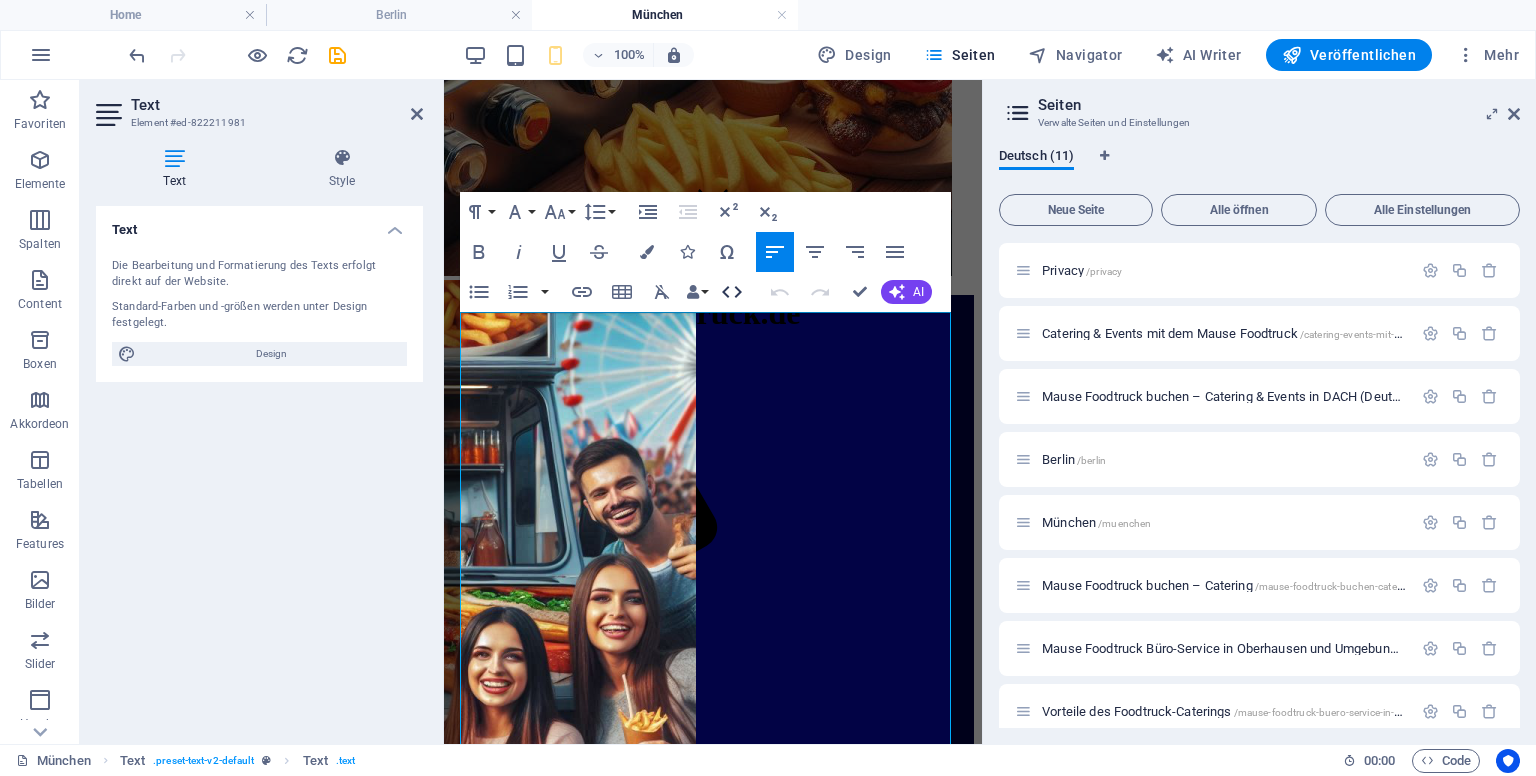 click 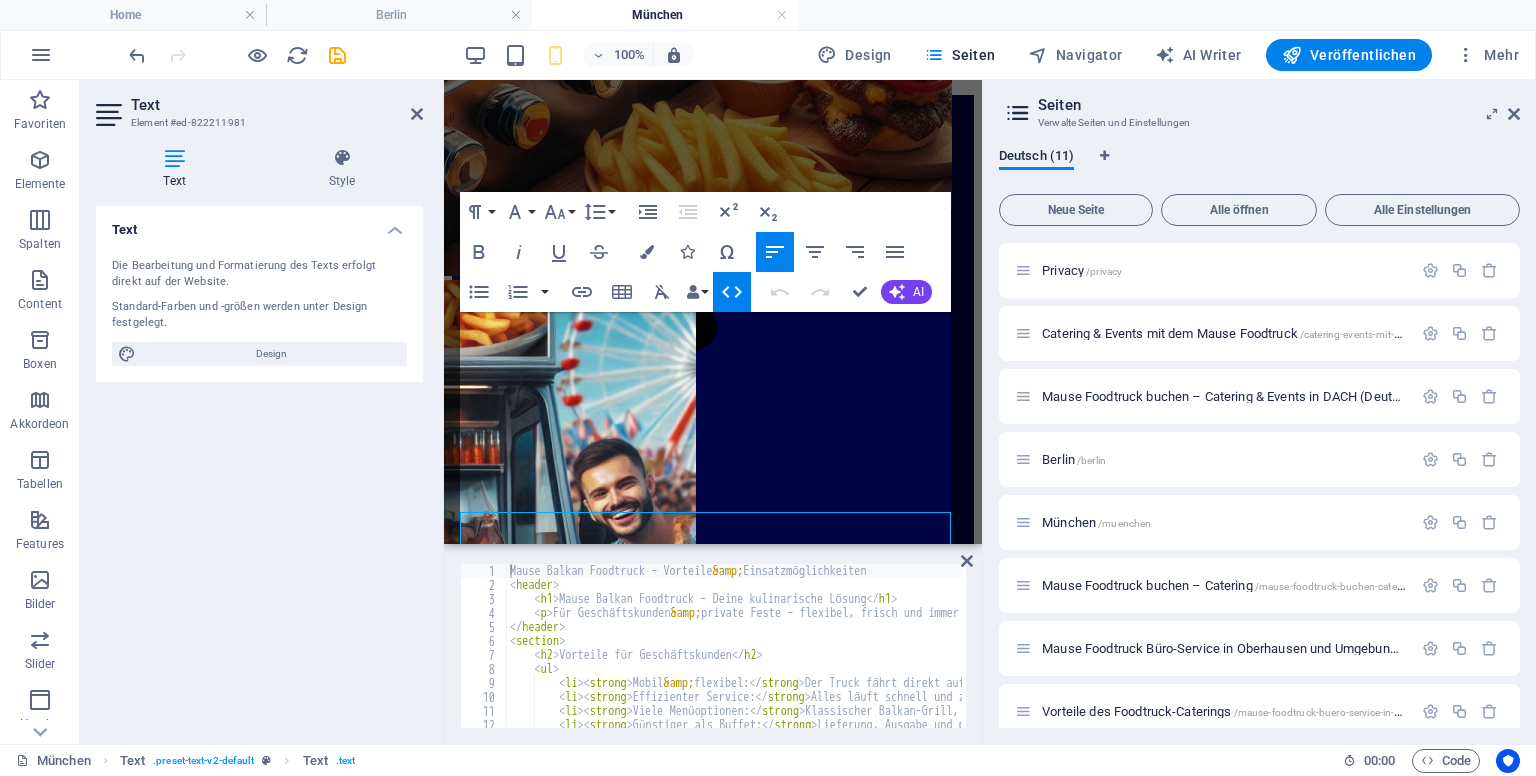 scroll, scrollTop: 312, scrollLeft: 0, axis: vertical 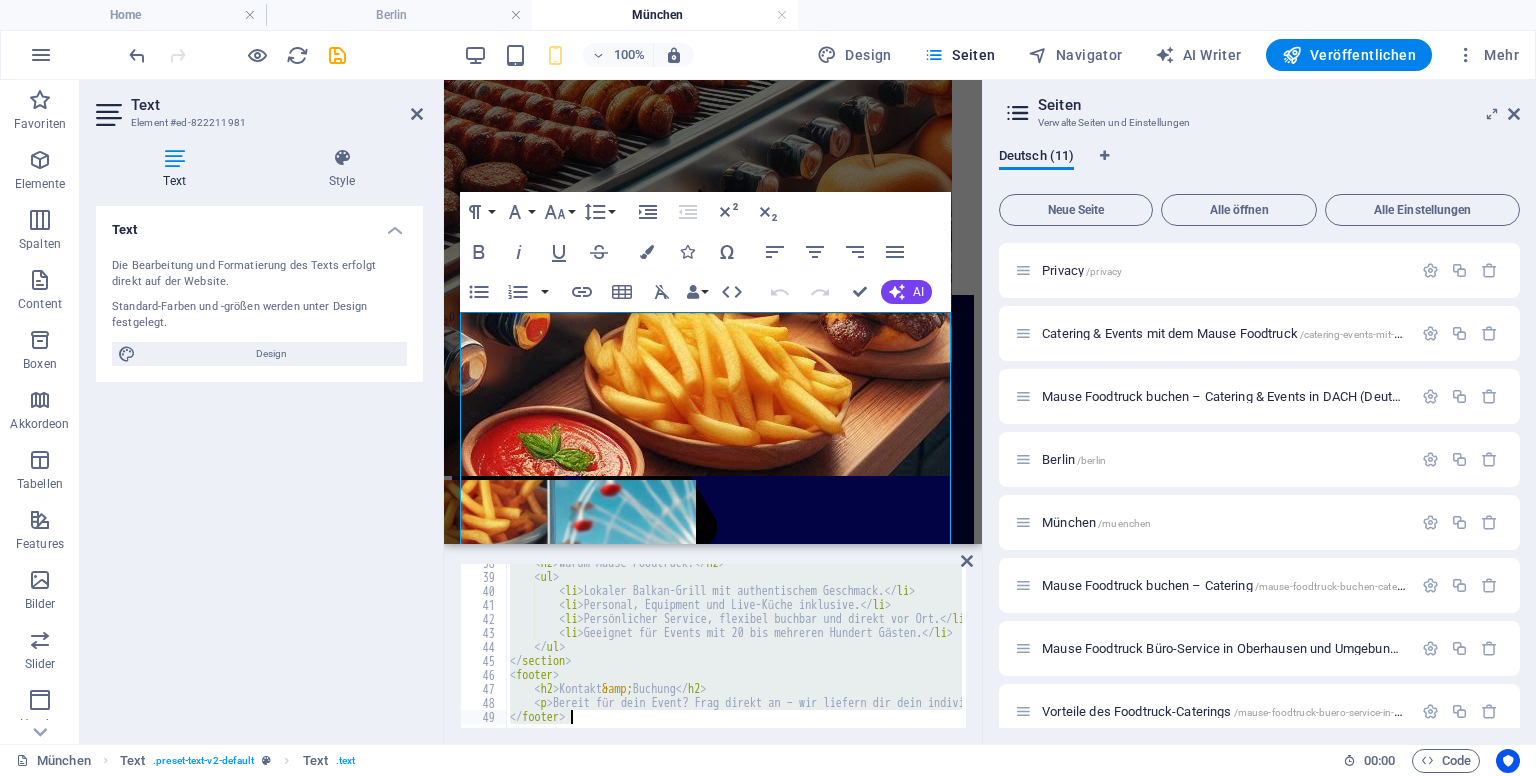 drag, startPoint x: 510, startPoint y: 569, endPoint x: 901, endPoint y: 776, distance: 442.41382 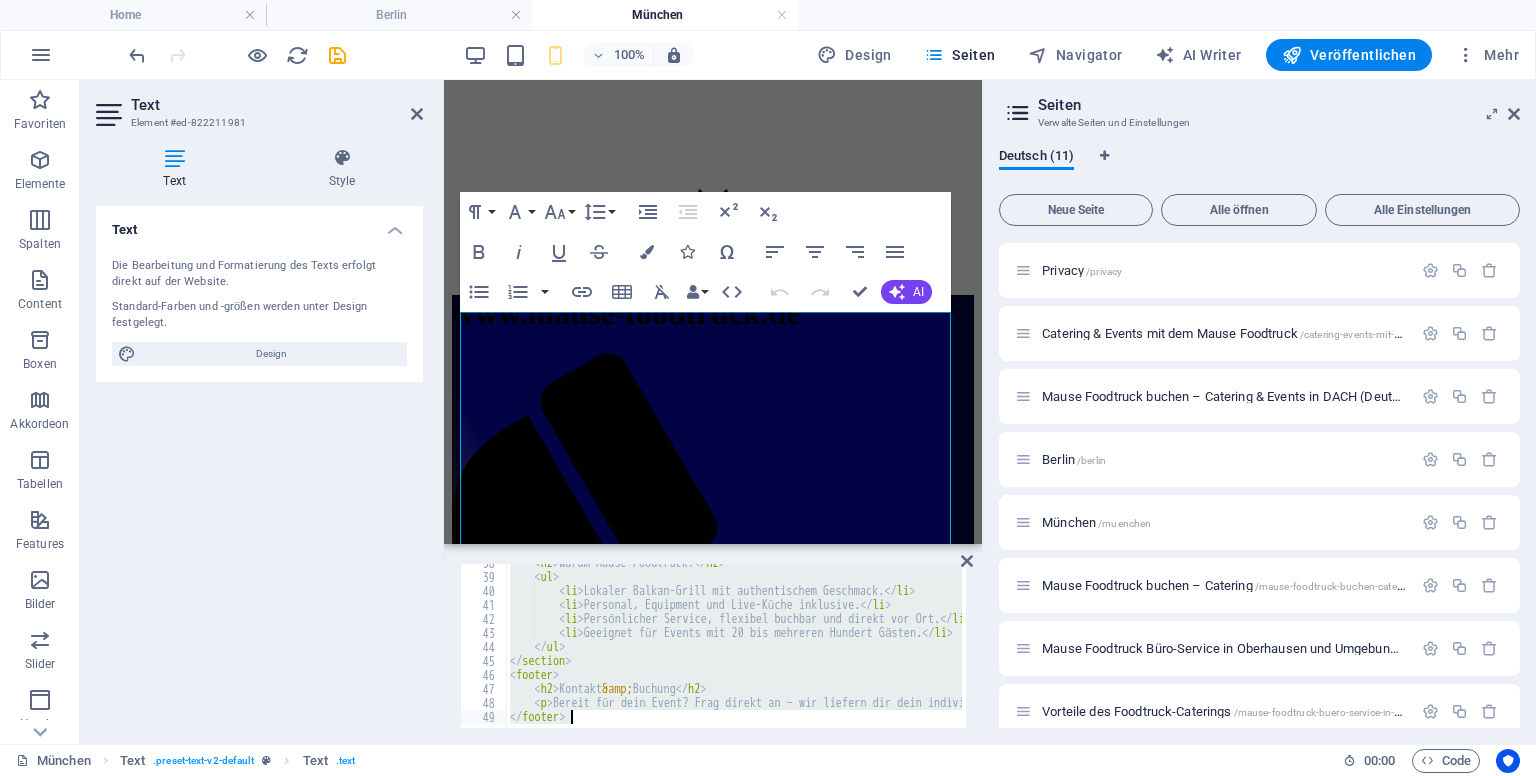 paste on "</html" 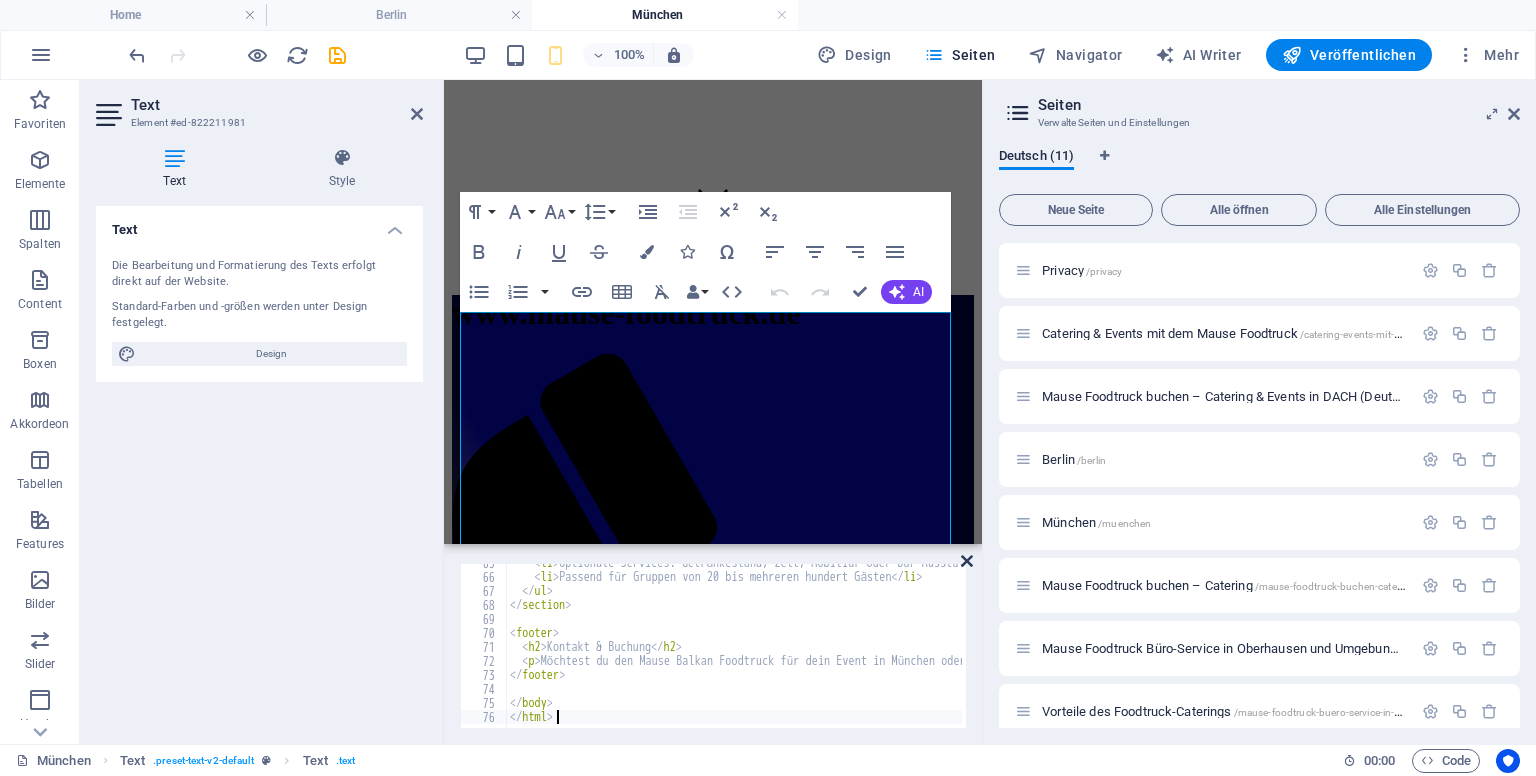 click at bounding box center (967, 561) 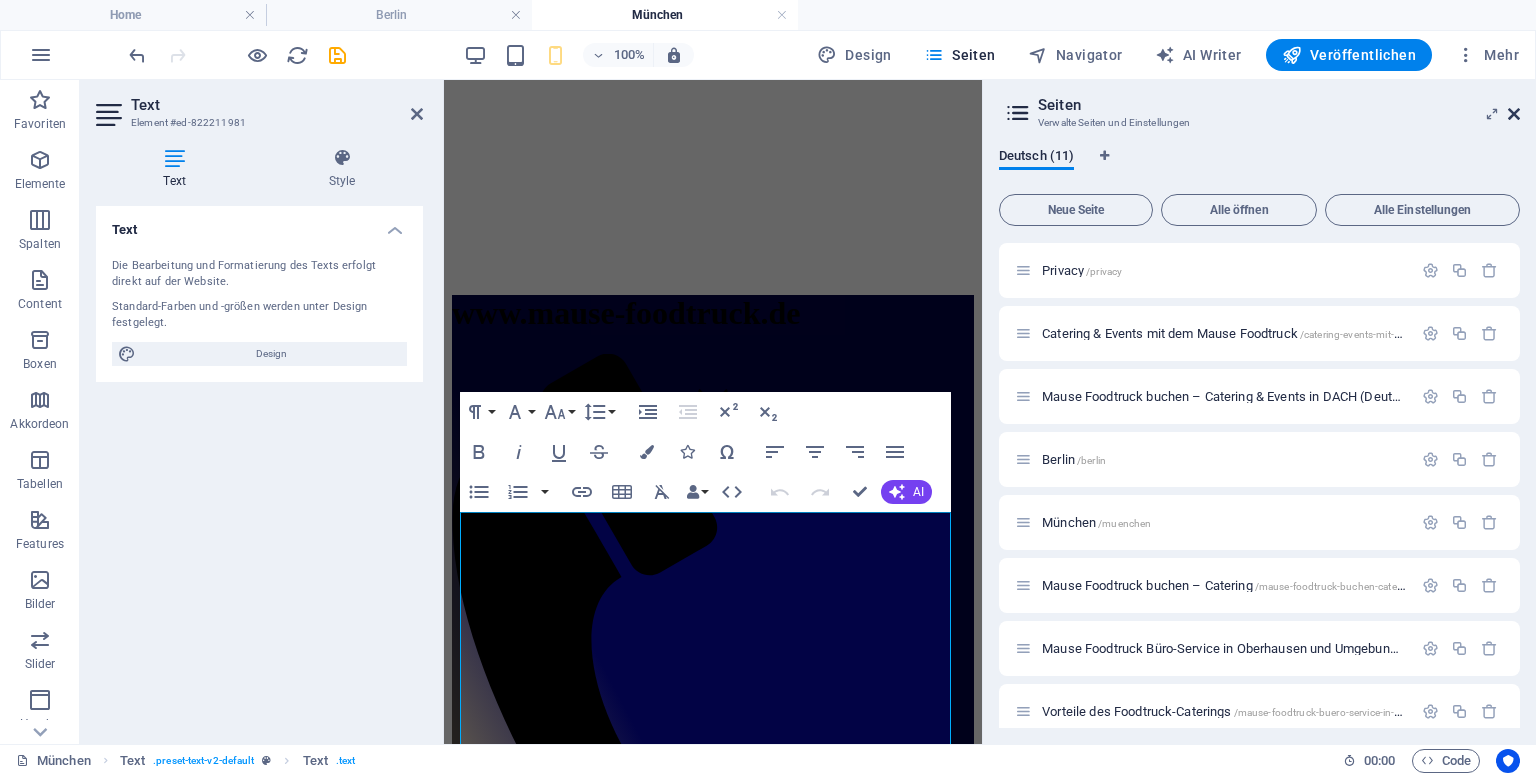 click at bounding box center [1514, 114] 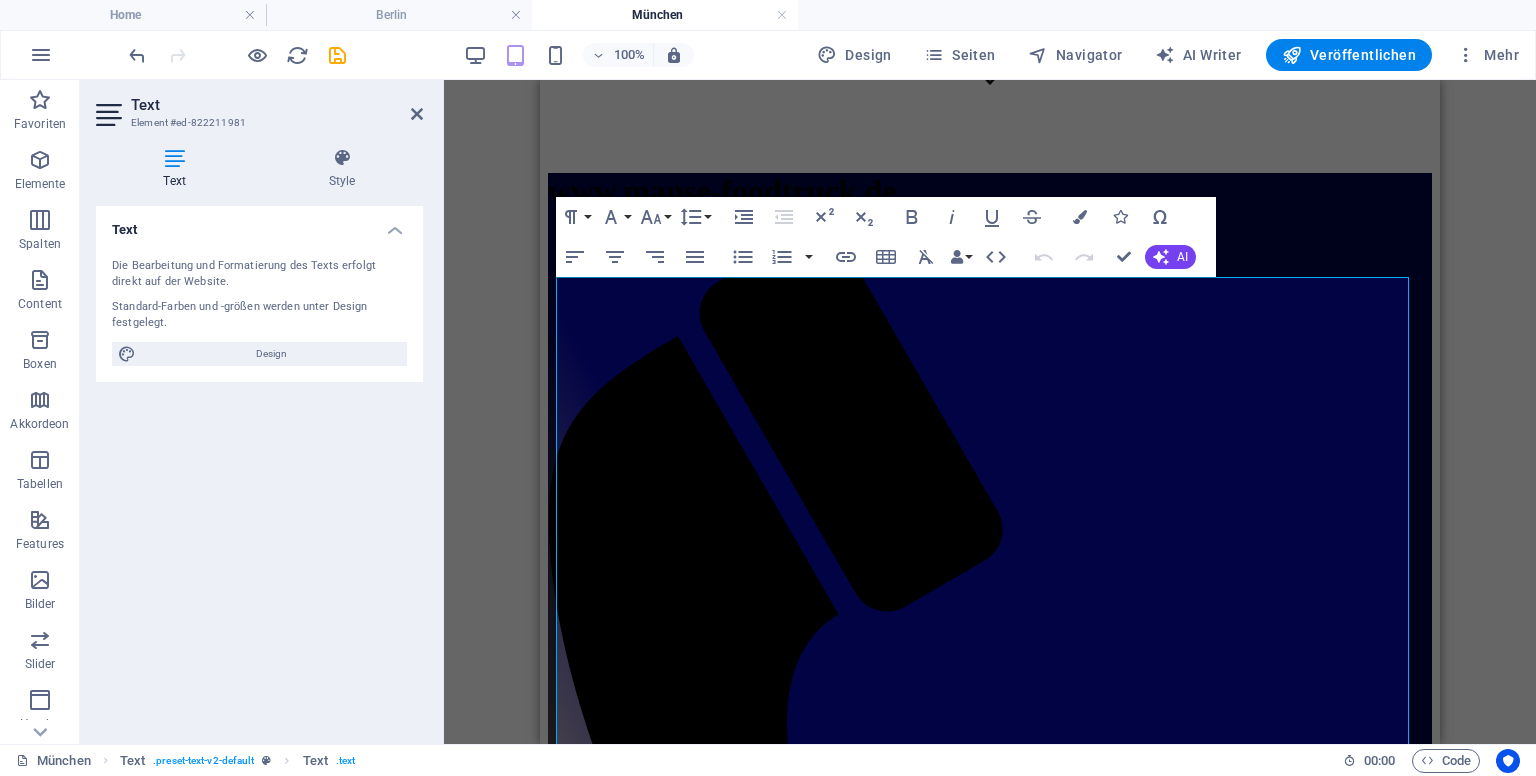 scroll, scrollTop: 647, scrollLeft: 0, axis: vertical 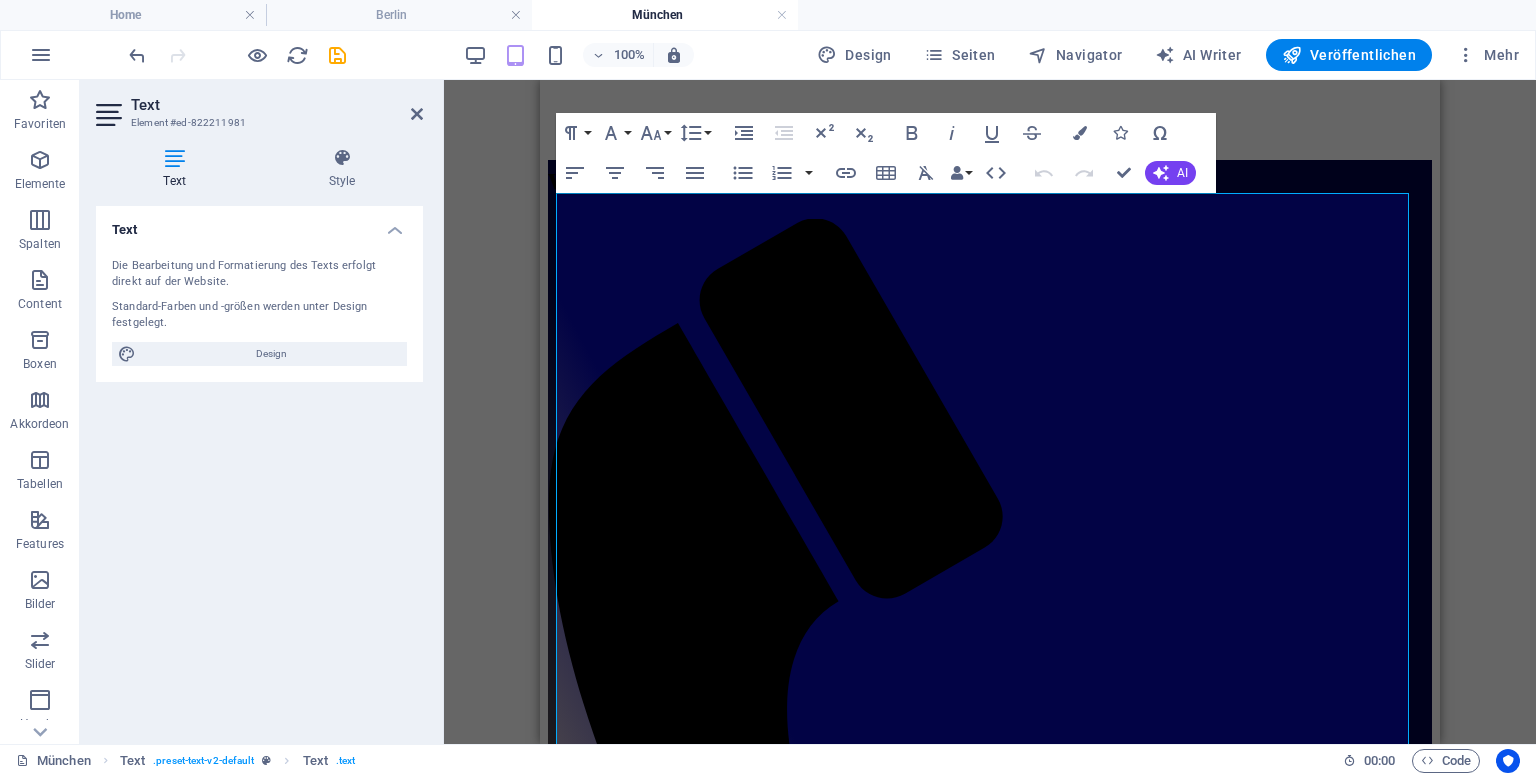 drag, startPoint x: 1980, startPoint y: 227, endPoint x: 1981, endPoint y: 249, distance: 22.022715 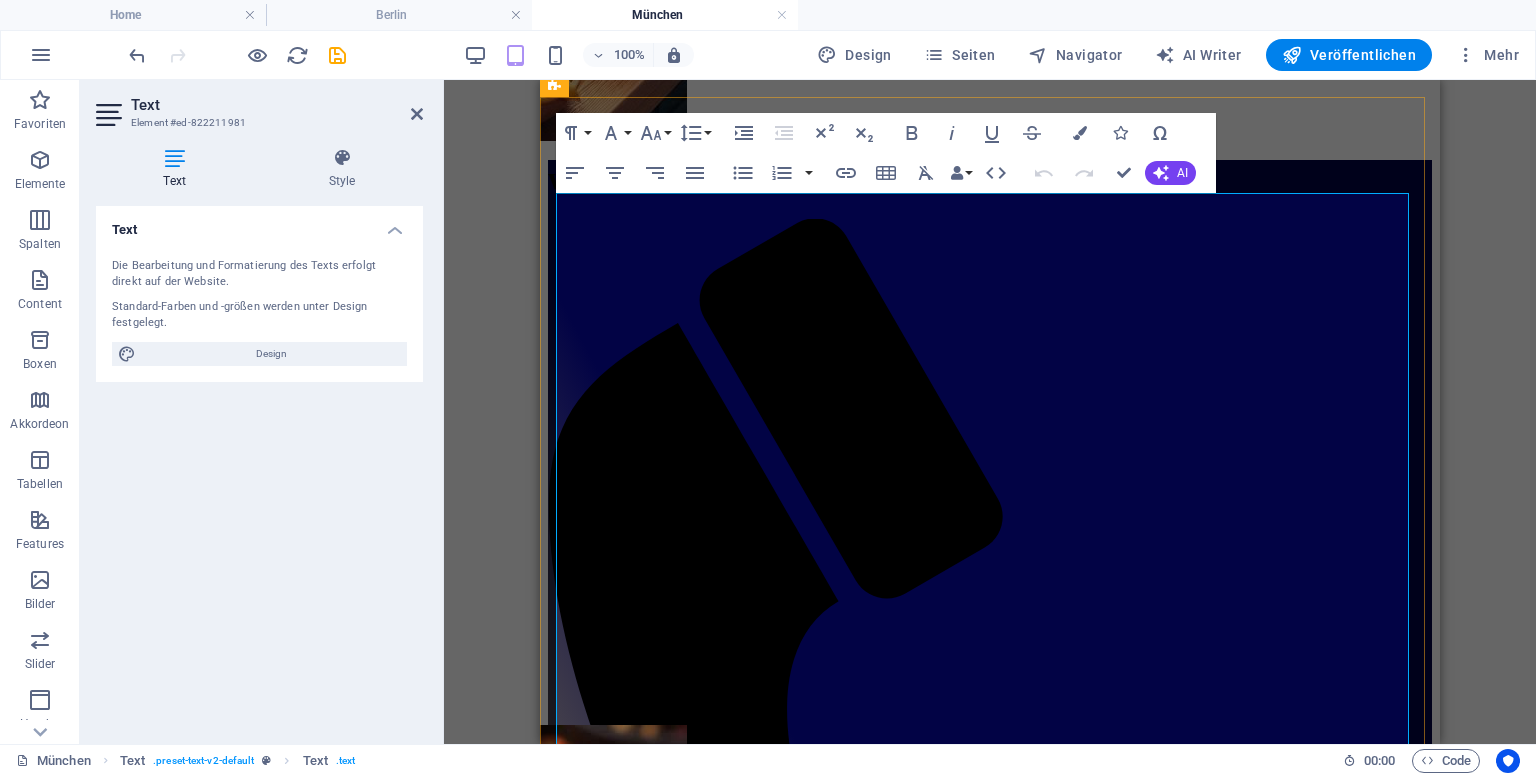 click on "Mause Balkan Foodtruck – München & Wiesn-Events
Mause Balkan Foodtruck – unterwegs in München & rundum
Live-Catering bei Oktoberfest, Firmenfeiern & privaten Events
München & Oktoberfest-Wiesn
Das Oktoberfest in München ist das größte Volksfest der Welt mit über 6 bis 7 Millionen Besuchern verteilt auf knapp drei Wochen
– perfekt als Rahmen für Foodtruck-Catering. Mit unserem Mause Balkan Truck bringen wir authentischen Grill direkt zur Theresienwiese, zum Frühlingsfest oder zu Firmenevents.
Vorteile für Geschäftskunden
Mobilität:  Direkt auf Ihr Firmengelände, Messe oder Eventplatz in München – ohne Umwege und lange Vorlaufzeiten.
Live-Cooking:  Balkan-Grill, pflanzliche Varianten & Comfort Food frisch vor Ort zubereitet.
Effizienz:  Schnelle Ausgabe, perfekter Ablauf – ideal für Mittagspausen, Workshops oder Mitarbeiterfeste.
Branding möglich:
Vorteile für private Feiern & Feste" at bounding box center (990, 1939) 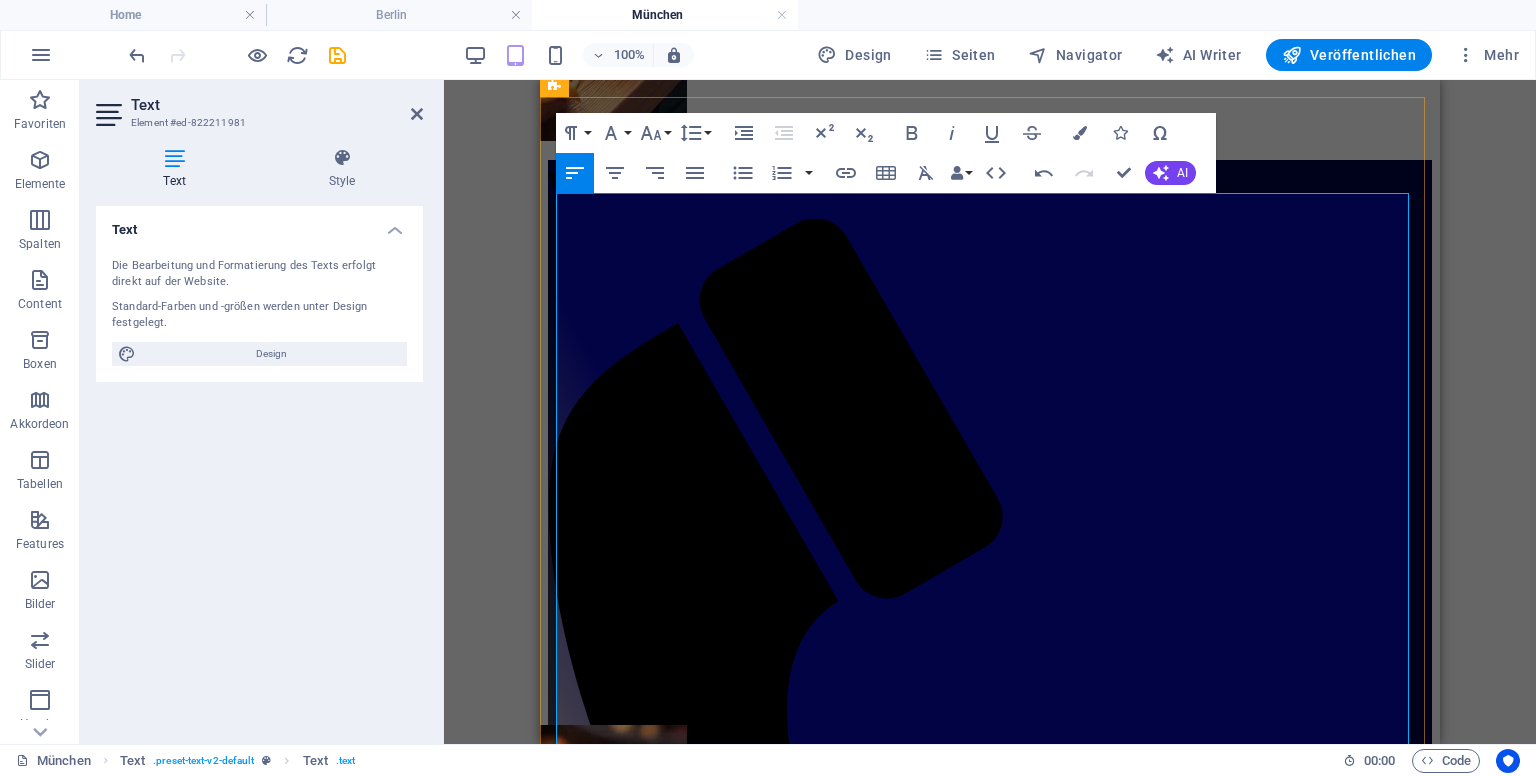 click on "Live-Catering bei Oktoberfest, Firmenfeiern & privaten Events" at bounding box center [990, 1622] 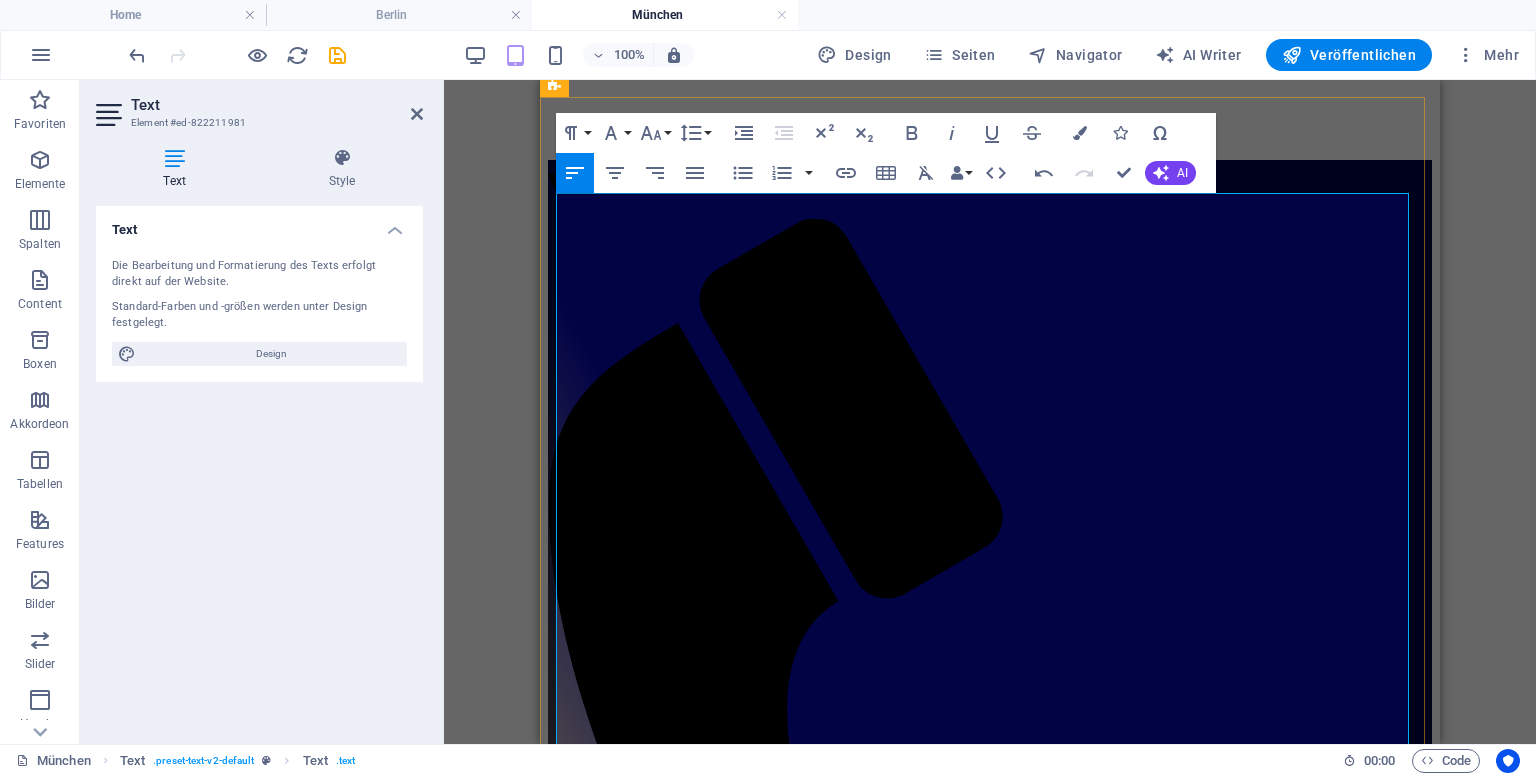 click on "Das Oktoberfest in München ist das größte Volksfest der Welt mit über 6 bis 7 Millionen Besuchern verteilt auf knapp drei Wochen
– perfekt als Rahmen für Foodtruck-Catering. Mit unserem Mause Balkan Truck bringen wir authentischen Grill direkt zur Theresienwiese, zum Frühlingsfest oder zu Firmenevents." at bounding box center [990, 1759] 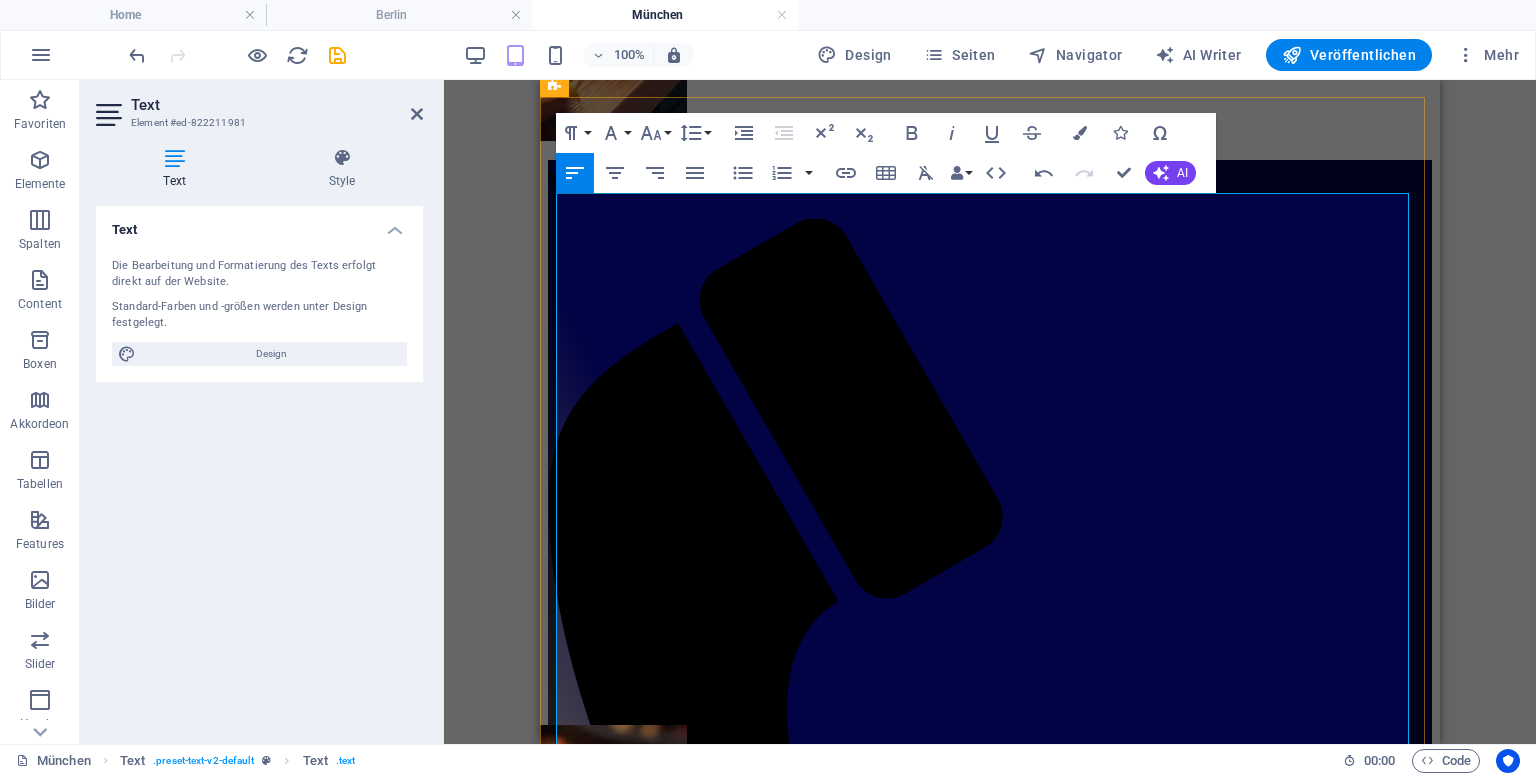 click on "– perfekt als Rahmen für Foodtruck-Catering. Mit unserem Mause Balkan Truck bringen wir authentischen Grill direkt zur Theresienwiese, zum Frühlingsfest oder zu Firmenevents." at bounding box center [990, 1793] 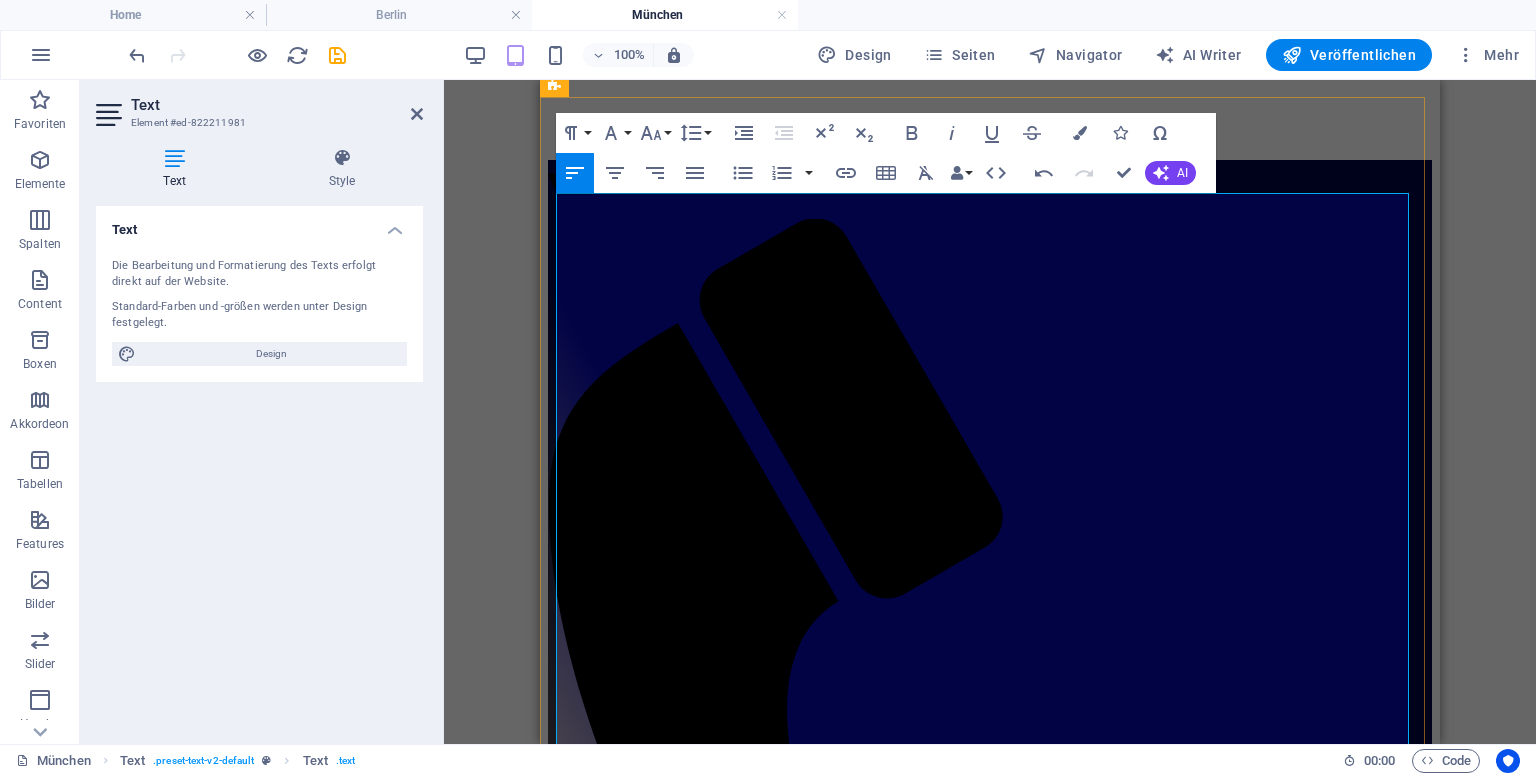 click on "Mause Balkan Foodtruck – unterwegs in [CITY] & rundum" at bounding box center [990, 1573] 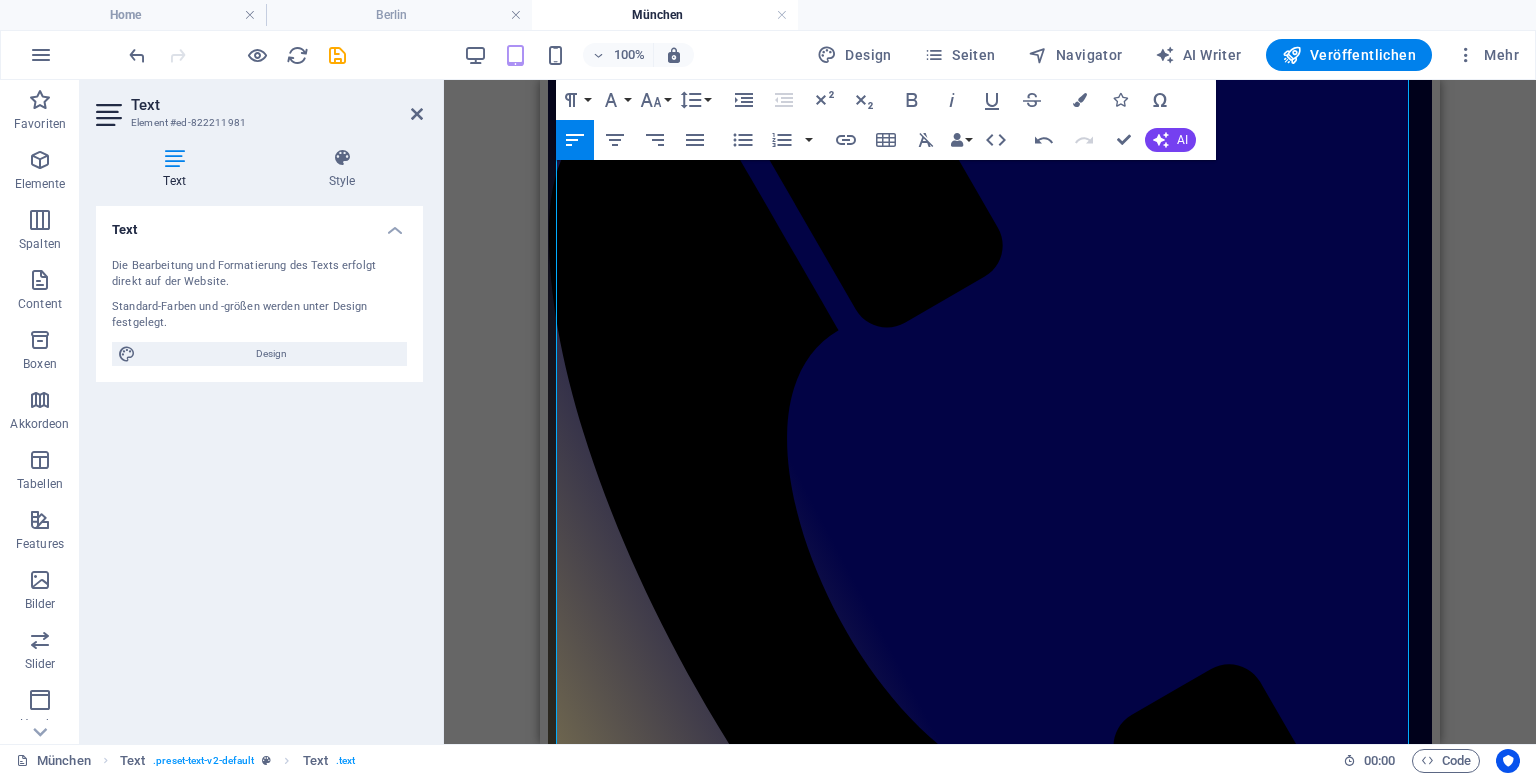 scroll, scrollTop: 942, scrollLeft: 0, axis: vertical 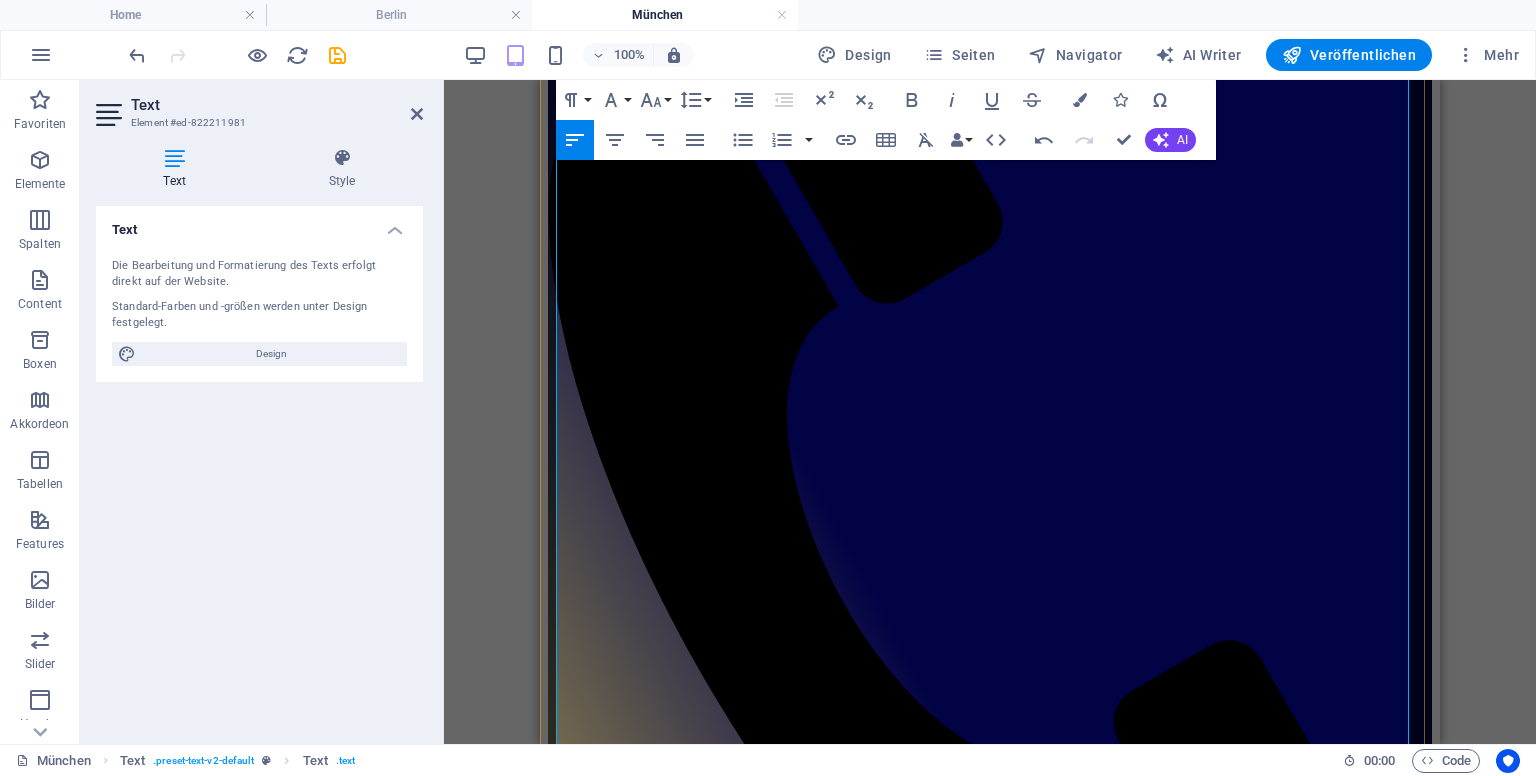 click on "Vorteile für private Feiern & Feste" at bounding box center [990, 1731] 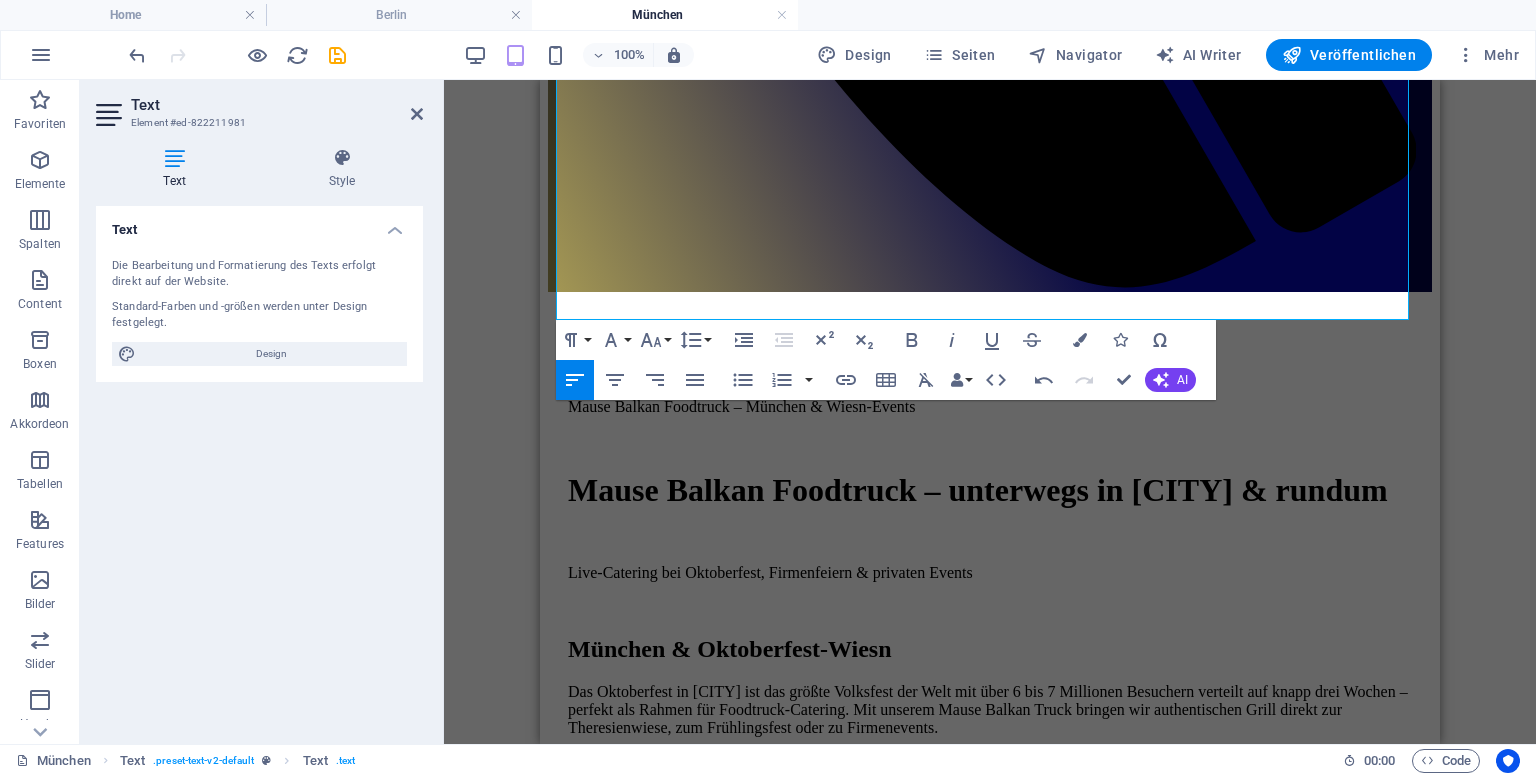 scroll, scrollTop: 1706, scrollLeft: 0, axis: vertical 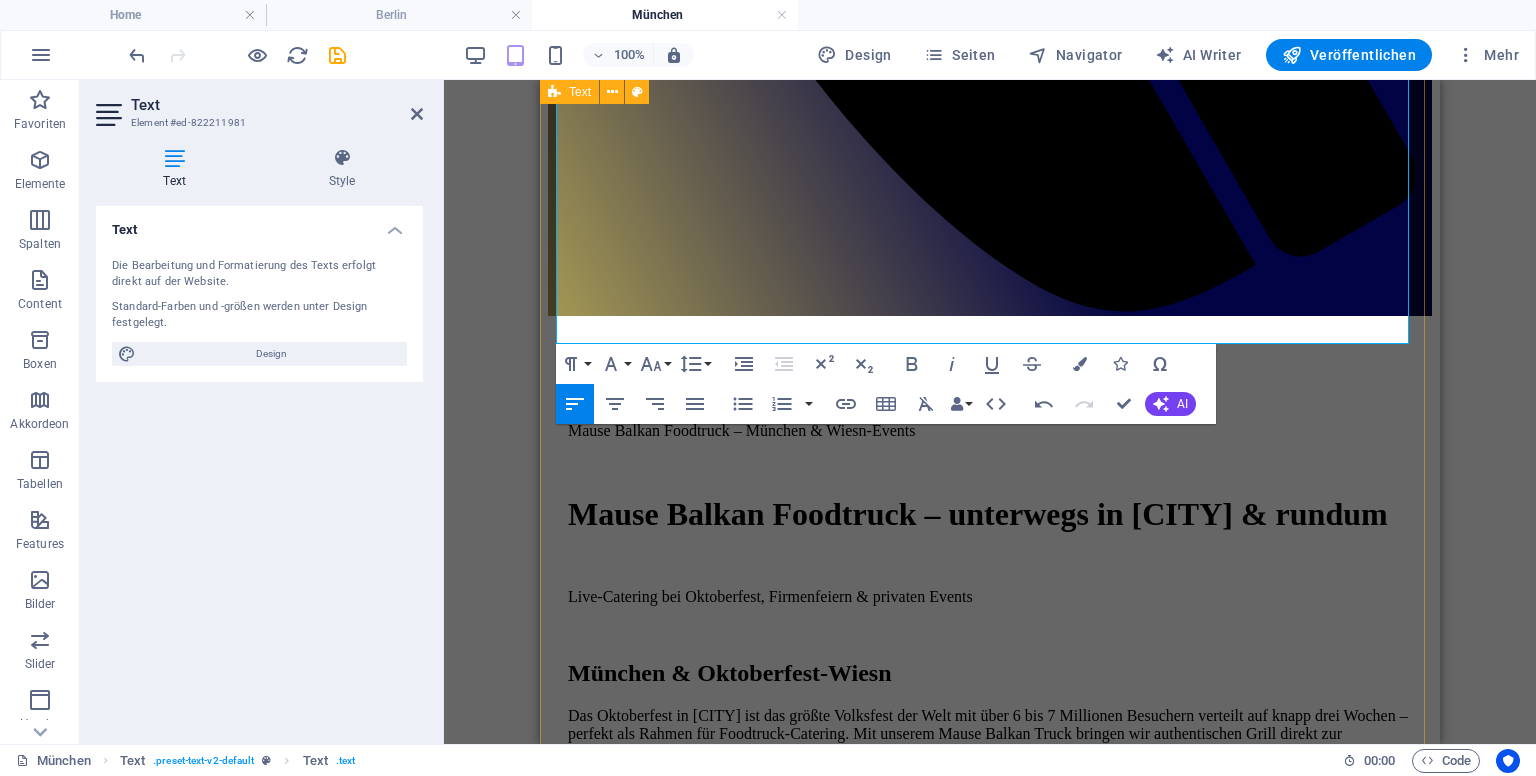 click on "Mause Balkan Foodtruck – [CITY] & Wiesn-Events
Mause Balkan Foodtruck – unterwegs in [CITY] & rundum
Live-Catering bei Oktoberfest, Firmenfeiern & privaten Events
[CITY] & Oktoberfest-Wiesn
Das Oktoberfest in [CITY] ist das größte Volksfest der Welt mit über 6 bis 7 Millionen Besuchern verteilt auf knapp drei Wochen – perfekt als Rahmen für Foodtruck-Catering. Mit unserem Mause Balkan Truck bringen wir authentischen Grill direkt zur Theresienwiese, zum Frühlingsfest oder zu Firmenevents.
Vorteile für Geschäftskunden
Mobilität:  Direkt auf Ihr Firmengelände, Messe oder Eventplatz in [CITY] – ohne Umwege und lange Vorlaufzeiten.
Live-Cooking:  Balkan-Grill, pflanzliche Varianten & Comfort Food frisch vor Ort zubereitet.
Effizienz:  Schnelle Ausgabe, perfekter Ablauf – ideal für Mittagspausen, Workshops oder Mitarbeiterfeste.
Branding möglich:
Vorteile für private Feiern & Feste" at bounding box center (990, 3498) 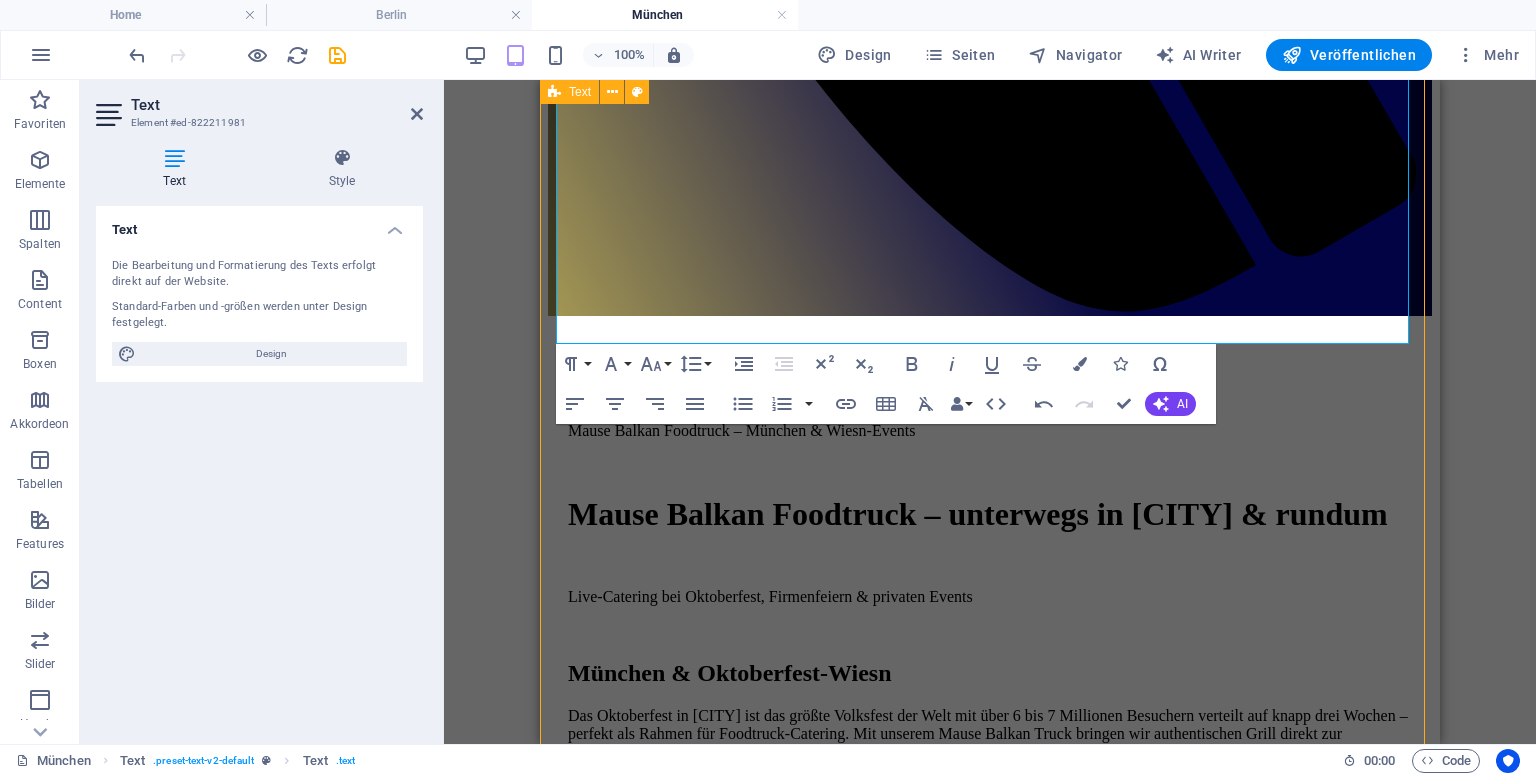 drag, startPoint x: 1419, startPoint y: 367, endPoint x: 1988, endPoint y: 357, distance: 569.0879 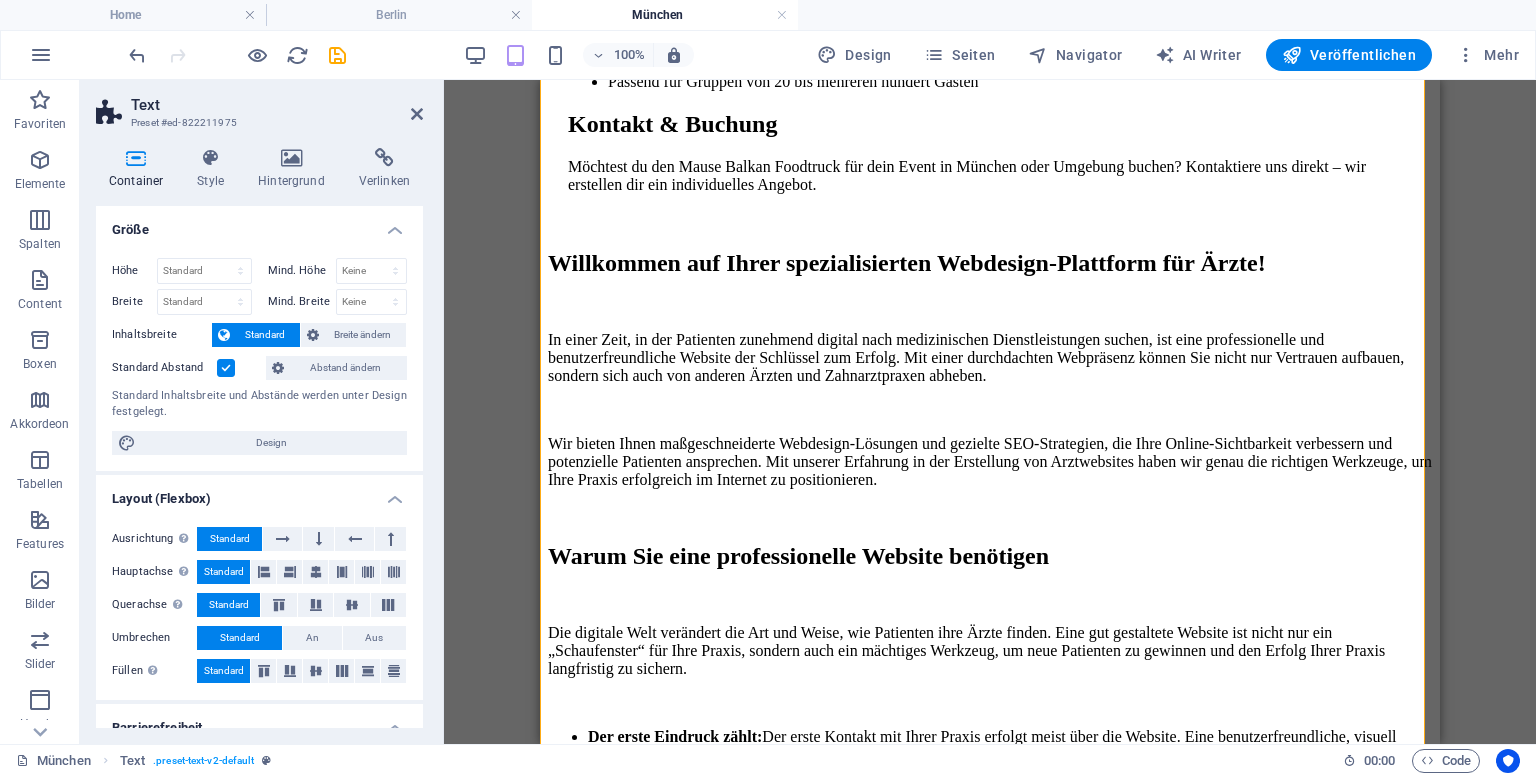scroll, scrollTop: 3020, scrollLeft: 0, axis: vertical 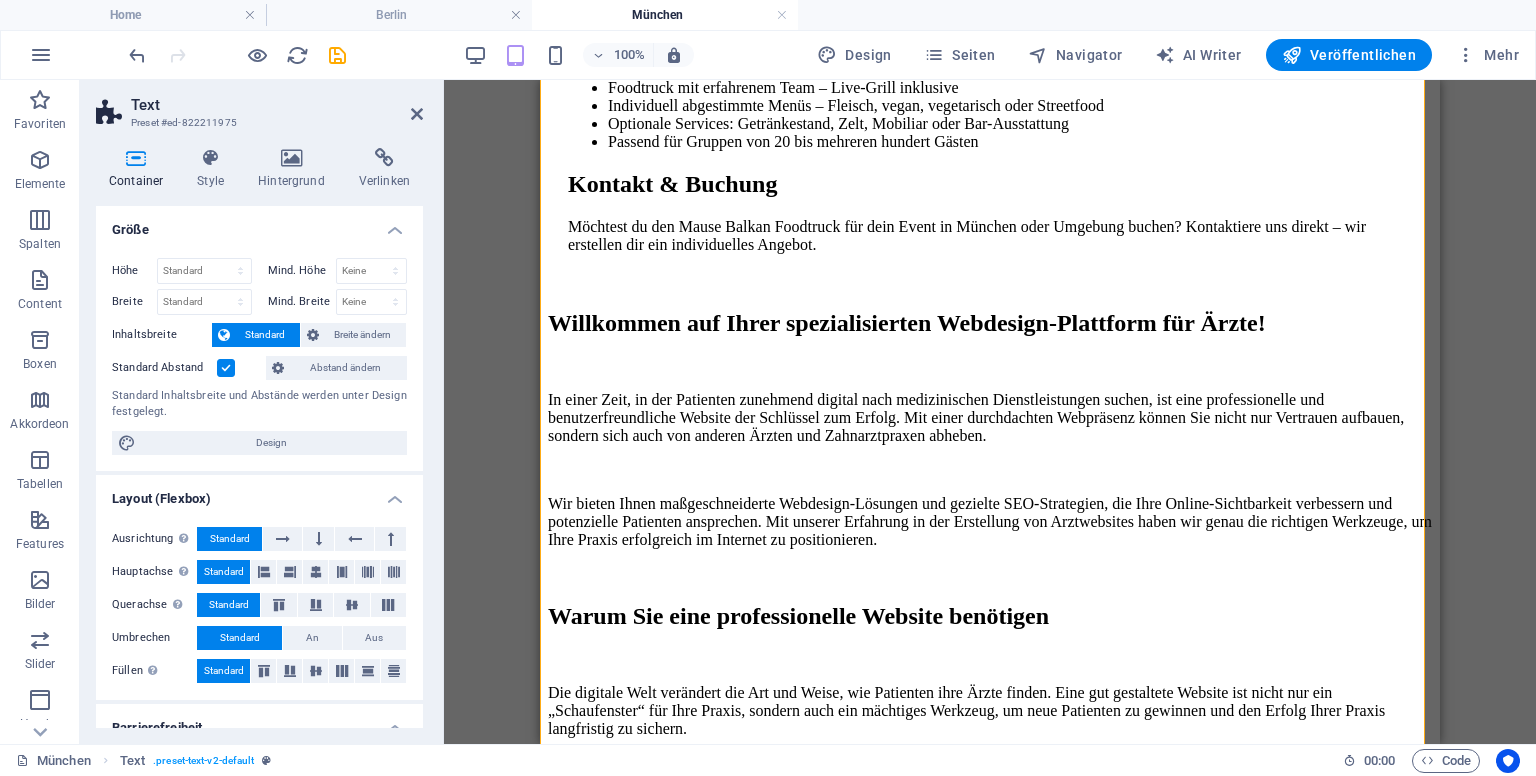 drag, startPoint x: 1435, startPoint y: 242, endPoint x: 1991, endPoint y: 409, distance: 580.5385 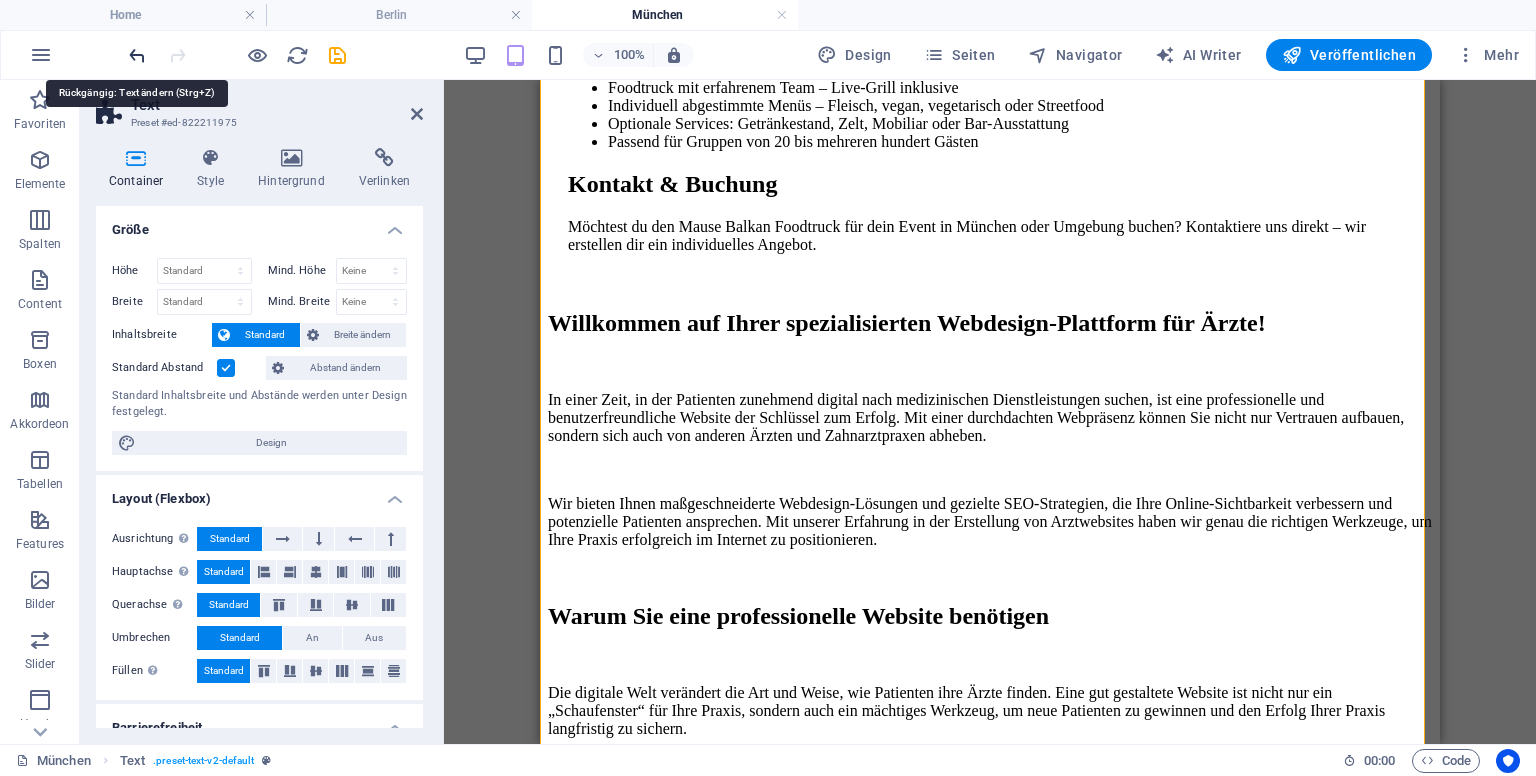 click at bounding box center [137, 55] 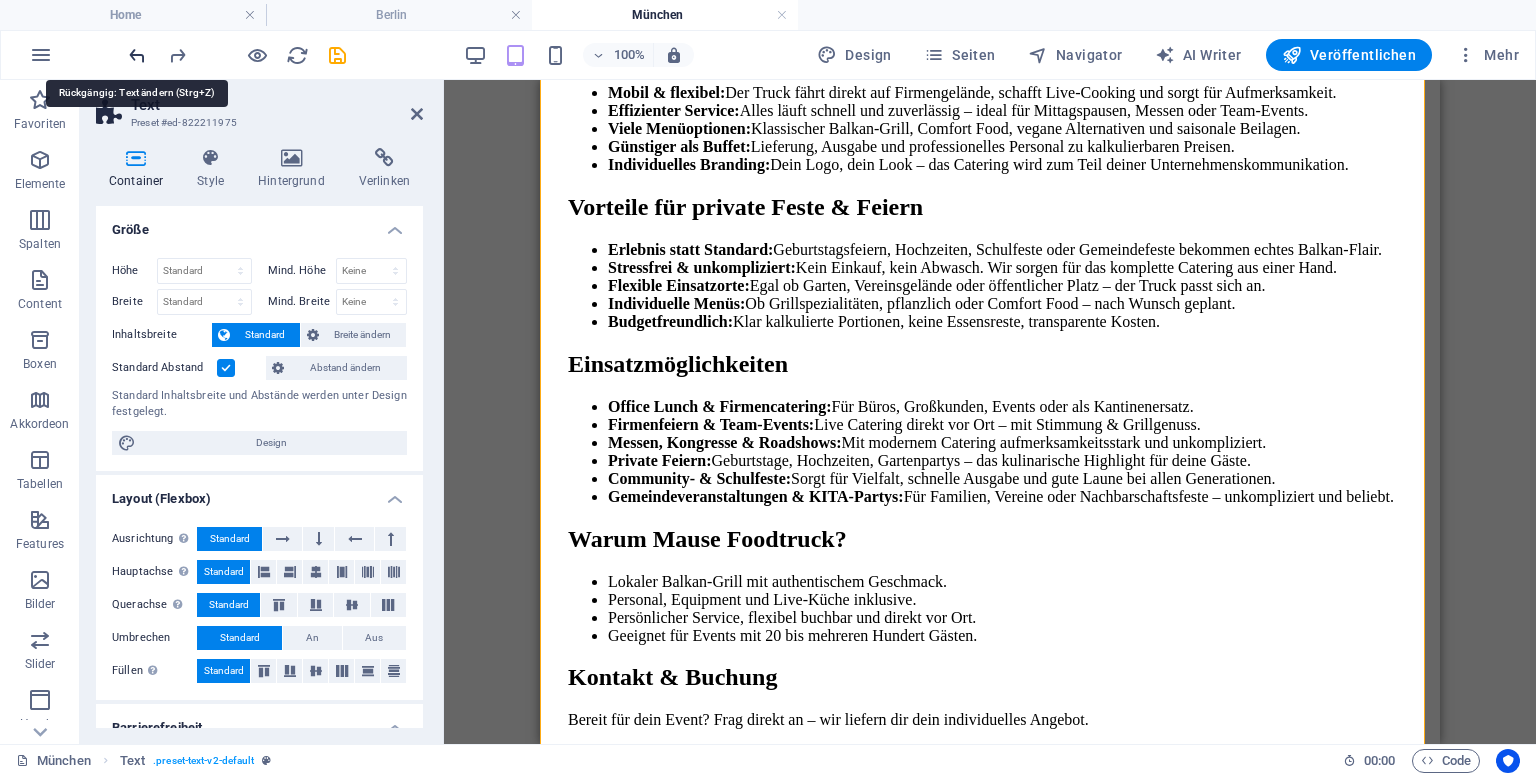 scroll, scrollTop: 924, scrollLeft: 0, axis: vertical 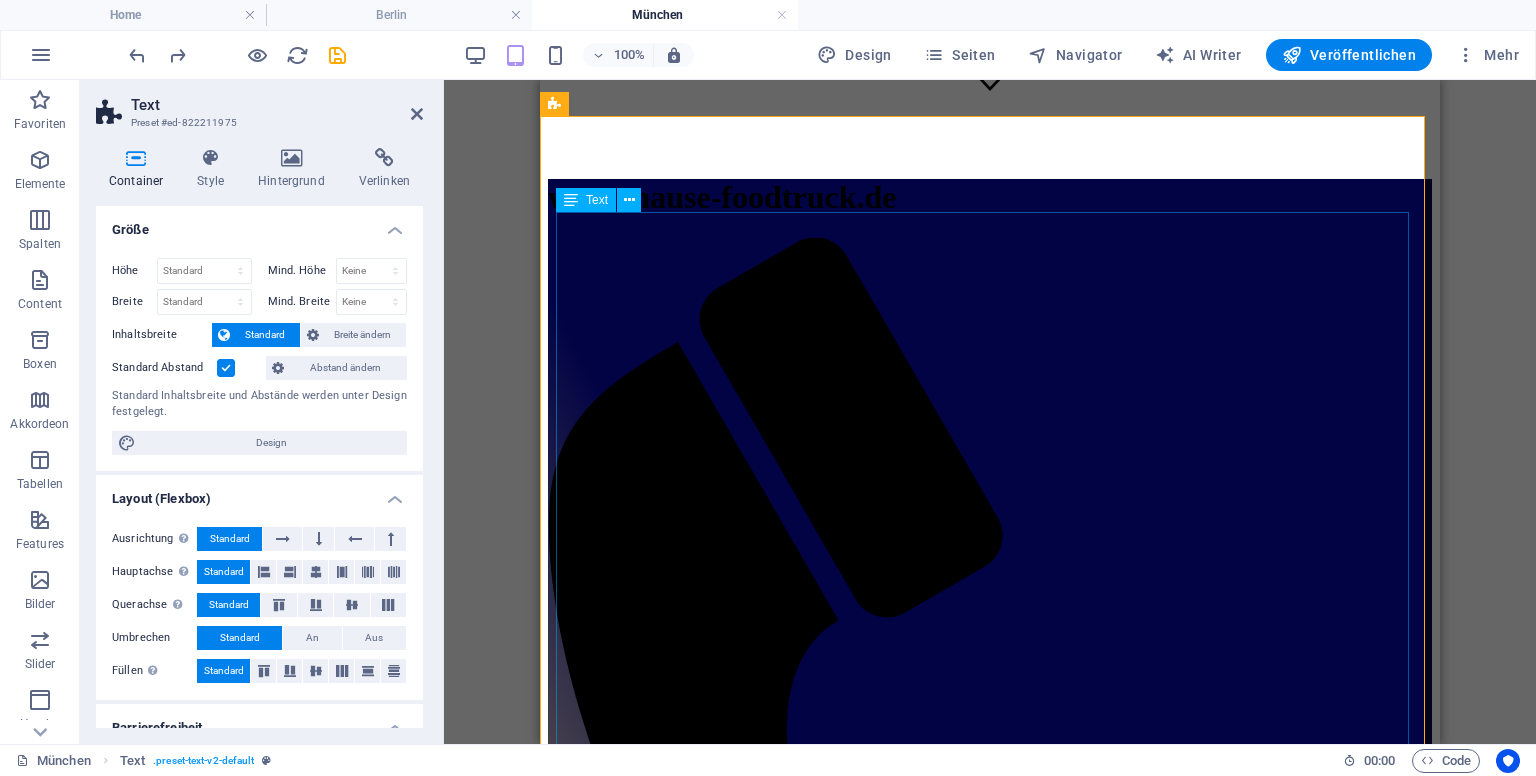 click on "Mause Balkan Foodtruck – Vorteile & Einsatzmöglichkeiten
Mause Balkan Foodtruck – Deine kulinarische Lösung
Für Geschäftskunden & private Feste – flexibel, frisch und immer vor Ort.
Vorteile für Geschäftskunden
Mobil & flexibel: Der Truck fährt direkt auf Firmengelände, schafft Live-Cooking und sorgt für Aufmerksamkeit.
Effizienter Service: Alles läuft schnell und zuverlässig – ideal für Mittagspausen, Messen oder Team-Events.
Viele Menüoptionen: Klassischer Balkan-Grill, Comfort Food, vegane Alternativen und saisonale Beilagen.
Günstiger als Buffet: Lieferung, Ausgabe und professionelles Personal zu kalkulierbaren Preisen.
Individuelles Branding: Dein Logo, dein Look – das Catering wird zum Teil deiner Unternehmenskommunikation.
Vorteile für private Feste & Feiern
Erlebnis statt Standard: Geburtstagsfeiern, Hochzeiten, Schulfeste oder Gemeindefeste bekommen echtes Balkan-Flair." at bounding box center [990, 1922] 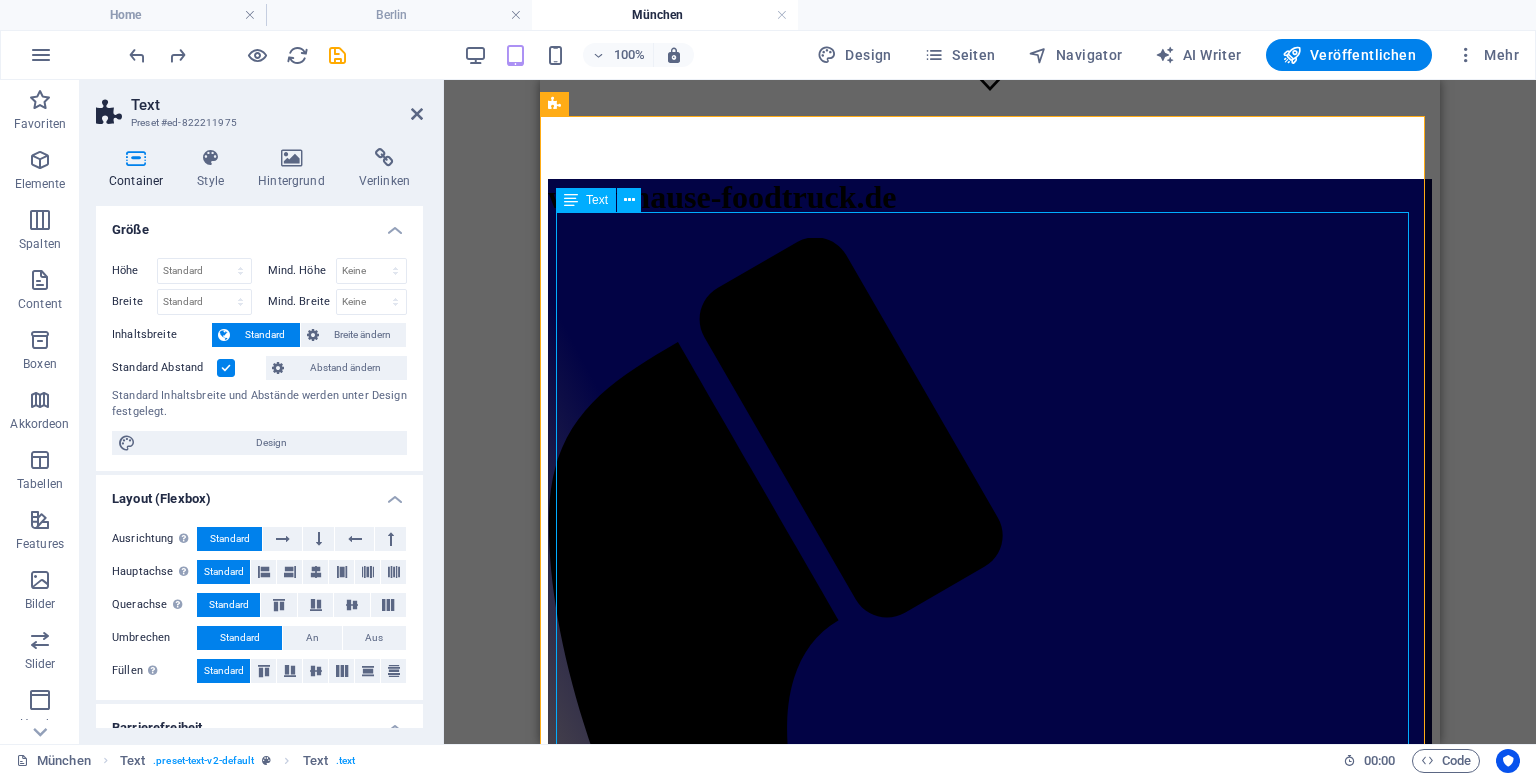 click on "Mause Balkan Foodtruck – Vorteile & Einsatzmöglichkeiten
Mause Balkan Foodtruck – Deine kulinarische Lösung
Für Geschäftskunden & private Feste – flexibel, frisch und immer vor Ort.
Vorteile für Geschäftskunden
Mobil & flexibel: Der Truck fährt direkt auf Firmengelände, schafft Live-Cooking und sorgt für Aufmerksamkeit.
Effizienter Service: Alles läuft schnell und zuverlässig – ideal für Mittagspausen, Messen oder Team-Events.
Viele Menüoptionen: Klassischer Balkan-Grill, Comfort Food, vegane Alternativen und saisonale Beilagen.
Günstiger als Buffet: Lieferung, Ausgabe und professionelles Personal zu kalkulierbaren Preisen.
Individuelles Branding: Dein Logo, dein Look – das Catering wird zum Teil deiner Unternehmenskommunikation.
Vorteile für private Feste & Feiern
Erlebnis statt Standard: Geburtstagsfeiern, Hochzeiten, Schulfeste oder Gemeindefeste bekommen echtes Balkan-Flair." at bounding box center (990, 1922) 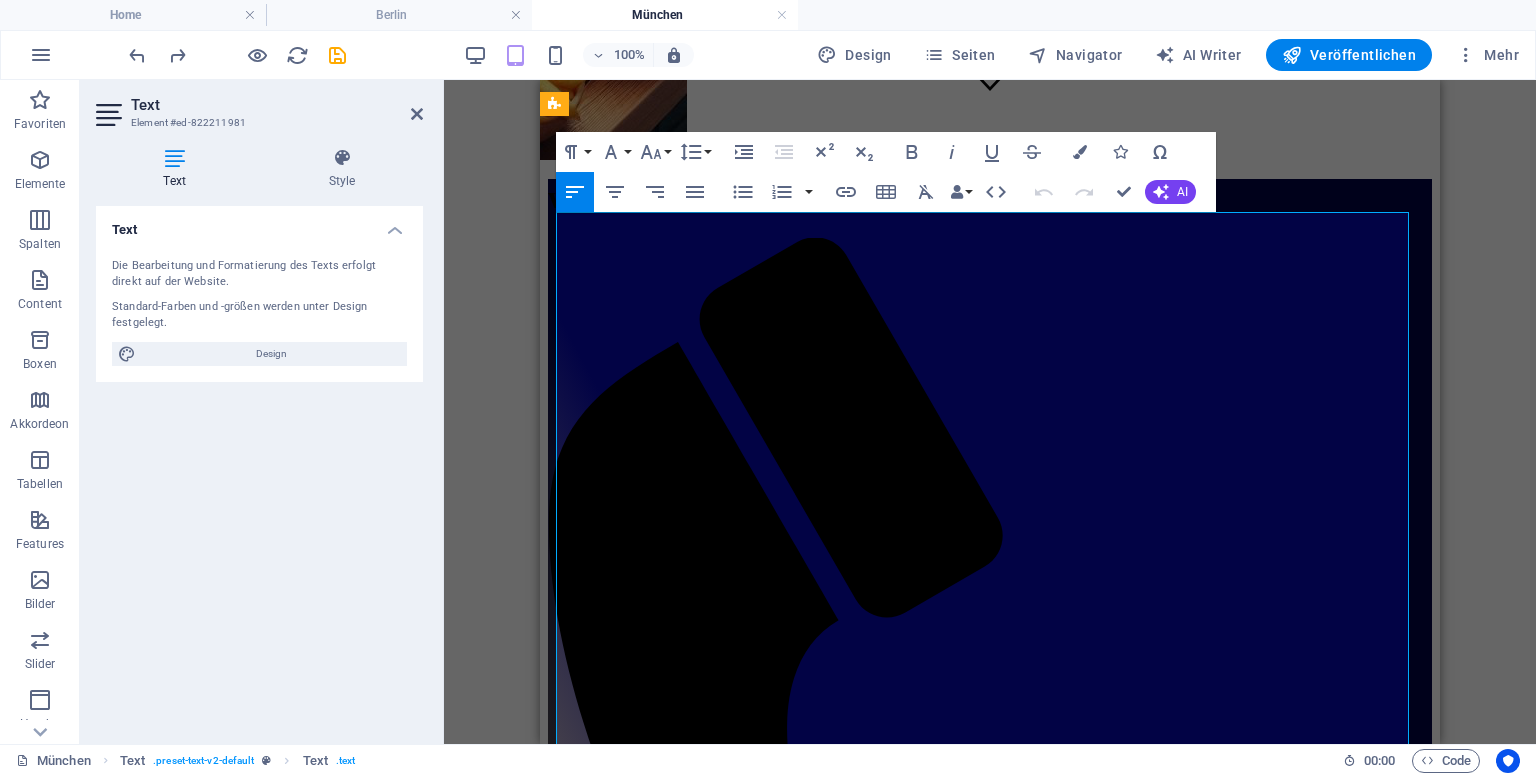 click on "Mause Balkan Foodtruck – Vorteile & Einsatzmöglichkeiten
Mause Balkan Foodtruck – Deine kulinarische Lösung
Für Geschäftskunden & private Feste – flexibel, frisch und immer vor Ort.
Vorteile für Geschäftskunden
Mobil & flexibel: Der Truck fährt direkt auf Firmengelände, schafft Live-Cooking und sorgt für Aufmerksamkeit.
Effizienter Service: Alles läuft schnell und zuverlässig – ideal für Mittagspausen, Messen oder Team-Events.
Viele Menüoptionen: Klassischer Balkan-Grill, Comfort Food, vegane Alternativen und saisonale Beilagen.
Günstiger als Buffet: Lieferung, Ausgabe und professionelles Personal zu kalkulierbaren Preisen.
Individuelles Branding: Dein Logo, dein Look – das Catering wird zum Teil deiner Unternehmenskommunikation.
Vorteile für private Feste & Feiern
Erlebnis statt Standard: Geburtstagsfeiern, Hochzeiten, Schulfeste oder Gemeindefeste bekommen echtes Balkan-Flair." at bounding box center (990, 1914) 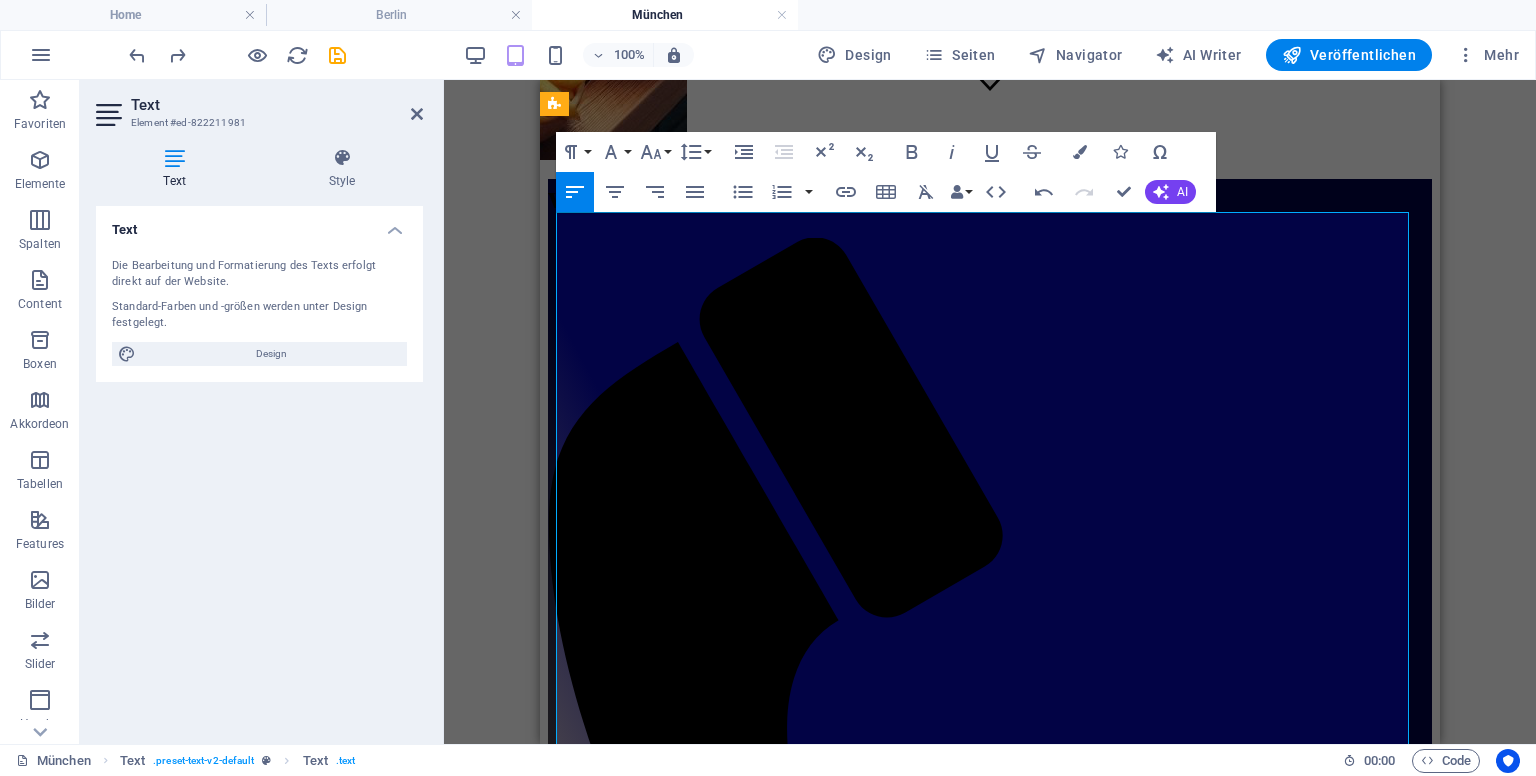 click on "Mause Balkan Foodtruck – Deine kulinarische Lösung" at bounding box center (990, 1592) 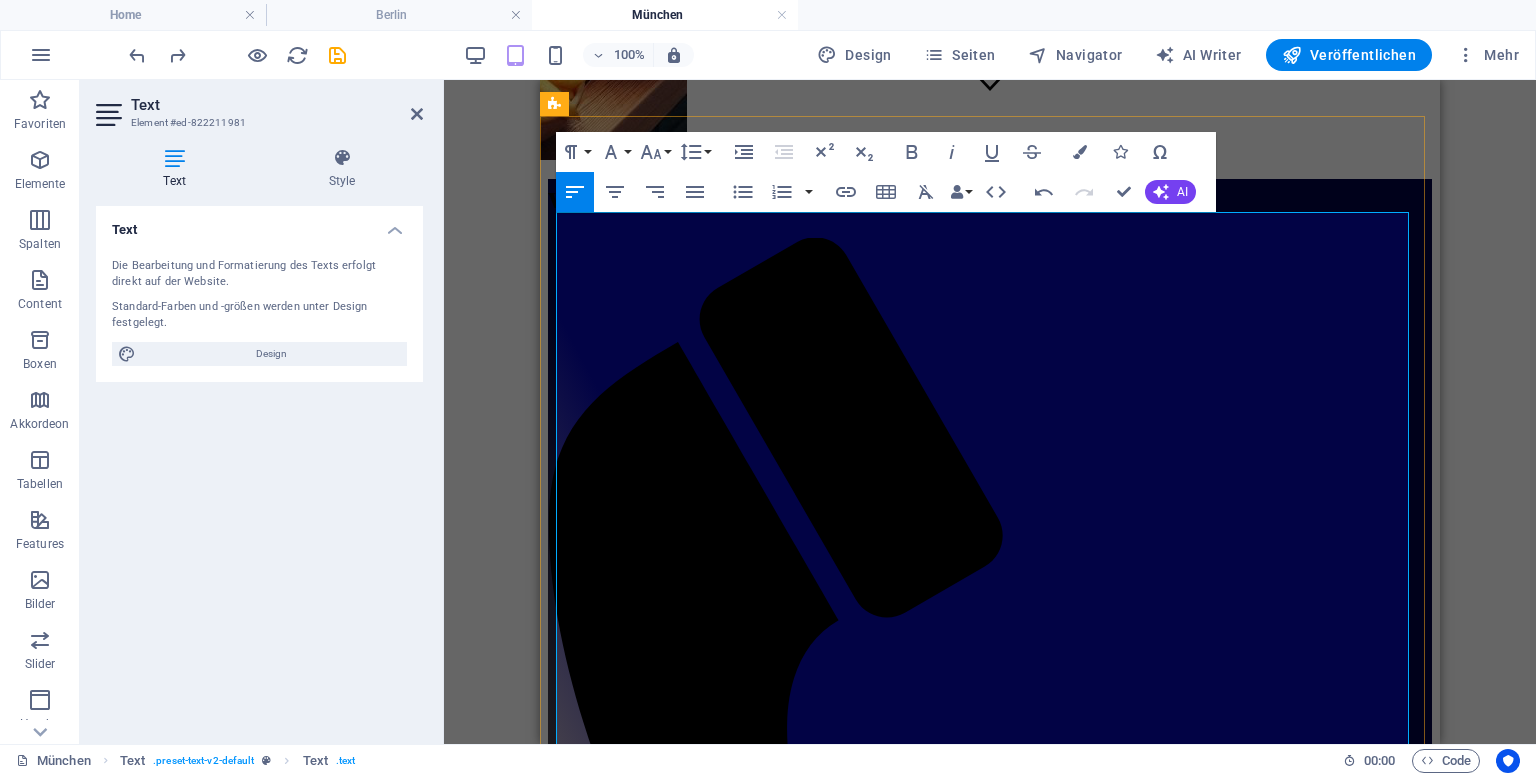 click on "Für Geschäftskunden & private Feste – flexibel, frisch und immer vor Ort." at bounding box center [990, 1675] 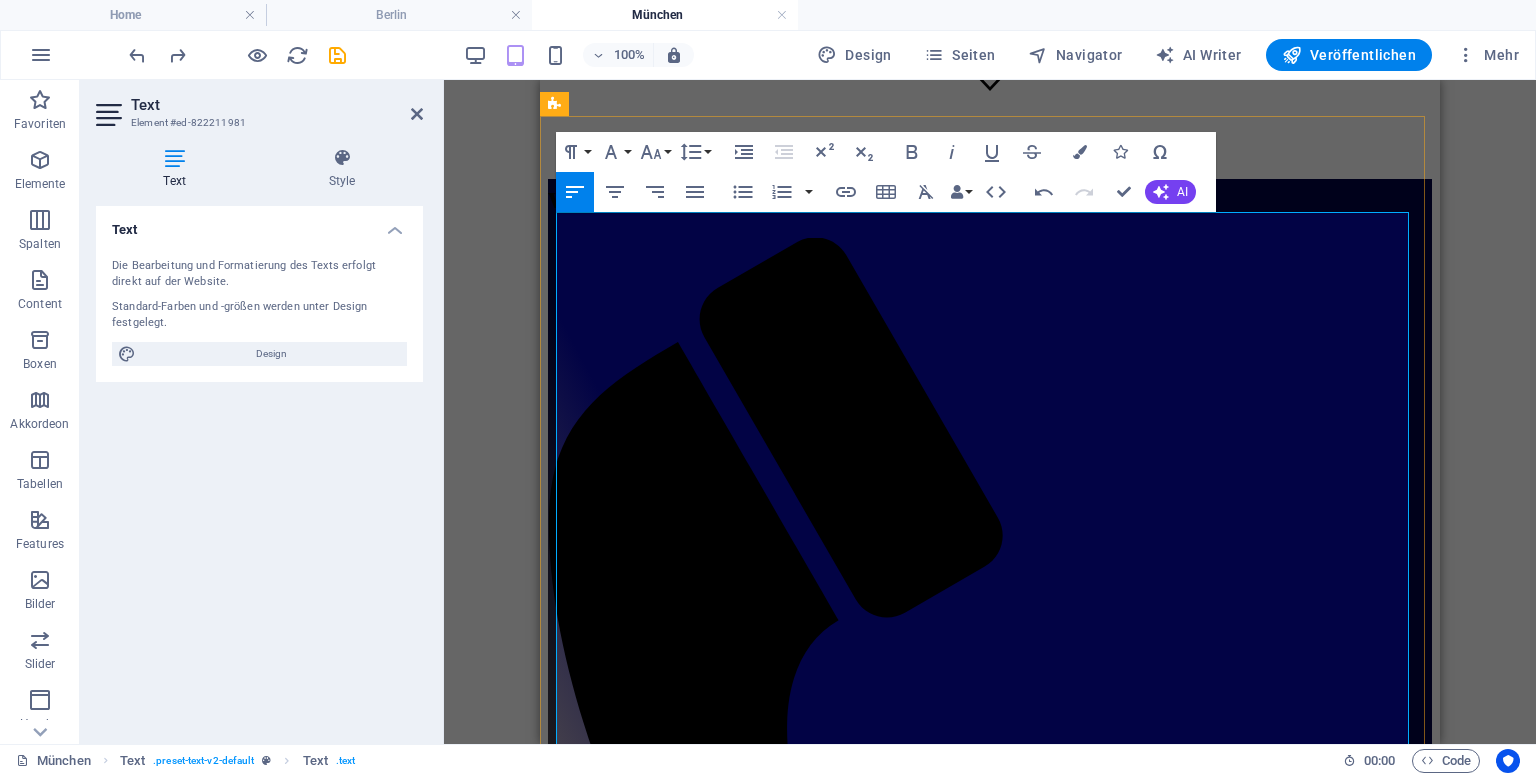 click on "Individuelles Branding:  Dein Logo, dein Look – das Catering wird zum Teil deiner Unternehmenskommunikation." at bounding box center (1010, 1866) 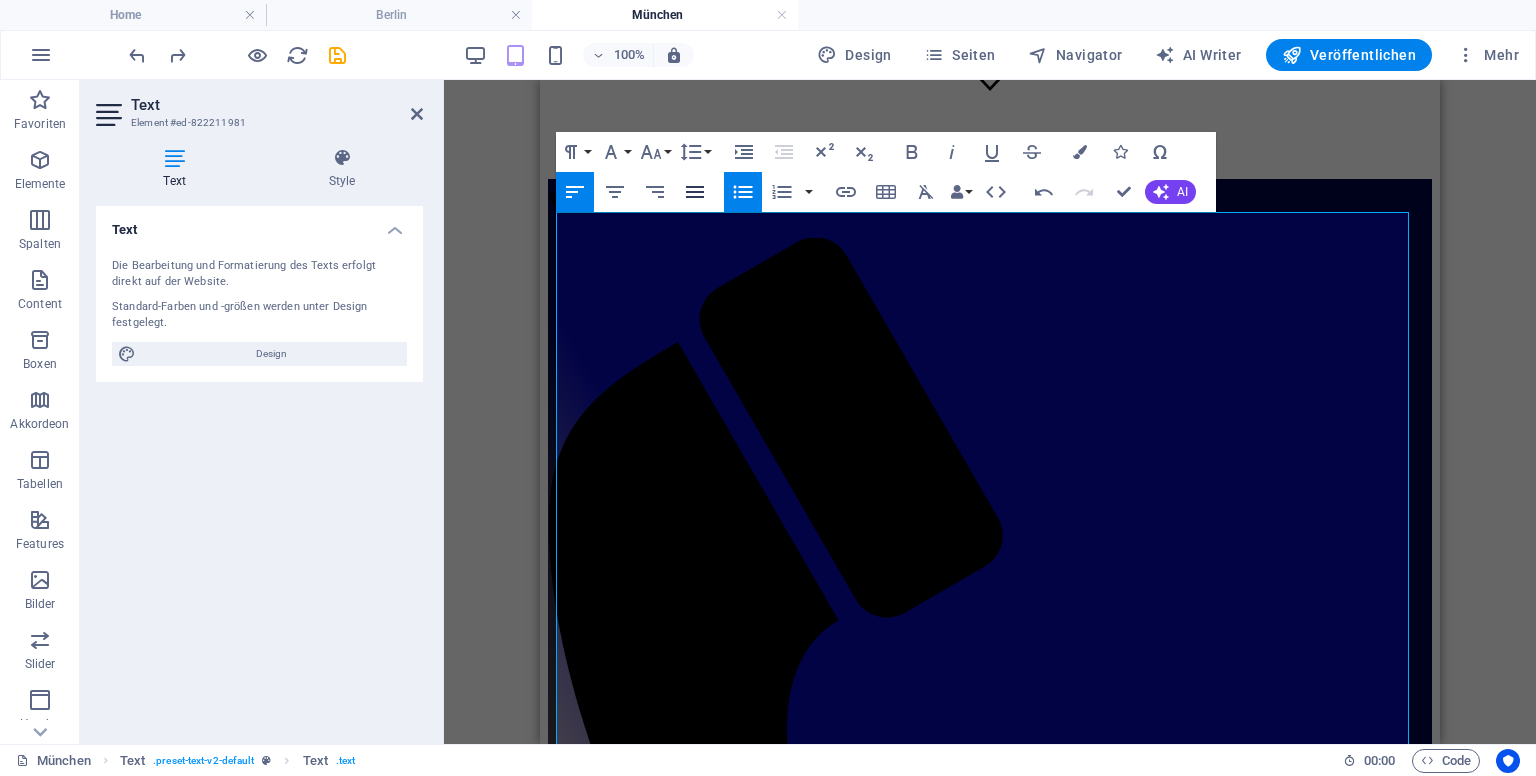 click 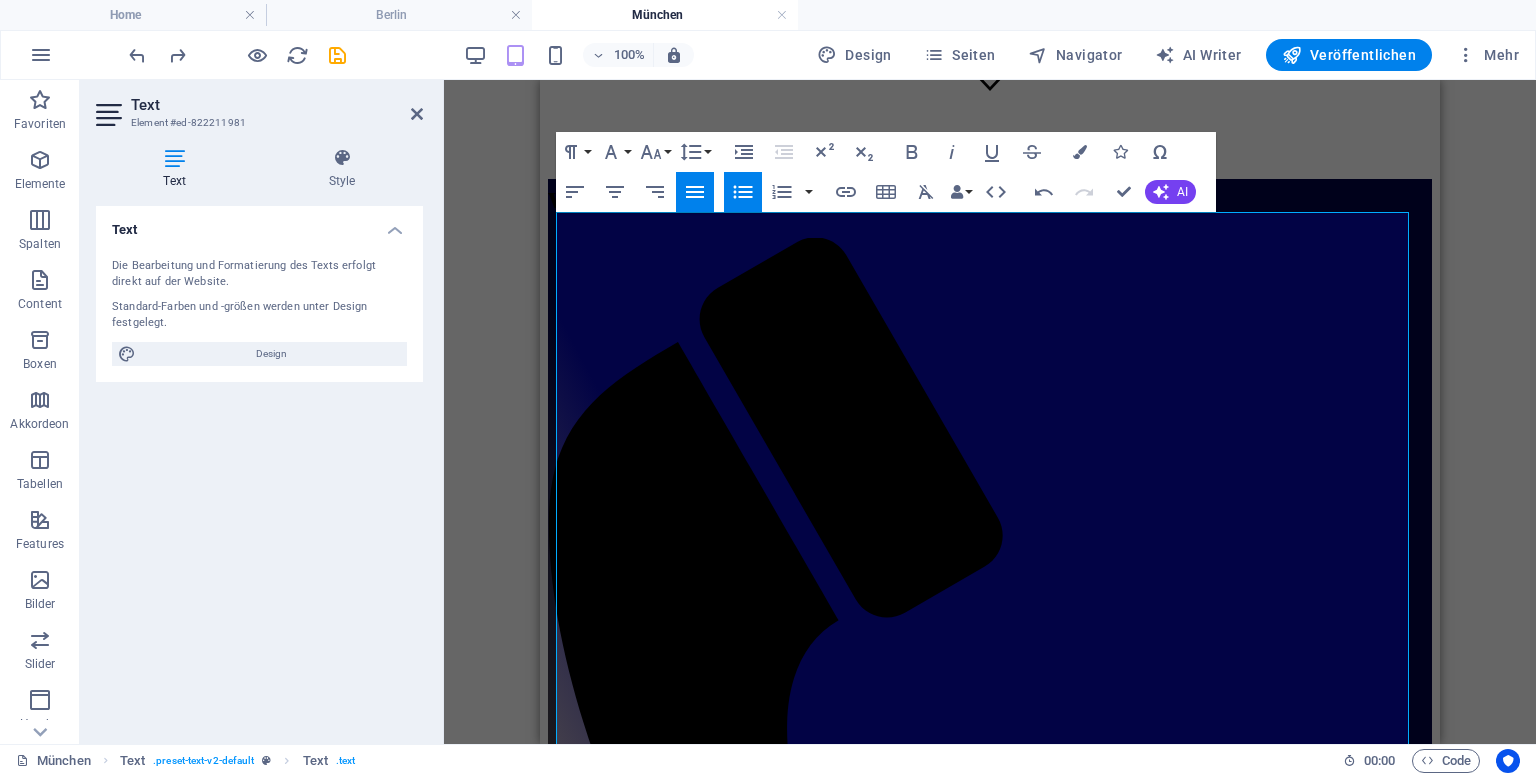 click 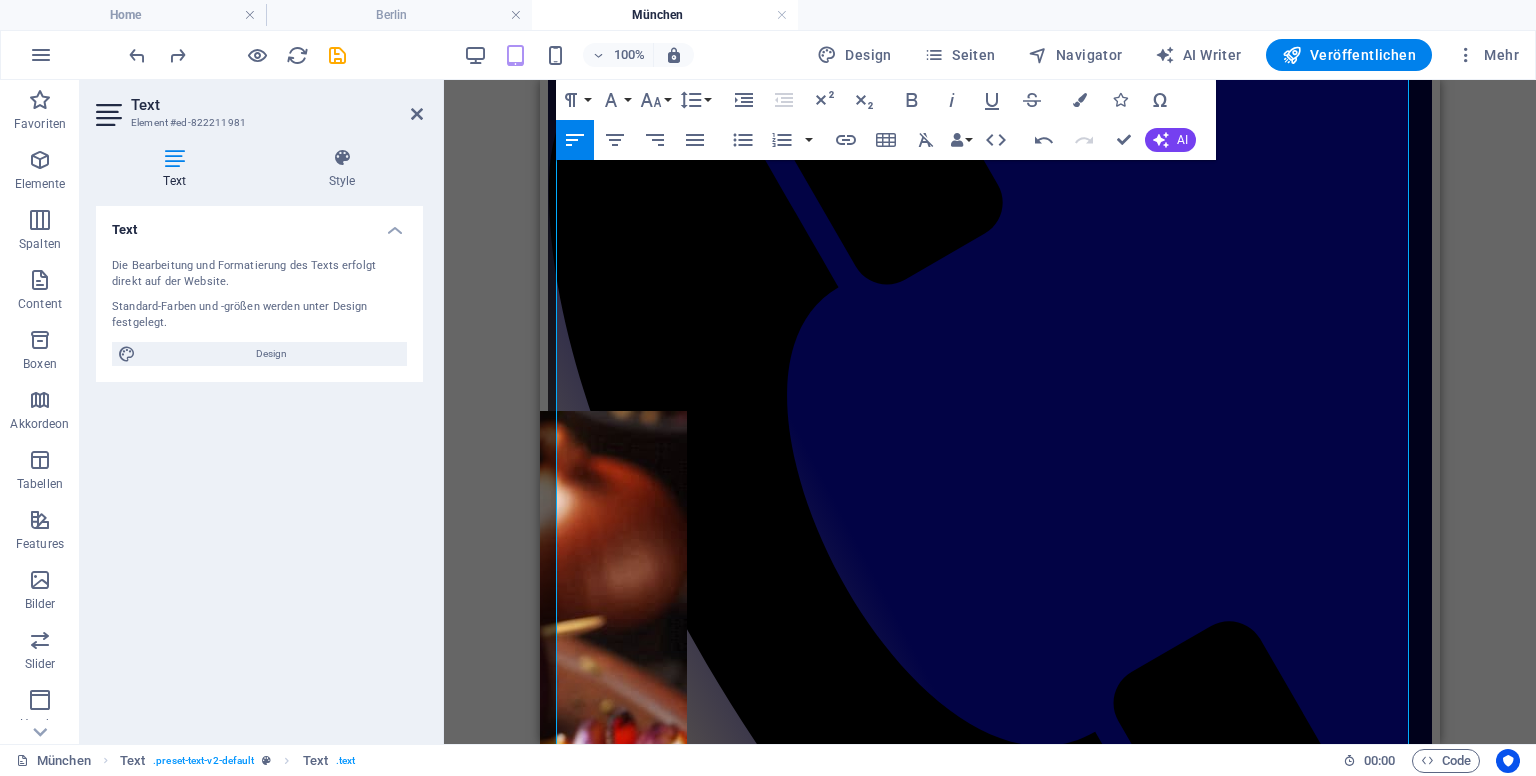 scroll, scrollTop: 925, scrollLeft: 0, axis: vertical 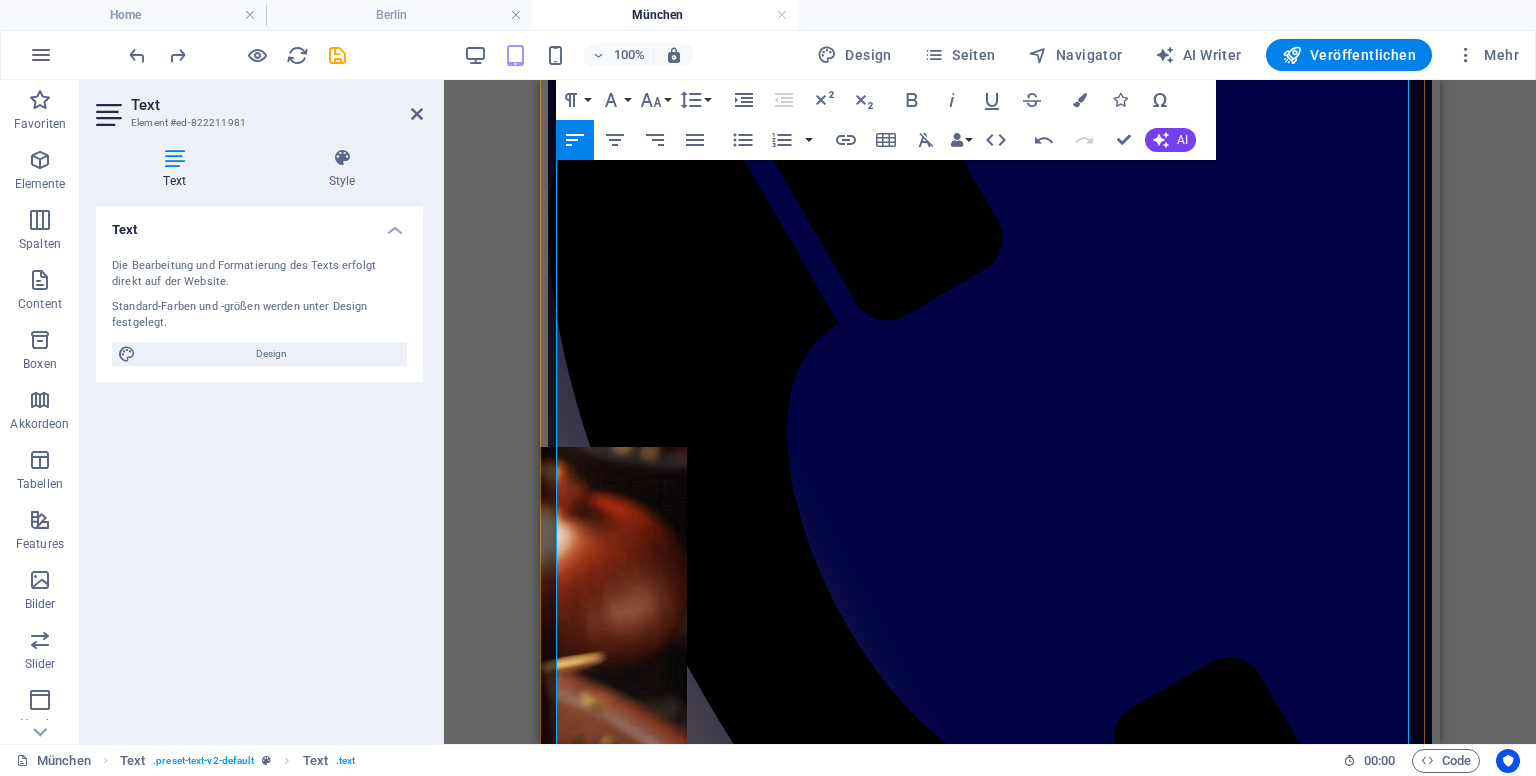 click on "Einsatzmöglichkeiten" at bounding box center [990, 1802] 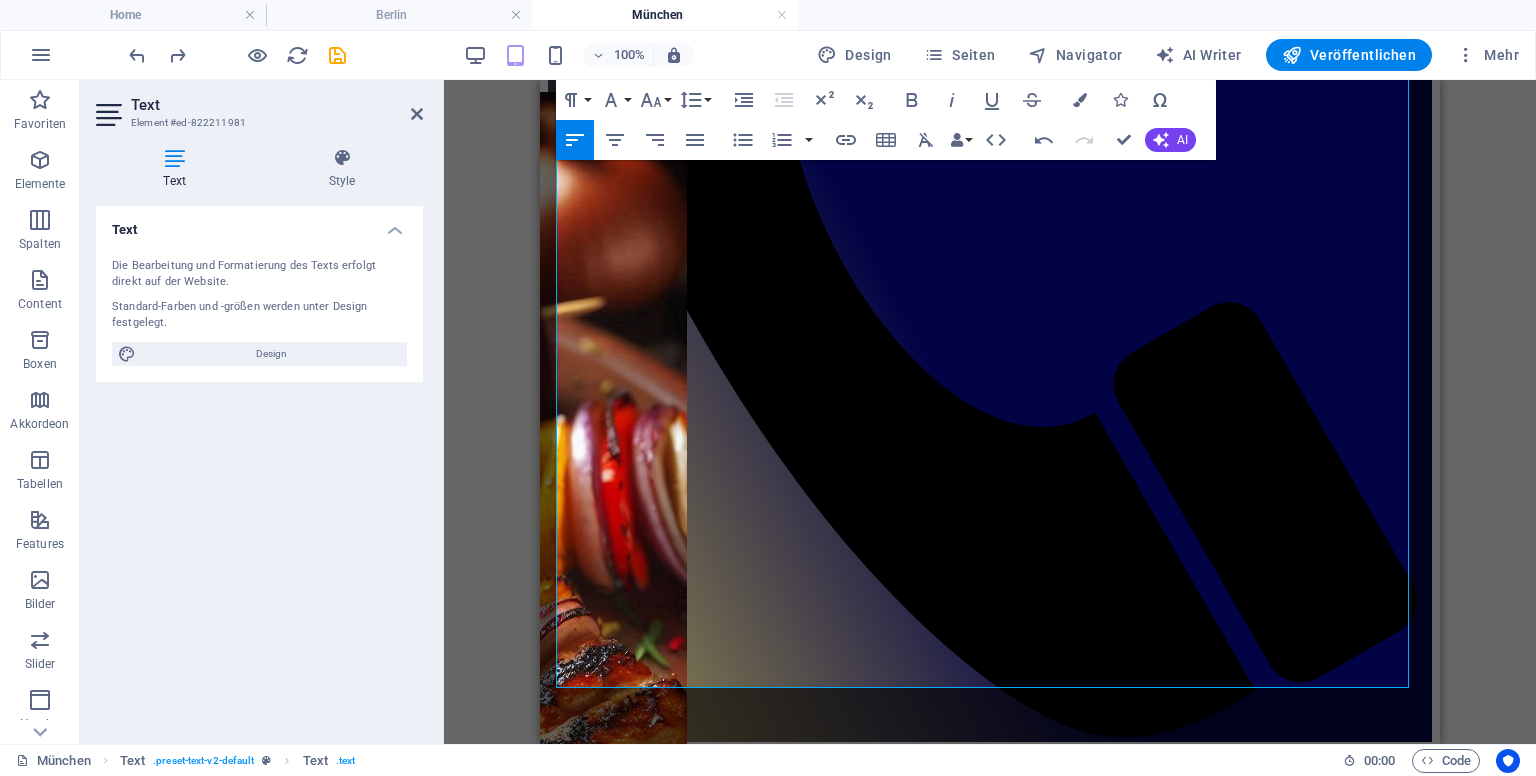 scroll, scrollTop: 1232, scrollLeft: 0, axis: vertical 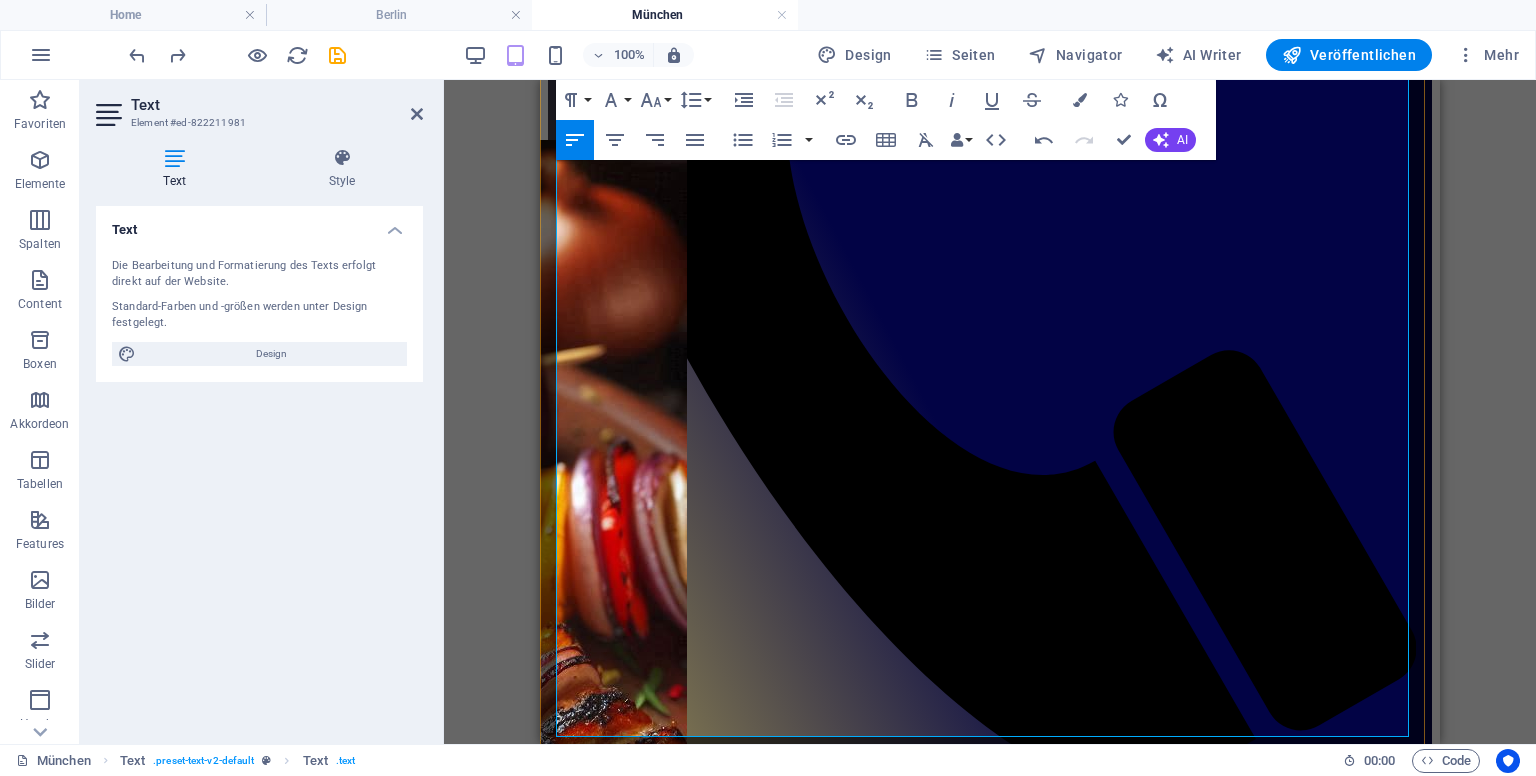 click on "Mause Balkan Foodtruck – Vorteile & Einsatzmöglichkeiten
Mause Balkan Foodtruck – Deine kulinarische Lösung
Für Geschäftskunden & private Feste – flexibel, frisch und immer vor Ort.
Vorteile für Geschäftskunden
Mobil & flexibel:  Der Truck fährt direkt auf Firmengelände, schafft Live-Cooking und sorgt für Aufmerksamkeit.
Effizienter Service:  Alles läuft schnell und zuverlässig – ideal für Mittagspausen, Messen oder Team-Events.
Viele Menüoptionen:  Klassischer Balkan-Grill, Comfort Food, vegane Alternativen und saisonale Beilagen.
Günstiger als Buffet:  Lieferung, Ausgabe und professionelles Personal zu kalkulierbaren Preisen.
Individuelles Branding:  Dein Logo, dein Look – das Catering wird zum Teil deiner Unternehmenskommunikation.
Vorteile für private Feste & Feiern
Erlebnis statt Standard:  Geburtstagsfeiern, Hochzeiten, Schulfeste oder Gemeindefeste bekommen echtes Balkan-Flair.
Stressfrei & unkompliziert:" at bounding box center [990, 1409] 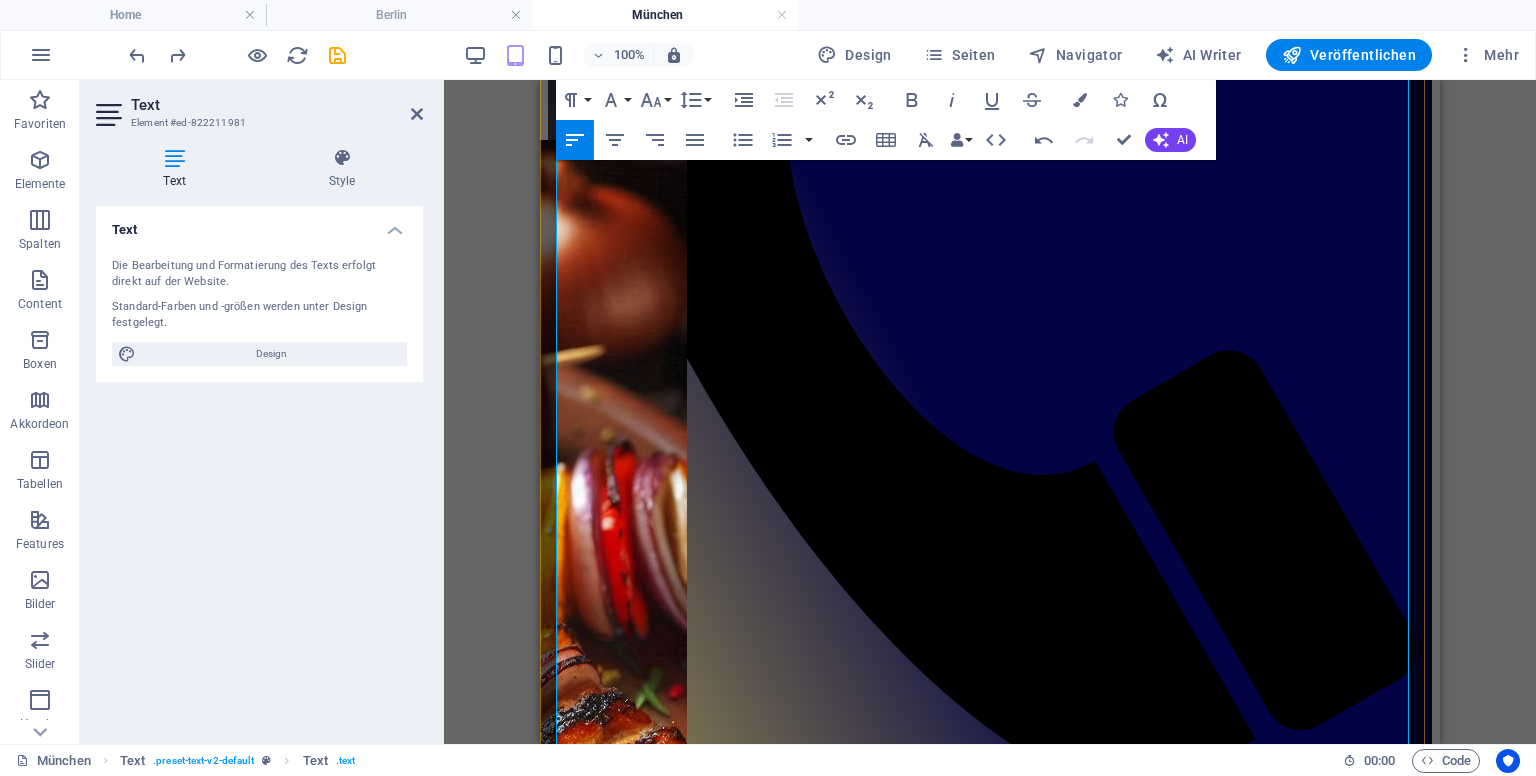 click on "Kontakt & Buchung" at bounding box center [990, 1902] 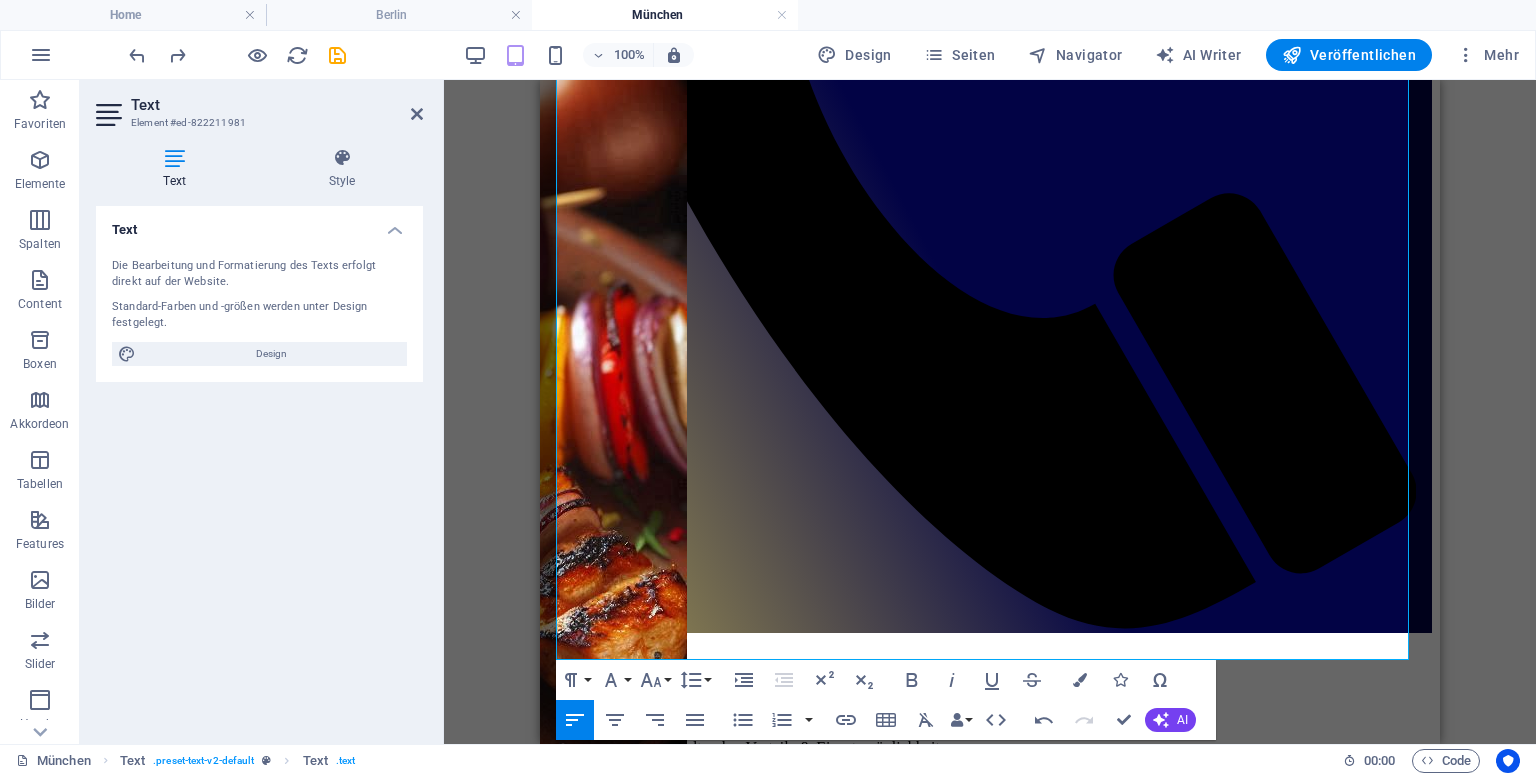 scroll, scrollTop: 1669, scrollLeft: 0, axis: vertical 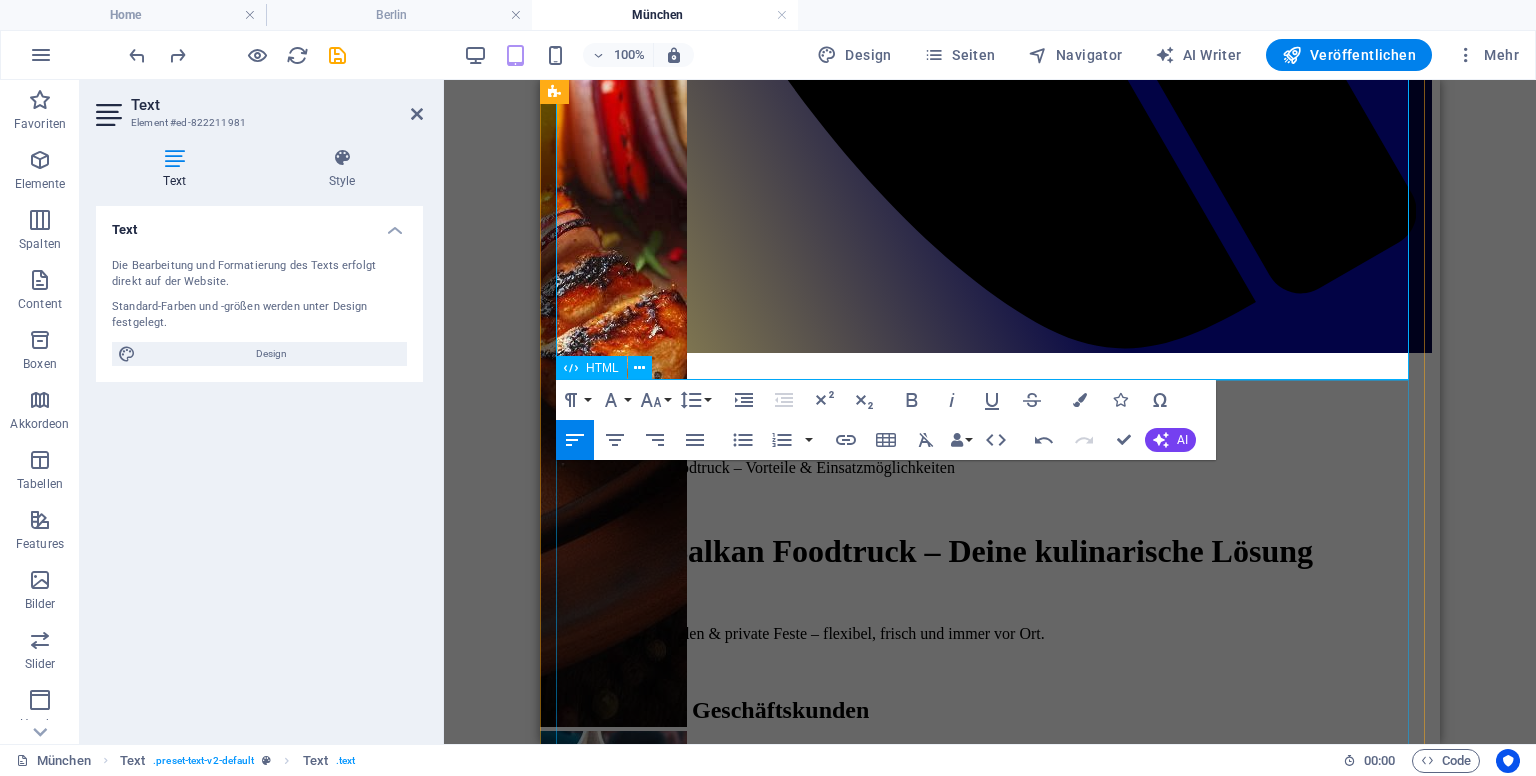 click on "Webdesign & SEO für Ärzte | Mehler Webdesign
Willkommen auf Ihrer spezialisierten Webdesign-Plattform für Ärzte!
In einer Zeit, in der Patienten zunehmend digital nach medizinischen Dienstleistungen suchen, ist eine professionelle und benutzerfreundliche Website der Schlüssel zum Erfolg. Mit einer durchdachten Webpräsenz können Sie nicht nur Vertrauen aufbauen, sondern sich auch von anderen Ärzten und Zahnarztpraxen abheben.
Wir bieten Ihnen maßgeschneiderte Webdesign-Lösungen und gezielte SEO-Strategien, die Ihre Online-Sichtbarkeit verbessern und potenzielle Patienten ansprechen. Mit unserer Erfahrung in der Erstellung von Arztwebsites haben wir genau die richtigen Werkzeuge, um Ihre Praxis erfolgreich im Internet zu positionieren.
Warum Sie eine professionelle Website benötigen
Der erste Eindruck zählt:
responsive Design" at bounding box center (990, 2861) 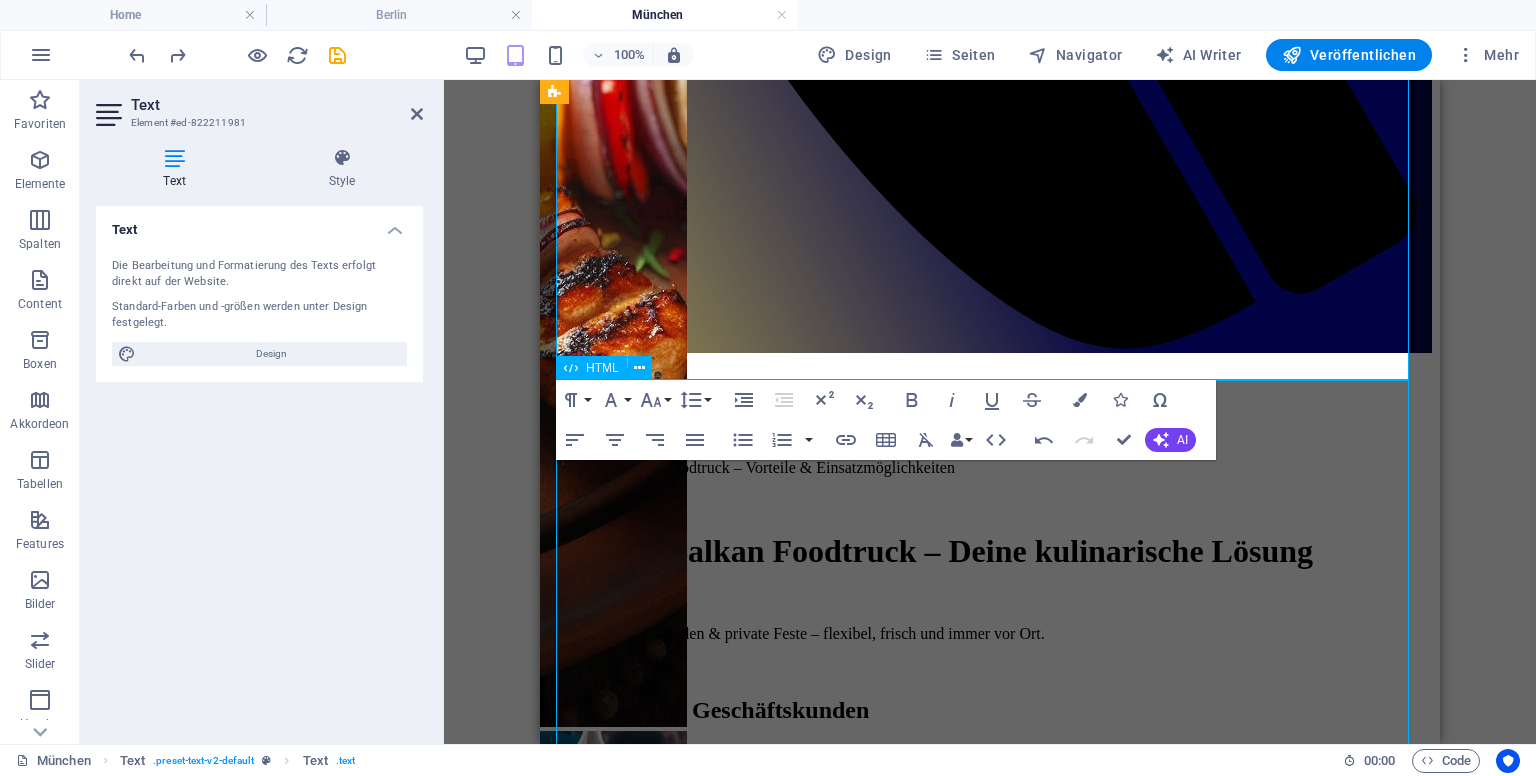 click on "Webdesign & SEO für Ärzte | Mehler Webdesign
Willkommen auf Ihrer spezialisierten Webdesign-Plattform für Ärzte!
In einer Zeit, in der Patienten zunehmend digital nach medizinischen Dienstleistungen suchen, ist eine professionelle und benutzerfreundliche Website der Schlüssel zum Erfolg. Mit einer durchdachten Webpräsenz können Sie nicht nur Vertrauen aufbauen, sondern sich auch von anderen Ärzten und Zahnarztpraxen abheben.
Wir bieten Ihnen maßgeschneiderte Webdesign-Lösungen und gezielte SEO-Strategien, die Ihre Online-Sichtbarkeit verbessern und potenzielle Patienten ansprechen. Mit unserer Erfahrung in der Erstellung von Arztwebsites haben wir genau die richtigen Werkzeuge, um Ihre Praxis erfolgreich im Internet zu positionieren.
Warum Sie eine professionelle Website benötigen
Der erste Eindruck zählt:
responsive Design" at bounding box center [990, 2861] 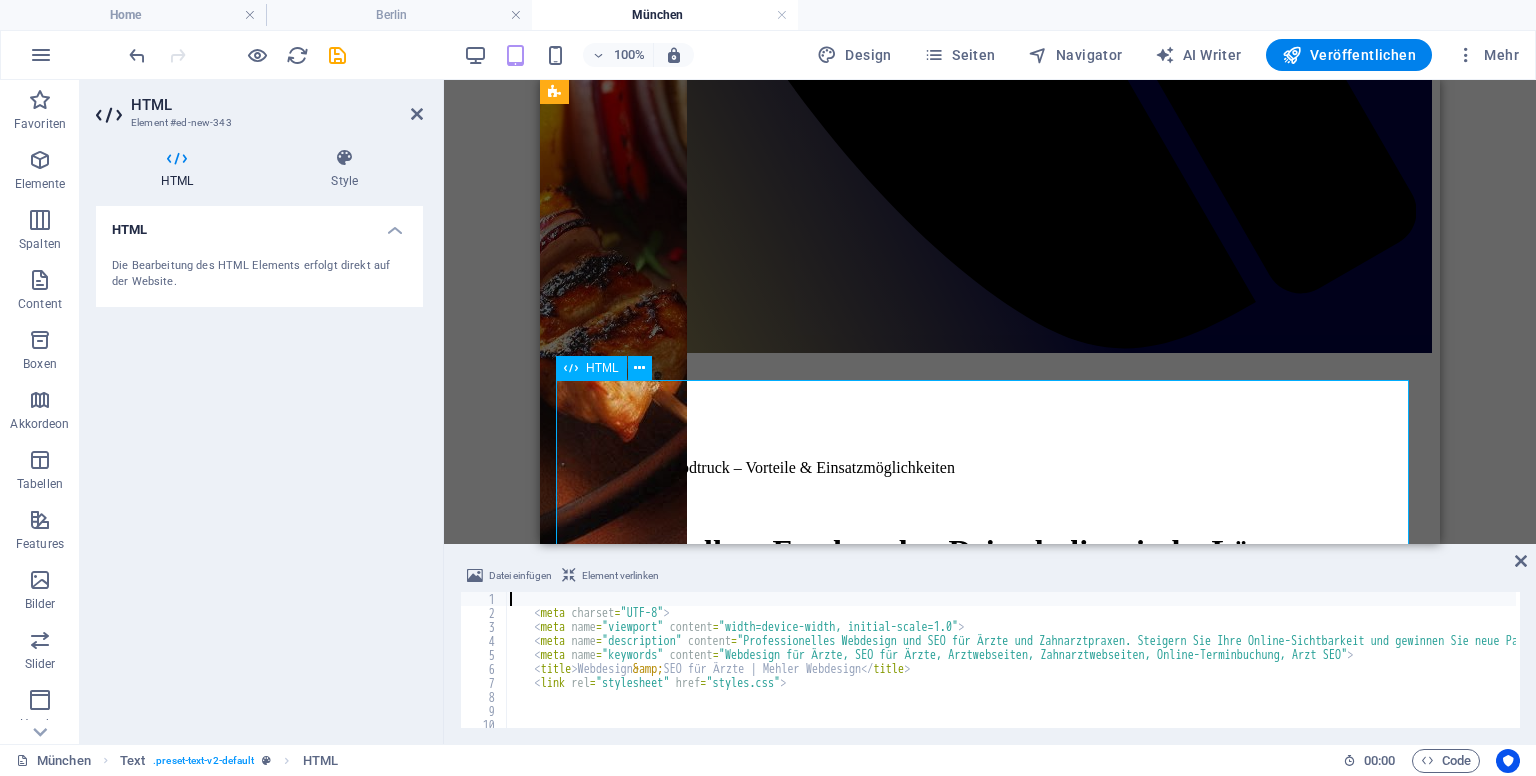 scroll, scrollTop: 1469, scrollLeft: 0, axis: vertical 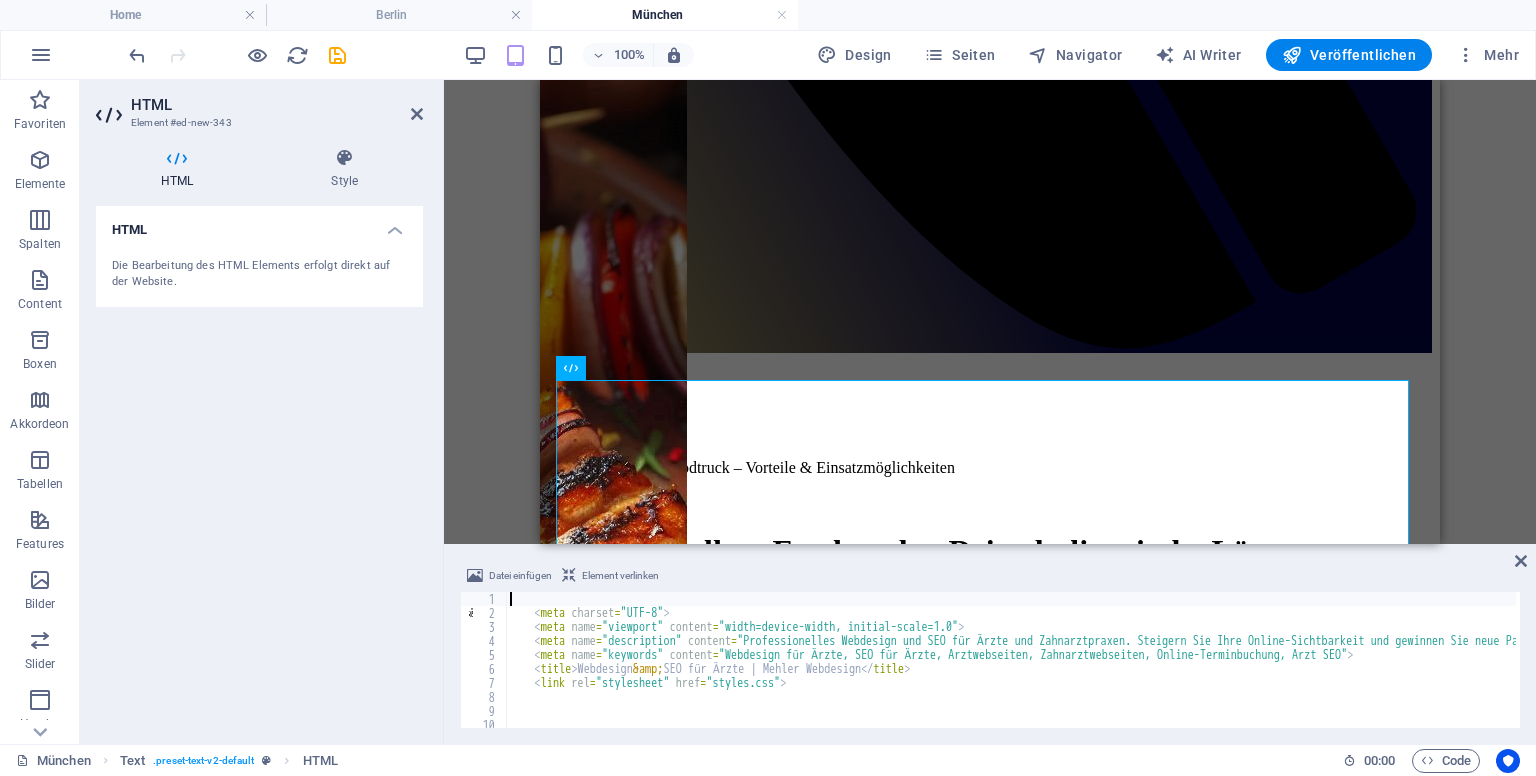 click on "< meta   charset = "UTF-8" >      < meta   name = "viewport"   content = "width=device-width, initial-scale=1.0" >      < meta   name = "description"   content = "Professionelles Webdesign und SEO für Ärzte und Zahnarztpraxen. Steigern Sie Ihre Online-Sichtbarkeit und gewinnen Sie neue Patienten." >      < meta   name = "keywords"   content = "Webdesign für Ärzte, SEO für Ärzte, Arztwebseiten, Zahnarztwebseiten, Online-Terminbuchung, Arzt SEO" >      < title > Webdesign  &amp;  SEO für Ärzte | Mehler Webdesign </ title >      < link   rel = "stylesheet"   href = "styles.css" >           < section   id = "intro" >     XXXXXXXXXXXXXXXXXXXXXXXXXXXXXXXXXXXXXXXXXXXXXXXXXXXXXXXXXXXXXXXXXXXXXXXXXXXXXXXXXXXXXXXXXXXXXXXXXXXXXXXXXXXXXXXXXXXXXXXXXXXXXXXXXXXXXXXXXXXXXXXXXXXXXXXXXXXXXXXXXXXXXXXXXXXXXXXXXXXXXXXXXXXXXXXXXXXXXXXXXXXXXXXXXXXXXXXXXXXXXXXXXXXXXXXXXXXXXXXXXXXXXXXXXXXXXXXX" at bounding box center (990, 646) 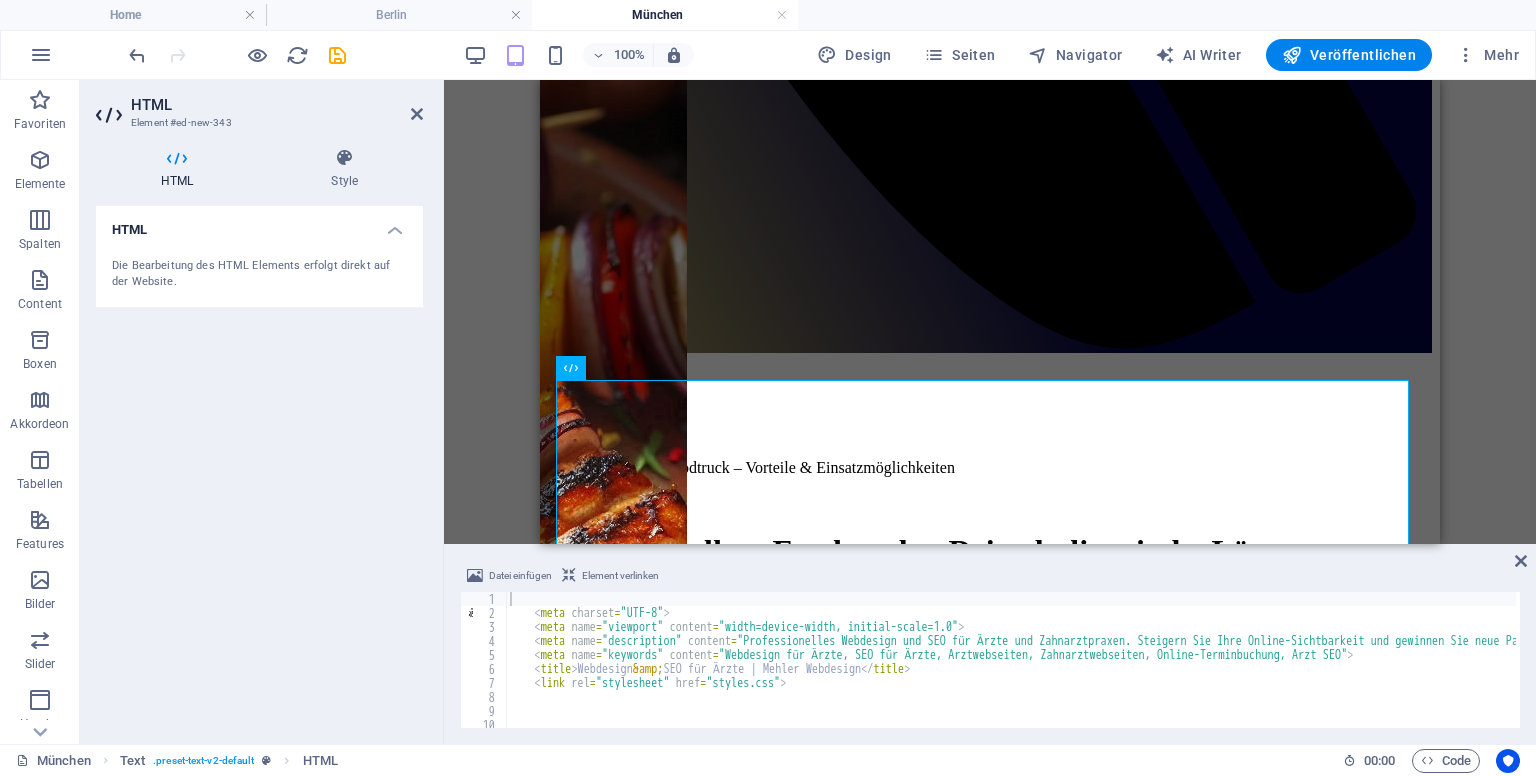 click on "< meta   charset = "UTF-8" >      < meta   name = "viewport"   content = "width=device-width, initial-scale=1.0" >      < meta   name = "description"   content = "Professionelles Webdesign und SEO für Ärzte und Zahnarztpraxen. Steigern Sie Ihre Online-Sichtbarkeit und gewinnen Sie neue Patienten." >      < meta   name = "keywords"   content = "Webdesign für Ärzte, SEO für Ärzte, Arztwebseiten, Zahnarztwebseiten, Online-Terminbuchung, Arzt SEO" >      < title > Webdesign  &amp;  SEO für Ärzte | Mehler Webdesign </ title >      < link   rel = "stylesheet"   href = "styles.css" >           < section   id = "intro" >     XXXXXXXXXXXXXXXXXXXXXXXXXXXXXXXXXXXXXXXXXXXXXXXXXXXXXXXXXXXXXXXXXXXXXXXXXXXXXXXXXXXXXXXXXXXXXXXXXXXXXXXXXXXXXXXXXXXXXXXXXXXXXXXXXXXXXXXXXXXXXXXXXXXXXXXXXXXXXXXXXXXXXXXXXXXXXXXXXXXXXXXXXXXXXXXXXXXXXXXXXXXXXXXXXXXXXXXXXXXXXXXXXXXXXXXXXXXXXXXXXXXXXXXXXXXXXXXX" at bounding box center (990, 646) 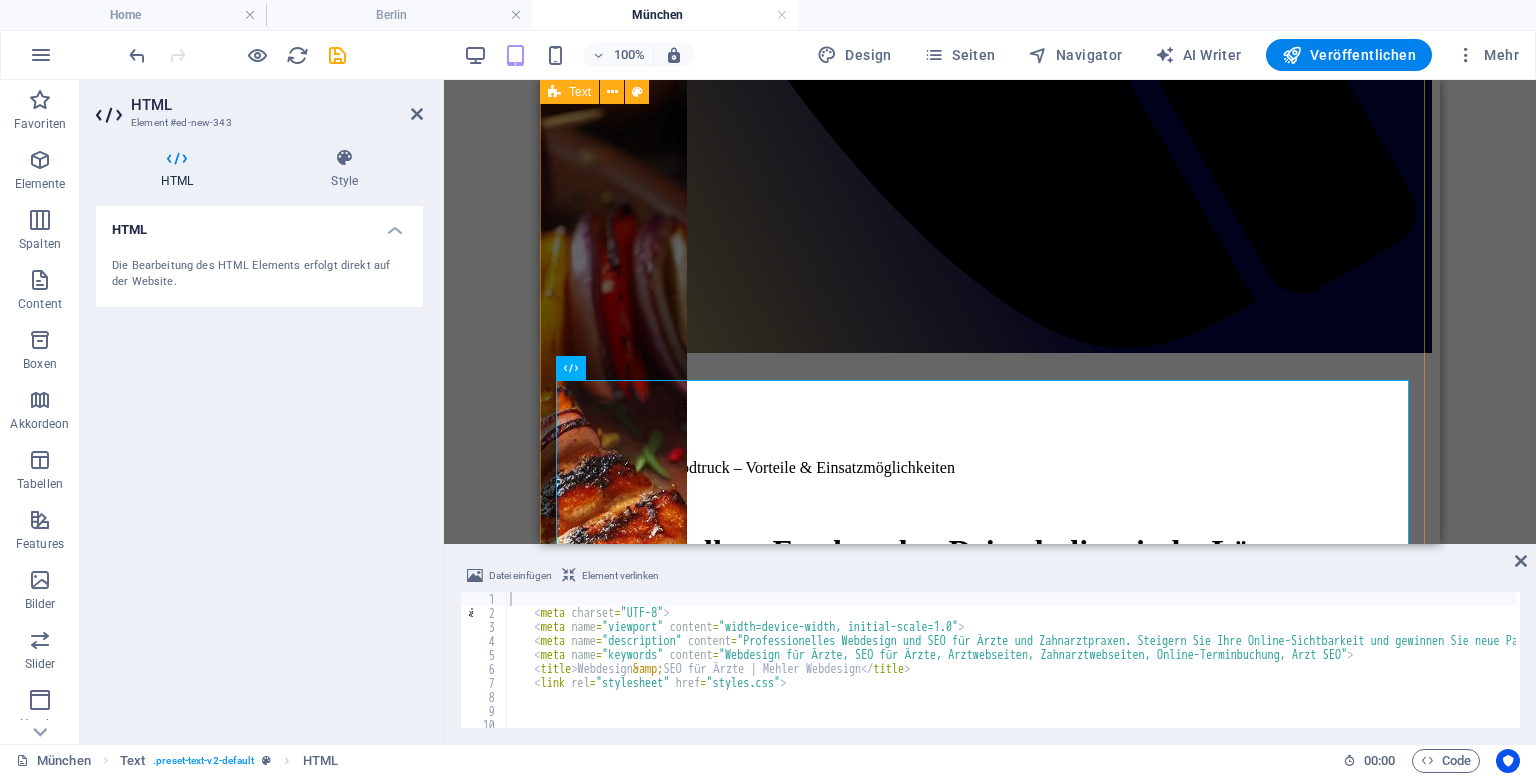 click on "Mause Balkan Foodtruck – Vorteile & Einsatzmöglichkeiten
Mause Balkan Foodtruck – Deine kulinarische Lösung
Für Geschäftskunden & private Feste – flexibel, frisch und immer vor Ort.
Vorteile für Geschäftskunden
Mobil & flexibel:  Der Truck fährt direkt auf Firmengelände, schafft Live-Cooking und sorgt für Aufmerksamkeit.
Effizienter Service:  Alles läuft schnell und zuverlässig – ideal für Mittagspausen, Messen oder Team-Events.
Viele Menüoptionen:  Klassischer Balkan-Grill, Comfort Food, vegane Alternativen und saisonale Beilagen.
Günstiger als Buffet:  Lieferung, Ausgabe und professionelles Personal zu kalkulierbaren Preisen.
Individuelles Branding:  Dein Logo, dein Look – das Catering wird zum Teil deiner Unternehmenskommunikation.
Vorteile für private Feste & Feiern
Erlebnis statt Standard:  Geburtstagsfeiern, Hochzeiten, Schulfeste oder Gemeindefeste bekommen echtes Balkan-Flair.
Stressfrei & unkompliziert:" at bounding box center (990, 1019) 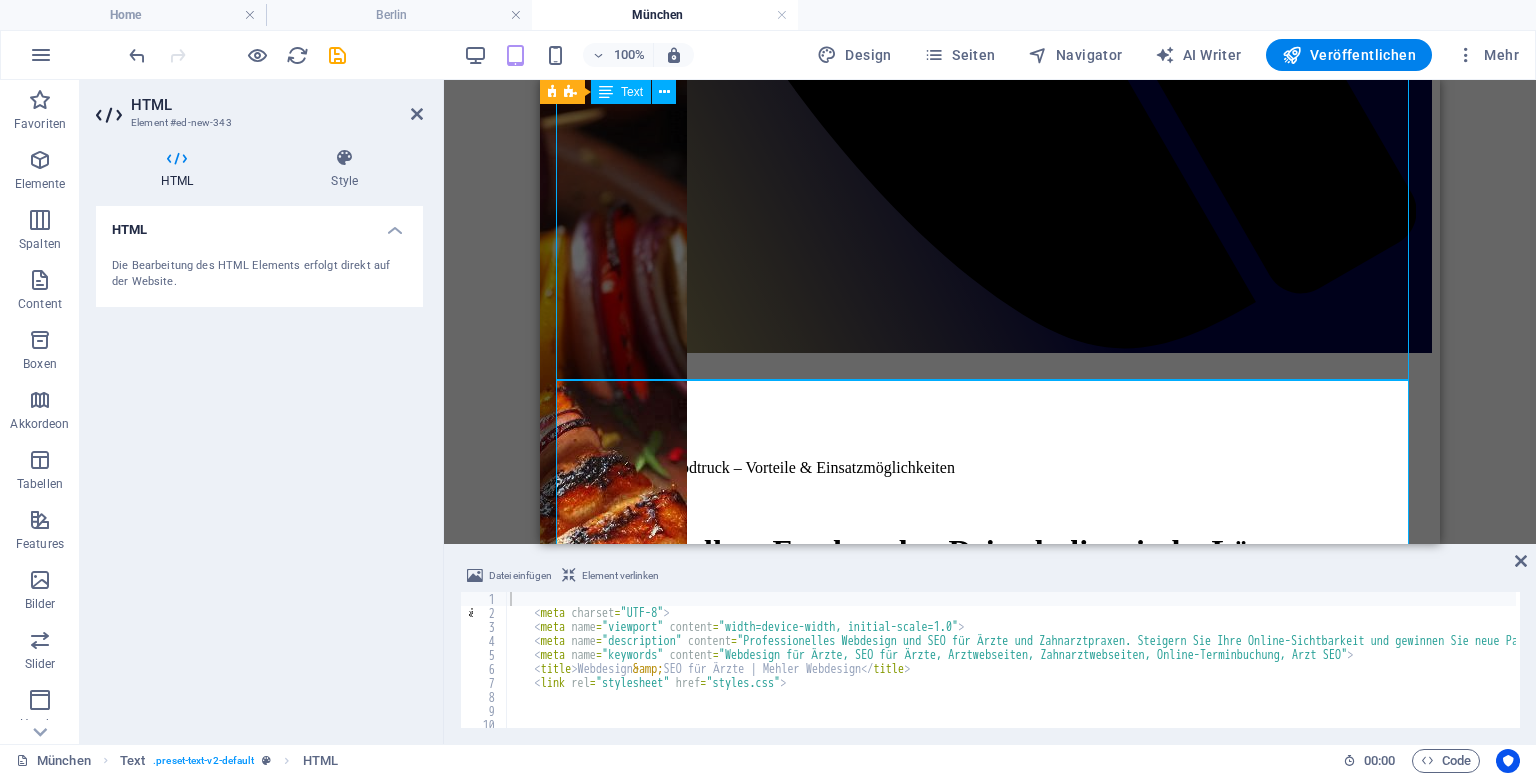 click on "Mause Balkan Foodtruck – Vorteile & Einsatzmöglichkeiten
Mause Balkan Foodtruck – Deine kulinarische Lösung
Für Geschäftskunden & private Feste – flexibel, frisch und immer vor Ort.
Vorteile für Geschäftskunden
Mobil & flexibel:  Der Truck fährt direkt auf Firmengelände, schafft Live-Cooking und sorgt für Aufmerksamkeit.
Effizienter Service:  Alles läuft schnell und zuverlässig – ideal für Mittagspausen, Messen oder Team-Events.
Viele Menüoptionen:  Klassischer Balkan-Grill, Comfort Food, vegane Alternativen und saisonale Beilagen.
Günstiger als Buffet:  Lieferung, Ausgabe und professionelles Personal zu kalkulierbaren Preisen.
Individuelles Branding:  Dein Logo, dein Look – das Catering wird zum Teil deiner Unternehmenskommunikation.
Vorteile für private Feste & Feiern
Erlebnis statt Standard:  Geburtstagsfeiern, Hochzeiten, Schulfeste oder Gemeindefeste bekommen echtes Balkan-Flair.
Stressfrei & unkompliziert:" at bounding box center (990, 1019) 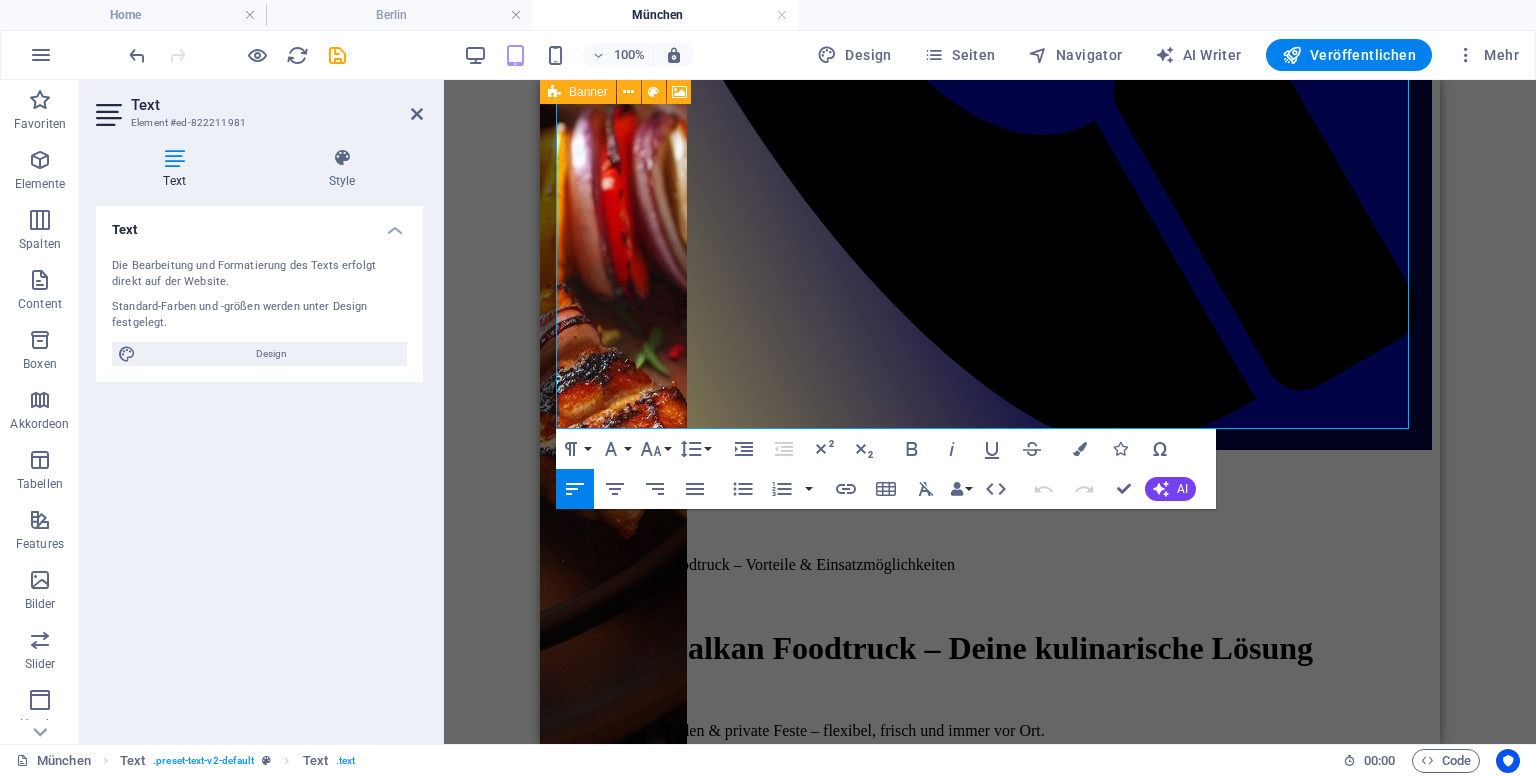 scroll, scrollTop: 2035, scrollLeft: 0, axis: vertical 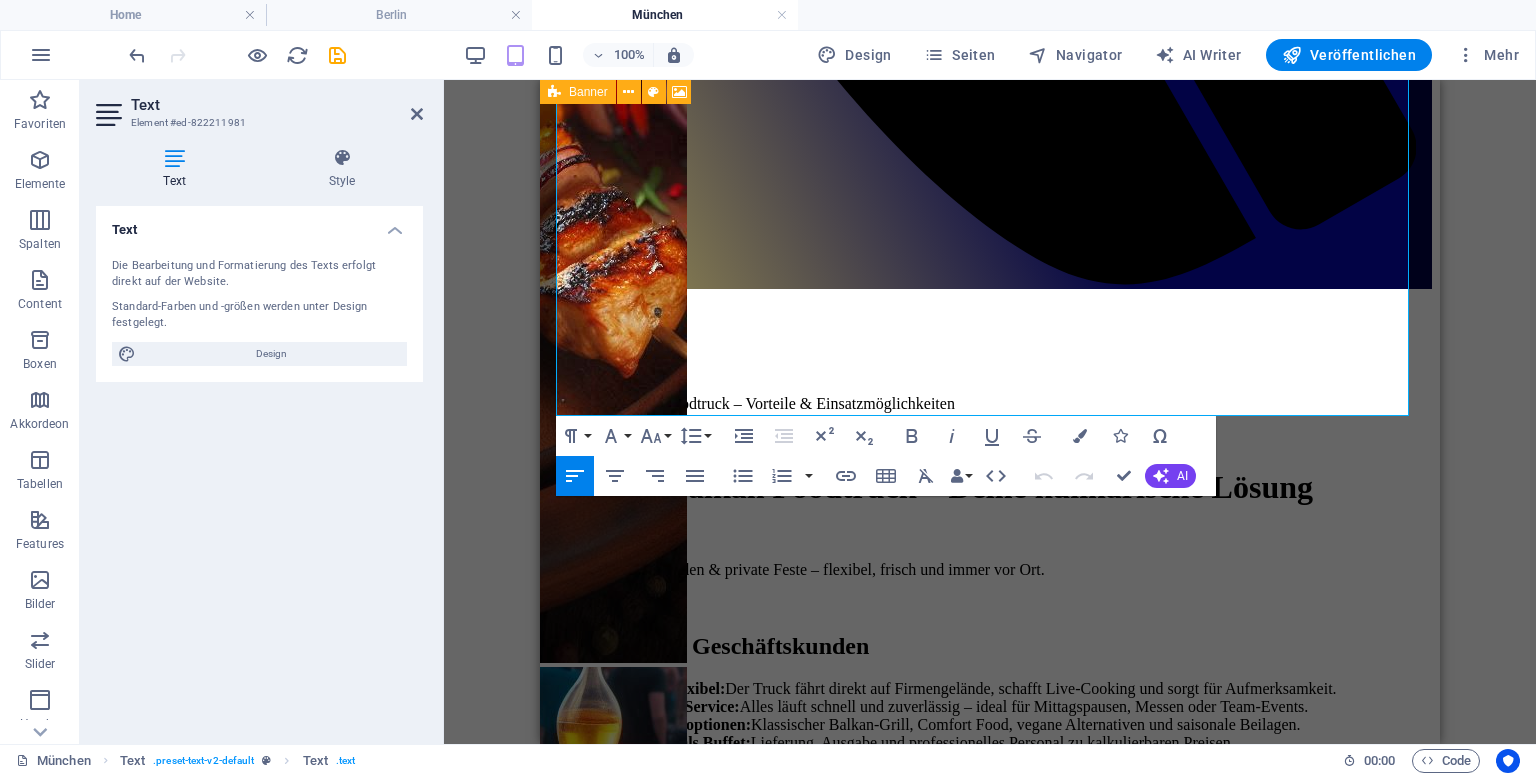 drag, startPoint x: 1435, startPoint y: 150, endPoint x: 2004, endPoint y: 319, distance: 593.5672 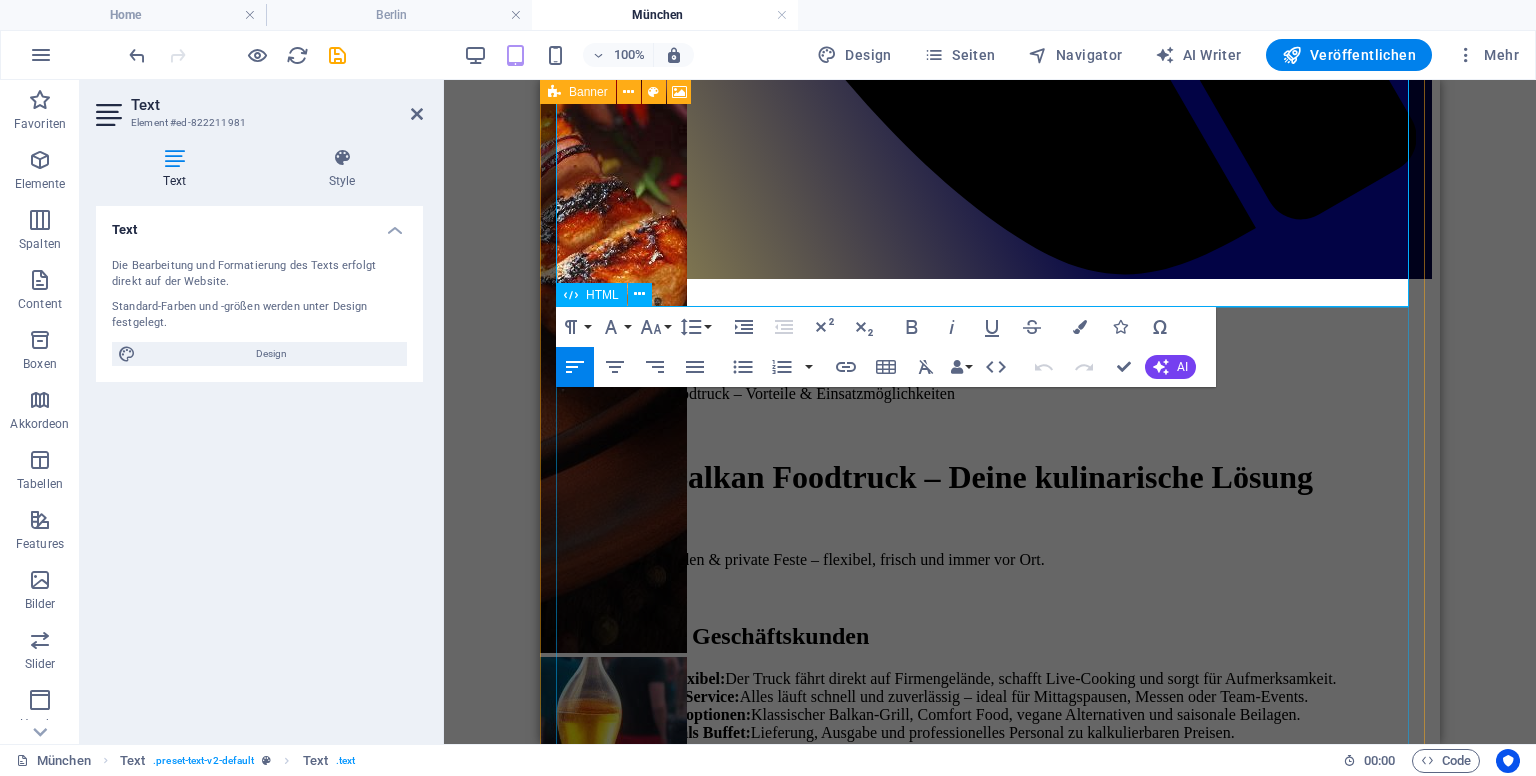 click on "Webdesign & SEO für Ärzte | Mehler Webdesign
Willkommen auf Ihrer spezialisierten Webdesign-Plattform für Ärzte!
In einer Zeit, in der Patienten zunehmend digital nach medizinischen Dienstleistungen suchen, ist eine professionelle und benutzerfreundliche Website der Schlüssel zum Erfolg. Mit einer durchdachten Webpräsenz können Sie nicht nur Vertrauen aufbauen, sondern sich auch von anderen Ärzten und Zahnarztpraxen abheben.
Wir bieten Ihnen maßgeschneiderte Webdesign-Lösungen und gezielte SEO-Strategien, die Ihre Online-Sichtbarkeit verbessern und potenzielle Patienten ansprechen. Mit unserer Erfahrung in der Erstellung von Arztwebsites haben wir genau die richtigen Werkzeuge, um Ihre Praxis erfolgreich im Internet zu positionieren.
Warum Sie eine professionelle Website benötigen
Der erste Eindruck zählt:
responsive Design" at bounding box center (990, 2787) 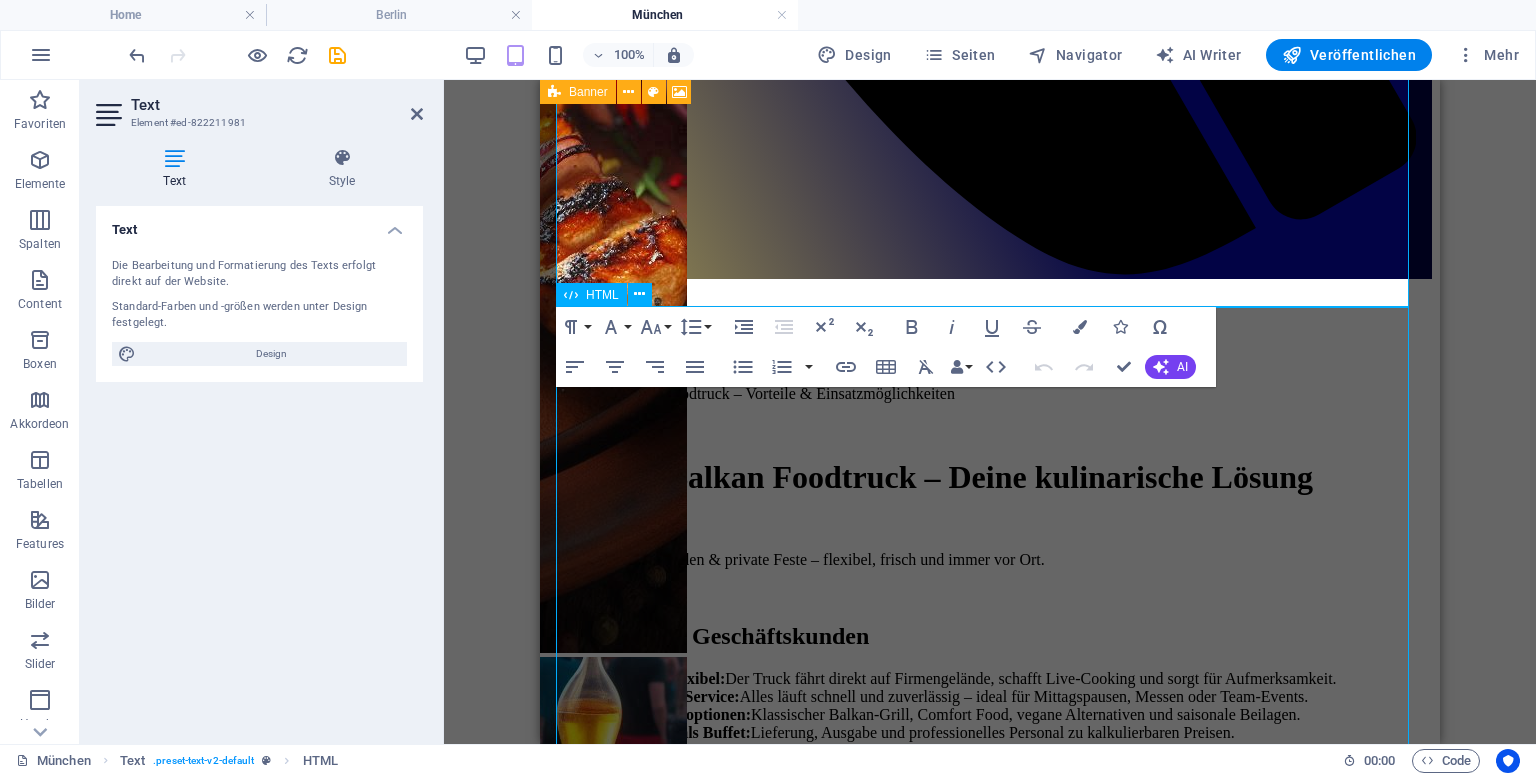 click on "Webdesign & SEO für Ärzte | Mehler Webdesign
Willkommen auf Ihrer spezialisierten Webdesign-Plattform für Ärzte!
In einer Zeit, in der Patienten zunehmend digital nach medizinischen Dienstleistungen suchen, ist eine professionelle und benutzerfreundliche Website der Schlüssel zum Erfolg. Mit einer durchdachten Webpräsenz können Sie nicht nur Vertrauen aufbauen, sondern sich auch von anderen Ärzten und Zahnarztpraxen abheben.
Wir bieten Ihnen maßgeschneiderte Webdesign-Lösungen und gezielte SEO-Strategien, die Ihre Online-Sichtbarkeit verbessern und potenzielle Patienten ansprechen. Mit unserer Erfahrung in der Erstellung von Arztwebsites haben wir genau die richtigen Werkzeuge, um Ihre Praxis erfolgreich im Internet zu positionieren.
Warum Sie eine professionelle Website benötigen
Der erste Eindruck zählt:
responsive Design" at bounding box center (990, 2787) 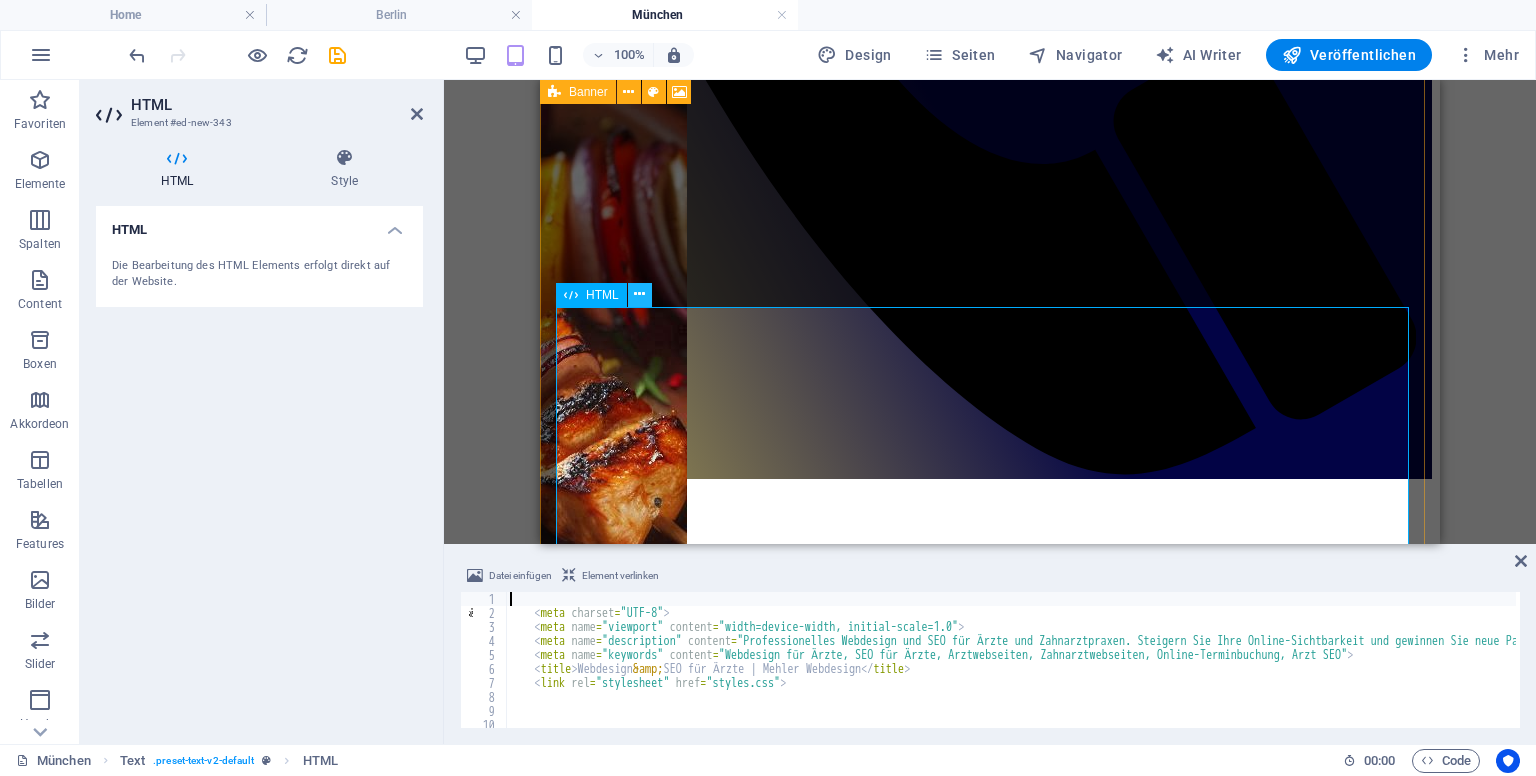 click at bounding box center [639, 294] 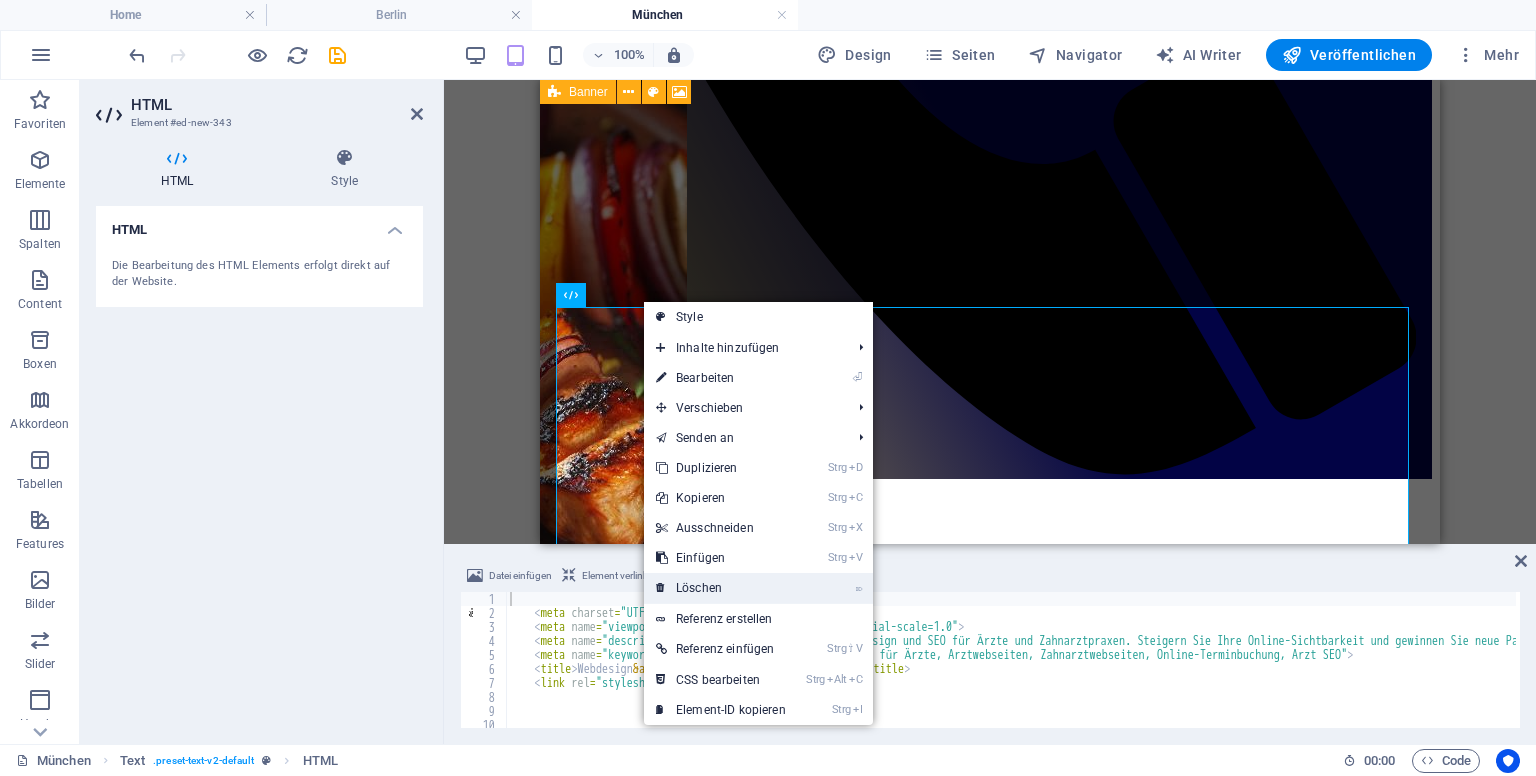 click on "⌦  Löschen" at bounding box center (721, 588) 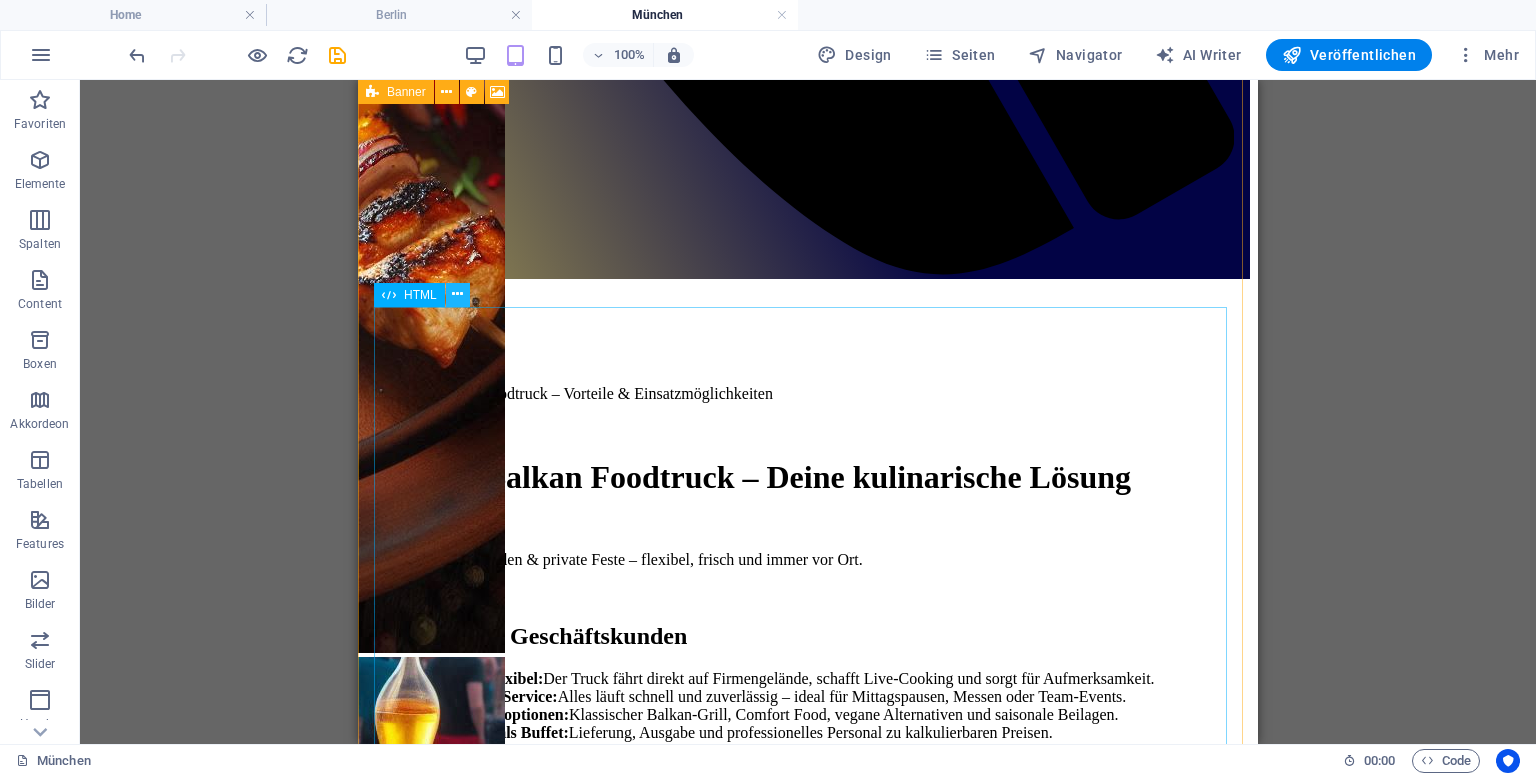 click at bounding box center [457, 294] 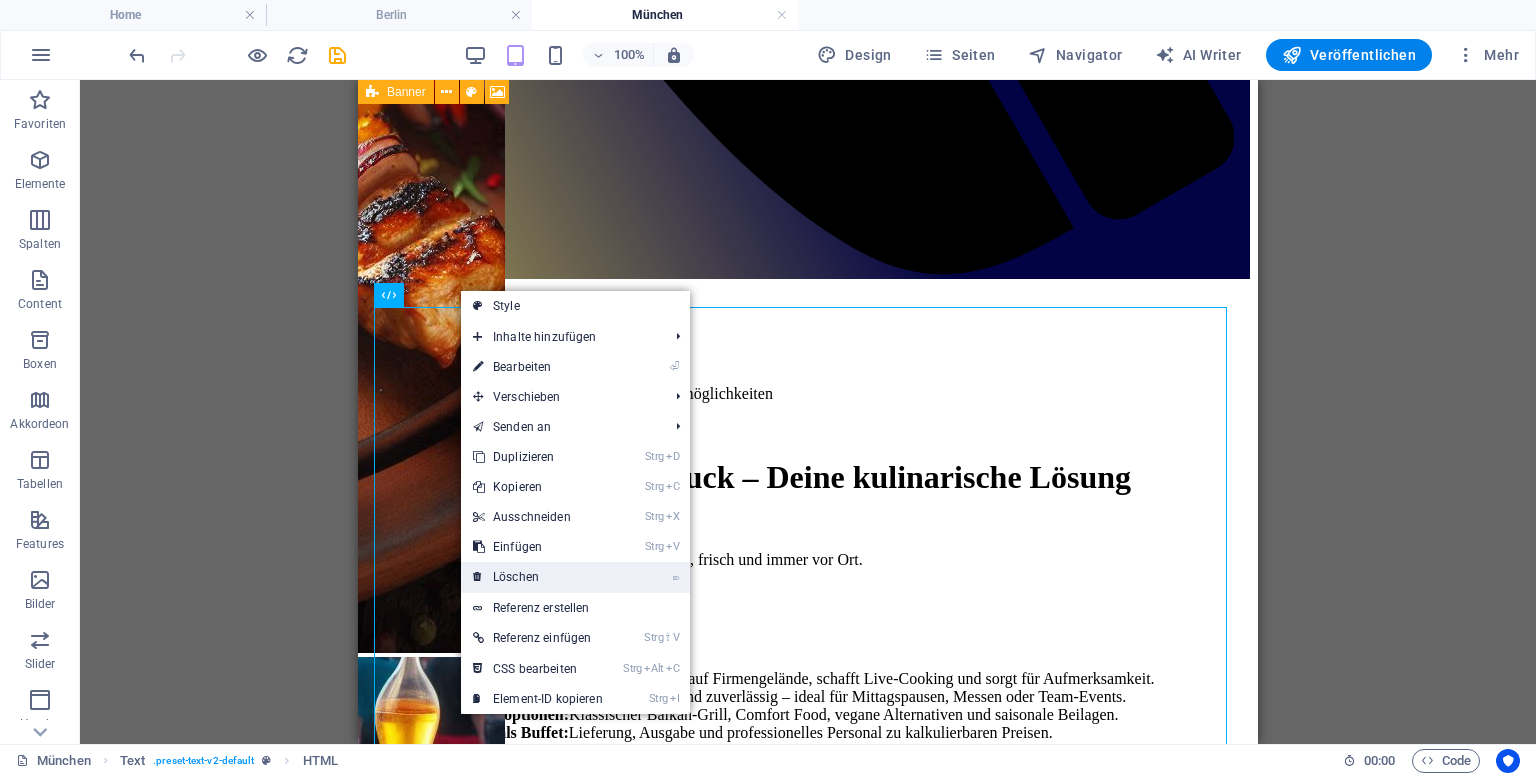click on "⌦  Löschen" at bounding box center (538, 577) 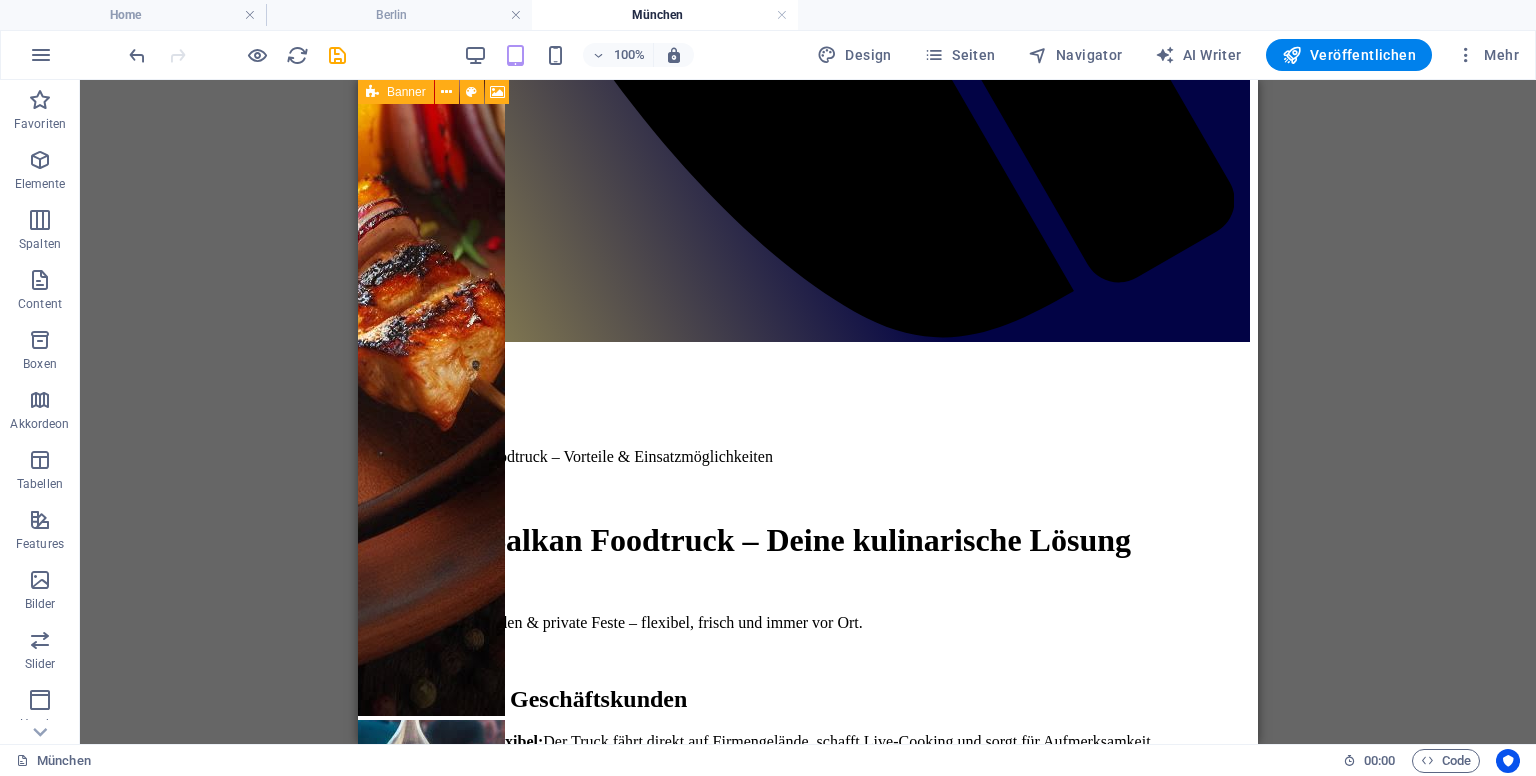 scroll, scrollTop: 1669, scrollLeft: 0, axis: vertical 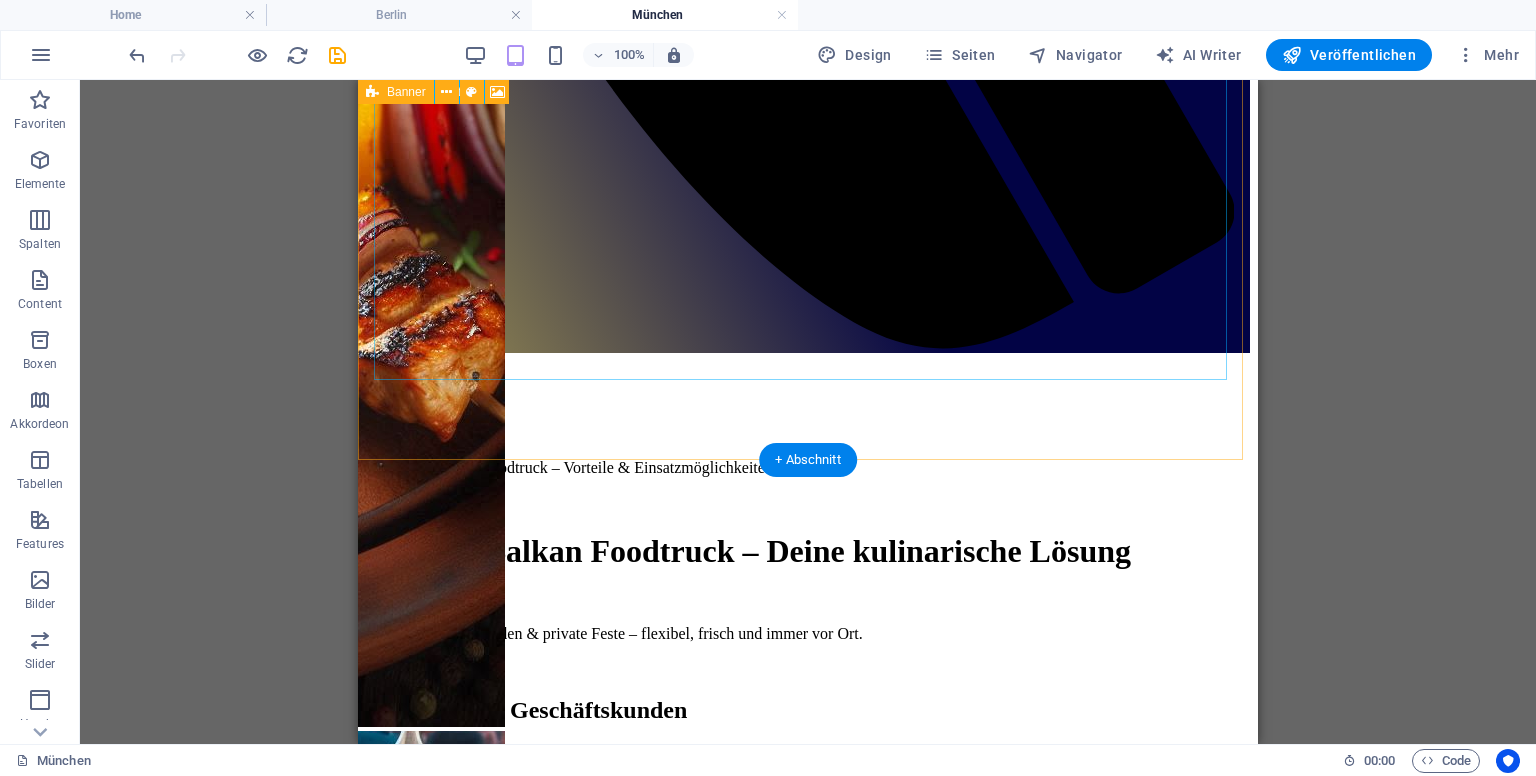 click on "Mause Balkan Foodtruck – Vorteile & Einsatzmöglichkeiten
Mause Balkan Foodtruck – Deine kulinarische Lösung
Für Geschäftskunden & private Feste – flexibel, frisch und immer vor Ort.
Vorteile für Geschäftskunden
Mobil & flexibel:  Der Truck fährt direkt auf Firmengelände, schafft Live-Cooking und sorgt für Aufmerksamkeit.
Effizienter Service:  Alles läuft schnell und zuverlässig – ideal für Mittagspausen, Messen oder Team-Events.
Viele Menüoptionen:  Klassischer Balkan-Grill, Comfort Food, vegane Alternativen und saisonale Beilagen.
Günstiger als Buffet:  Lieferung, Ausgabe und professionelles Personal zu kalkulierbaren Preisen.
Individuelles Branding:  Dein Logo, dein Look – das Catering wird zum Teil deiner Unternehmenskommunikation.
Vorteile für private Feste & Feiern
Erlebnis statt Standard:  Geburtstagsfeiern, Hochzeiten, Schulfeste oder Gemeindefeste bekommen echtes Balkan-Flair.
Stressfrei & unkompliziert:" at bounding box center [808, 1019] 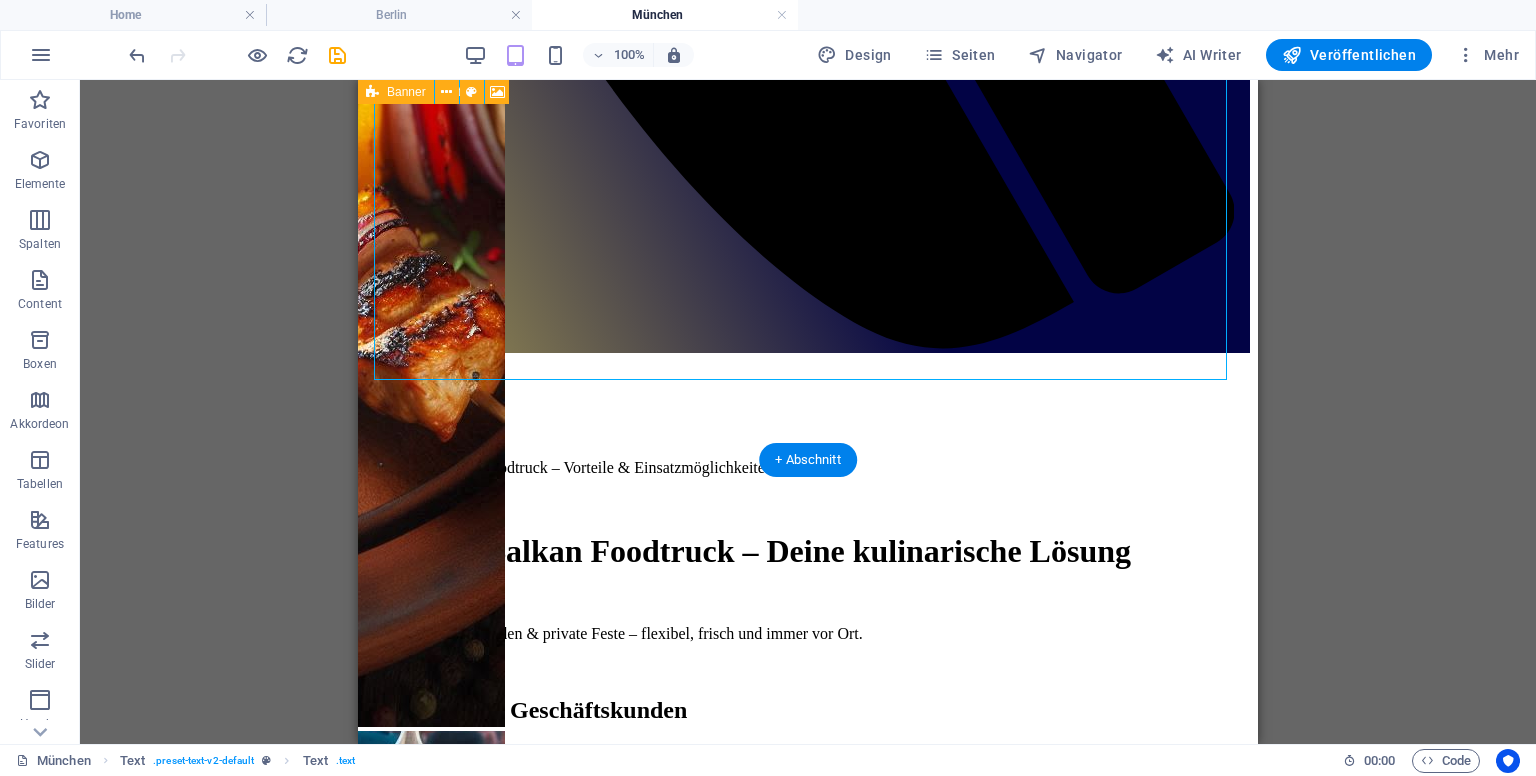 click on "Mause Balkan Foodtruck – Vorteile & Einsatzmöglichkeiten
Mause Balkan Foodtruck – Deine kulinarische Lösung
Für Geschäftskunden & private Feste – flexibel, frisch und immer vor Ort.
Vorteile für Geschäftskunden
Mobil & flexibel:  Der Truck fährt direkt auf Firmengelände, schafft Live-Cooking und sorgt für Aufmerksamkeit.
Effizienter Service:  Alles läuft schnell und zuverlässig – ideal für Mittagspausen, Messen oder Team-Events.
Viele Menüoptionen:  Klassischer Balkan-Grill, Comfort Food, vegane Alternativen und saisonale Beilagen.
Günstiger als Buffet:  Lieferung, Ausgabe und professionelles Personal zu kalkulierbaren Preisen.
Individuelles Branding:  Dein Logo, dein Look – das Catering wird zum Teil deiner Unternehmenskommunikation.
Vorteile für private Feste & Feiern
Erlebnis statt Standard:  Geburtstagsfeiern, Hochzeiten, Schulfeste oder Gemeindefeste bekommen echtes Balkan-Flair.
Stressfrei & unkompliziert:" at bounding box center [808, 1019] 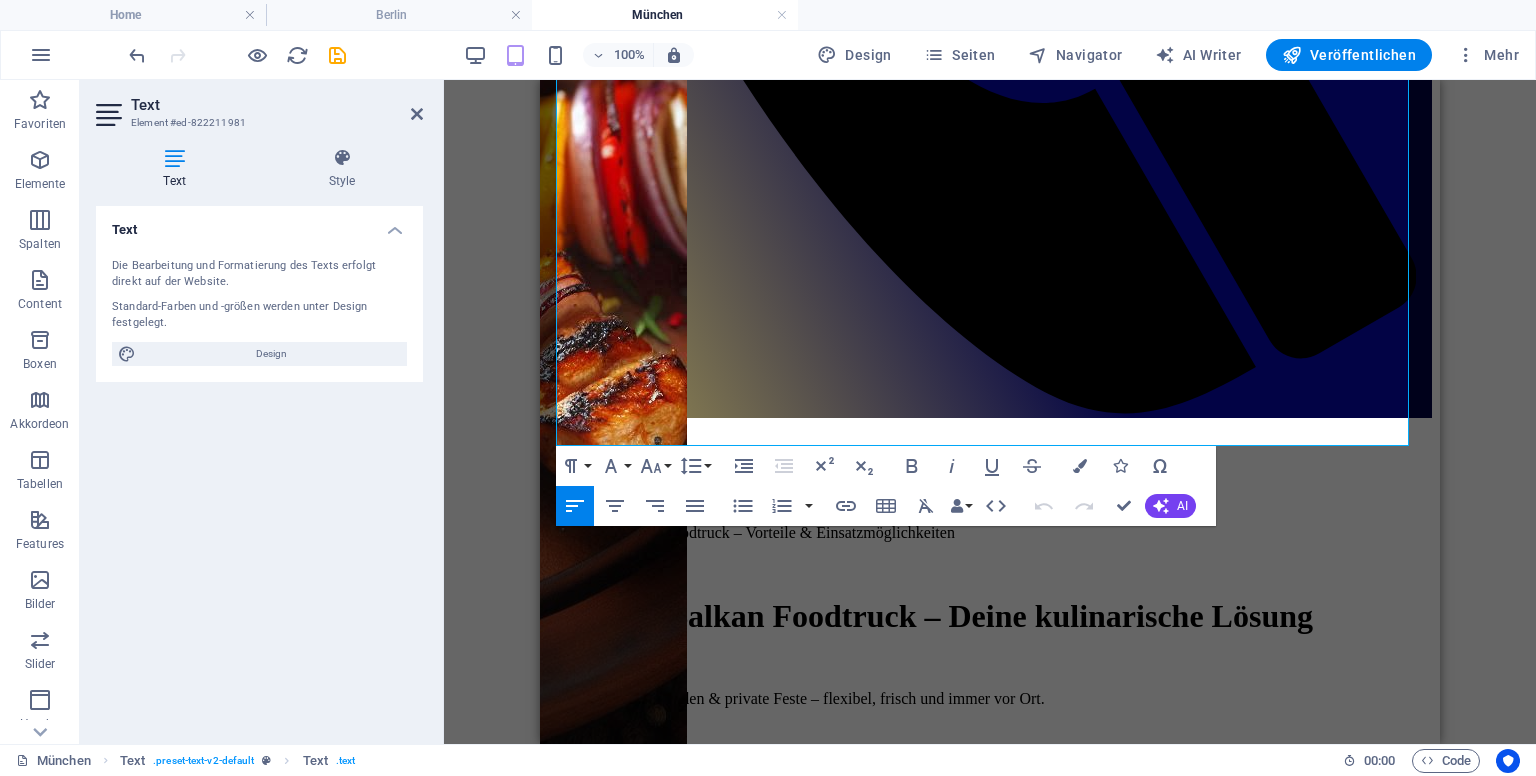 scroll, scrollTop: 1587, scrollLeft: 0, axis: vertical 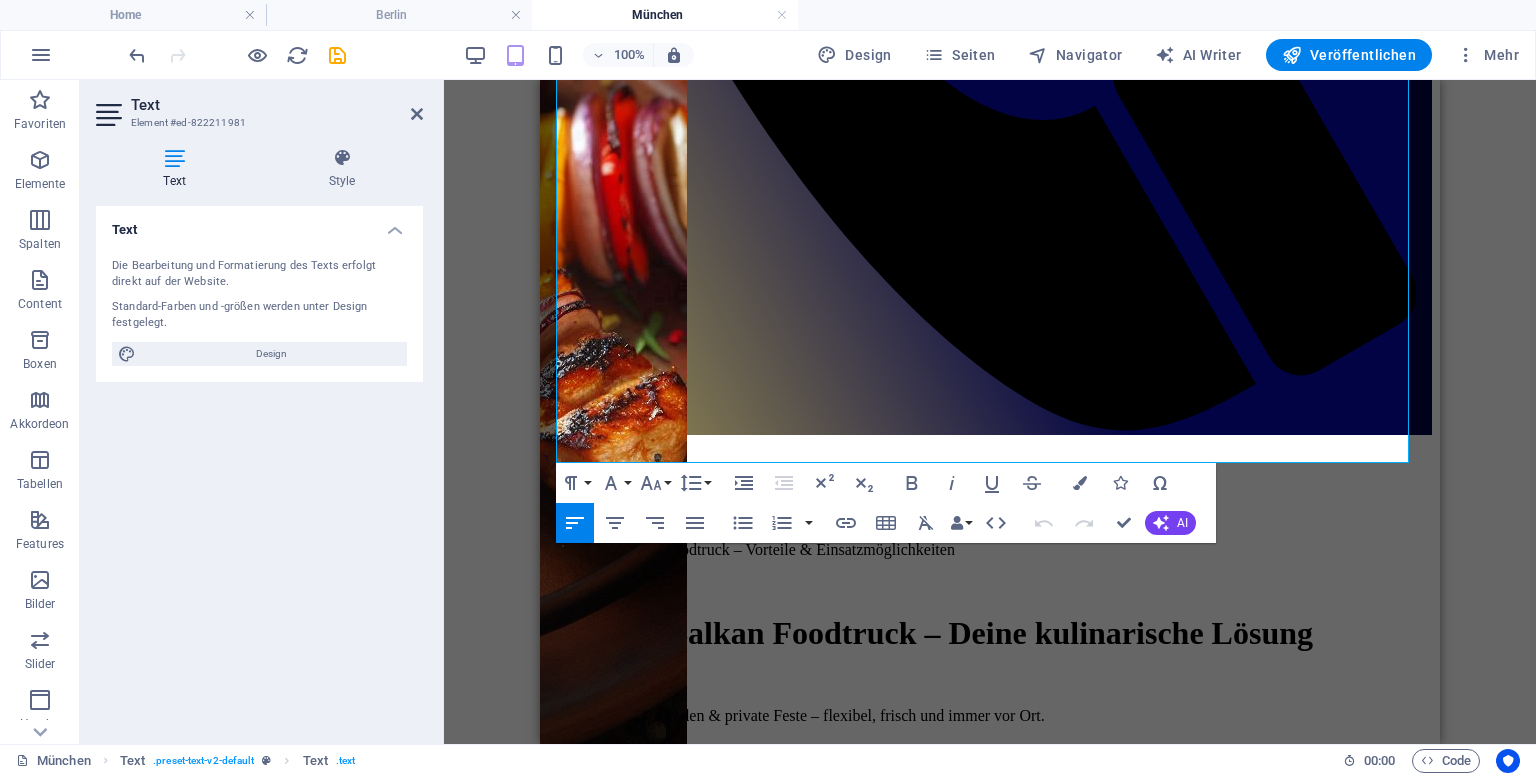 drag, startPoint x: 1432, startPoint y: 219, endPoint x: 2004, endPoint y: 472, distance: 625.4542 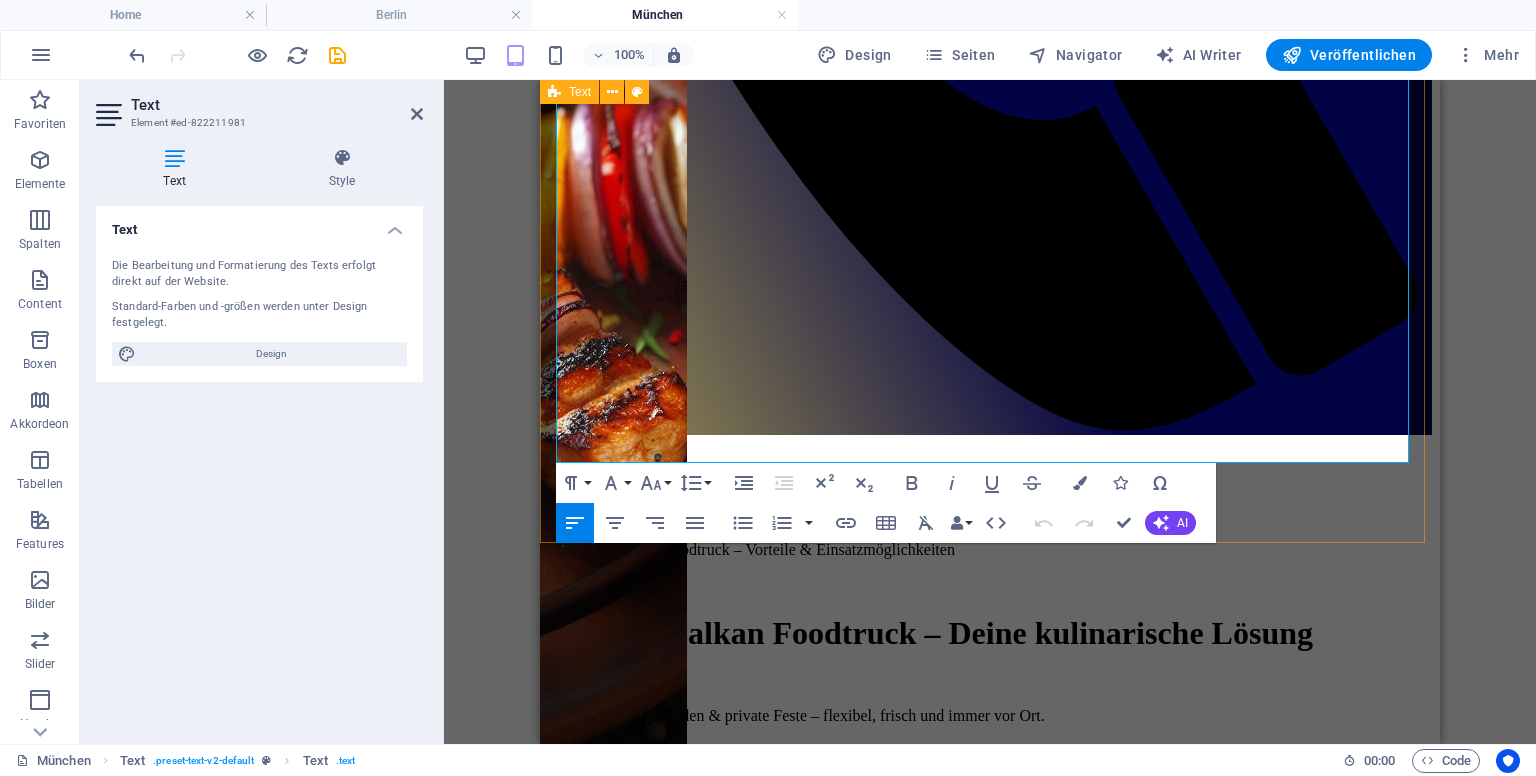 drag, startPoint x: 578, startPoint y: 430, endPoint x: 1137, endPoint y: 496, distance: 562.88275 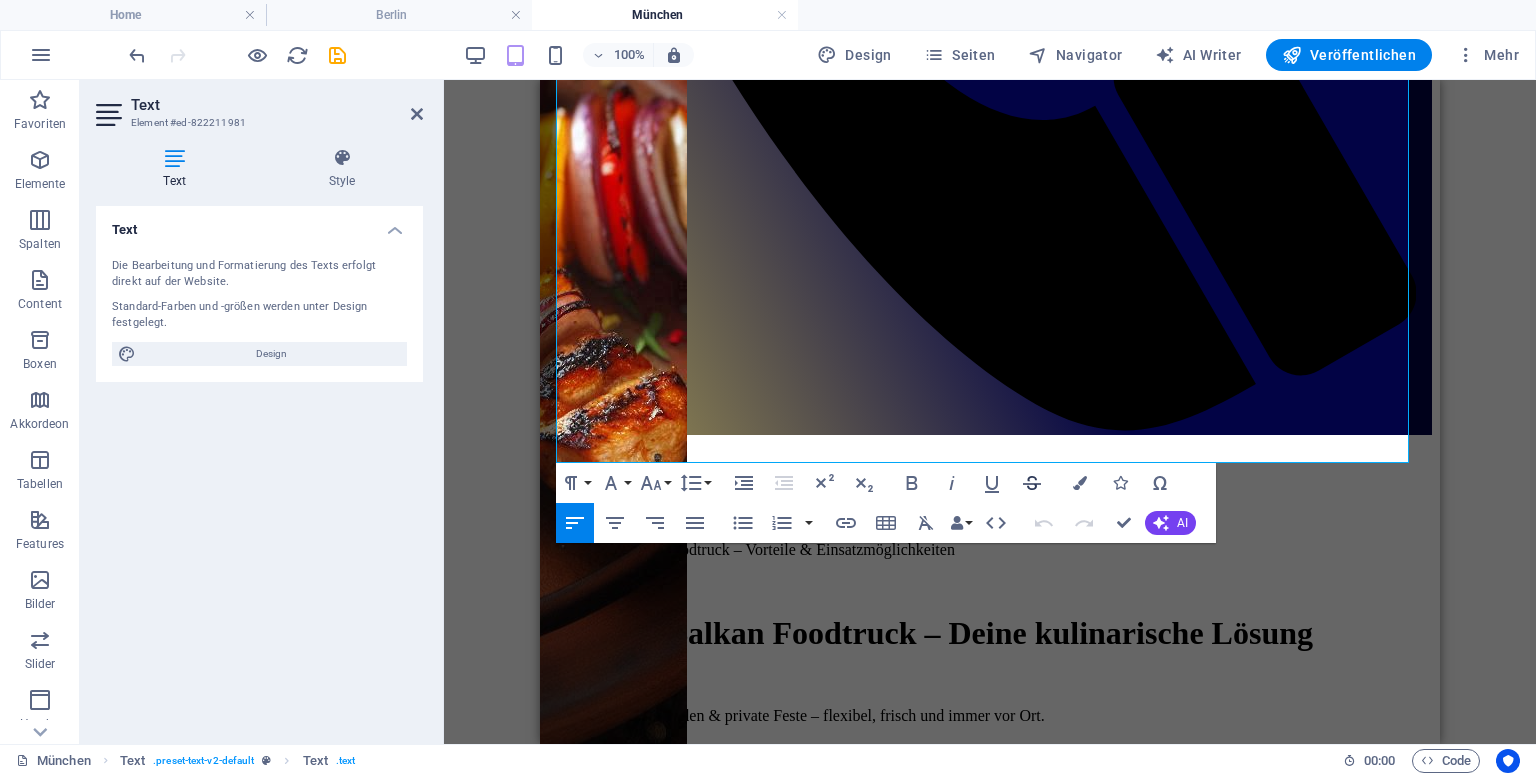 click 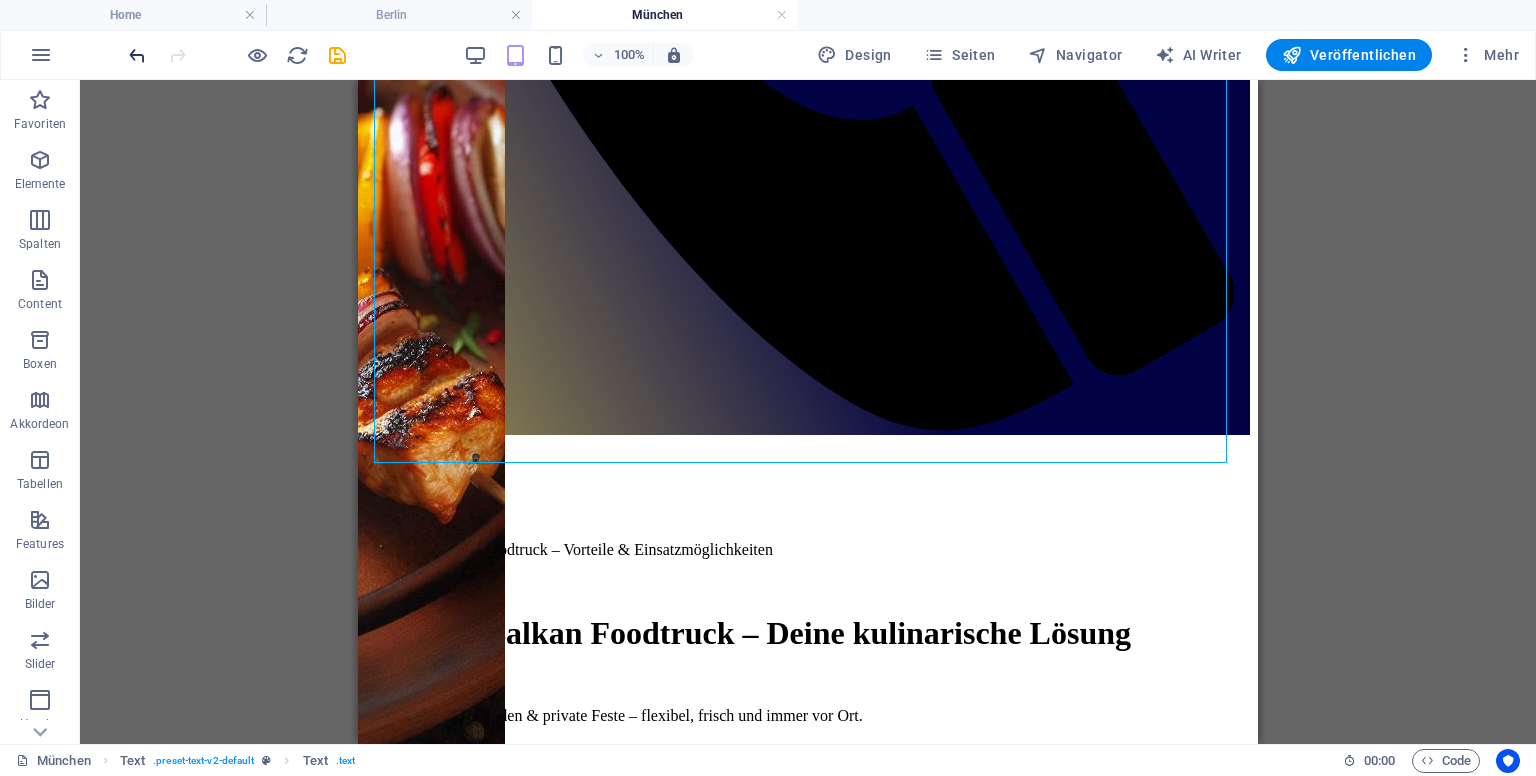 click at bounding box center (137, 55) 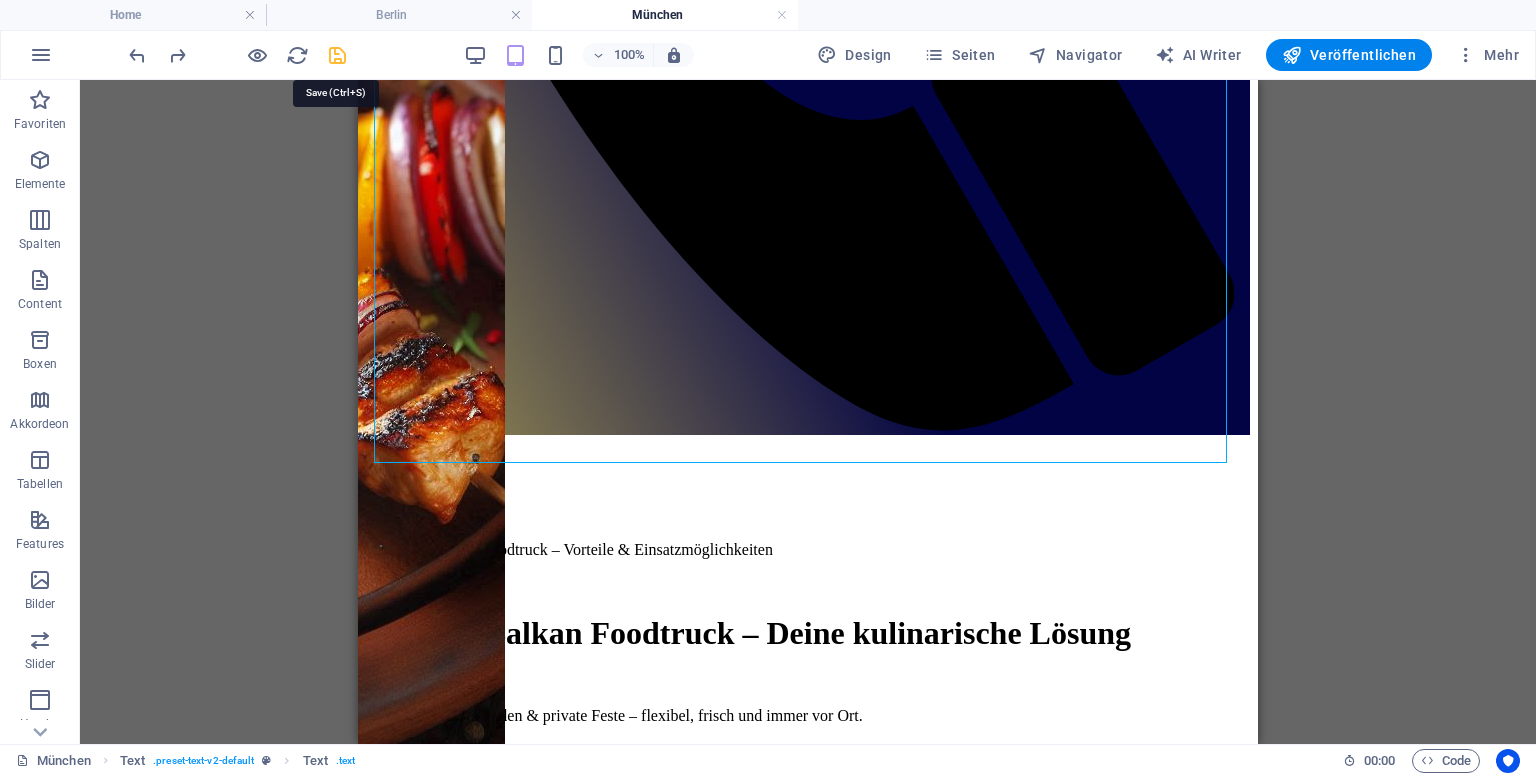 click at bounding box center (337, 55) 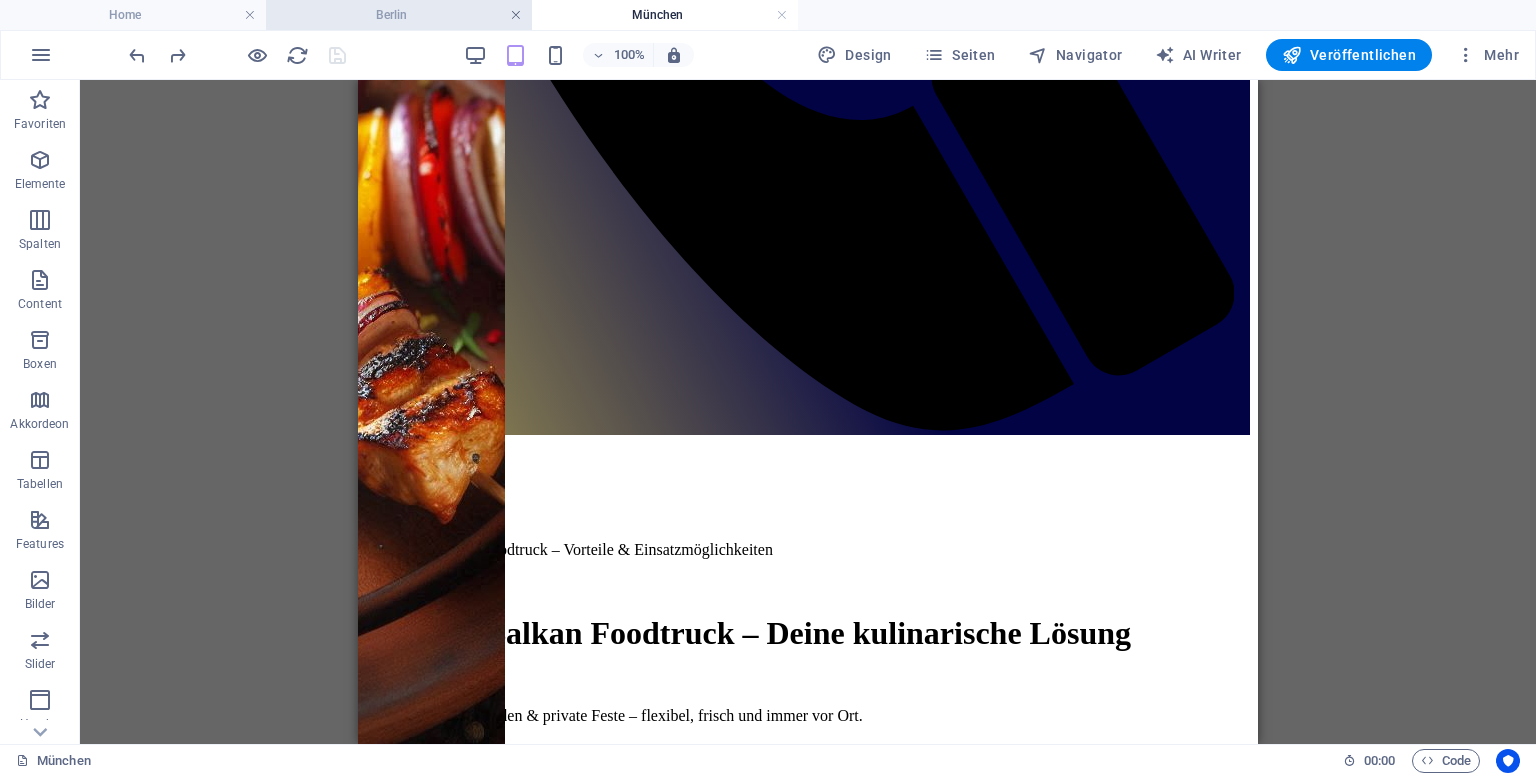 click at bounding box center [516, 15] 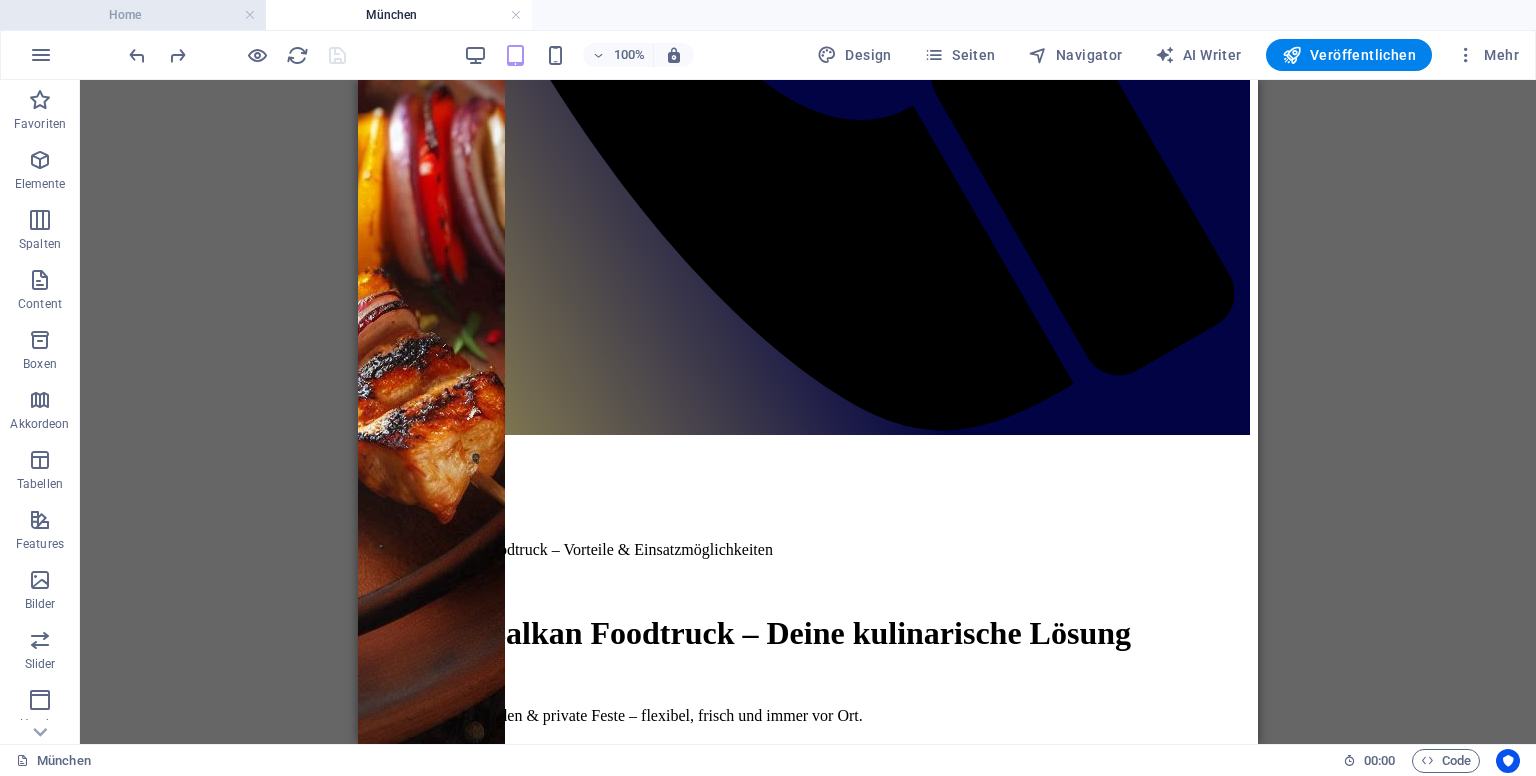 click on "Home" at bounding box center (133, 15) 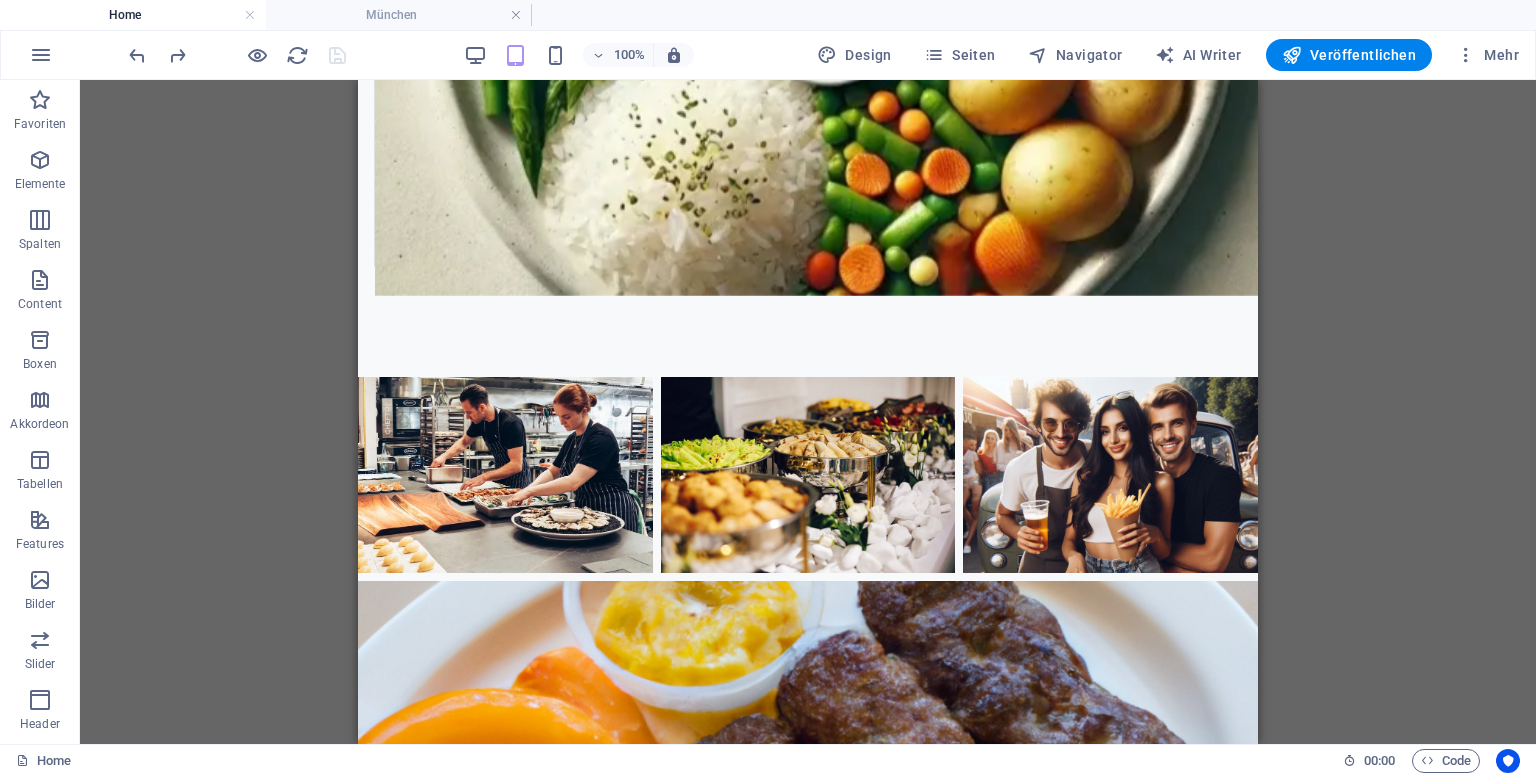scroll, scrollTop: 0, scrollLeft: 0, axis: both 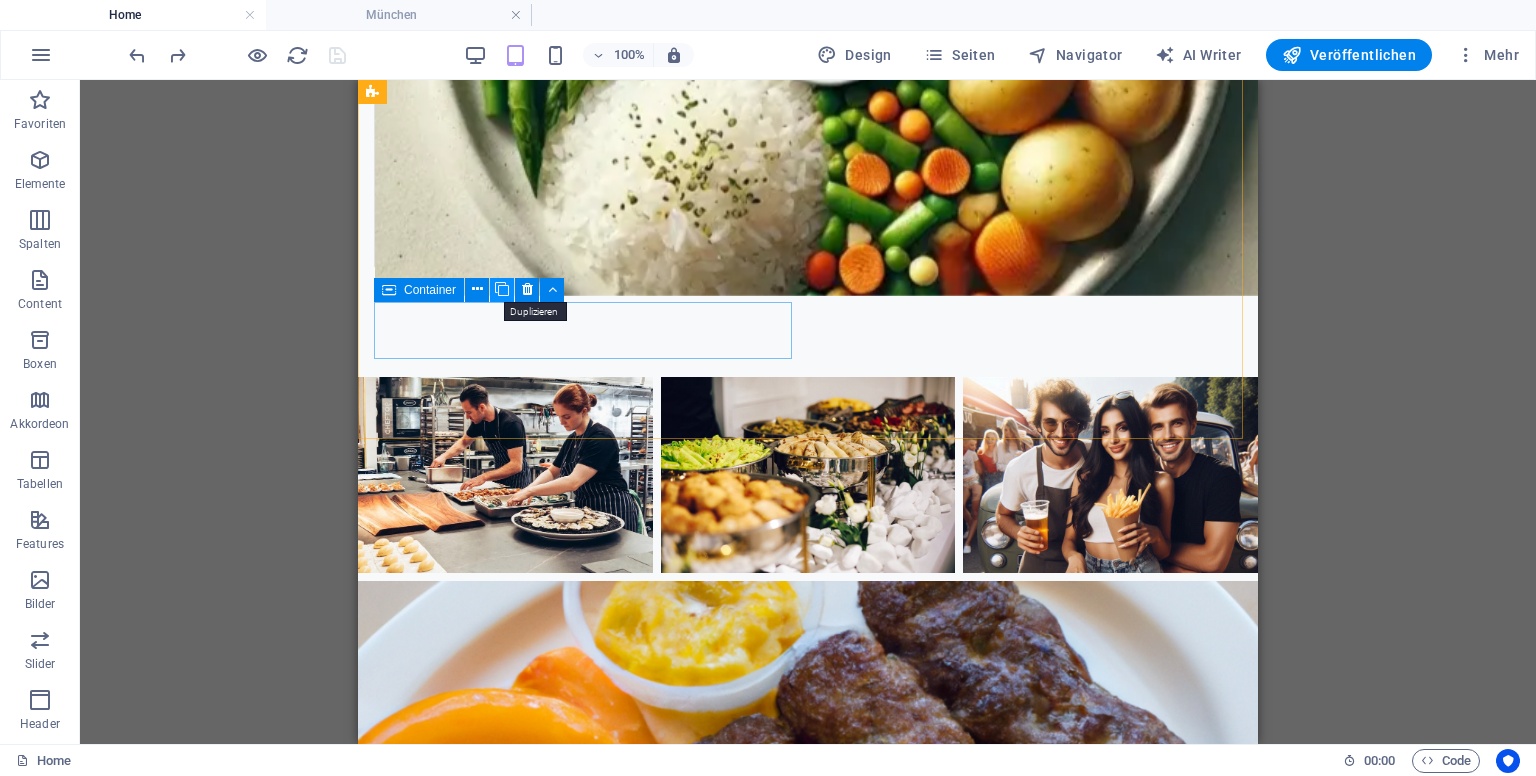 click at bounding box center [502, 289] 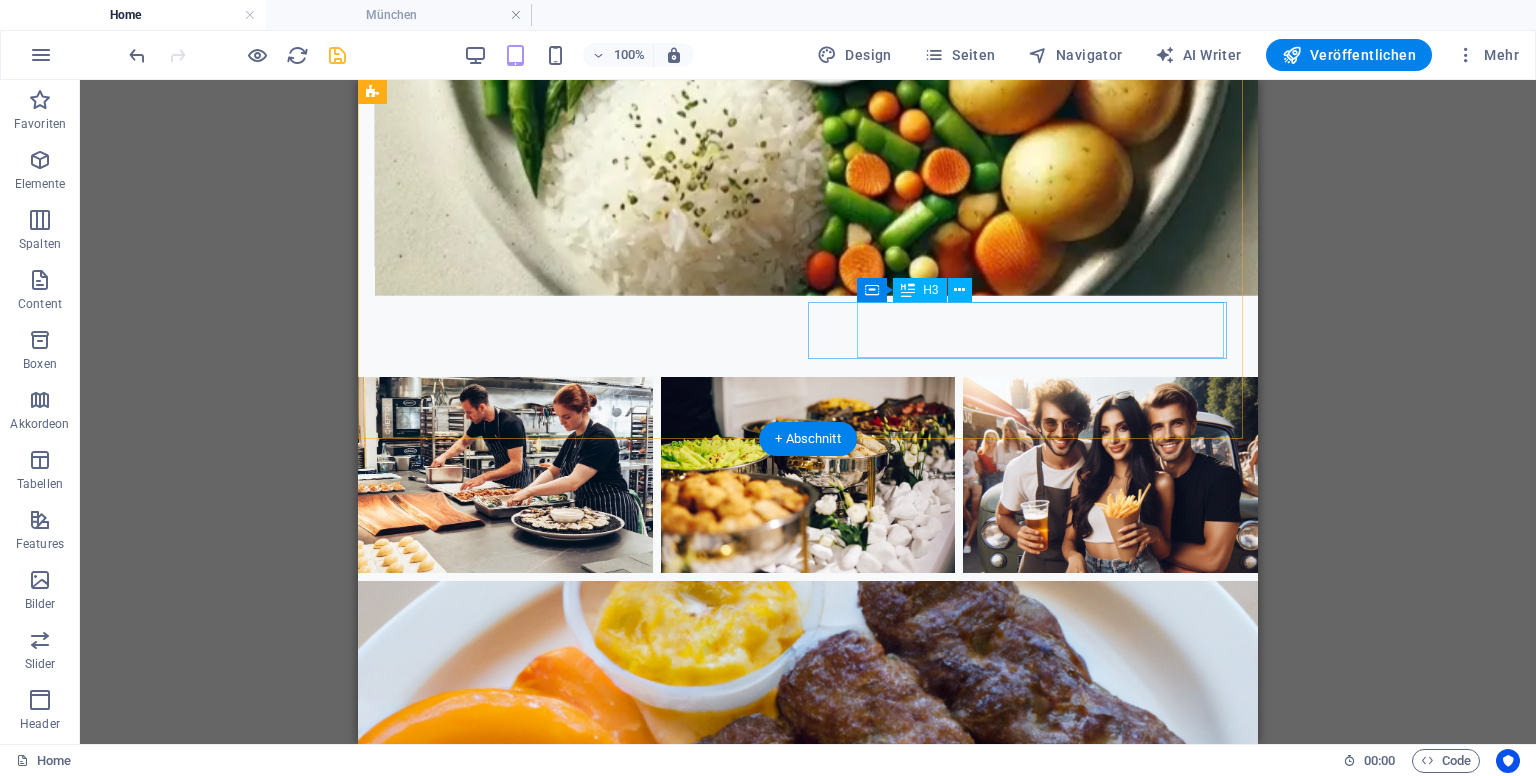 click on "Berlin" at bounding box center (562, 4131) 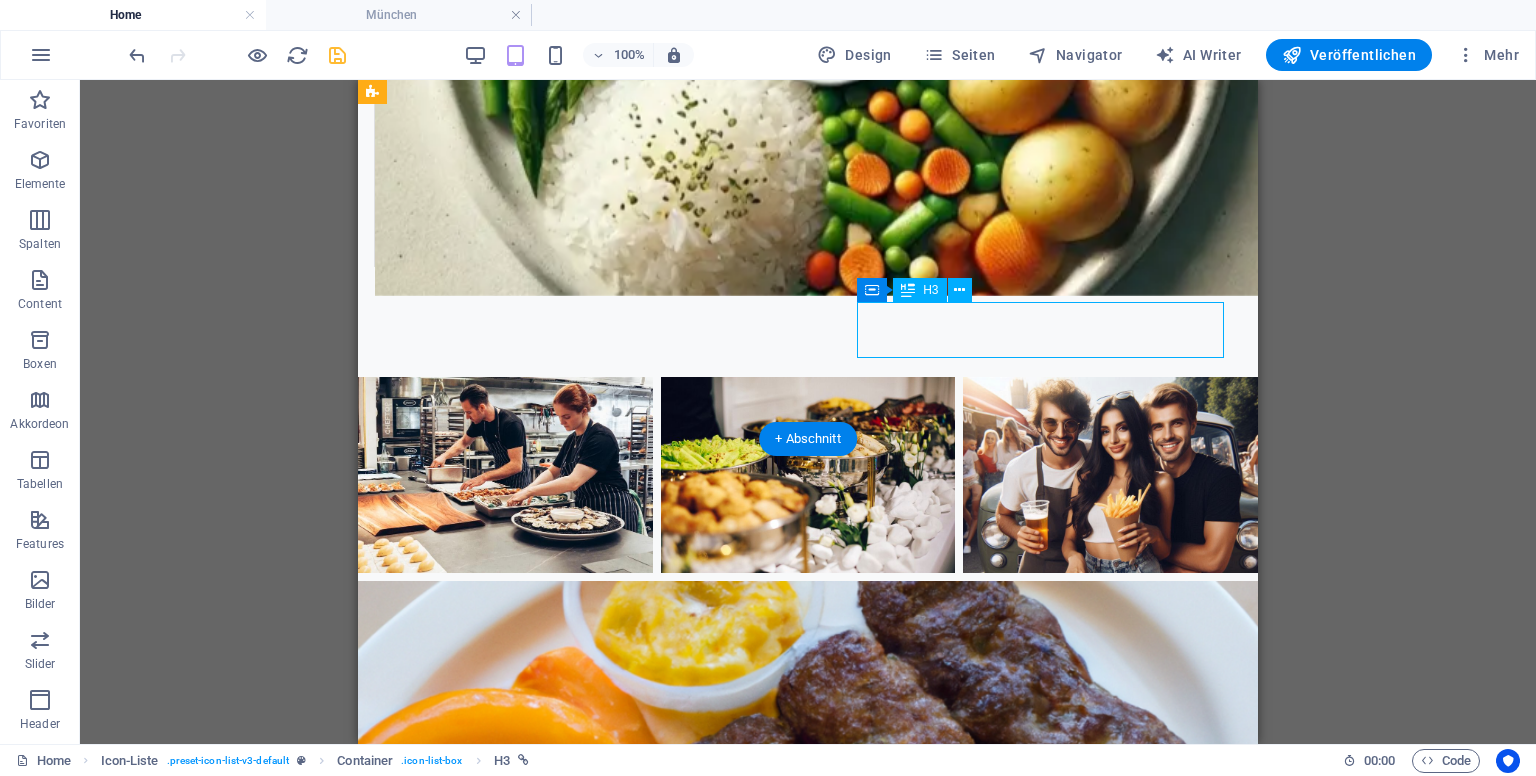 click on "Berlin" at bounding box center [562, 4131] 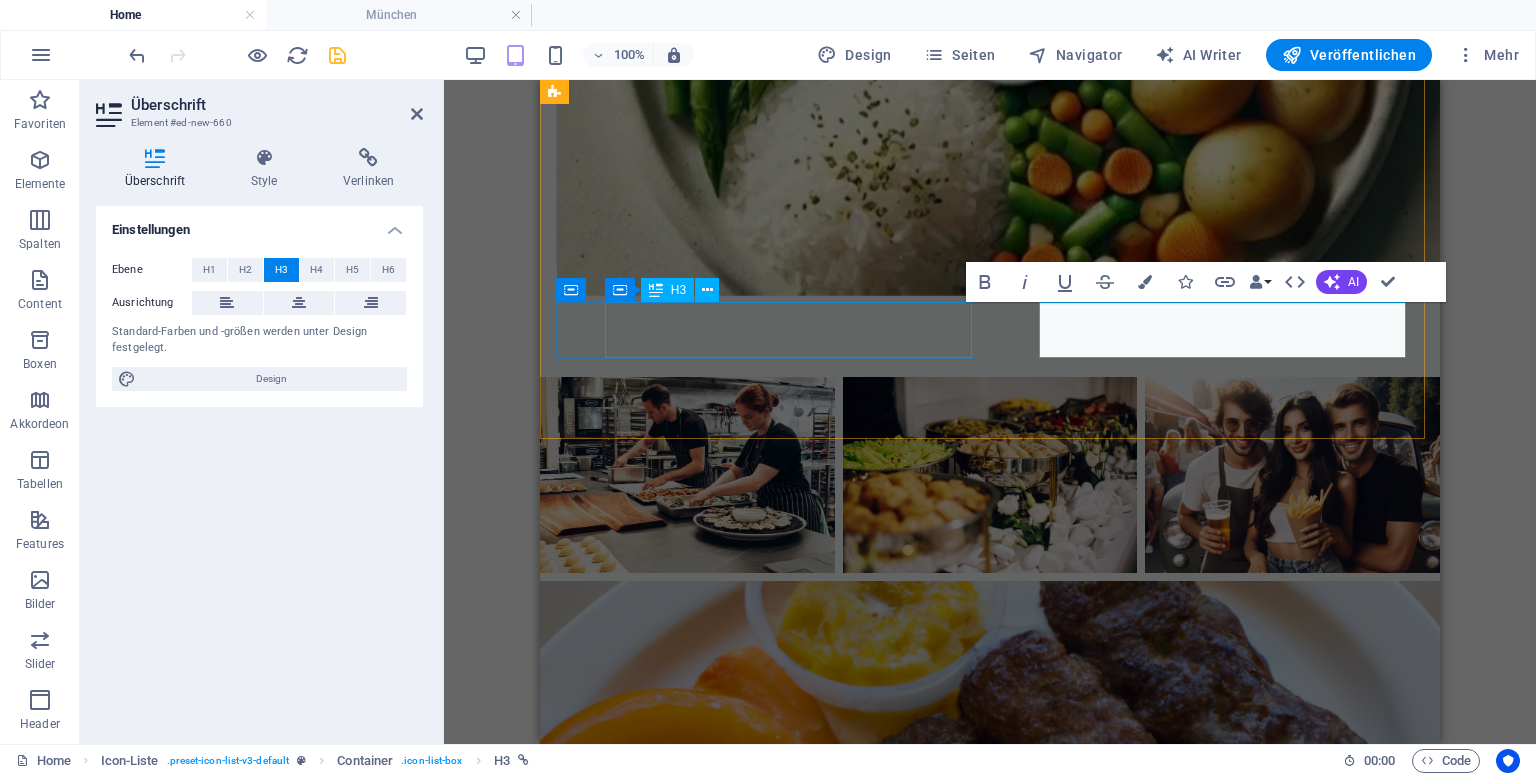type 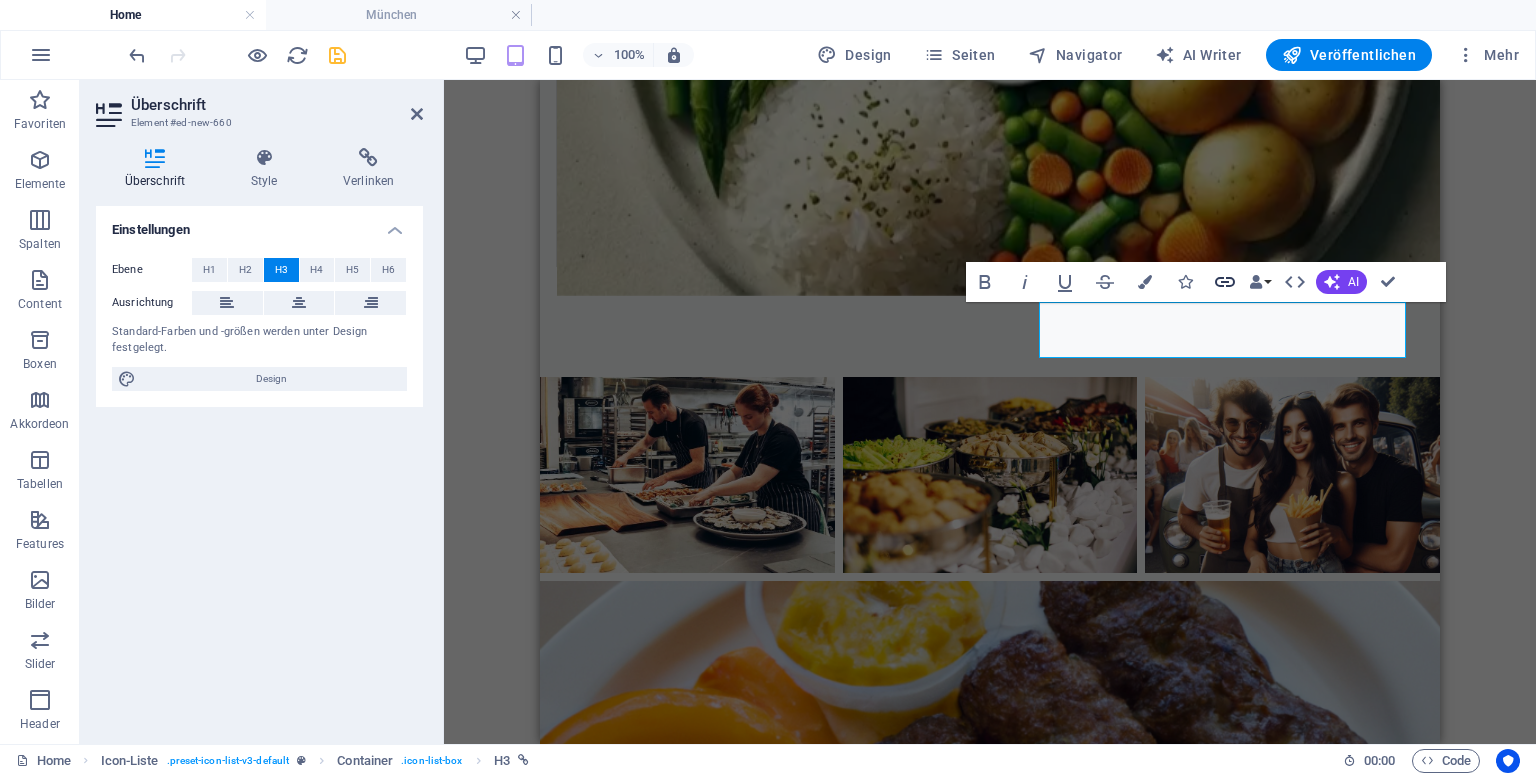 click 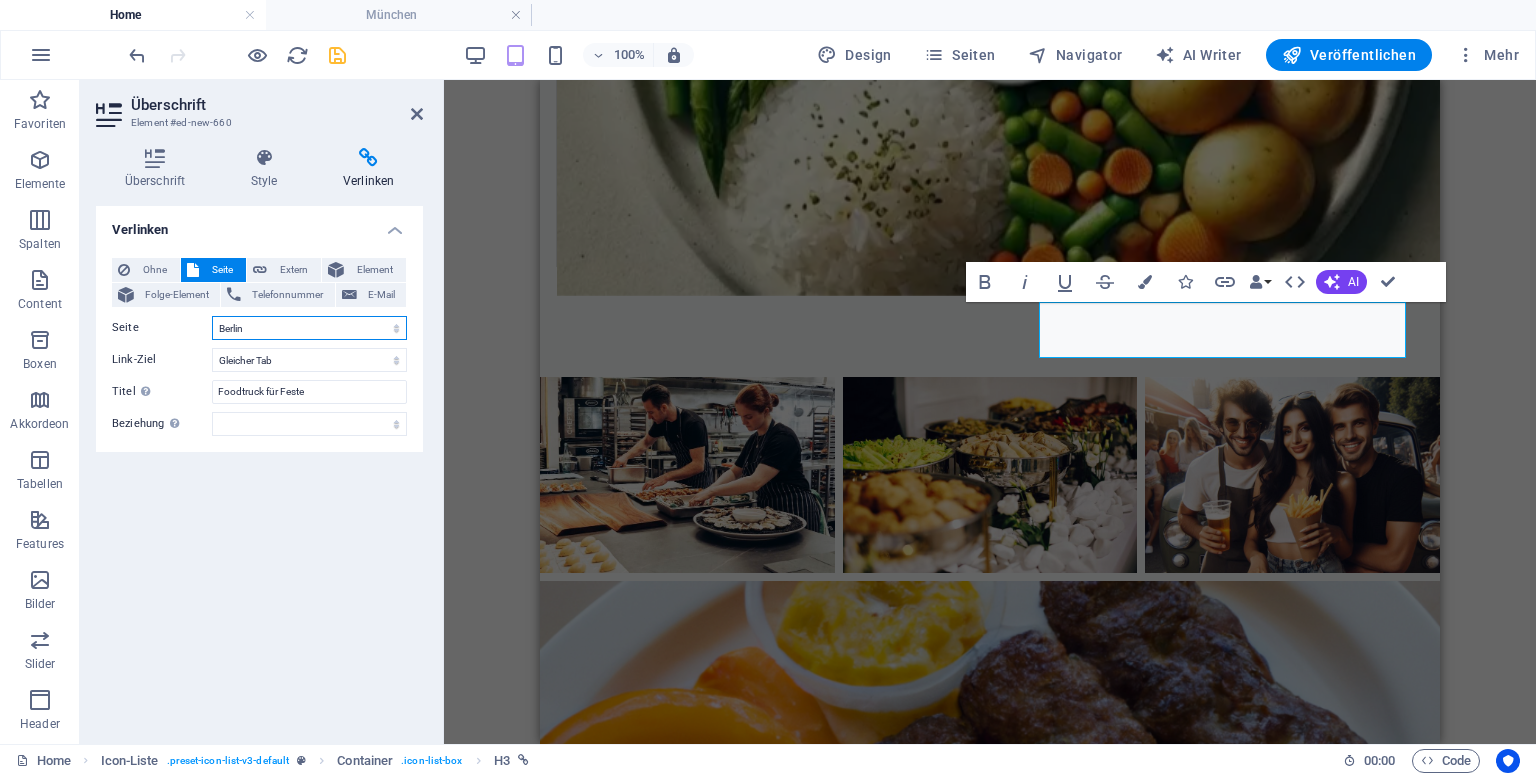 click on "Home Legal Notice Privacy Catering &amp; Events mit dem Mause Foodtruck Mause Foodtruck buchen – Catering &amp; Events in DACH ([STATE], [STATE] &amp; [STATE]) [CITY] [CITY] Mause Foodtruck buchen – Catering  Mause Foodtruck Büro-Service in [CITY] und Umgebung Vorteile des Foodtruck-Caterings  Foodtruck für Unternehmen" at bounding box center (309, 328) 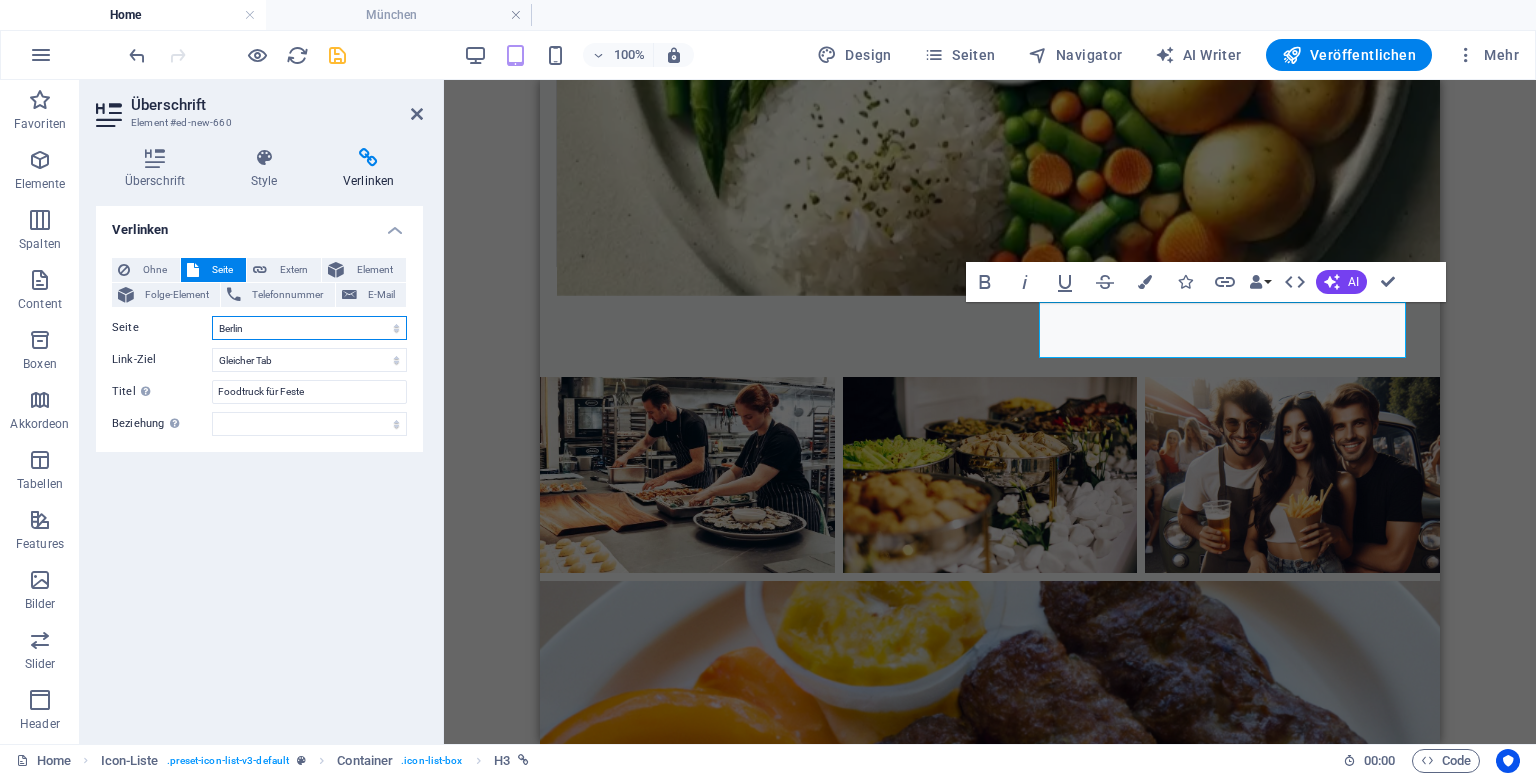 select on "6" 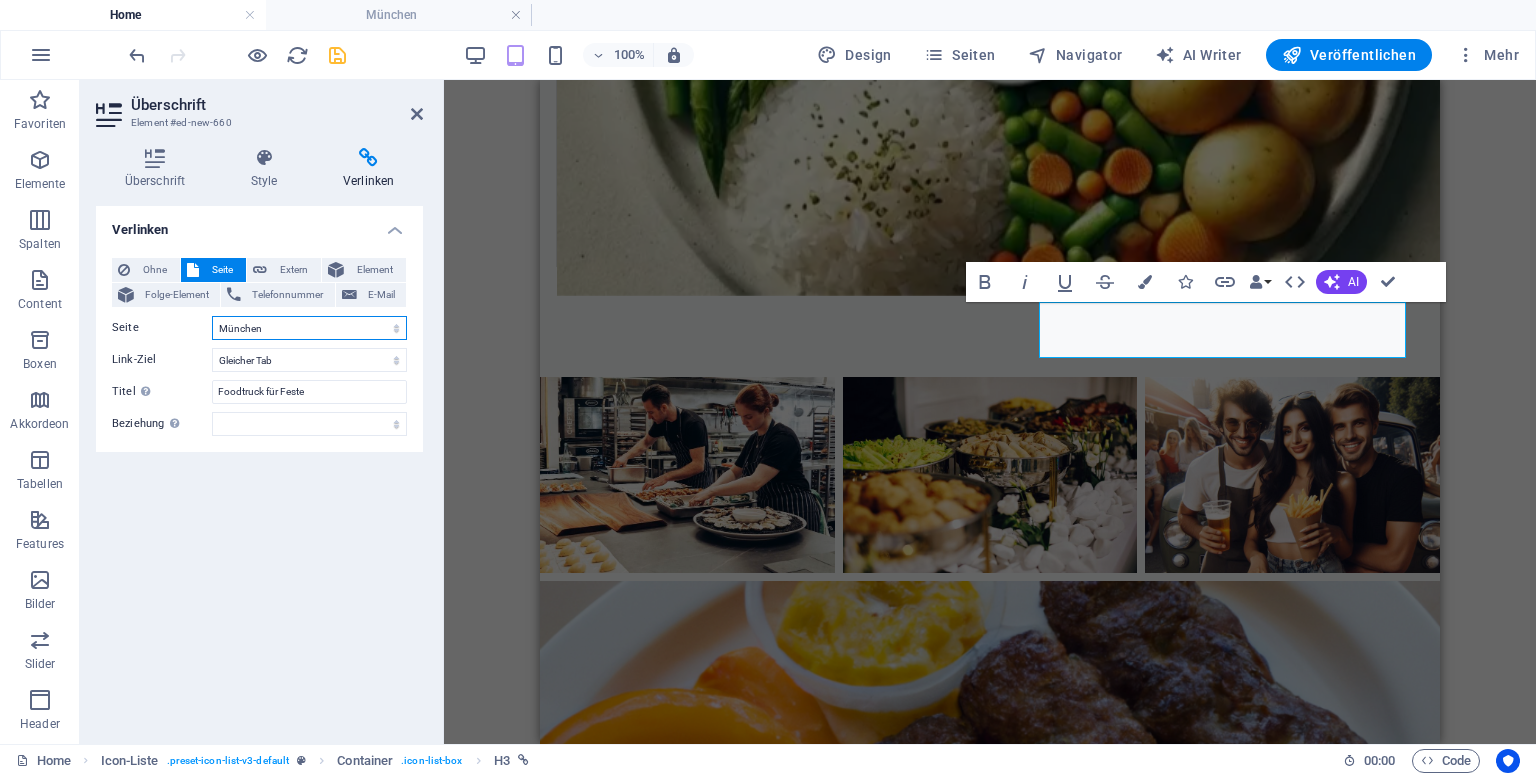 click on "Home Legal Notice Privacy Catering &amp; Events mit dem Mause Foodtruck Mause Foodtruck buchen – Catering &amp; Events in DACH ([STATE], [STATE] &amp; [STATE]) [CITY] [CITY] Mause Foodtruck buchen – Catering  Mause Foodtruck Büro-Service in [CITY] und Umgebung Vorteile des Foodtruck-Caterings  Foodtruck für Unternehmen" at bounding box center (309, 328) 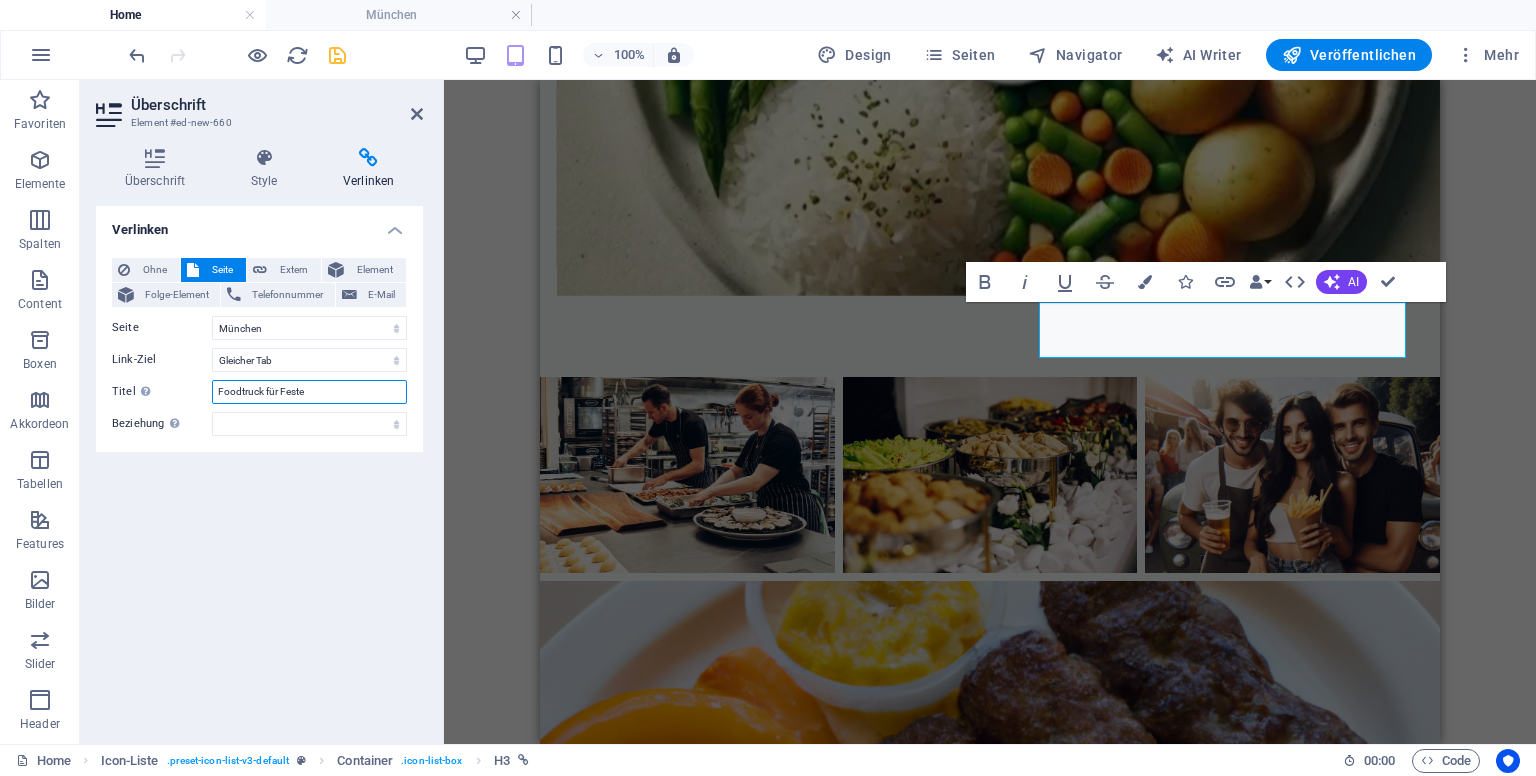 click on "Foodtruck für Feste" at bounding box center [309, 392] 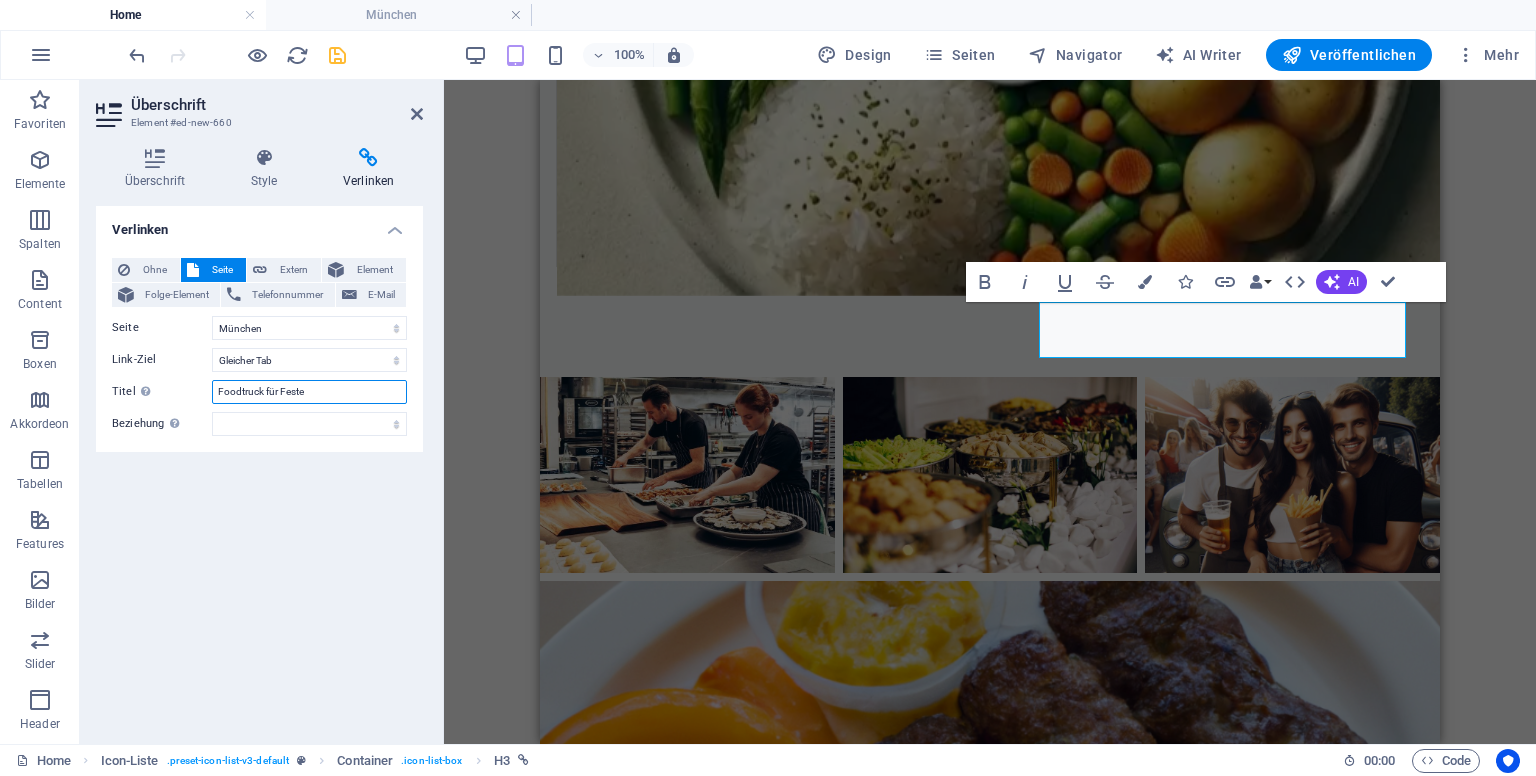 drag, startPoint x: 315, startPoint y: 395, endPoint x: 205, endPoint y: 398, distance: 110.0409 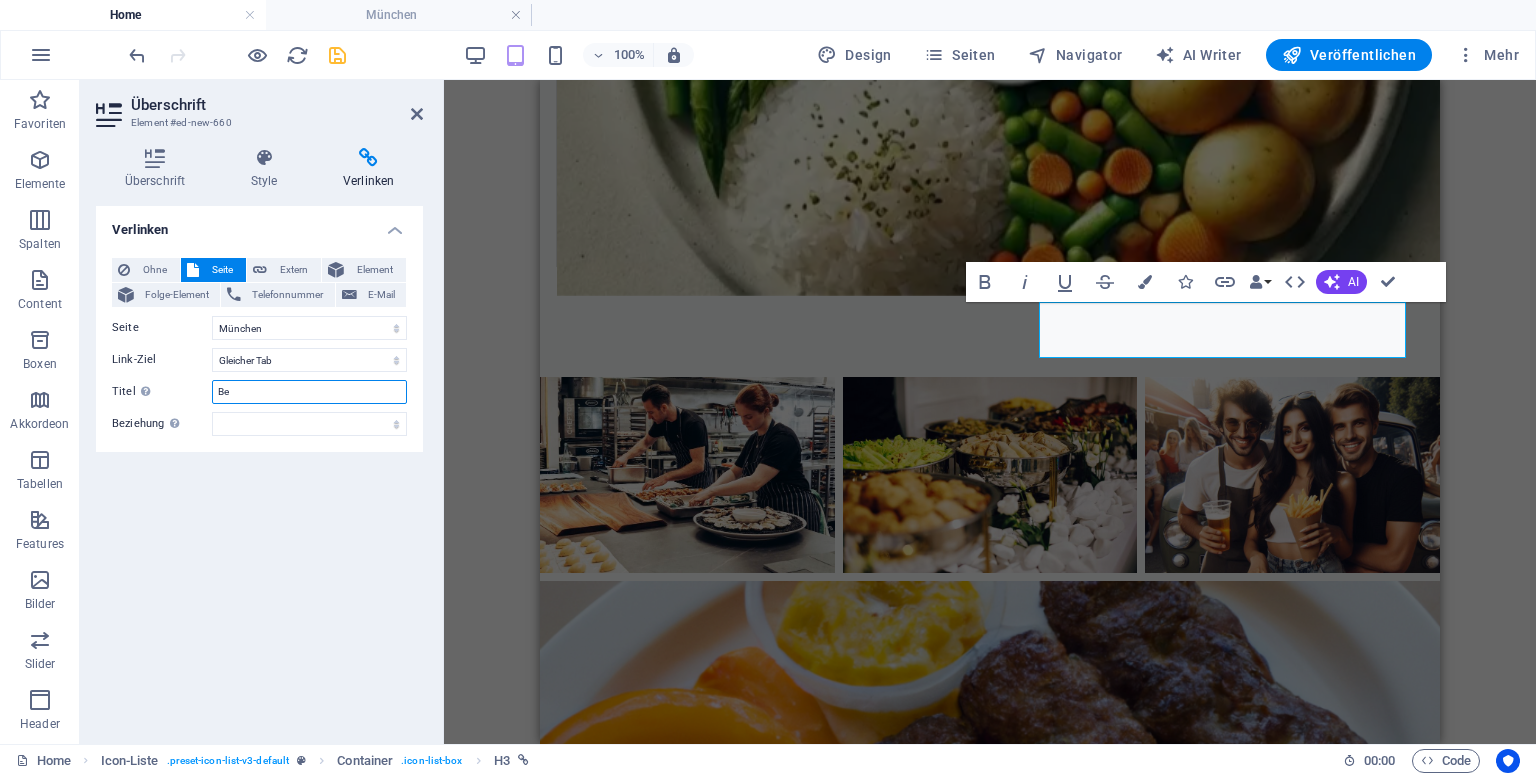 type on "B" 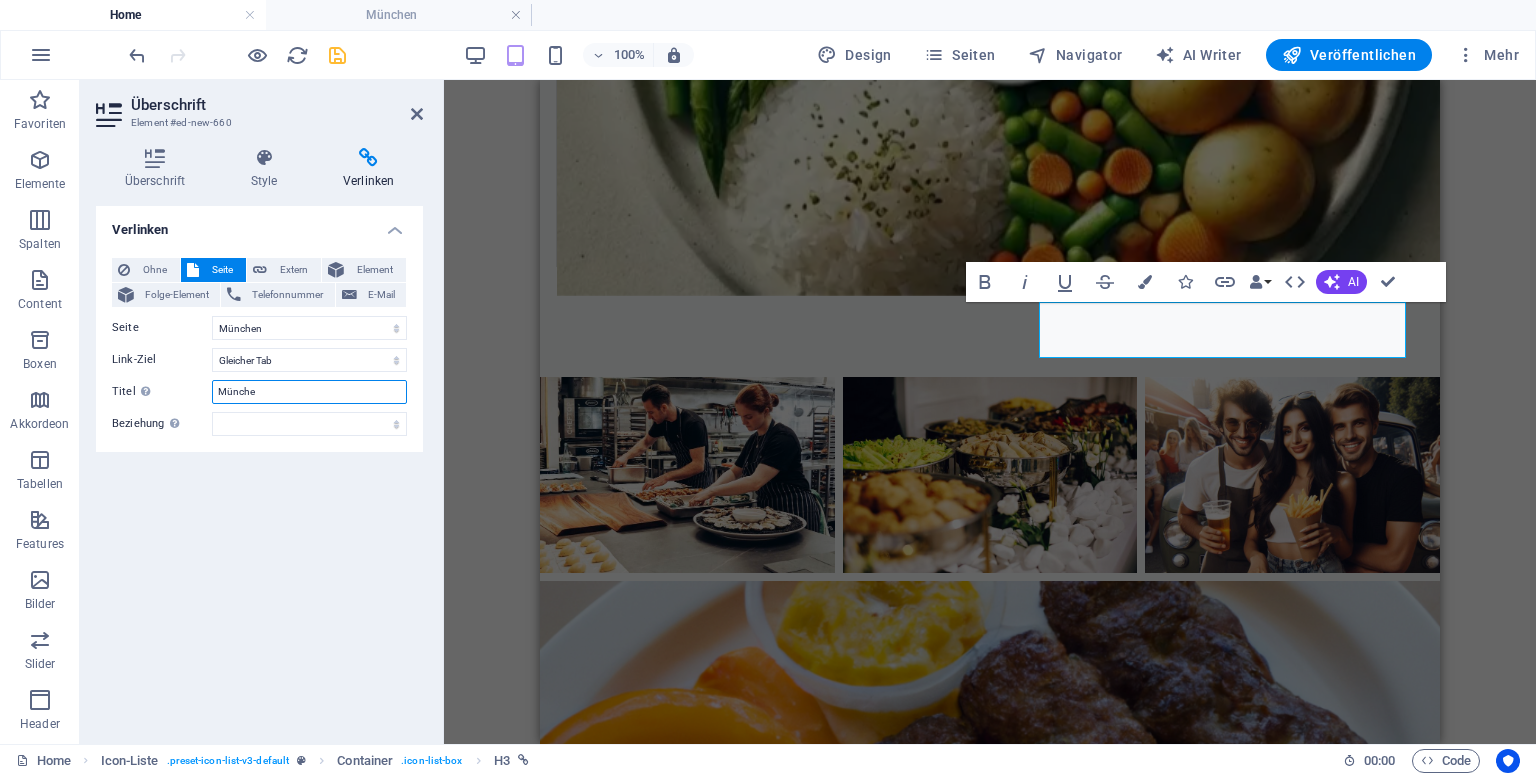 type on "München" 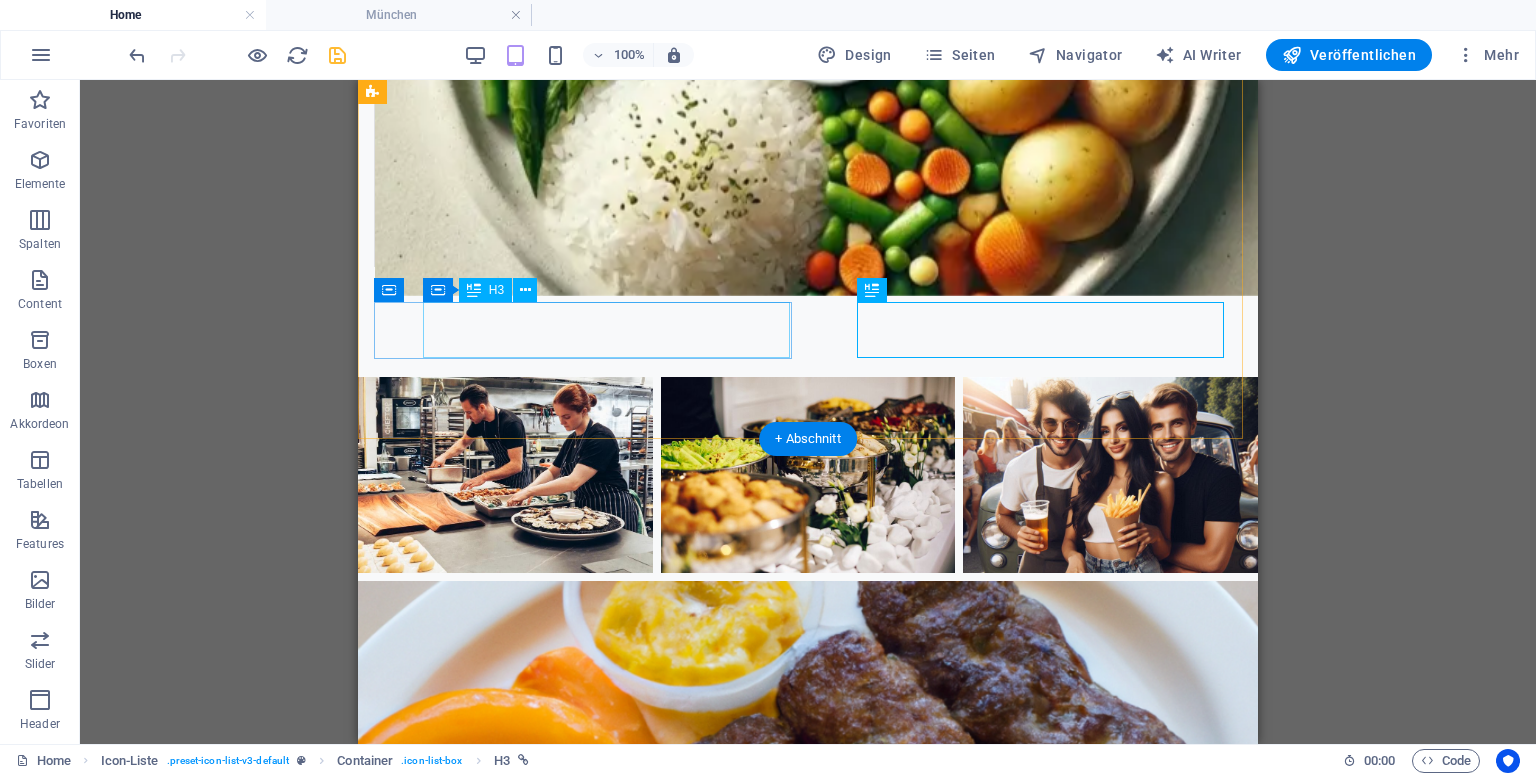 click on "Berlin" at bounding box center (562, 4017) 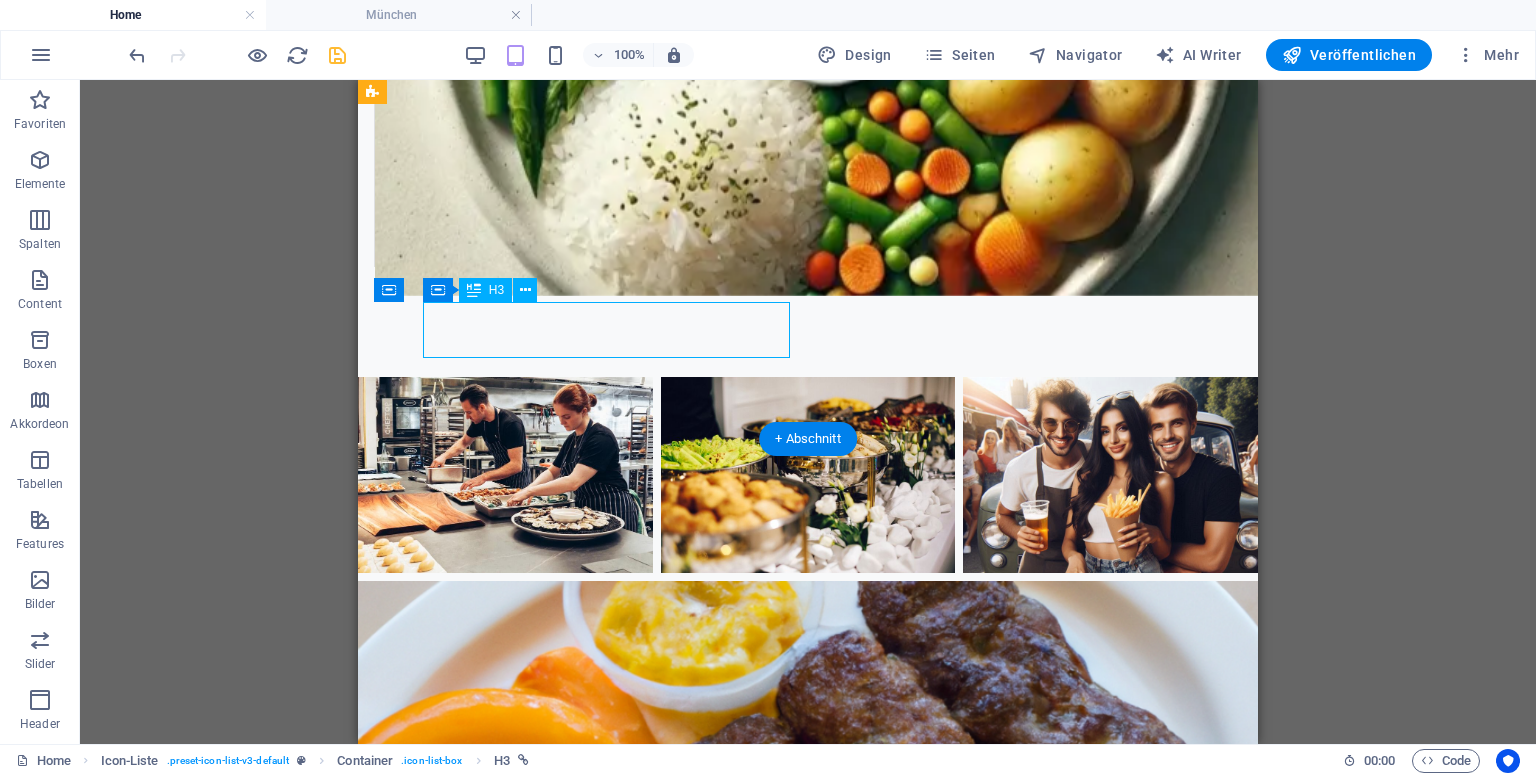 click on "Berlin" at bounding box center [562, 4017] 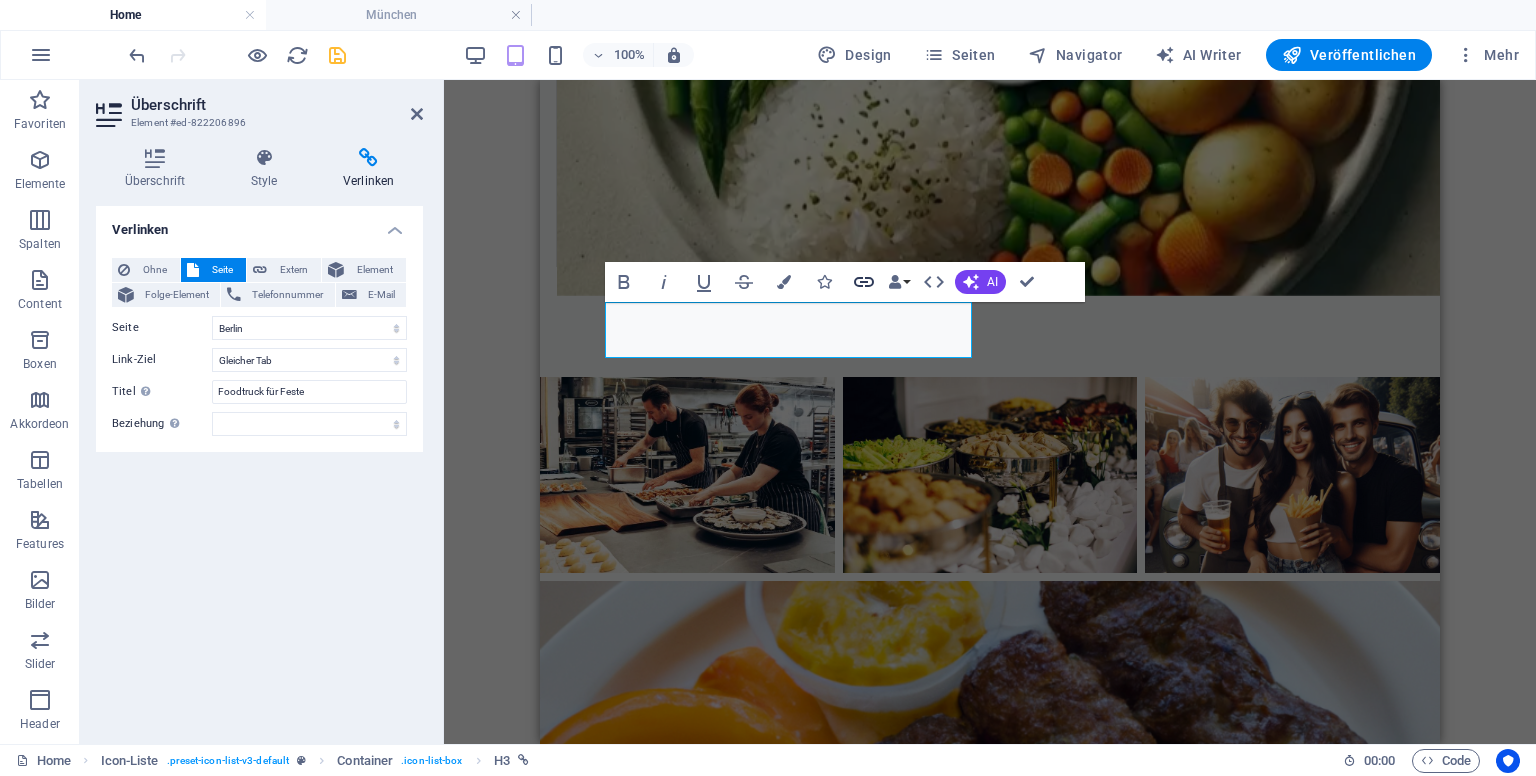 click 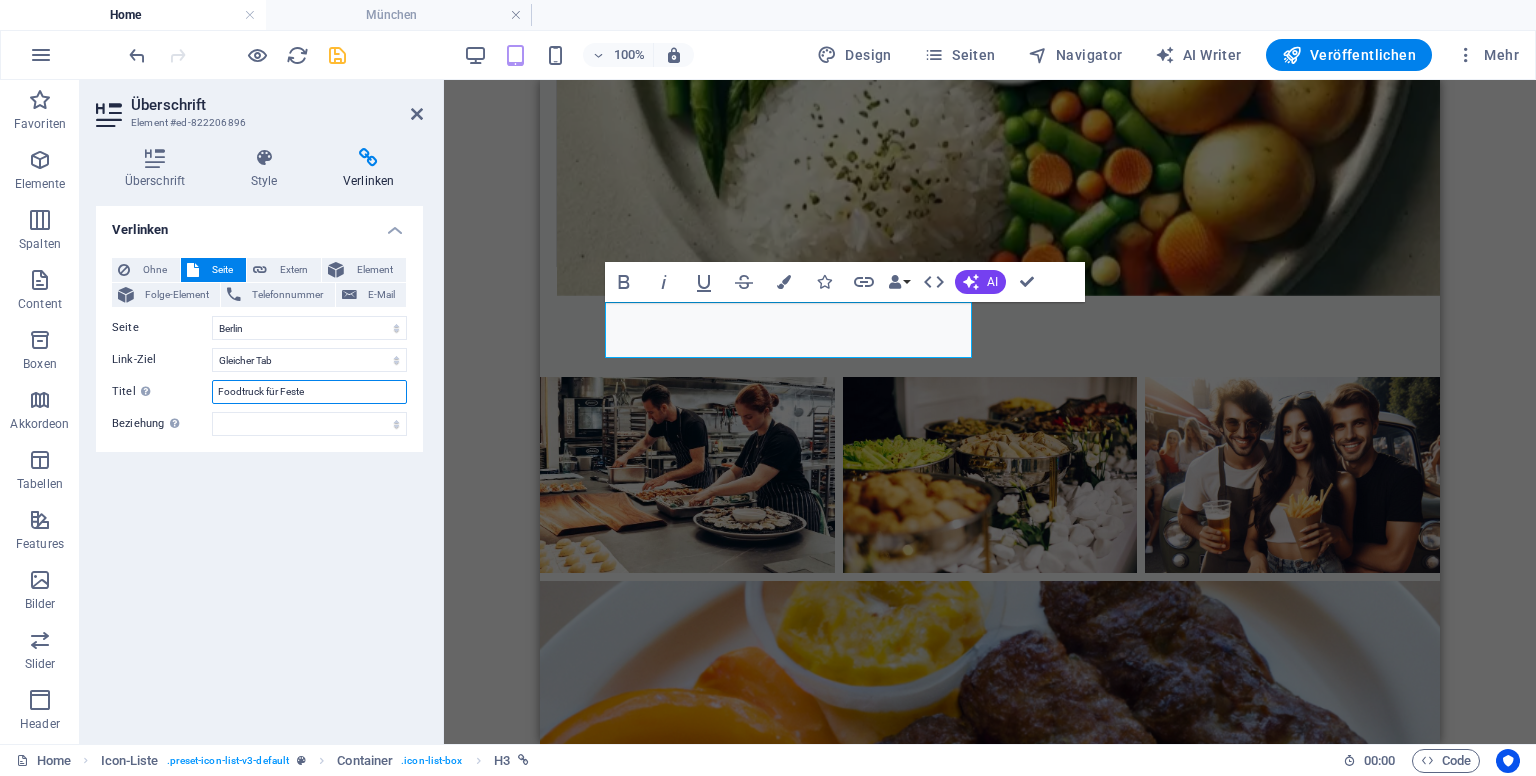 click on "Foodtruck für Feste" at bounding box center (309, 392) 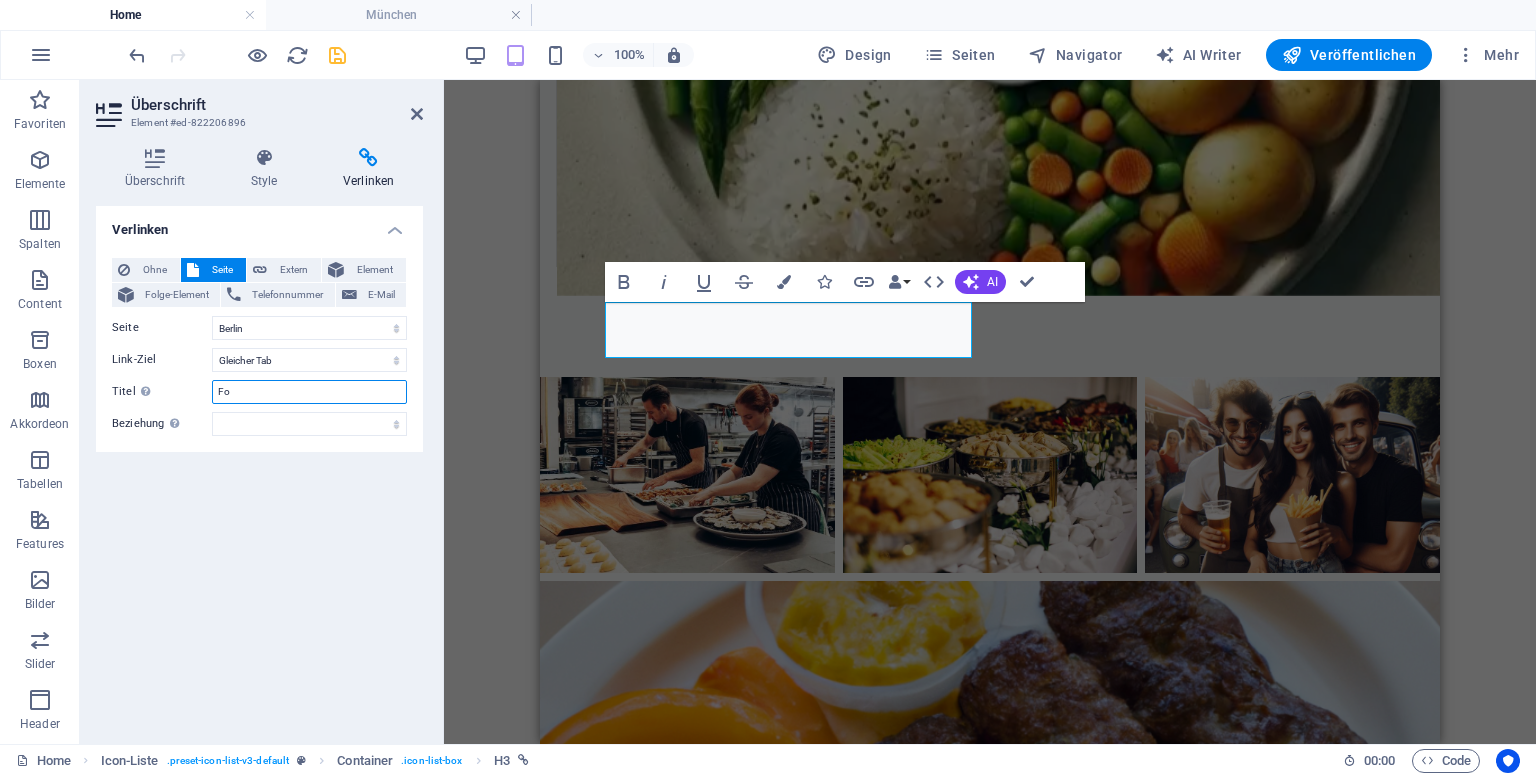 type on "F" 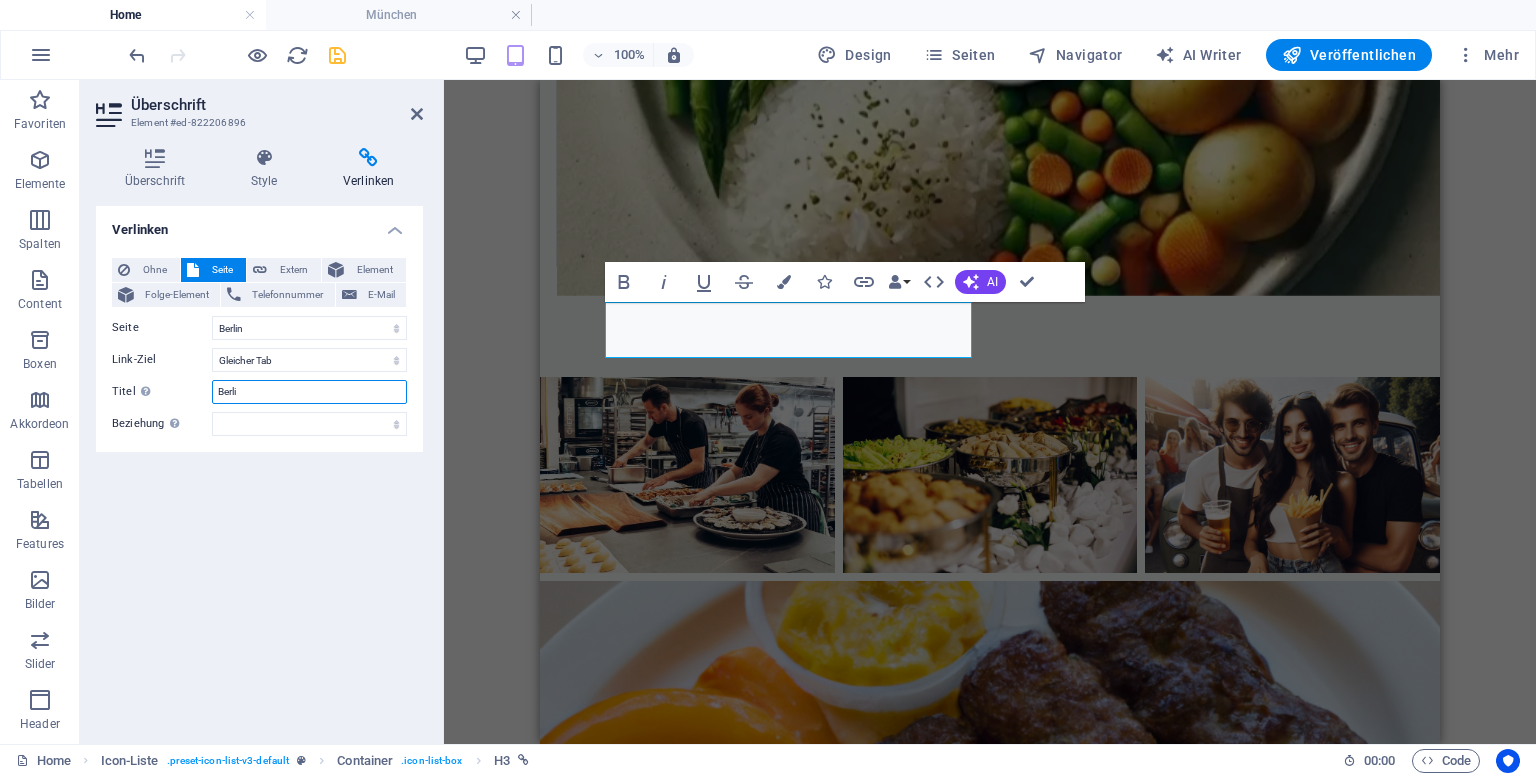 type on "Berlin" 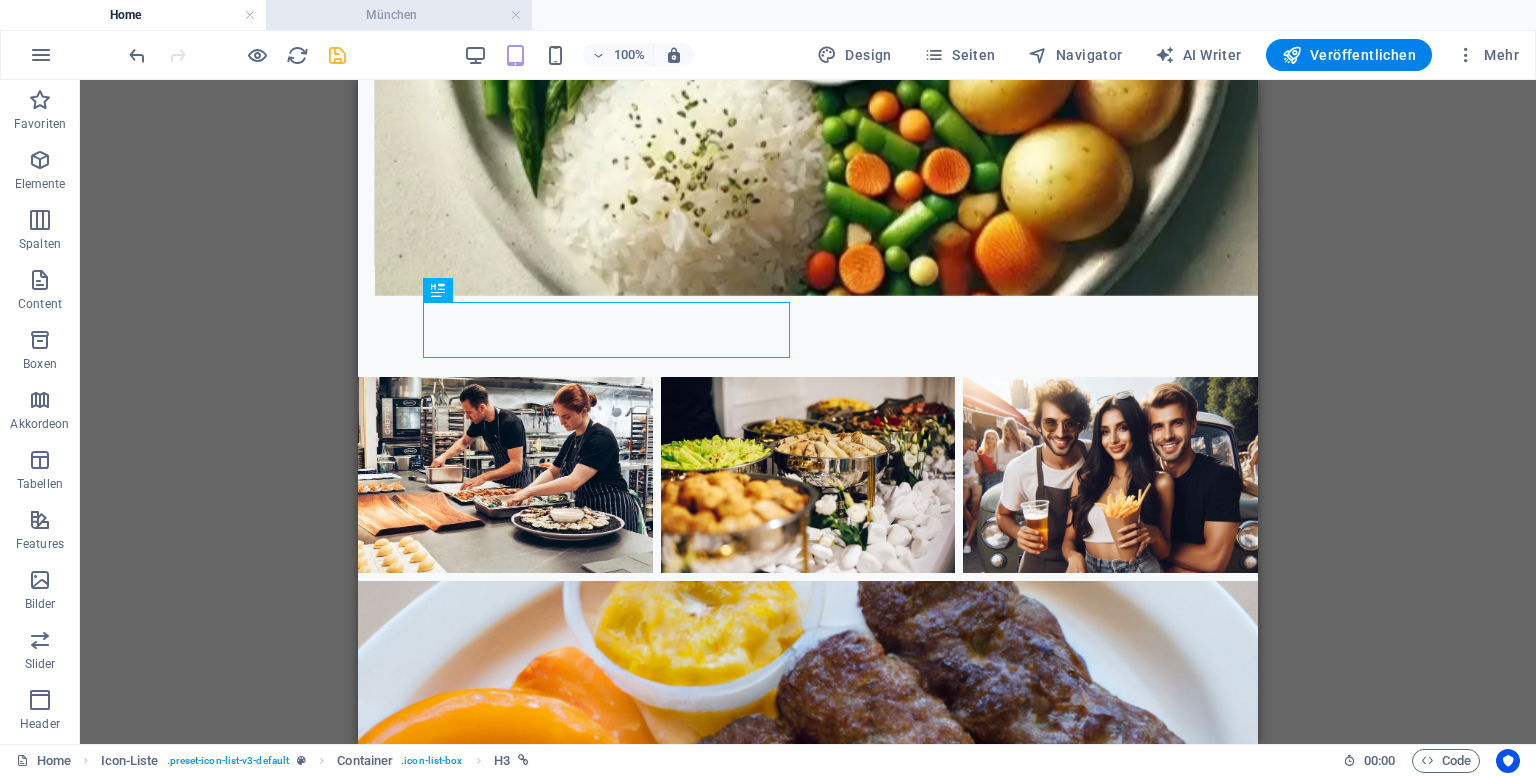 click on "München" at bounding box center [399, 15] 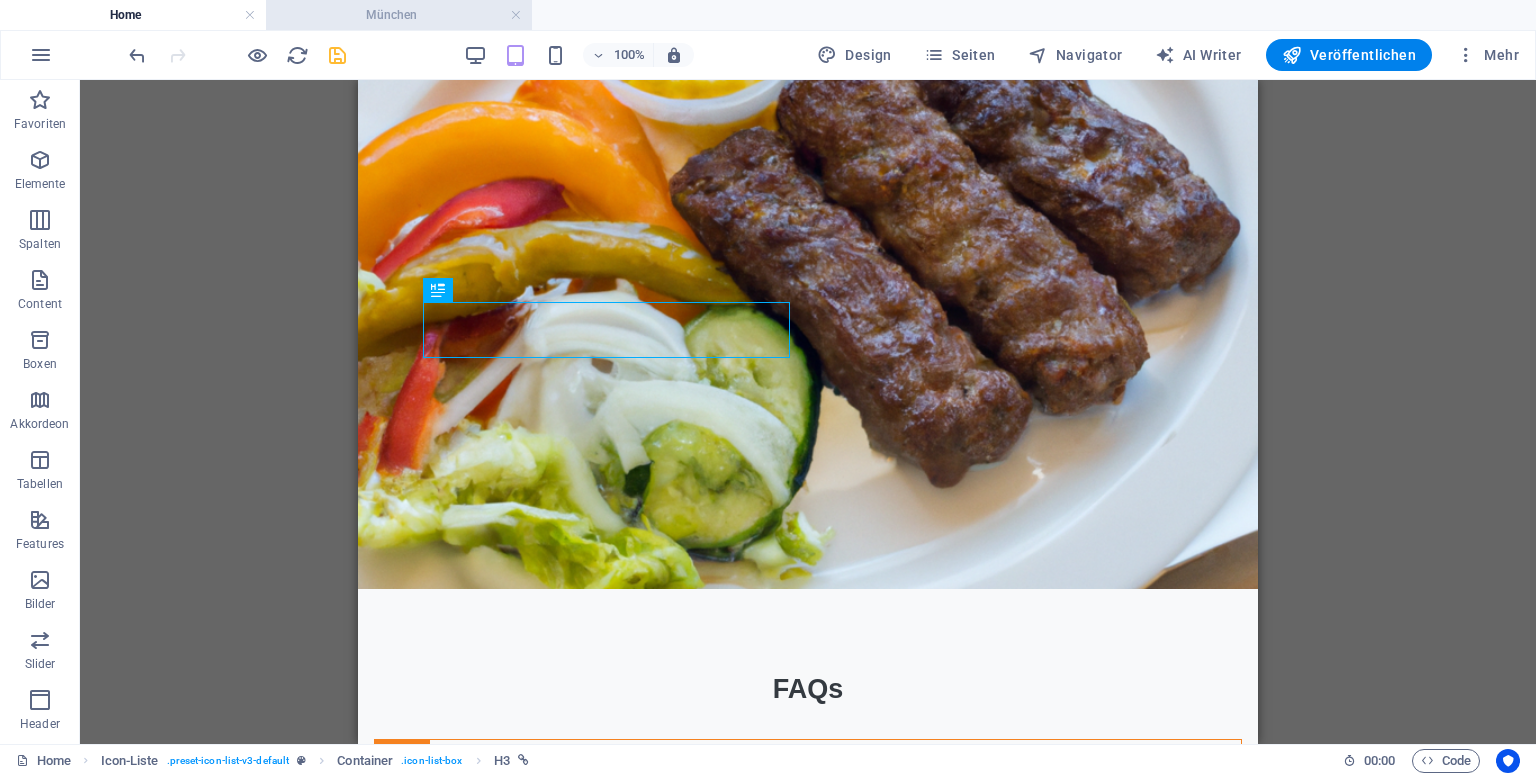 scroll, scrollTop: 0, scrollLeft: 0, axis: both 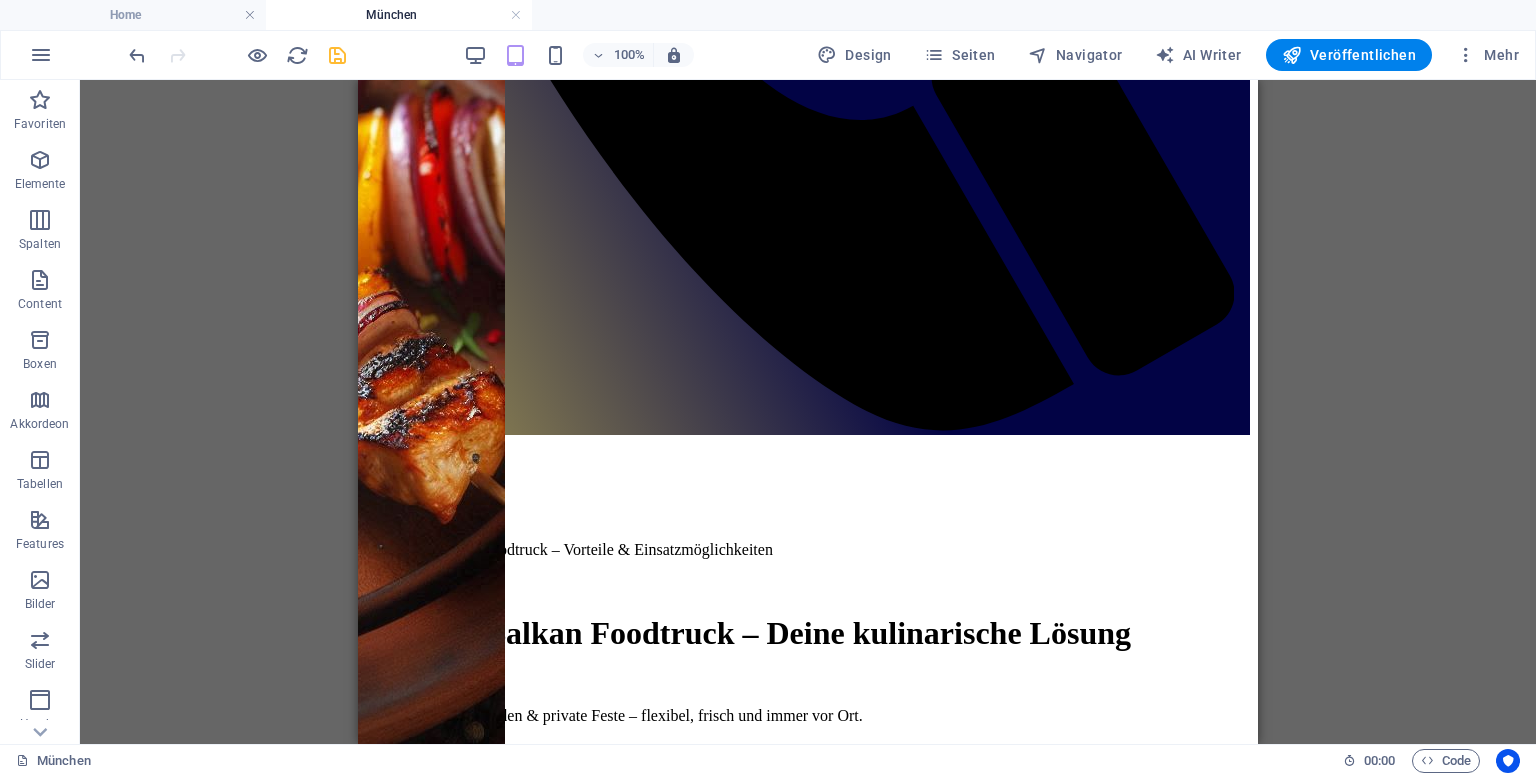 click on "München" at bounding box center (399, 15) 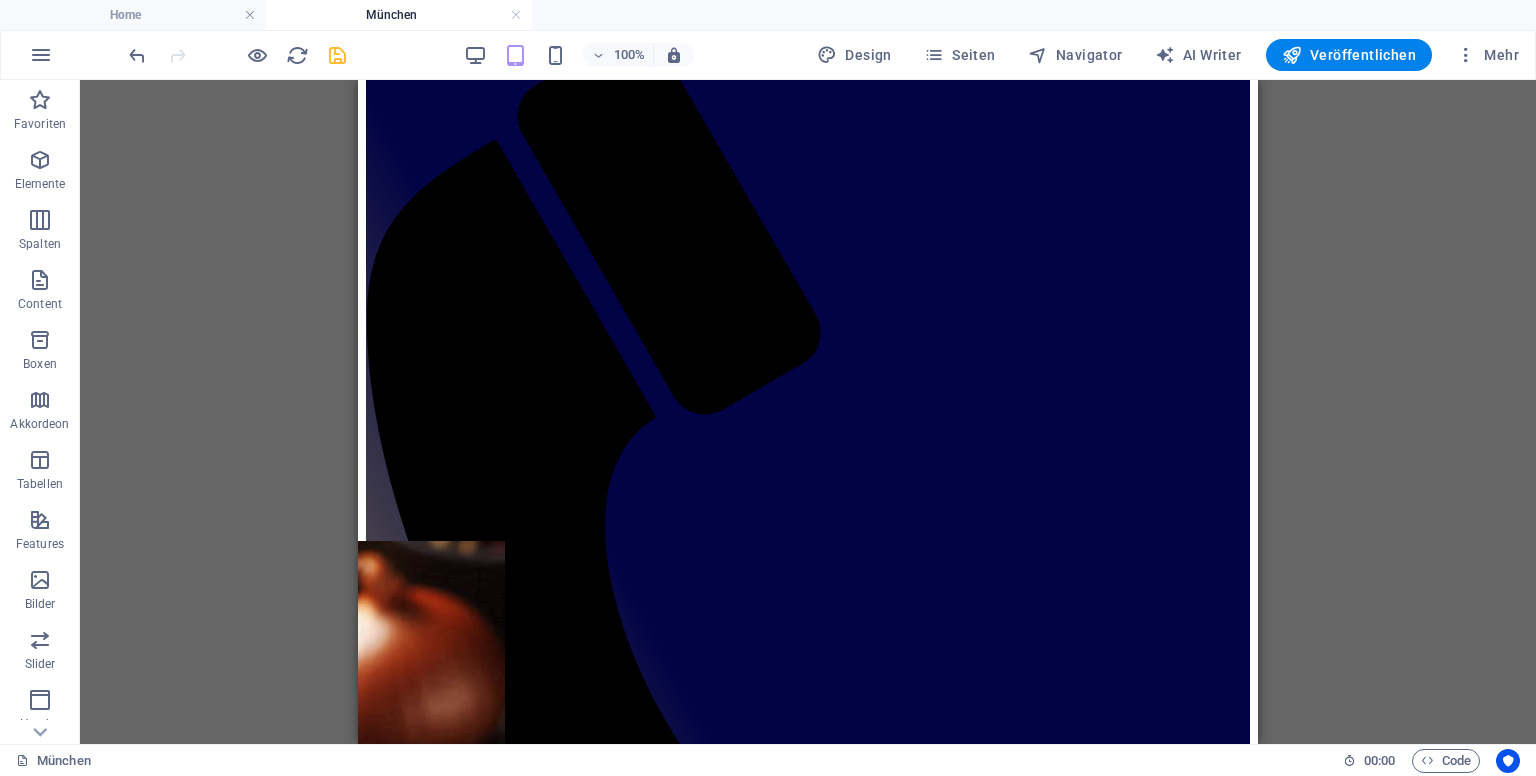 scroll, scrollTop: 285, scrollLeft: 0, axis: vertical 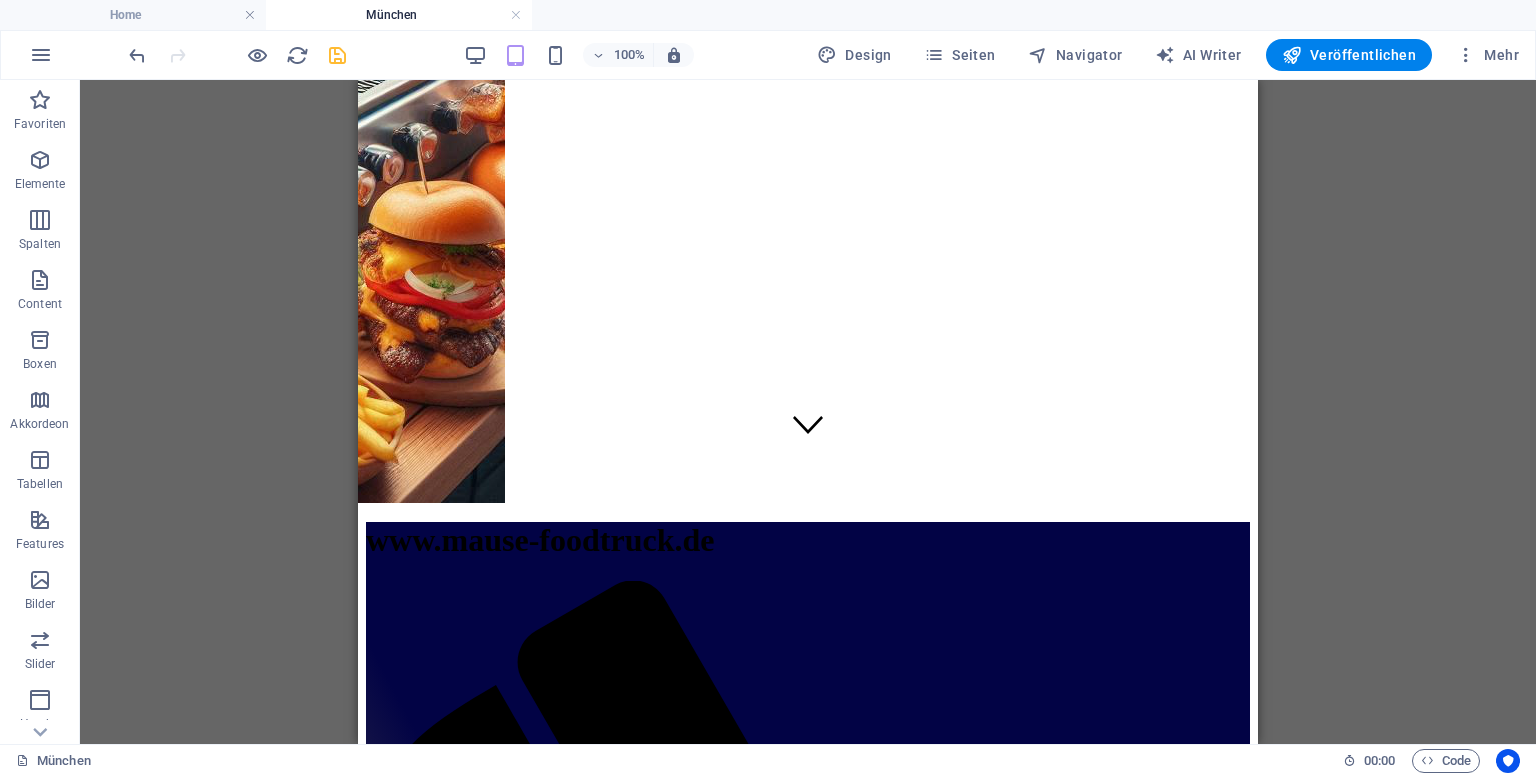 drag, startPoint x: 1250, startPoint y: 352, endPoint x: 1630, endPoint y: 243, distance: 395.3239 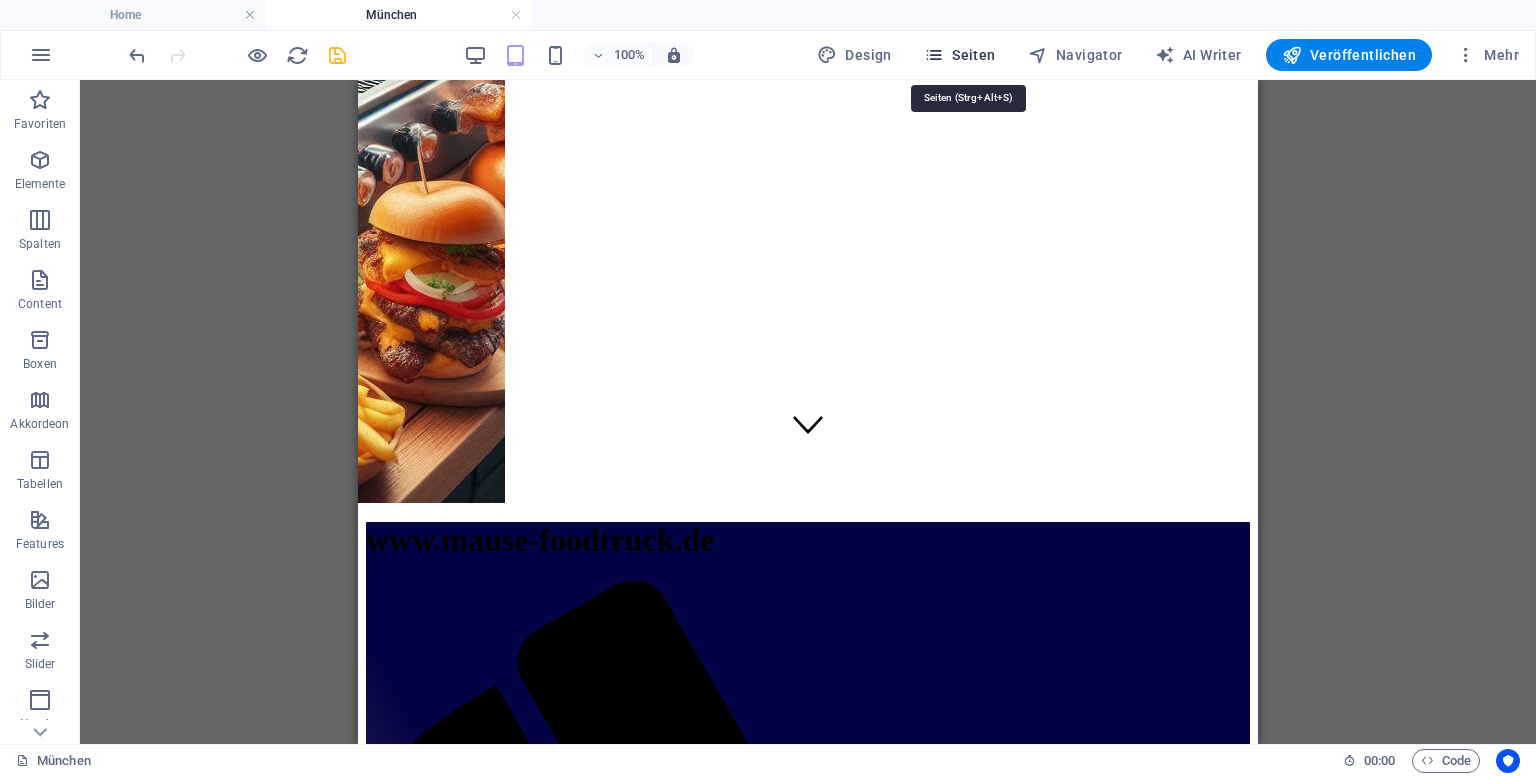 click on "Seiten" at bounding box center [960, 55] 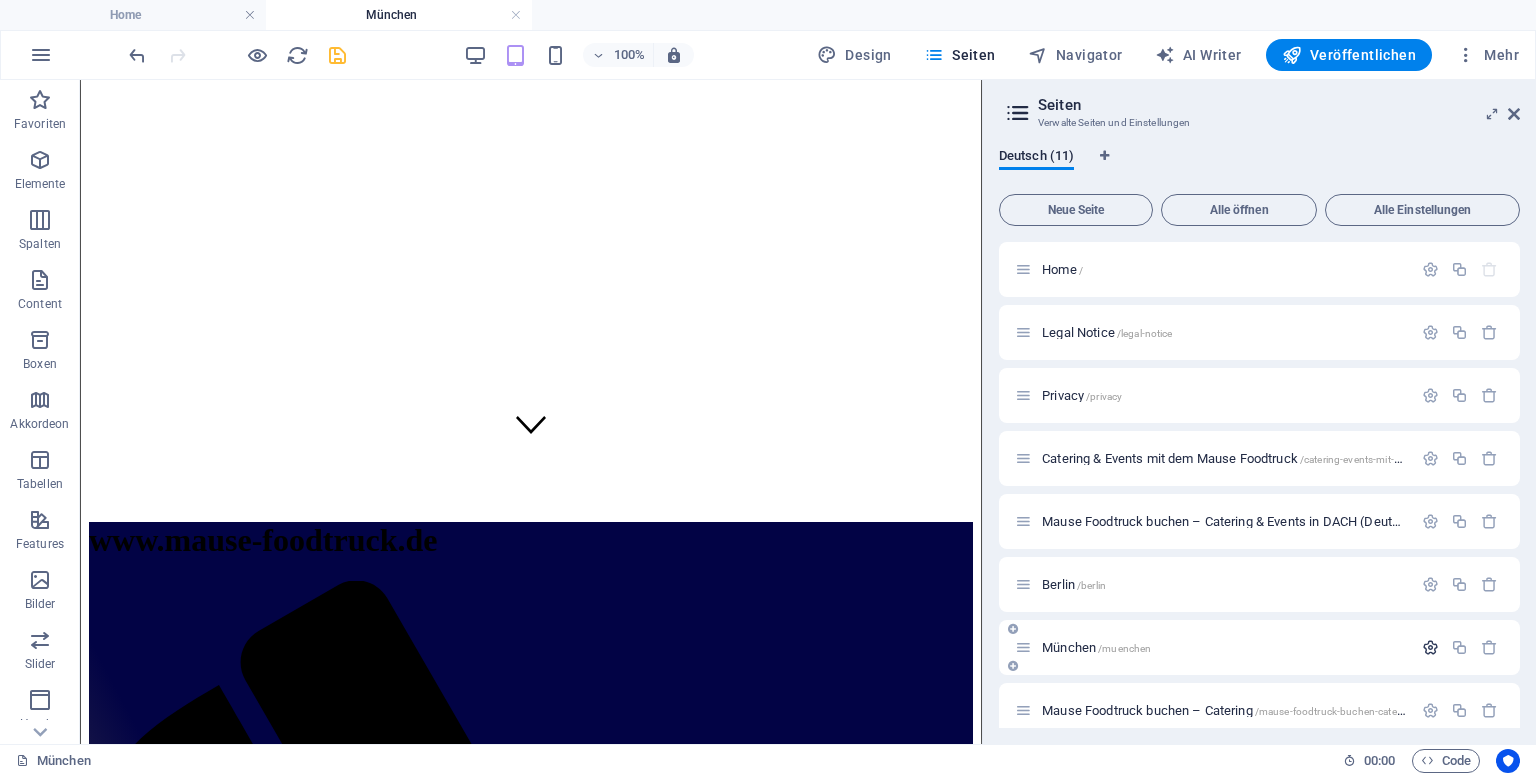 click at bounding box center (1430, 647) 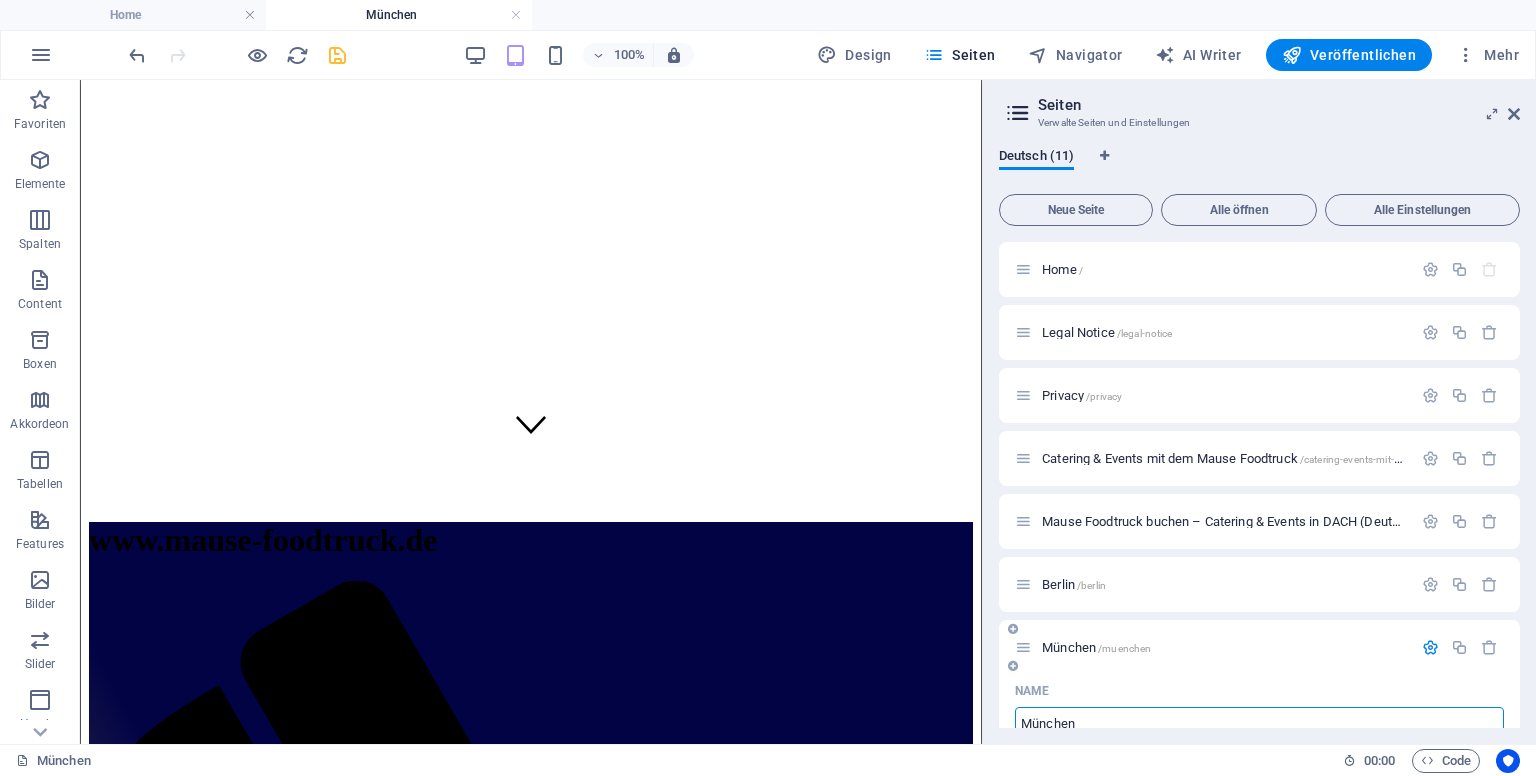 scroll, scrollTop: 11, scrollLeft: 0, axis: vertical 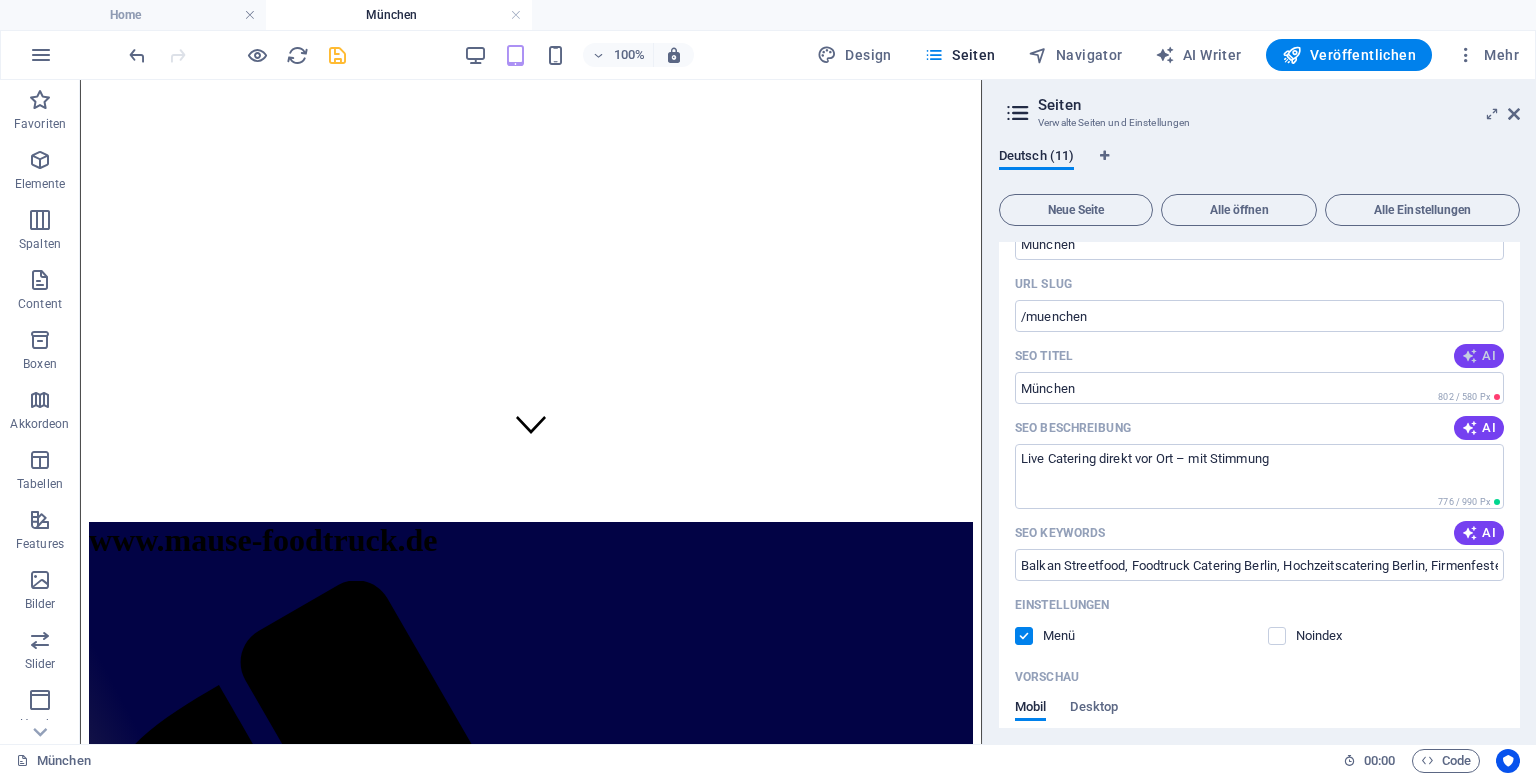 click on "AI" at bounding box center [1479, 356] 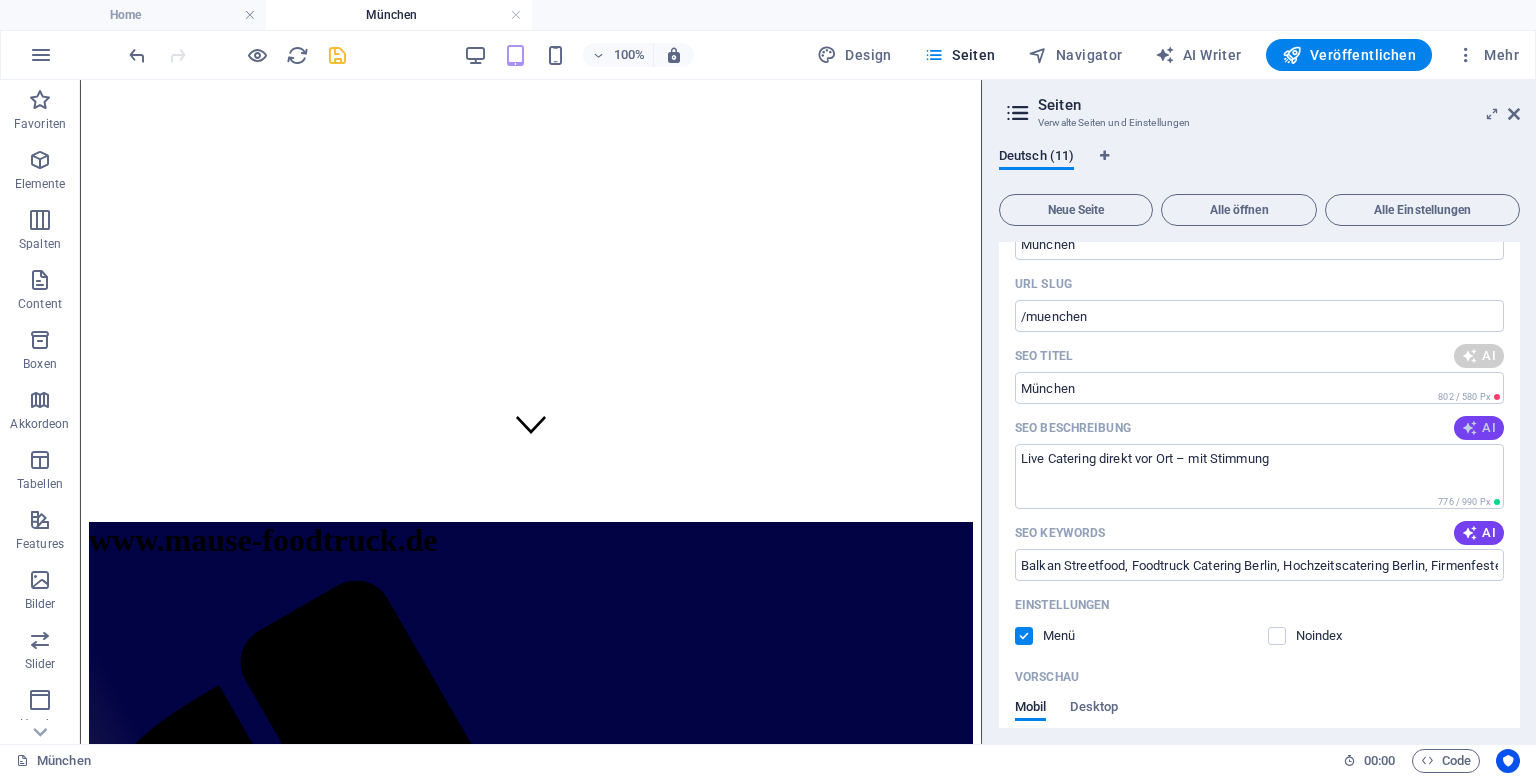 click at bounding box center (1470, 428) 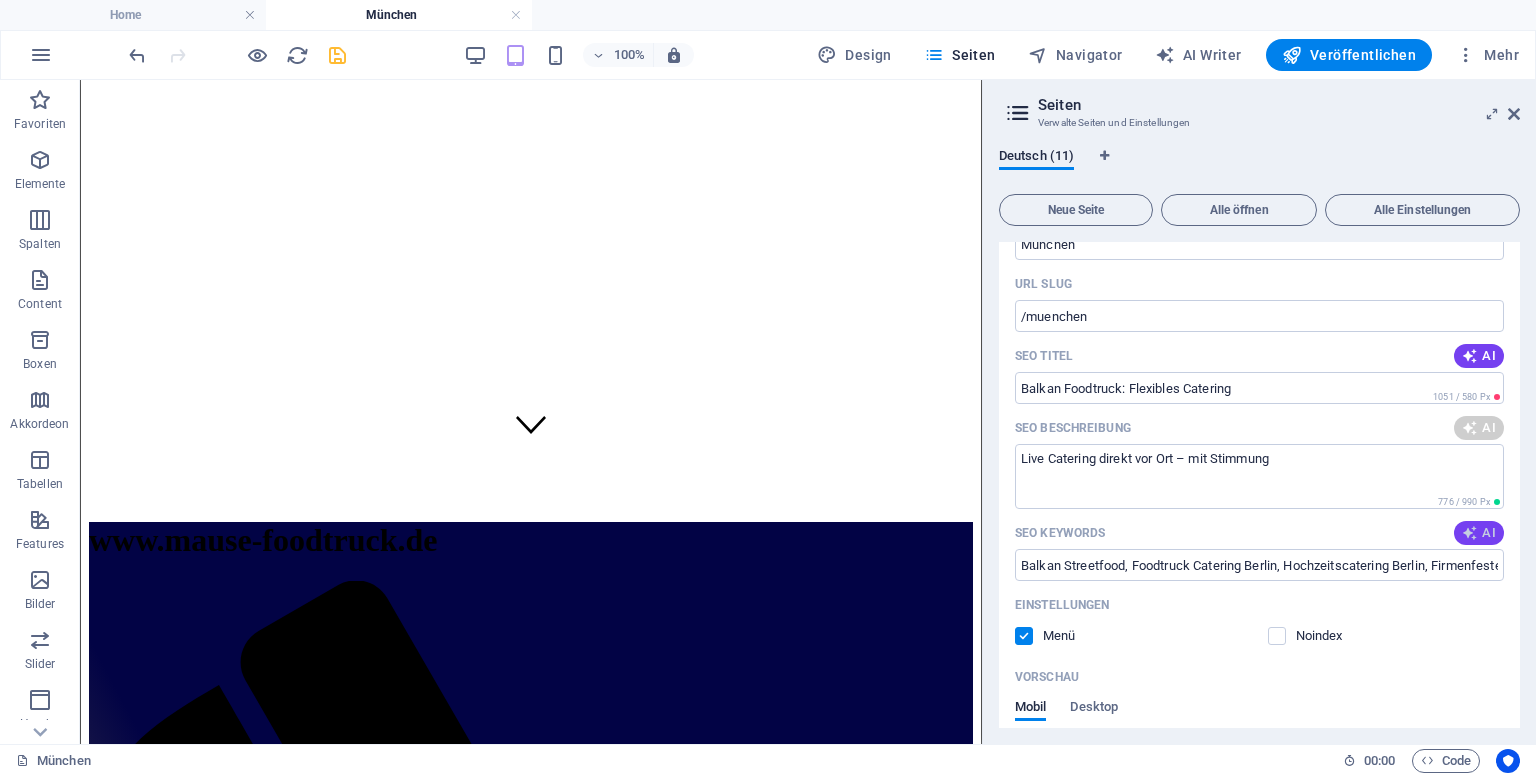 click at bounding box center [1470, 533] 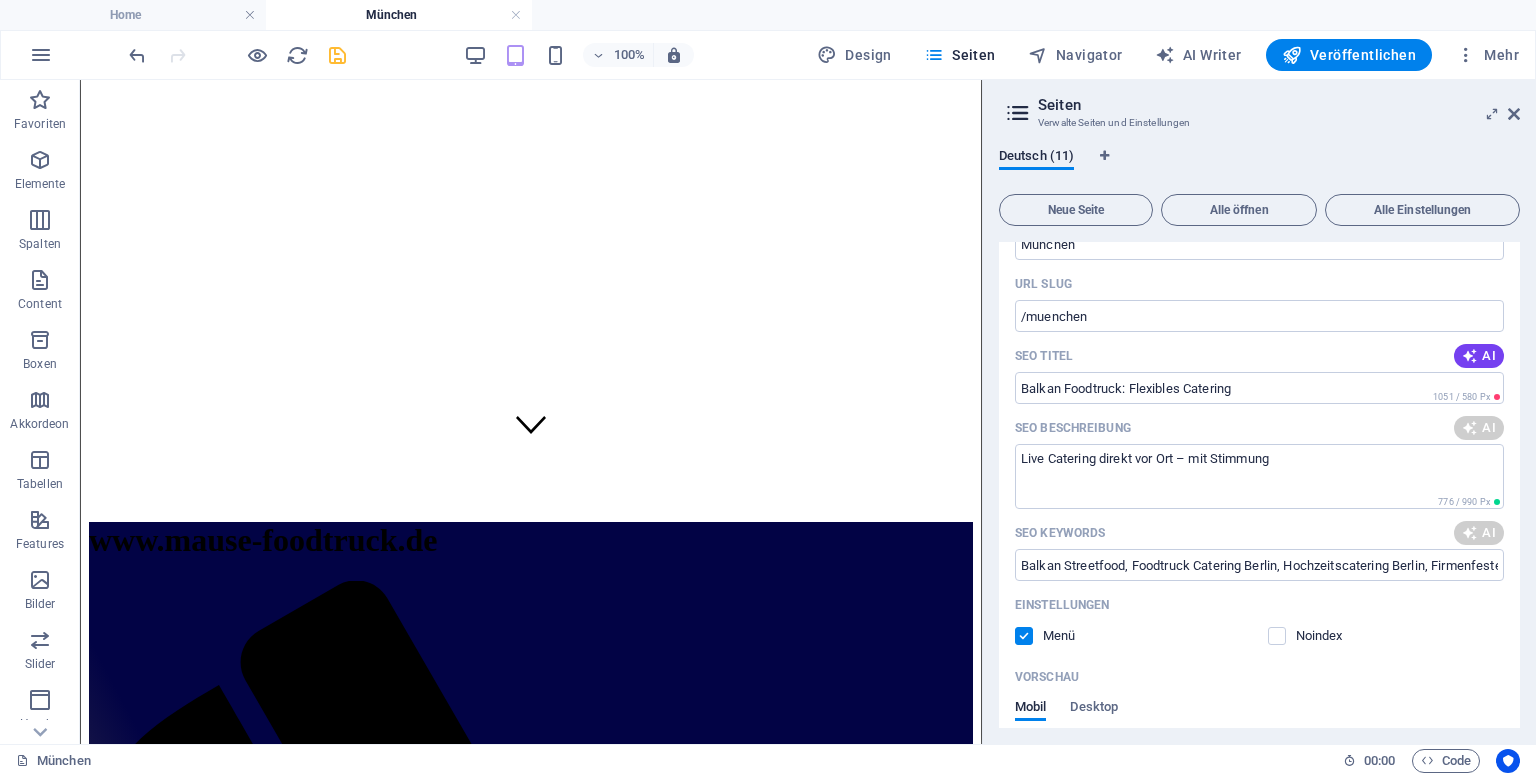 type on "Balkan Foodtruck: Flexibles Catering" 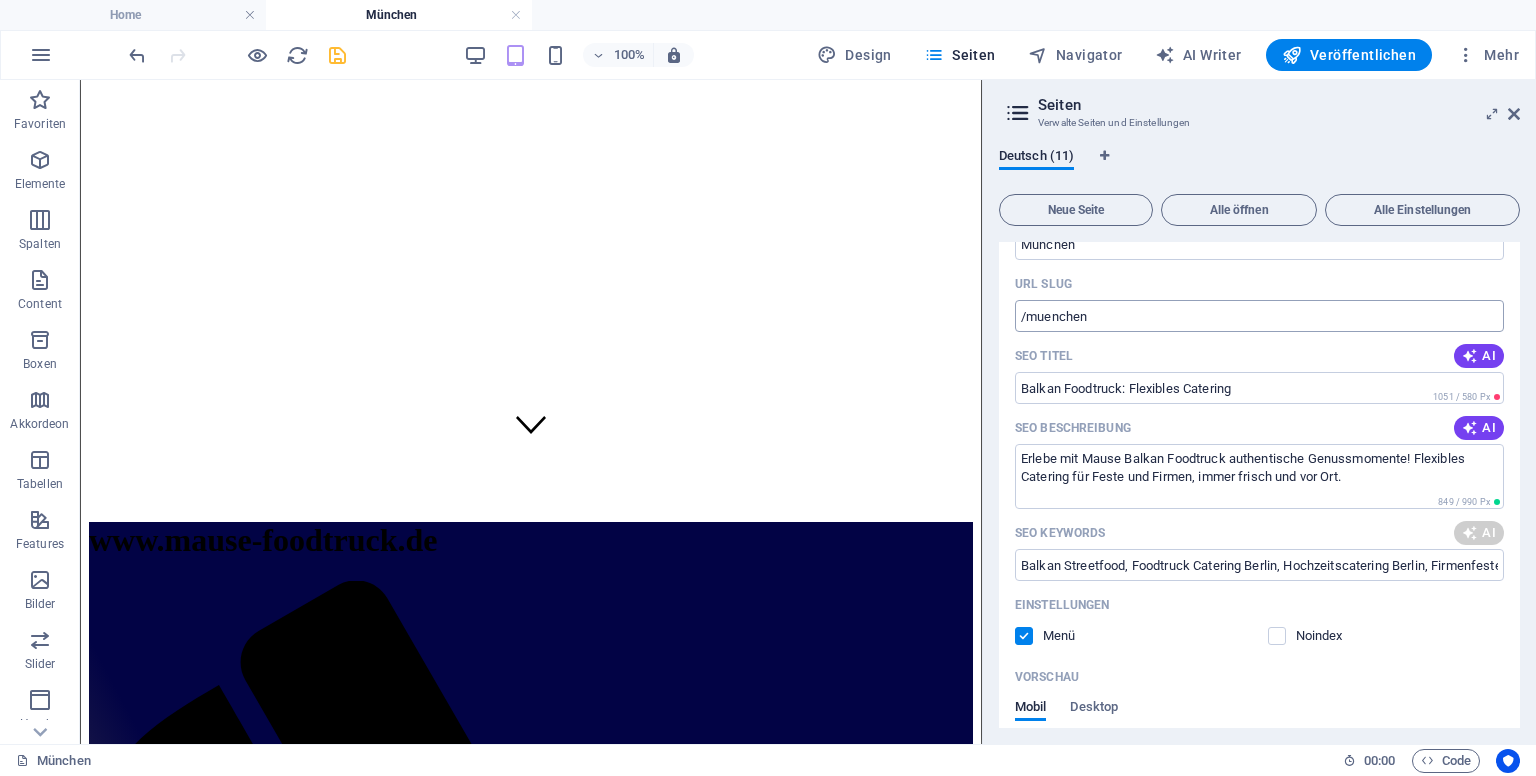 type on "Erlebe mit Mause Balkan Foodtruck authentische Genussmomente! Flexibles Catering für Feste und Firmen, immer frisch und vor Ort." 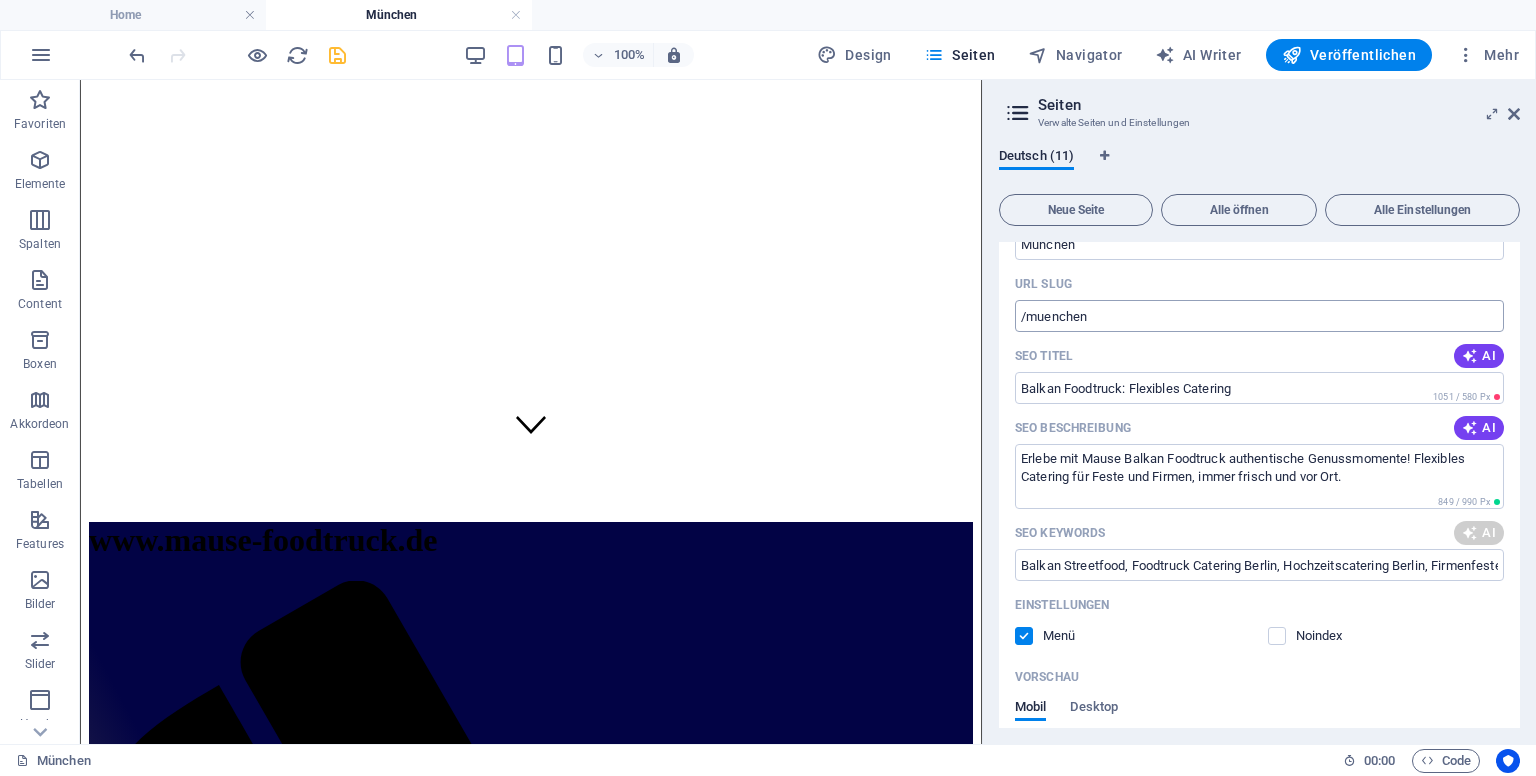 type on "Foodtruck Catering, Balkan Foodtruck, mobiles Catering, Firmenfeiern Catering, individuelle Menüs, Event Catering Deutschland" 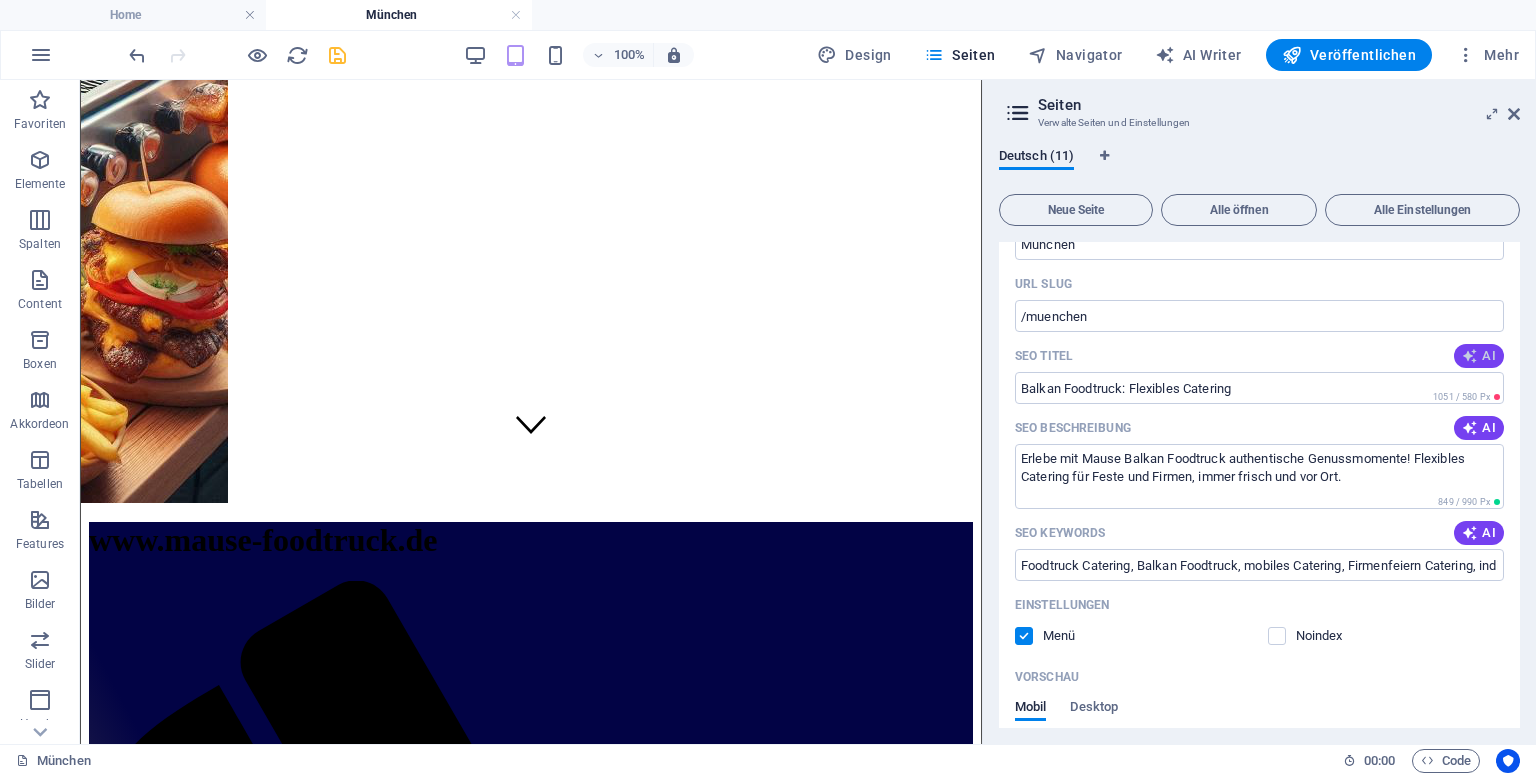 click at bounding box center (1470, 356) 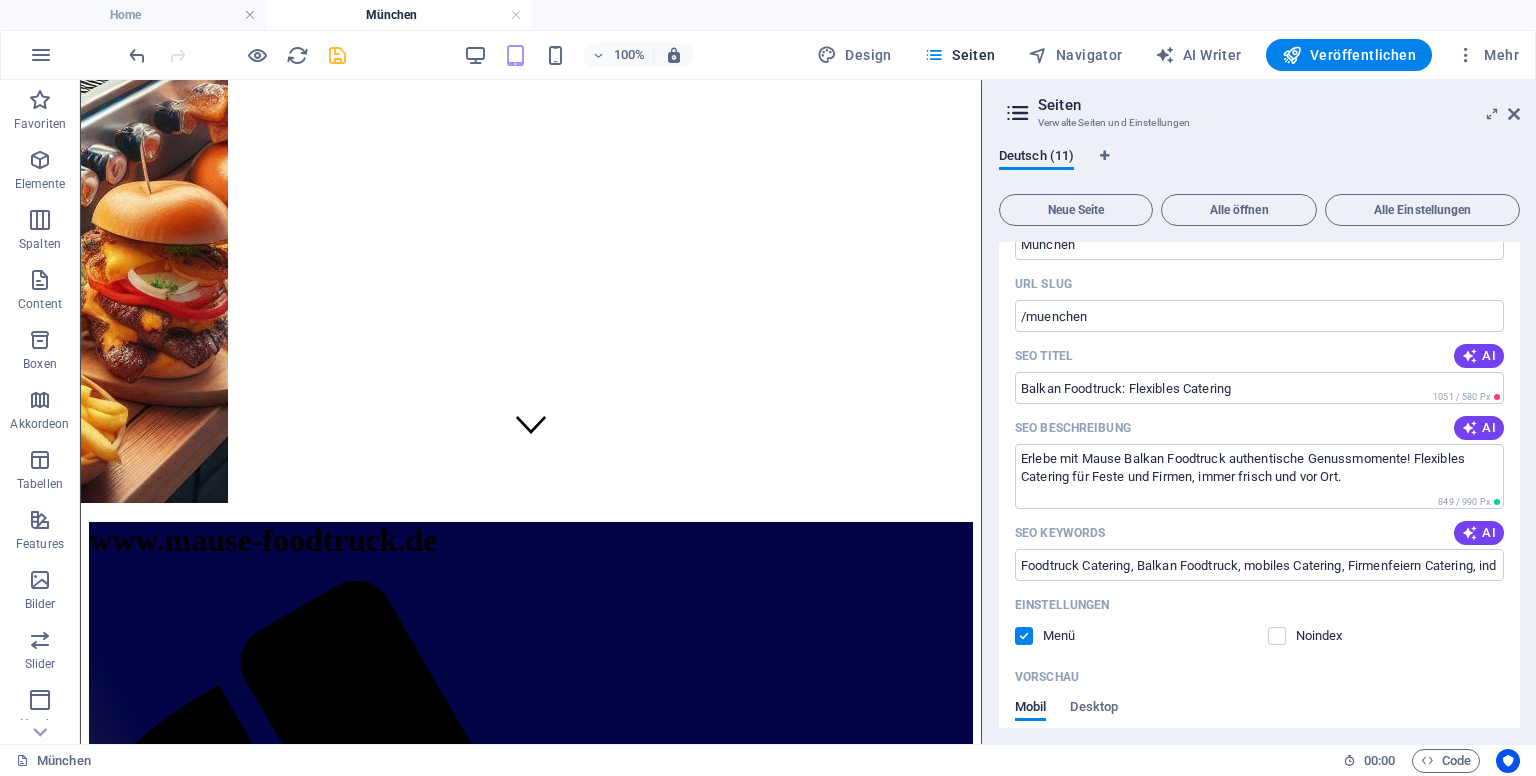click at bounding box center (337, 55) 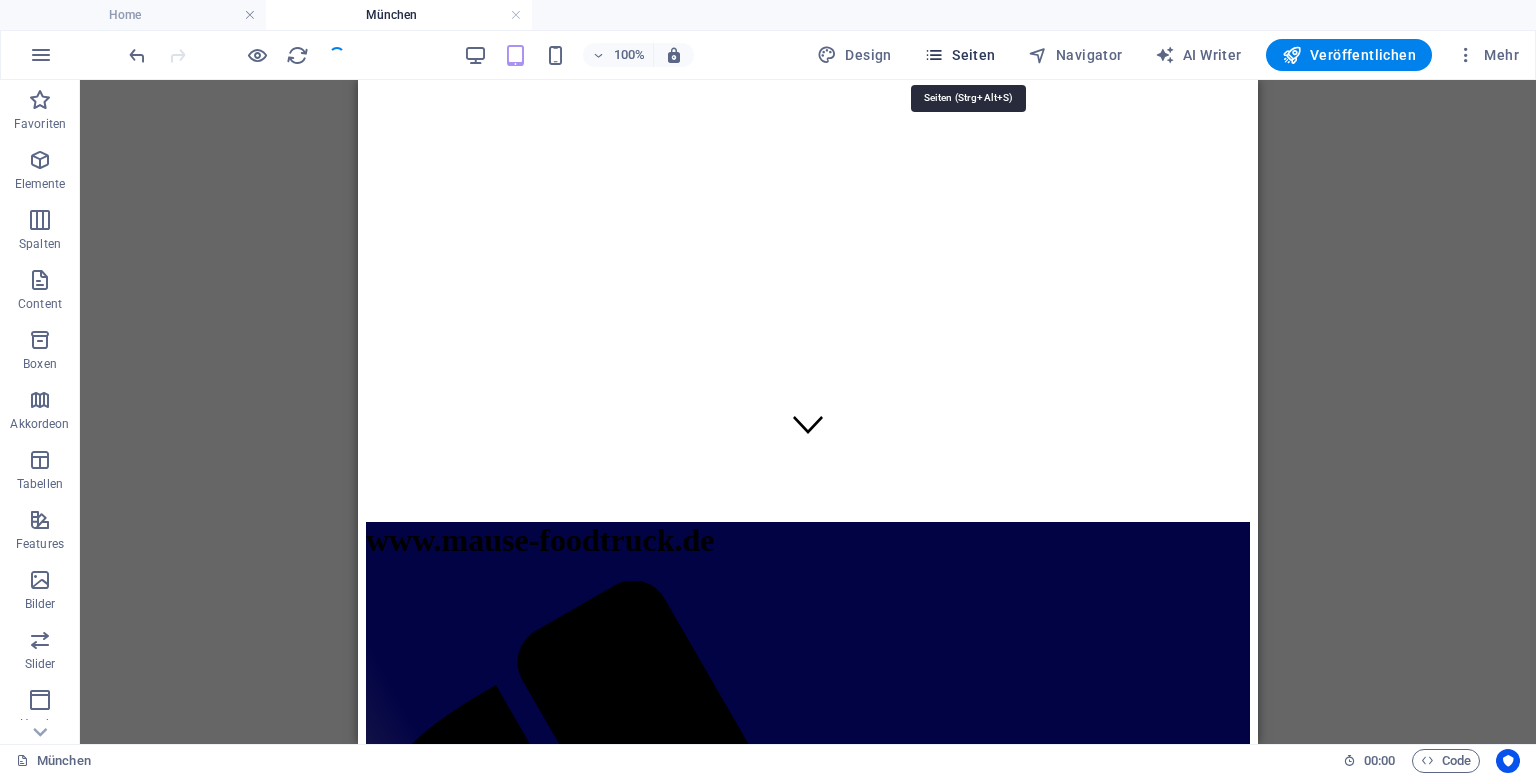 click on "Seiten" at bounding box center [960, 55] 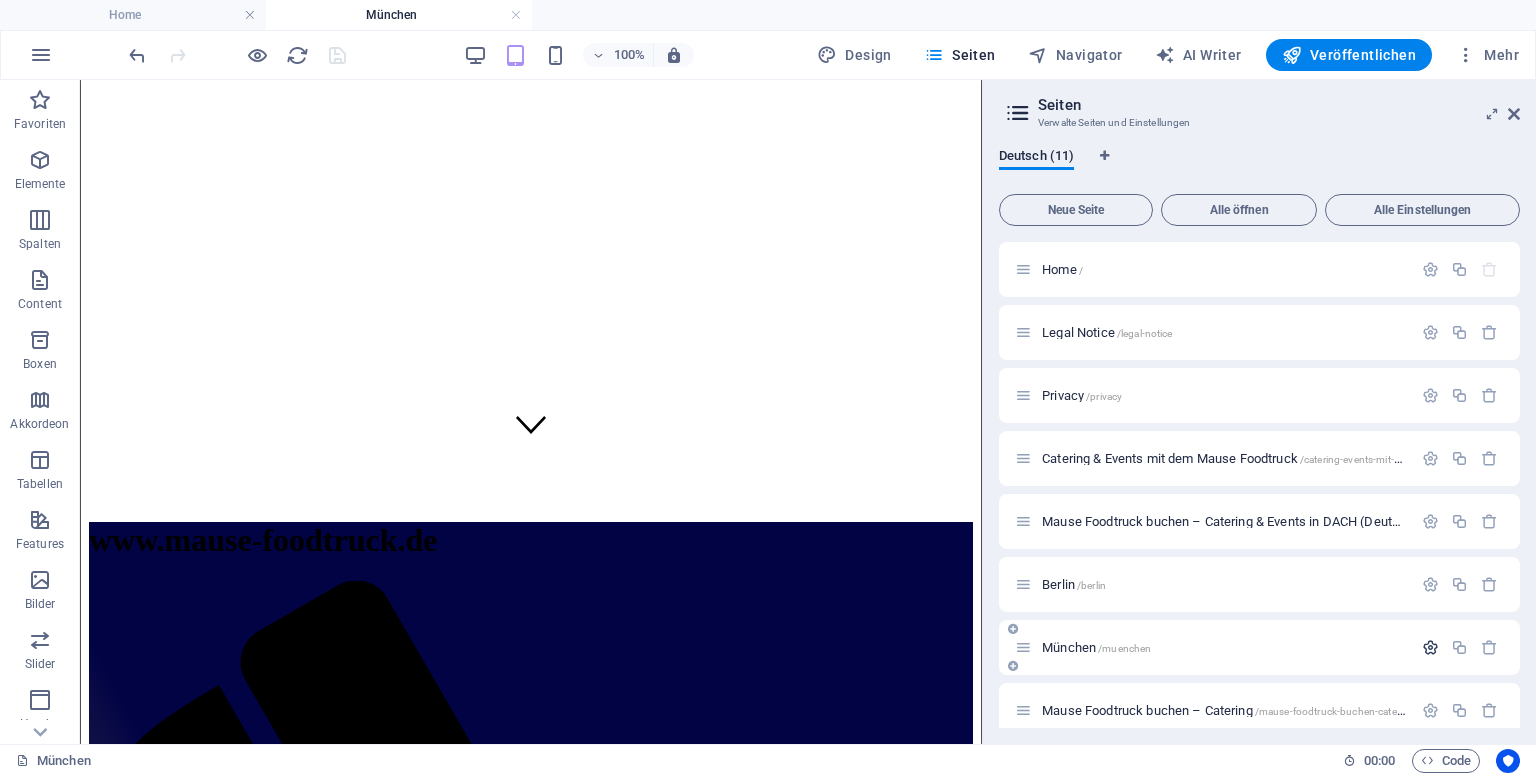 click at bounding box center [1430, 647] 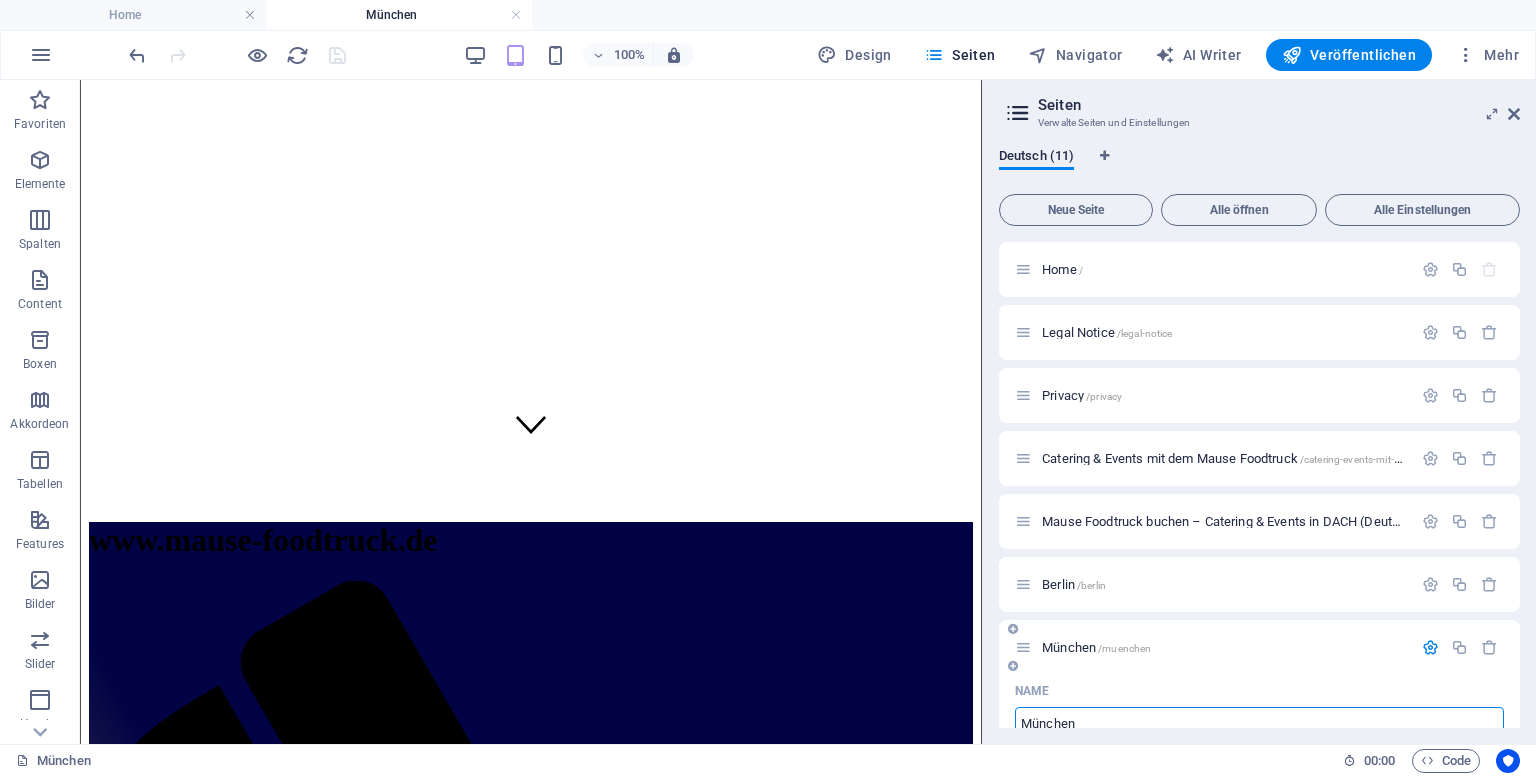 scroll, scrollTop: 11, scrollLeft: 0, axis: vertical 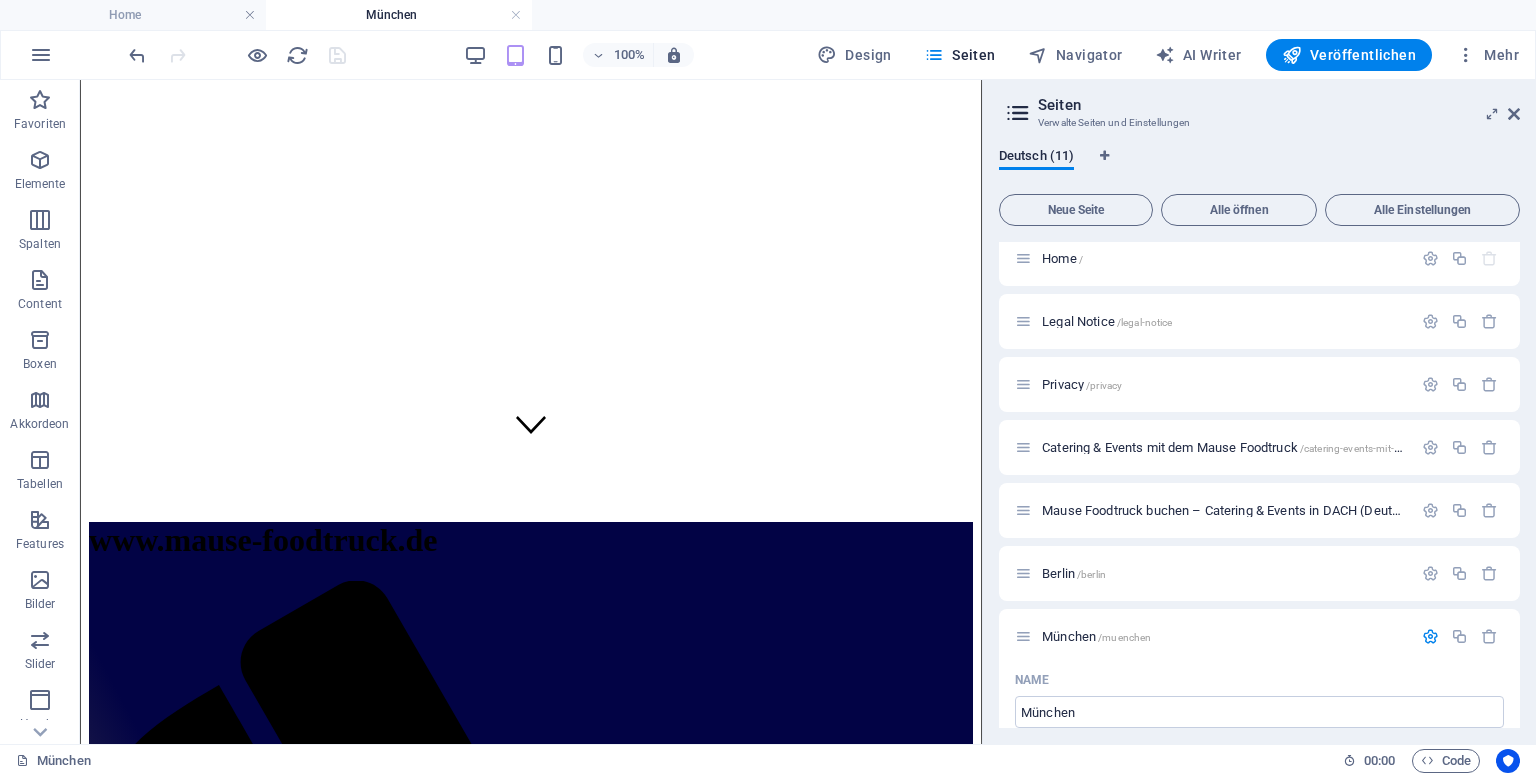 drag, startPoint x: 1520, startPoint y: 374, endPoint x: 1522, endPoint y: 411, distance: 37.054016 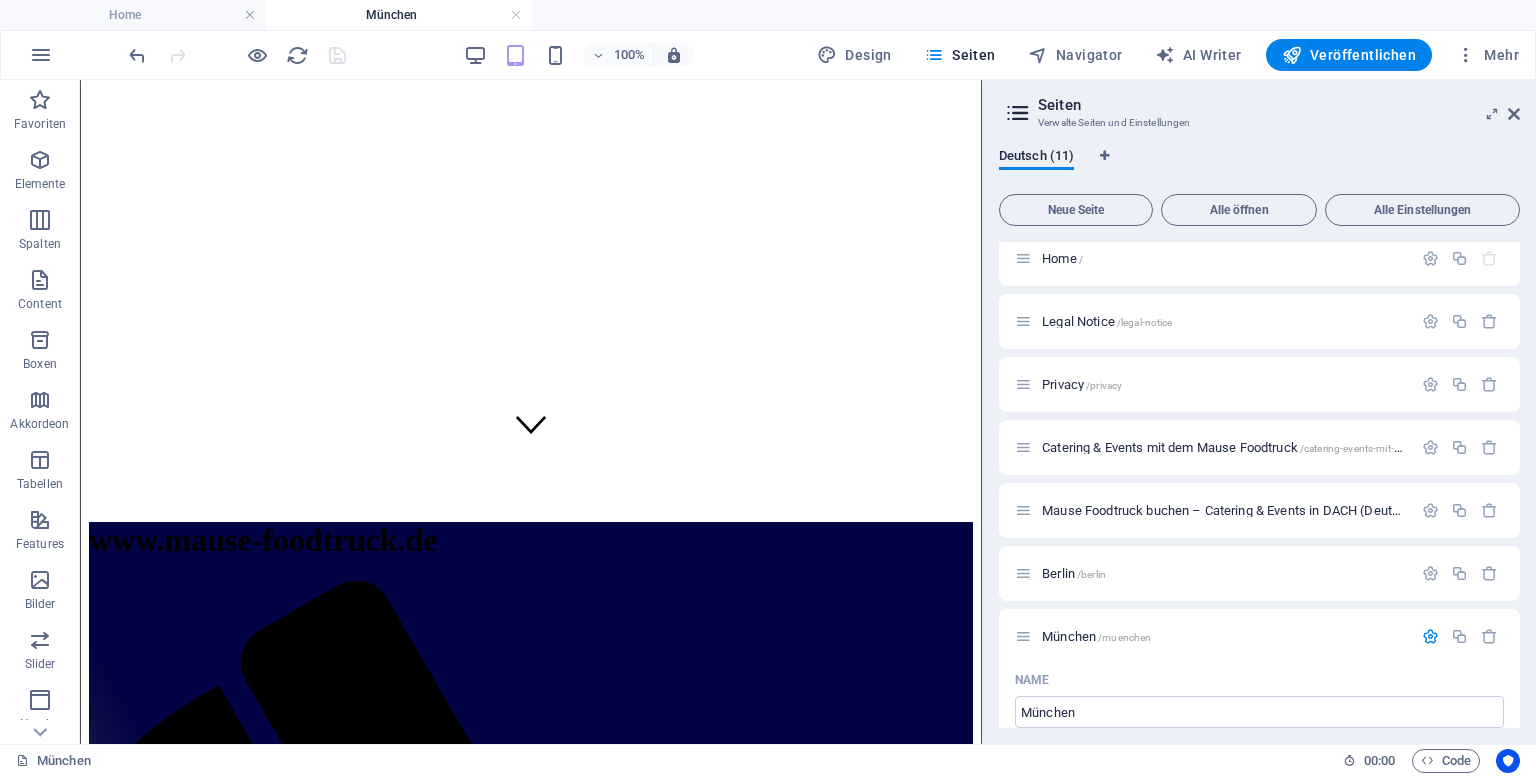 drag, startPoint x: 1520, startPoint y: 382, endPoint x: 1516, endPoint y: 401, distance: 19.416489 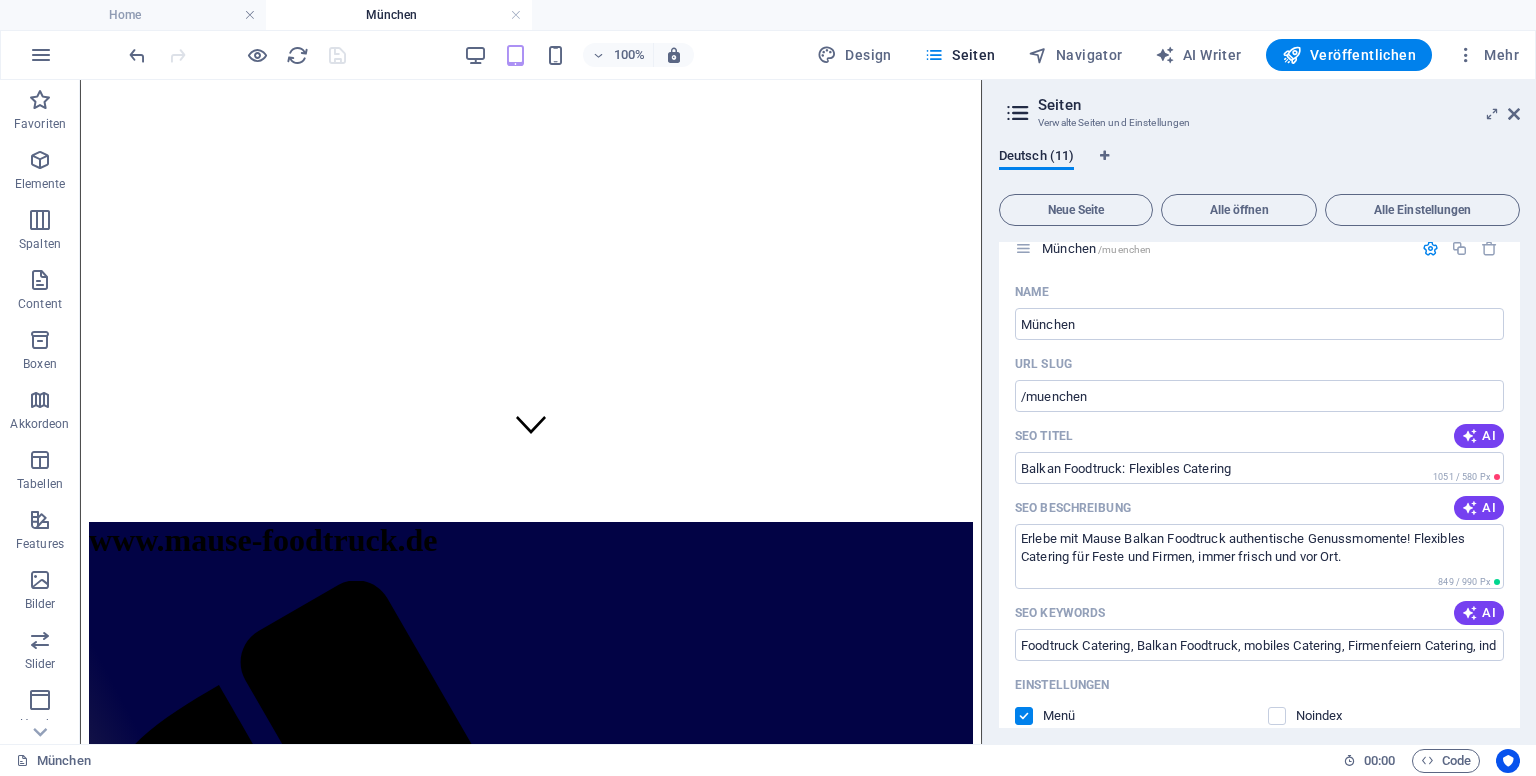 scroll, scrollTop: 312, scrollLeft: 0, axis: vertical 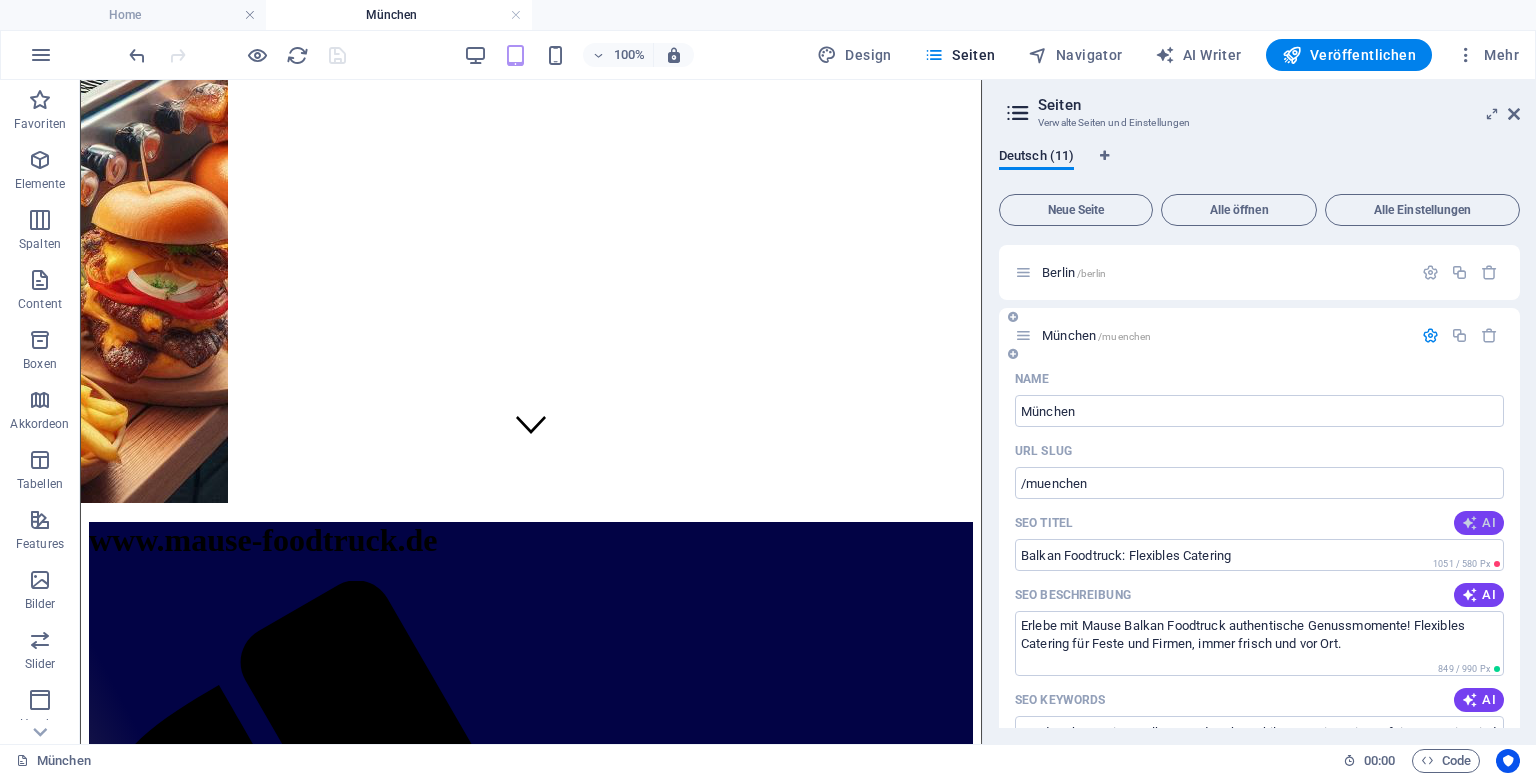 click at bounding box center [1470, 523] 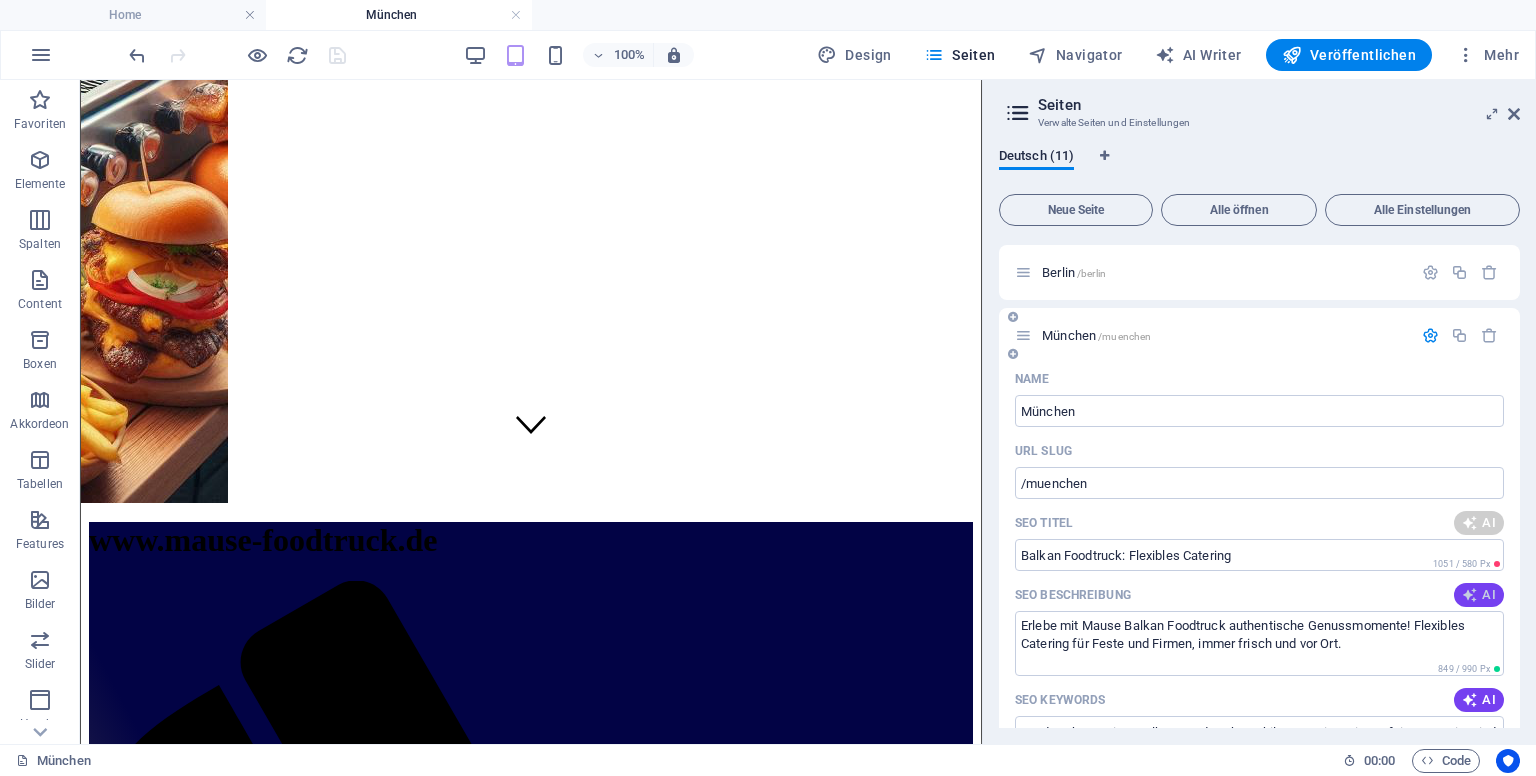 click on "AI" at bounding box center (1479, 595) 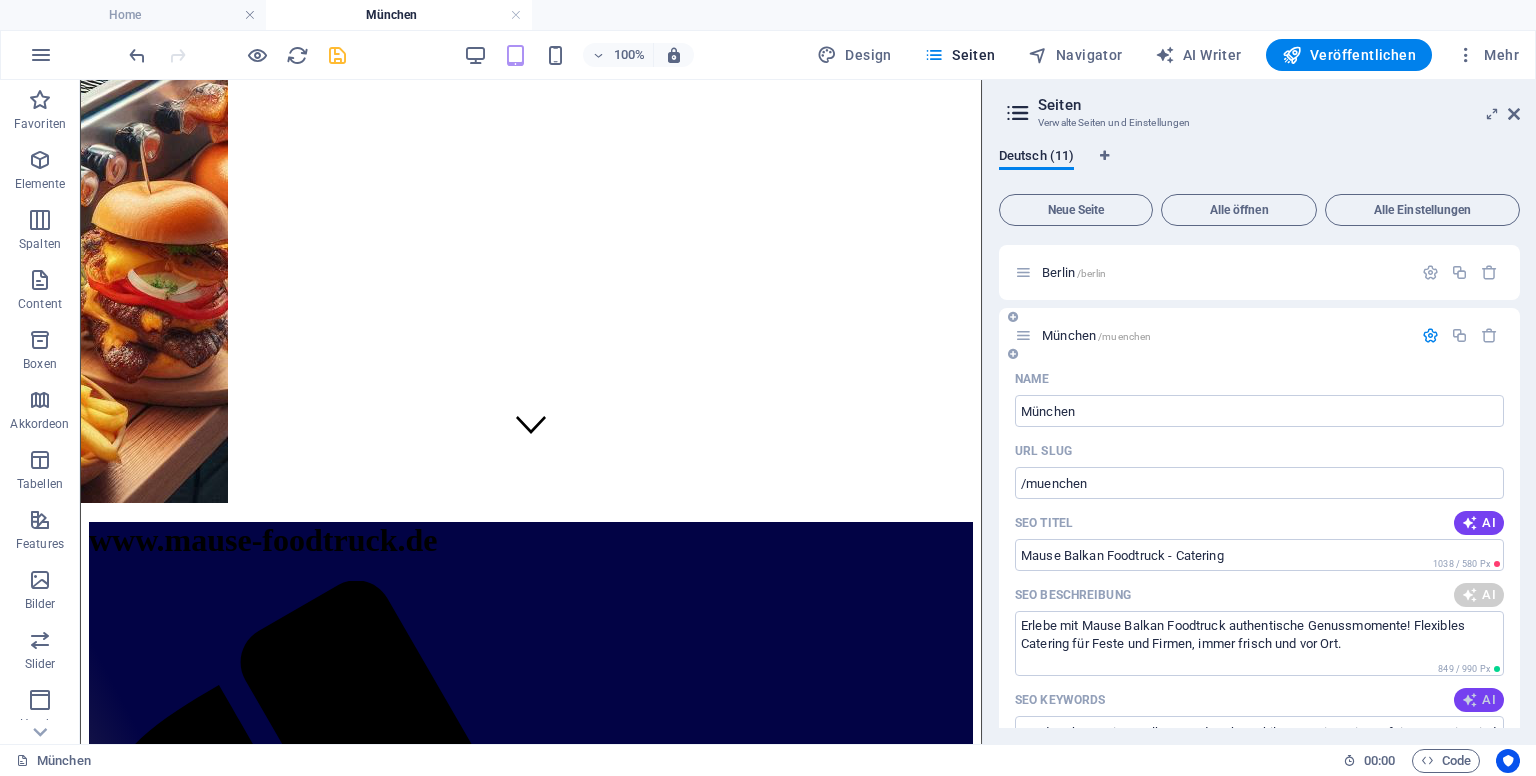 click on "AI" at bounding box center [1479, 700] 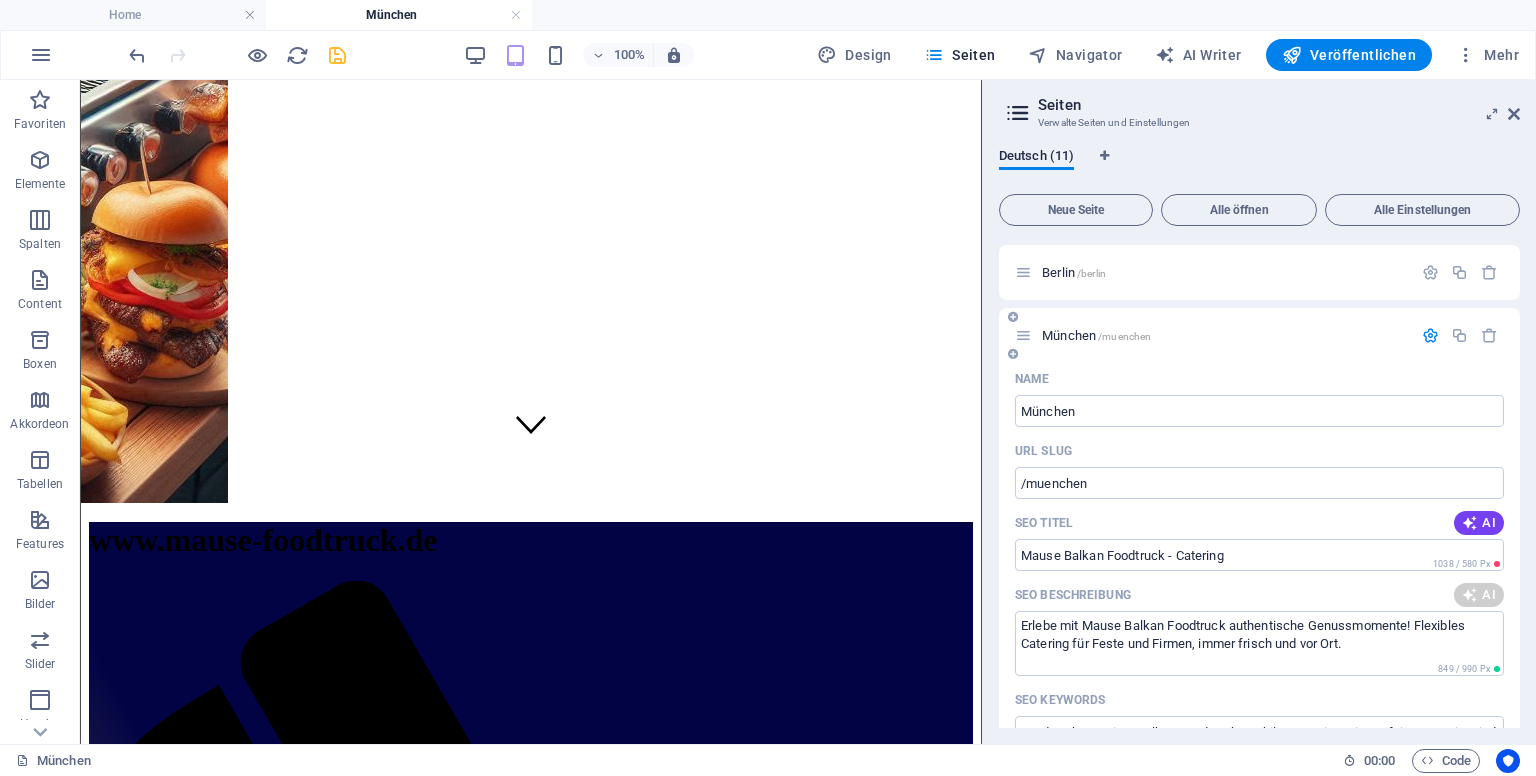 type on "Mause Balkan Foodtruck - Catering" 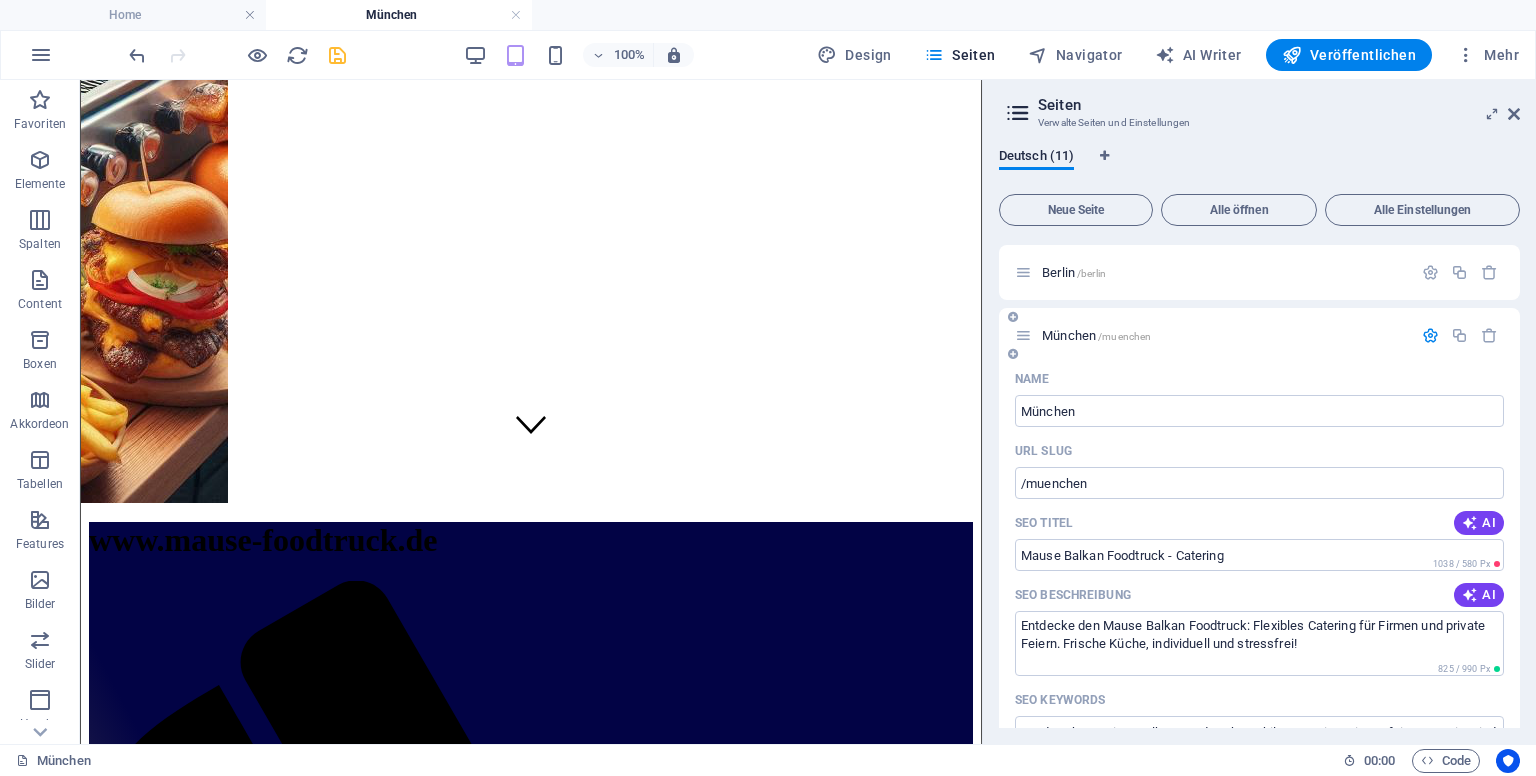 type on "Entdecke den Mause Balkan Foodtruck: Flexibles Catering für Firmen und private Feiern. Frische Küche, individuell und stressfrei!" 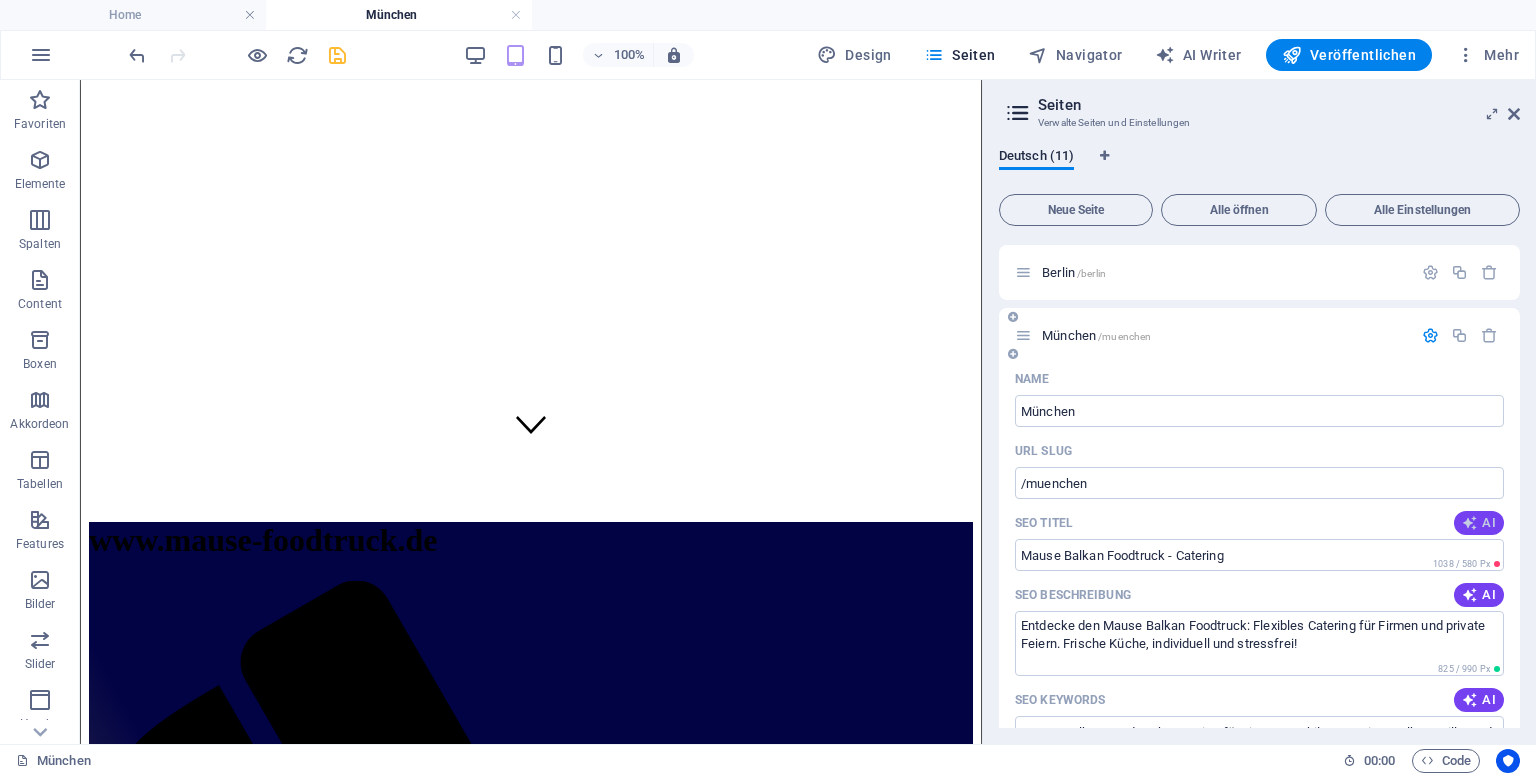 click at bounding box center (1470, 523) 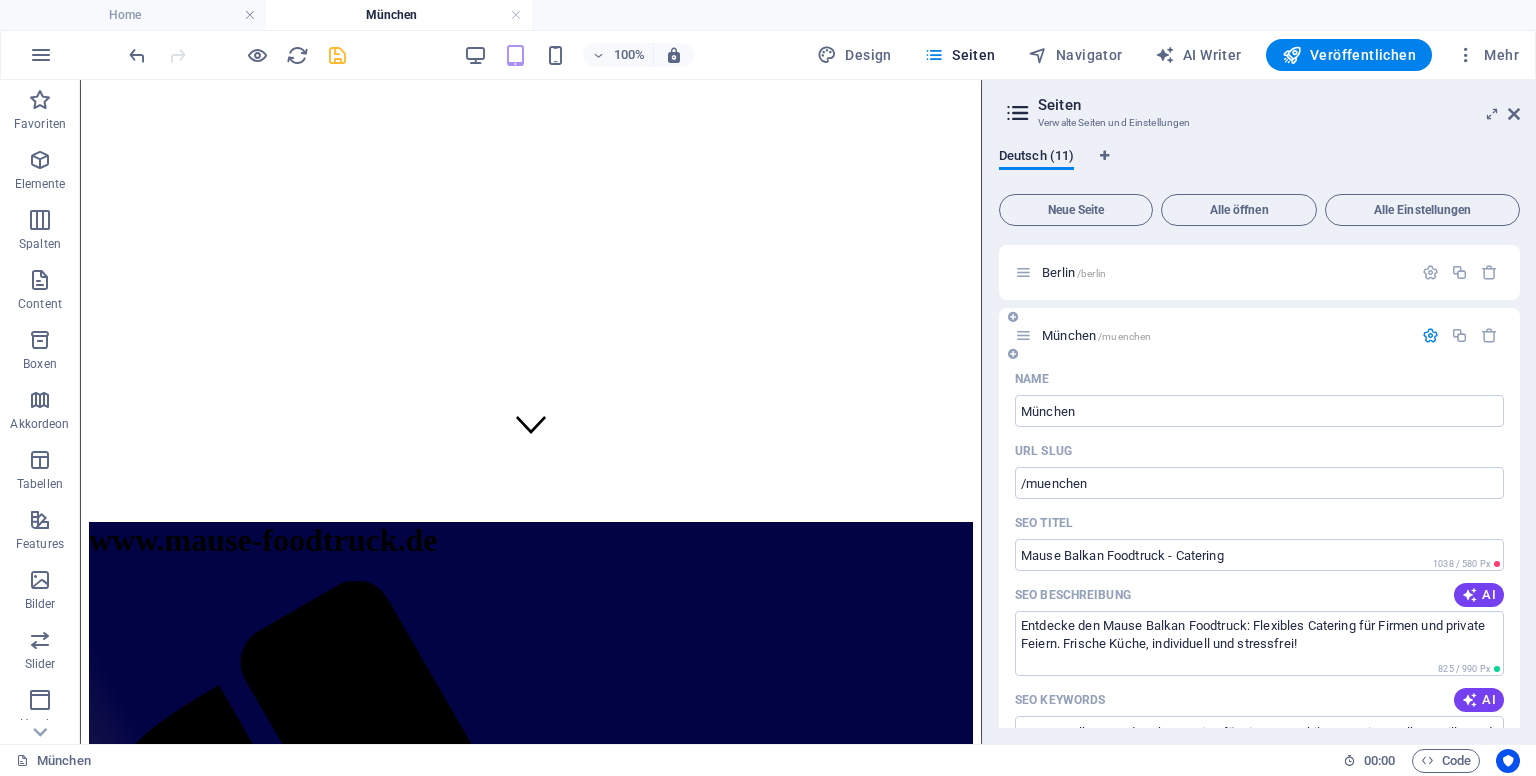 type on "Mobile Balkan-Küche für Events" 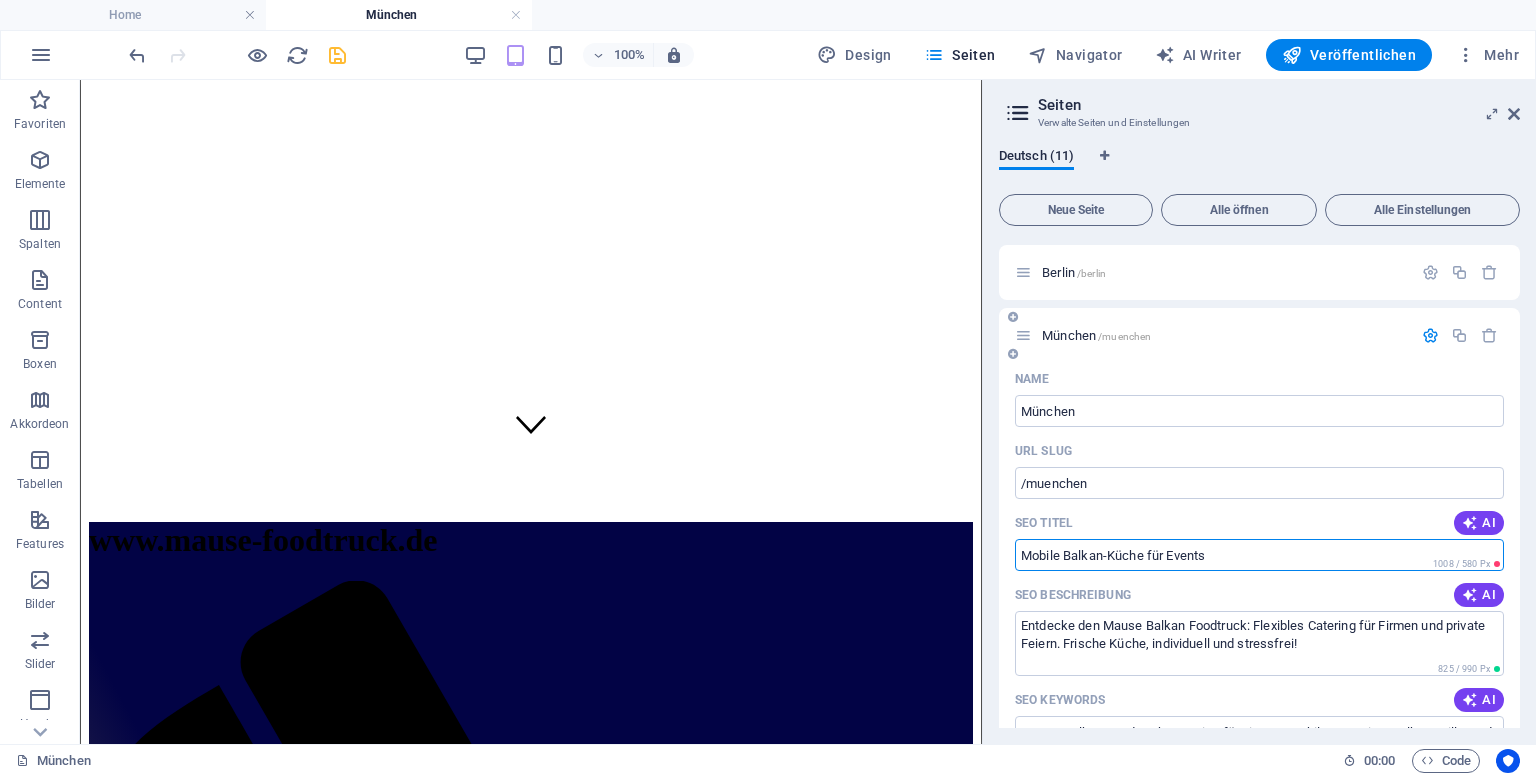 click on "Mobile Balkan-Küche für Events" at bounding box center [1259, 555] 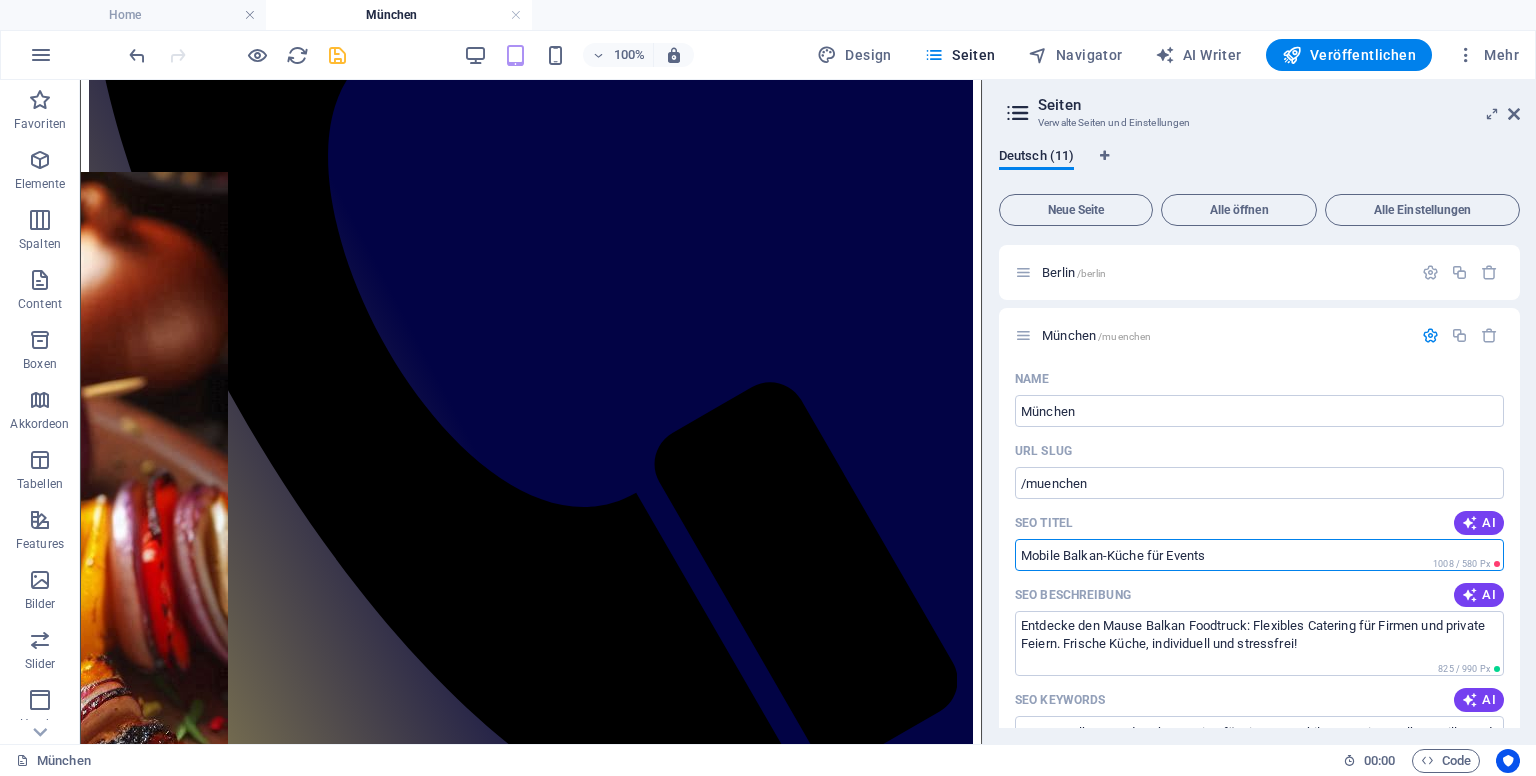 scroll, scrollTop: 1201, scrollLeft: 0, axis: vertical 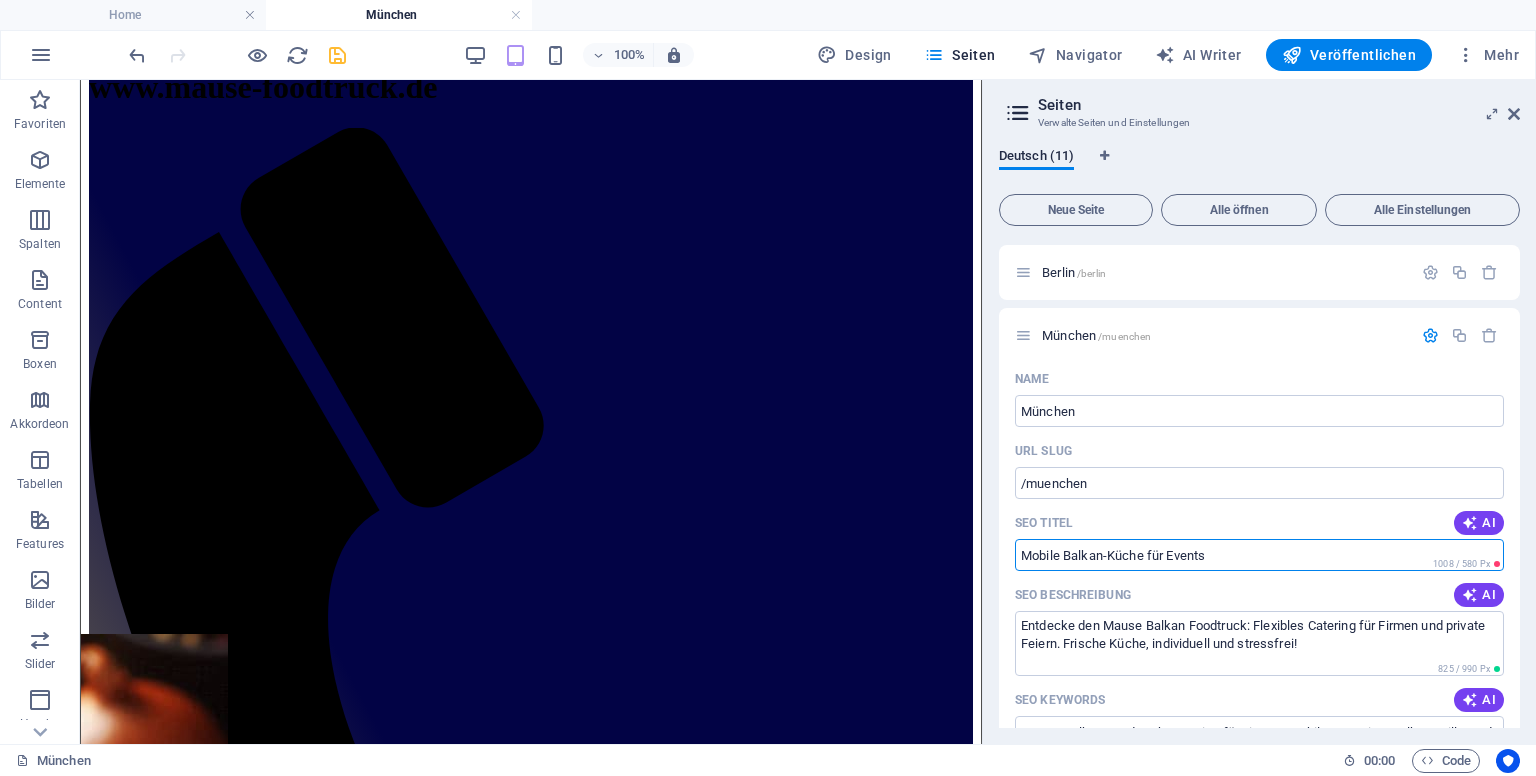 drag, startPoint x: 974, startPoint y: 199, endPoint x: 1094, endPoint y: 337, distance: 182.87701 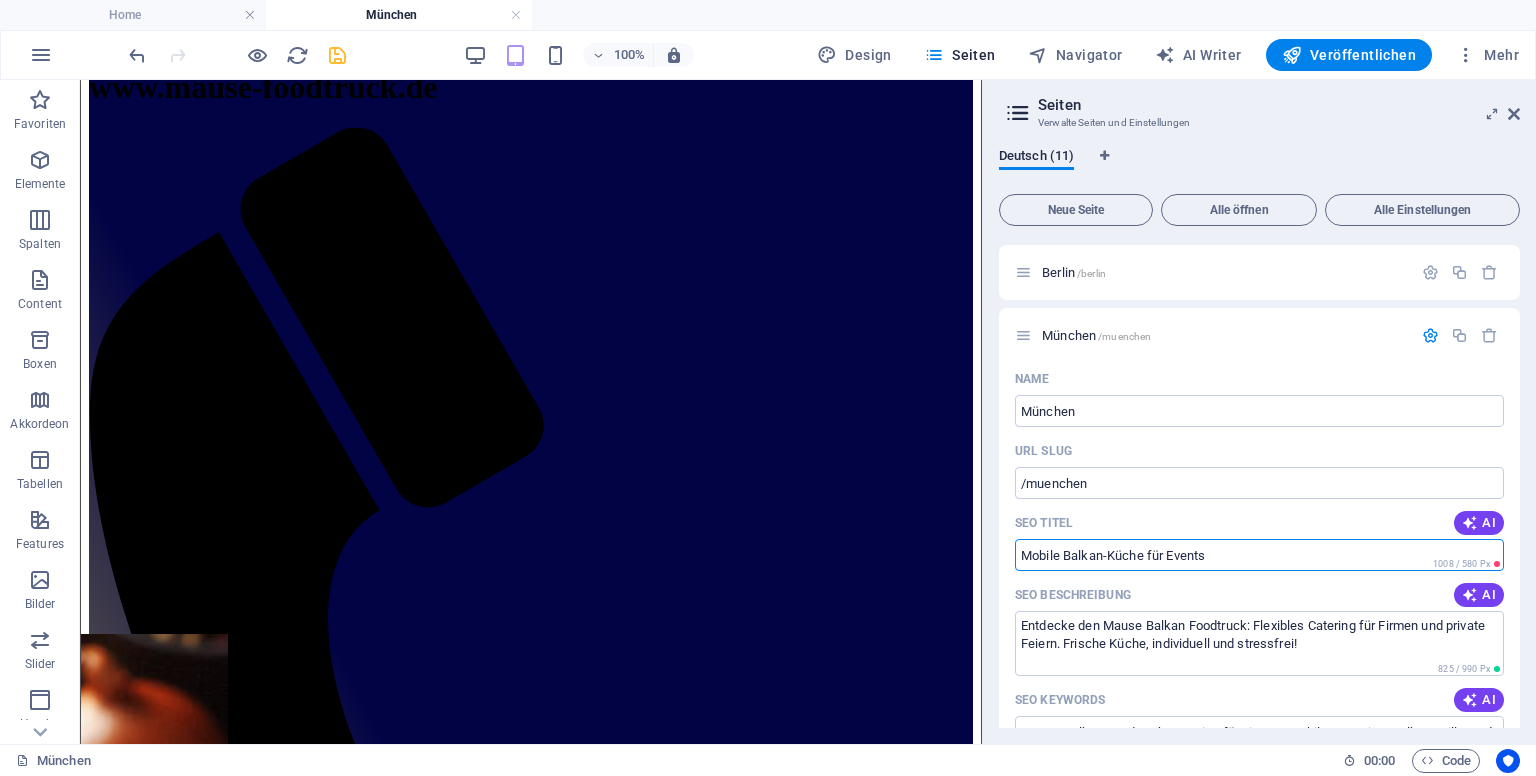scroll, scrollTop: 683, scrollLeft: 0, axis: vertical 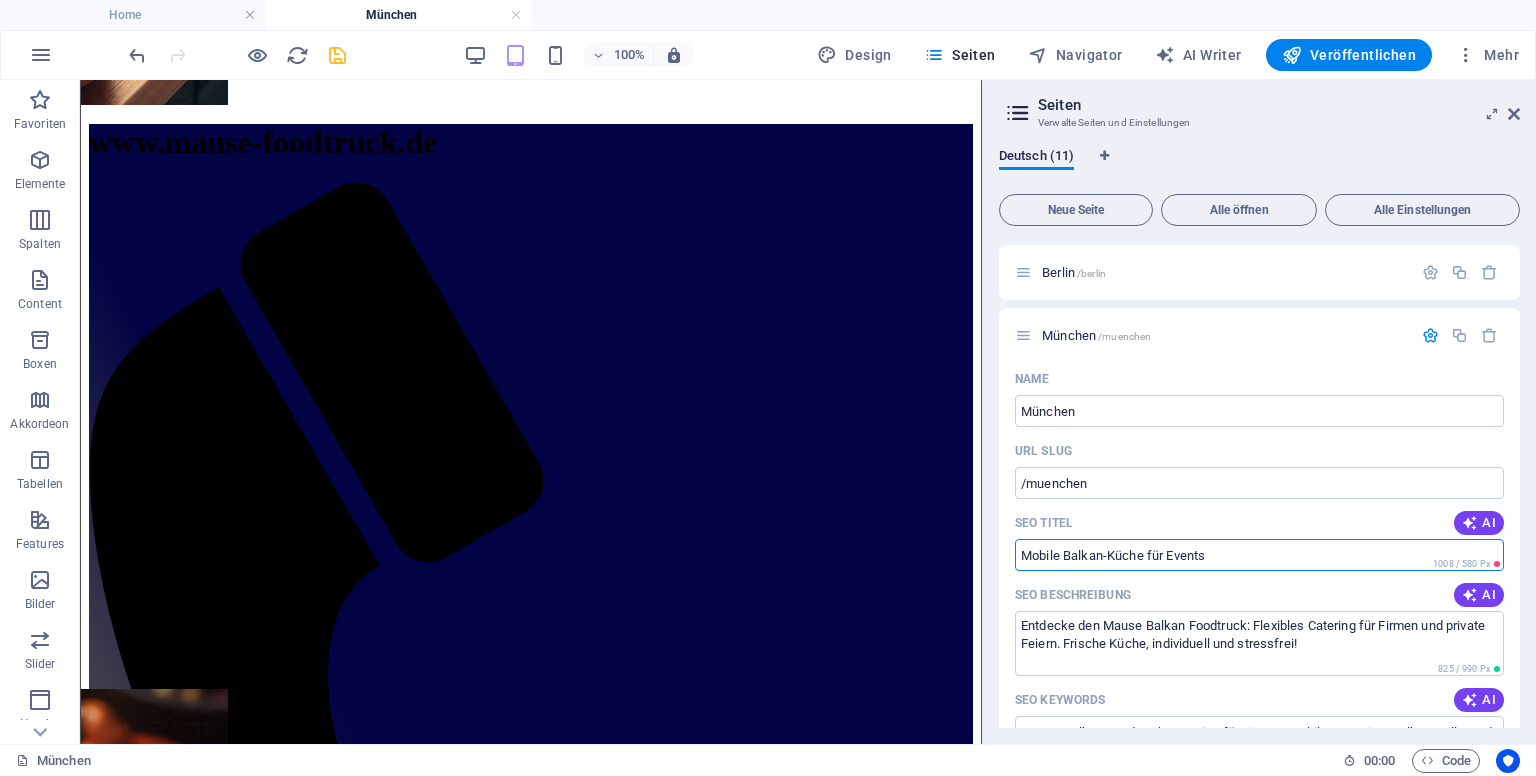click on "München" at bounding box center (399, 15) 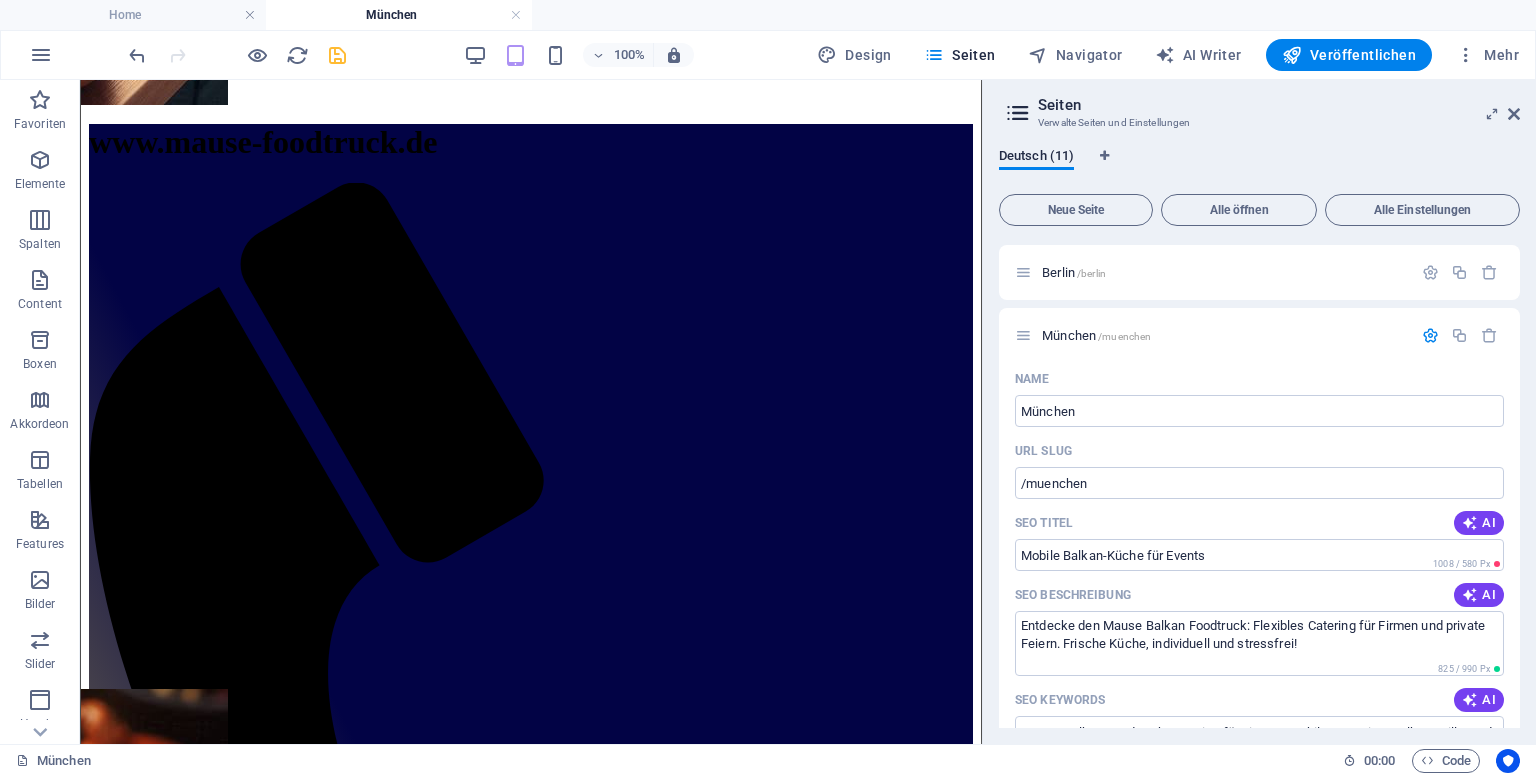 click on "München" at bounding box center (399, 15) 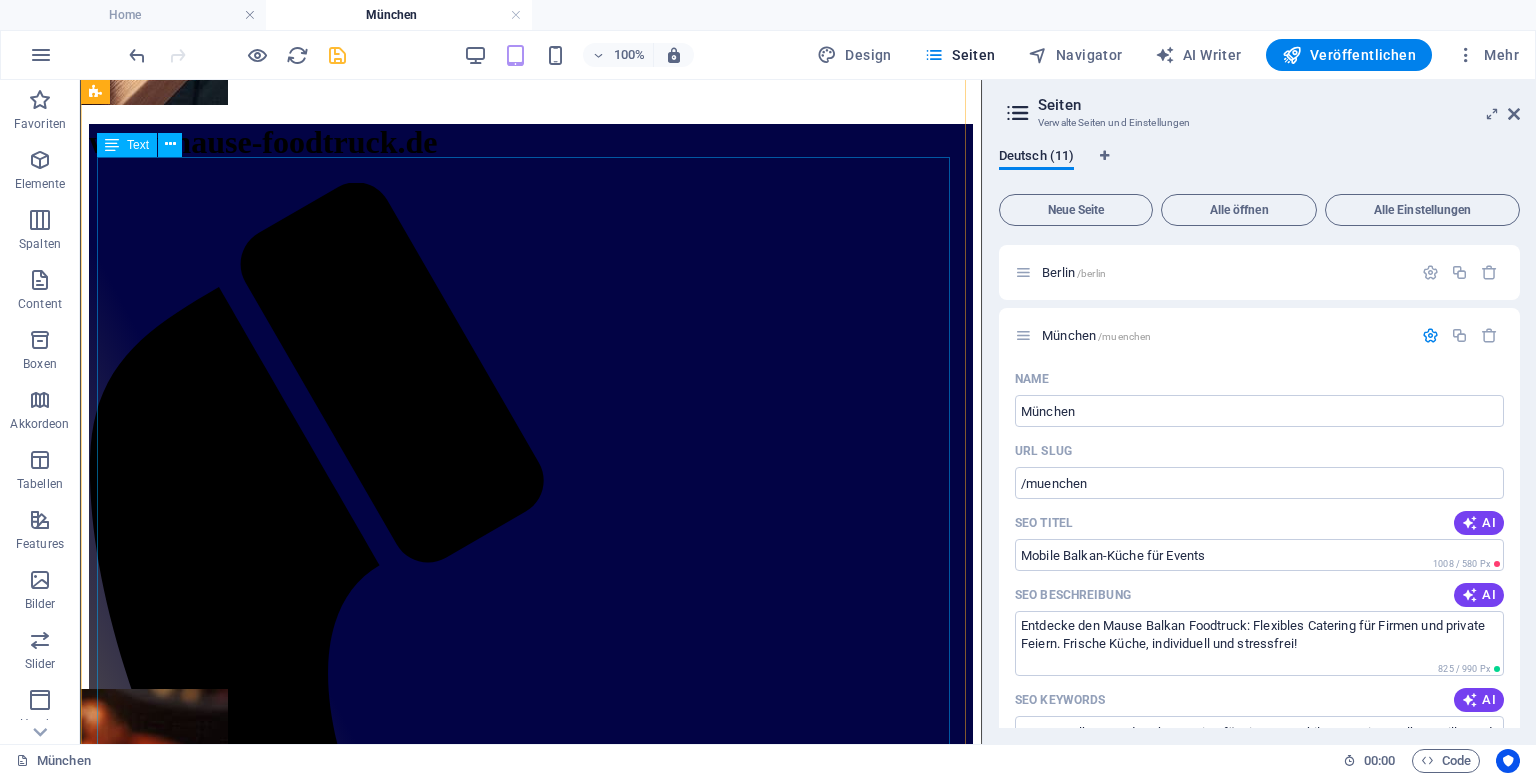 click on "Mause Balkan Foodtruck – Vorteile & Einsatzmöglichkeiten
Mause Balkan Foodtruck – Deine kulinarische Lösung
Für Geschäftskunden & private Feste – flexibel, frisch und immer vor Ort.
Vorteile für Geschäftskunden
Mobil & flexibel:  Der Truck fährt direkt auf Firmengelände, schafft Live-Cooking und sorgt für Aufmerksamkeit.
Effizienter Service:  Alles läuft schnell und zuverlässig – ideal für Mittagspausen, Messen oder Team-Events.
Viele Menüoptionen:  Klassischer Balkan-Grill, Comfort Food, vegane Alternativen und saisonale Beilagen.
Günstiger als Buffet:  Lieferung, Ausgabe und professionelles Personal zu kalkulierbaren Preisen.
Individuelles Branding:  Dein Logo, dein Look – das Catering wird zum Teil deiner Unternehmenskommunikation.
Vorteile für private Feste & Feiern
Erlebnis statt Standard:  Geburtstagsfeiern, Hochzeiten, Schulfeste oder Gemeindefeste bekommen echtes Balkan-Flair.
Stressfrei & unkompliziert:" at bounding box center [531, 2005] 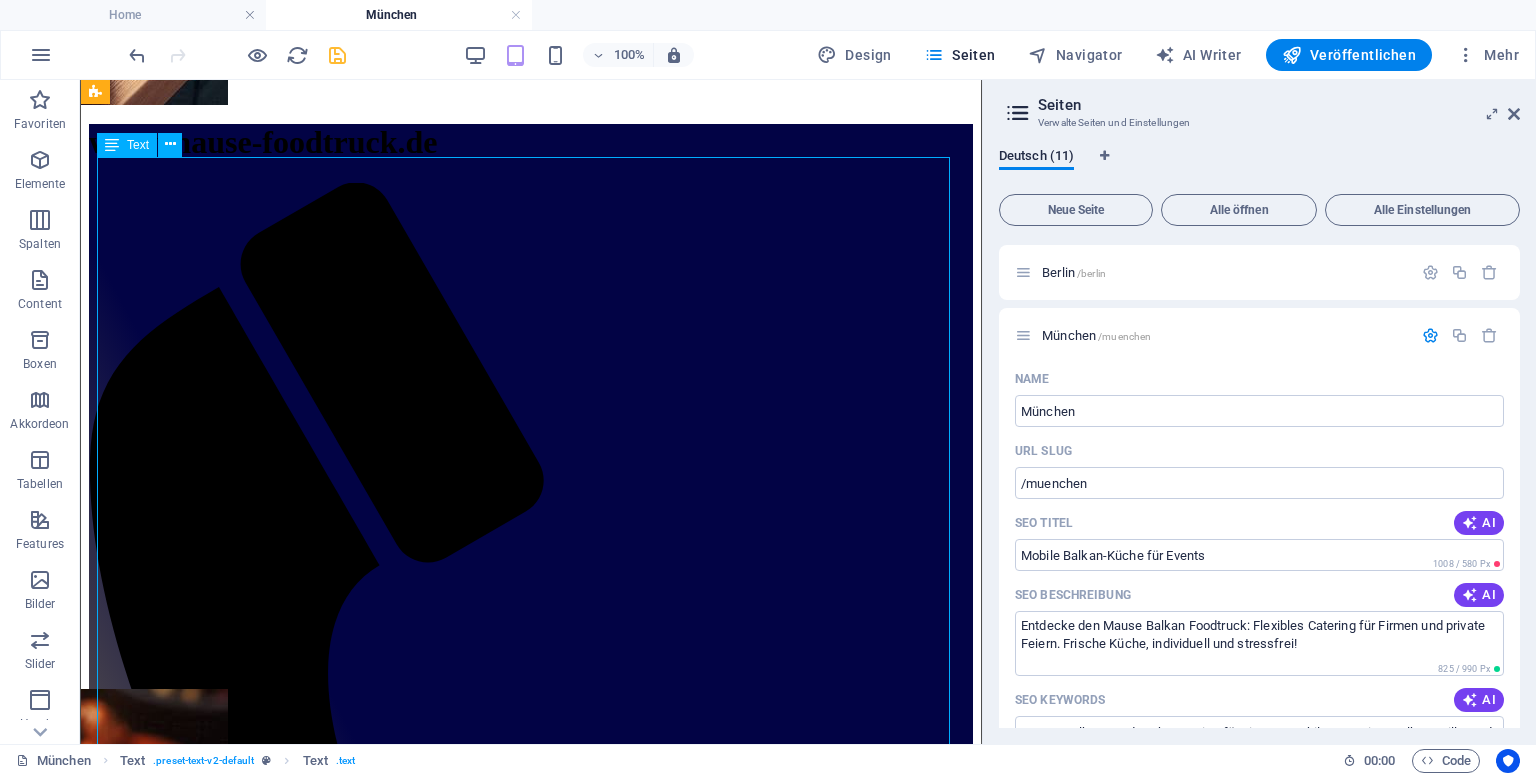 click on "Mause Balkan Foodtruck – Vorteile & Einsatzmöglichkeiten
Mause Balkan Foodtruck – Deine kulinarische Lösung
Für Geschäftskunden & private Feste – flexibel, frisch und immer vor Ort.
Vorteile für Geschäftskunden
Mobil & flexibel:  Der Truck fährt direkt auf Firmengelände, schafft Live-Cooking und sorgt für Aufmerksamkeit.
Effizienter Service:  Alles läuft schnell und zuverlässig – ideal für Mittagspausen, Messen oder Team-Events.
Viele Menüoptionen:  Klassischer Balkan-Grill, Comfort Food, vegane Alternativen und saisonale Beilagen.
Günstiger als Buffet:  Lieferung, Ausgabe und professionelles Personal zu kalkulierbaren Preisen.
Individuelles Branding:  Dein Logo, dein Look – das Catering wird zum Teil deiner Unternehmenskommunikation.
Vorteile für private Feste & Feiern
Erlebnis statt Standard:  Geburtstagsfeiern, Hochzeiten, Schulfeste oder Gemeindefeste bekommen echtes Balkan-Flair.
Stressfrei & unkompliziert:" at bounding box center [531, 2005] 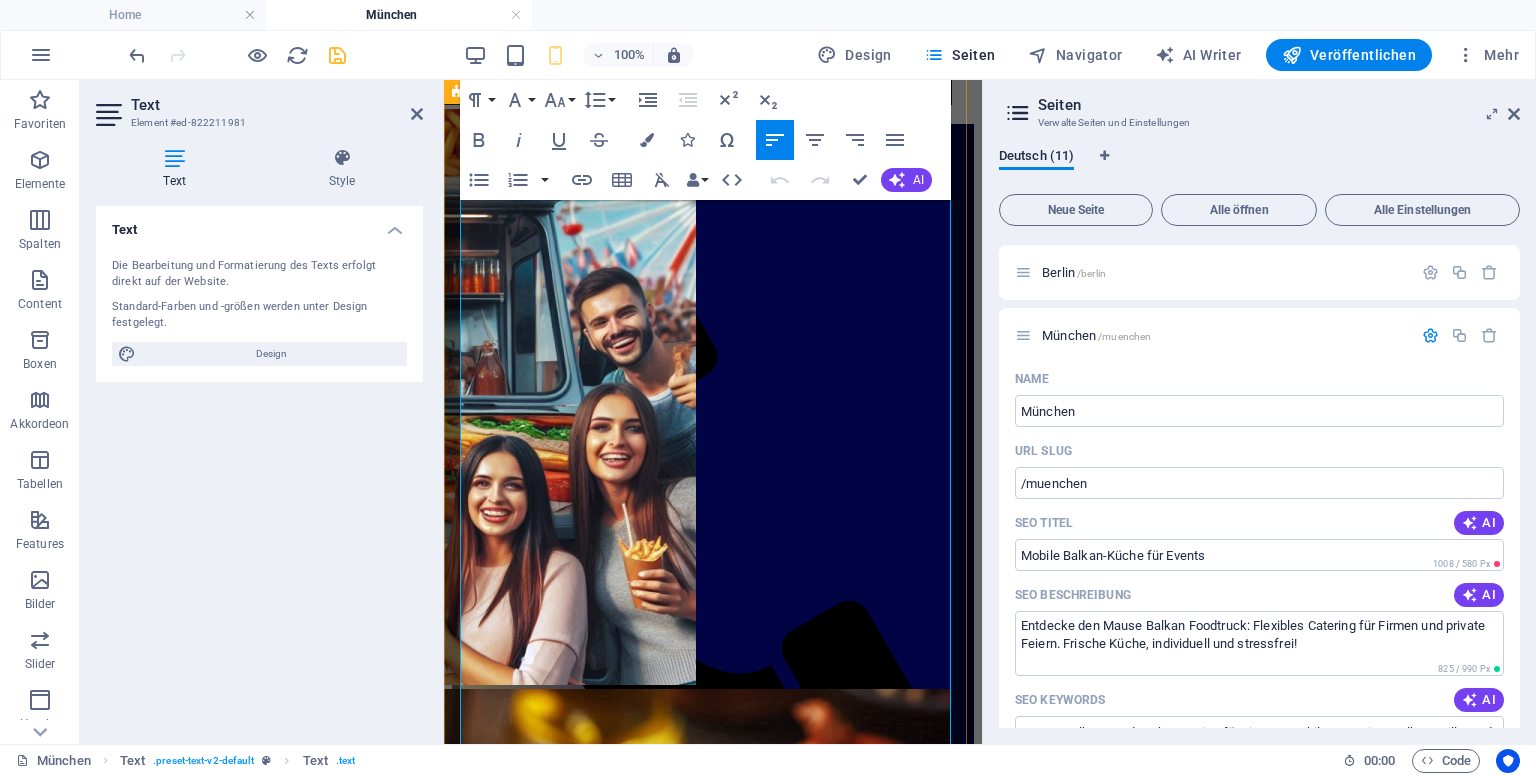 click on "Für Geschäftskunden & private Feste – flexibel, frisch und immer vor Ort." at bounding box center [713, 1147] 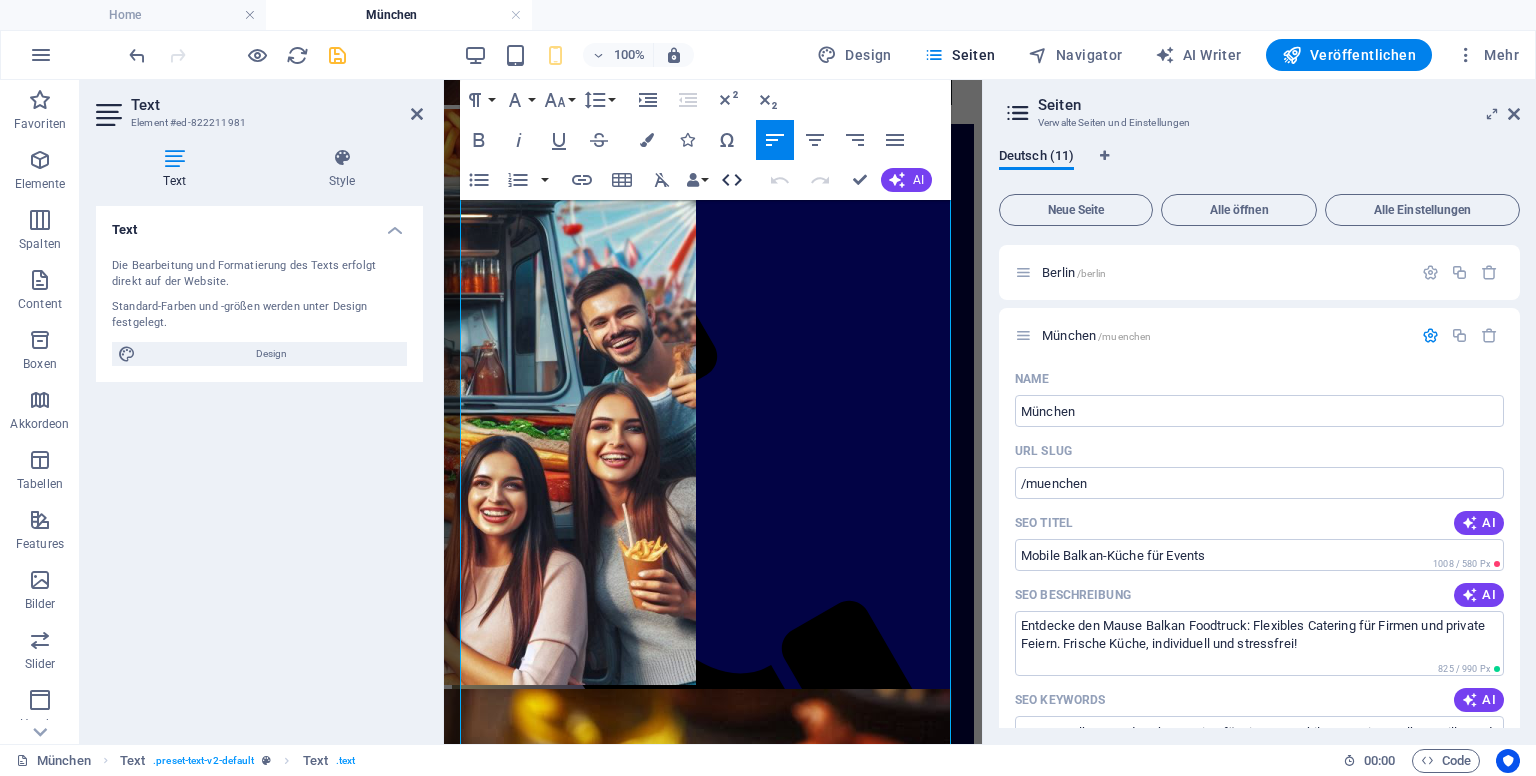 click 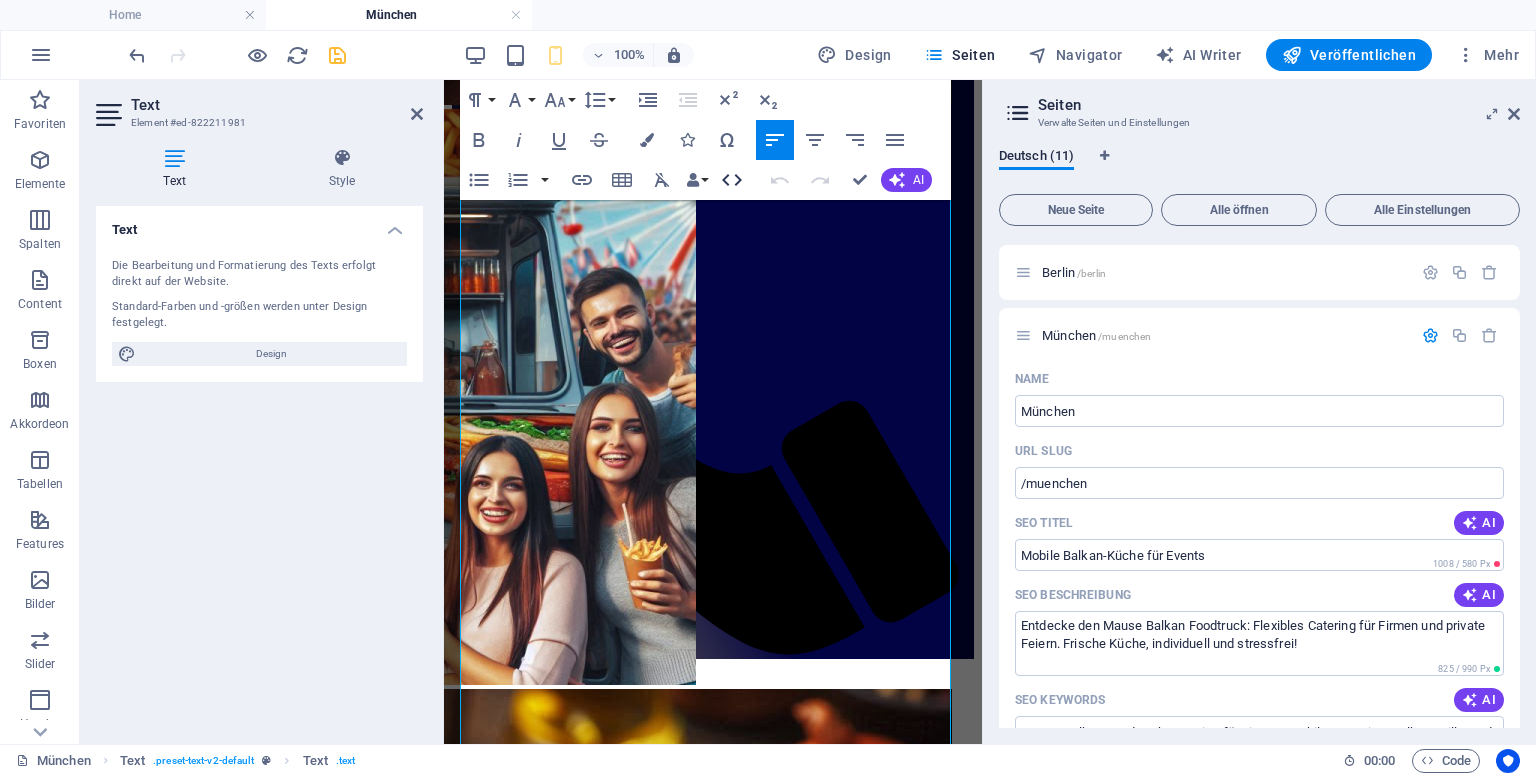 scroll, scrollTop: 483, scrollLeft: 0, axis: vertical 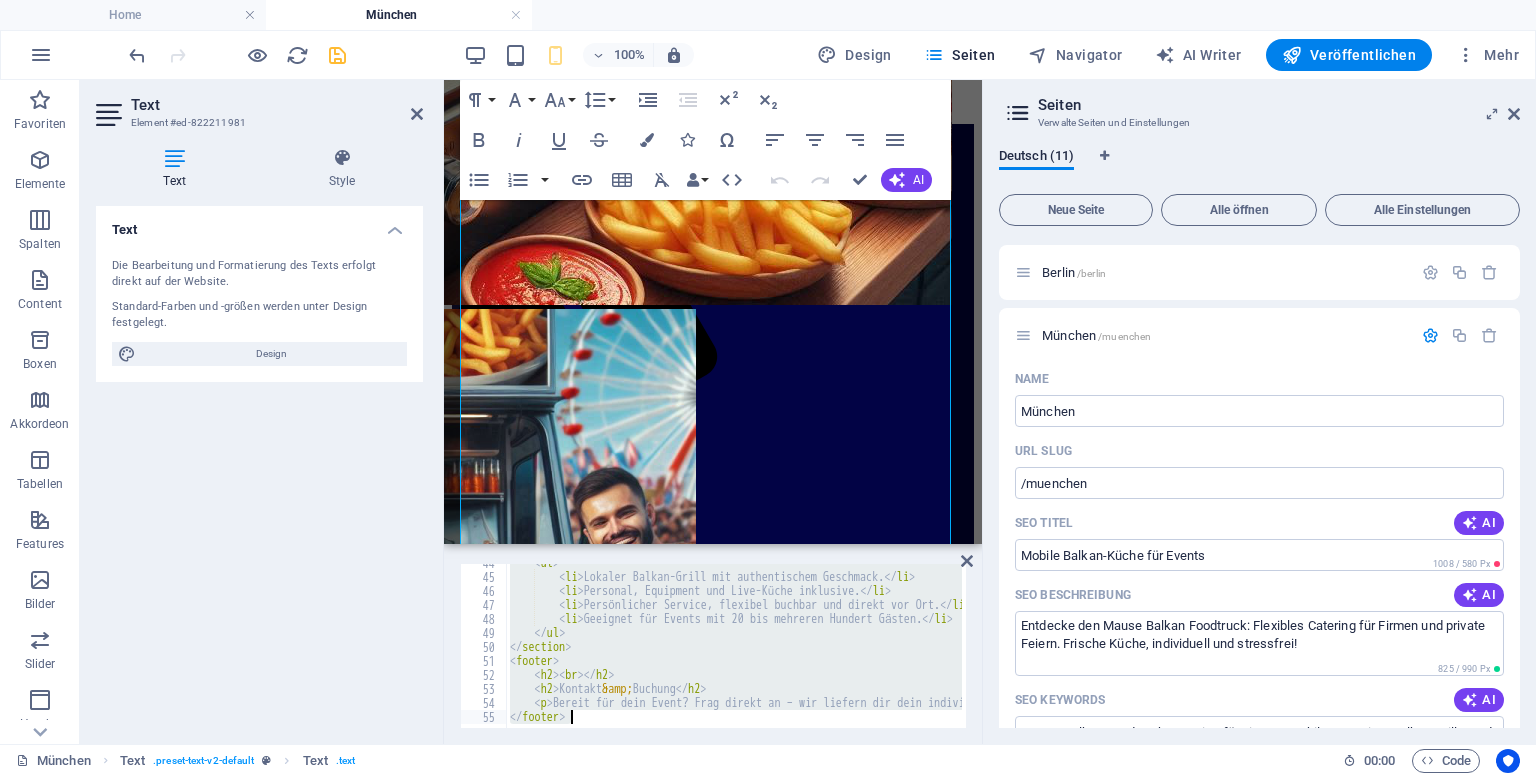 drag, startPoint x: 508, startPoint y: 573, endPoint x: 811, endPoint y: 776, distance: 364.71634 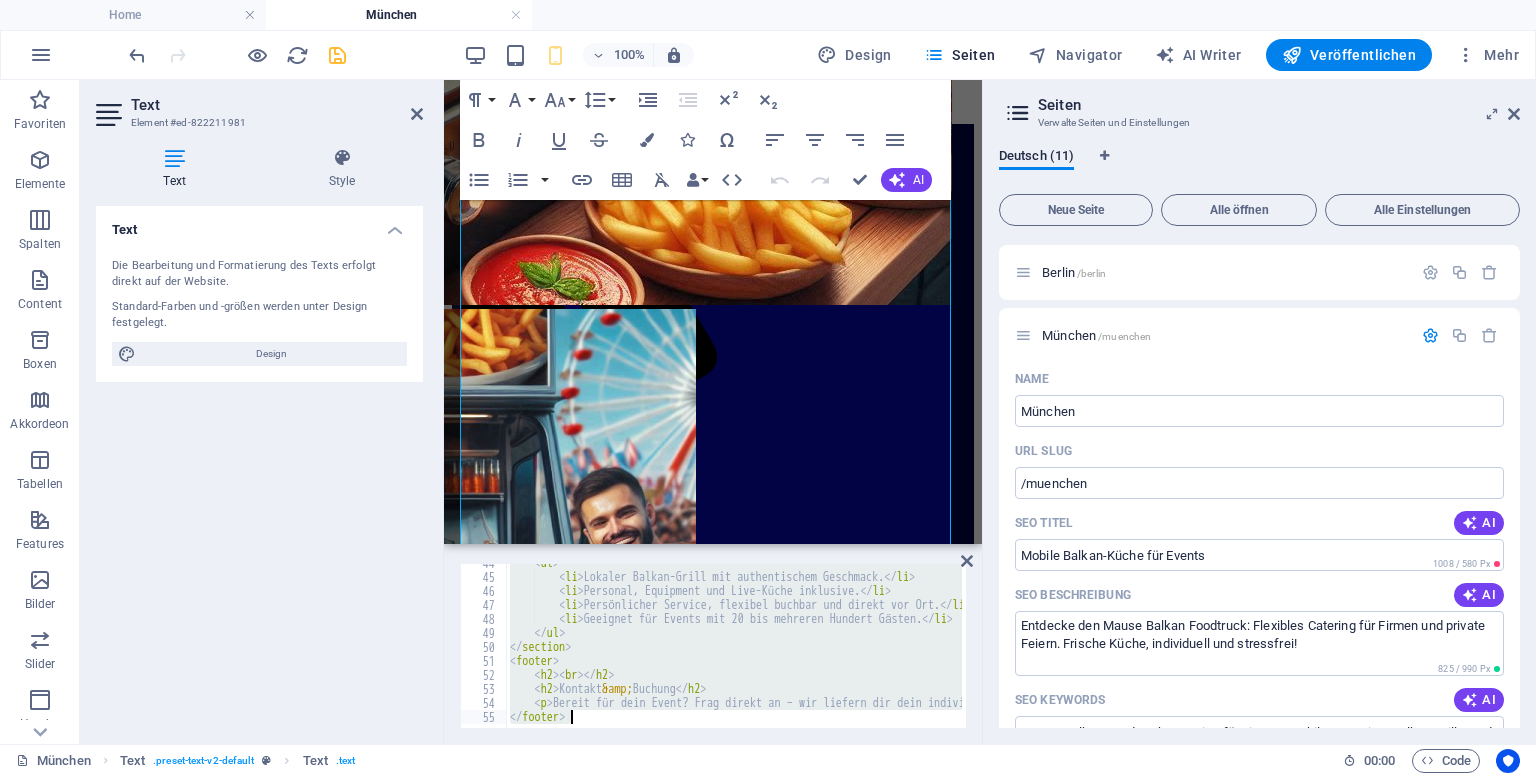 type 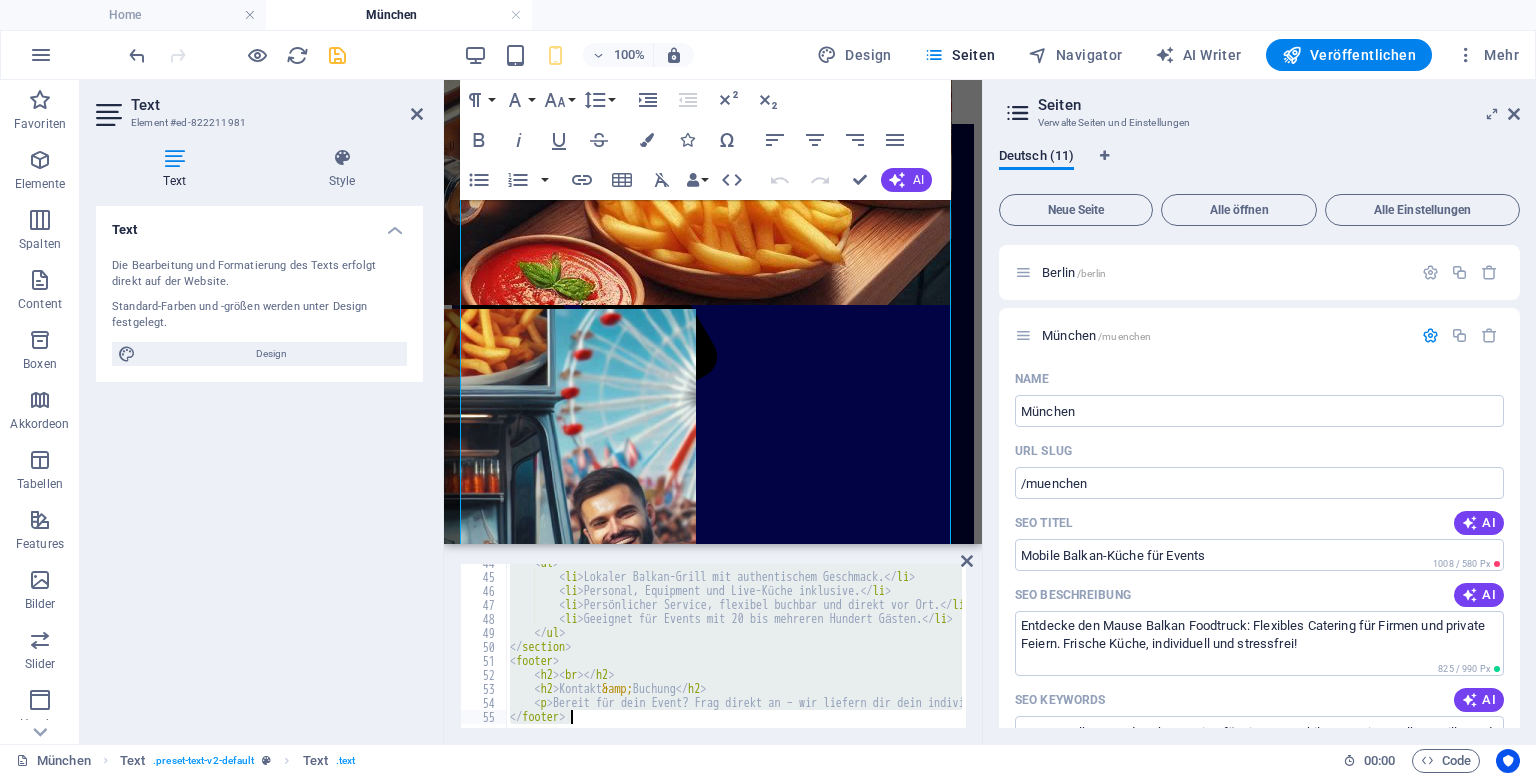scroll, scrollTop: 918, scrollLeft: 0, axis: vertical 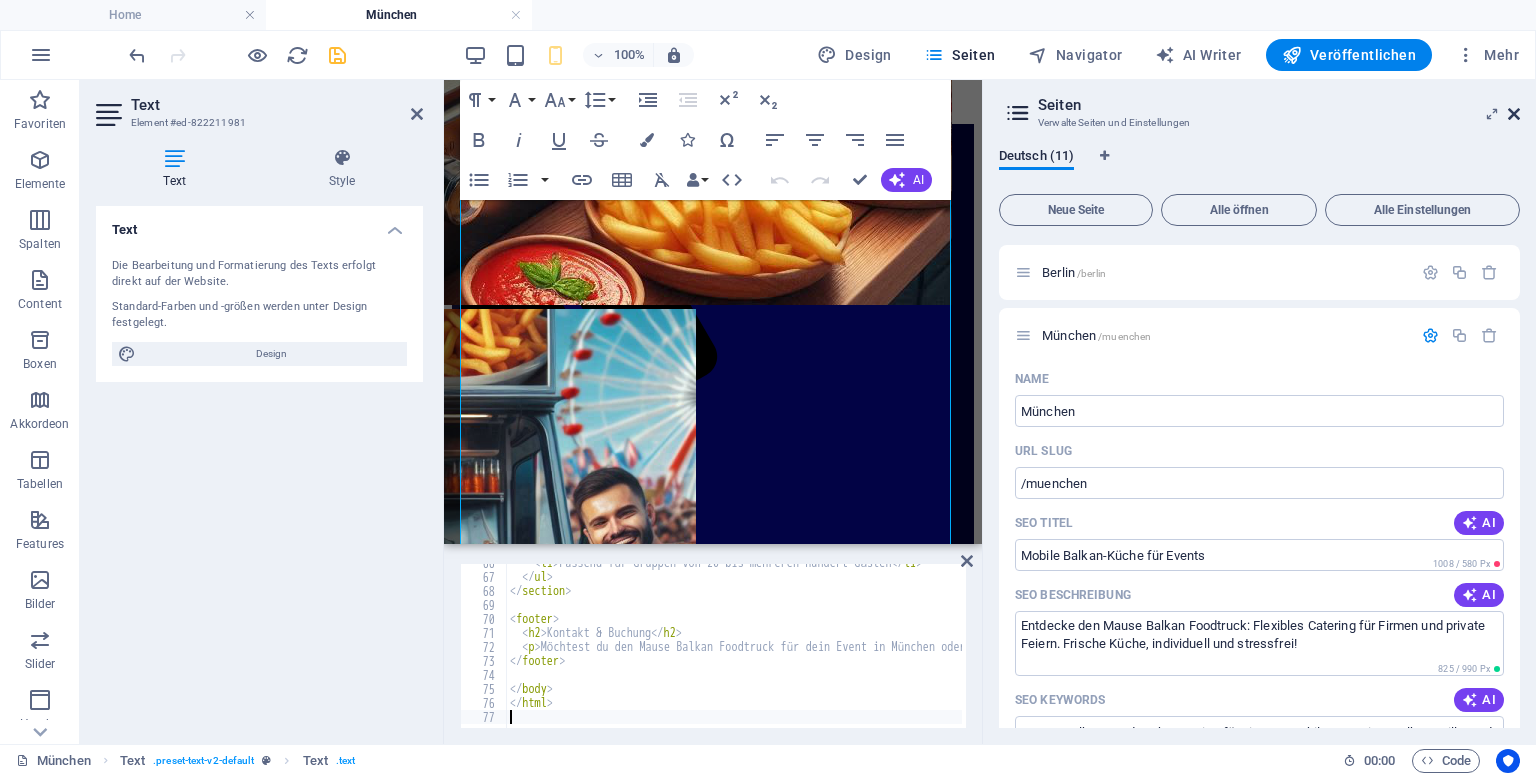 click at bounding box center (1514, 114) 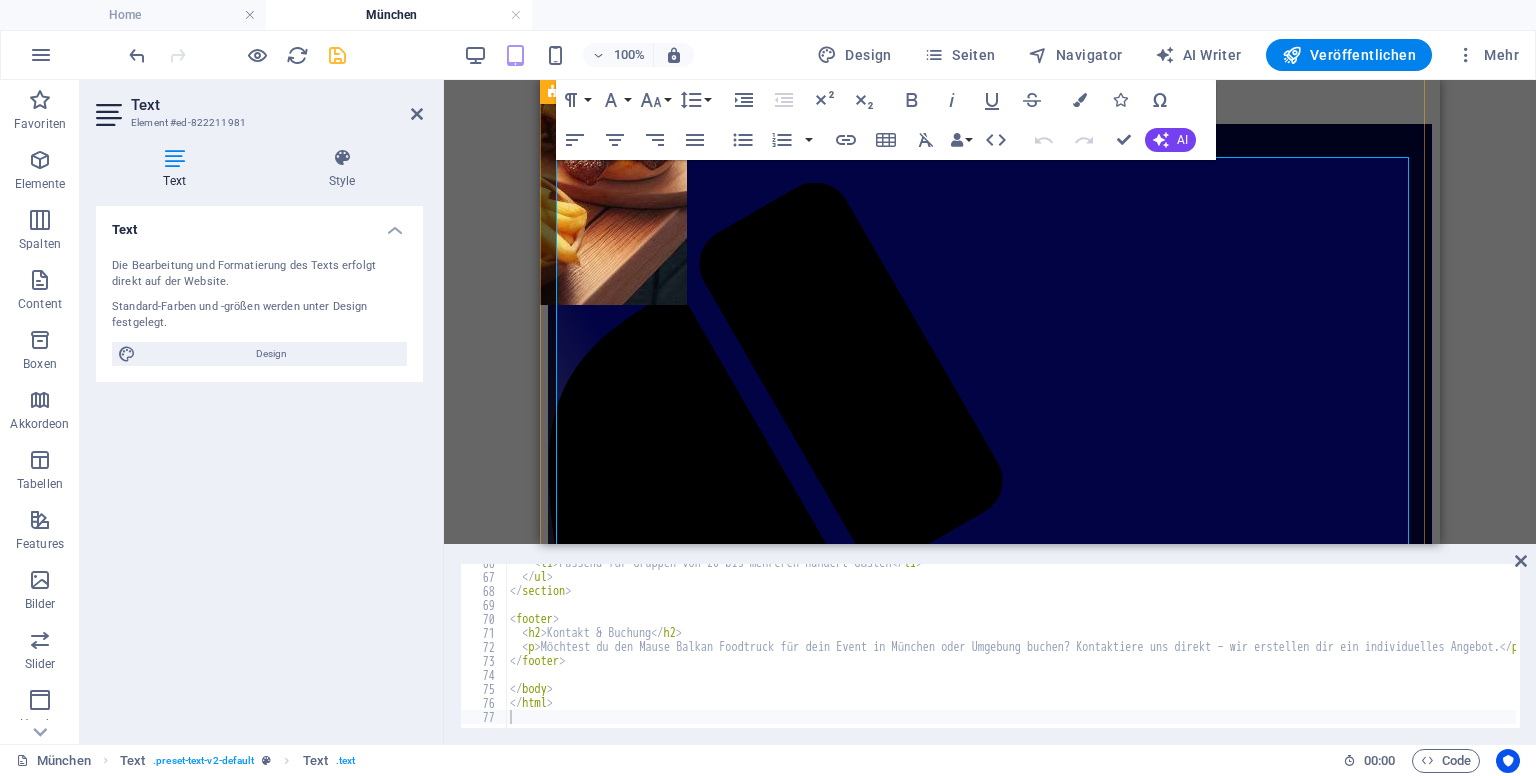 click on "Mause Balkan Foodtruck – München & Wiesn-Events
Mause Balkan Foodtruck – unterwegs in München & rundum
Live-Catering bei Oktoberfest, Firmenfeiern & privaten Events
München & Oktoberfest-Wiesn
Das Oktoberfest in München ist das größte Volksfest der Welt mit über 6 bis 7 Millionen Besuchern verteilt auf knapp drei Wochen
– perfekt als Rahmen für Foodtruck-Catering. Mit unserem Mause Balkan Truck bringen wir authentischen Grill direkt zur Theresienwiese, zum Frühlingsfest oder zu Firmenevents.
Vorteile für Geschäftskunden
Mobilität:  Direkt auf Ihr Firmengelände, Messe oder Eventplatz in München – ohne Umwege und lange Vorlaufzeiten.
Live-Cooking:  Balkan-Grill, pflanzliche Varianten & Comfort Food frisch vor Ort zubereitet.
Effizienz:  Schnelle Ausgabe, perfekter Ablauf – ideal für Mittagspausen, Workshops oder Mitarbeiterfeste.
Branding möglich:
Vorteile für private Feiern & Feste" at bounding box center (990, 1903) 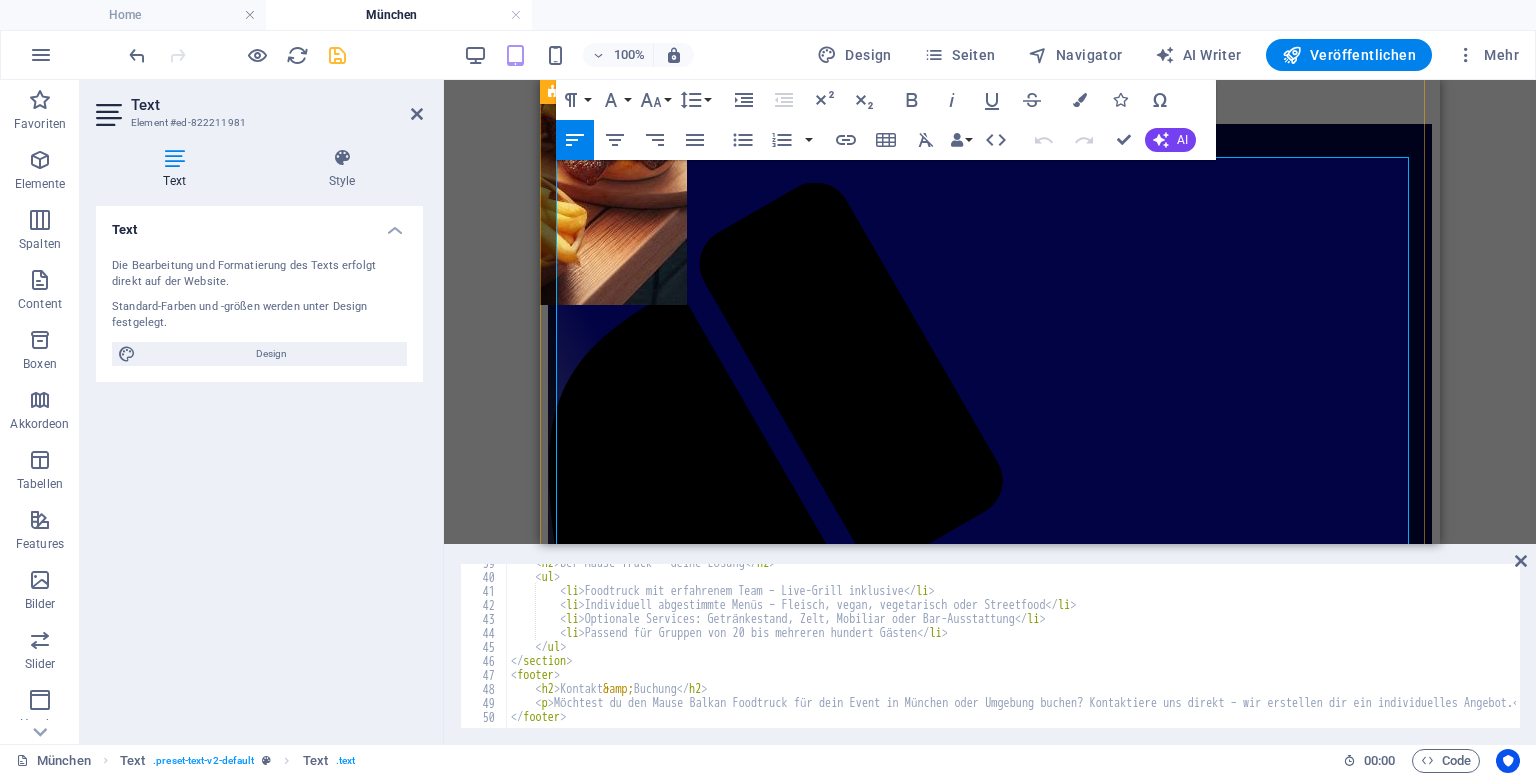 scroll, scrollTop: 540, scrollLeft: 0, axis: vertical 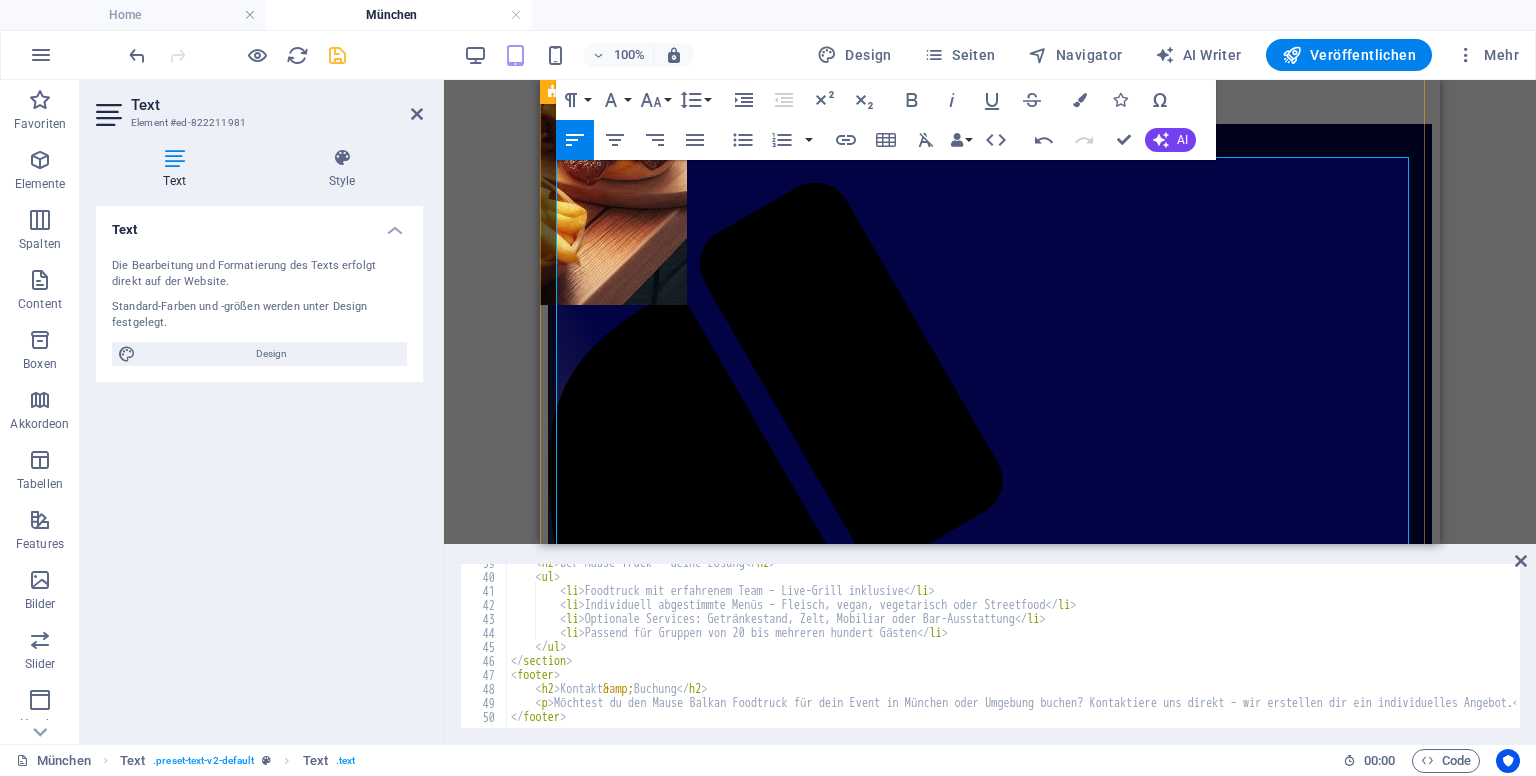 click on "Mause Balkan Foodtruck – unterwegs in [CITY] & rundum" at bounding box center (990, 1537) 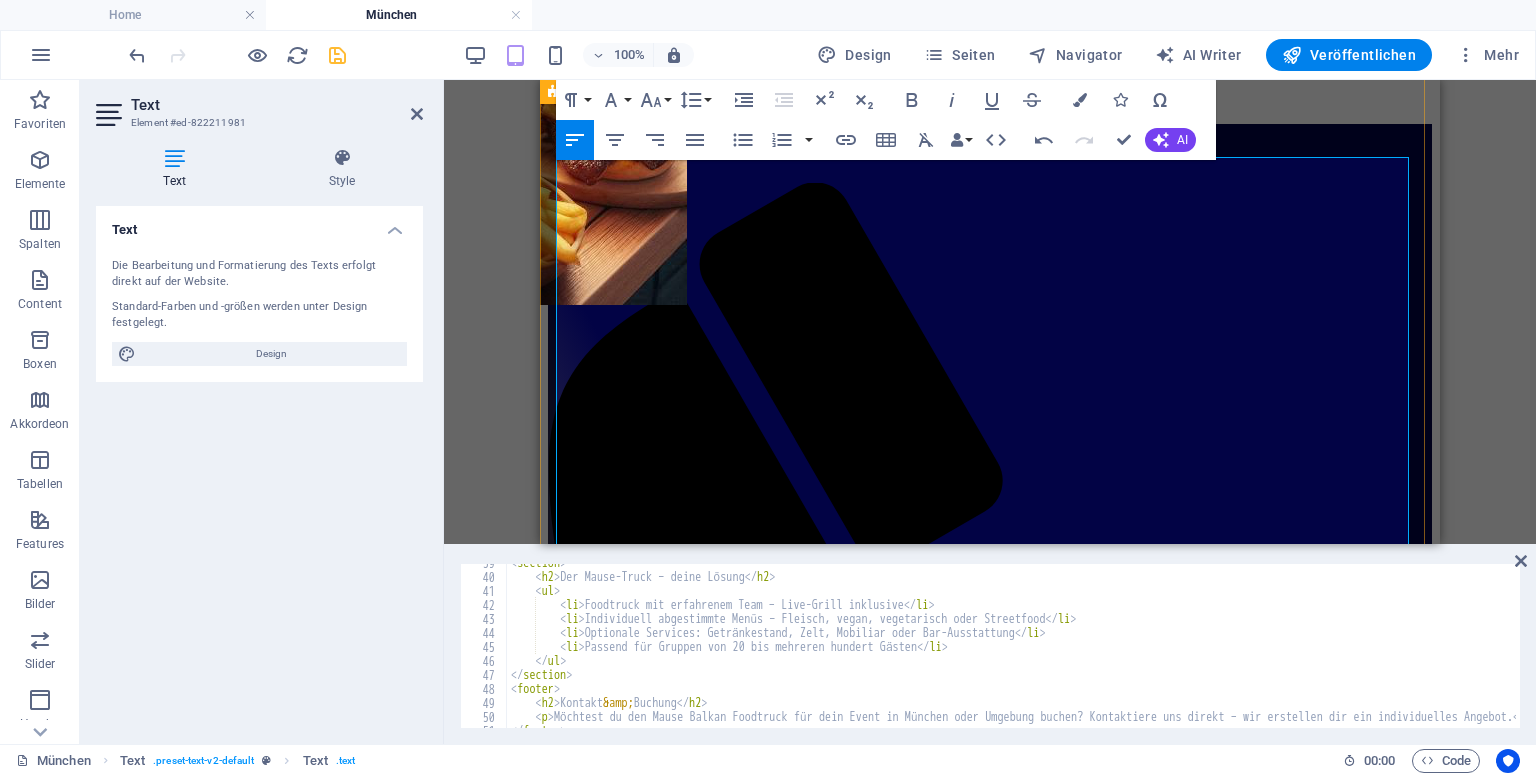 click on "Live-Catering bei Oktoberfest, Firmenfeiern & privaten Events" at bounding box center (990, 1620) 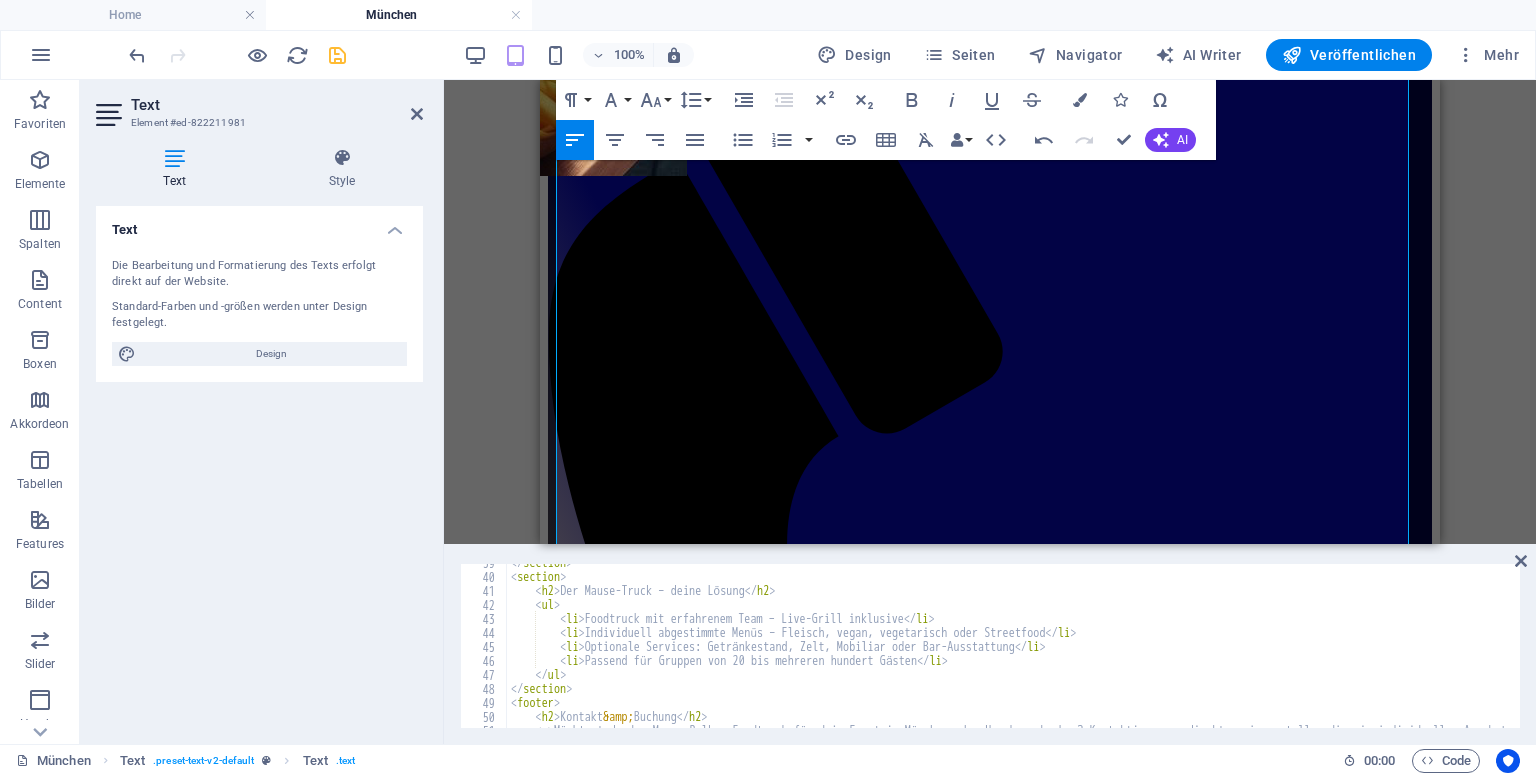 scroll, scrollTop: 620, scrollLeft: 0, axis: vertical 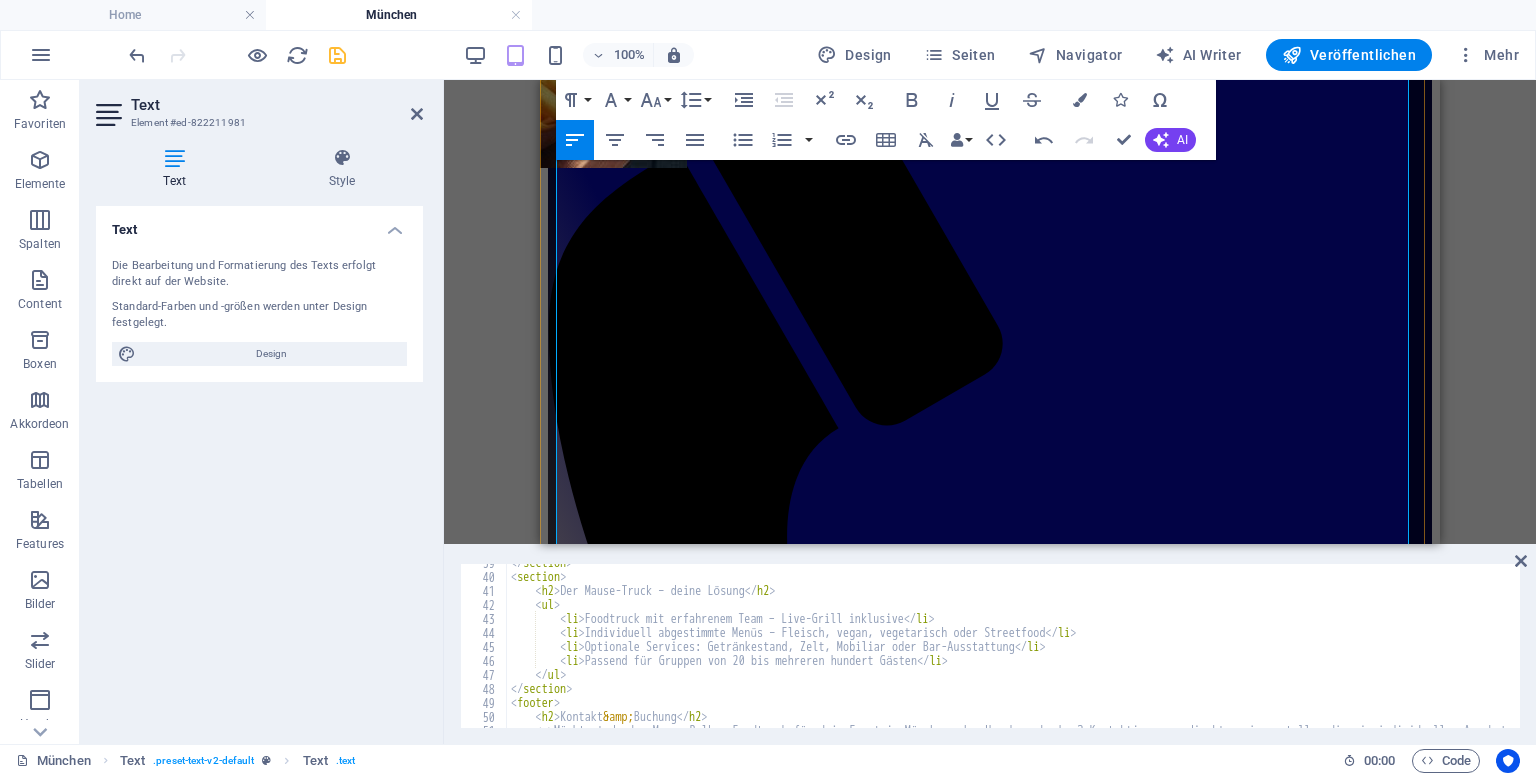 click on "Mause Balkan Foodtruck – [CITY] & Wiesn-Events
Mause Balkan Foodtruck – unterwegs in [CITY] & rundum
Live-Catering bei Oktoberfest, Firmenfeiern & privaten Events
[CITY] & Oktoberfest-Wiesn
Das Oktoberfest in [CITY] ist das größte Volksfest der Welt mit über 6 bis 7 Millionen Besuchern verteilt auf knapp drei Wochen
– perfekt als Rahmen für Foodtruck-Catering. Mit unserem Mause Balkan Truck bringen wir authentischen Grill direkt zur Theresienwiese, zum Frühlingsfest oder zu Firmenevents.
Vorteile für Geschäftskunden
Mobilität:  Direkt auf Ihr Firmengelände, Messe oder Eventplatz in [CITY] – ohne Umwege und lange Vorlaufzeiten.
Live-Cooking:  Balkan-Grill, pflanzliche Varianten & Comfort Food frisch vor Ort zubereitet.
Effizienz:  Schnelle Ausgabe, perfekter Ablauf – ideal für Mittagspausen, Workshops oder Mitarbeiterfeste.
Branding möglich:
Vorteile für private Feiern & Feste" at bounding box center (990, 1825) 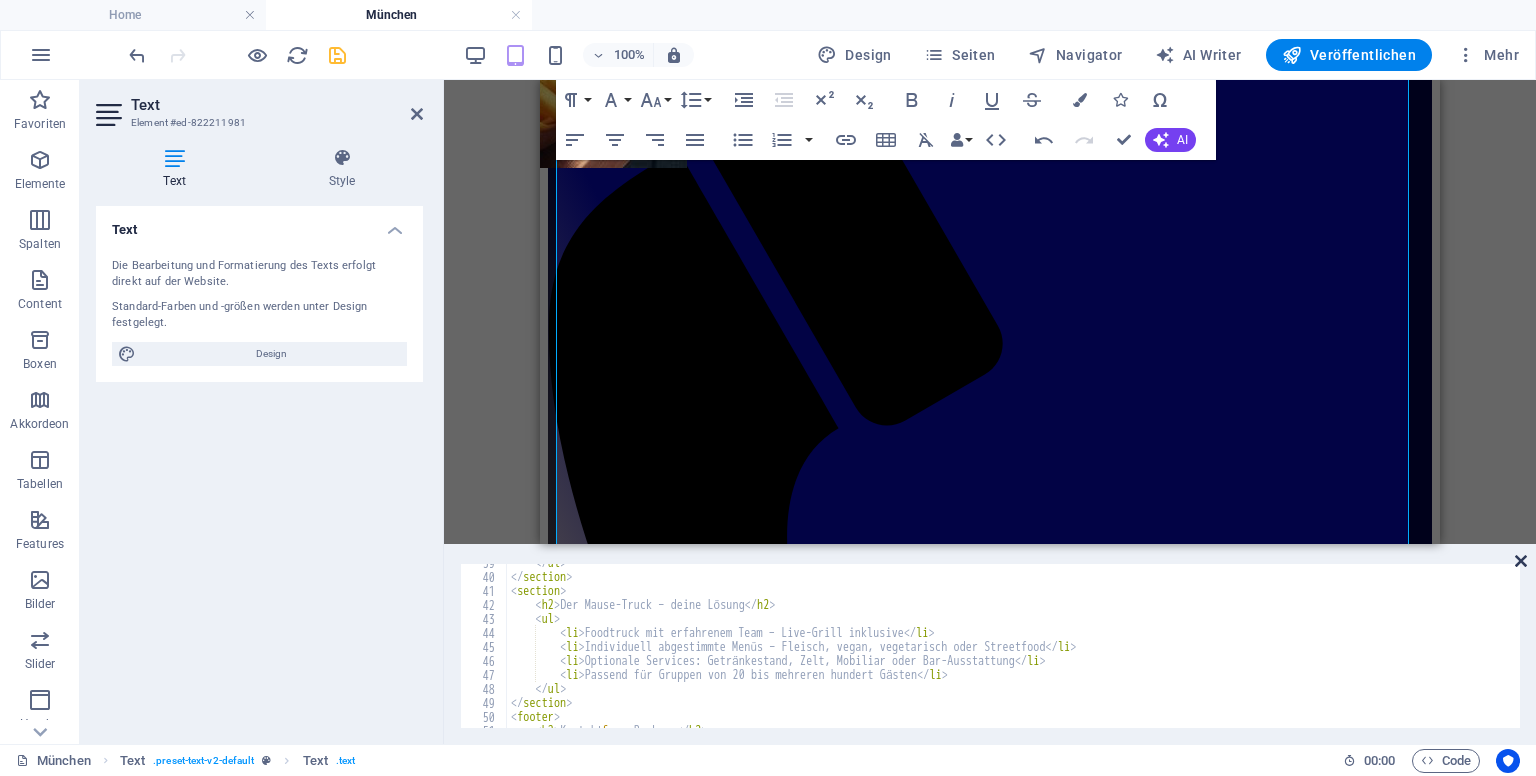 click at bounding box center (1521, 561) 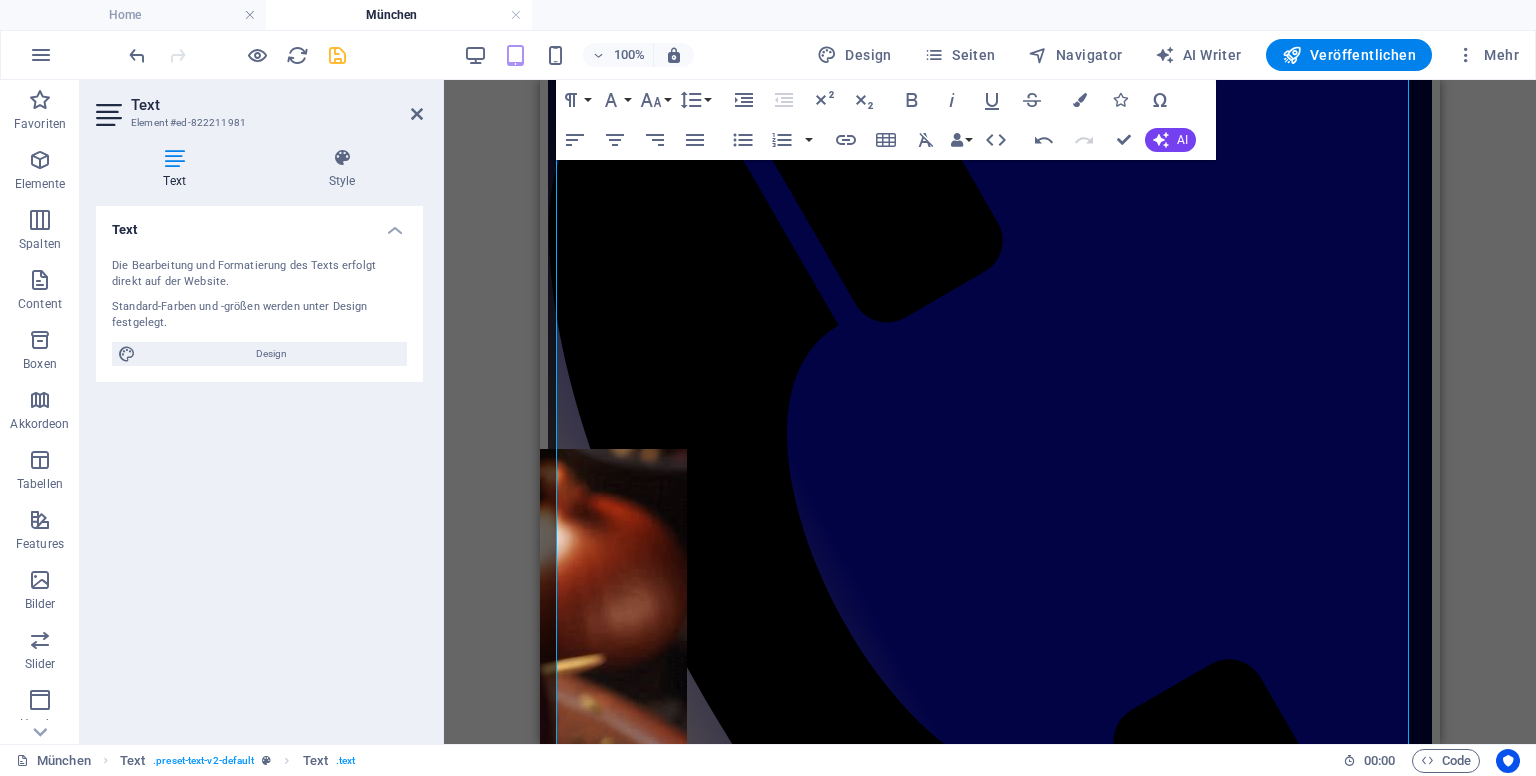 scroll, scrollTop: 928, scrollLeft: 0, axis: vertical 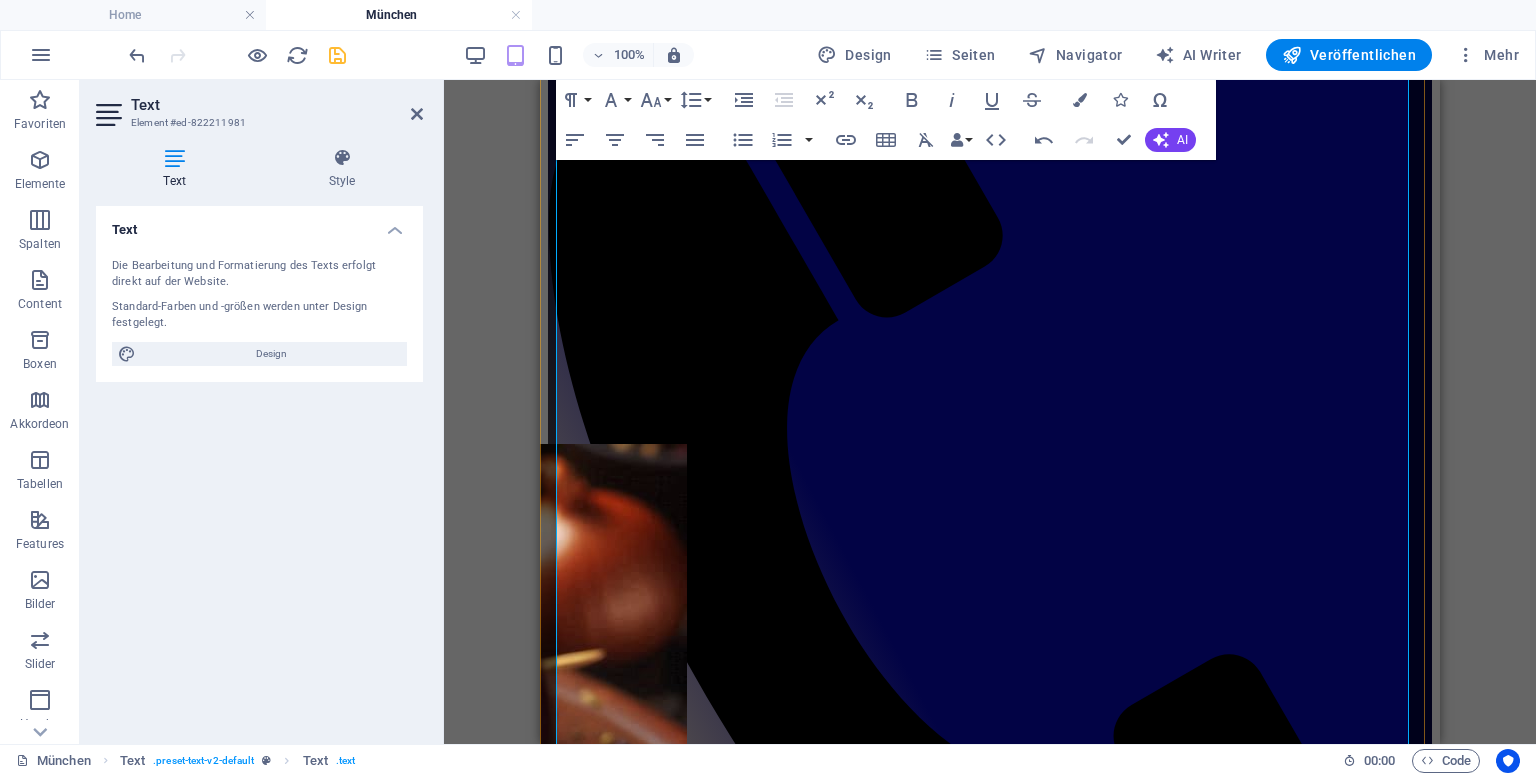 click on "Vorteile für private Feiern & Feste" at bounding box center [990, 1758] 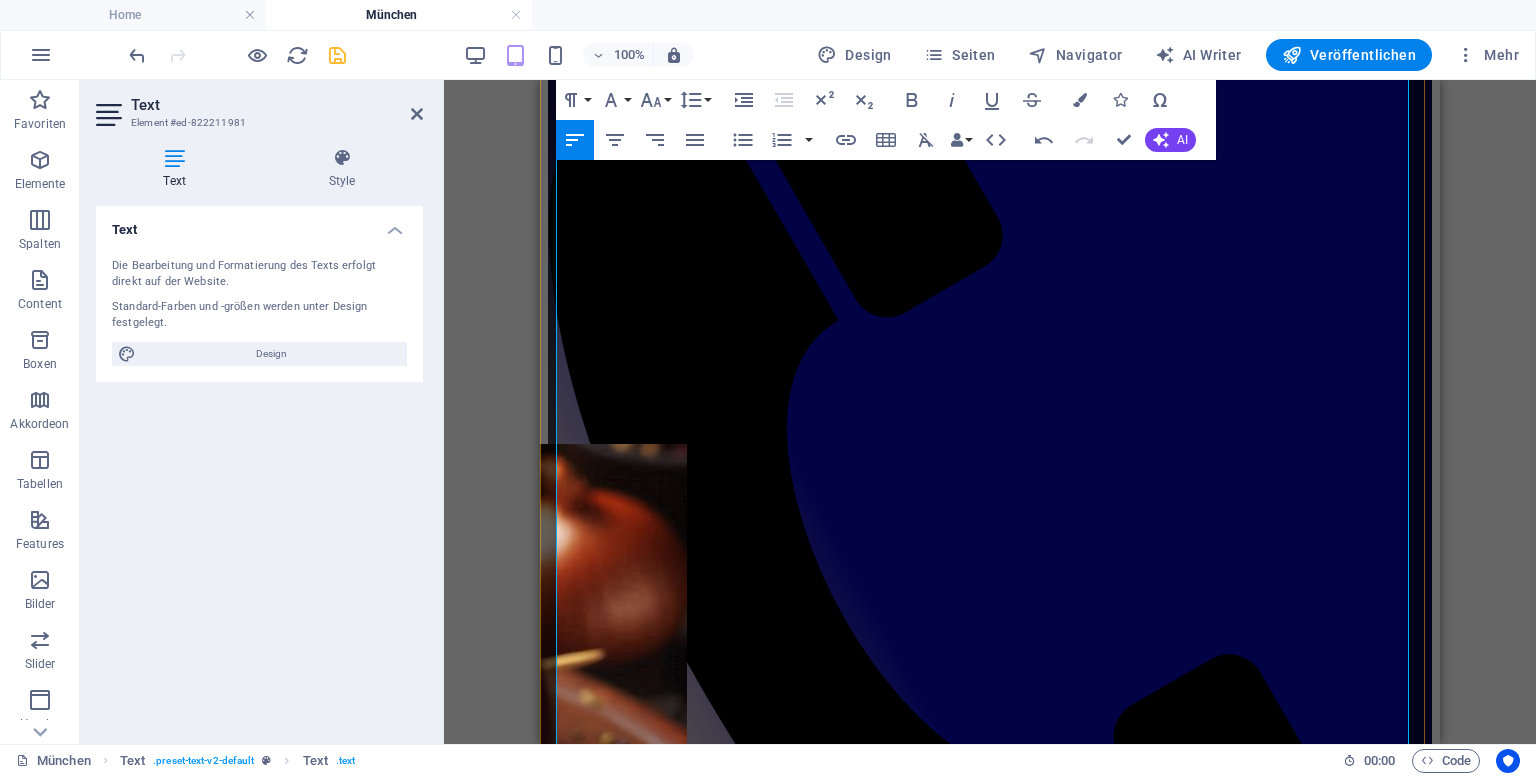 click on "Perfekte Einsatzgebiete" at bounding box center [990, 1961] 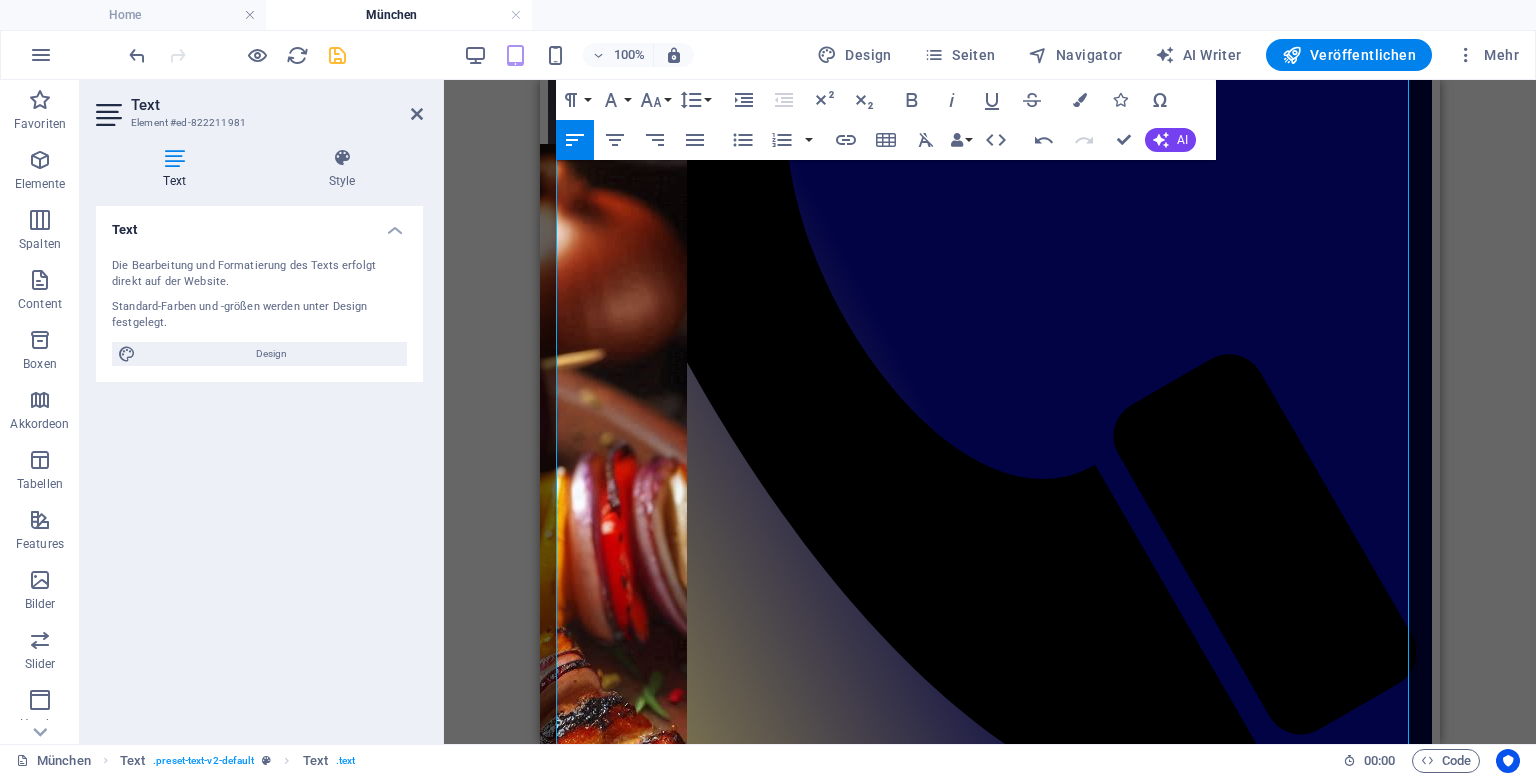 scroll, scrollTop: 1212, scrollLeft: 0, axis: vertical 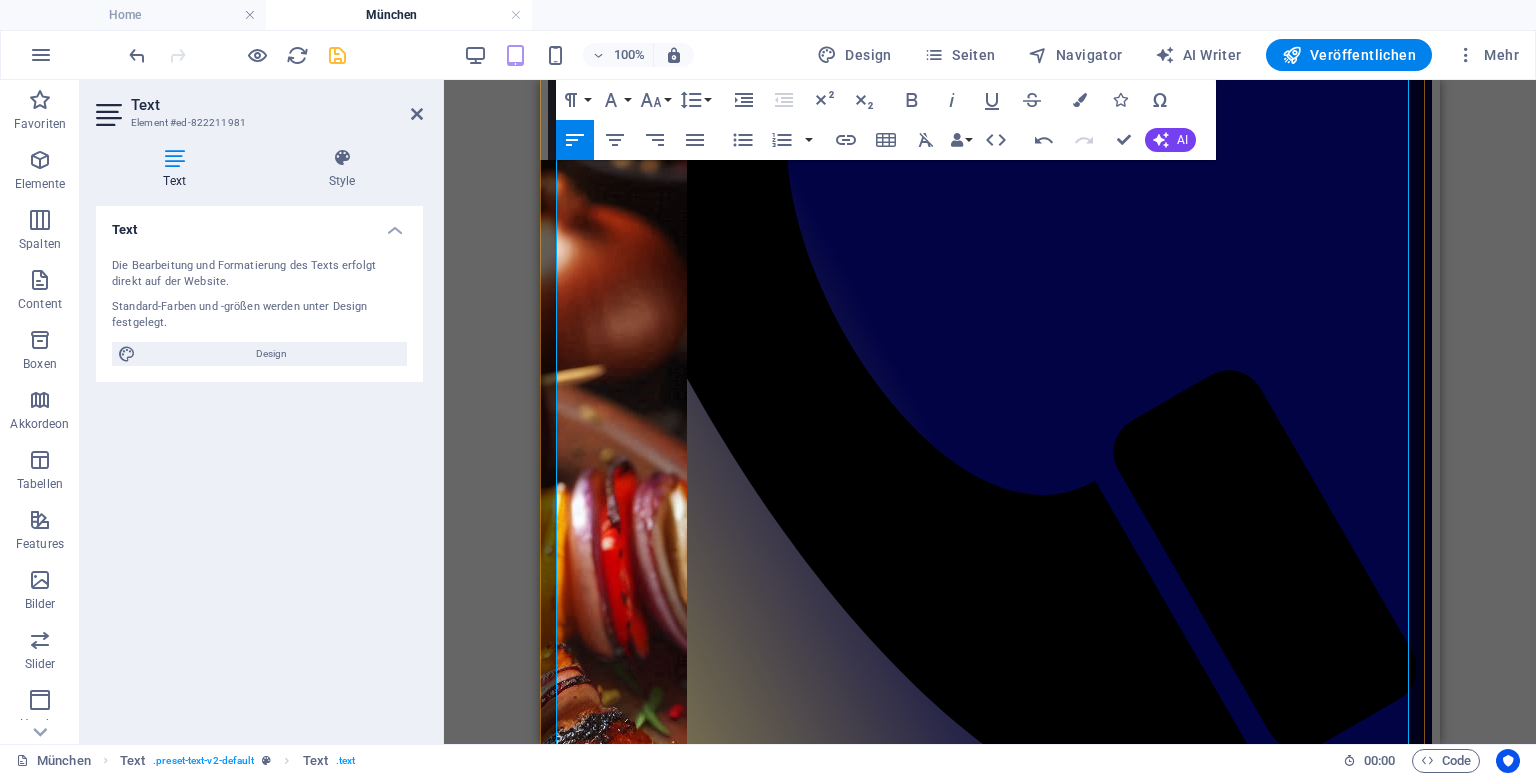 click on "Der Mause-Truck – deine Lösung" at bounding box center [990, 1866] 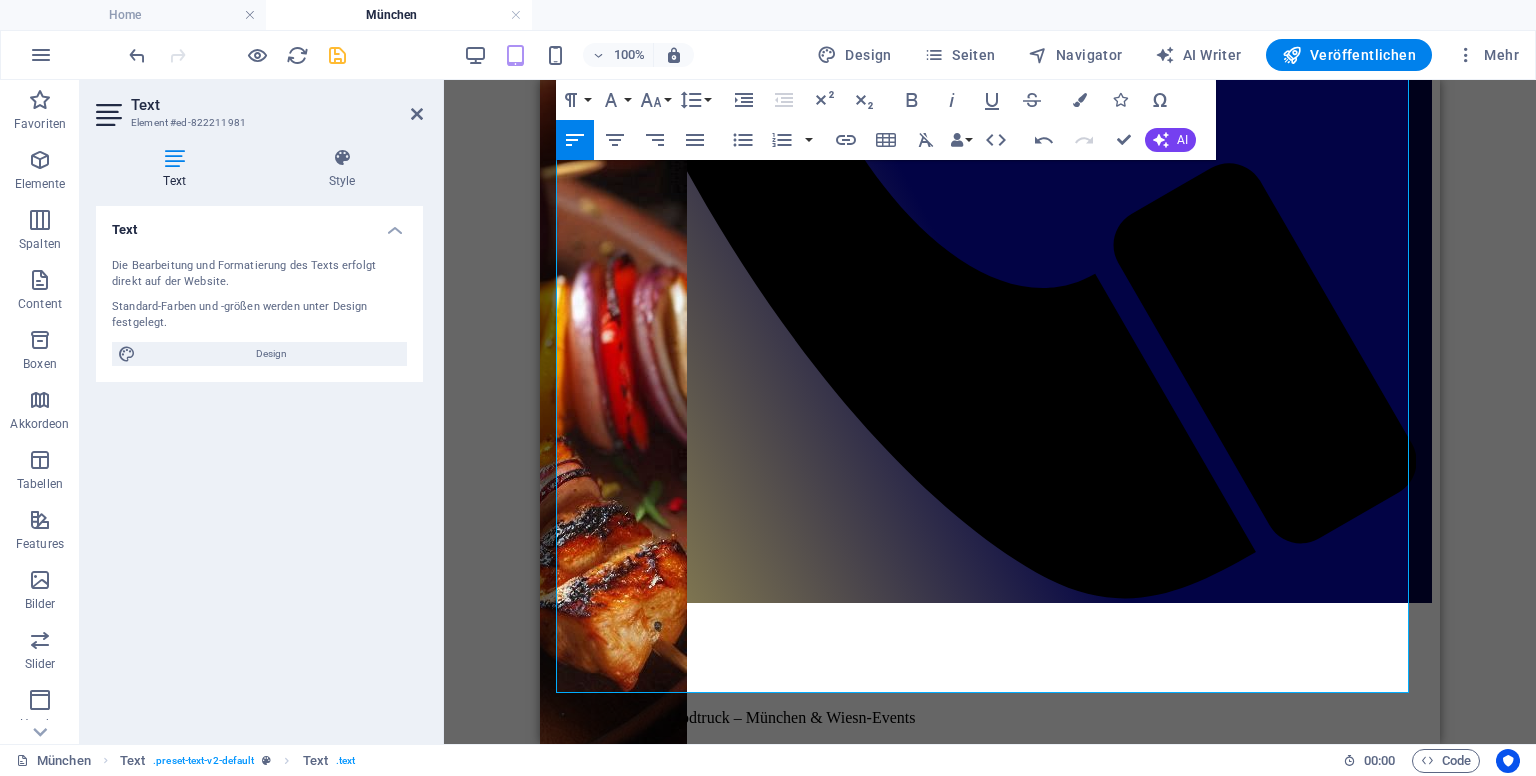 scroll, scrollTop: 1424, scrollLeft: 0, axis: vertical 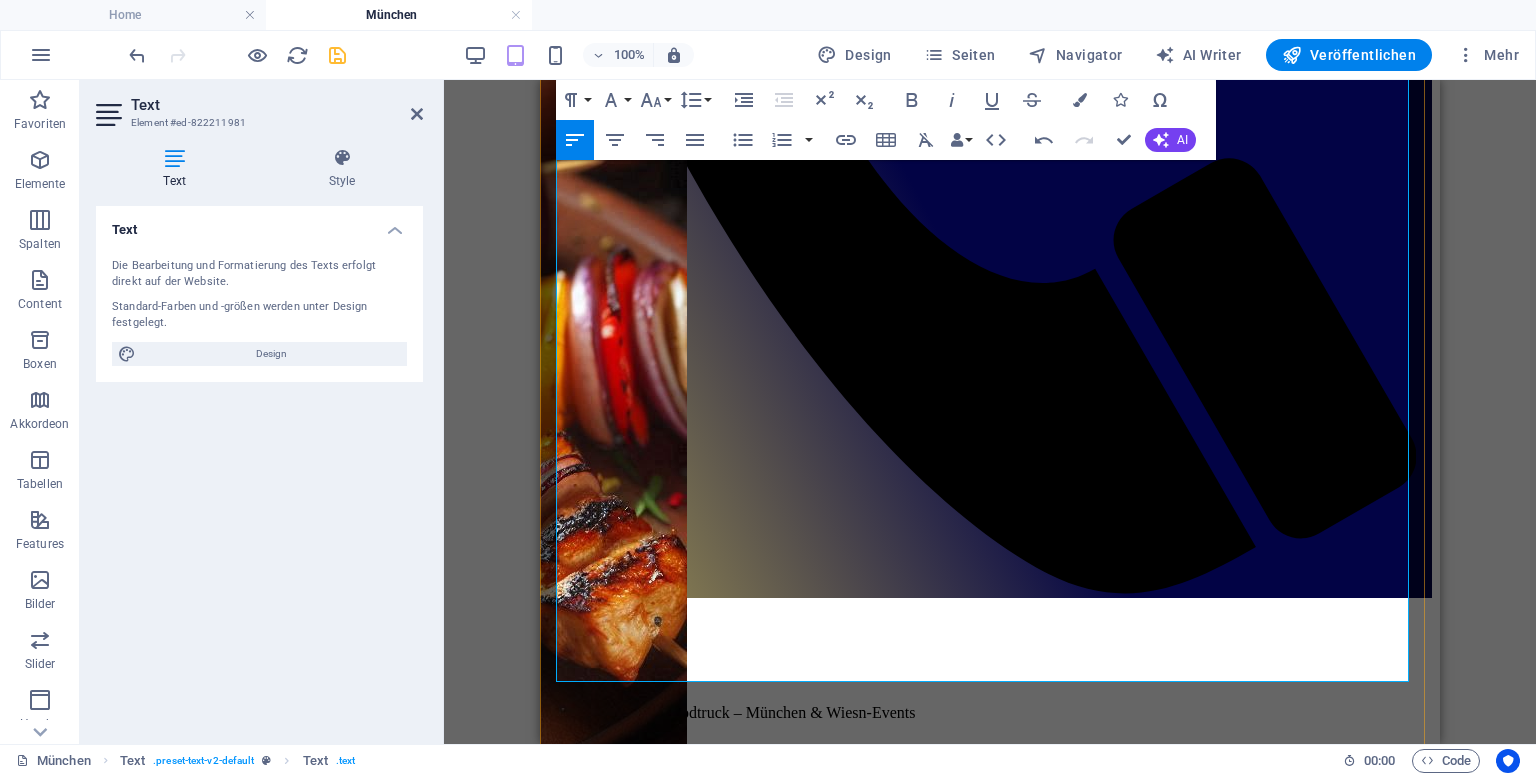 click on "Kontakt & Buchung" at bounding box center [990, 1840] 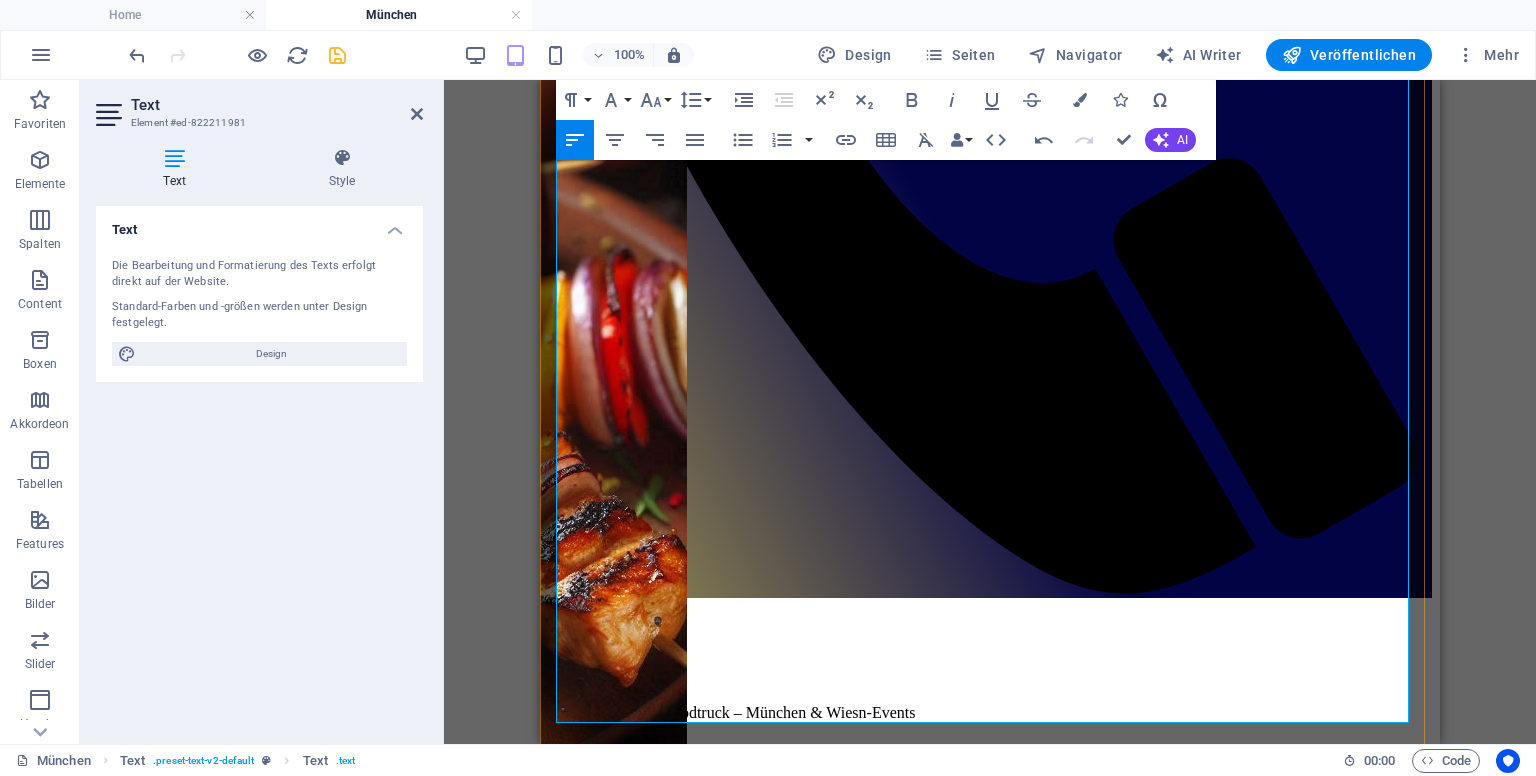 drag, startPoint x: 581, startPoint y: 667, endPoint x: 955, endPoint y: 700, distance: 375.45306 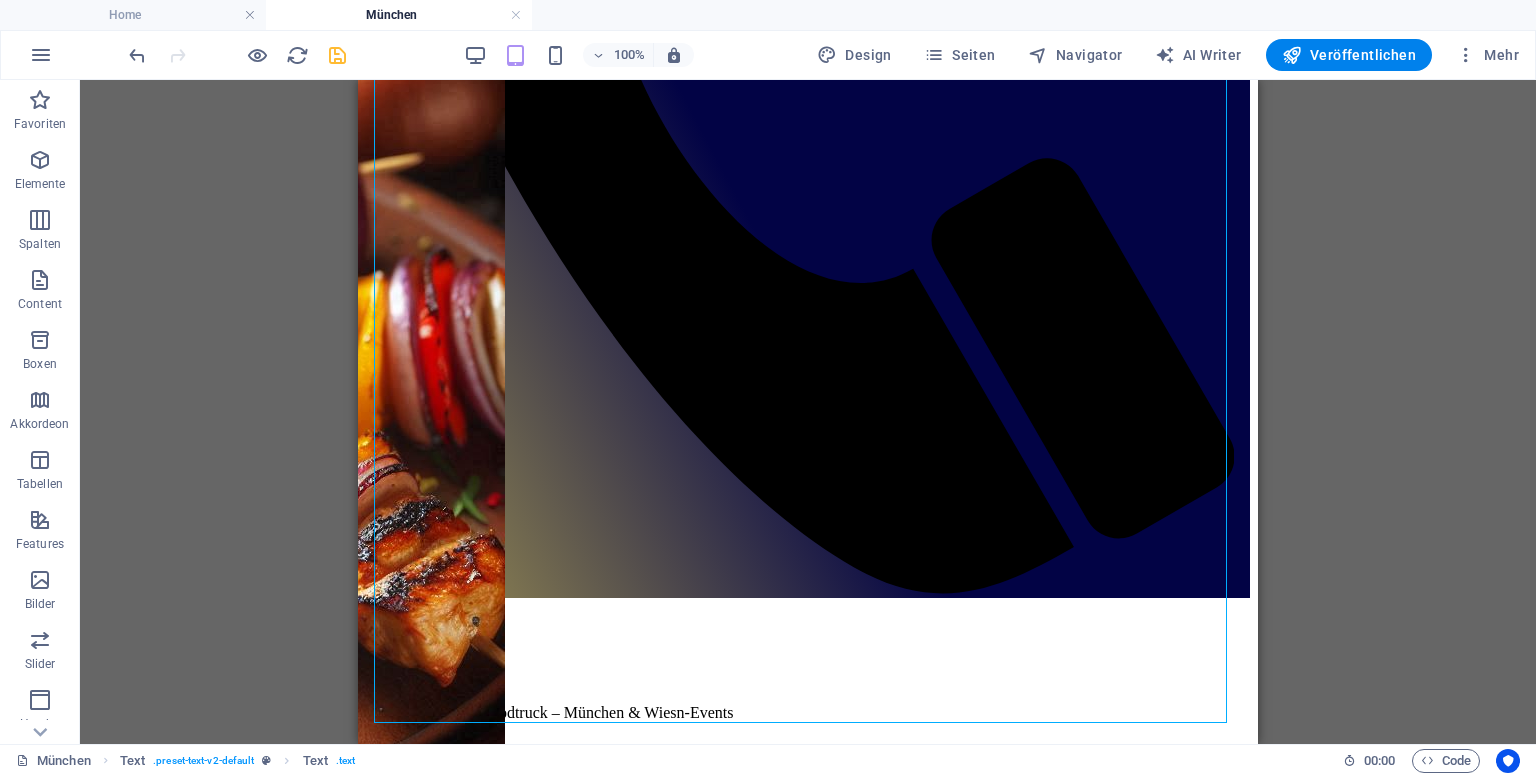 click at bounding box center [337, 55] 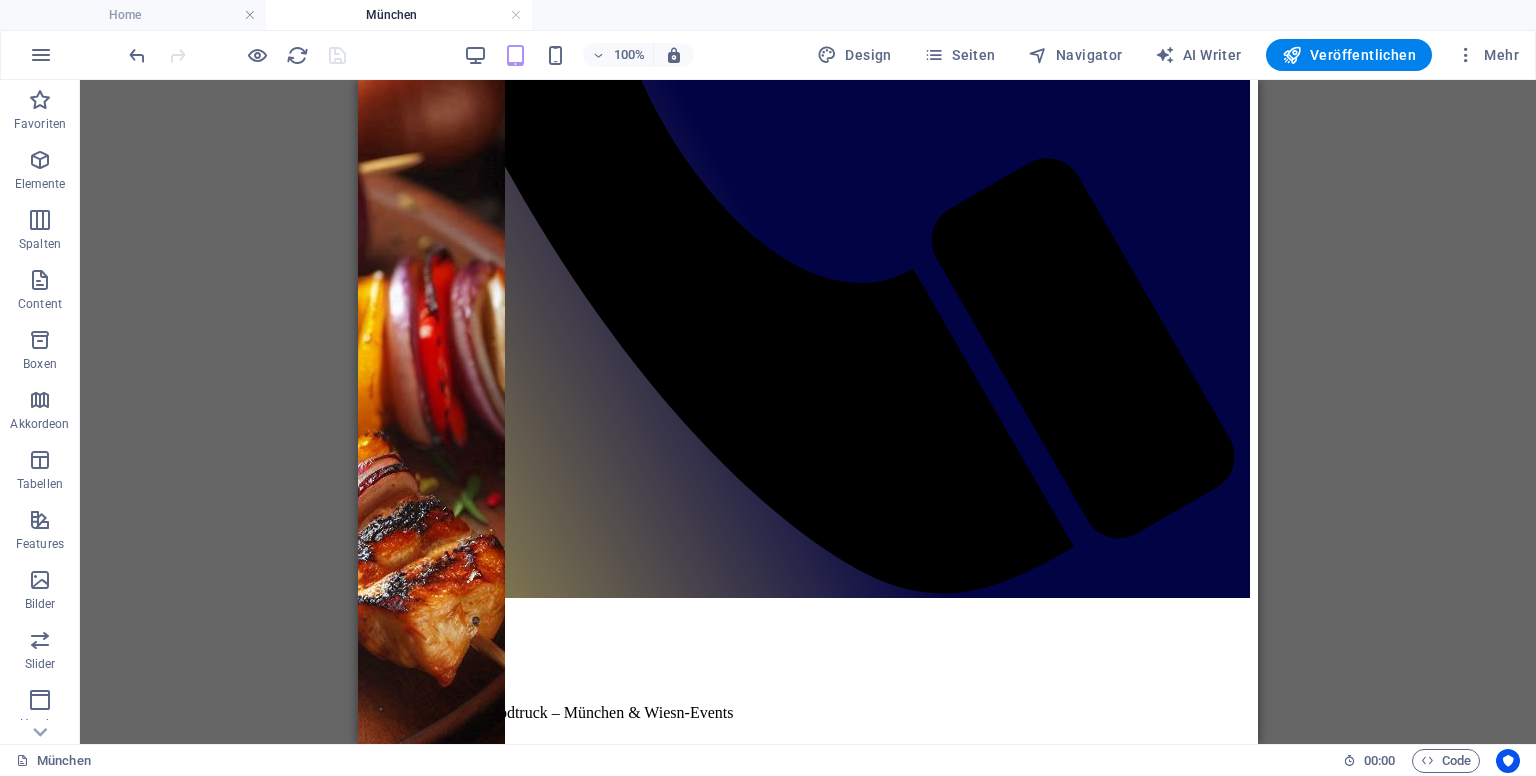 click on "München" at bounding box center [399, 15] 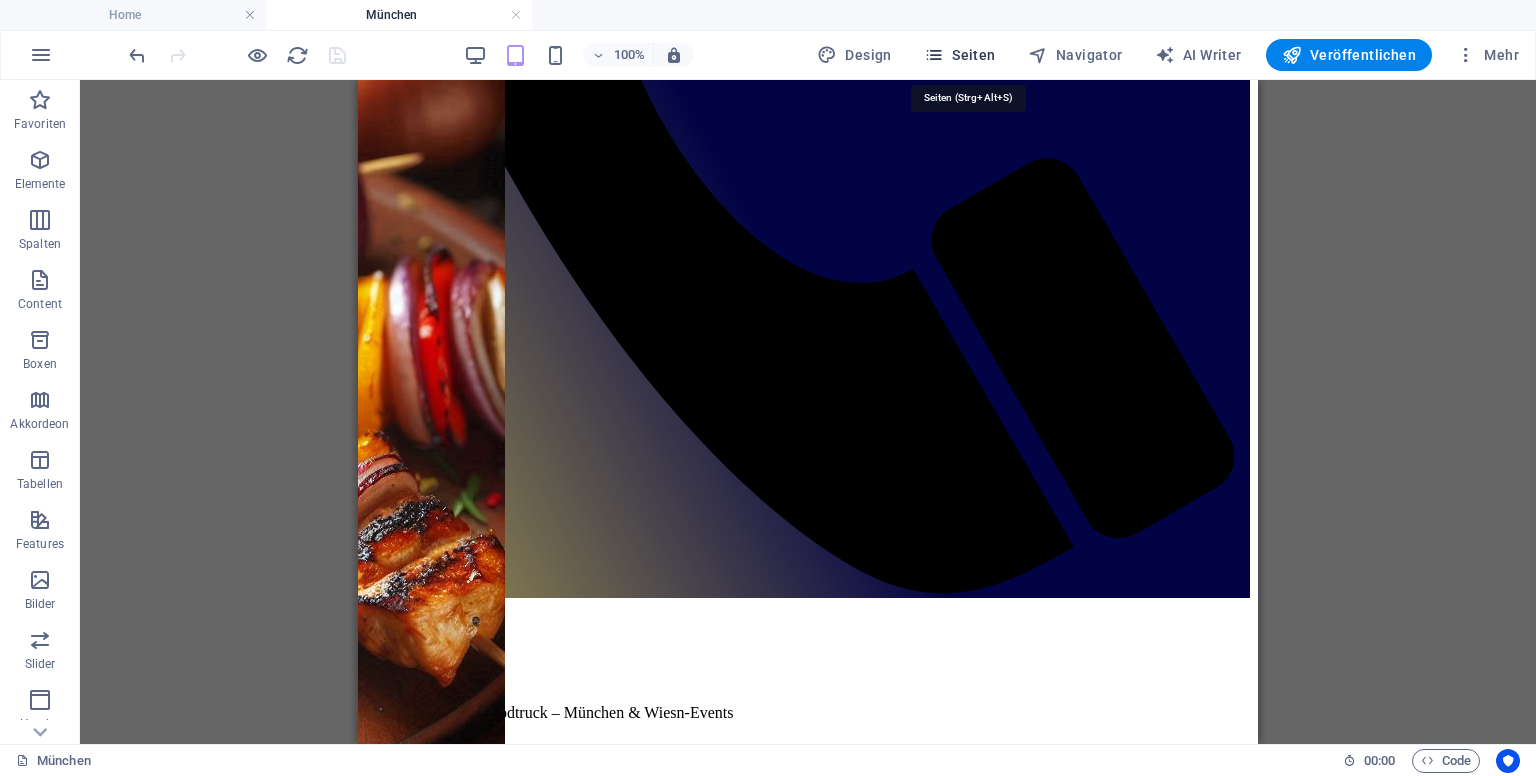 click on "Seiten" at bounding box center [960, 55] 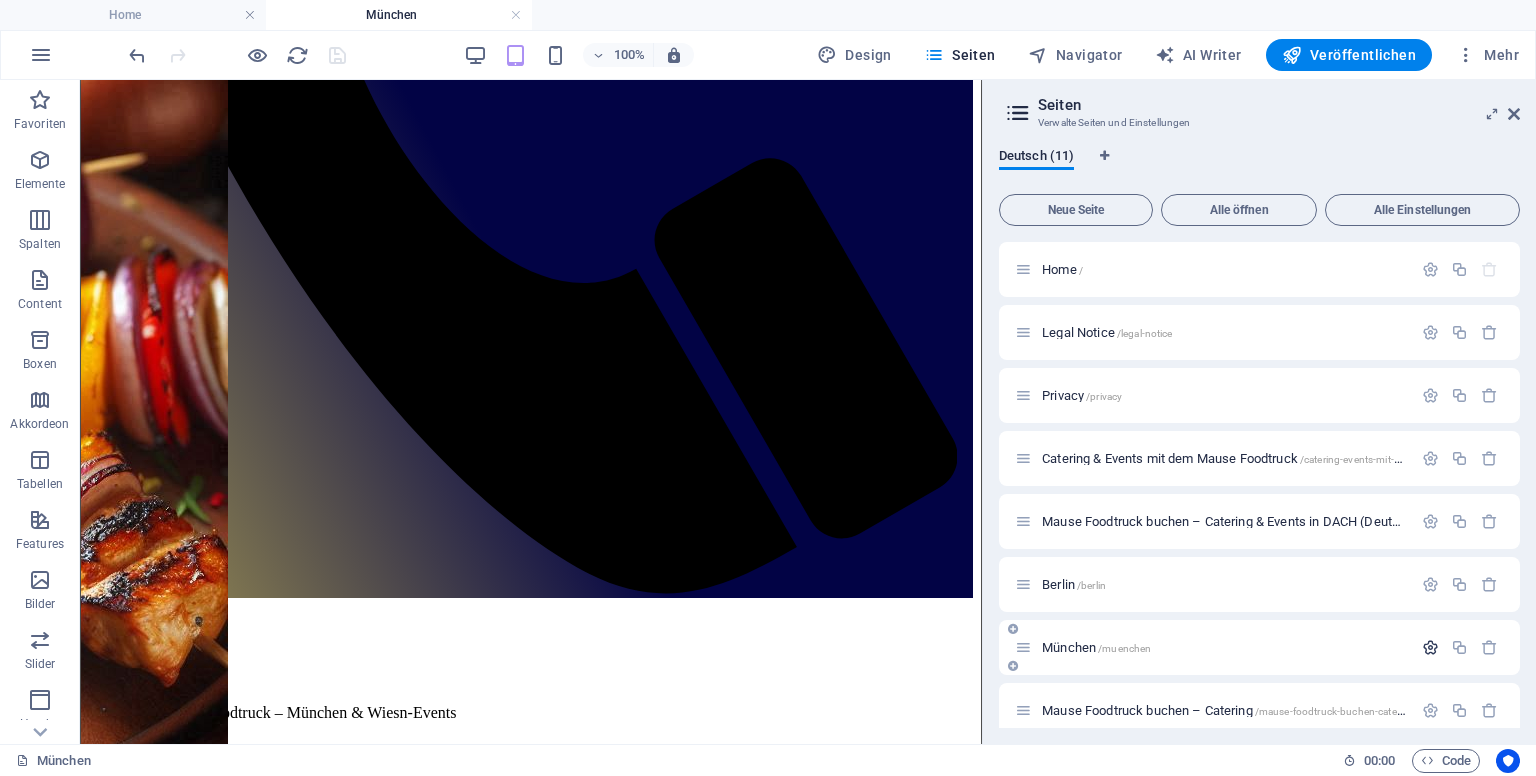 click at bounding box center [1430, 647] 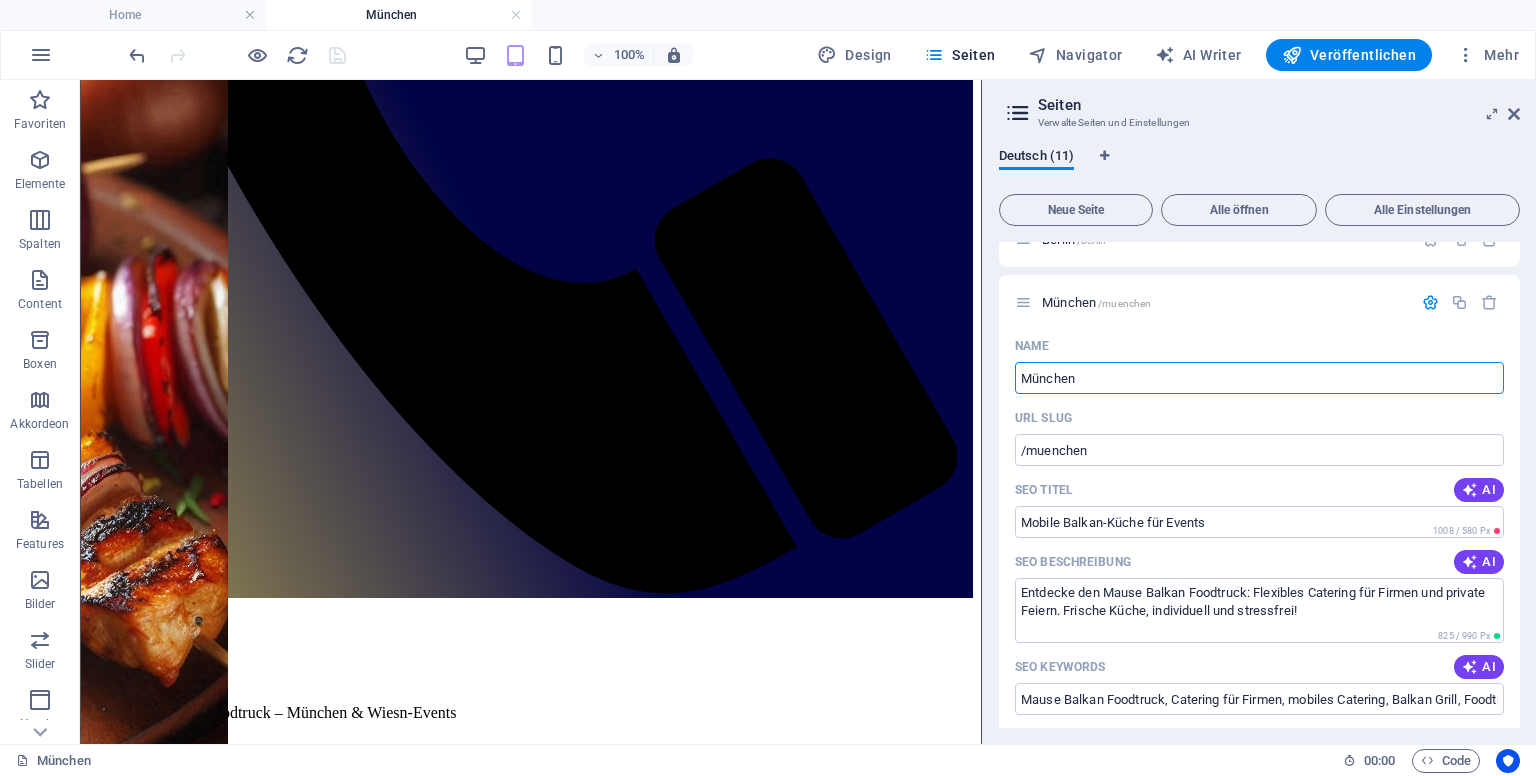 scroll, scrollTop: 332, scrollLeft: 0, axis: vertical 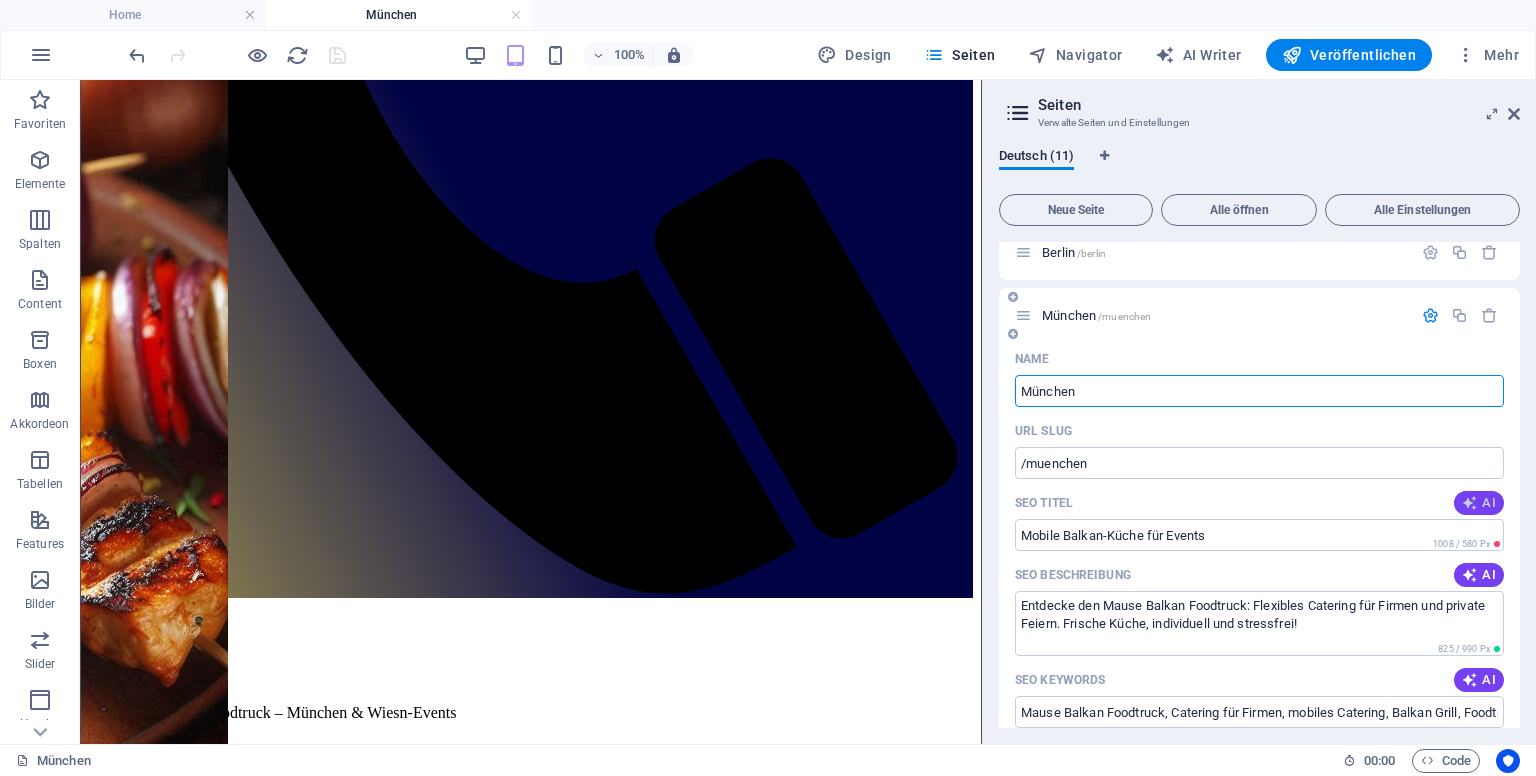 click at bounding box center [1470, 503] 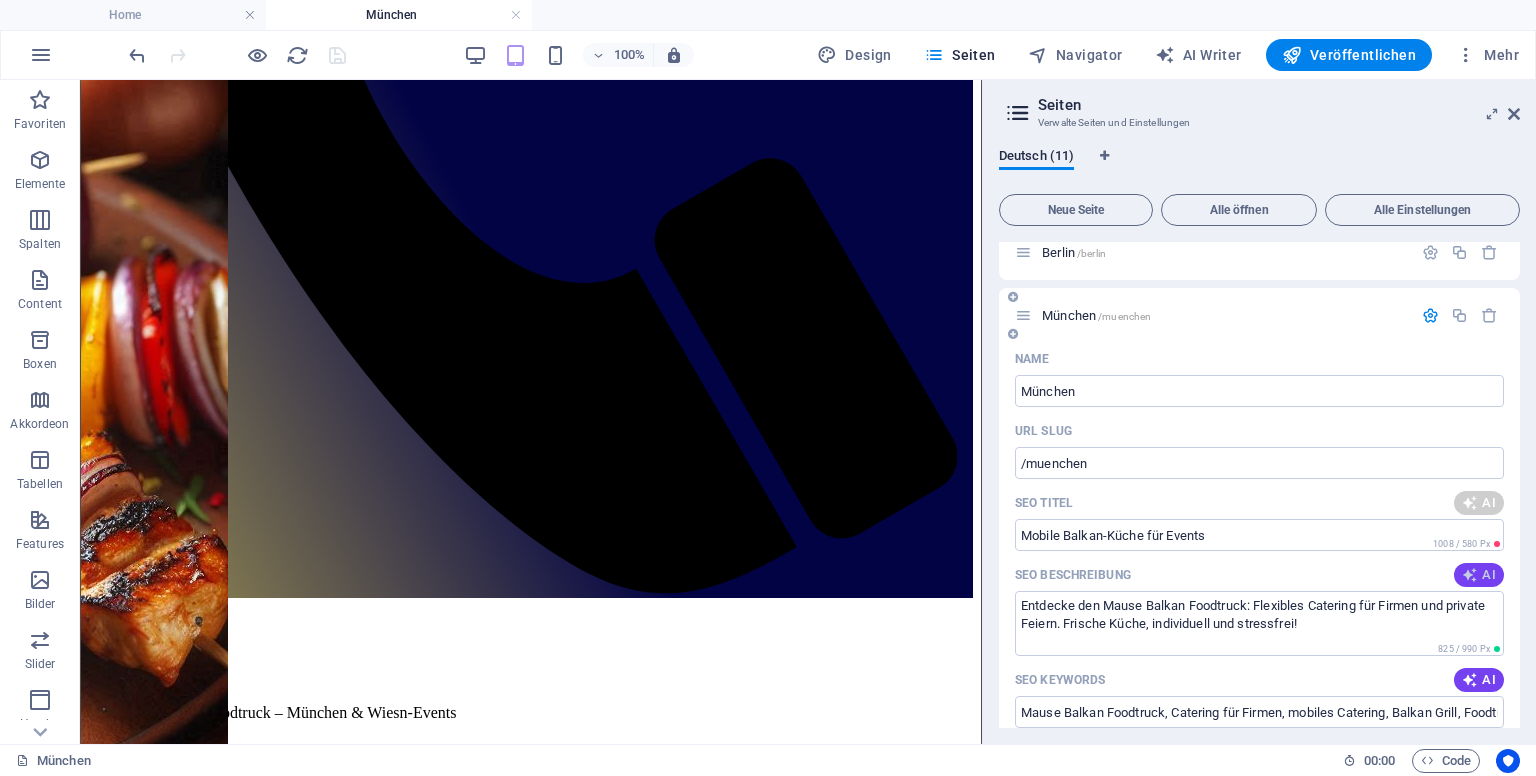 click on "AI" at bounding box center [1479, 575] 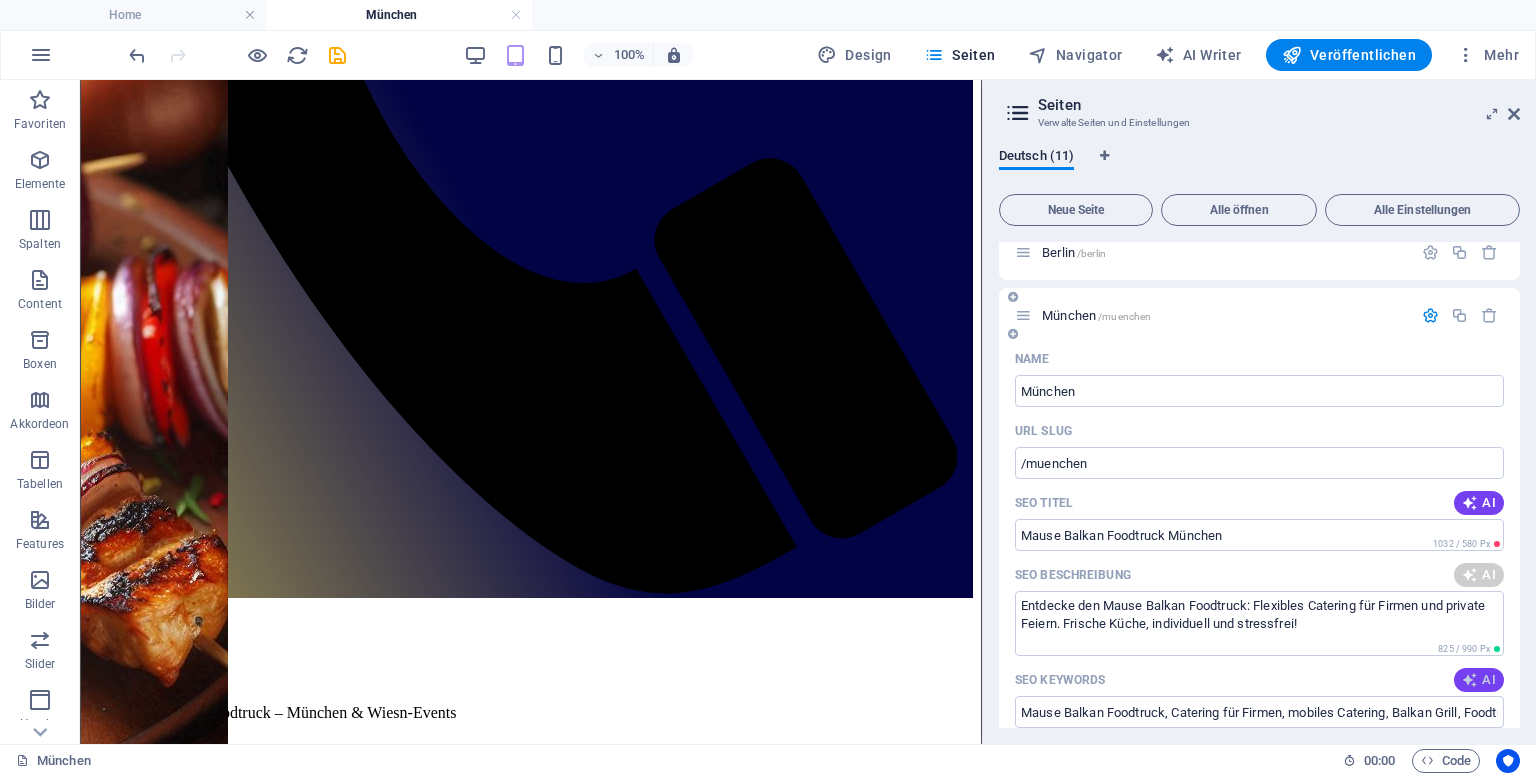 click at bounding box center (1470, 680) 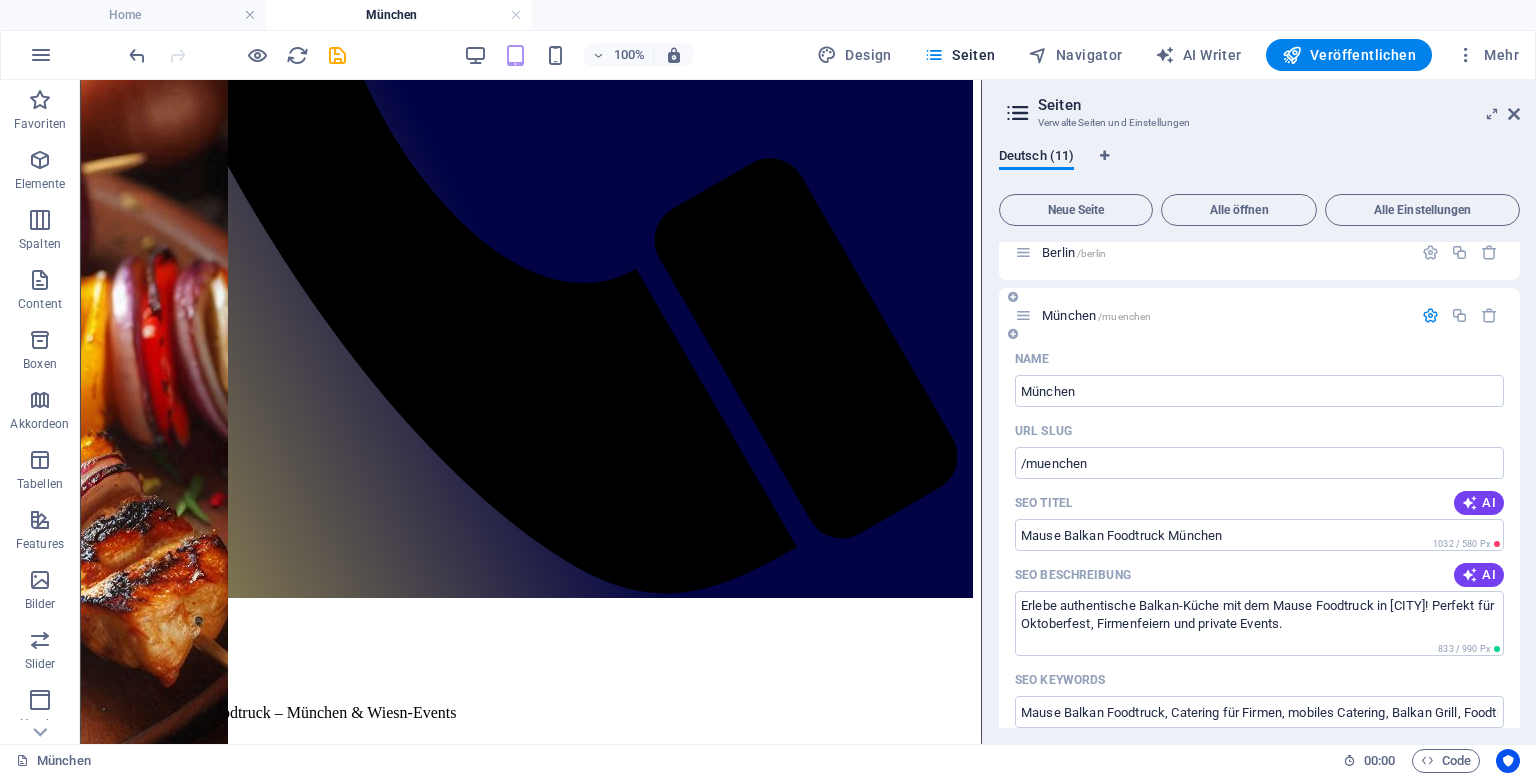 type on "Erlebe authentische Balkan-Küche mit dem Mause Foodtruck in [CITY]! Perfekt für Oktoberfest, Firmenfeiern und private Events." 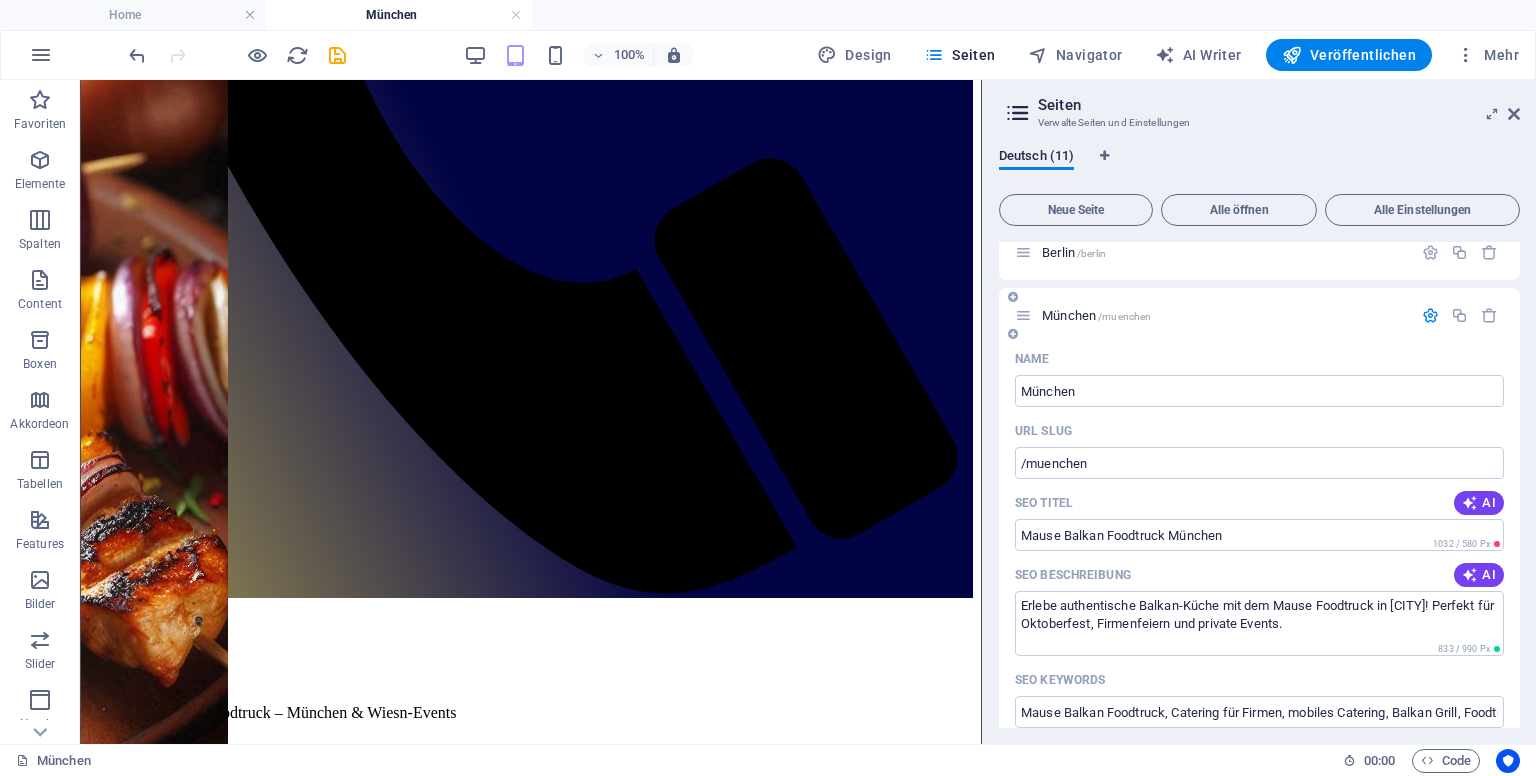 type on "Mause Balkan Foodtruck, Catering [CITY], Oktoberfest Foodtruck, Balkan Grill, mobiles Catering, Firmenfeiern [CITY]" 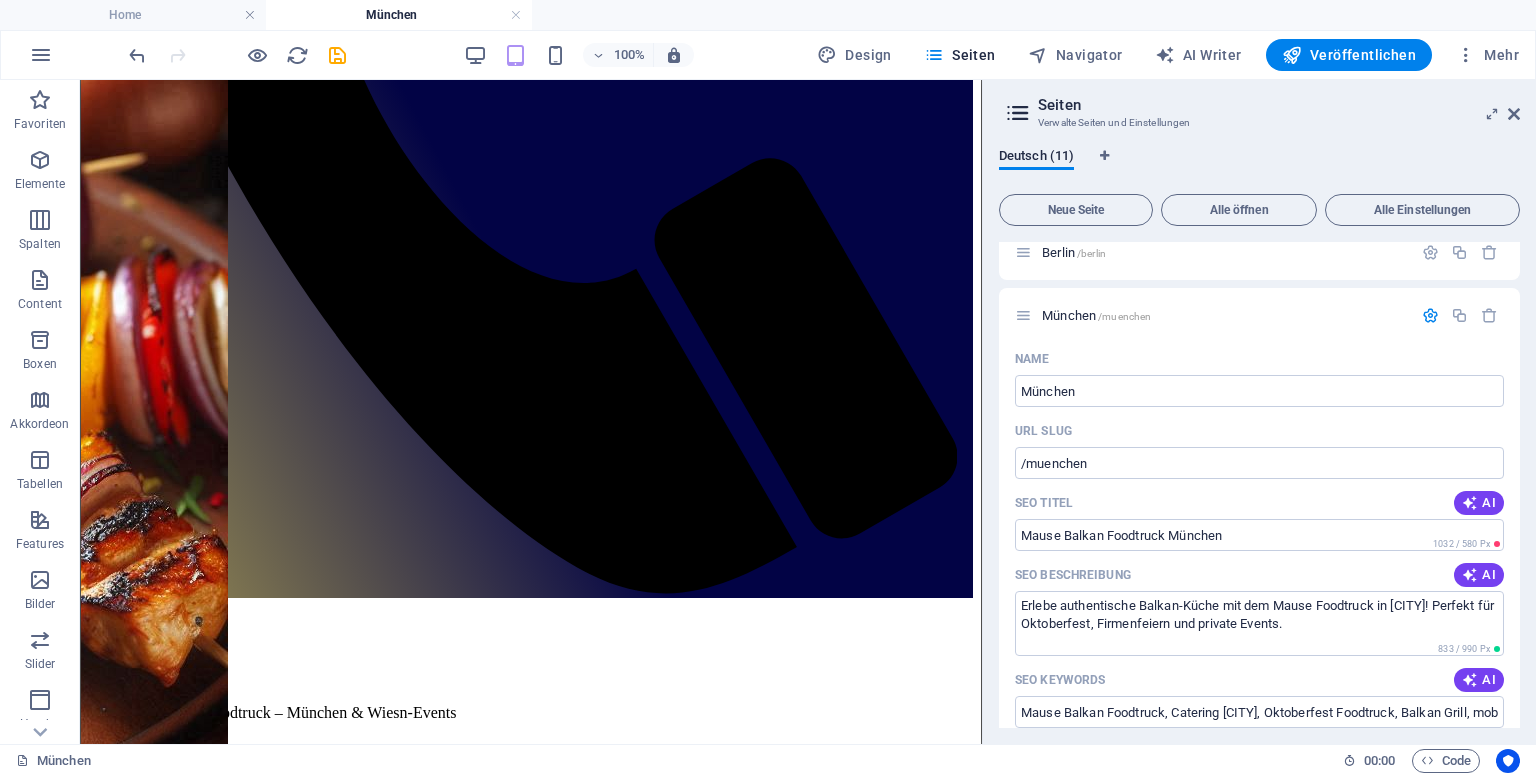 click at bounding box center (337, 55) 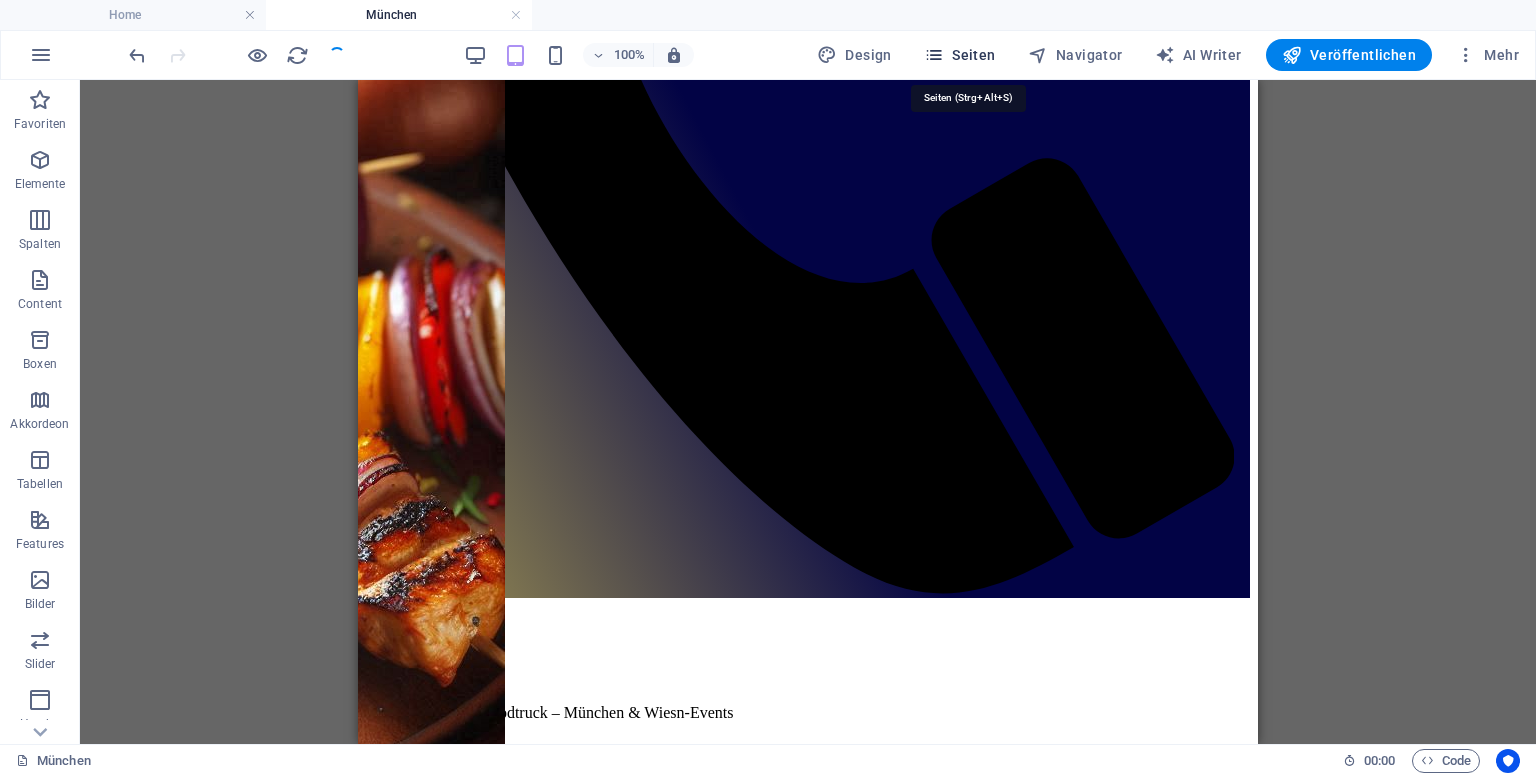click on "Seiten" at bounding box center [960, 55] 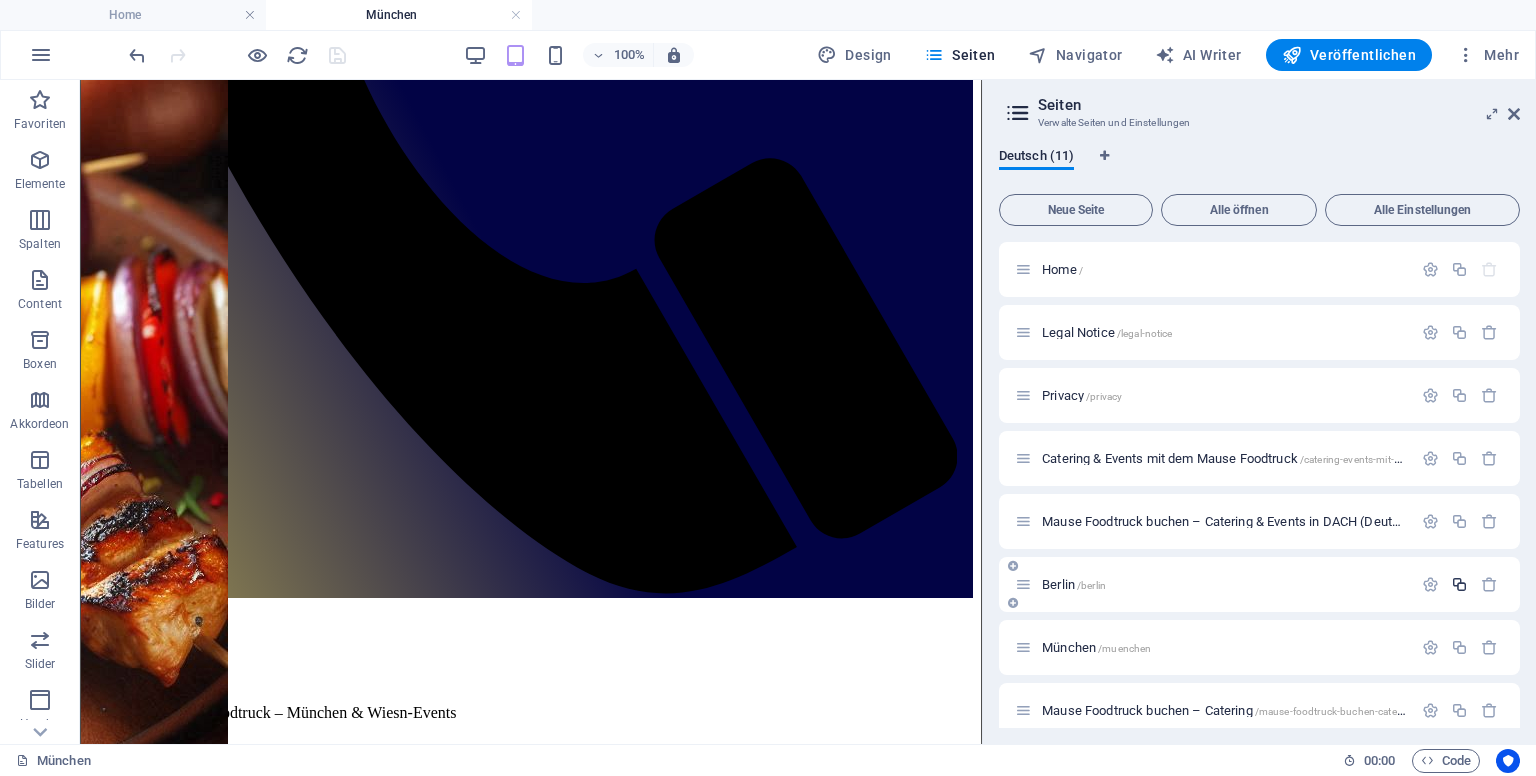 click at bounding box center (1459, 584) 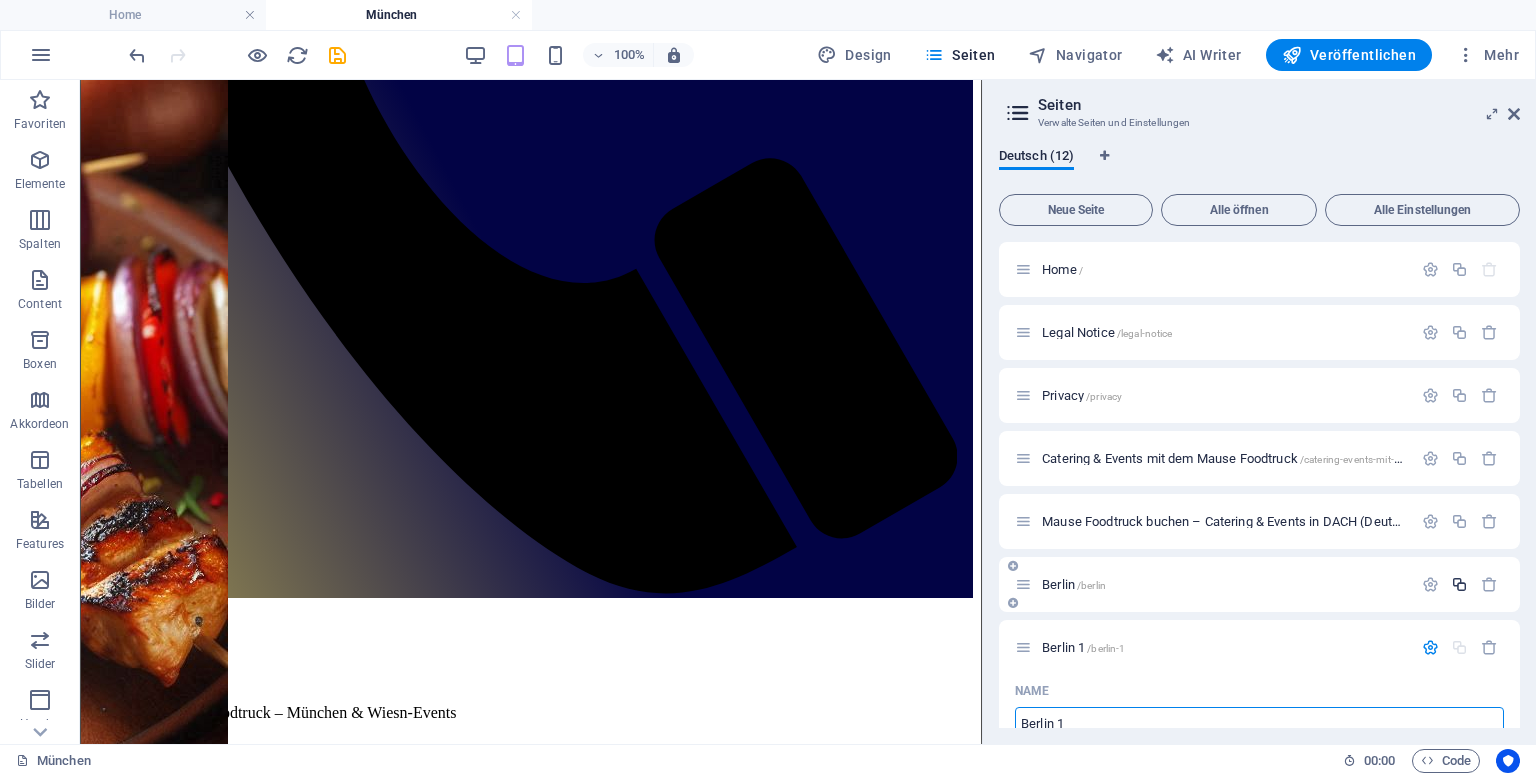 scroll, scrollTop: 11, scrollLeft: 0, axis: vertical 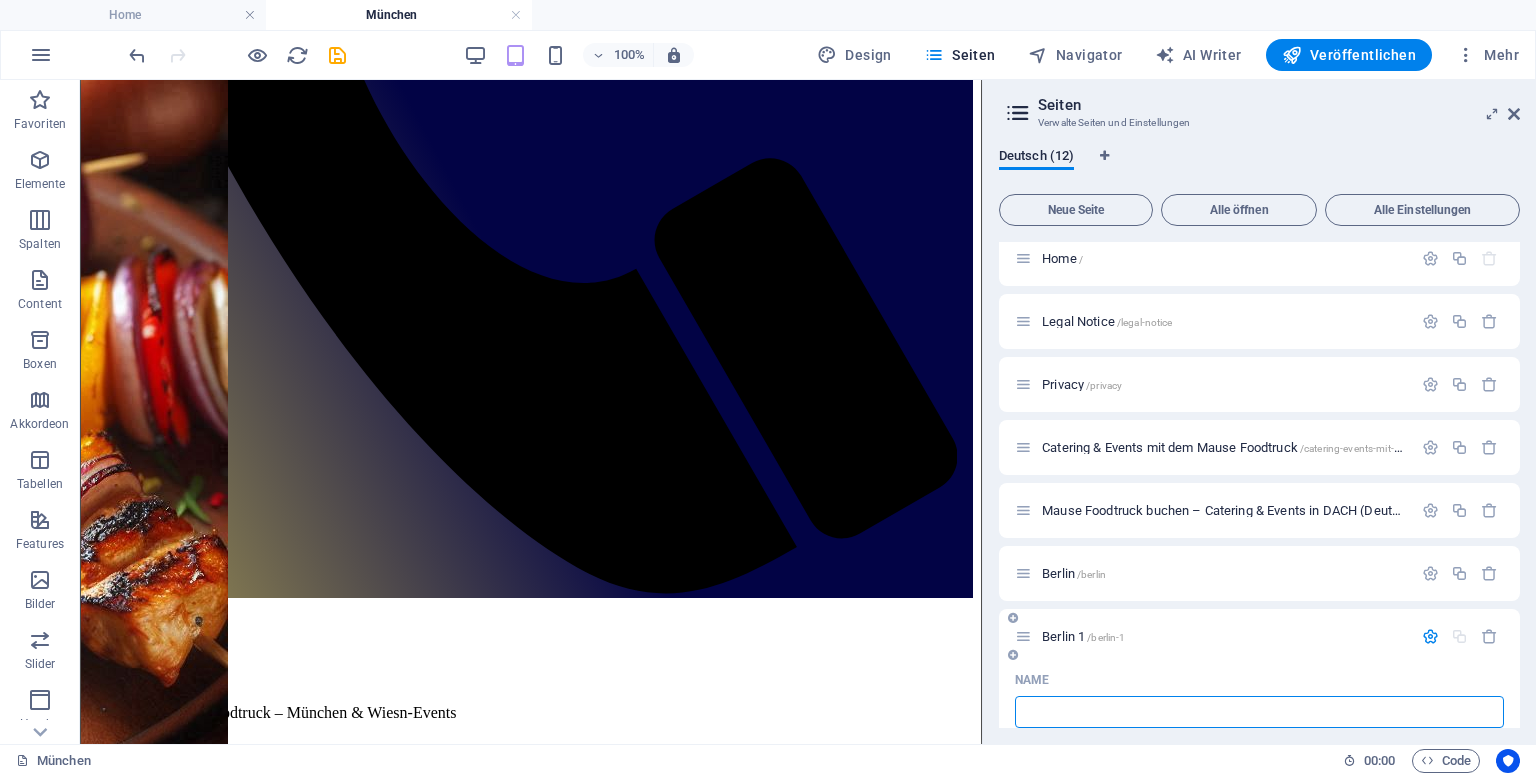 type 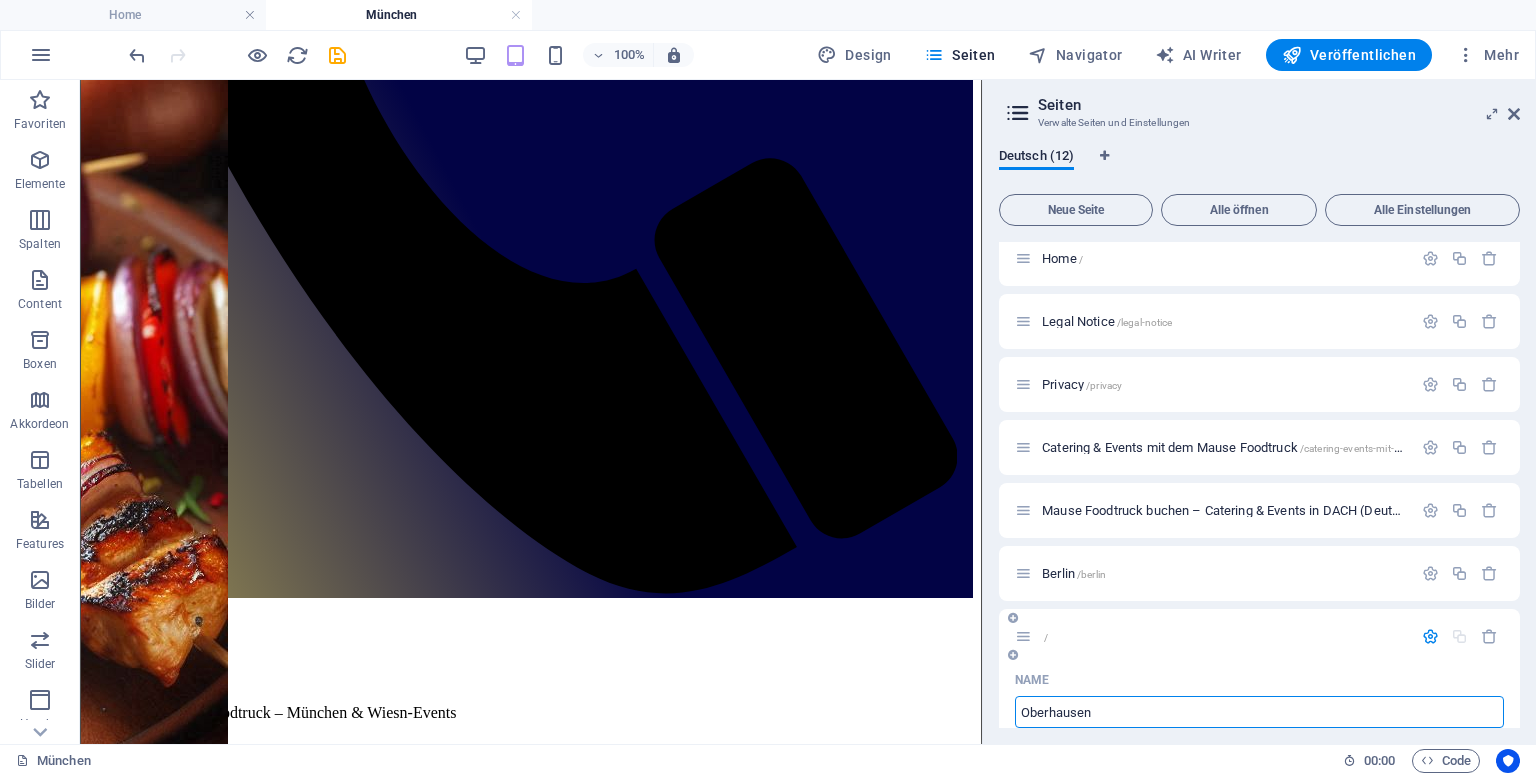 type on "Oberhausen" 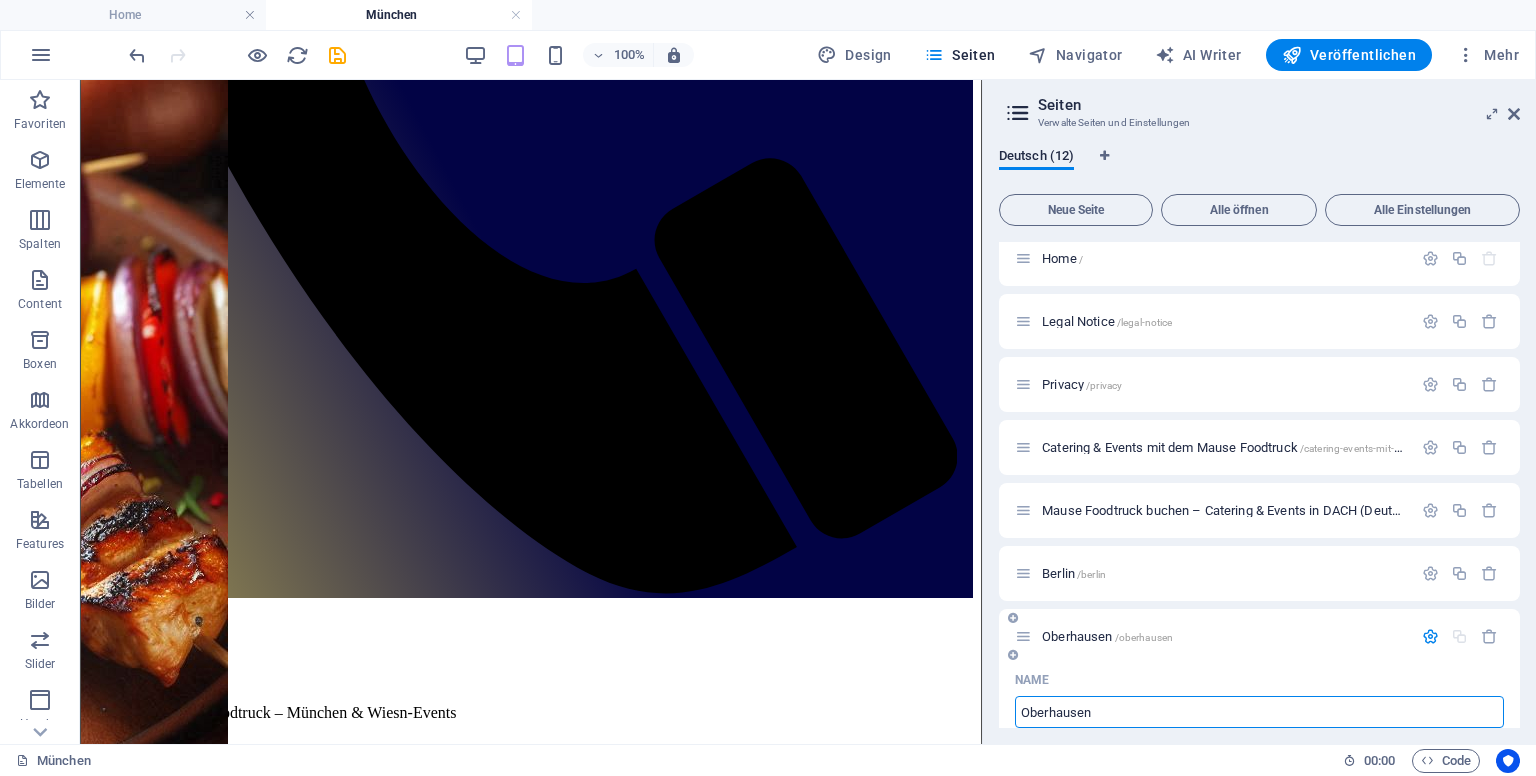 type on "Oberhausen" 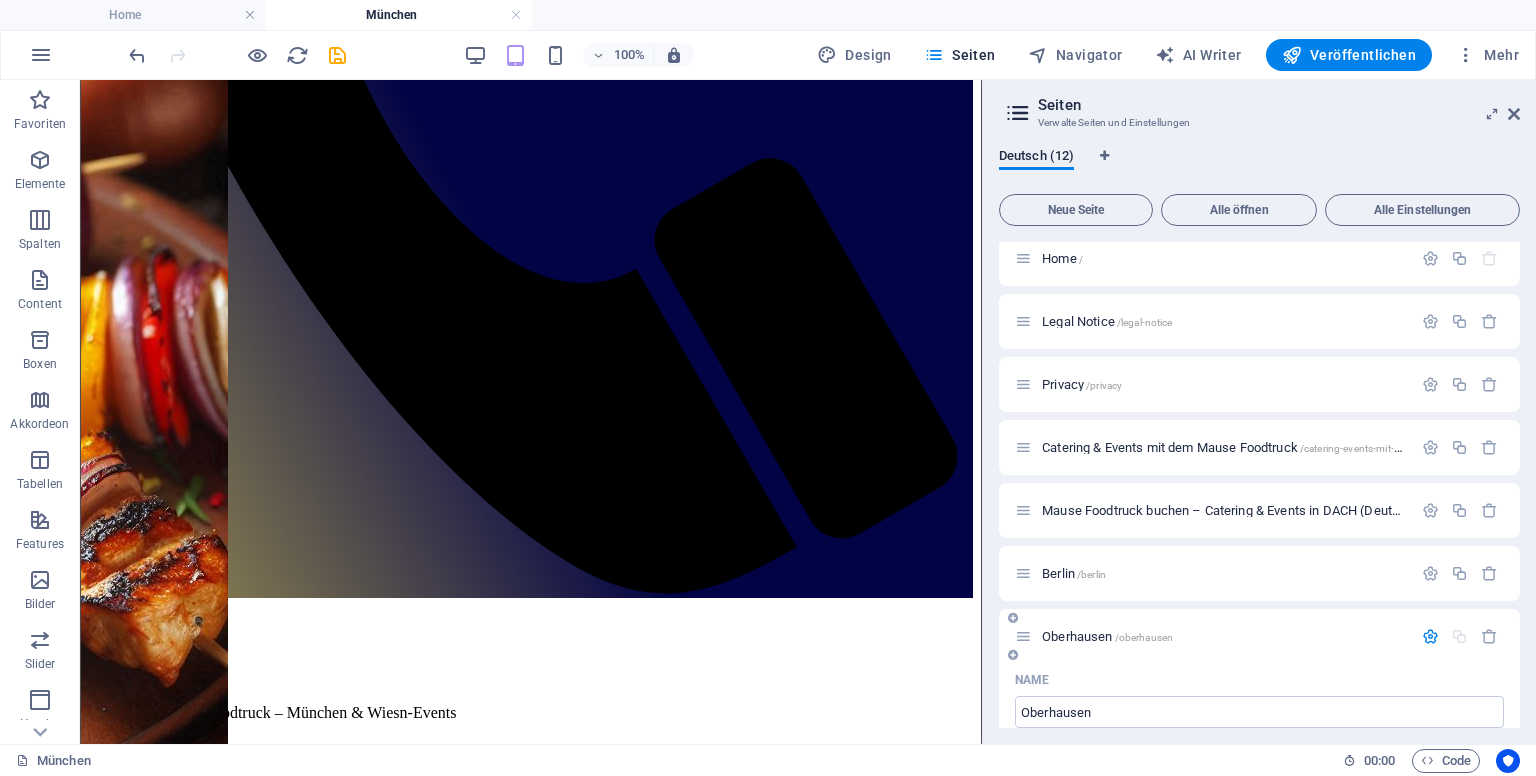 click on "[CITY] /[CITY]" at bounding box center [1107, 636] 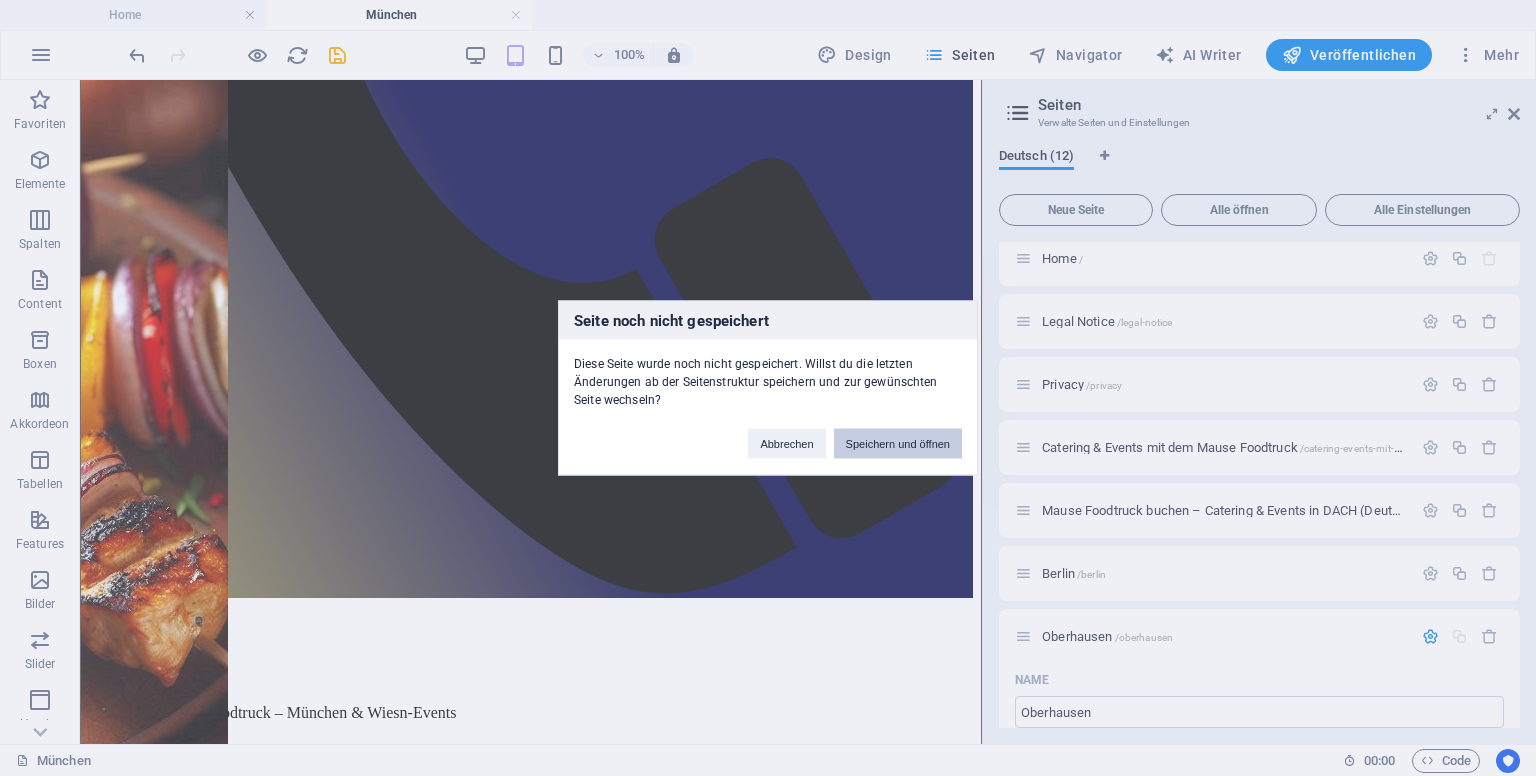 click on "Speichern und öffnen" at bounding box center [898, 444] 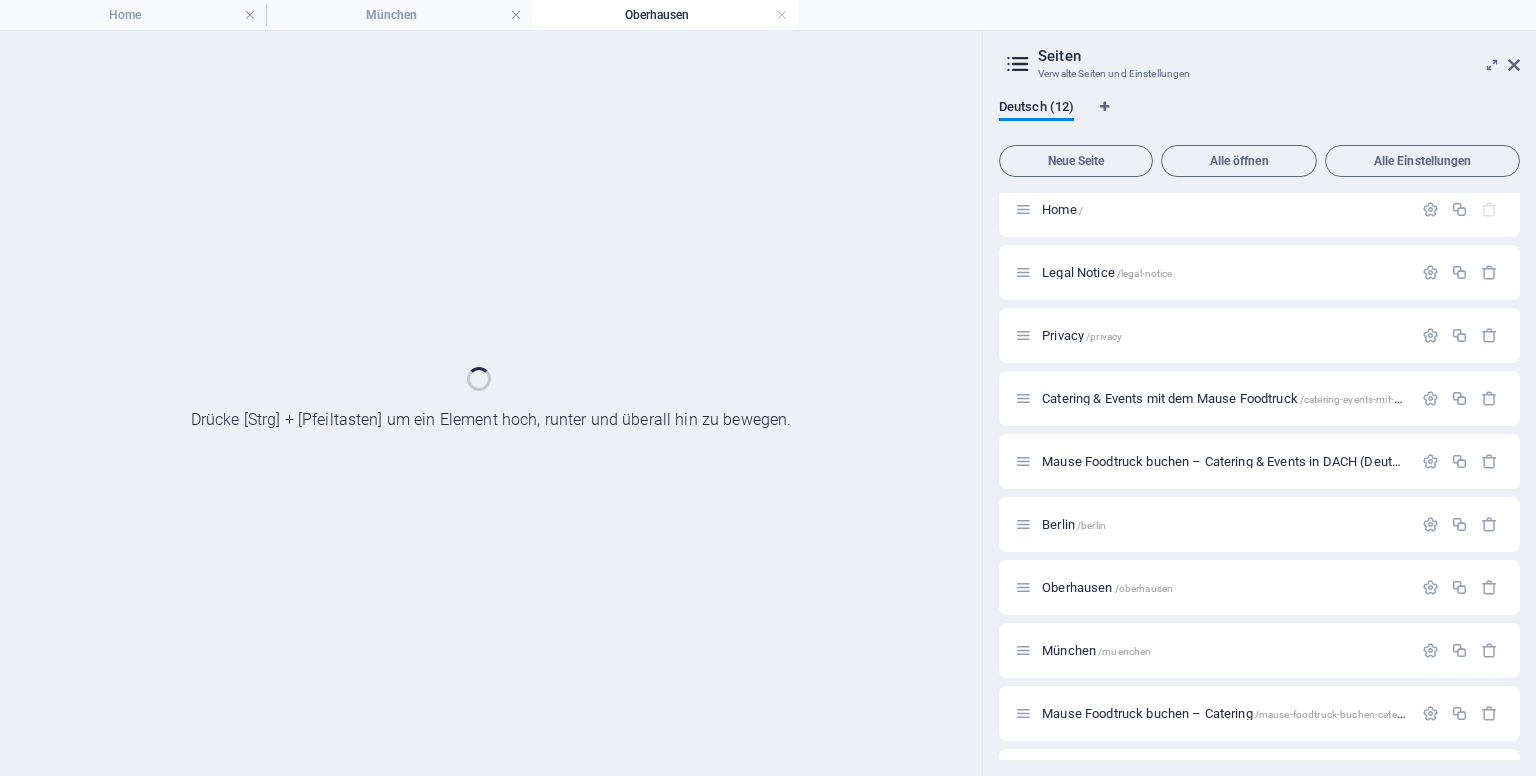 scroll, scrollTop: 0, scrollLeft: 0, axis: both 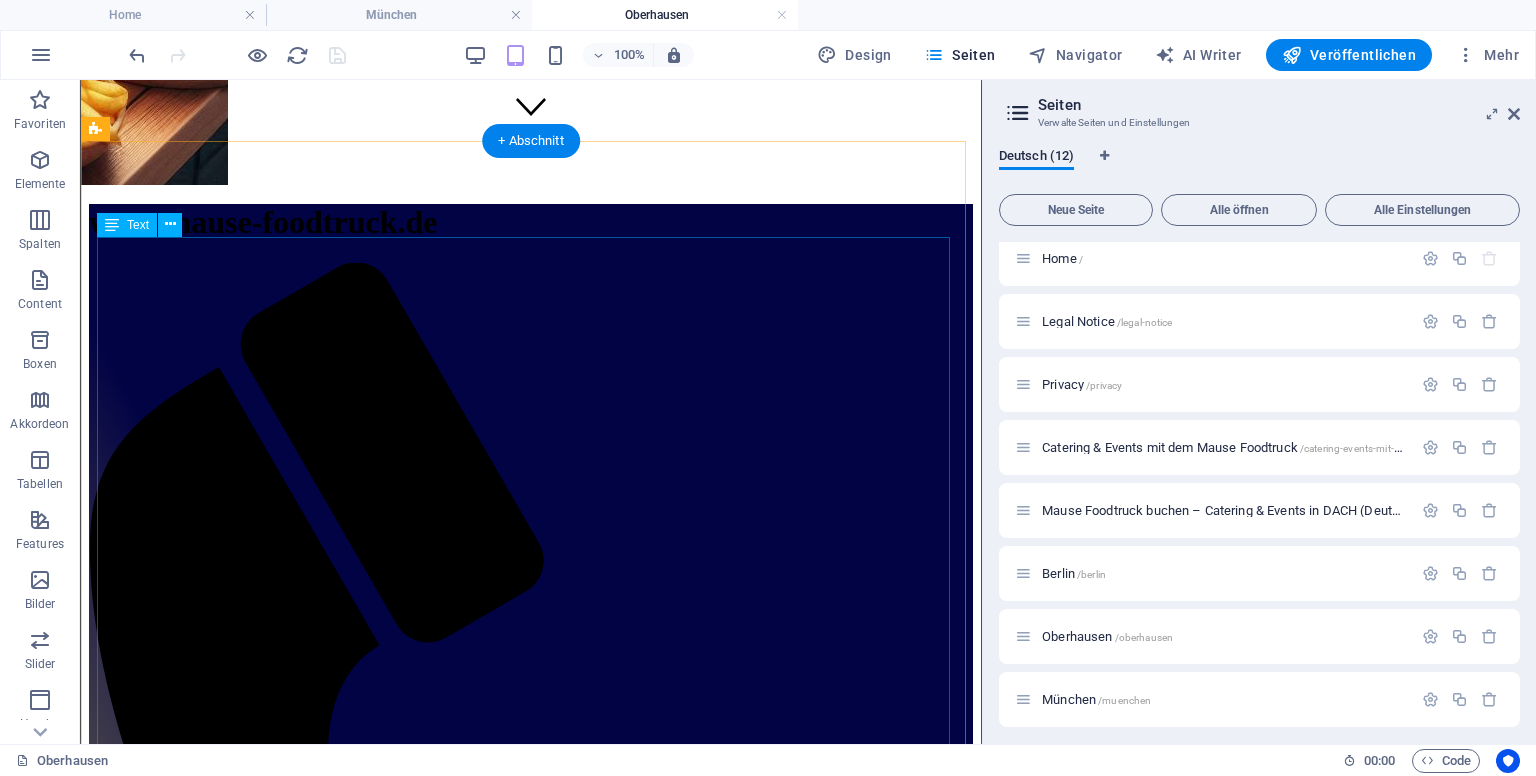 click on "Balkan Foodtruck Mause – [CITY] Catering & Events
Balkan Foodtruck Mause Authentisches Balkan‑Streetfood mobil in [CITY]
Warum Mause in [CITY]?
Mause bringt den herzhaften Geschmack des Balkans direkt in die [CITY]er Straßen: frische Cevapcici, saftige Pljeskavica, pikante Ajvar‑ und Käse‑Beilagen – traditionell, aromatisch, live vom Grill. Ideal für lebendige Stadtfeste, private Feiern oder Firmenevents.
[CITY] ist multikulturell und kreativ – genauso wie unsere Küche. Perfekt zum Beispiel für Hochzeiten in [CITY], Firmensommerfeste in [CITY] oder kulturelle Events in [CITY].
Hochzeitscatering
Stilvoll, flexibel, mit Live-Grillen und persönlicher Menügestaltung – genau passend zu Ihrem großen Tag.
Firmen‑ & Sommerfeste
Ein Foodtruck als kulinarischer Treffpunkt – frisches Essen, entspannte Stimmung, begeistert Mitarbeiter & Gäste.
." at bounding box center (531, 2366) 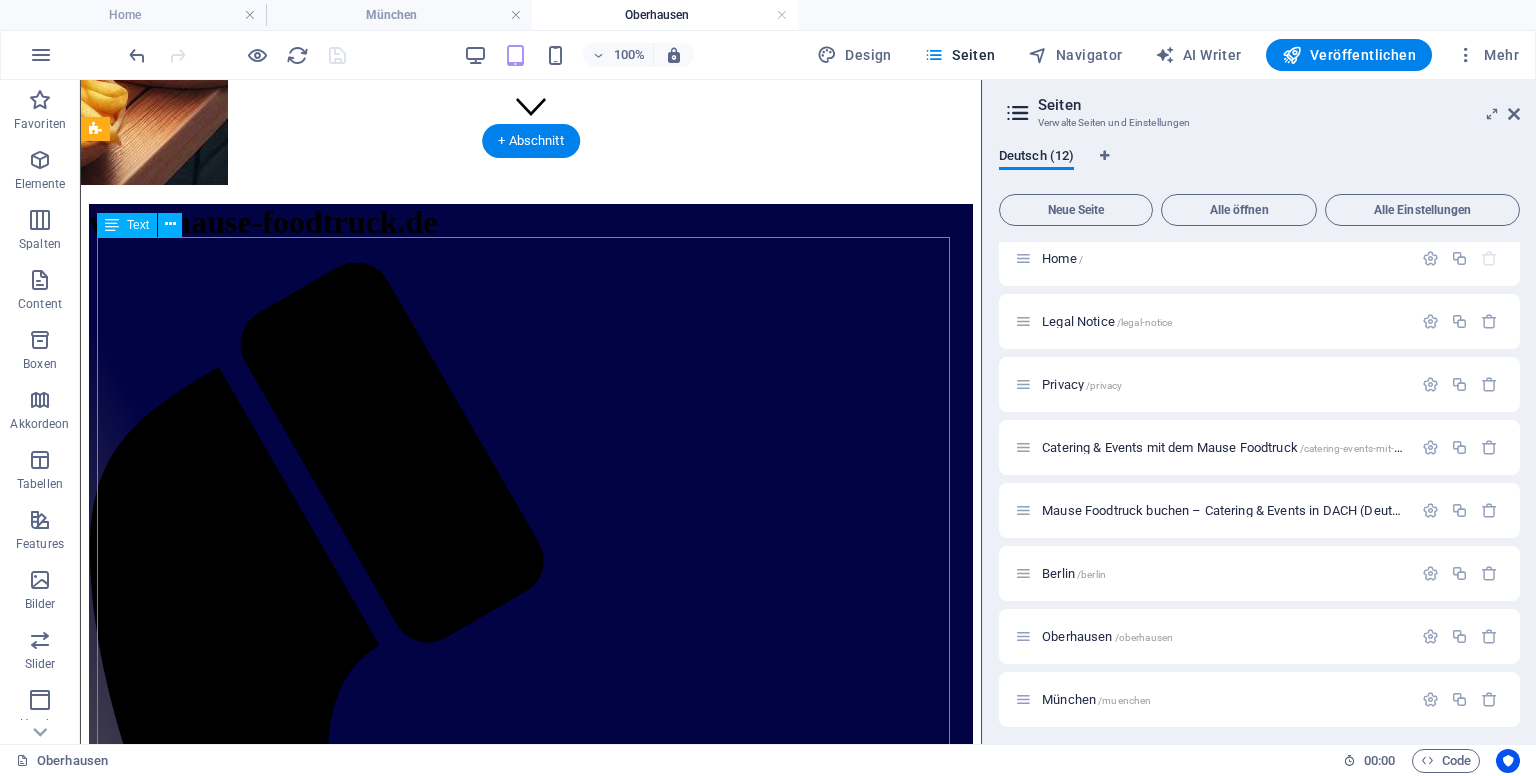 click on "Balkan Foodtruck Mause – [CITY] Catering & Events
Balkan Foodtruck Mause Authentisches Balkan‑Streetfood mobil in [CITY]
Warum Mause in [CITY]?
Mause bringt den herzhaften Geschmack des Balkans direkt in die [CITY]er Straßen: frische Cevapcici, saftige Pljeskavica, pikante Ajvar‑ und Käse‑Beilagen – traditionell, aromatisch, live vom Grill. Ideal für lebendige Stadtfeste, private Feiern oder Firmenevents.
[CITY] ist multikulturell und kreativ – genauso wie unsere Küche. Perfekt zum Beispiel für Hochzeiten in [CITY], Firmensommerfeste in [CITY] oder kulturelle Events in [CITY].
Hochzeitscatering
Stilvoll, flexibel, mit Live-Grillen und persönlicher Menügestaltung – genau passend zu Ihrem großen Tag.
Firmen‑ & Sommerfeste
Ein Foodtruck als kulinarischer Treffpunkt – frisches Essen, entspannte Stimmung, begeistert Mitarbeiter & Gäste.
." at bounding box center [531, 2366] 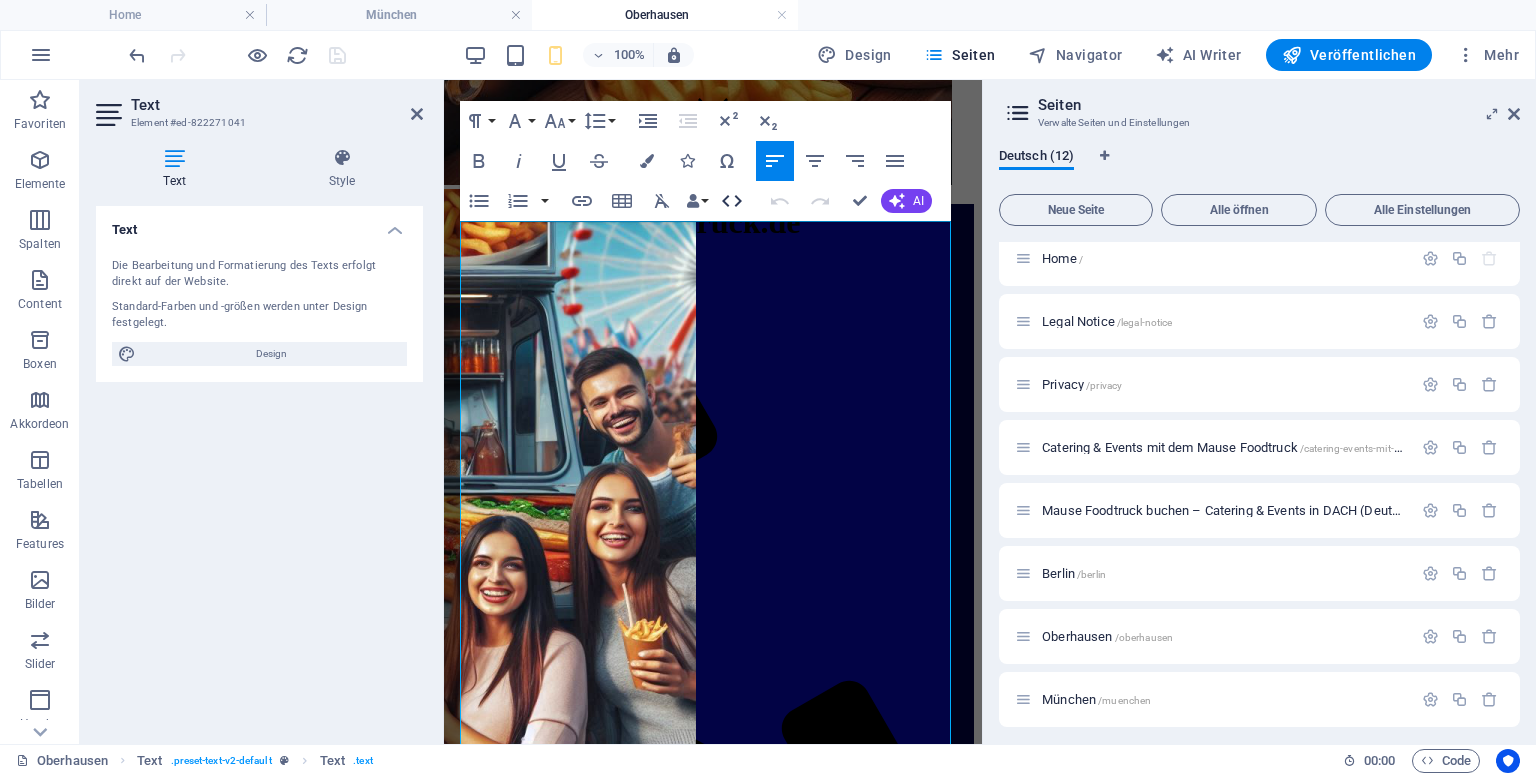 click 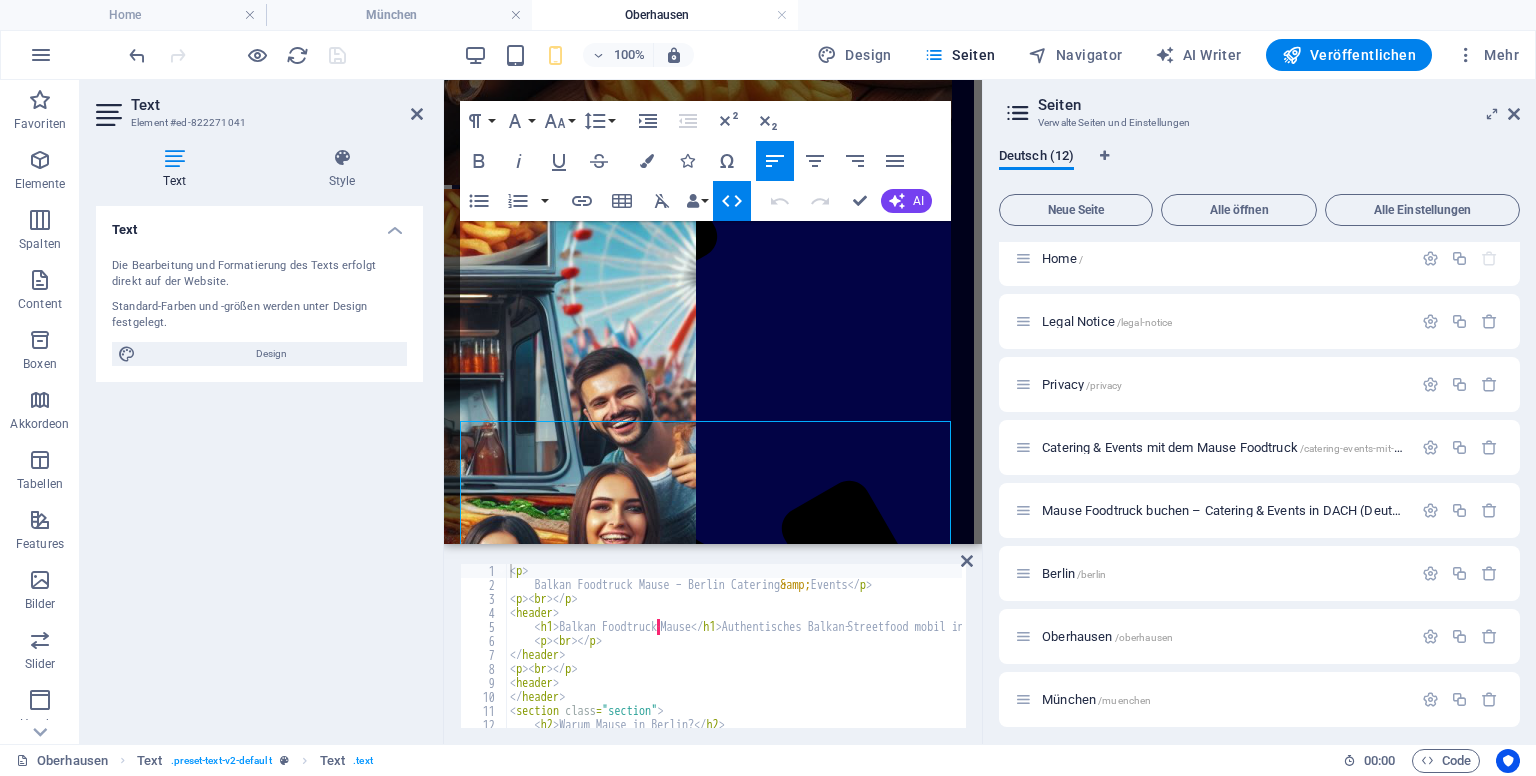 scroll, scrollTop: 403, scrollLeft: 0, axis: vertical 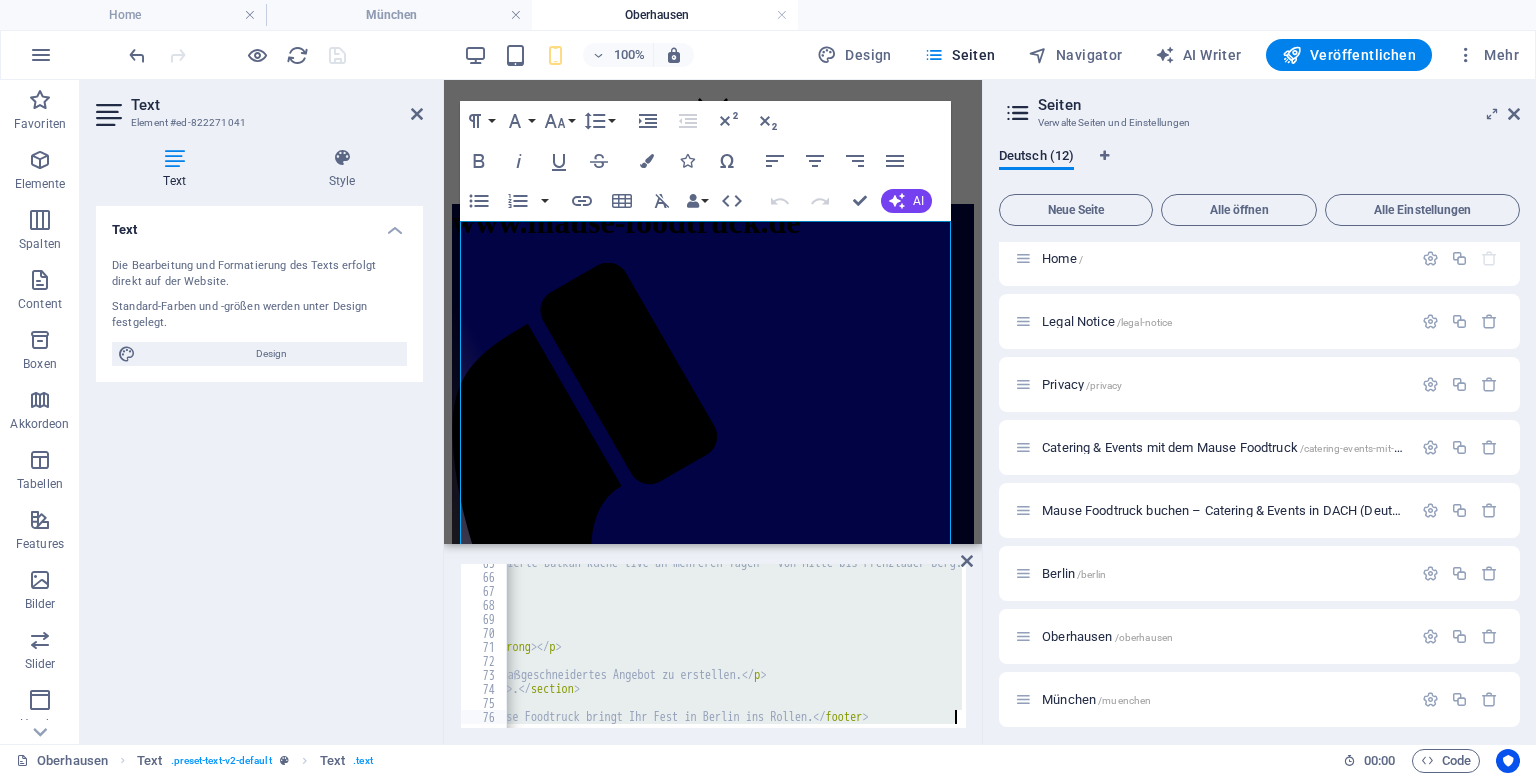 drag, startPoint x: 511, startPoint y: 570, endPoint x: 850, endPoint y: 776, distance: 396.6825 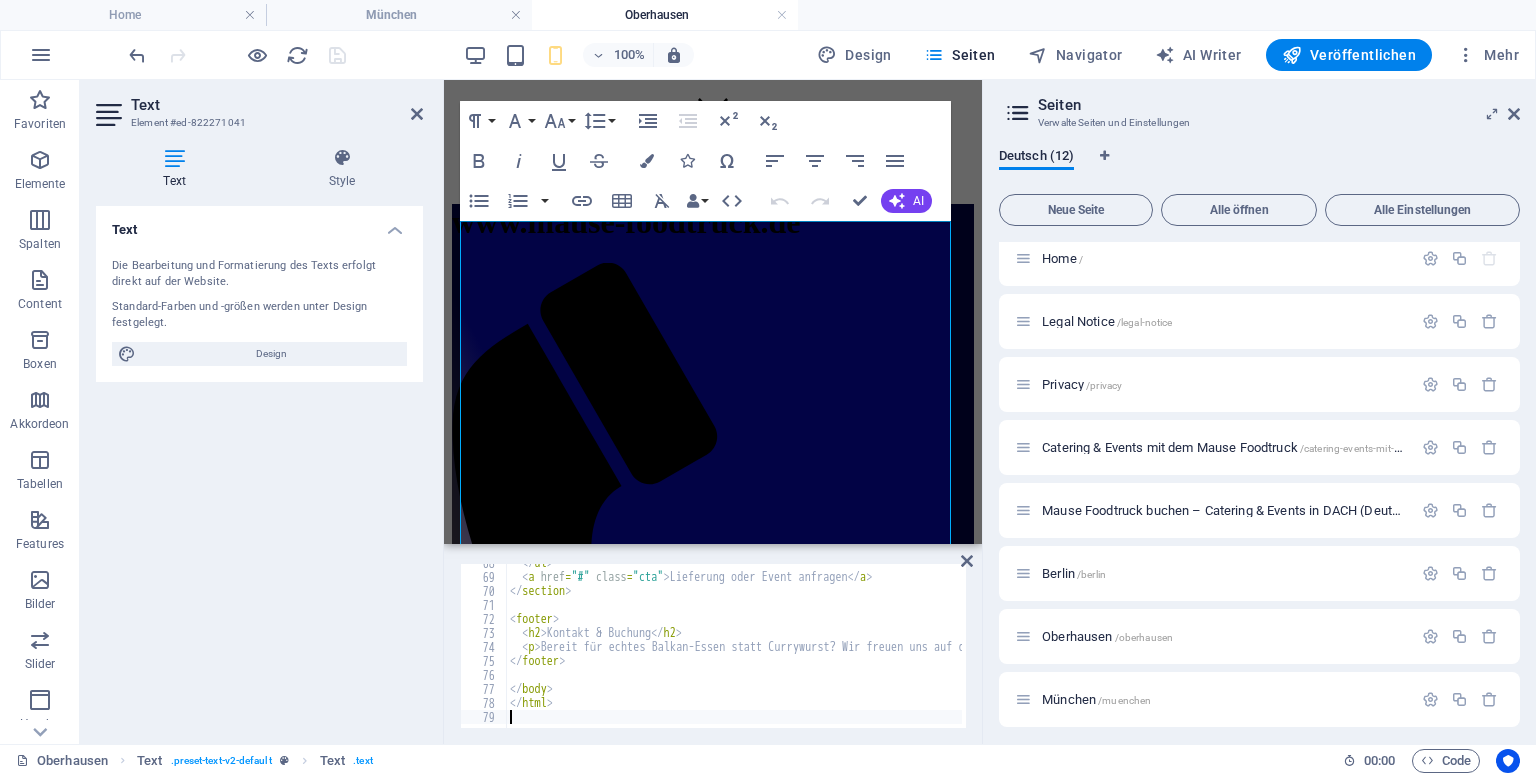 scroll, scrollTop: 946, scrollLeft: 0, axis: vertical 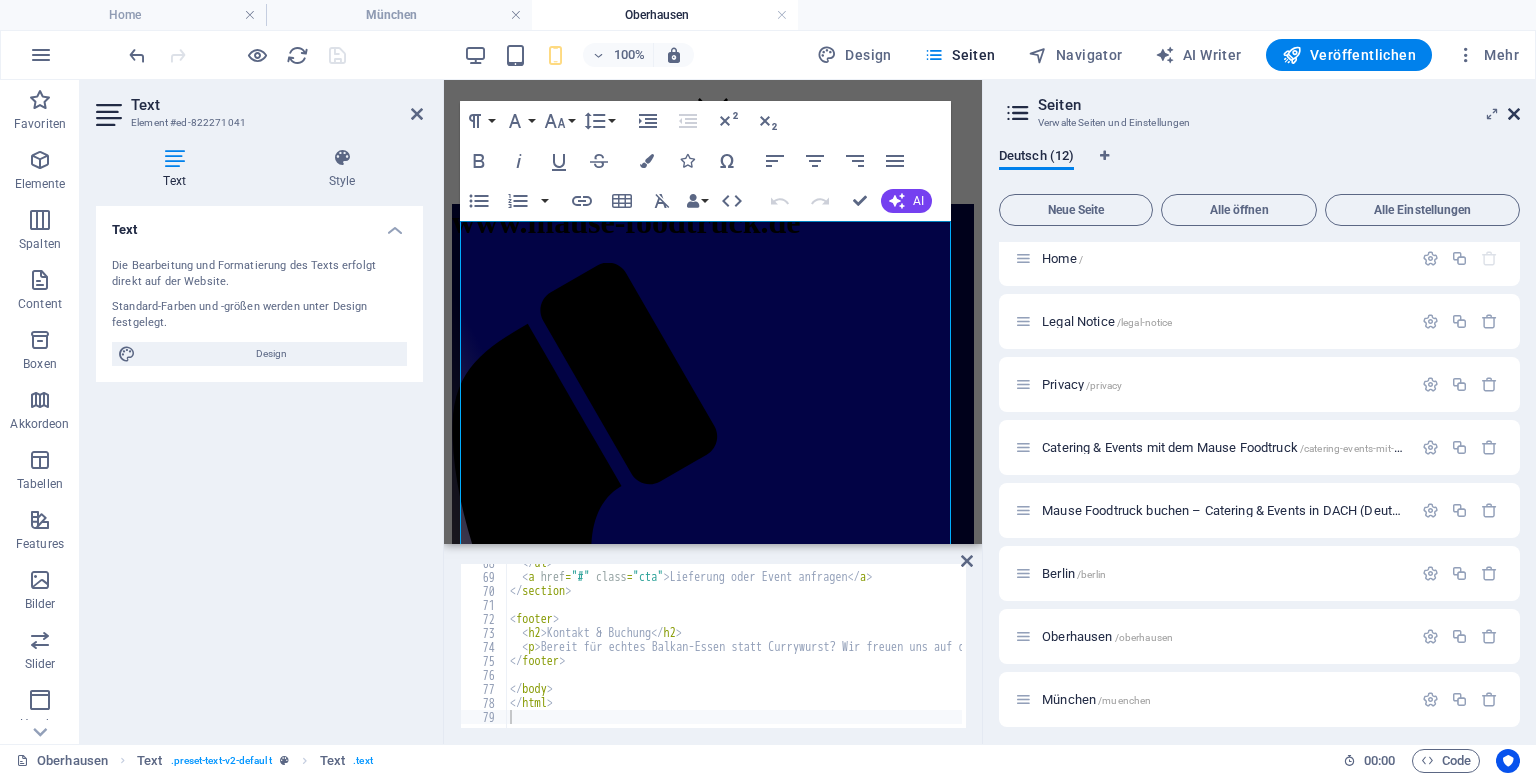 click at bounding box center [1514, 114] 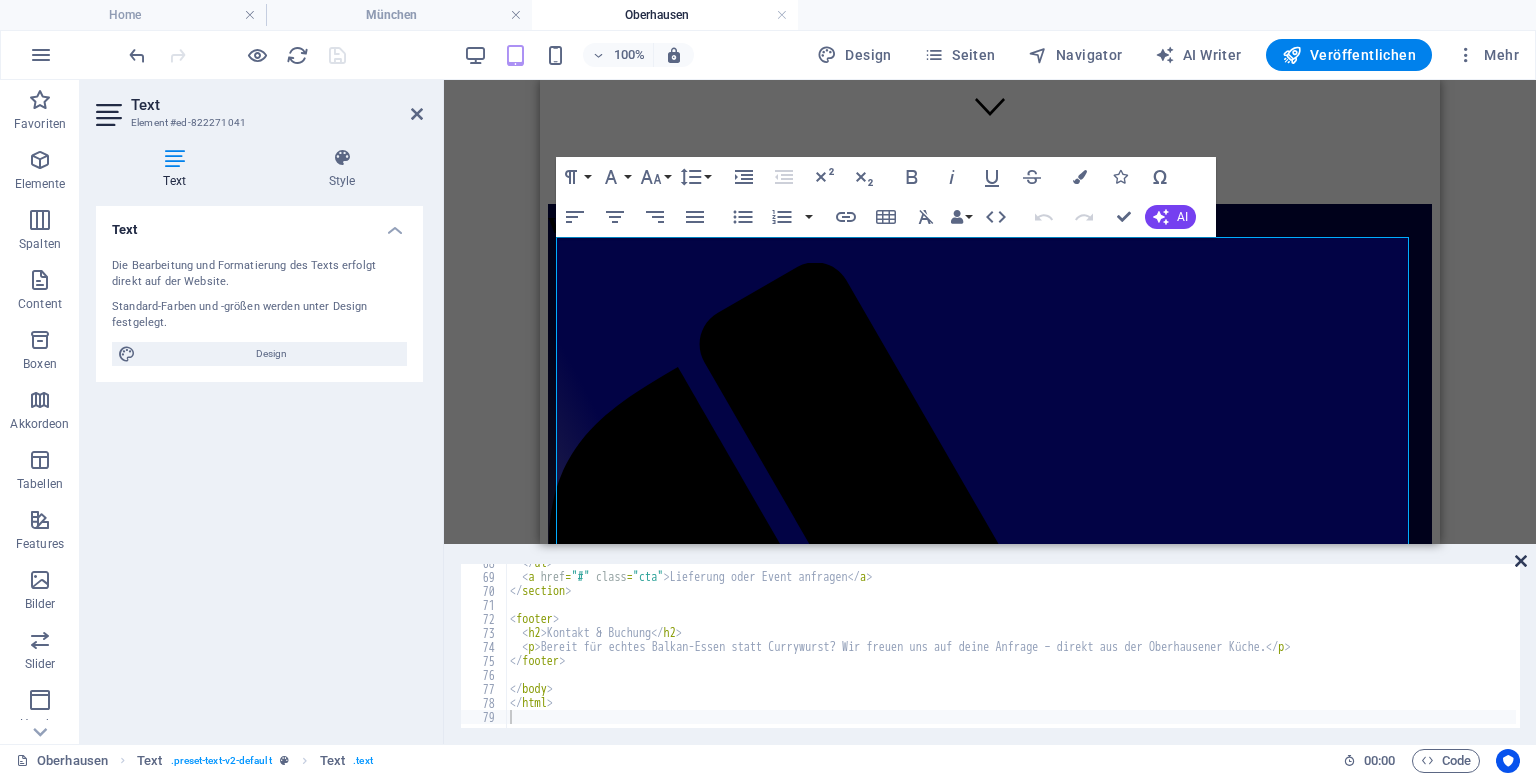 click at bounding box center [1521, 561] 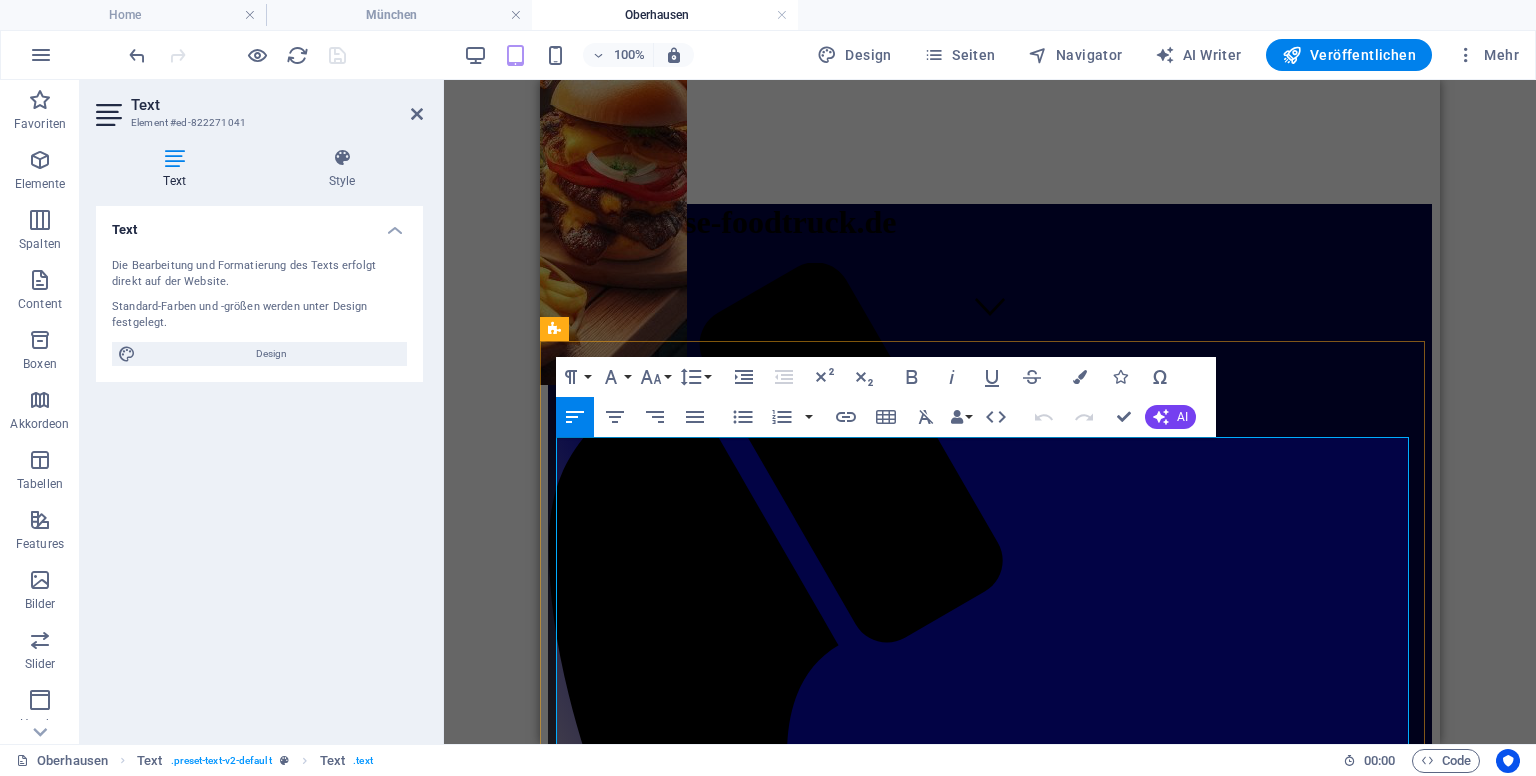 click on "Mause Balkan Foodtruck – [CITY] Lunch-Service & Events
Mause Balkan Foodtruck – Office-Lunch & Events in [CITY]
Vom Firmensitz bis zum Büroservice: Balkan Fraß statt Currywurst direkt am Standort [CITY].
Büroservice rund um [CITY]
Unser Foodtruck fährt täglich zum Firmenstandort [CITY] ([POSTAL_CODE]) im Rheinland und liefert frisch gegrilltes Balkan-Lunch direkt vor die Büro-Tür – optimale Wege, schnelle Verpflegung und kein Currywurst-Einerlei.
Mit kurzen Wegen vom Standort in [CITY] können wir blitzschnell liefern – perfekt für Teams in Duisburg, Mülheim, Essen oder Bottrop im Umkreis.
Vorteile für Geschäftskunden
Lunch ohne Aufwand: Frisches Balkan-Grill statt Currywurst in der Kantine
Pünktliche Lieferung: Direkt zur Mittagspause vor die Tür
Gruppenpreis: Sammelbestellungen ab 10 Personen zu fairen Konditionen
Full-Service: Truck inklusive Team, Ausgabe und optional Equipment" at bounding box center [990, 2042] 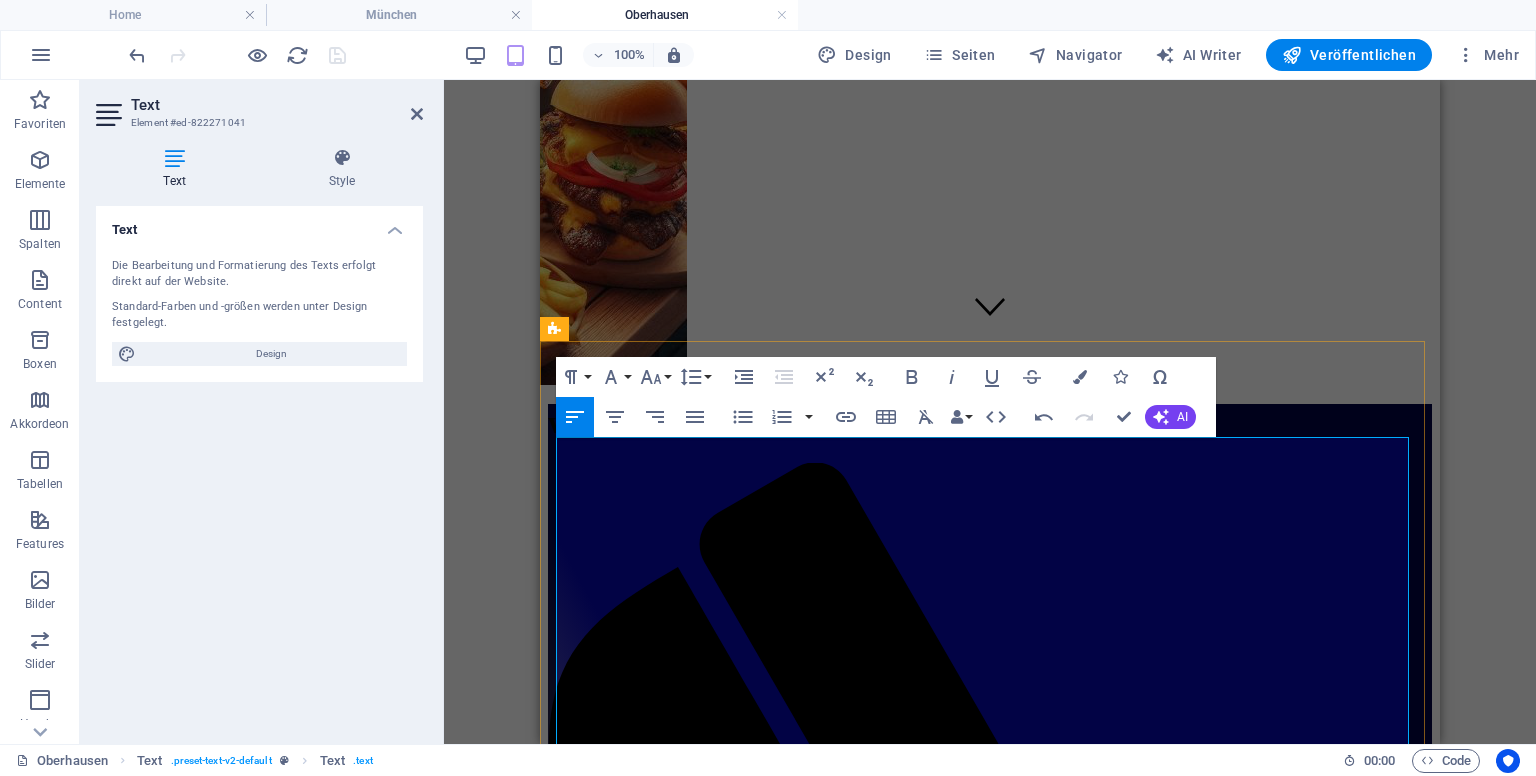 click on "Mause Balkan Foodtruck – Office-Lunch & Events in Oberhausen" at bounding box center (990, 1836) 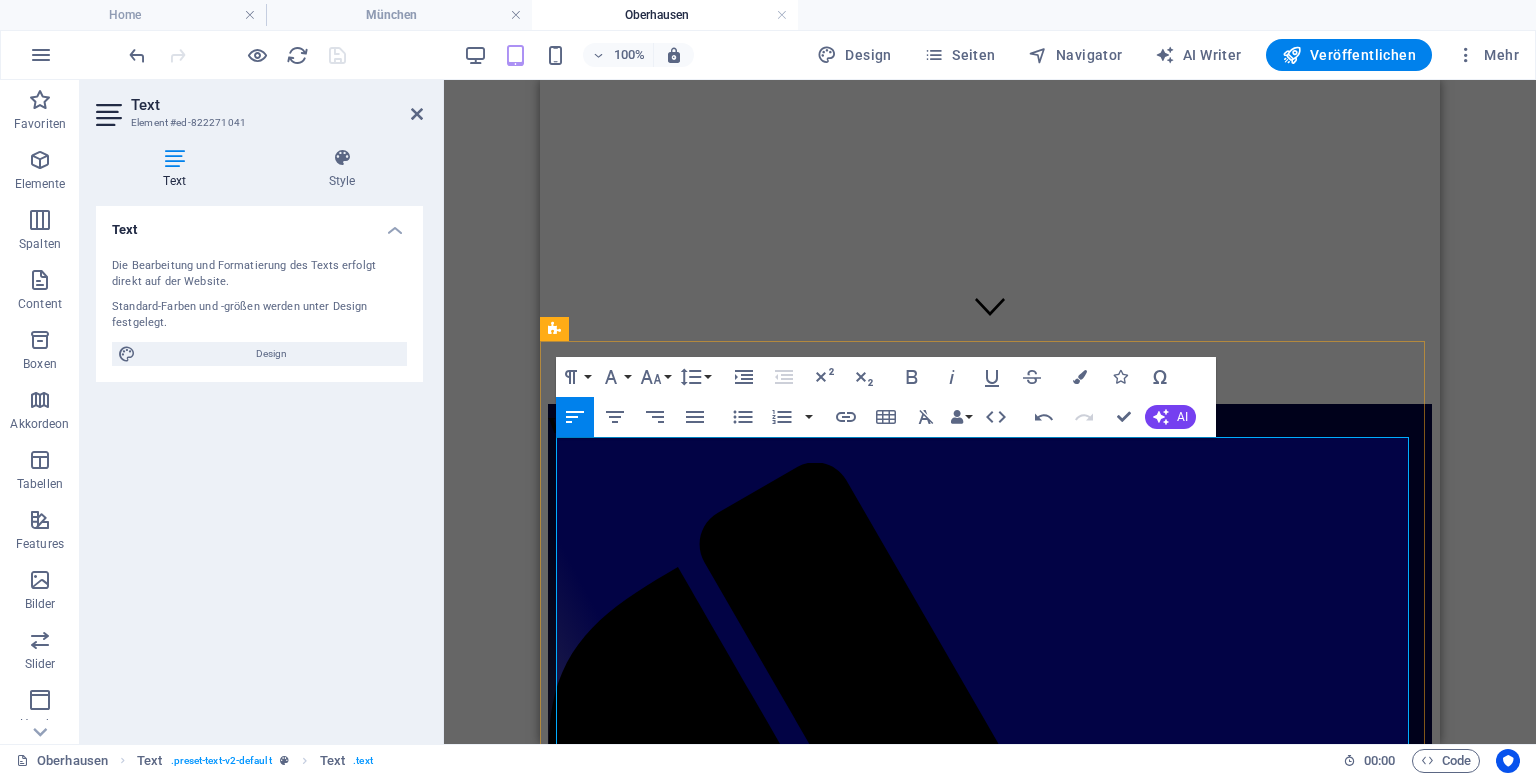 click on "Vom Mause  Firmensitz bis zum Büroservice: Balkan Fraß statt Currywurst direkt am Standort [CITY]." at bounding box center [990, 1937] 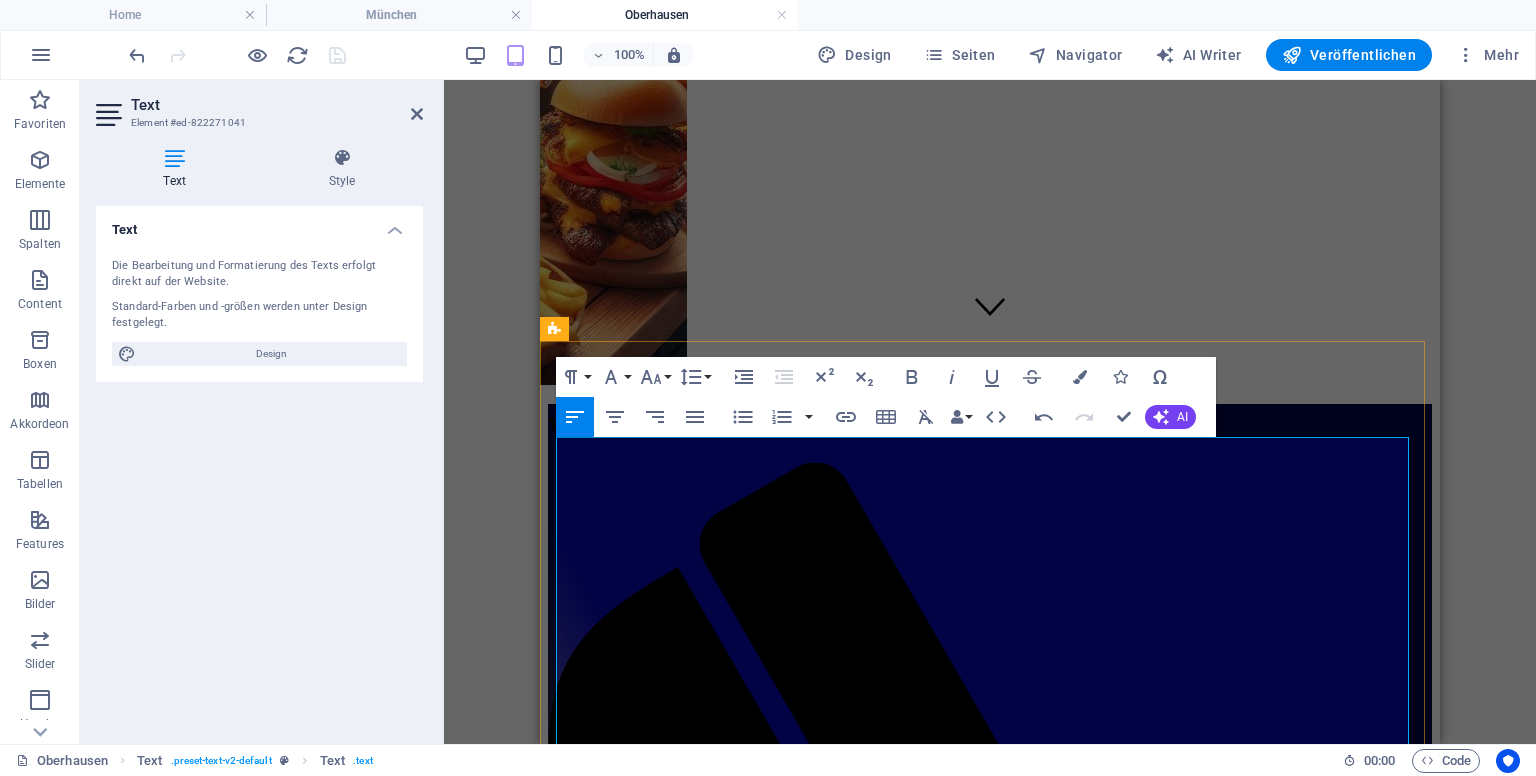 drag, startPoint x: 972, startPoint y: 641, endPoint x: 1008, endPoint y: 635, distance: 36.496574 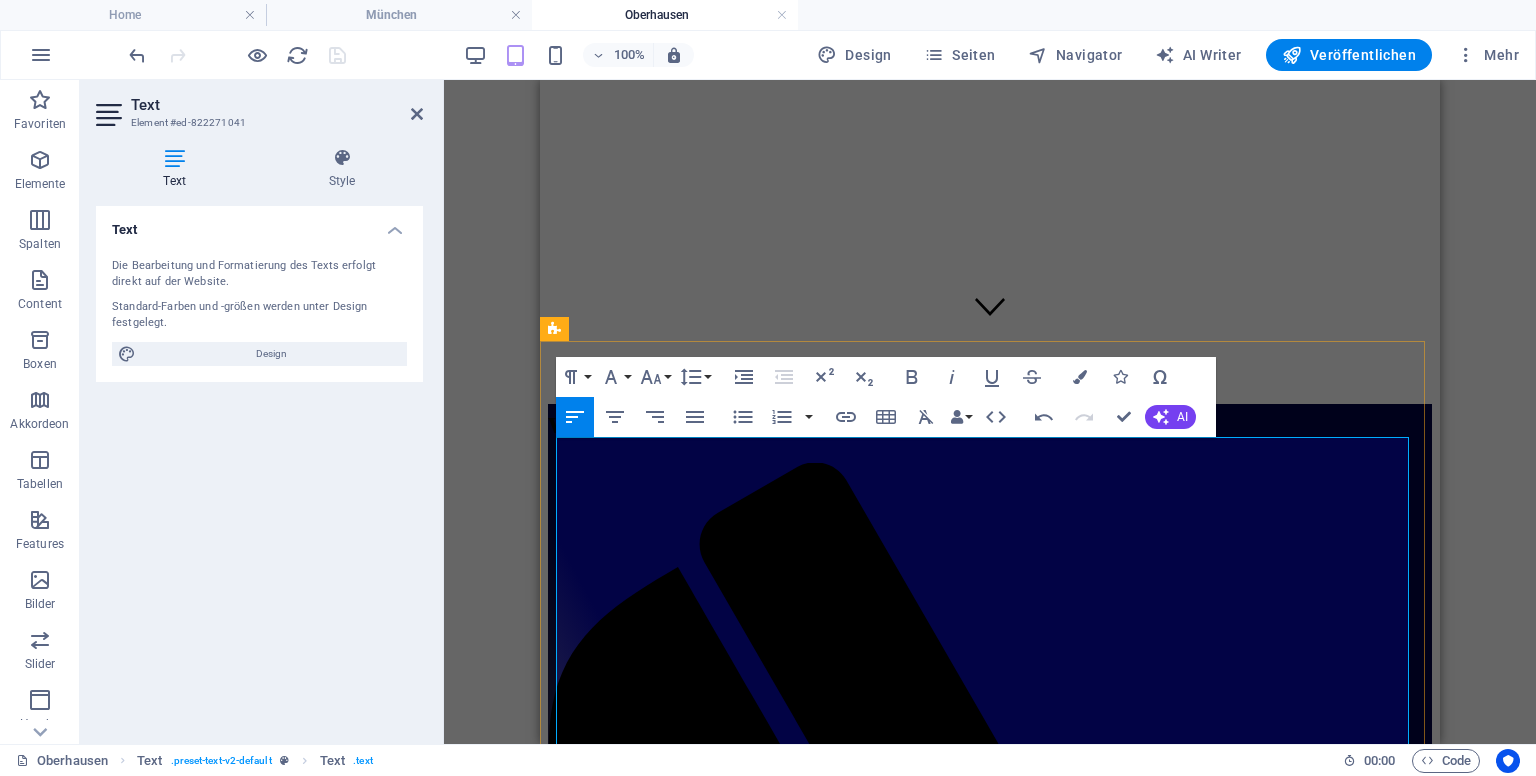 drag, startPoint x: 1097, startPoint y: 640, endPoint x: 1252, endPoint y: 637, distance: 155.02902 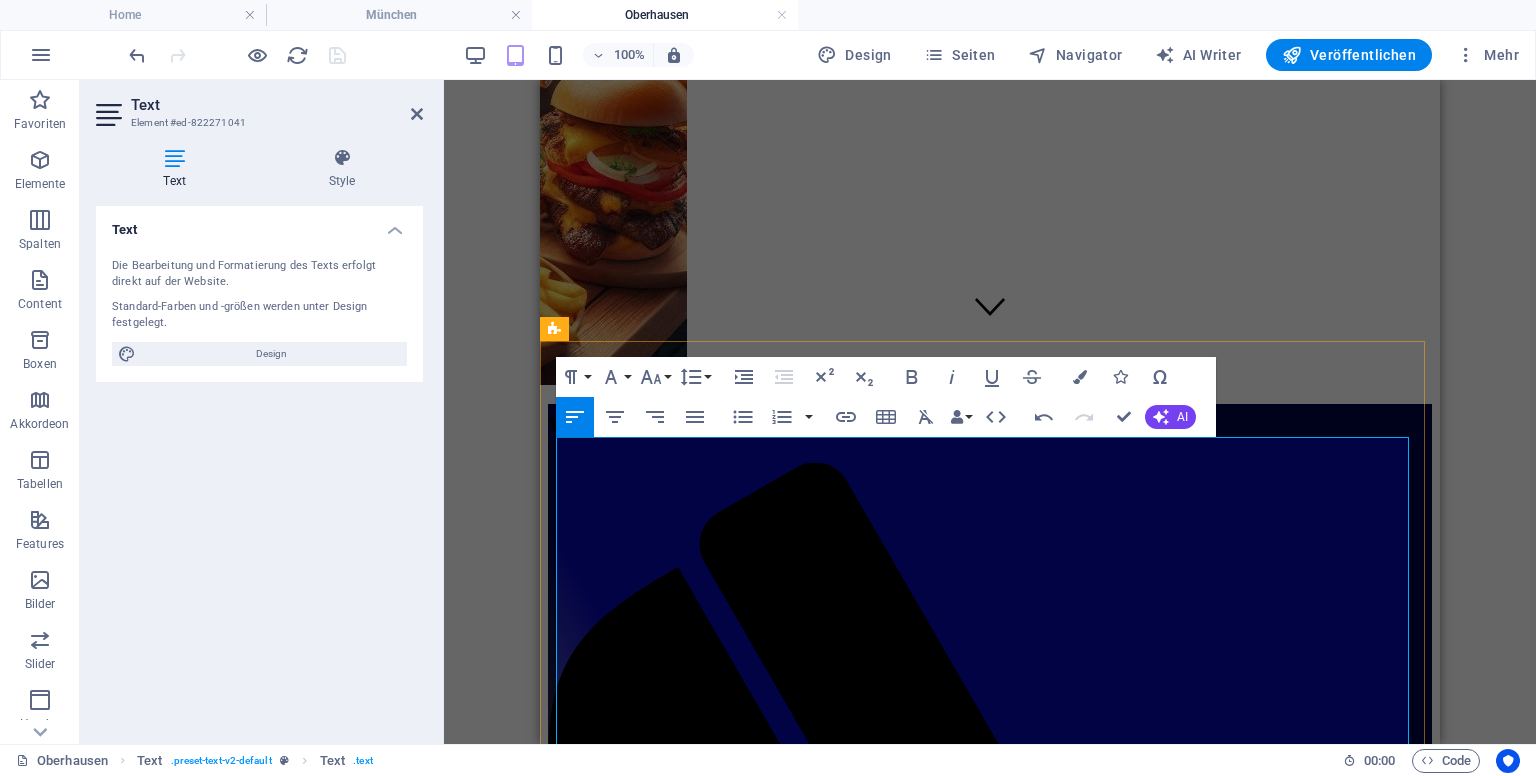 click on "Vom Mause Firmensitz direkt zu Ihnen ins Büro: Balkan Grillspezialitäten am Standort [CITY]." at bounding box center [990, 1937] 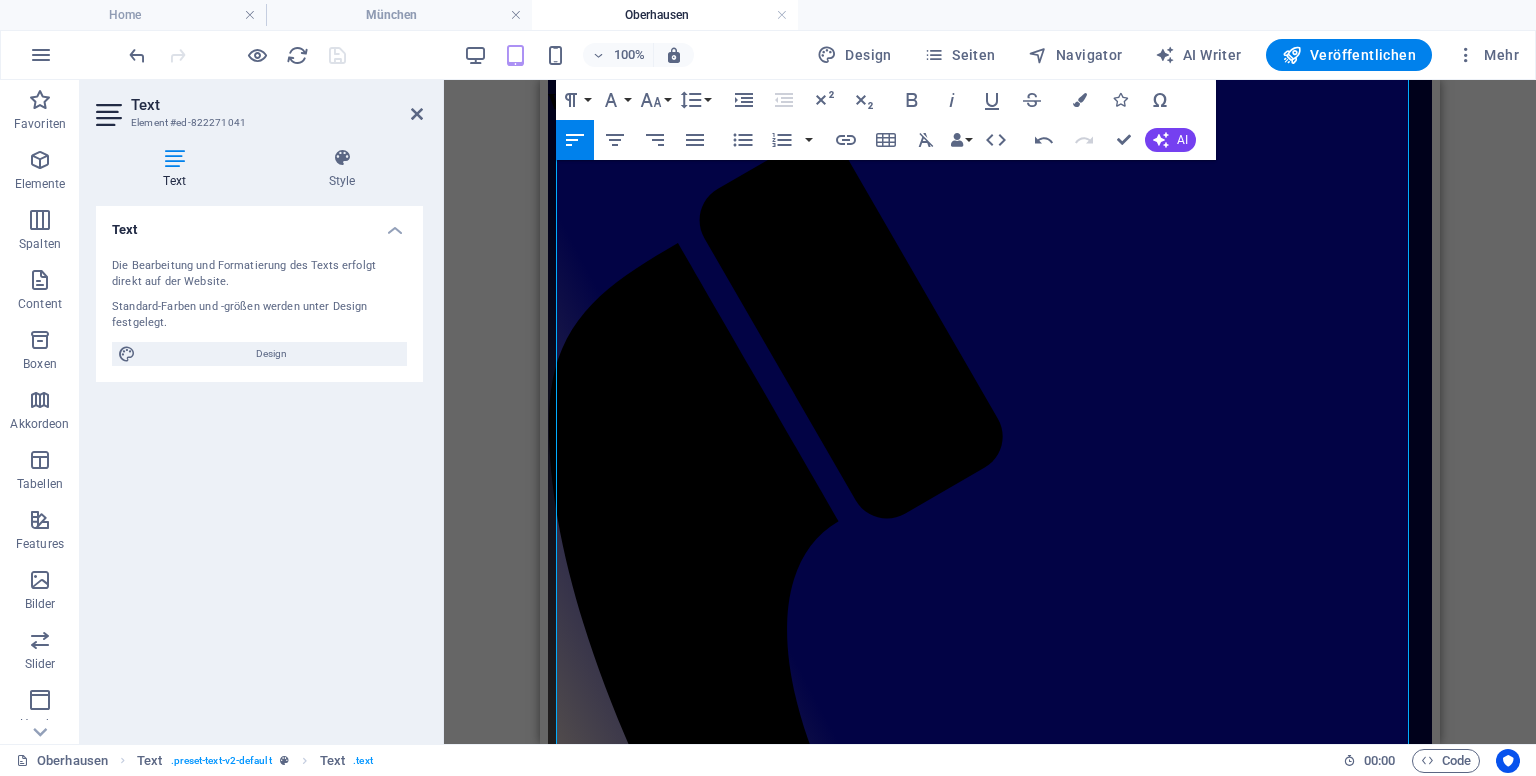 scroll, scrollTop: 776, scrollLeft: 0, axis: vertical 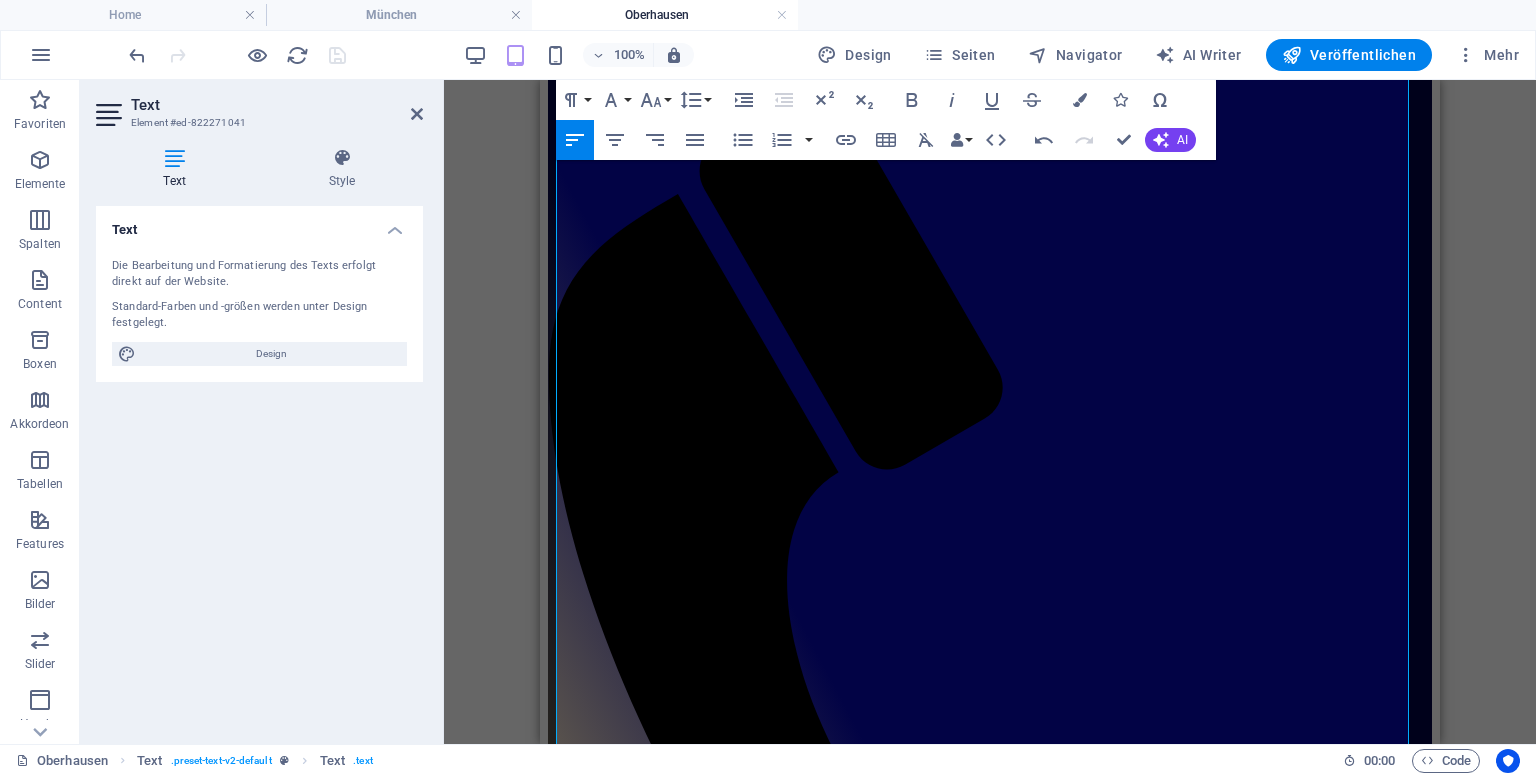 drag, startPoint x: 1430, startPoint y: 225, endPoint x: 1984, endPoint y: 360, distance: 570.21136 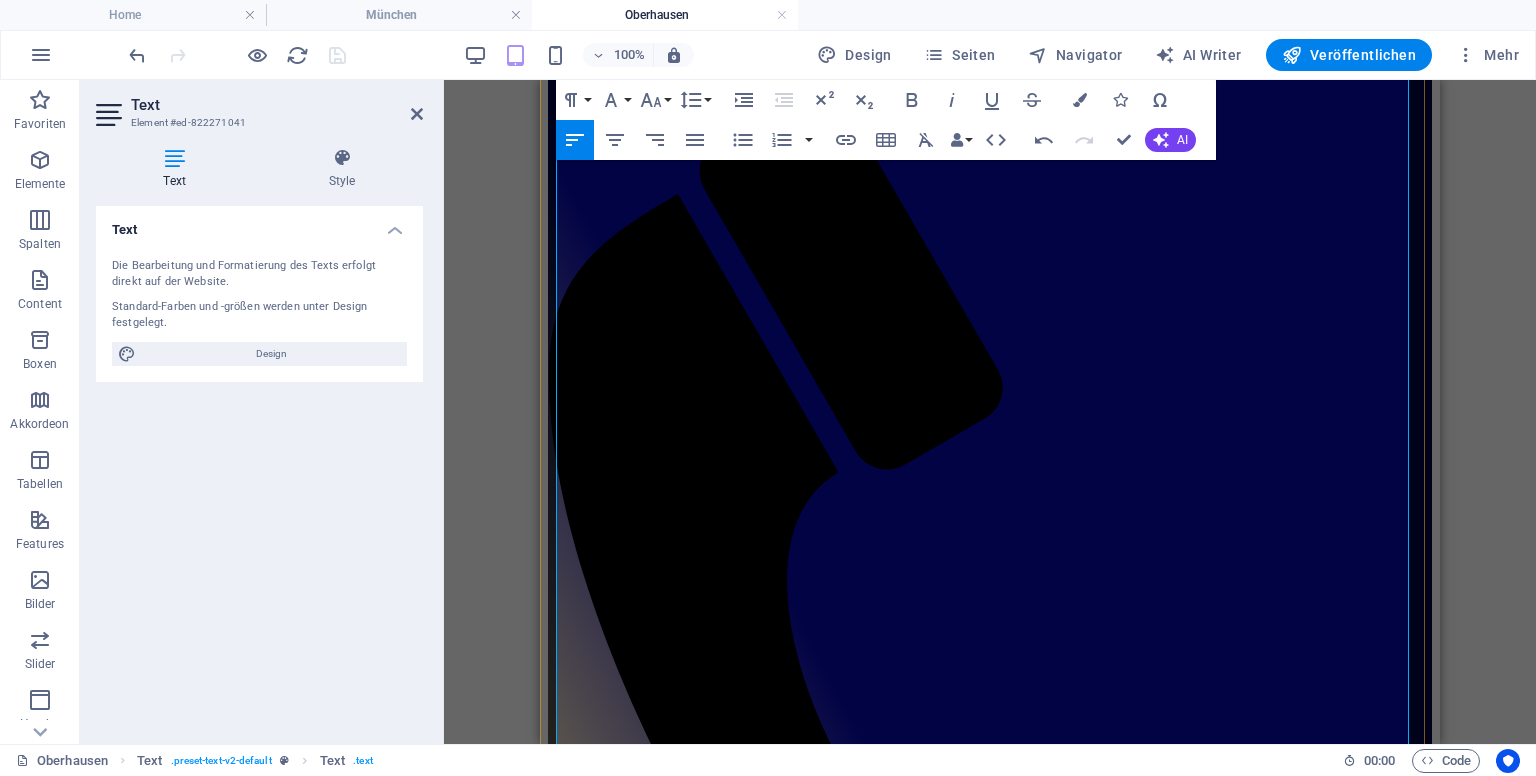 click on "Unser Foodtruck fährt täglich zum Firmenstandort [CITY] (46045) im Rheinland und liefert frisch gegrilltes Balkan-Lunch direkt vor die Büro-Tür – optimale Wege, schnelle Verpflegung und kein Currywurst-Einerlei." at bounding box center (990, 1692) 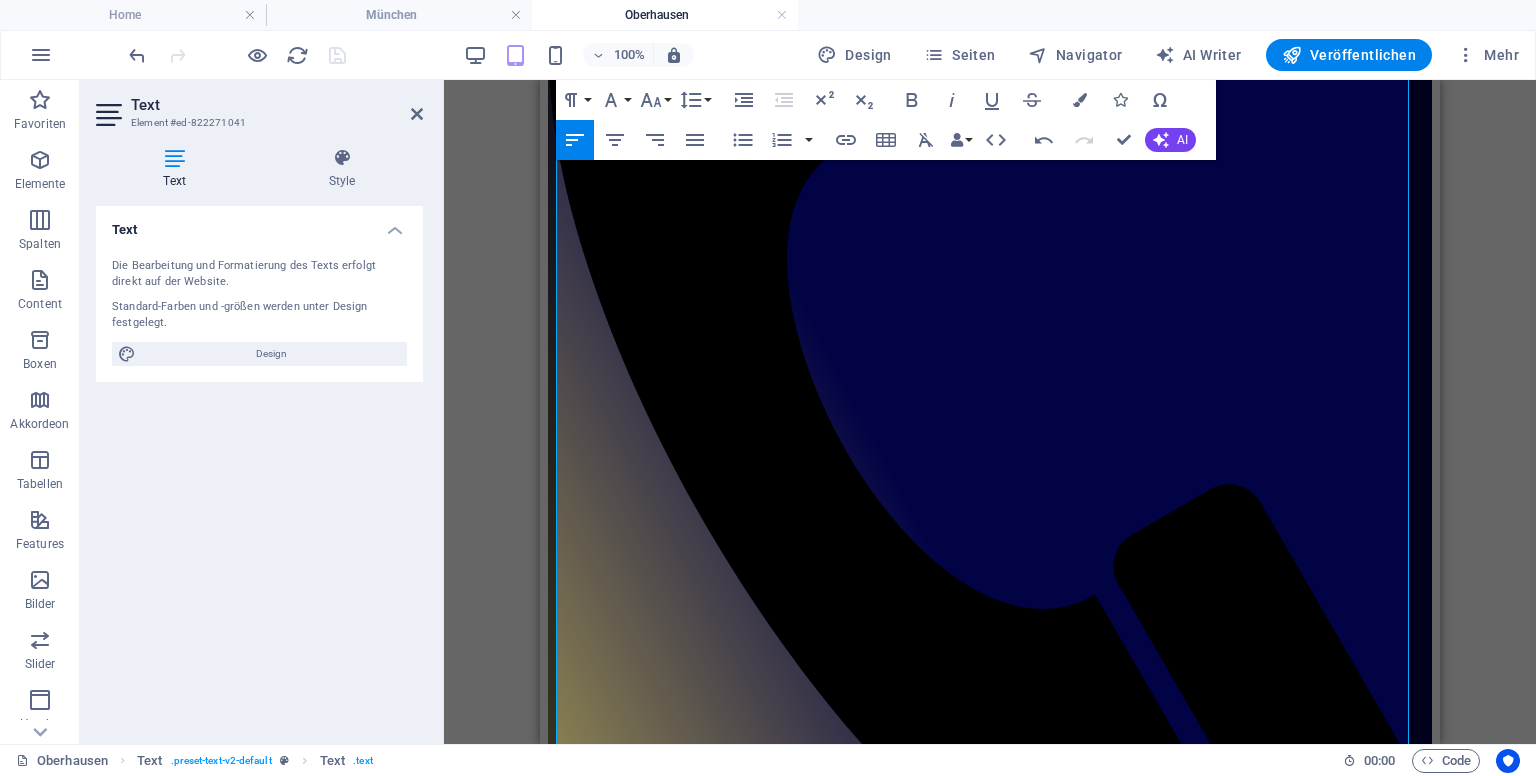 scroll, scrollTop: 1120, scrollLeft: 0, axis: vertical 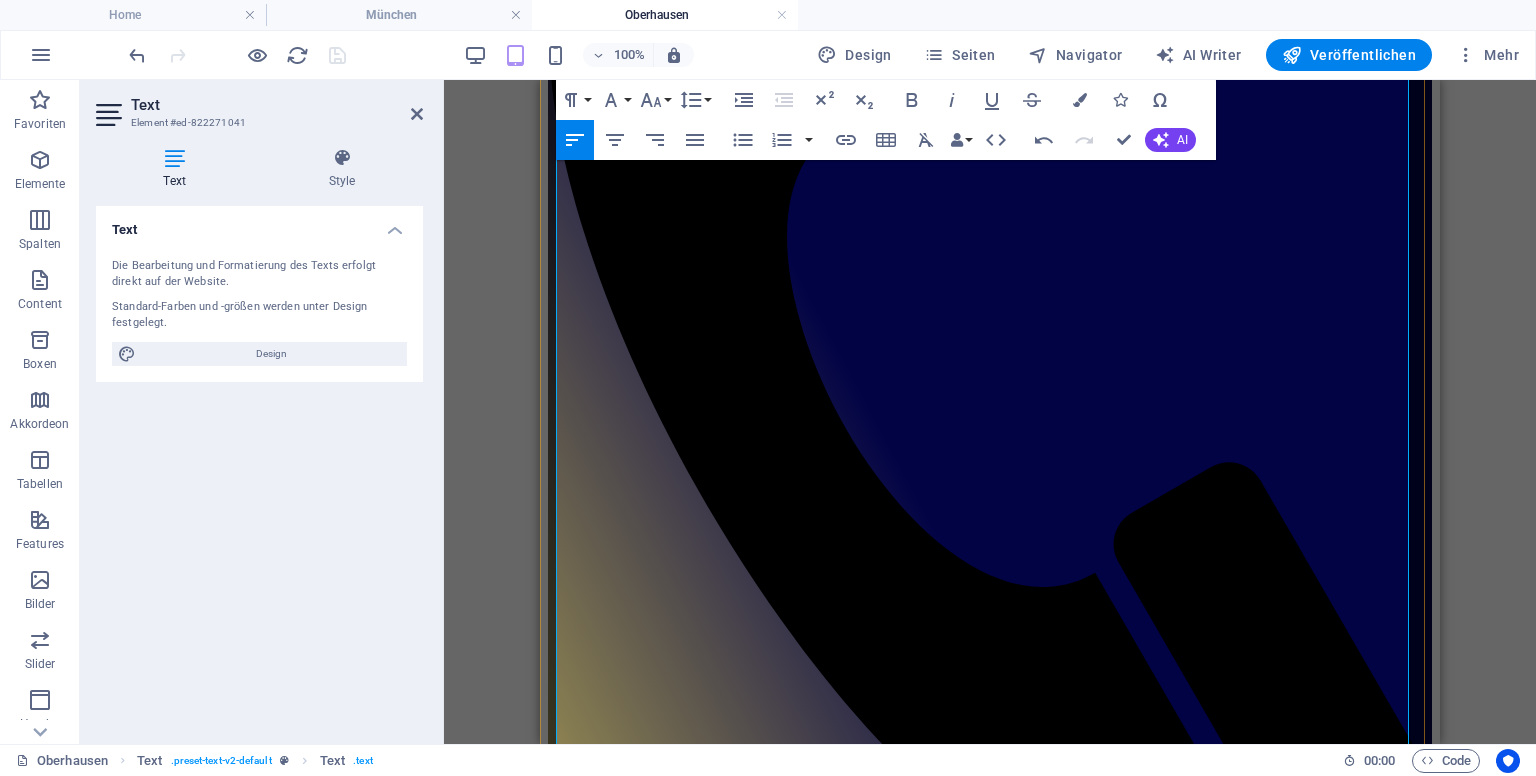 click on "Typische Einsatzorte in der Region" at bounding box center (990, 1822) 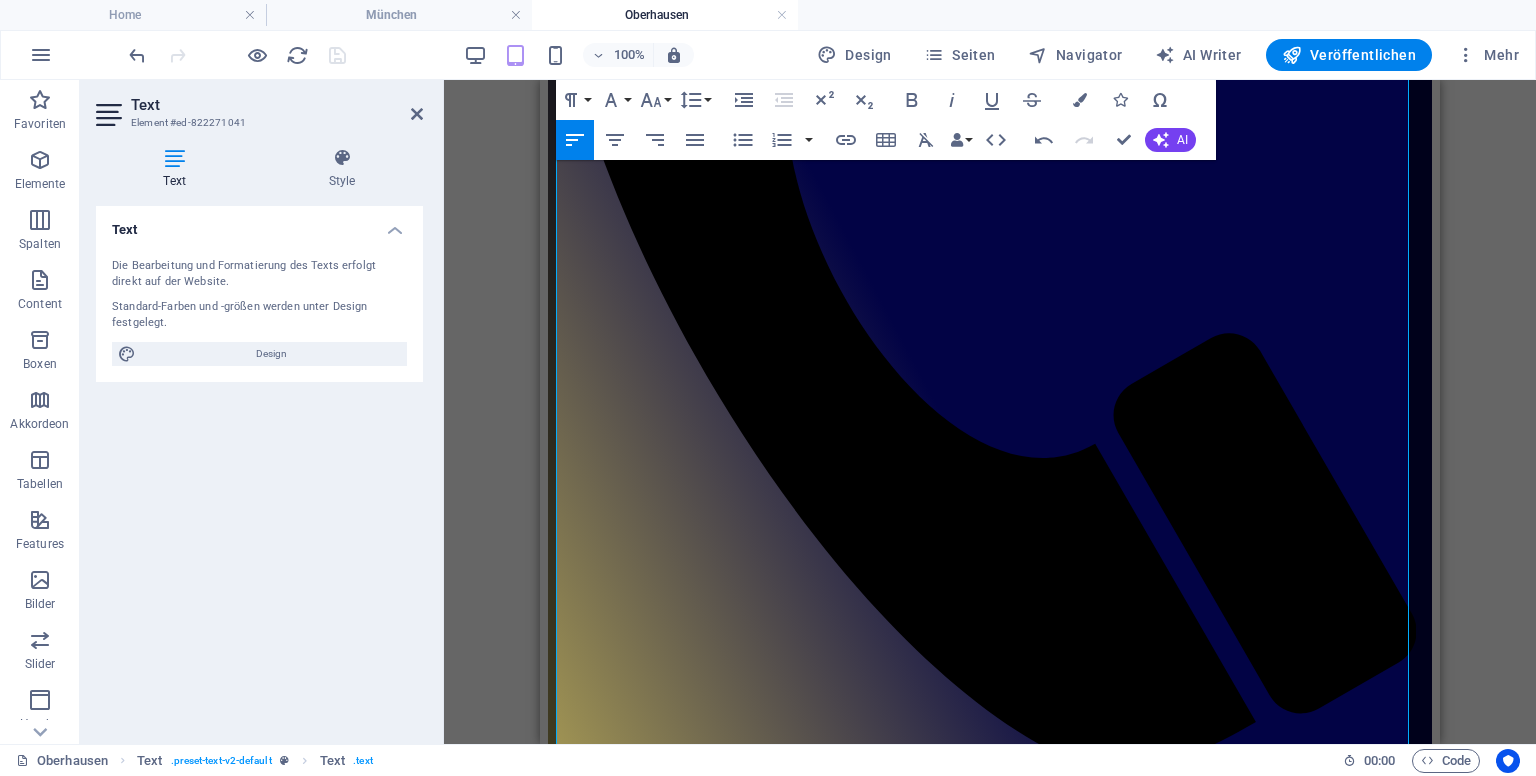 scroll, scrollTop: 1284, scrollLeft: 0, axis: vertical 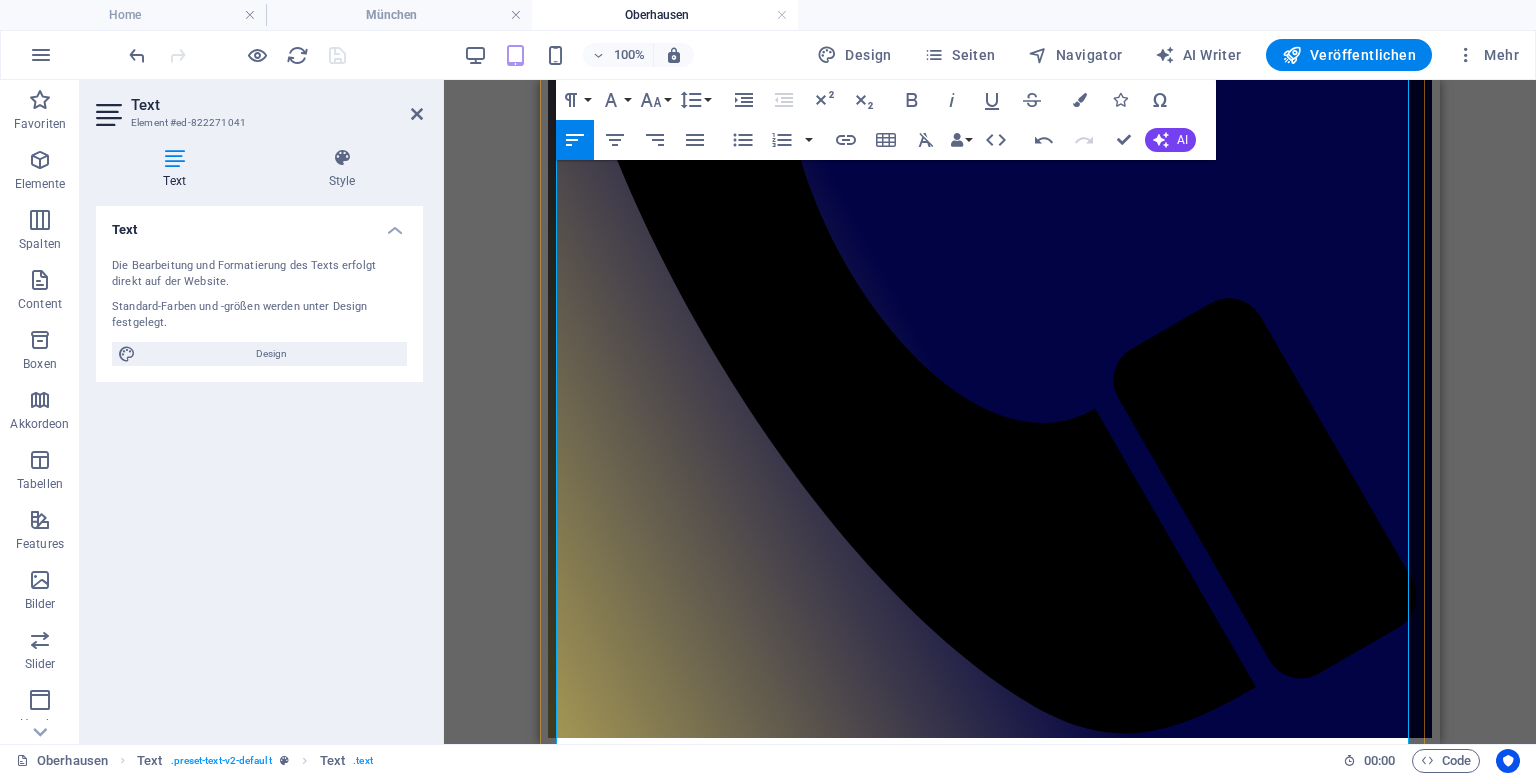 click on "Warum Mause Foodtruck?" at bounding box center [990, 1930] 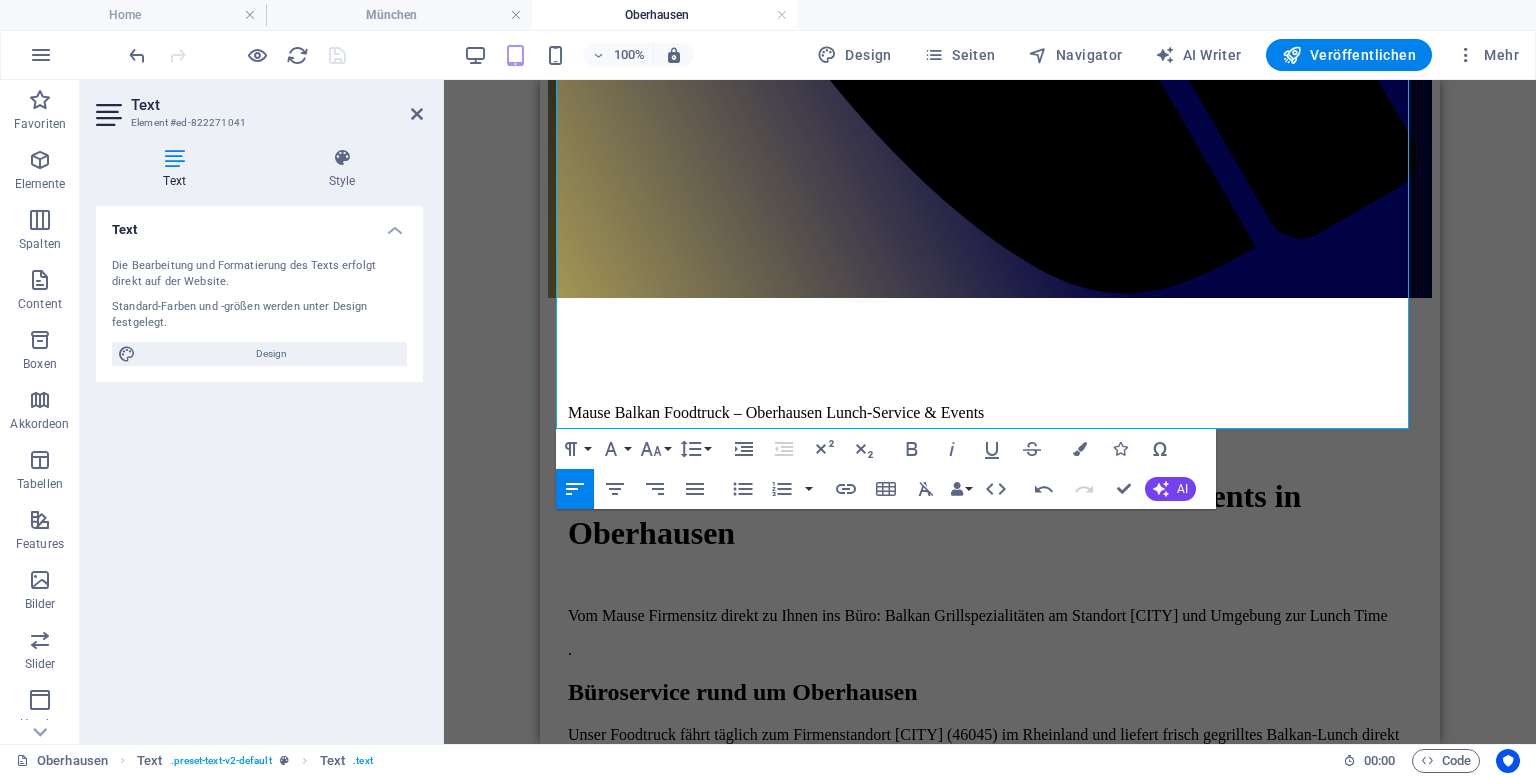 scroll, scrollTop: 1717, scrollLeft: 0, axis: vertical 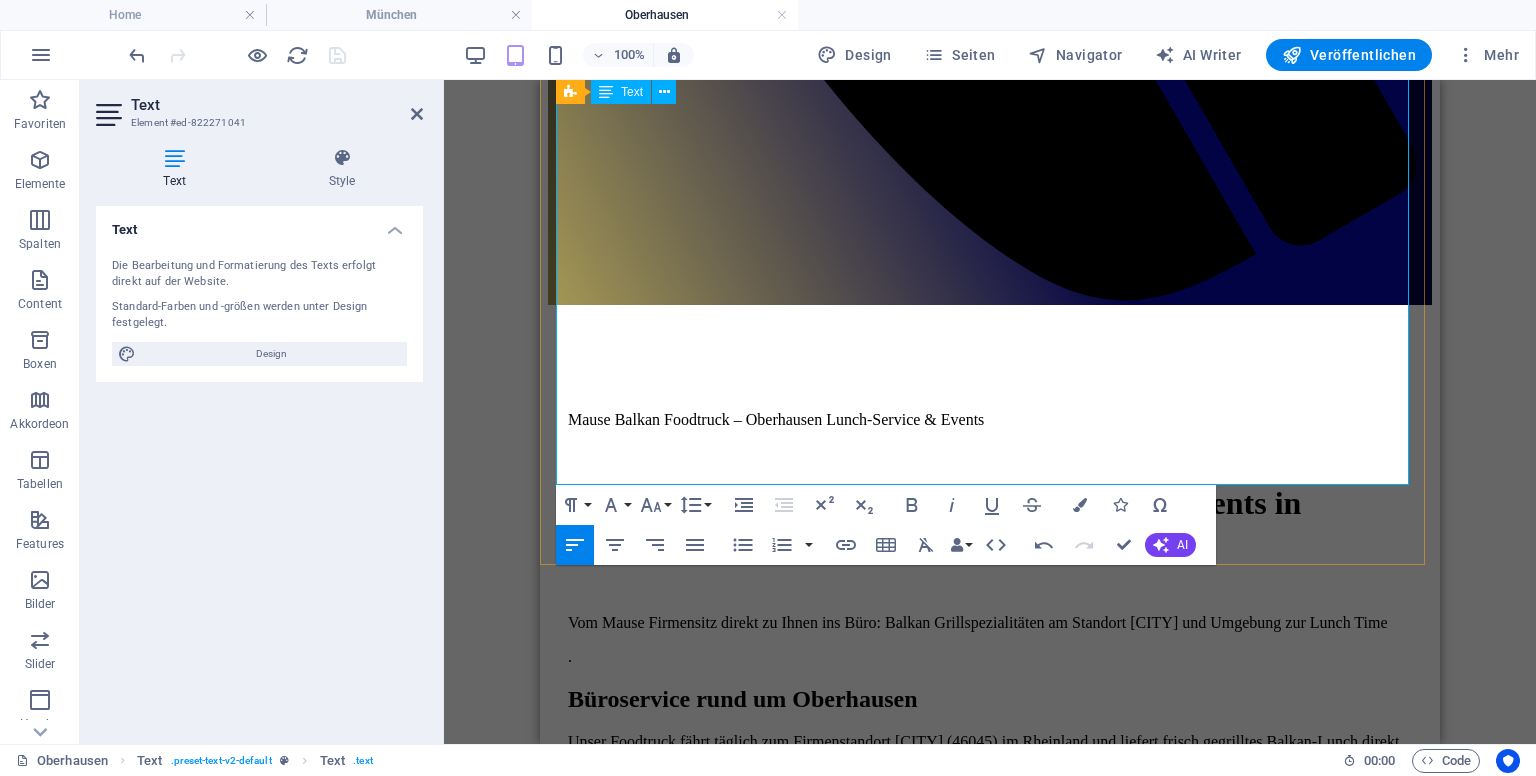 click on "Warum Mause Foodtruck?
Lokaler Balkan-Grill mit authentischem Geschmack
Personal, Truck & Live-Cooking komplett inklusive
Direkter Service am Standort [CITY] – schnelle Erreichbarkeit
Für Events von 10 bis über 200 Gäste geeignet
Lieferung oder Event anfragen" at bounding box center (990, 1584) 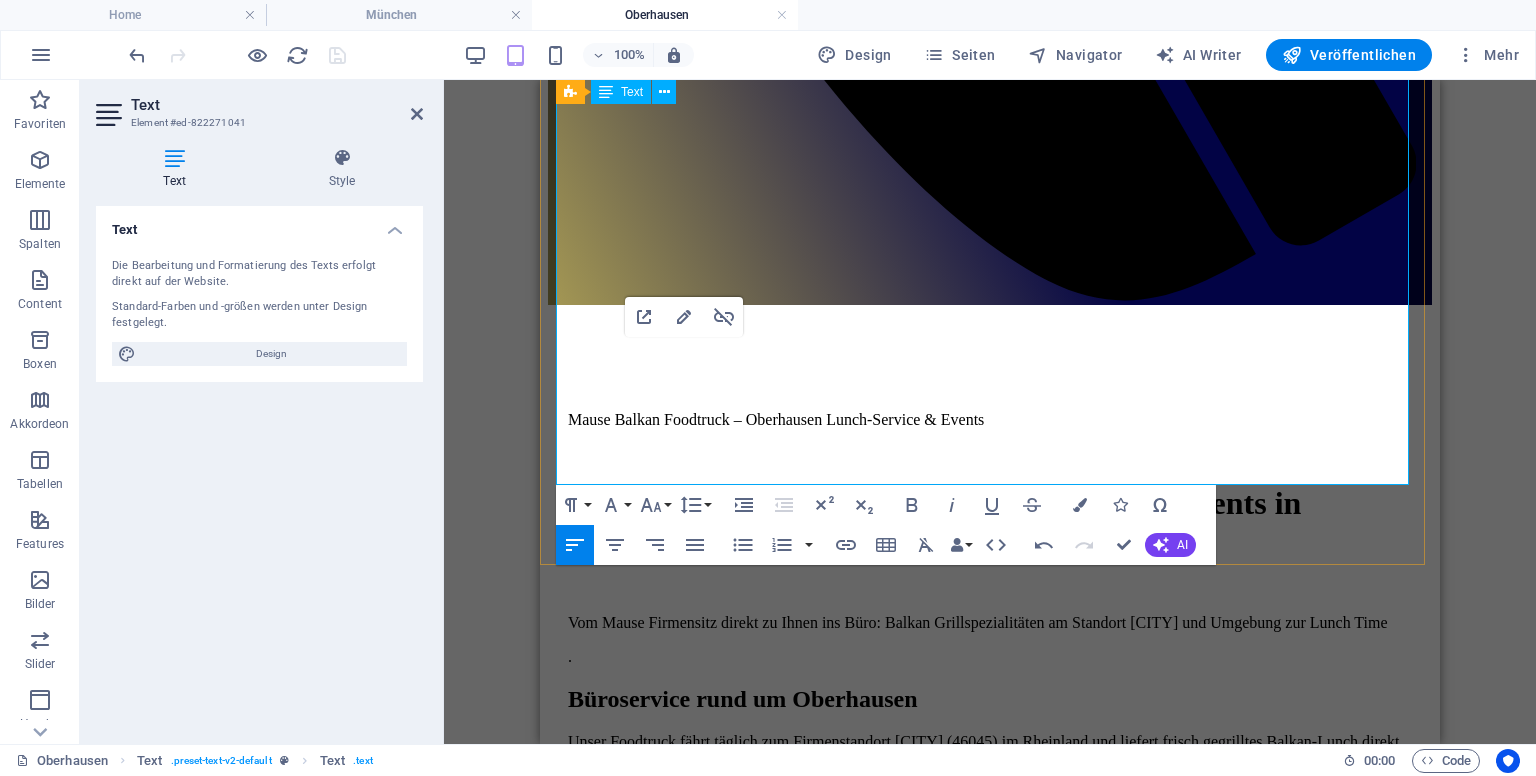 drag, startPoint x: 820, startPoint y: 369, endPoint x: 584, endPoint y: 371, distance: 236.00847 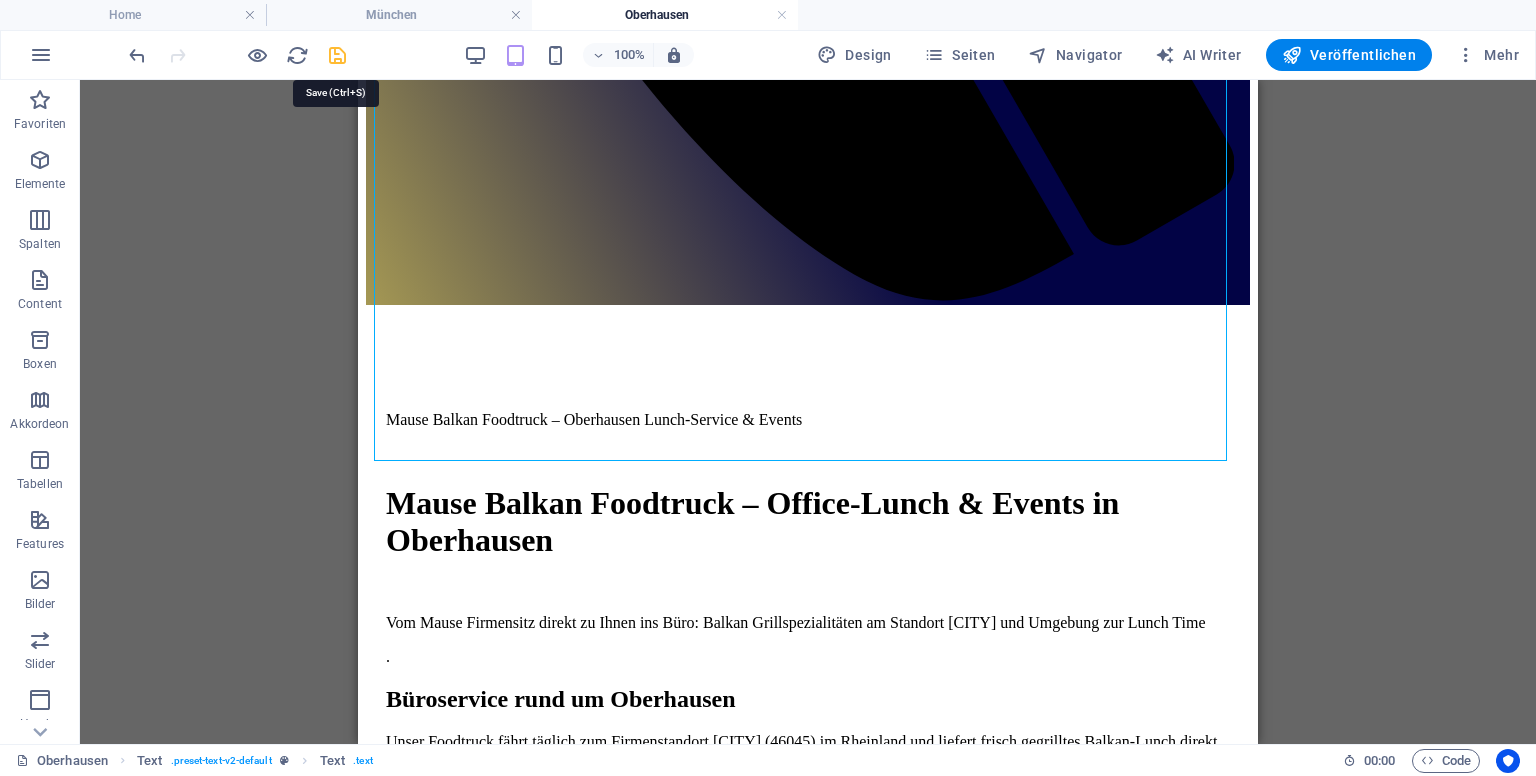 click at bounding box center [337, 55] 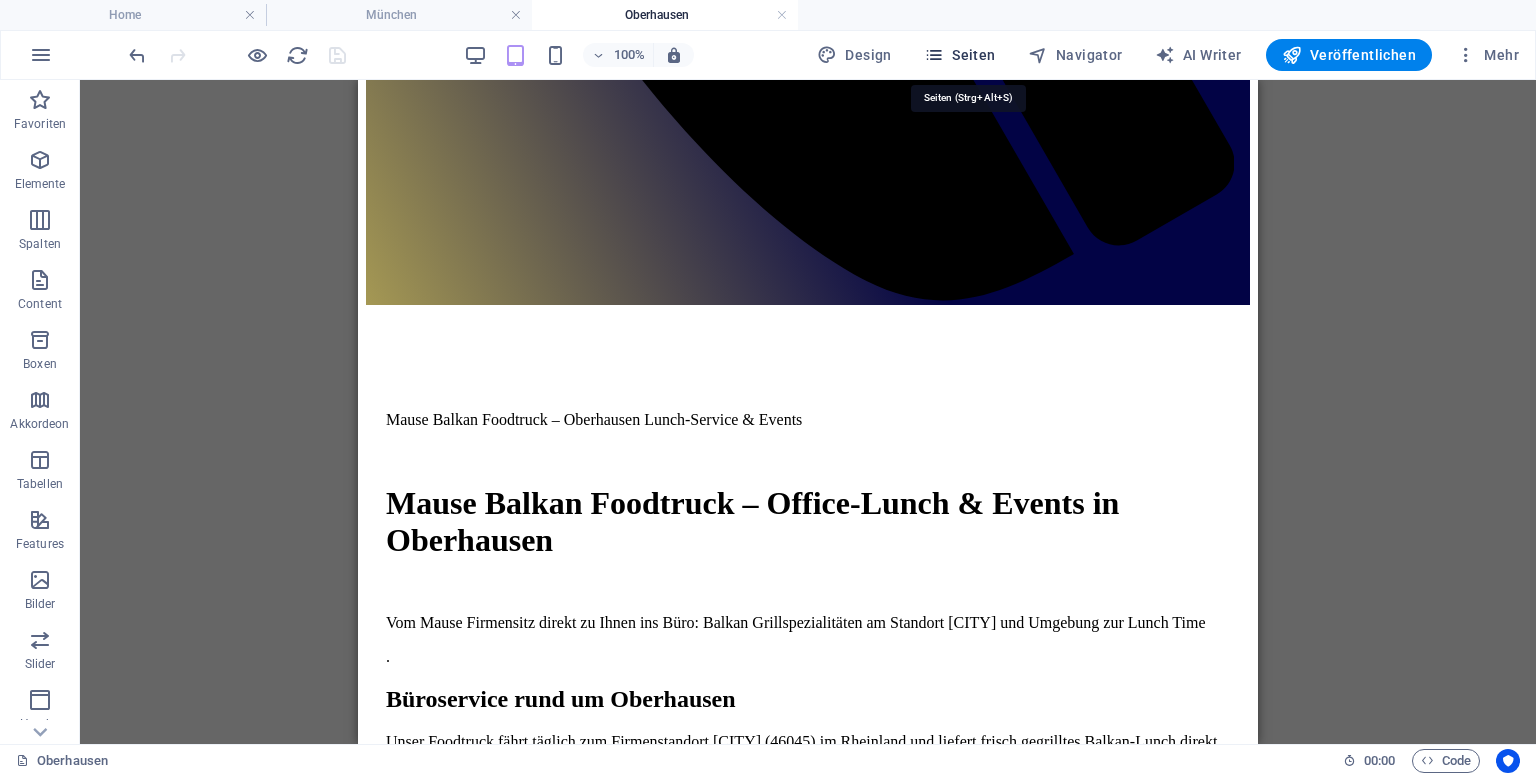 click on "Seiten" at bounding box center [960, 55] 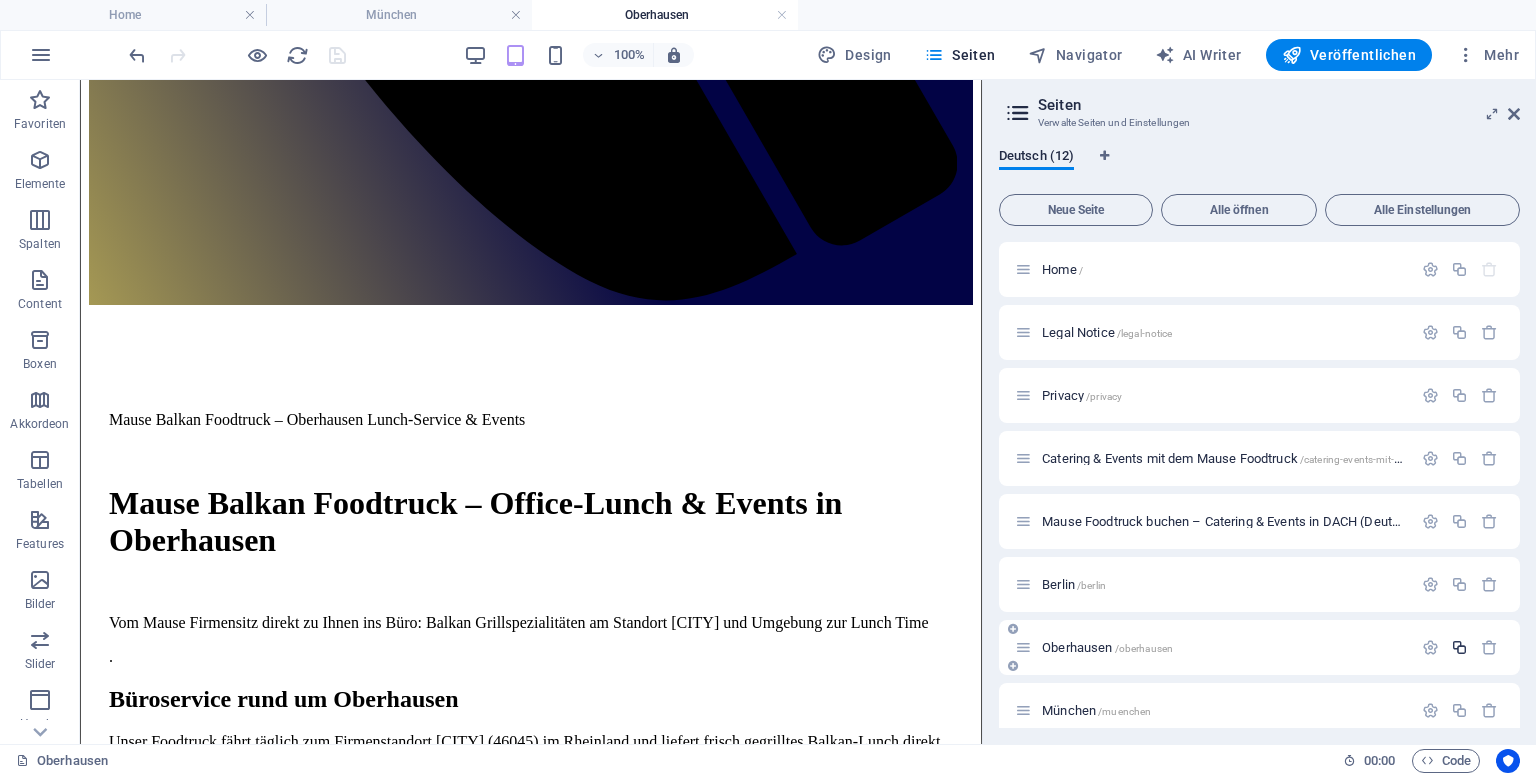 click at bounding box center [1459, 647] 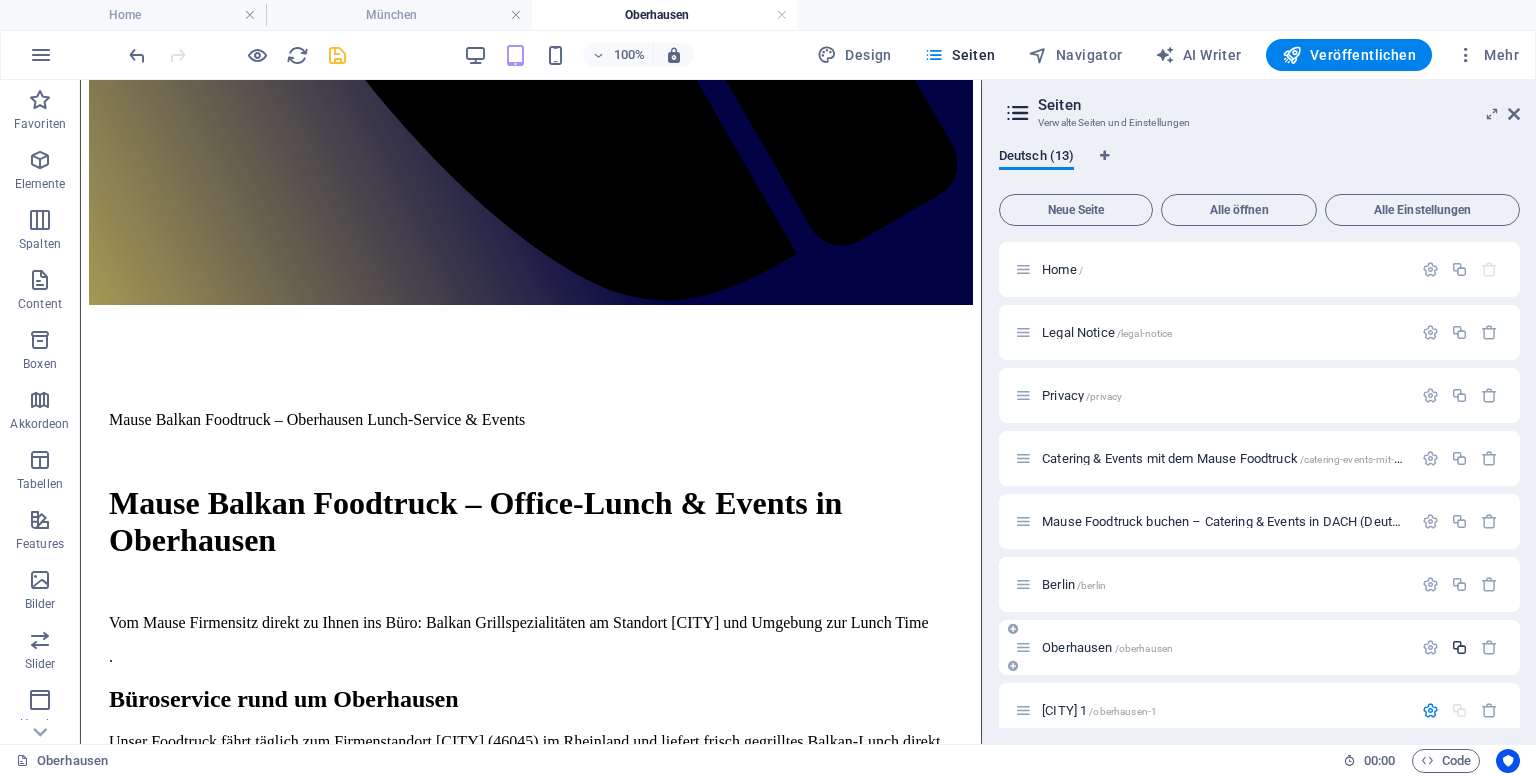 scroll, scrollTop: 300, scrollLeft: 0, axis: vertical 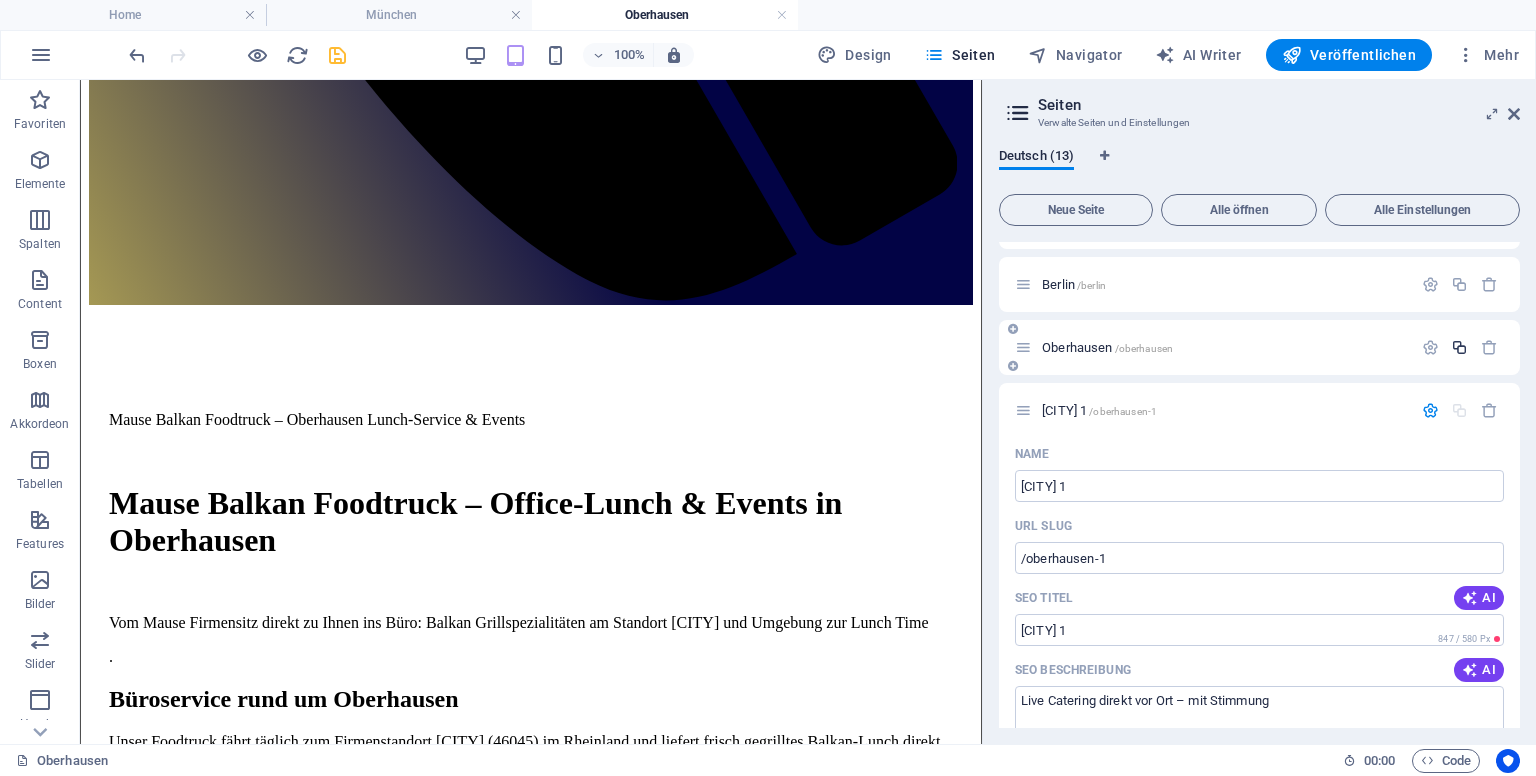 click on "[CITY] 1 ​ URL SLUG /[CITY]-1 ​ SEO Titel AI [CITY] 1 ​ 847 / 580 Px SEO Beschreibung AI Erleben Sie authentisches Balkan-Streetfood mit dem Foodtruck Mause in [CITY]! Catering für alle Events – frisch & lecker! ​ 776 / 990 Px SEO Keywords AI Balkan Streetfood, Foodtruck Catering [CITY], Hochzeitscatering [CITY], Firmenfeste [CITY], authentische Balkan Küche, vegetarische Balkan Speisen ​ Einstellungen Menü Noindex Vorschau Mobil Desktop www.example.com [CITY]-1 [CITY] 1 - Foodtruck Catering für Events, Firmenfeiern & Hochzeiten – Mause Foodtruck Erleben Sie authentisches Balkan-Streetfood mit dem Foodtruck Mause in [CITY]! Catering für alle Events – frisch & lecker! Metatags ​ Vorschaubild (Open Graph) Dateien hierher ziehen, klicken um Dateien auszuwählen oder wähle aus deinen Dateien oder Stockfotos & -Videos Mehr Einstellungen" at bounding box center (1259, 838) 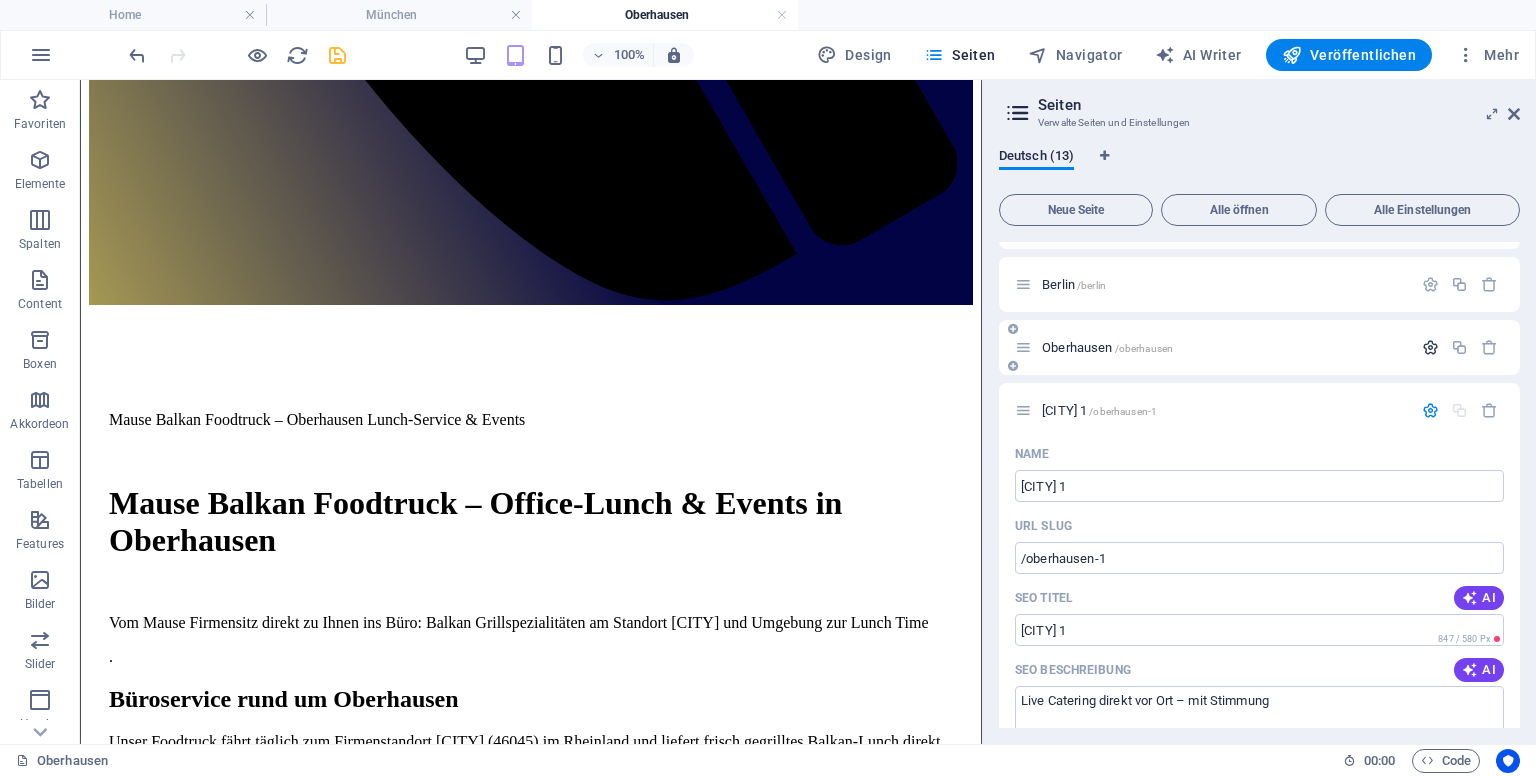 click at bounding box center (1430, 347) 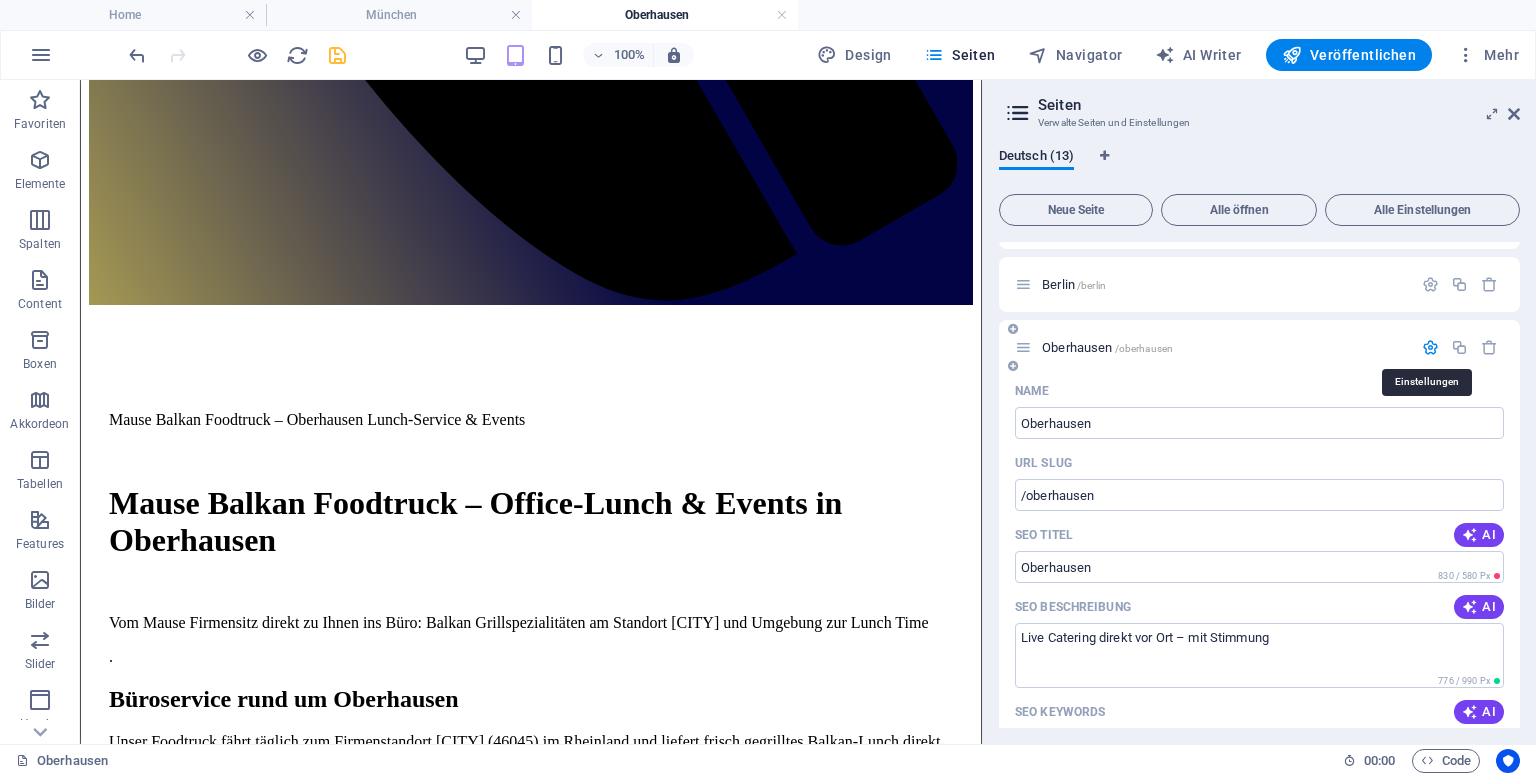 click at bounding box center [1430, 347] 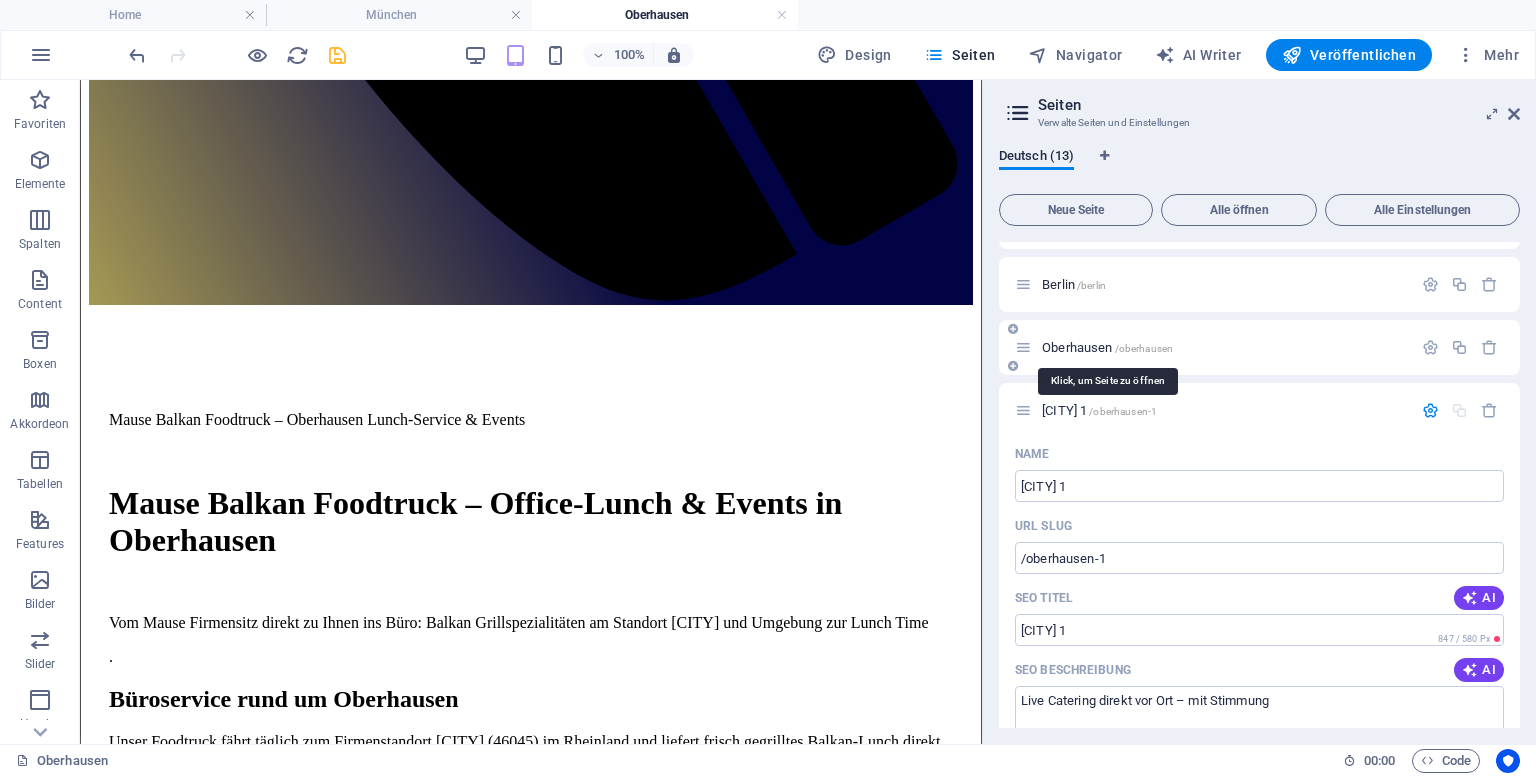 click on "[CITY] /[CITY]" at bounding box center (1107, 347) 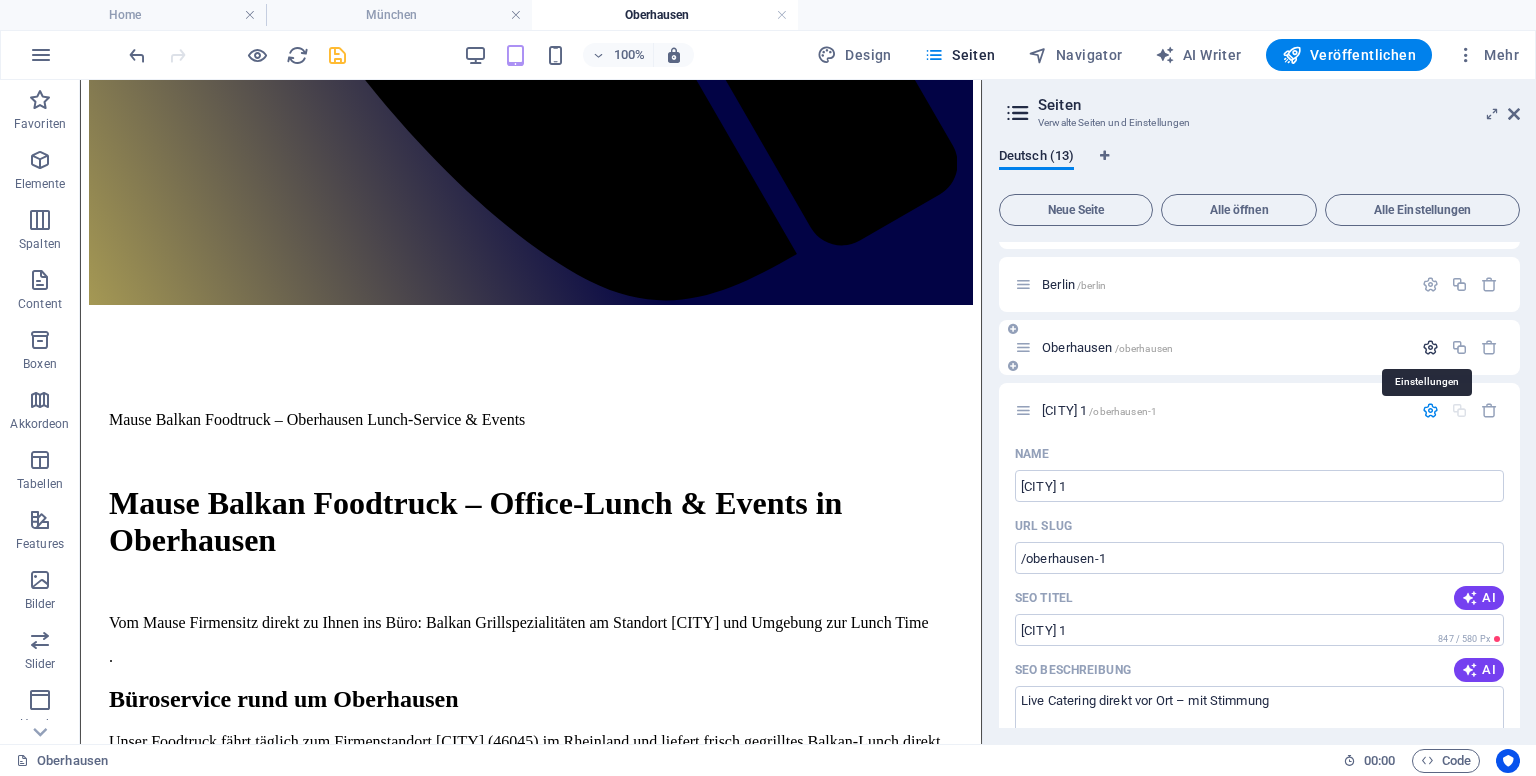 click at bounding box center (1430, 347) 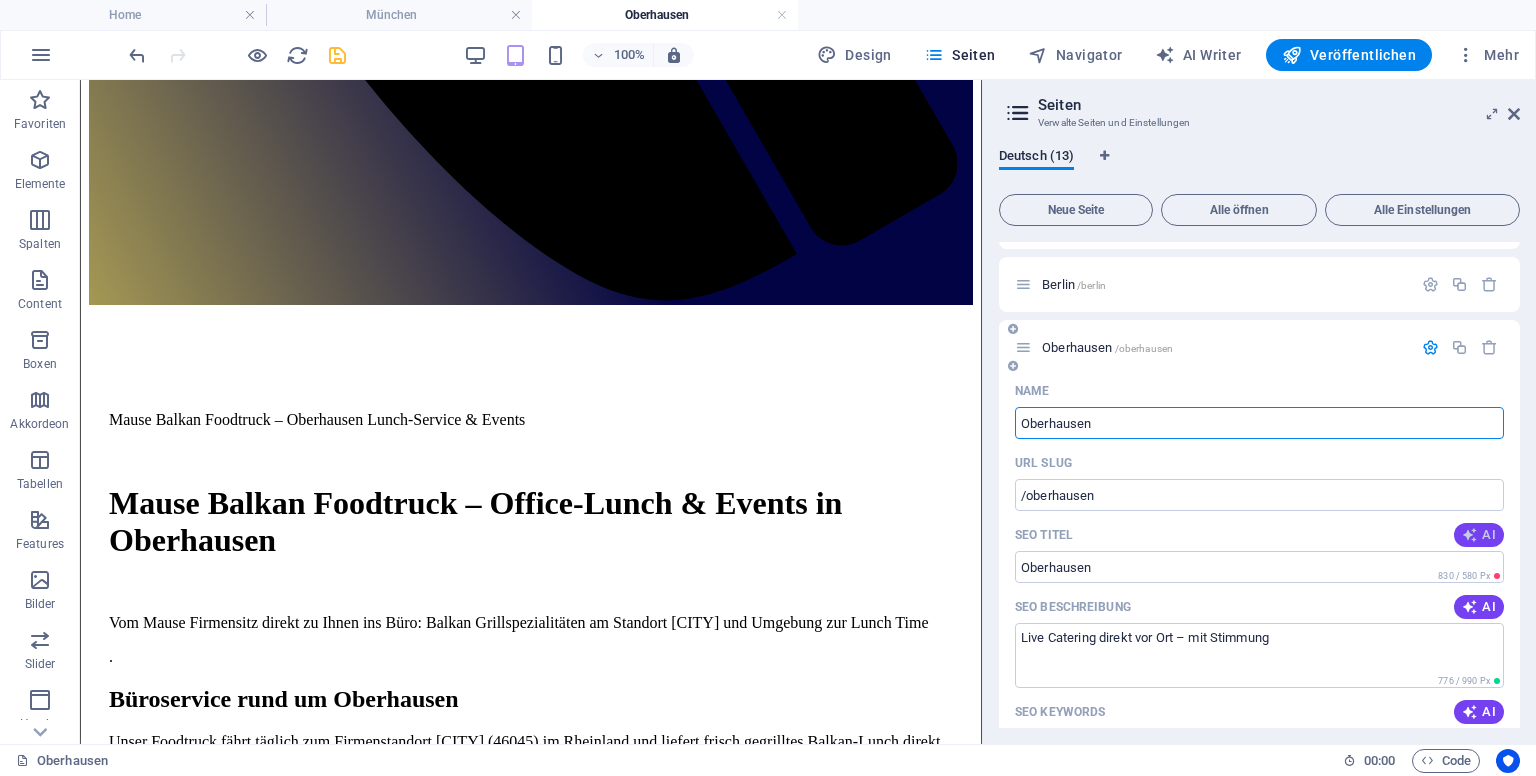 click on "AI" at bounding box center [1479, 535] 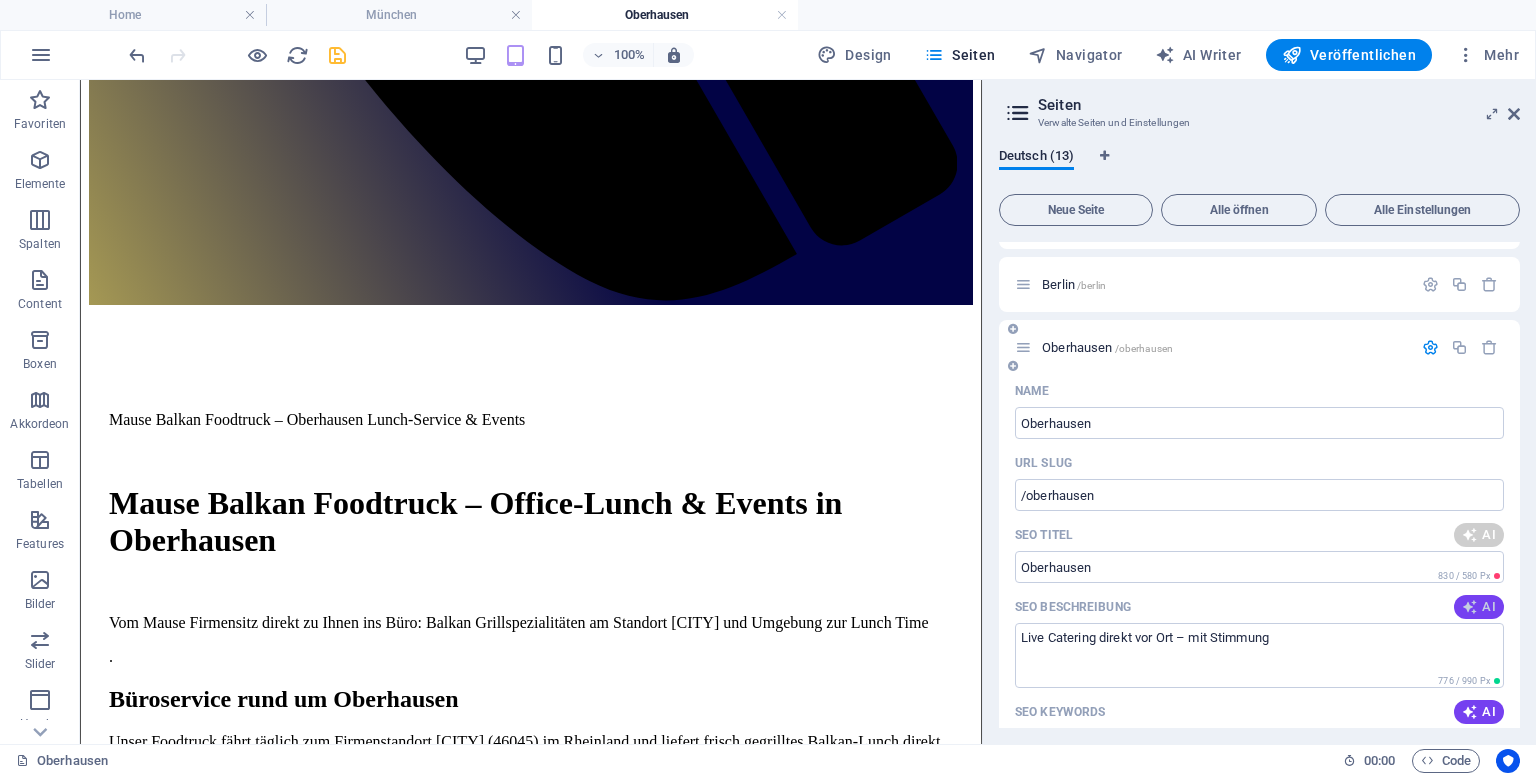 click on "AI" at bounding box center [1479, 607] 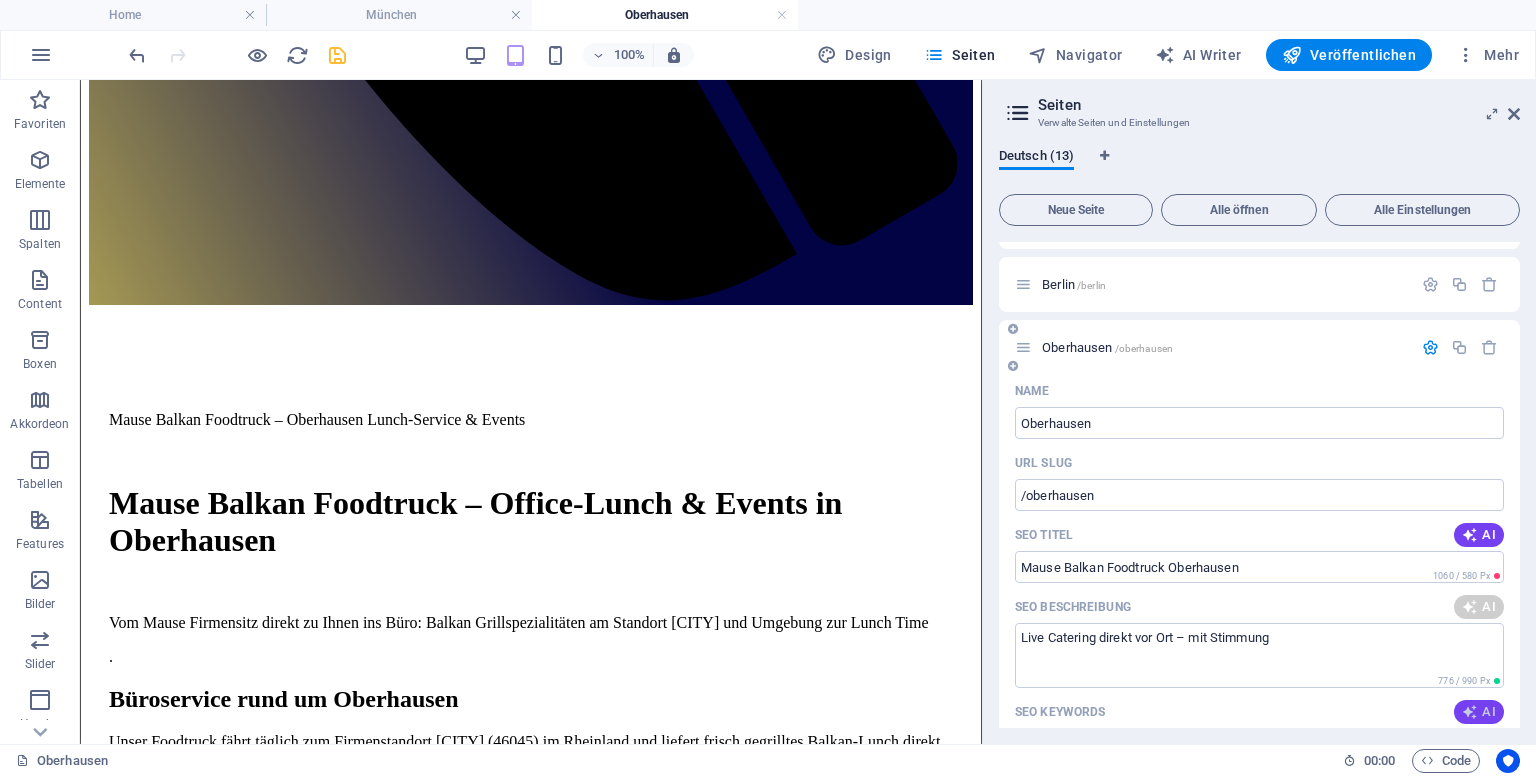 click at bounding box center (1470, 712) 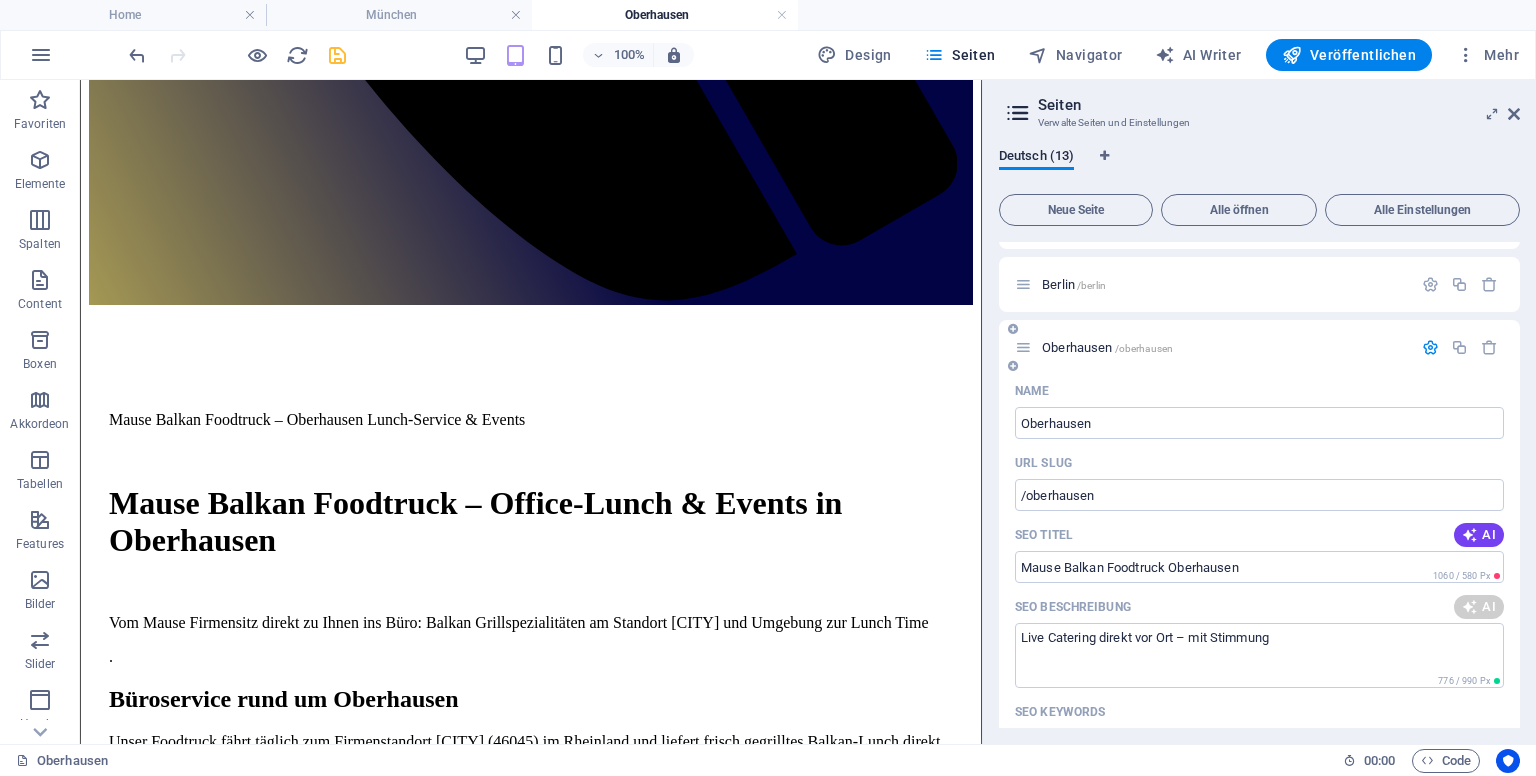 type on "Mause Balkan Foodtruck Oberhausen" 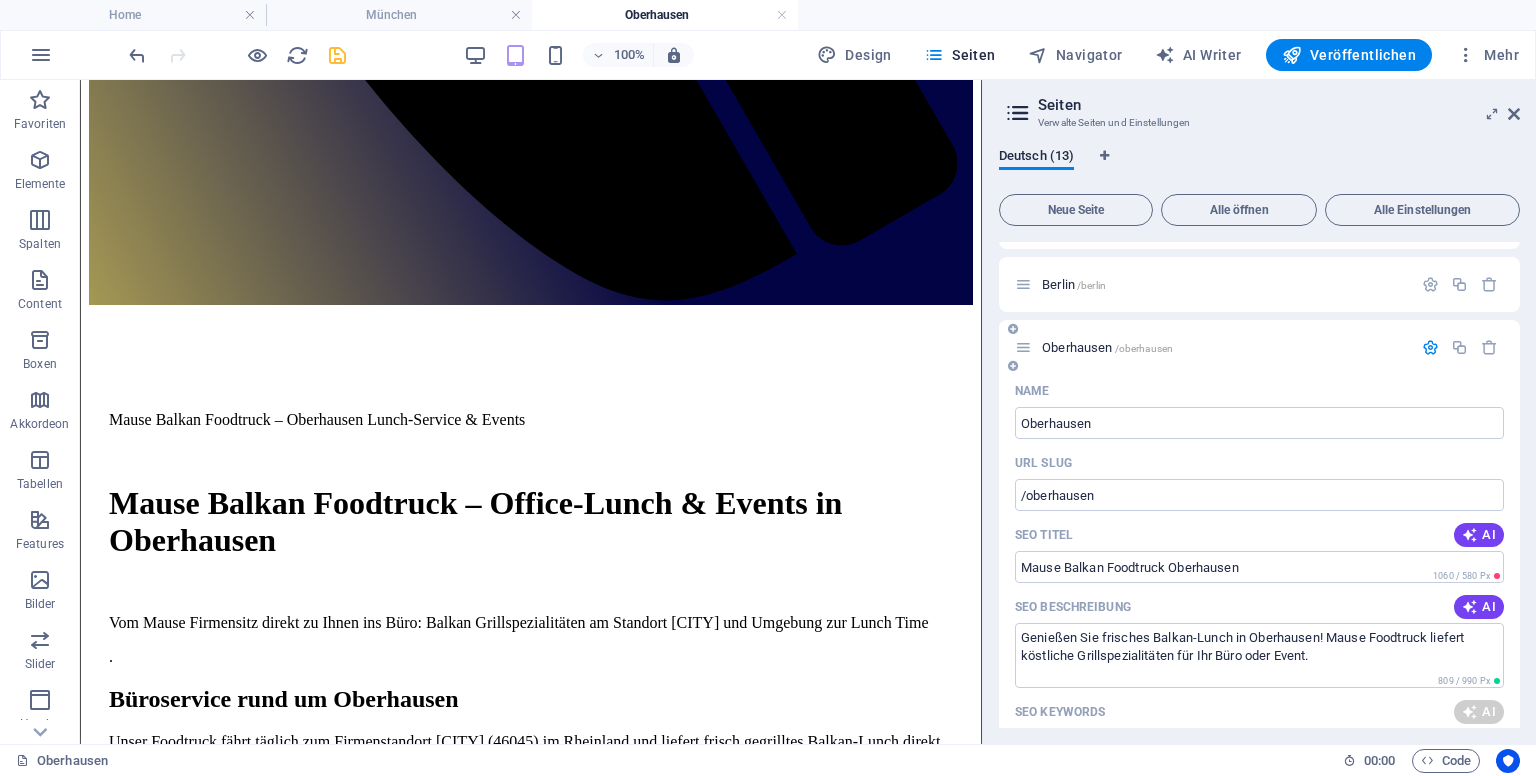 type on "Genießen Sie frisches Balkan-Lunch in Oberhausen! Mause Foodtruck liefert köstliche Grillspezialitäten für Ihr Büro oder Event." 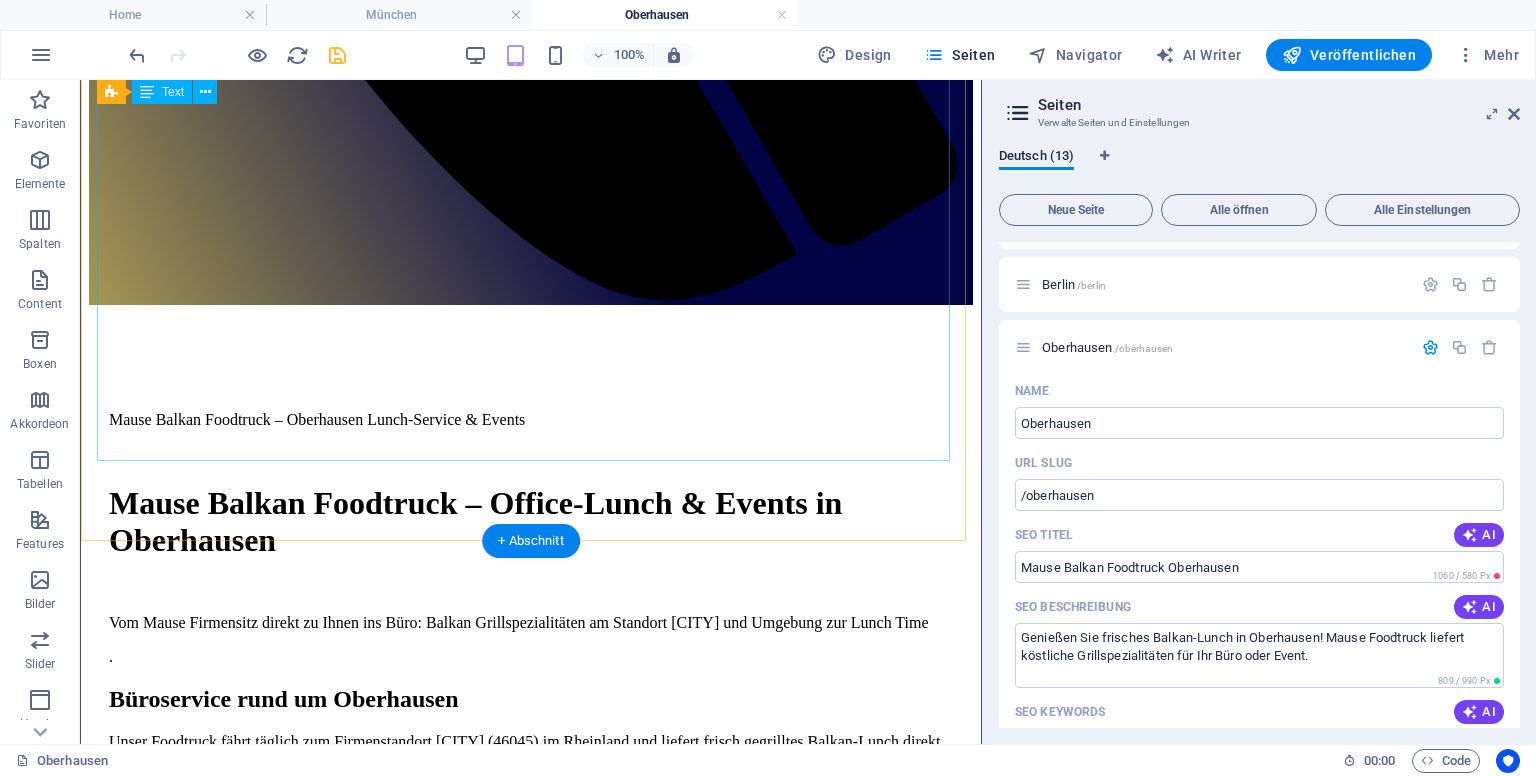 click on "Mause Balkan Foodtruck – [CITY] Lunch-Service & Events
Mause Balkan Foodtruck – Office-Lunch & Events in [CITY]
Vom Mause Firmensitz direkt zu Ihnen ins Büro: Balkan Grillspezialitäten am Standort [CITY] und Umgebung zur Lunch Time .
Büroservice rund um [CITY]
Unser Foodtruck fährt täglich zum Firmenstandort [CITY] ([POSTAL_CODE]) im Rheinland und liefert frisch gegrilltes Balkan-Lunch direkt vor die Büro-Tür – optimale Wege, schnelle Verpflegung und kein Currywurst-Einerlei.
Mit kurzen Wegen vom Standort in [CITY] können wir blitzschnell liefern – perfekt für Teams in Duisburg, Mülheim, Essen oder Bottrop im Umkreis.
Vorteile für Geschäftskunden
Lunch ohne Aufwand: Frisches Balkan-Grill statt Currywurst in der Kantine
Pünktliche Lieferung: Direkt zur Mittagspause vor die Tür
Gruppenpreis: Sammelbestellungen ab 10 Personen zu fairen Konditionen
Full-Service:" at bounding box center [531, 1080] 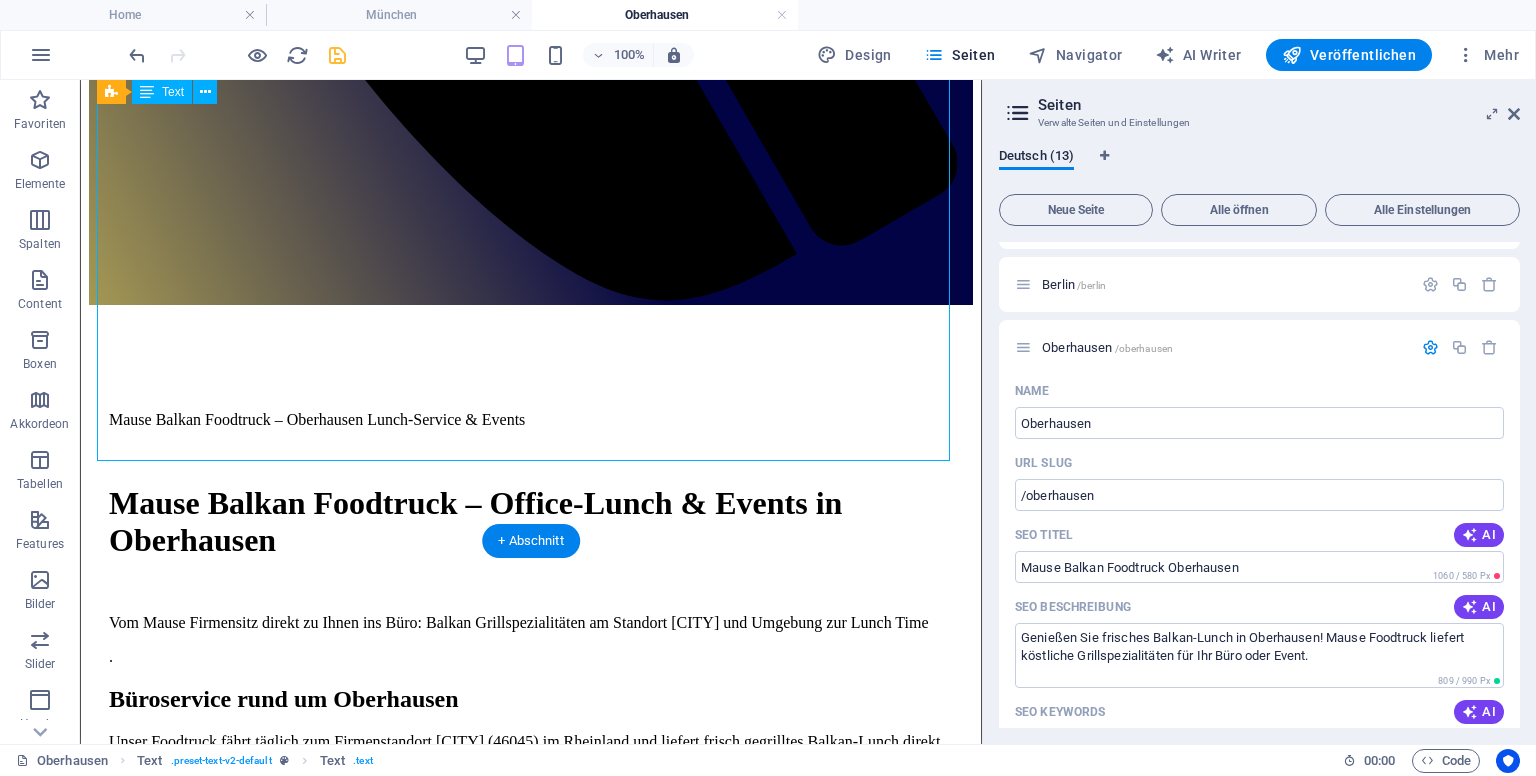 click on "Mause Balkan Foodtruck – [CITY] Lunch-Service & Events
Mause Balkan Foodtruck – Office-Lunch & Events in [CITY]
Vom Mause Firmensitz direkt zu Ihnen ins Büro: Balkan Grillspezialitäten am Standort [CITY] und Umgebung zur Lunch Time .
Büroservice rund um [CITY]
Unser Foodtruck fährt täglich zum Firmenstandort [CITY] ([POSTAL_CODE]) im Rheinland und liefert frisch gegrilltes Balkan-Lunch direkt vor die Büro-Tür – optimale Wege, schnelle Verpflegung und kein Currywurst-Einerlei.
Mit kurzen Wegen vom Standort in [CITY] können wir blitzschnell liefern – perfekt für Teams in Duisburg, Mülheim, Essen oder Bottrop im Umkreis.
Vorteile für Geschäftskunden
Lunch ohne Aufwand: Frisches Balkan-Grill statt Currywurst in der Kantine
Pünktliche Lieferung: Direkt zur Mittagspause vor die Tür
Gruppenpreis: Sammelbestellungen ab 10 Personen zu fairen Konditionen
Full-Service:" at bounding box center [531, 1080] 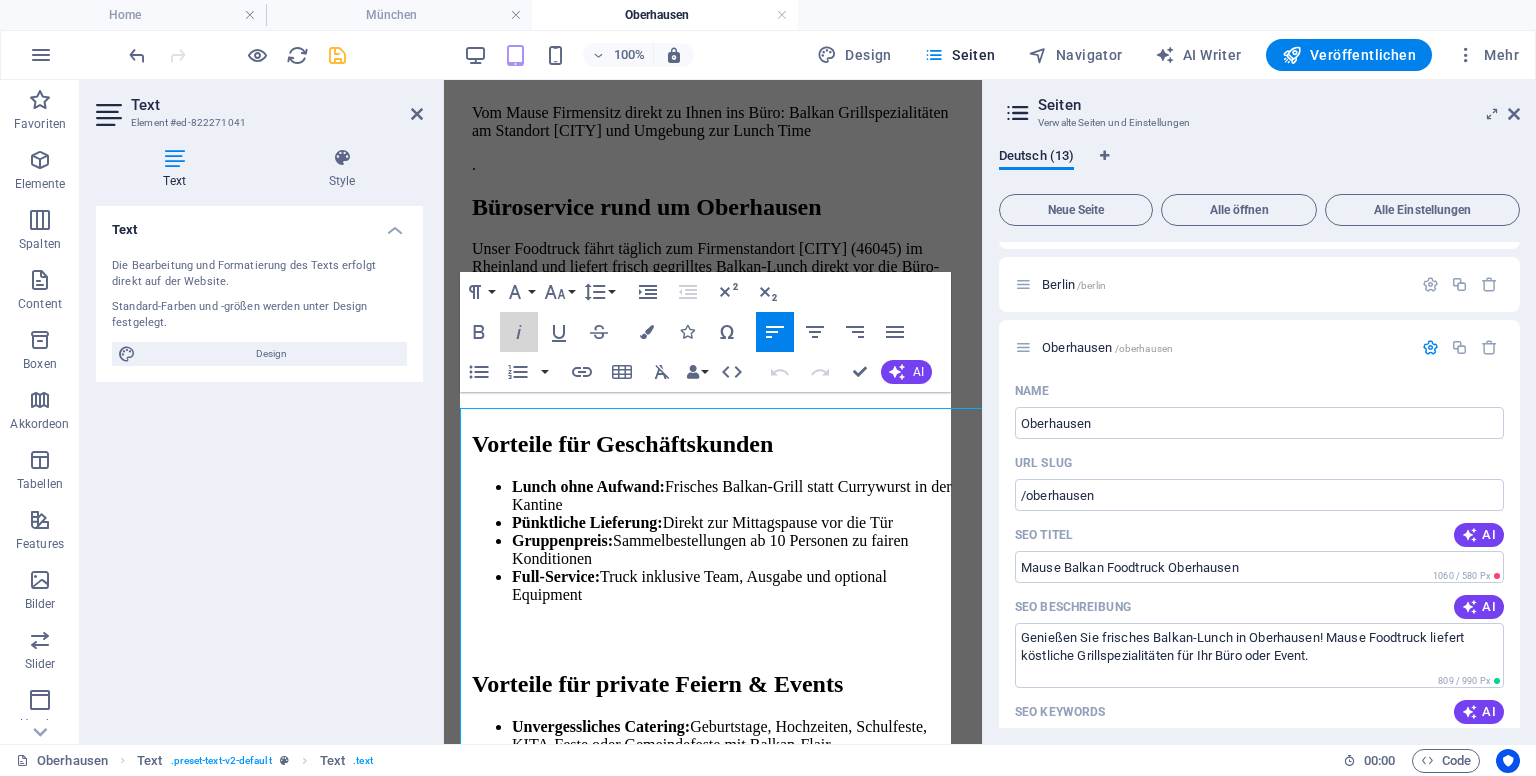 scroll, scrollTop: 432, scrollLeft: 0, axis: vertical 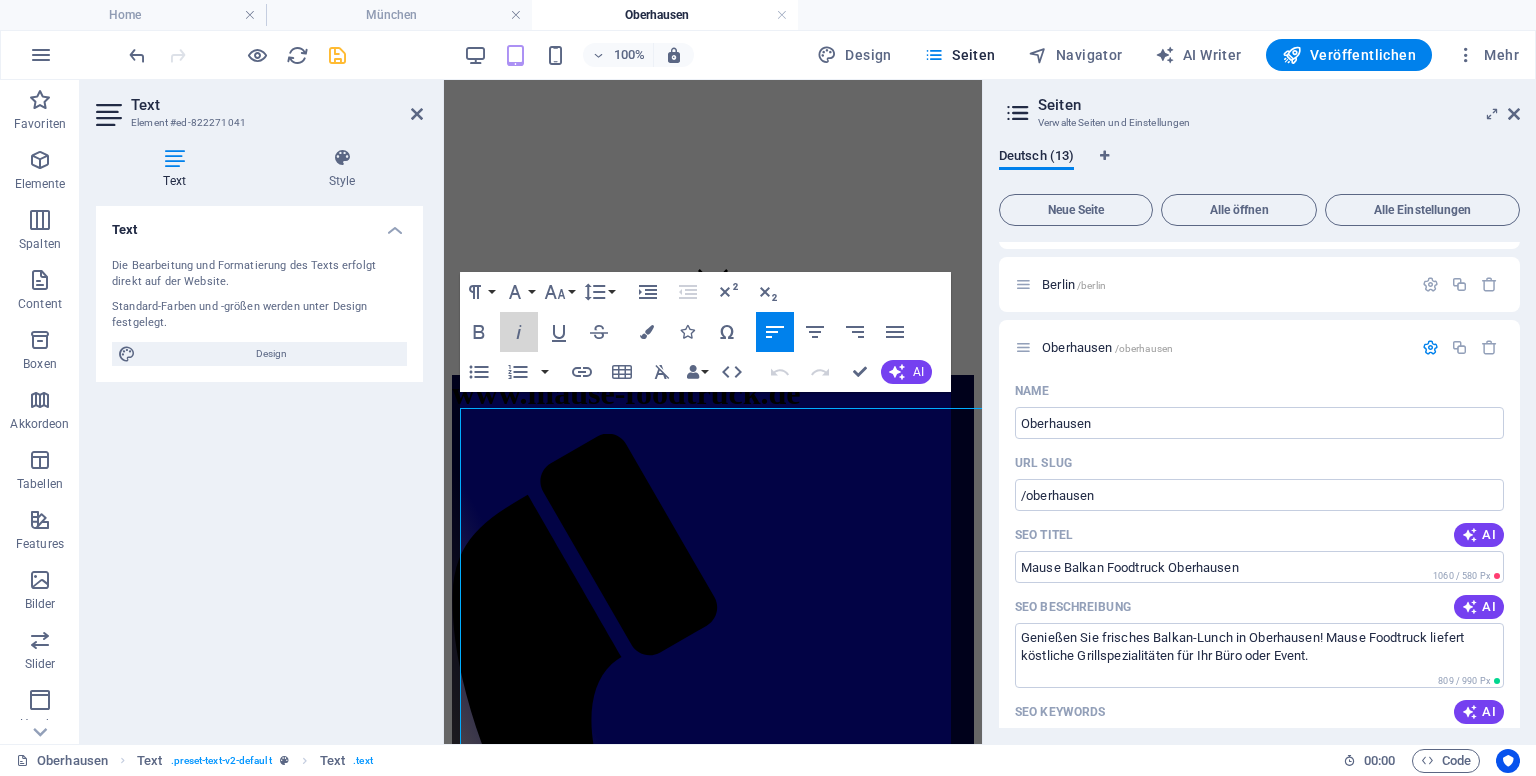 click on "Kursiv" at bounding box center [519, 332] 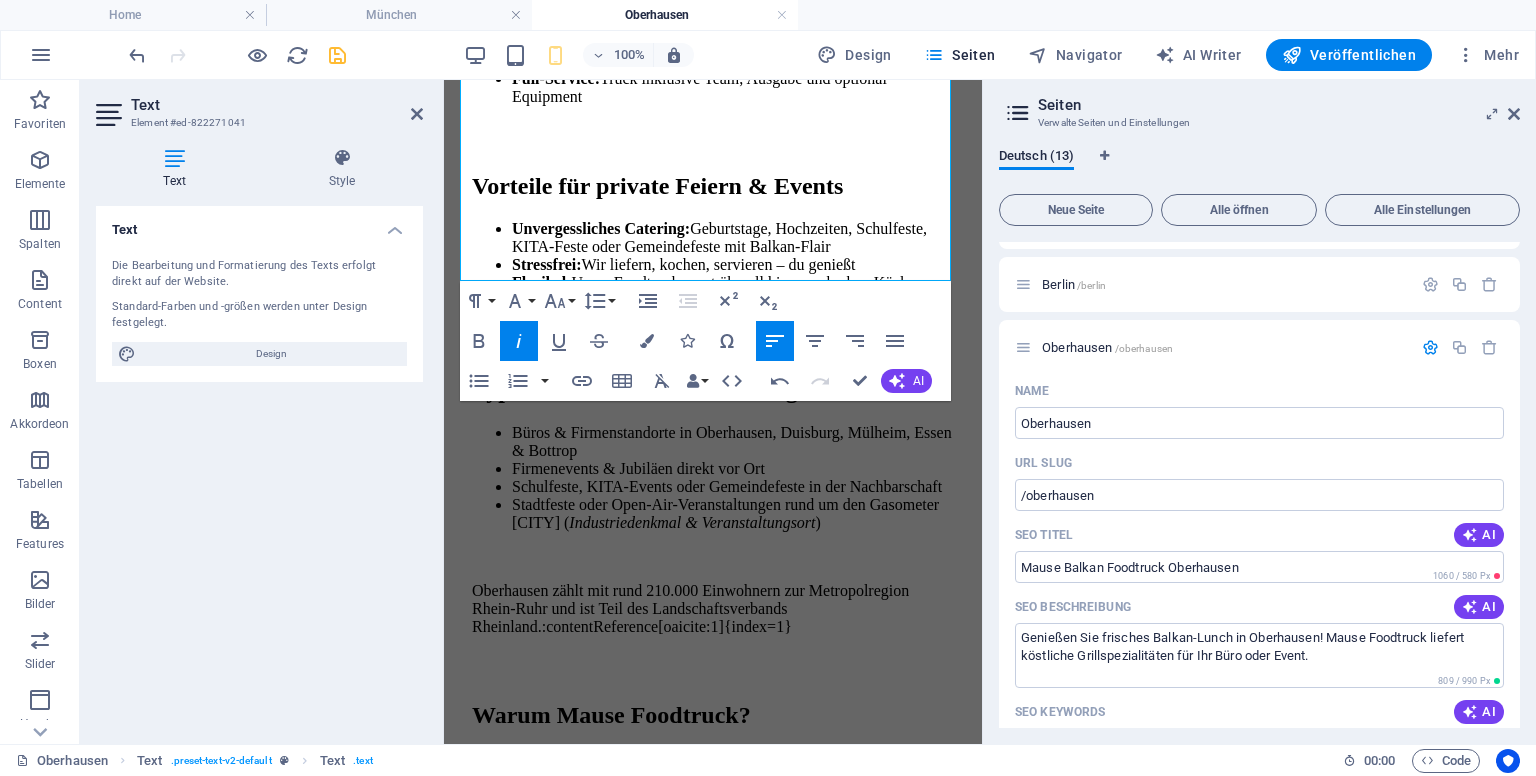 scroll, scrollTop: 2208, scrollLeft: 0, axis: vertical 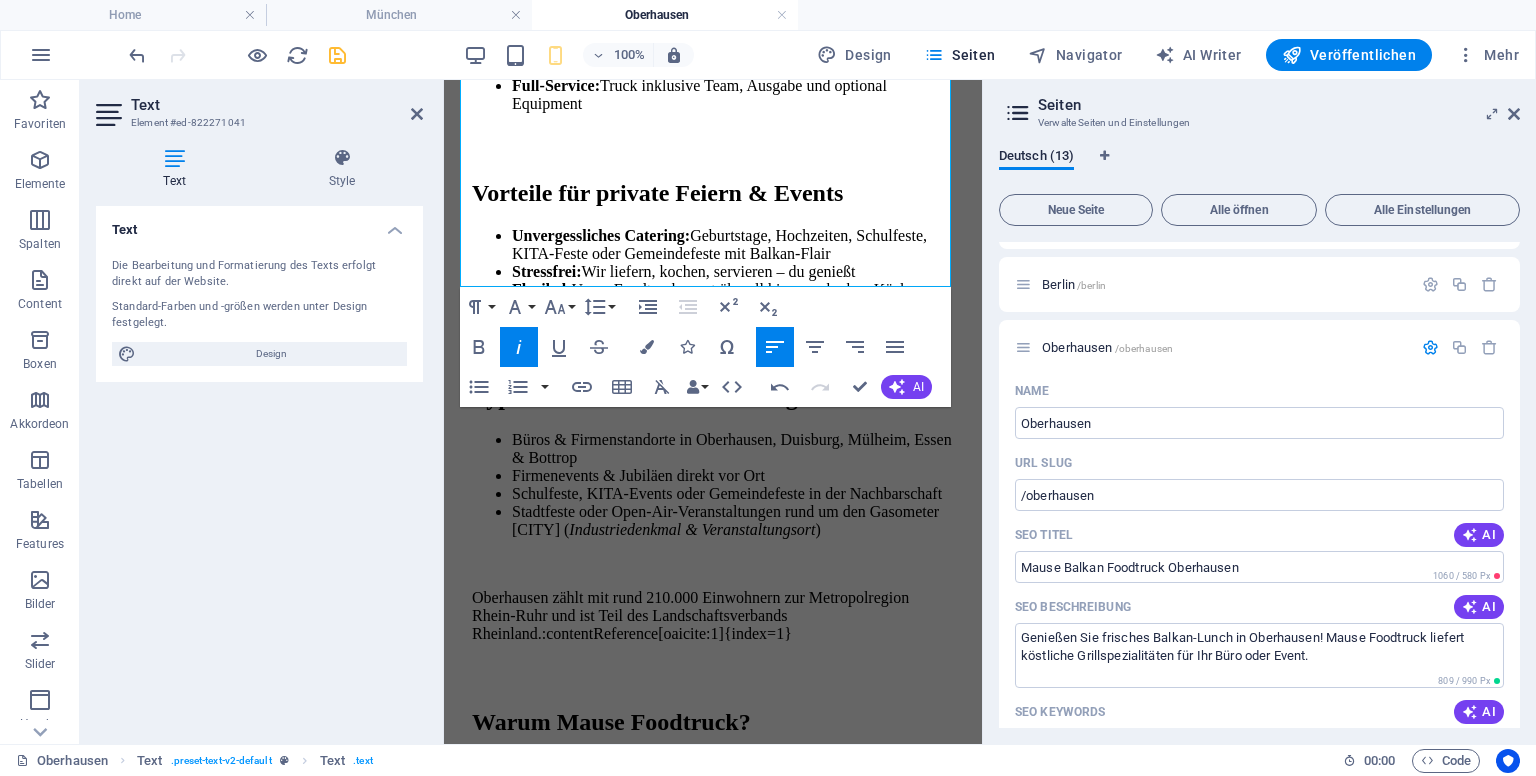 click on "Deutsch (13) Neue Seite Alle öffnen Alle Einstellungen Home / Legal Notice /legal-notice Privacy /privacy Catering & Events mit dem Mause Foodtruck /catering-events-mit-dem-mause-foodtruck Mause Foodtruck buchen – Catering & Events in DACH (Deutschland, Österreich & Schweiz) /mause-foodtruck-buchen-catering Berlin /berlin Oberhausen /oberhausen Name Oberhausen ​ URL SLUG /oberhausen ​ SEO Titel AI Mause Balkan Foodtruck Oberhausen ​ 1060 / 580 Px SEO Beschreibung AI Genießen Sie frisches Balkan-Lunch in Oberhausen! Mause Foodtruck liefert köstliche Grillspezialitäten für Ihr Büro oder Event. ​ 809 / 990 Px SEO Keywords AI Mause Balkan Foodtruck, Oberhausen Büroservice, Balkan Grill Catering, Foodtruck Events Oberhausen, Mittagessen Lieferung, authentische Balkan-Spezialitäten ​ Einstellungen Menü Noindex Vorschau Mobil Desktop www.example.com oberhausen Mause Balkan Foodtruck Oberhausen - Foodtruck Catering für Events, Firmenfeiern & Hochzeiten ... Metatags ​ Vorschaubild (Open Graph)" at bounding box center (1259, 438) 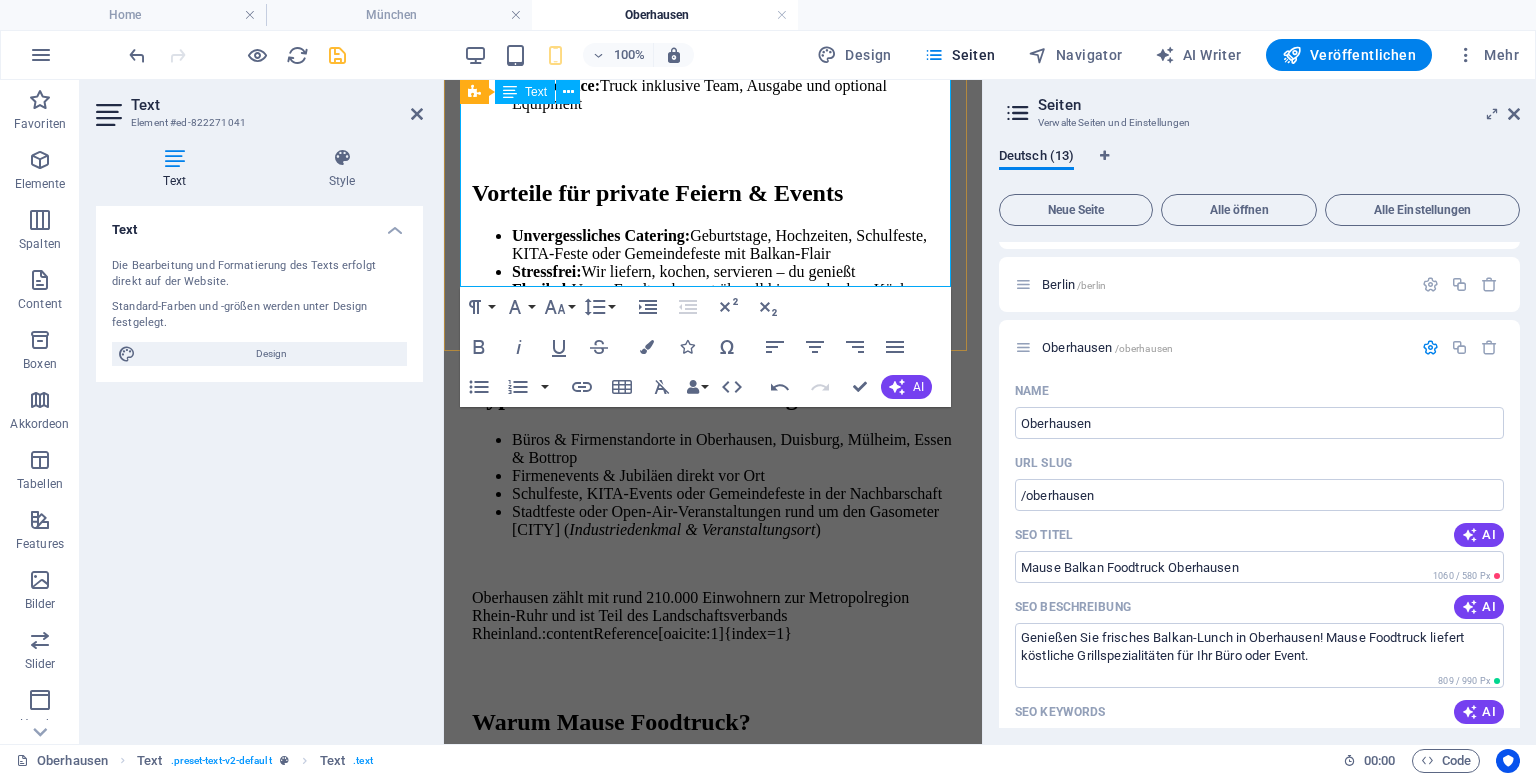 click on "Kontakt & Buchung" at bounding box center [713, 861] 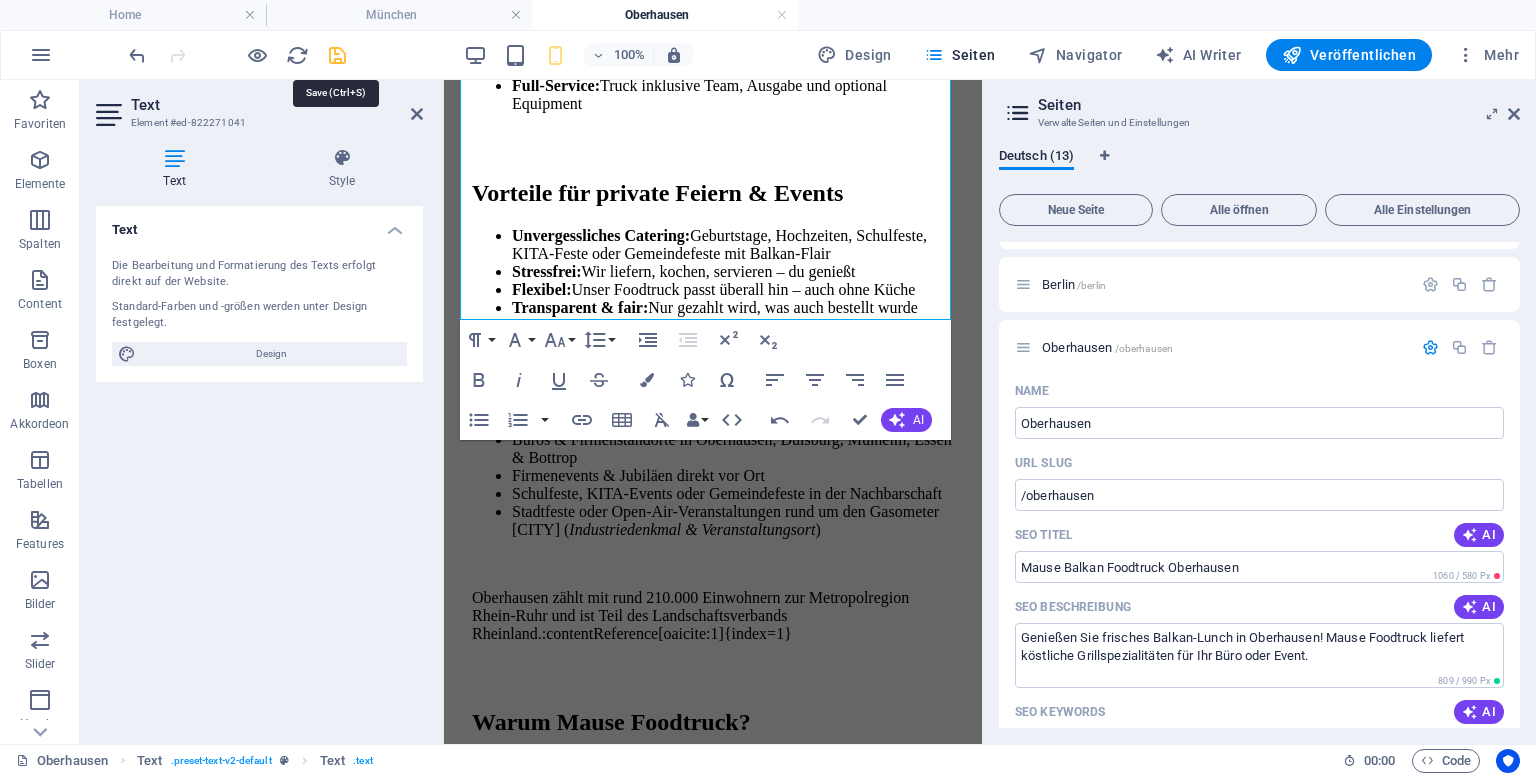 click at bounding box center [337, 55] 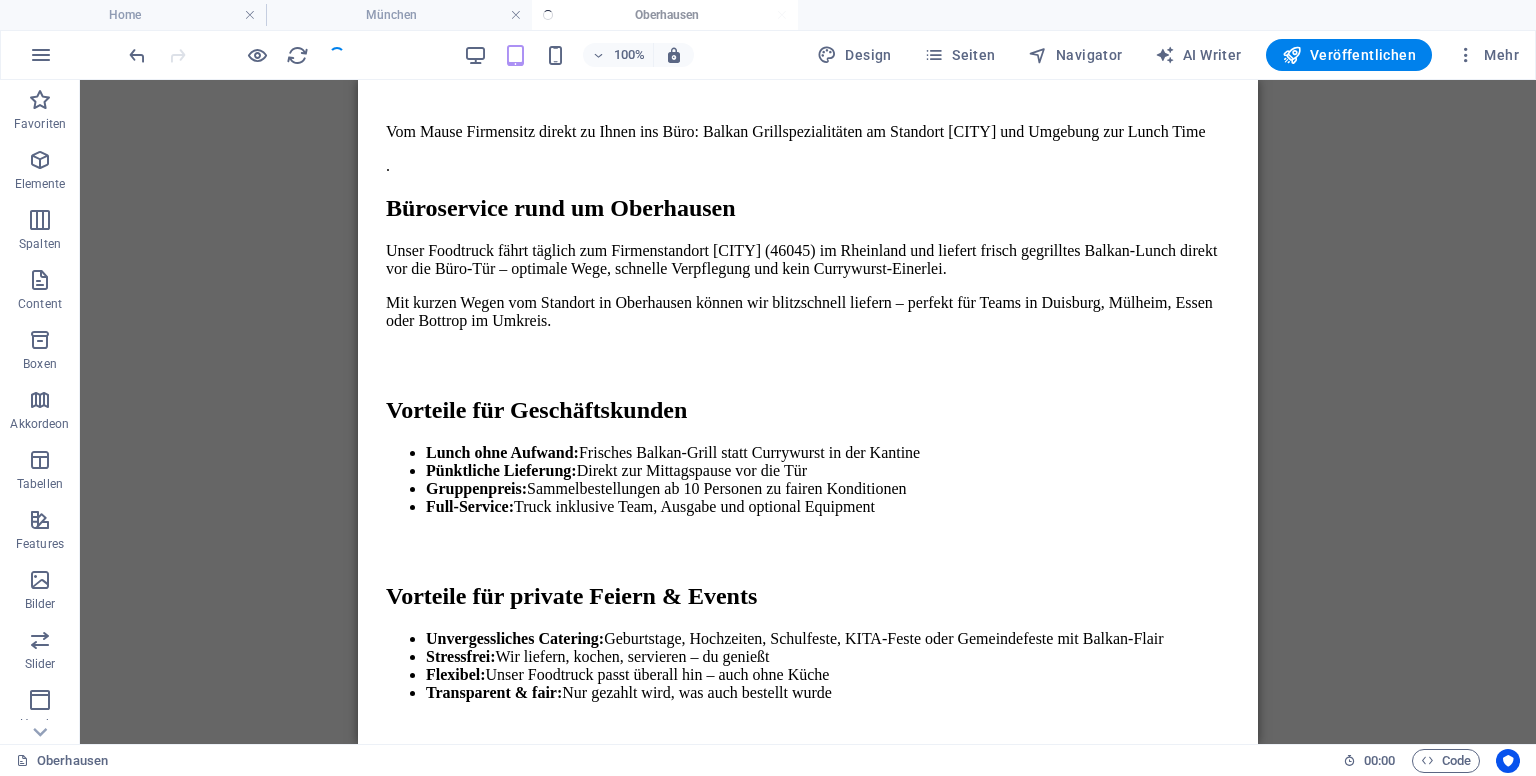 scroll, scrollTop: 1118, scrollLeft: 0, axis: vertical 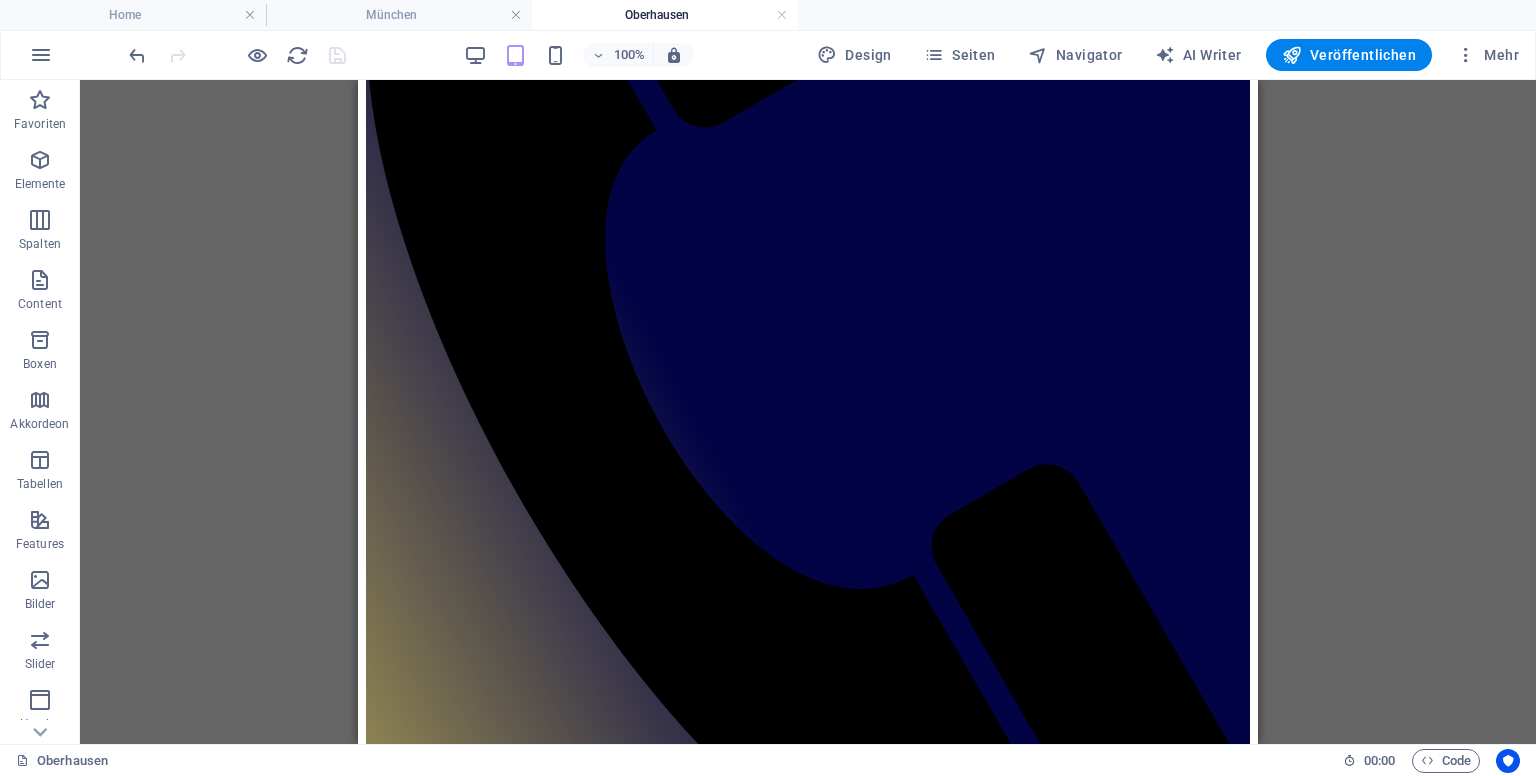 click on "Oberhausen" at bounding box center [665, 15] 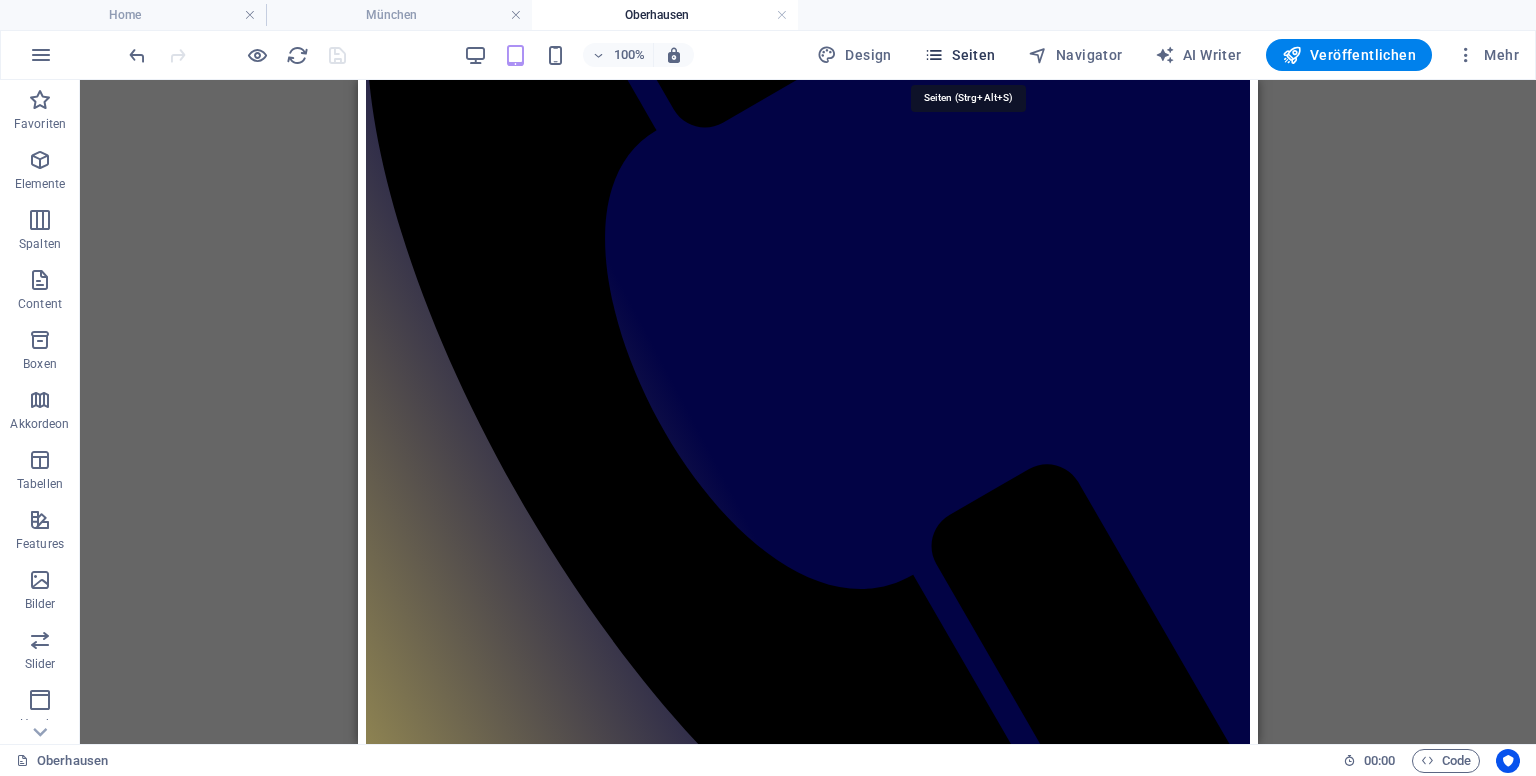 click on "Seiten" at bounding box center [960, 55] 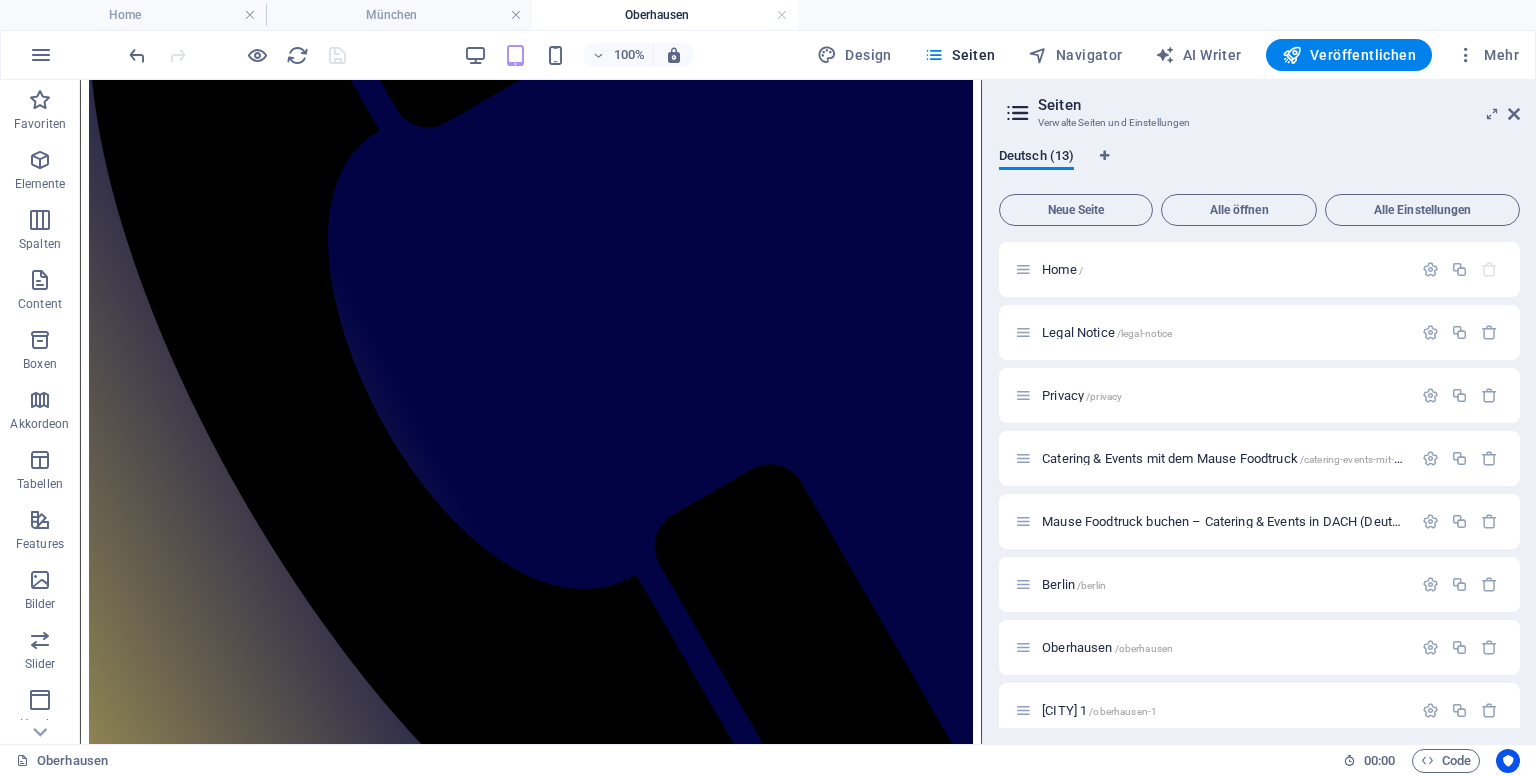 scroll, scrollTop: 100, scrollLeft: 0, axis: vertical 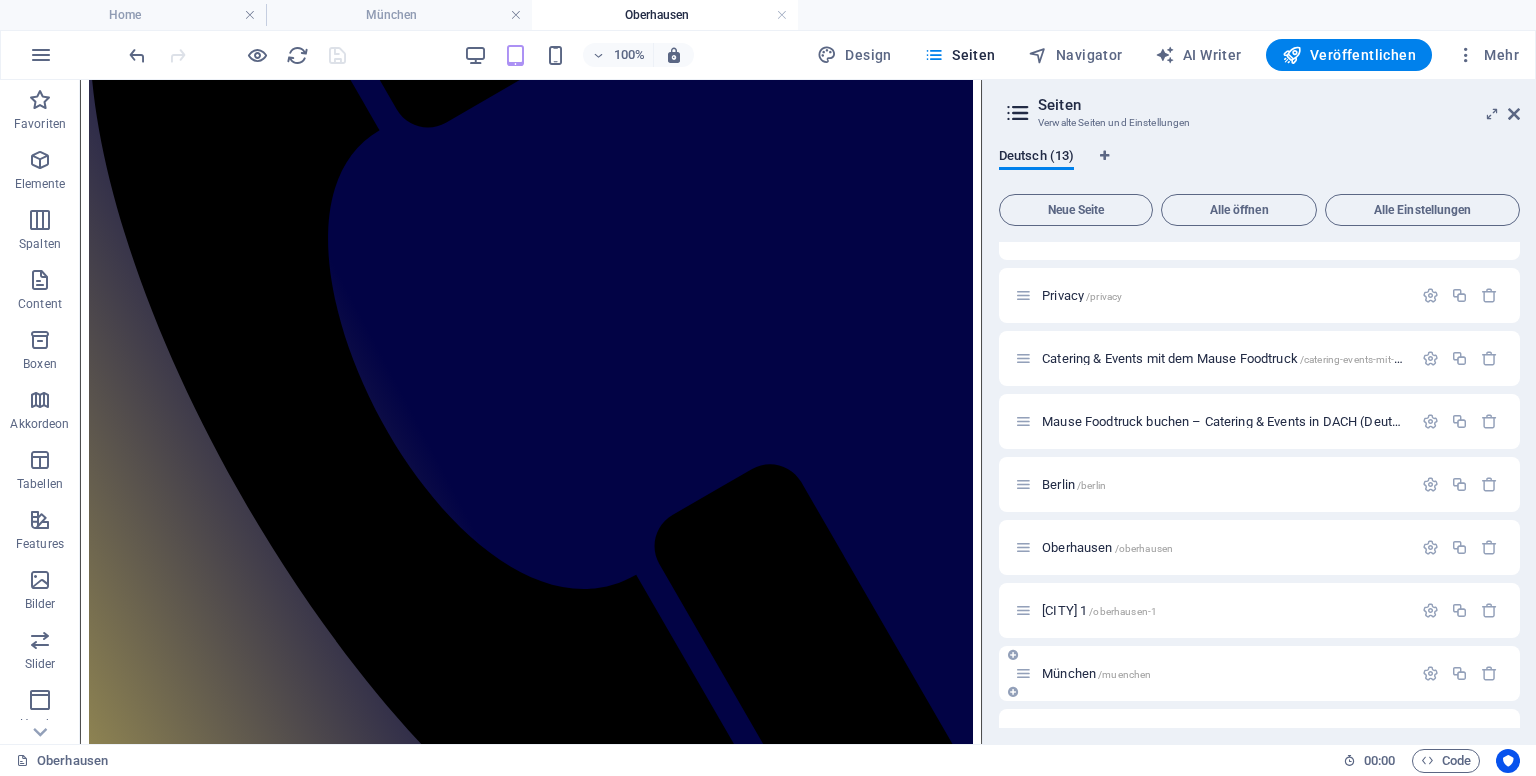 click on "[CITY] /[CITY]" at bounding box center [1096, 673] 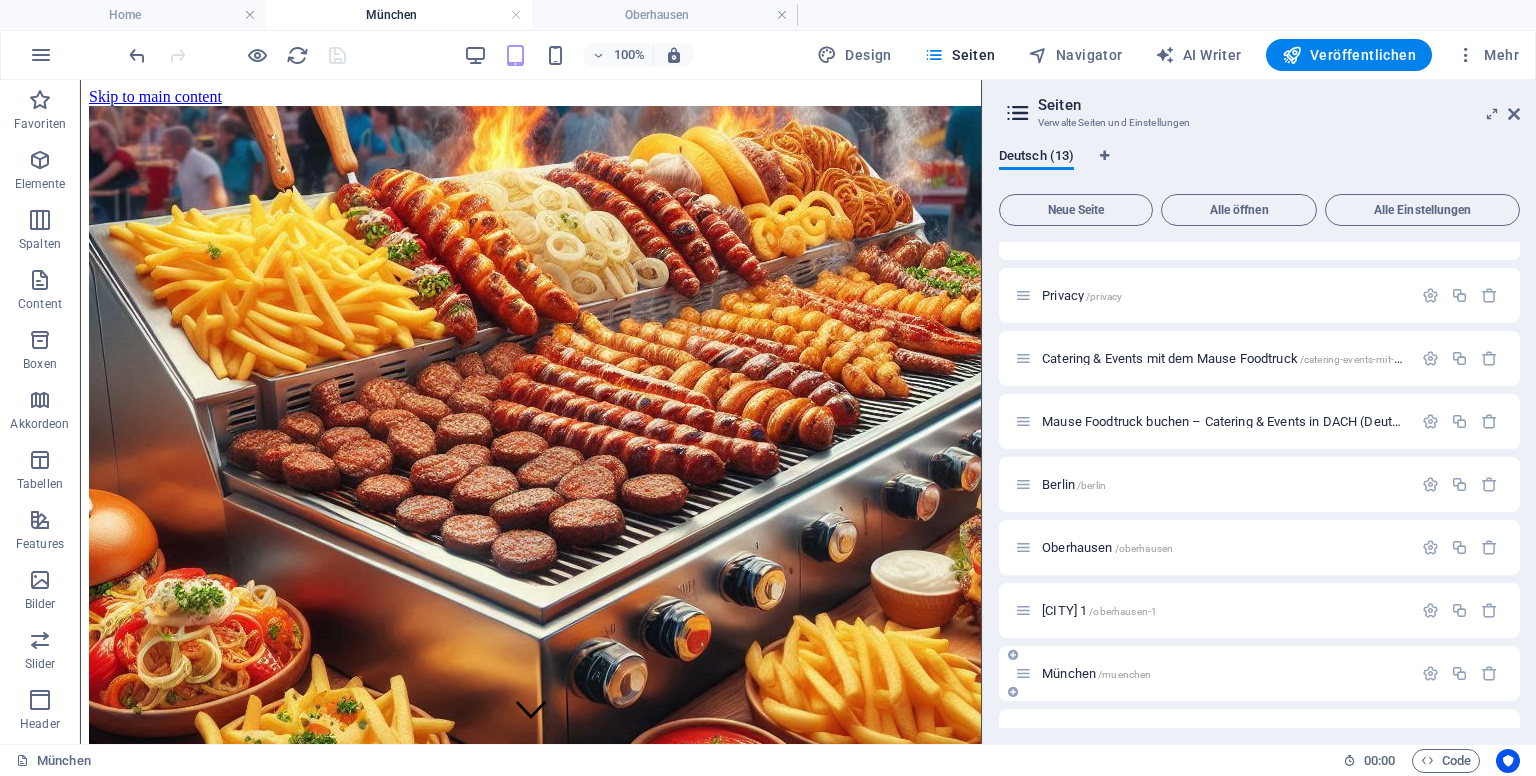 scroll, scrollTop: 1506, scrollLeft: 0, axis: vertical 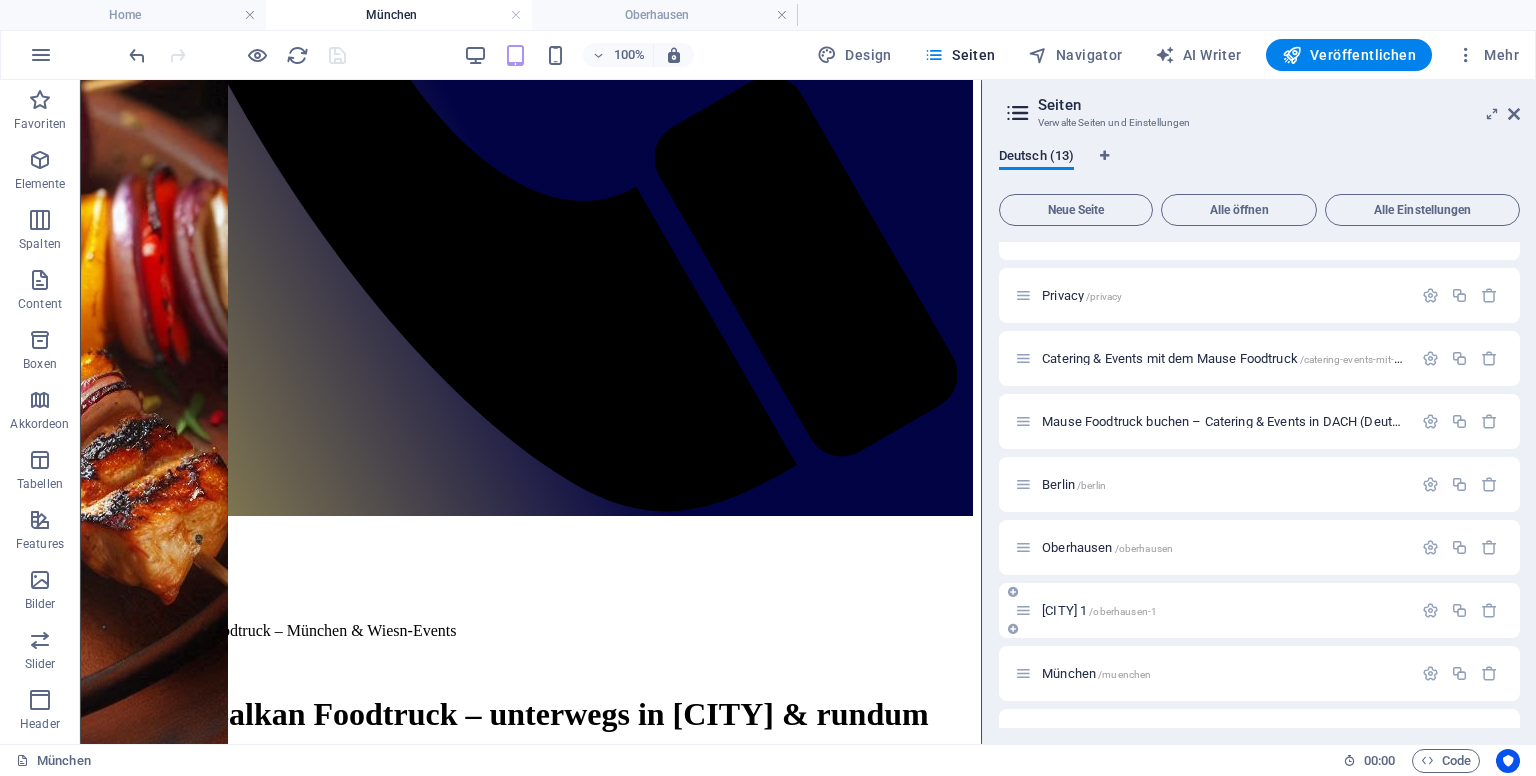 click on "[CITY] 1 /[CITY]-1" at bounding box center (1099, 610) 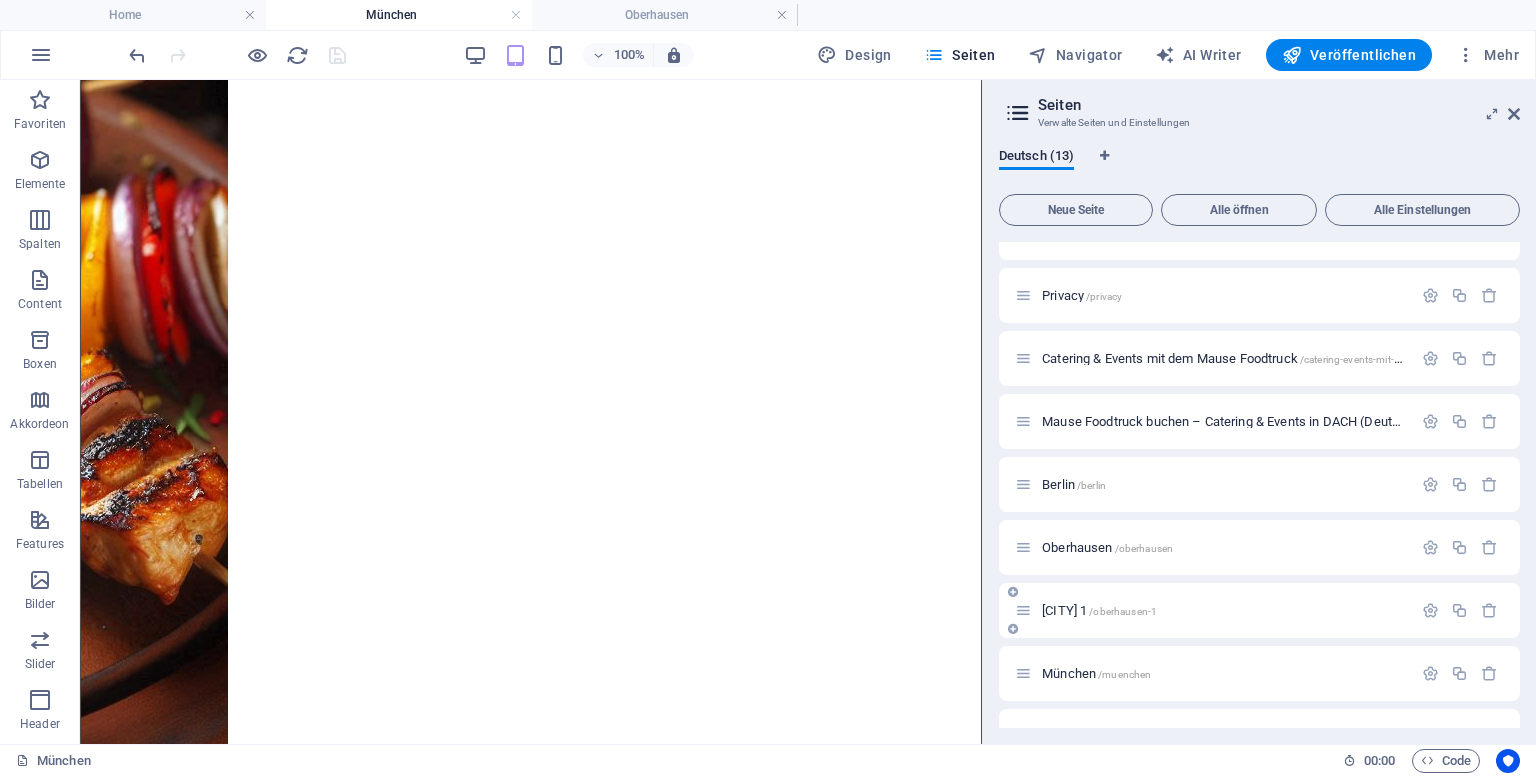 scroll, scrollTop: 0, scrollLeft: 0, axis: both 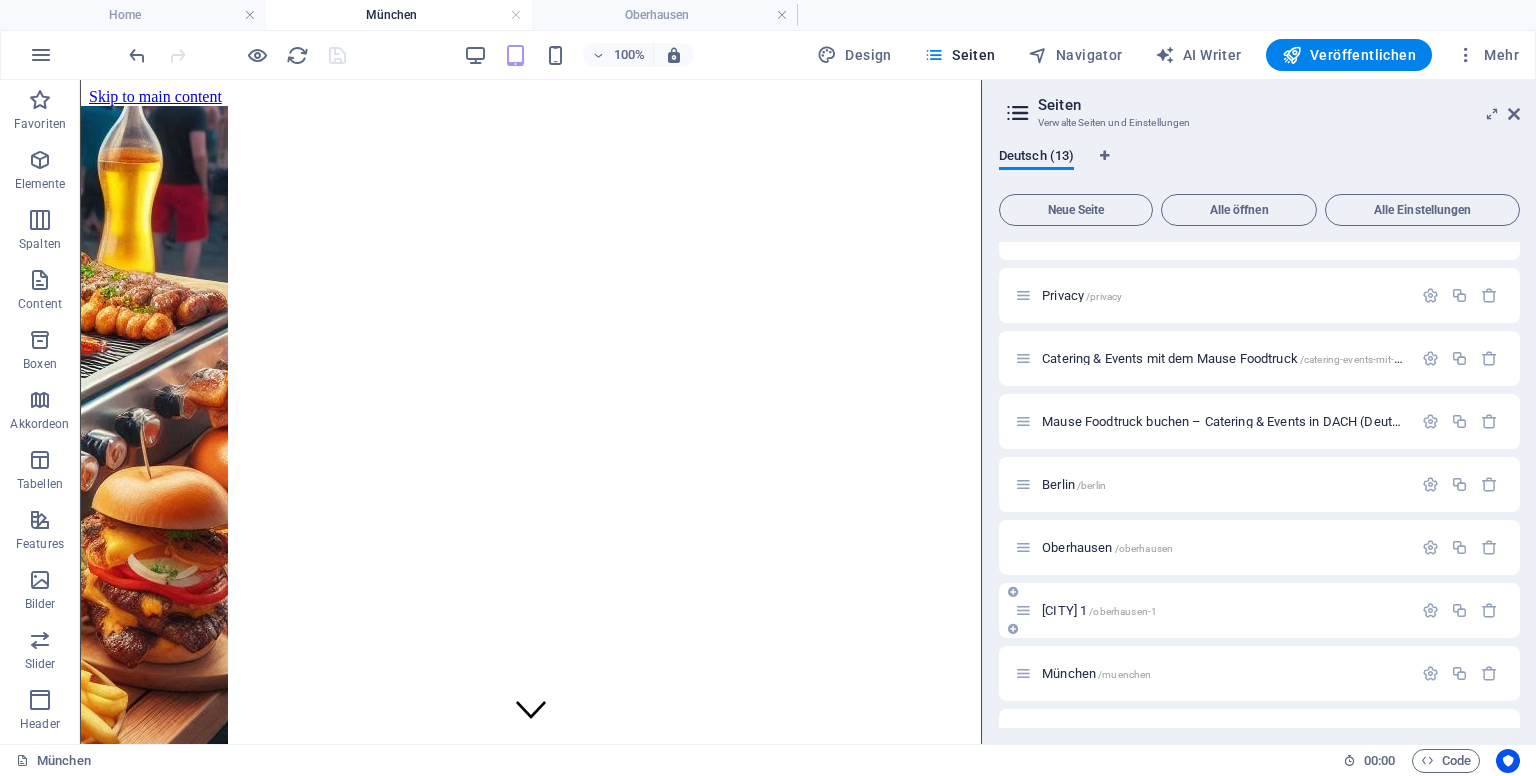 click on "[CITY] /[CITY]" at bounding box center [1259, 673] 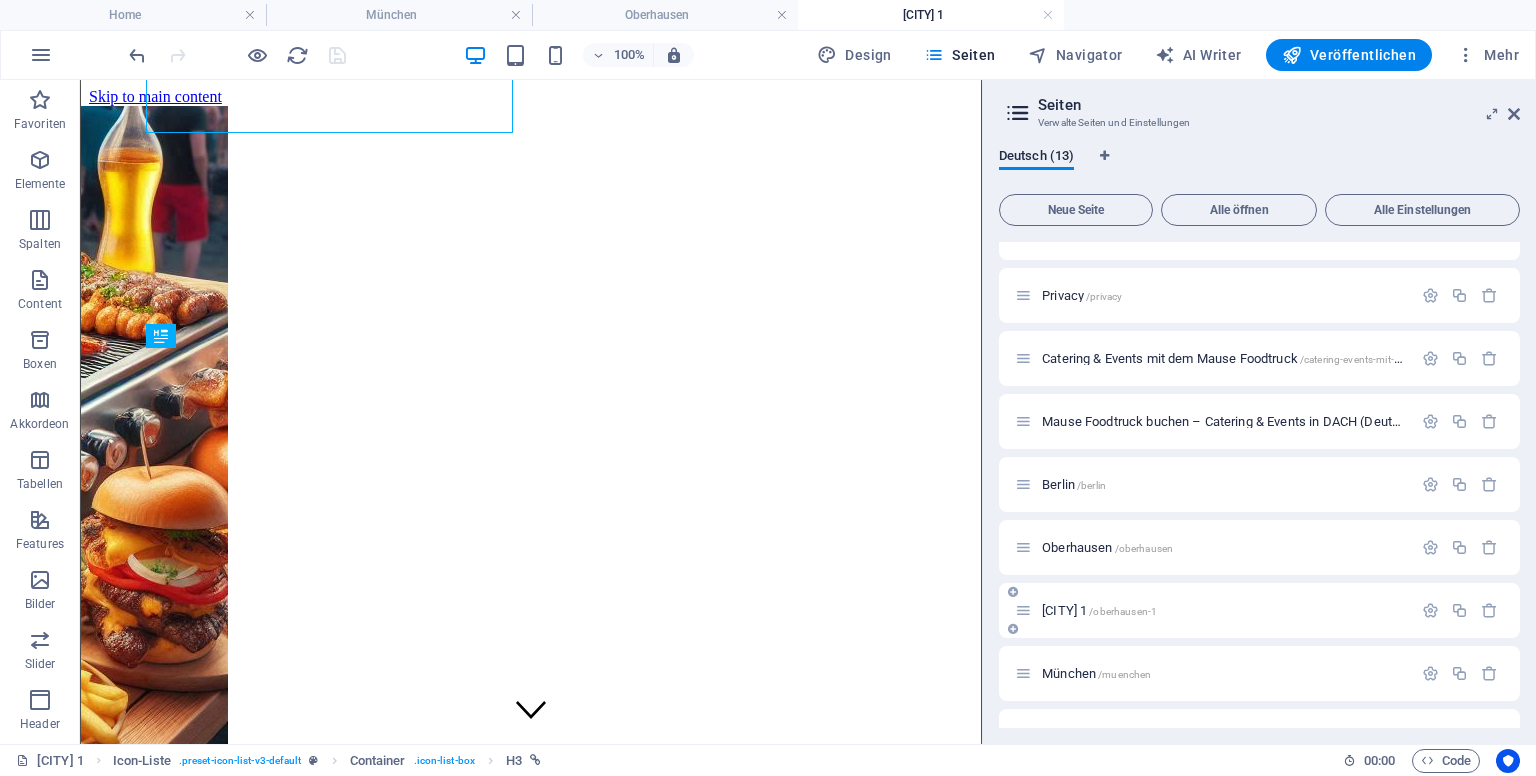 scroll, scrollTop: 2032, scrollLeft: 0, axis: vertical 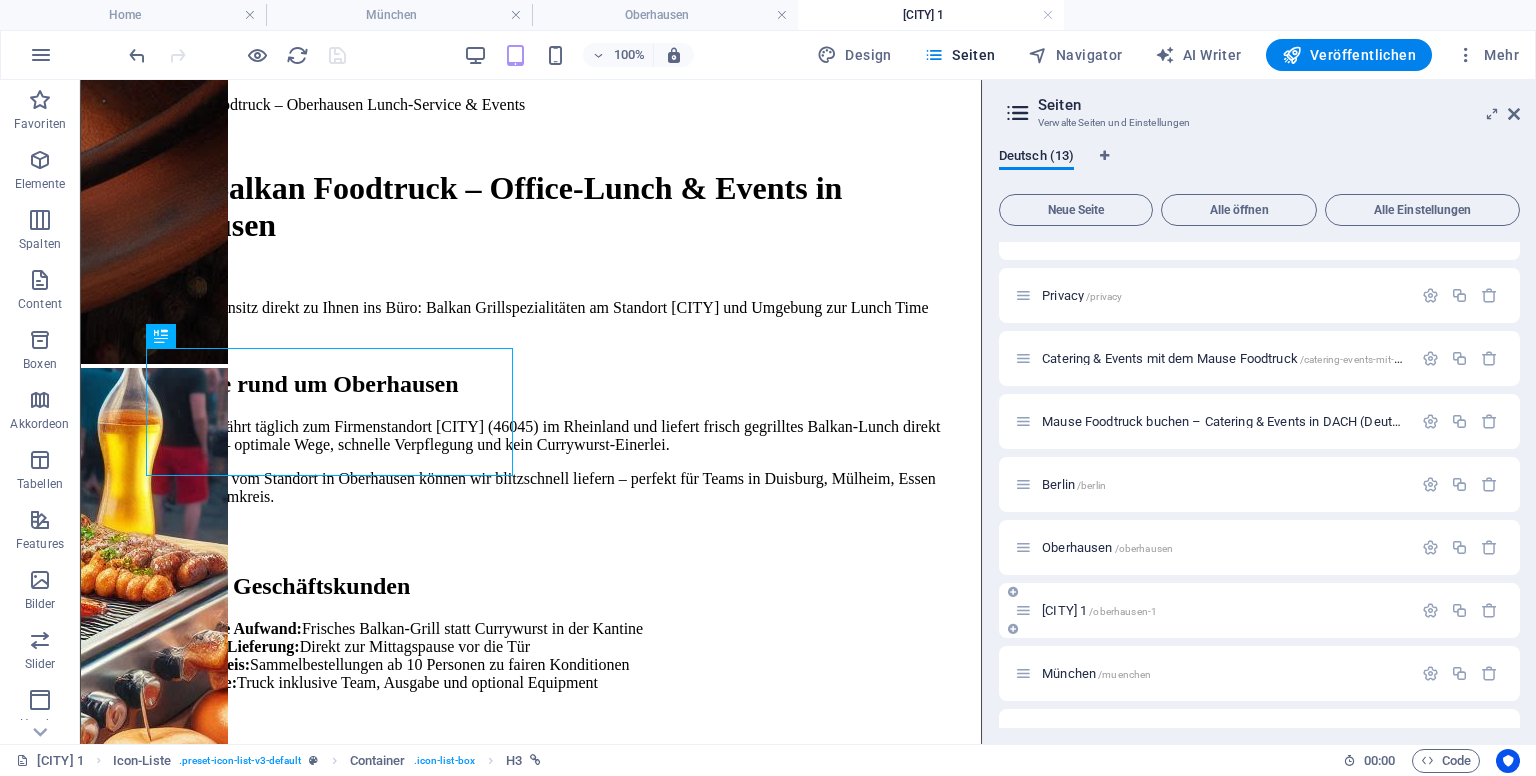 click on "[CITY] 1 /[CITY]-1" at bounding box center [1099, 610] 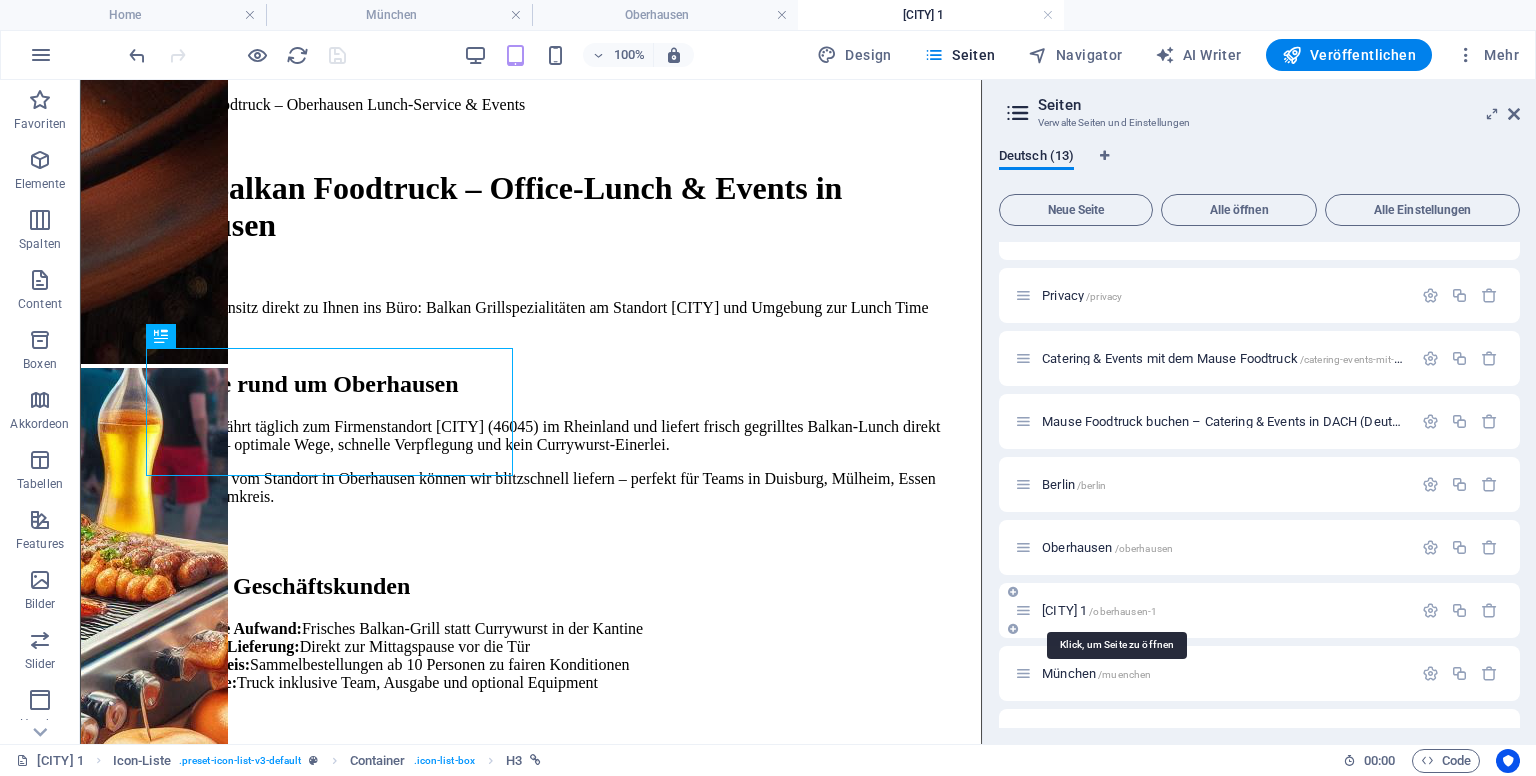 click on "[CITY] 1 /[CITY]-1" at bounding box center (1099, 610) 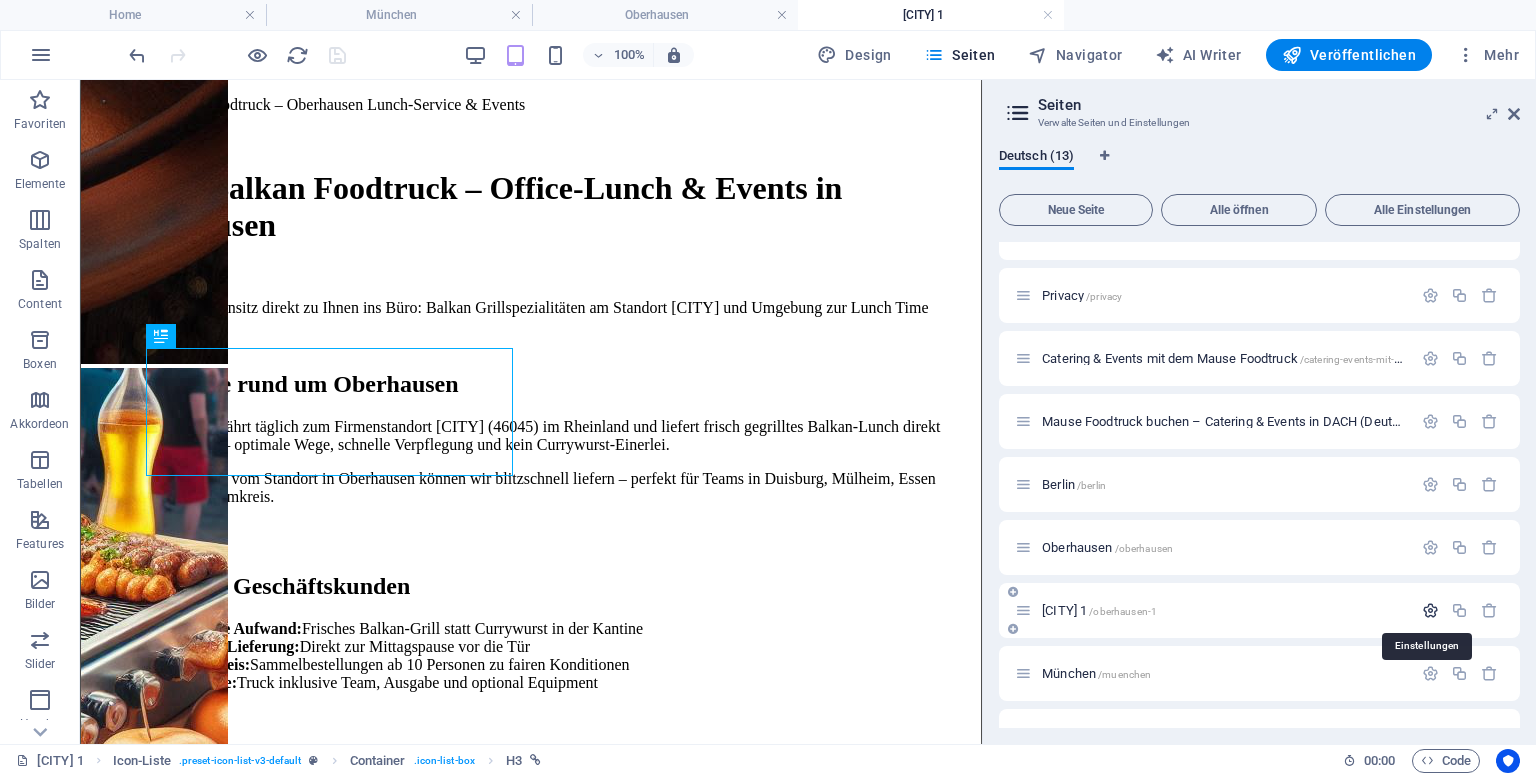 click at bounding box center (1430, 610) 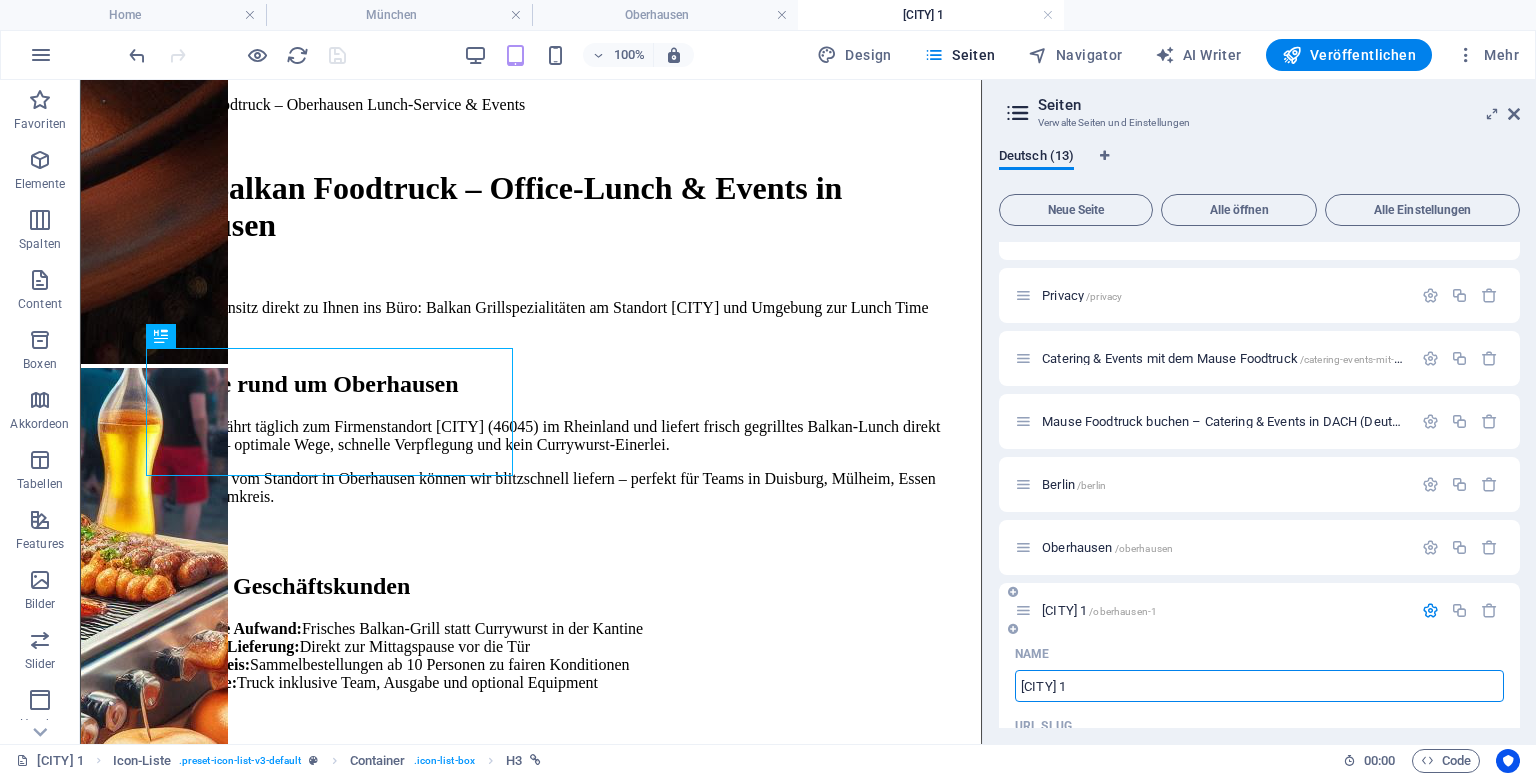 click on "[CITY] 1" at bounding box center (1259, 686) 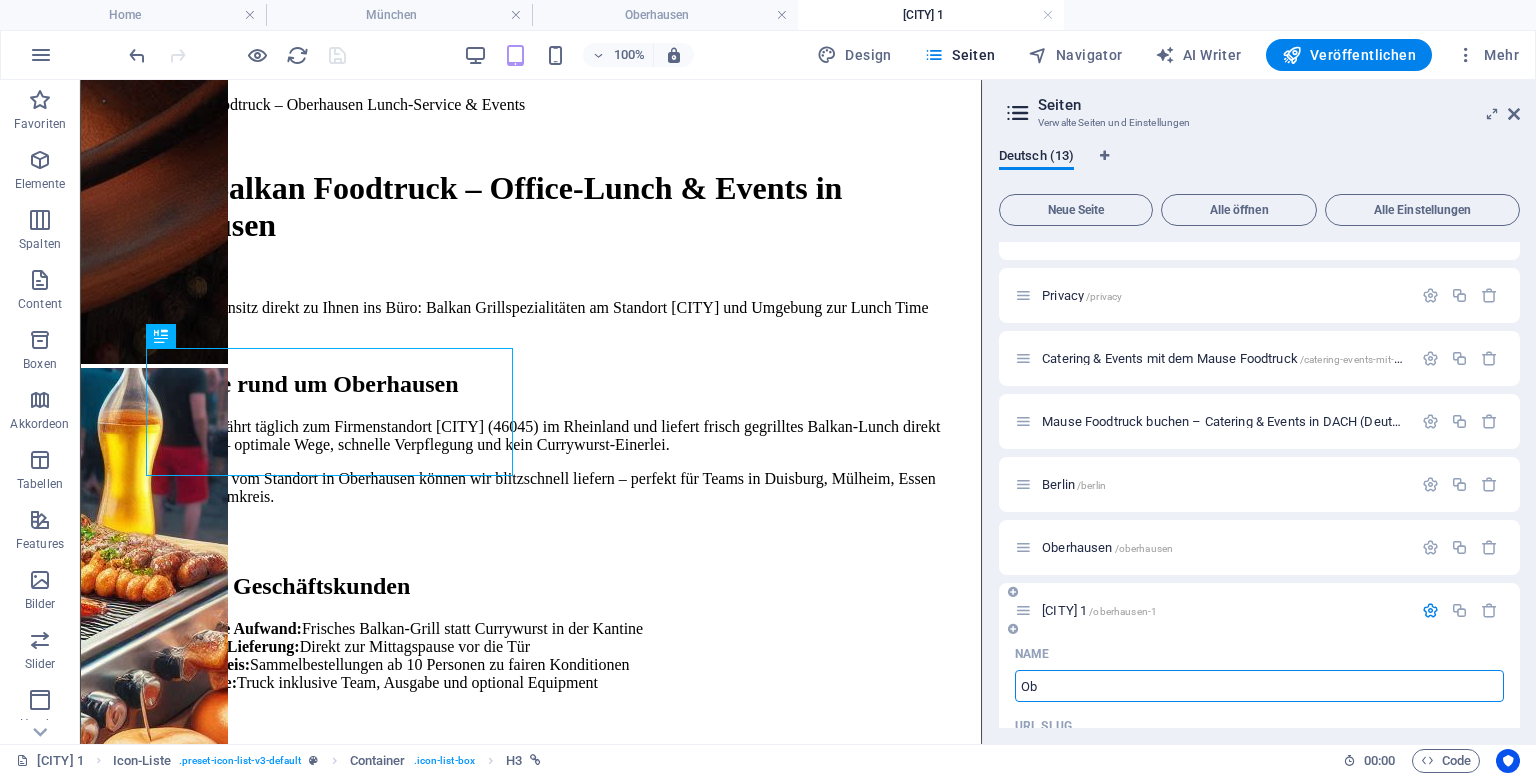 type on "O" 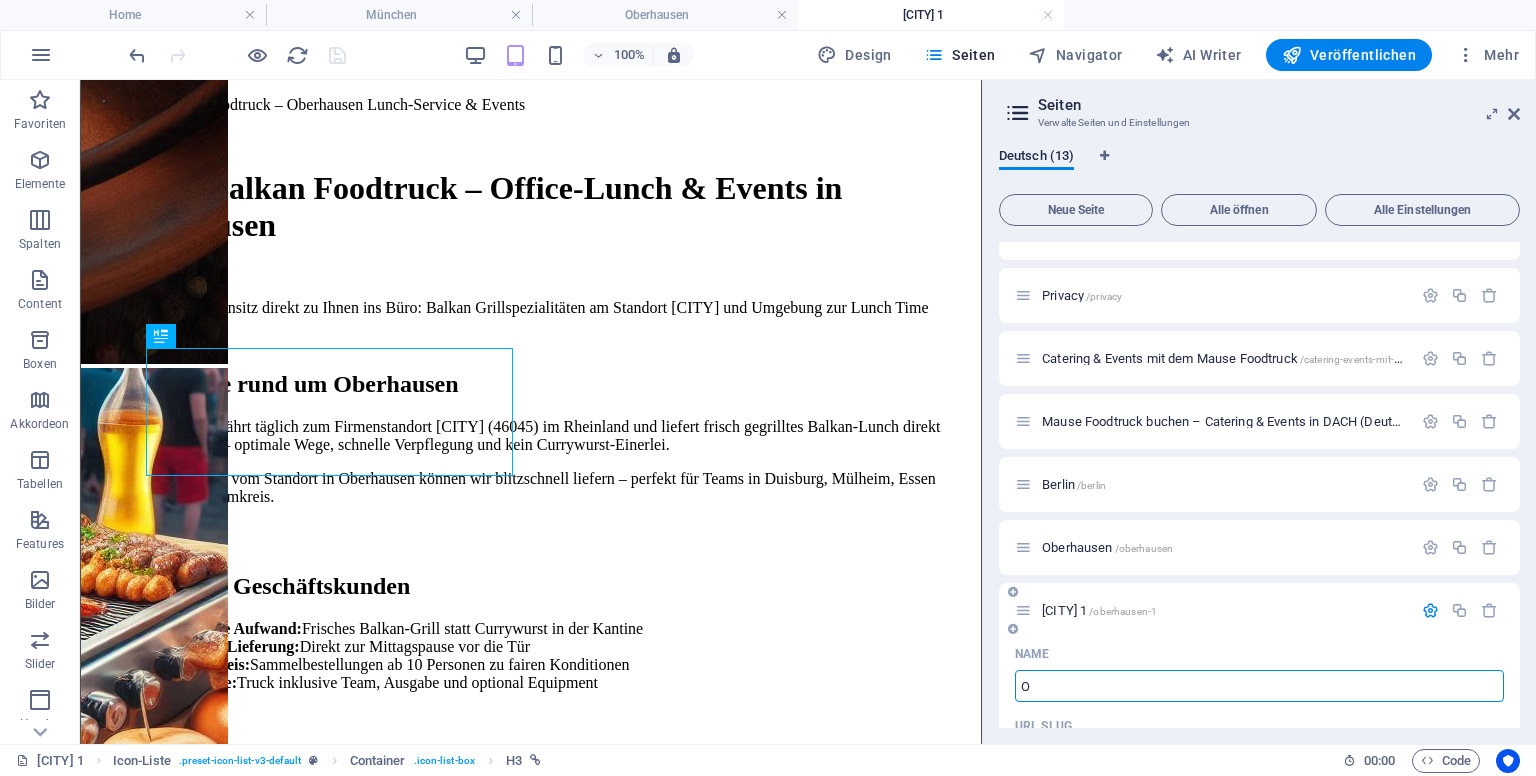 type 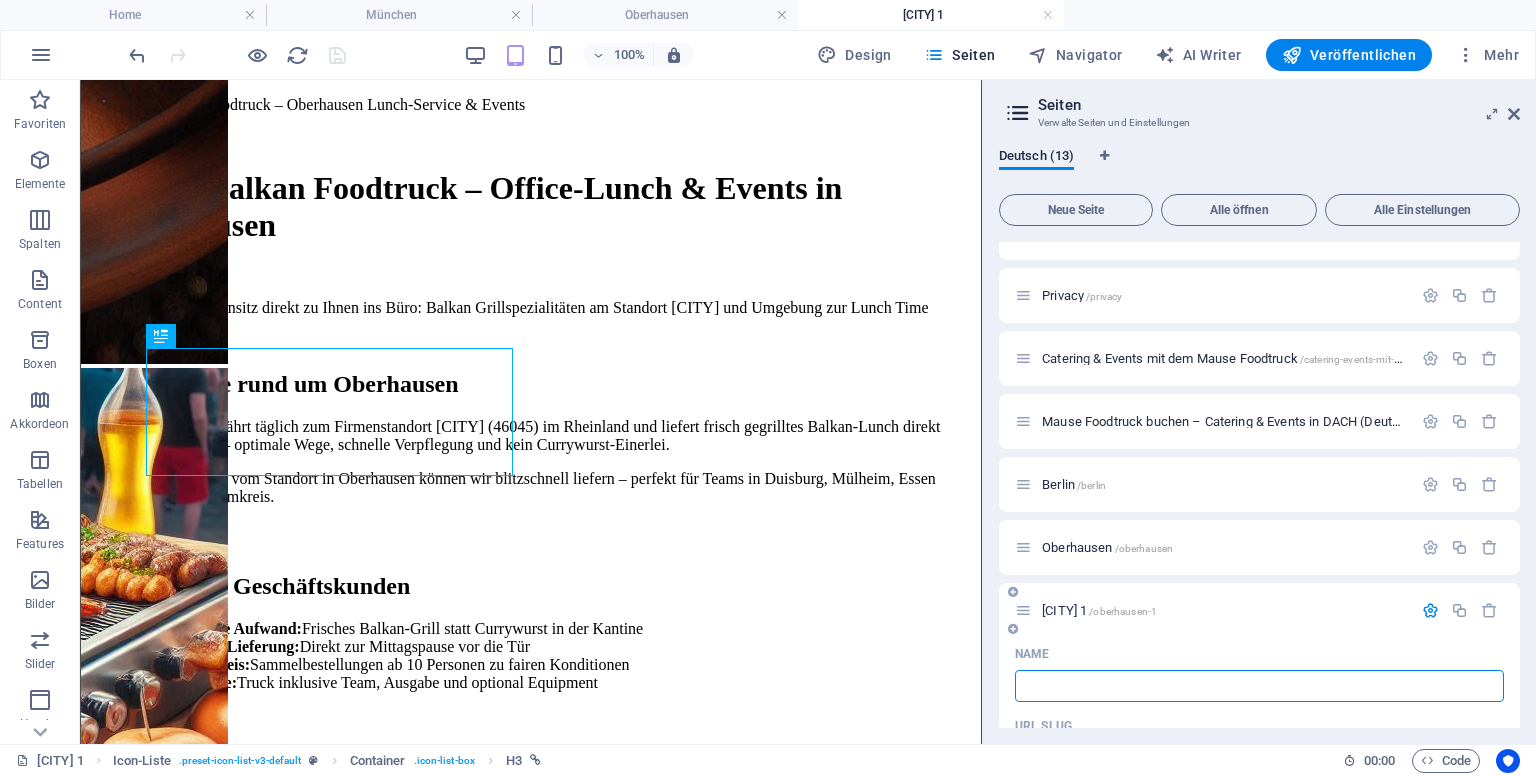 type on "/o" 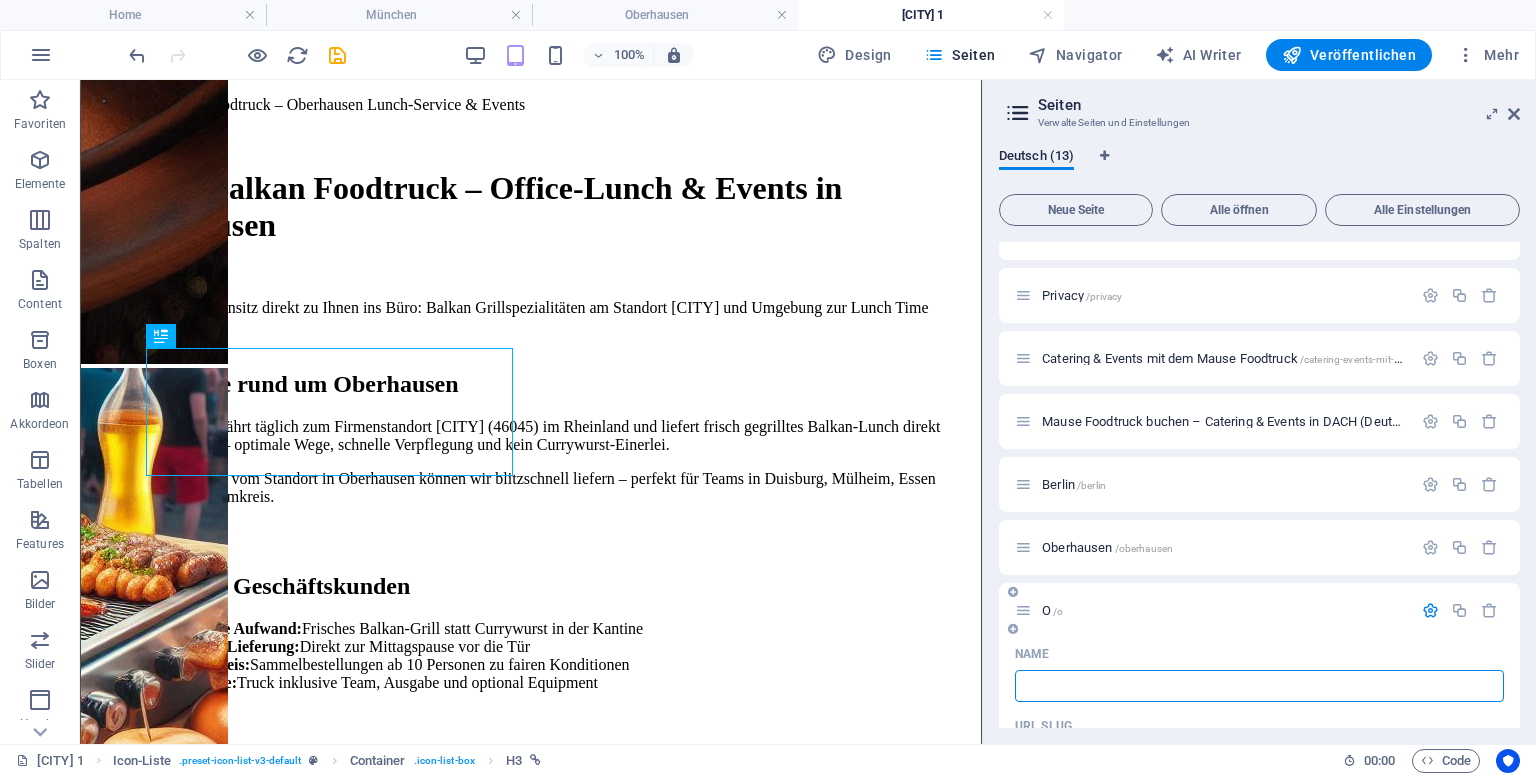 type 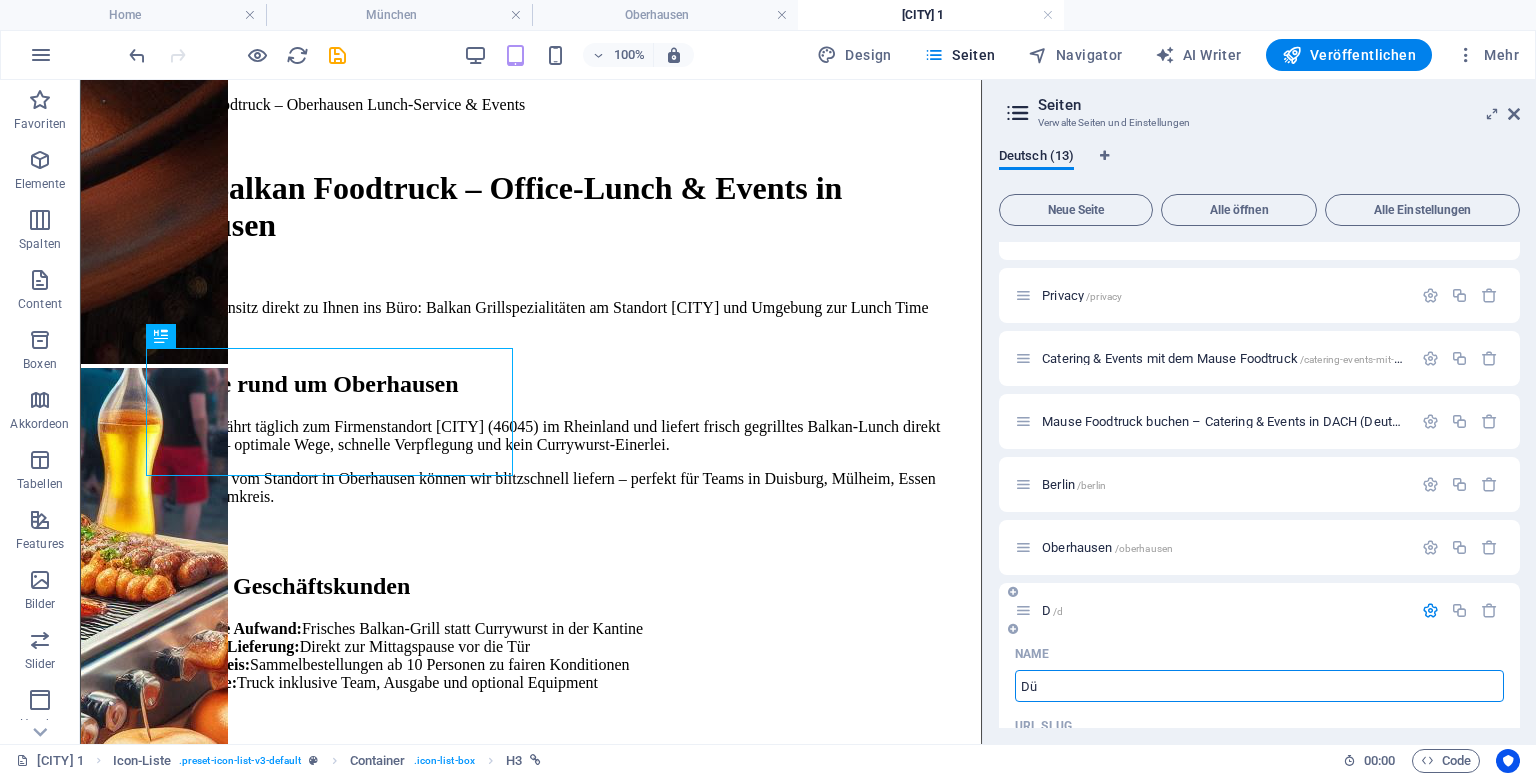 type on "Düs" 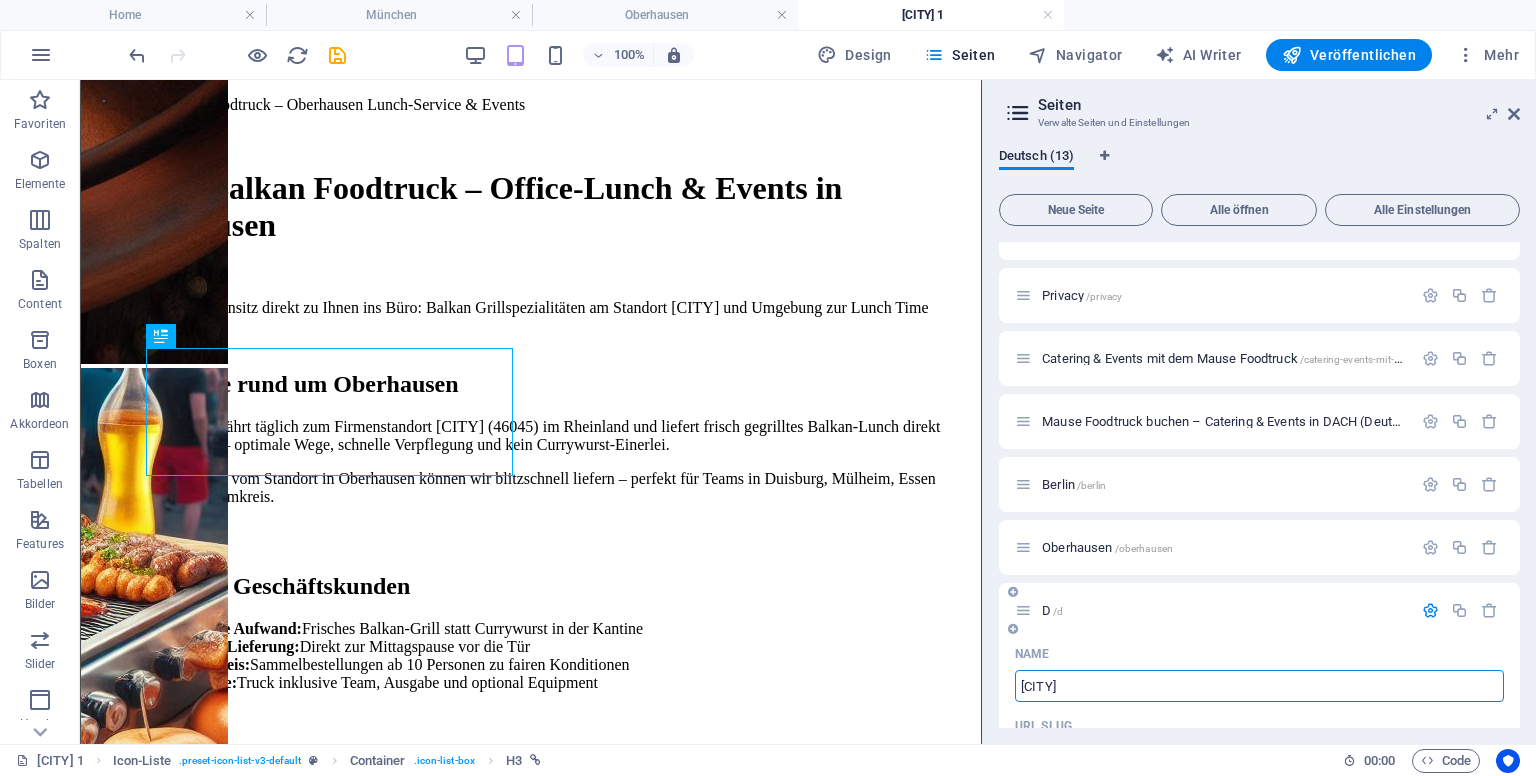type on "[CITY]ir" 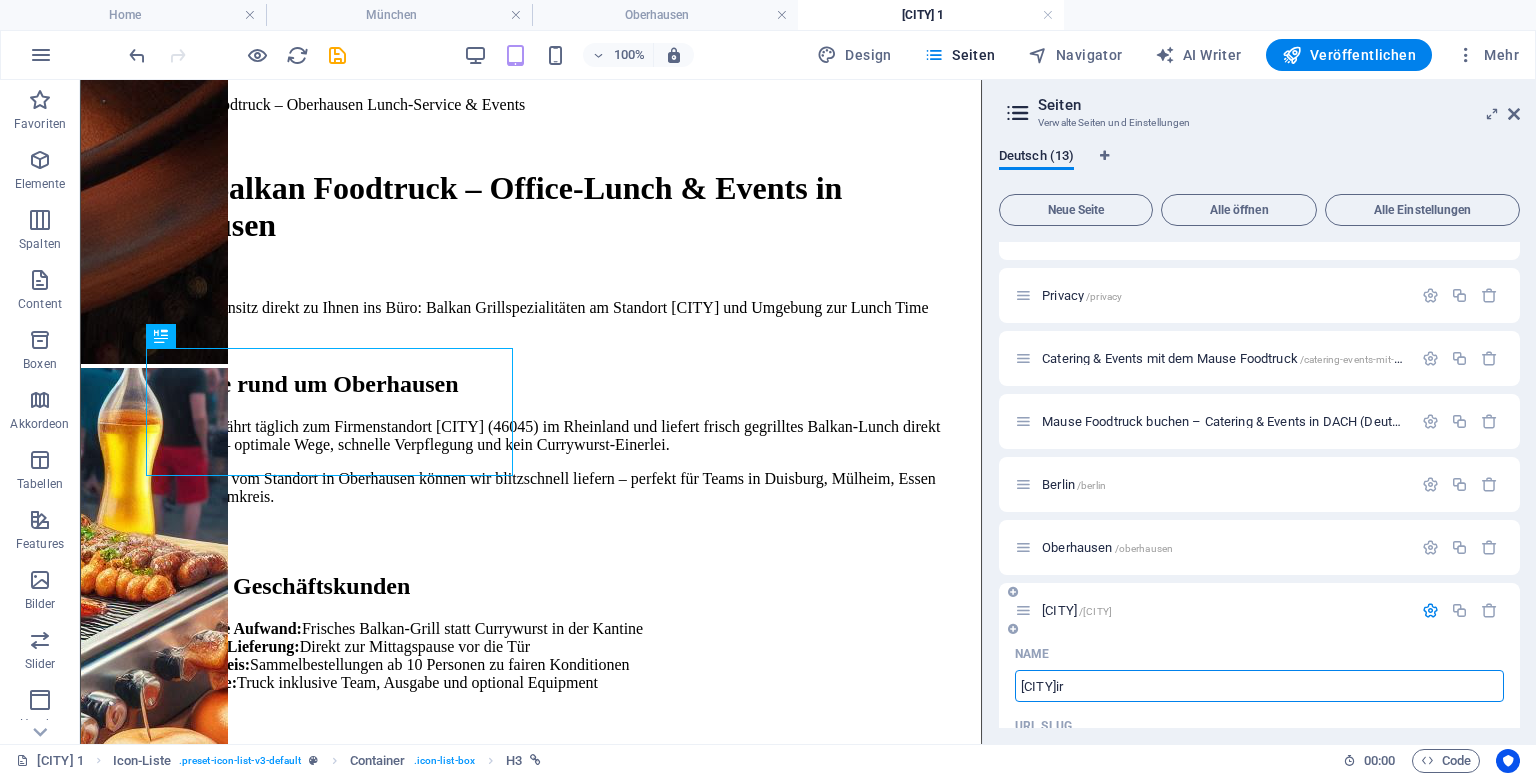 type on "[CITY]" 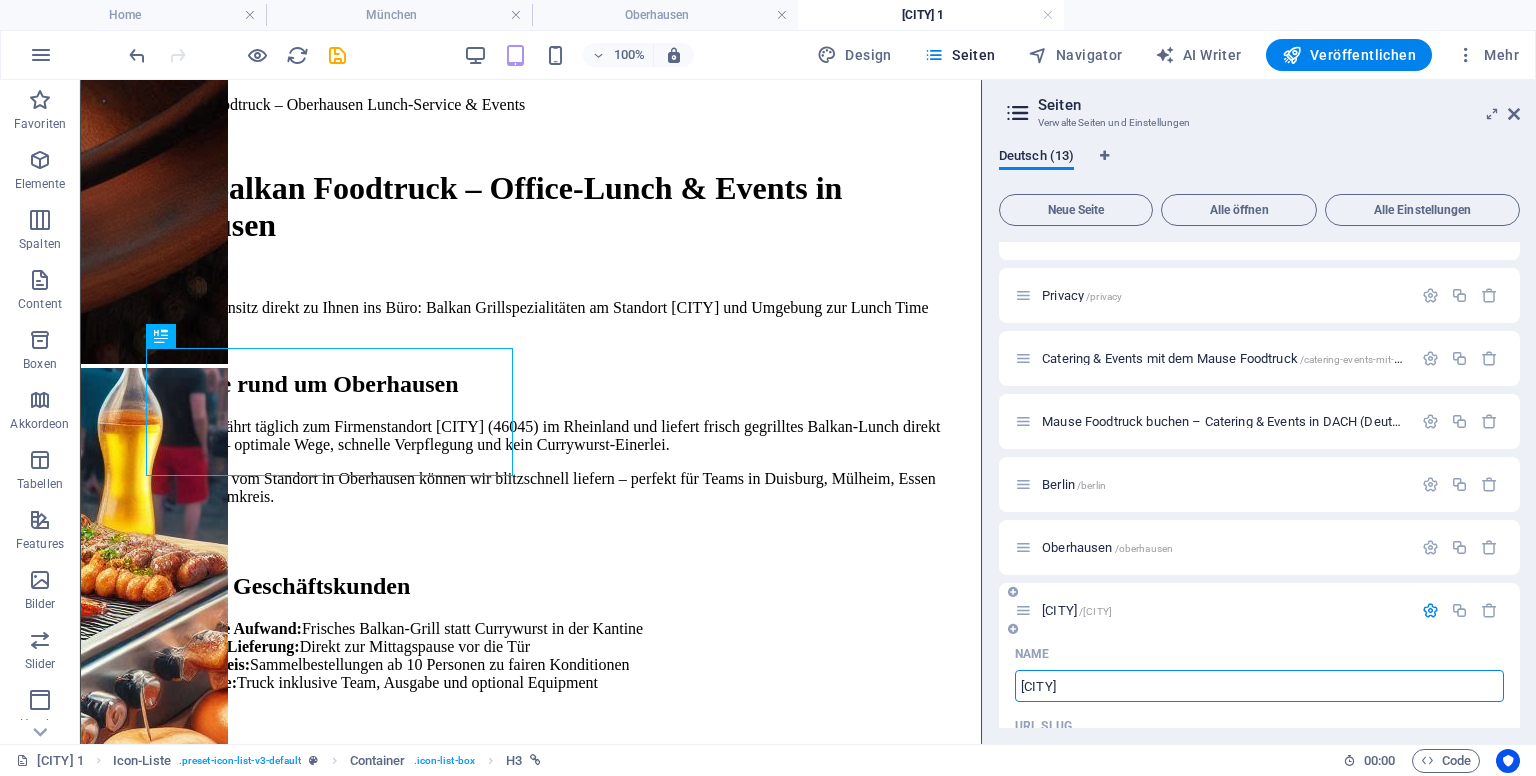 type on "/duesseldoir" 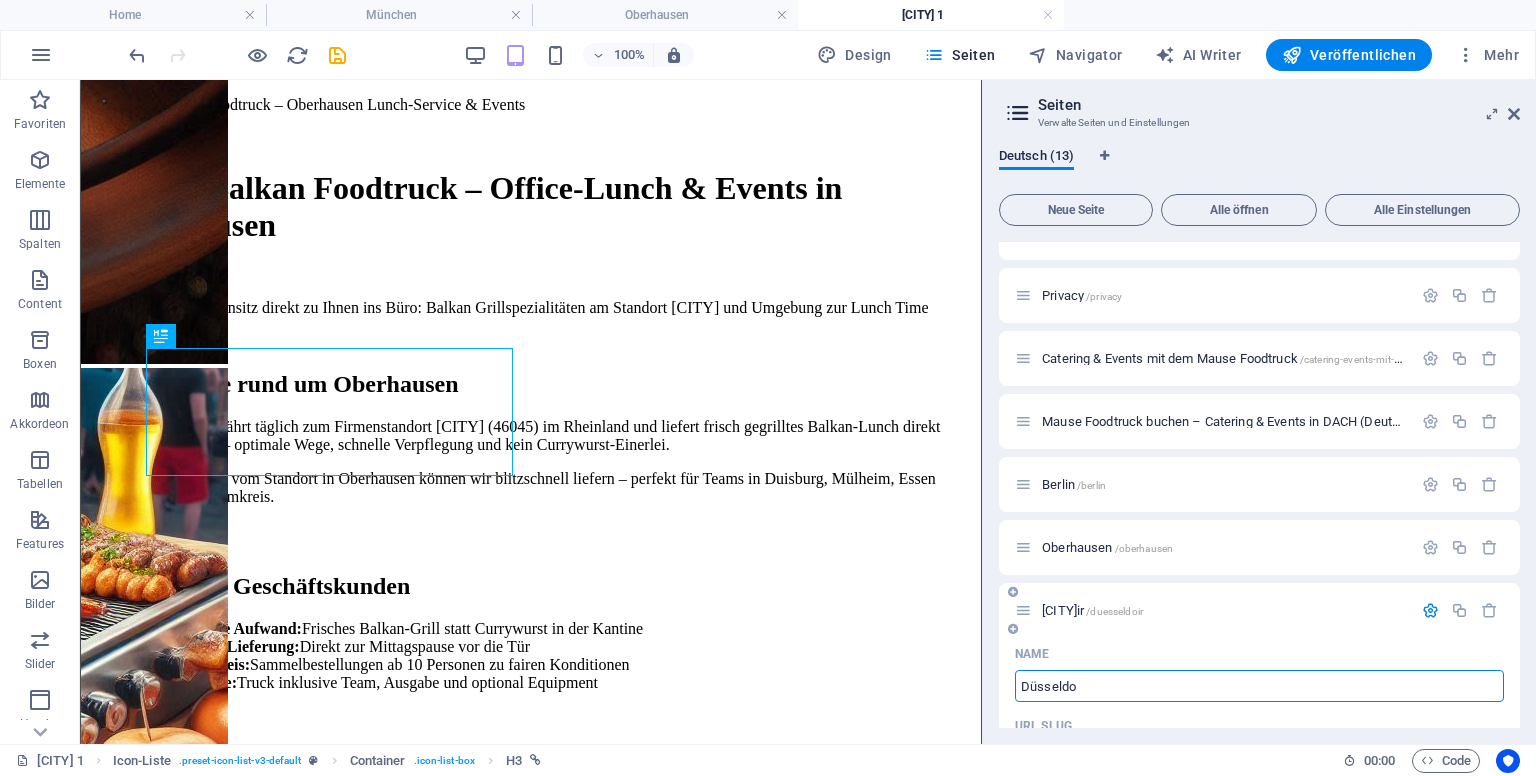 type on "Düsseldo" 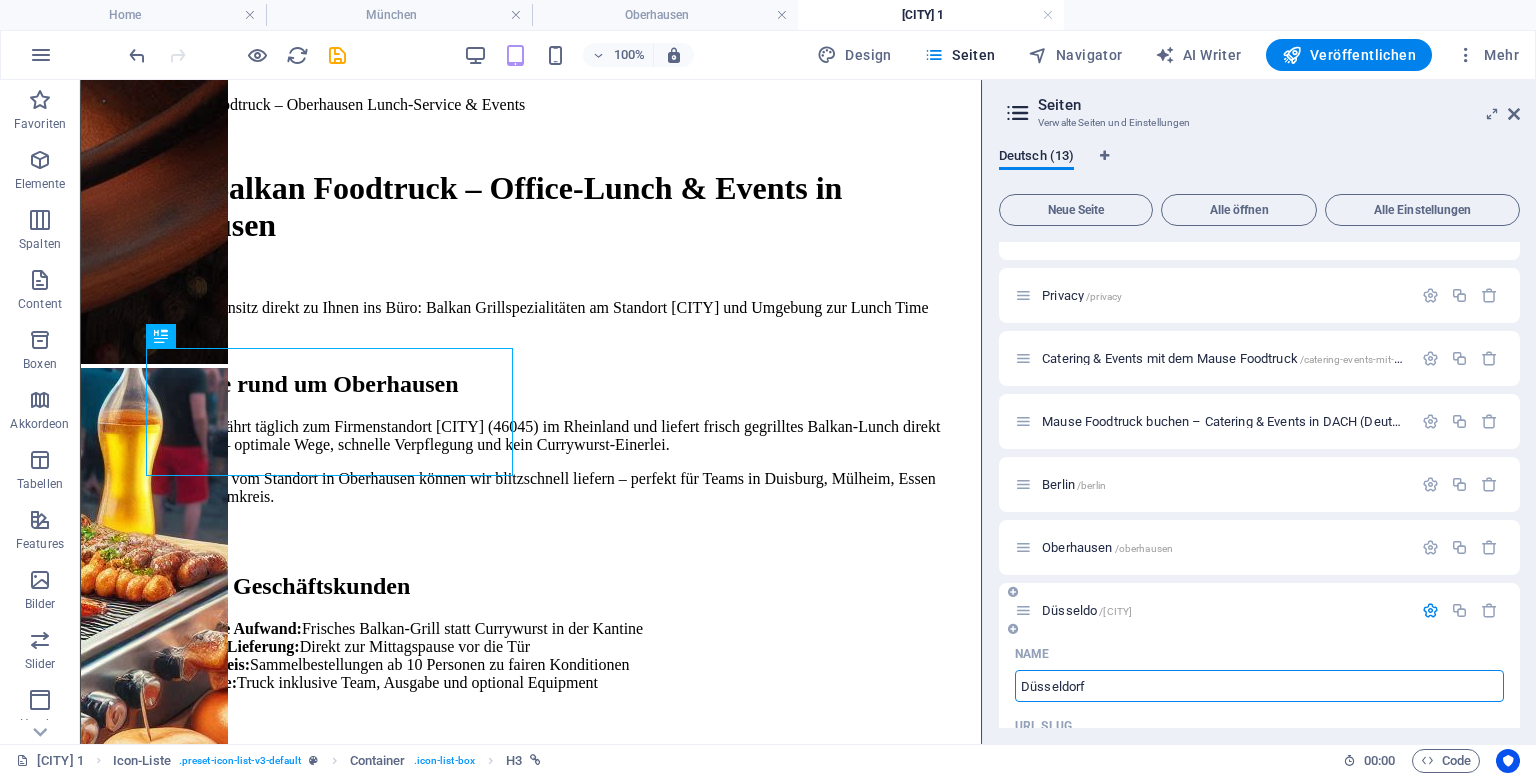 type on "Düsseldorf" 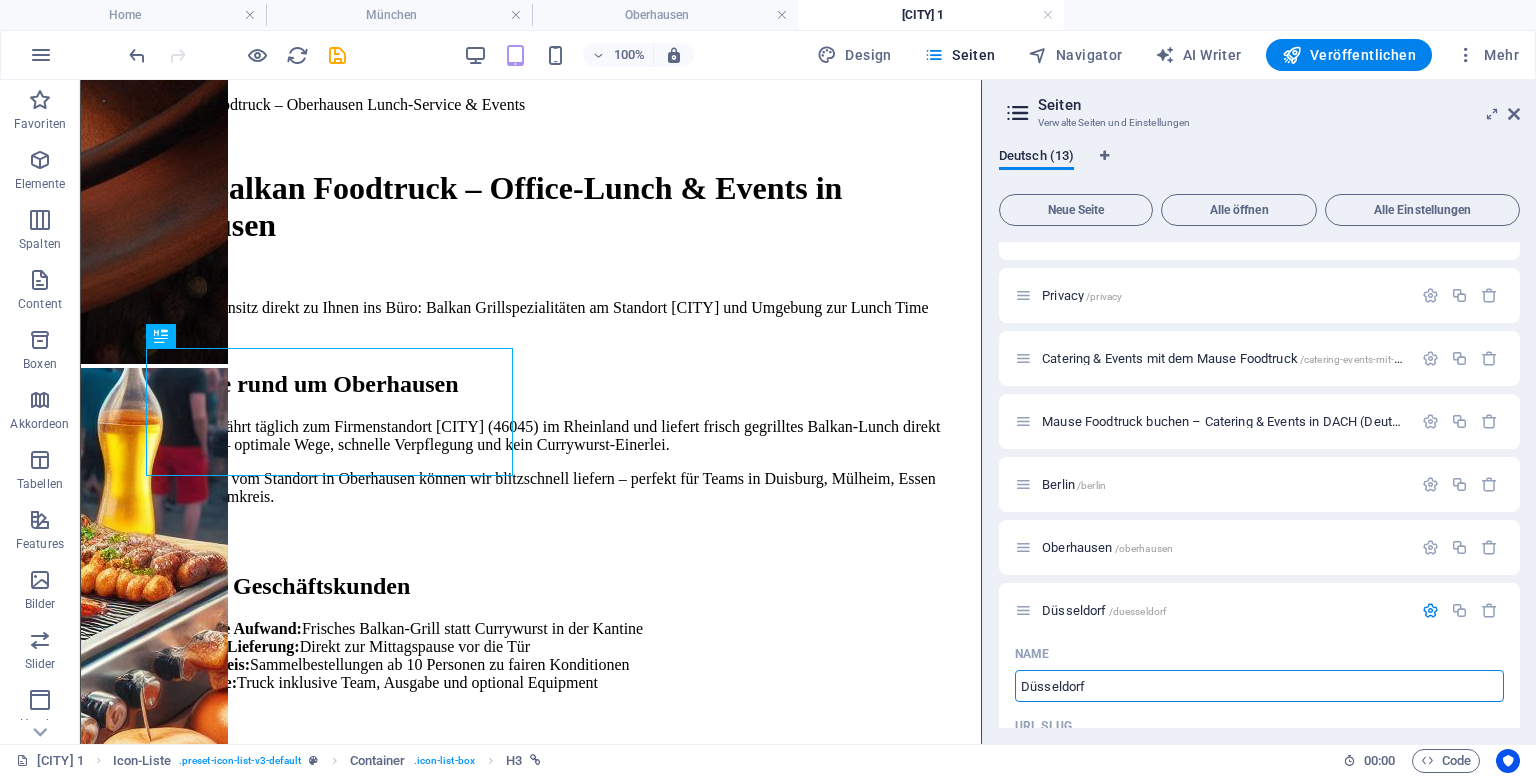 type on "Düsseldorf" 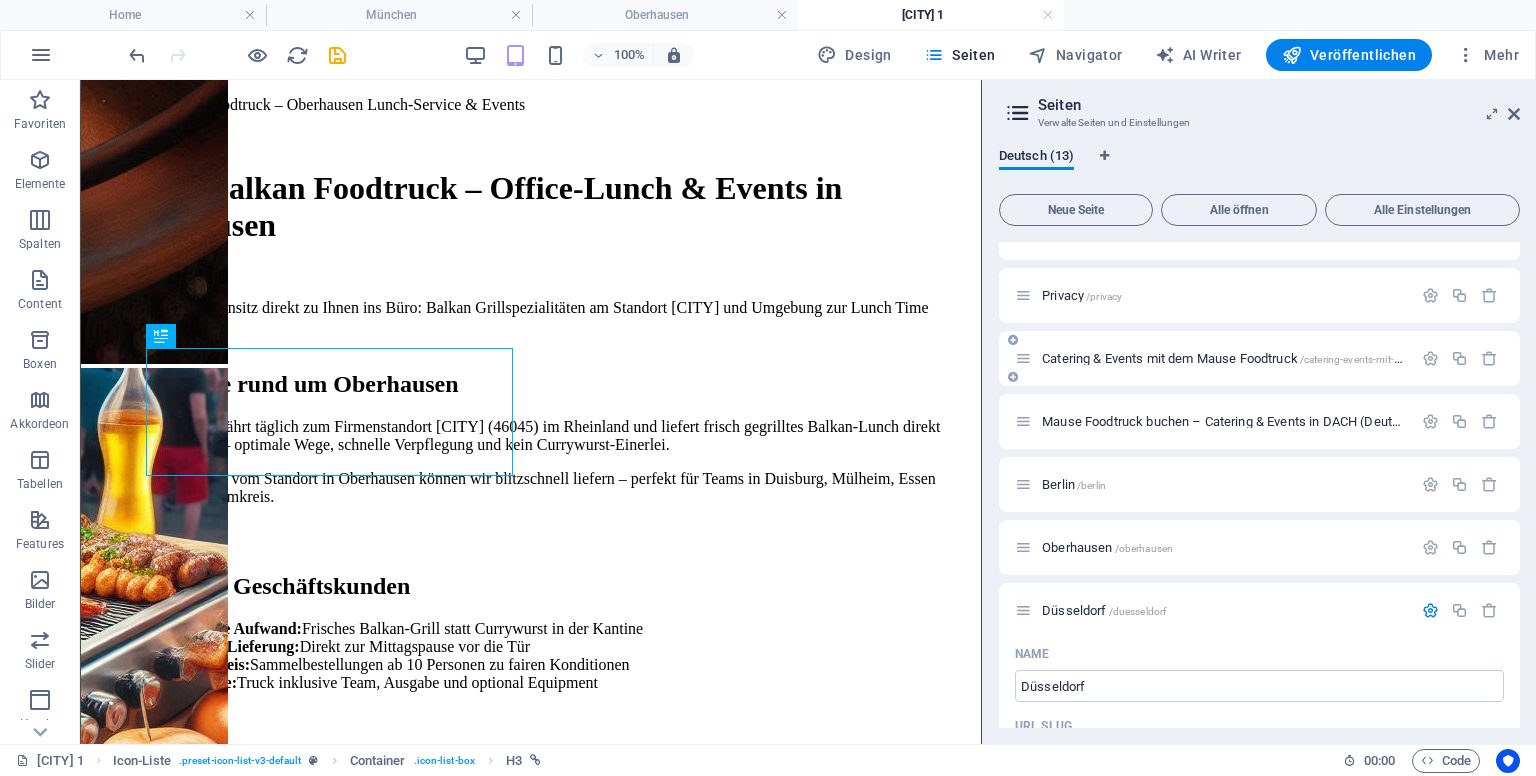 drag, startPoint x: 1519, startPoint y: 333, endPoint x: 1513, endPoint y: 383, distance: 50.358715 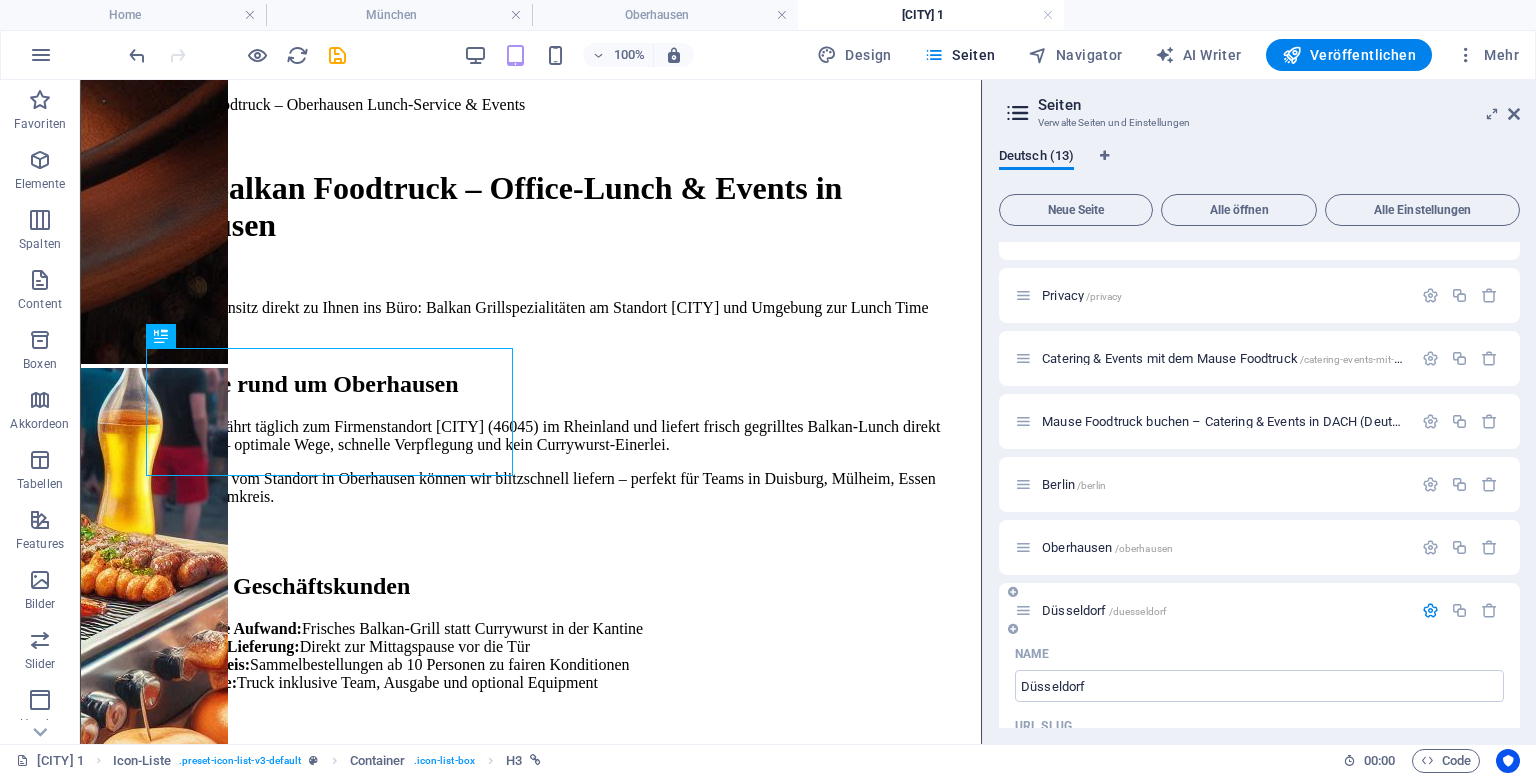 click at bounding box center [1430, 610] 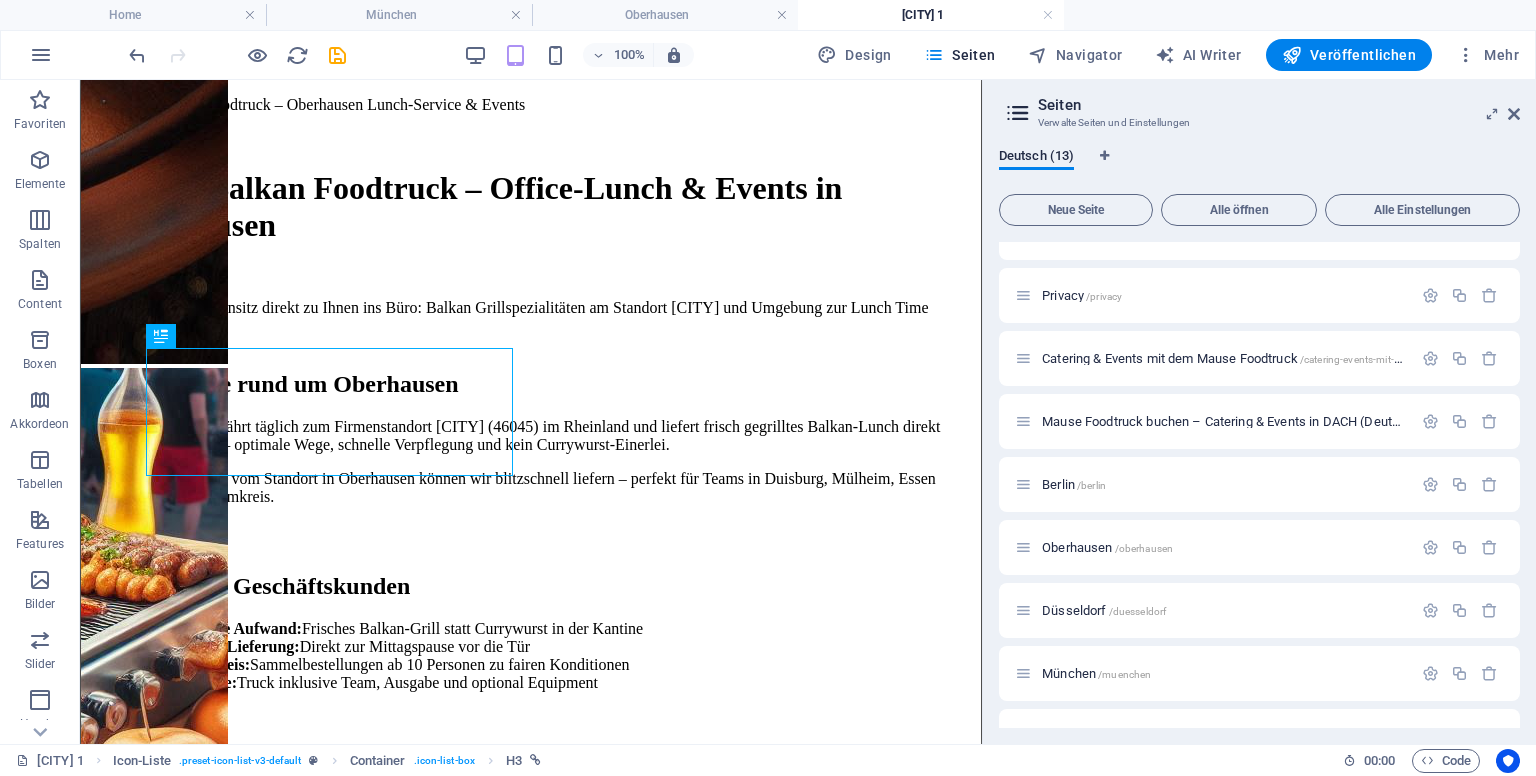 drag, startPoint x: 1519, startPoint y: 477, endPoint x: 1519, endPoint y: 530, distance: 53 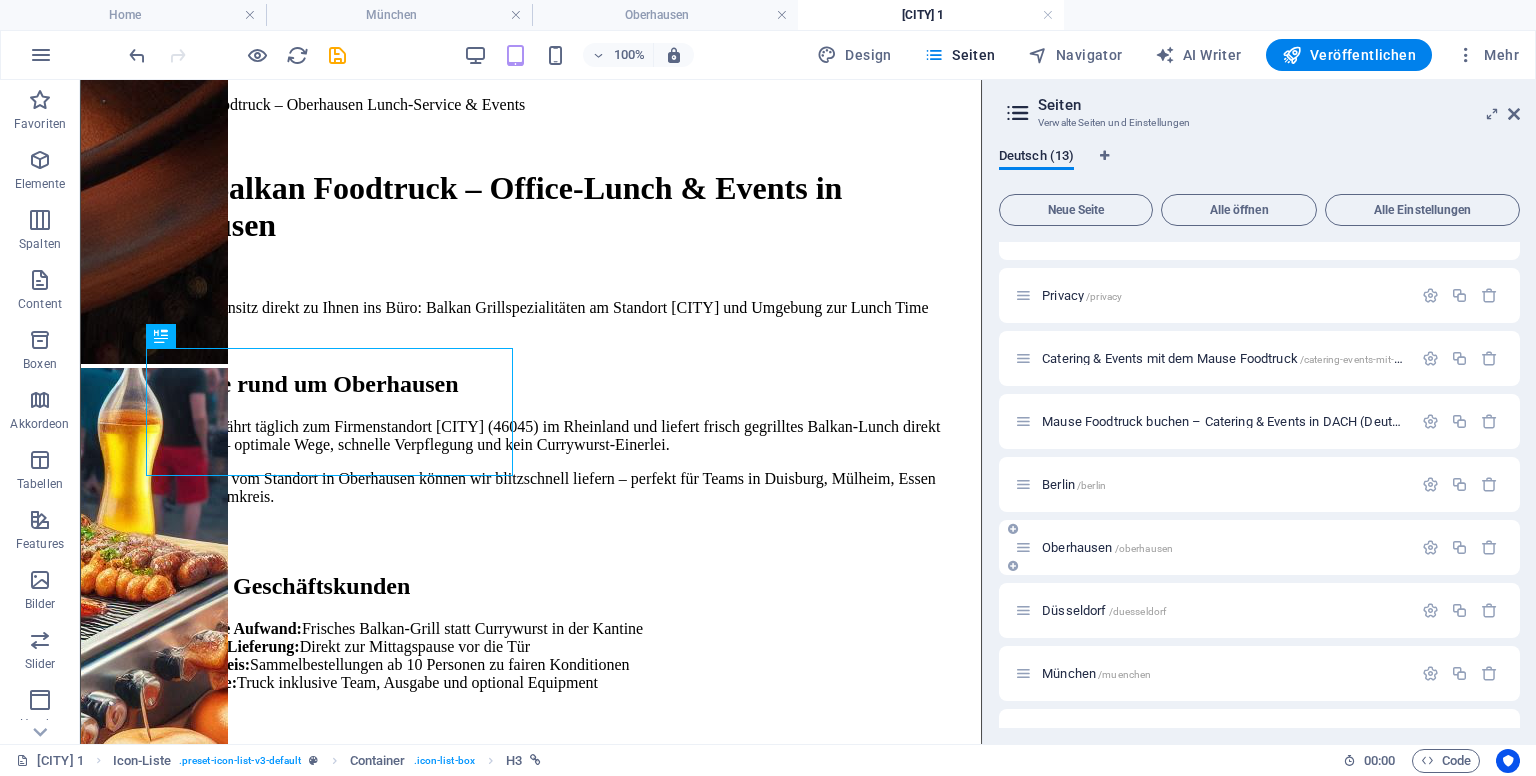 click on "[CITY] /[CITY]" at bounding box center (1259, 547) 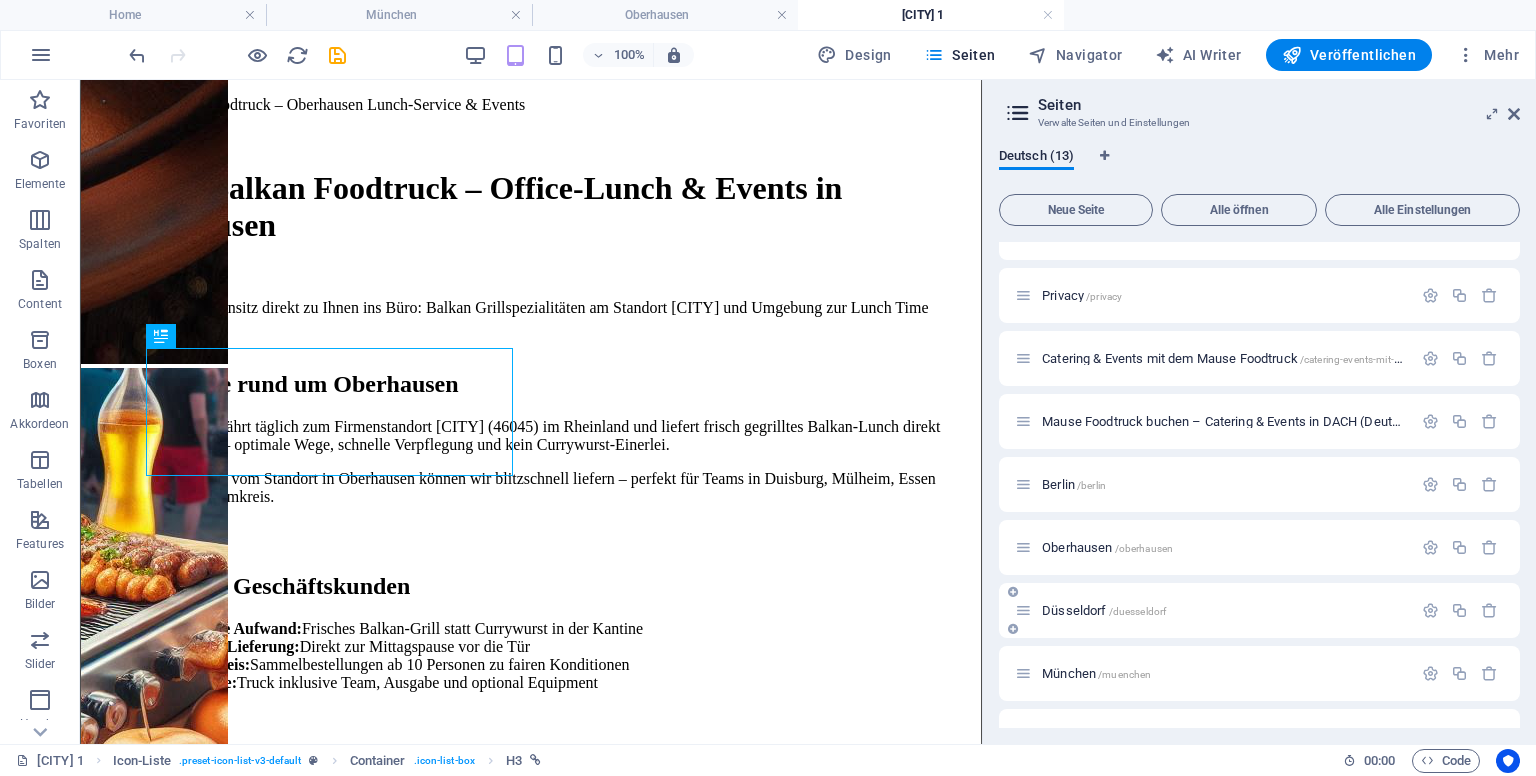 click on "Düsseldorf /duesseldorf" at bounding box center (1104, 610) 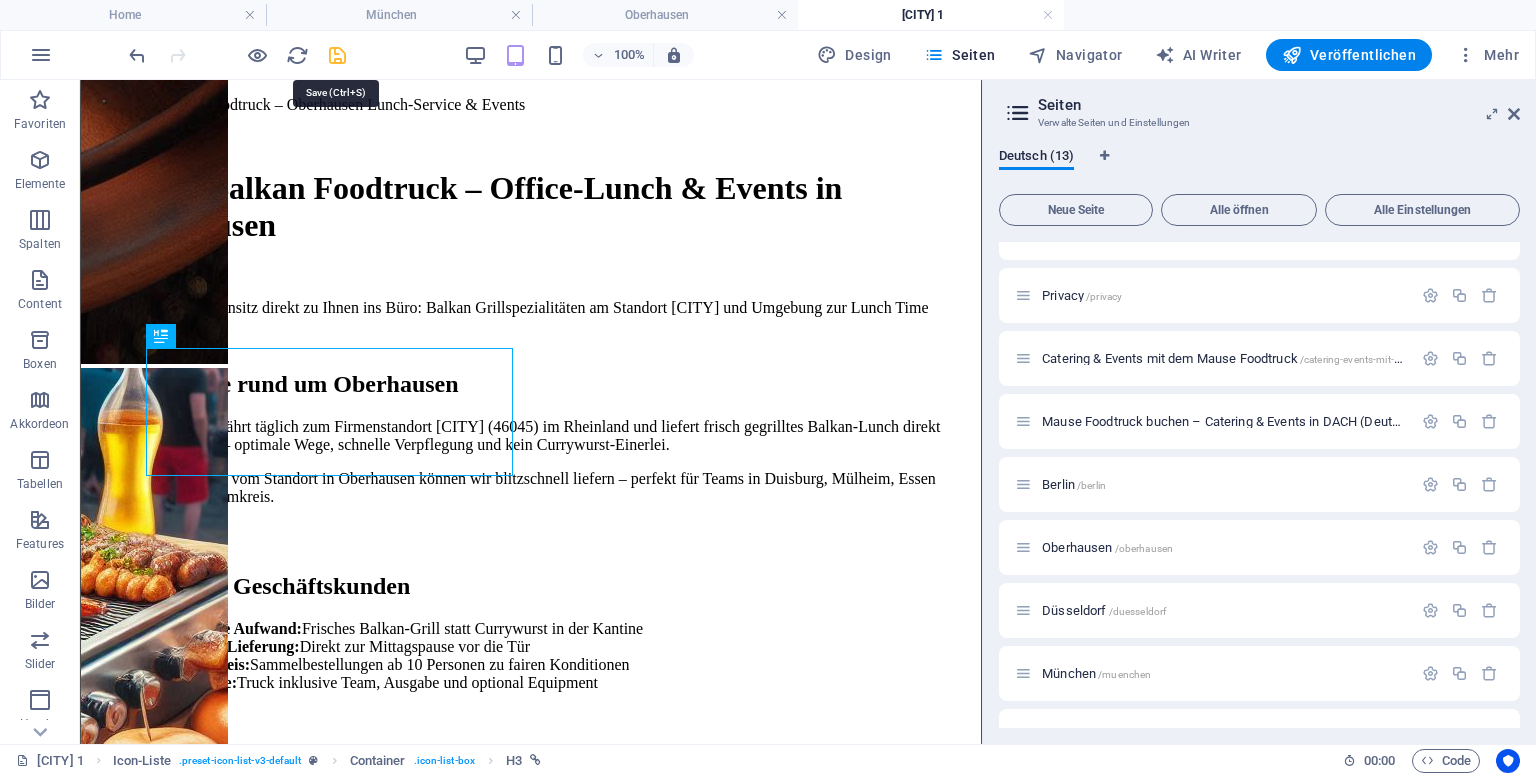 click at bounding box center (337, 55) 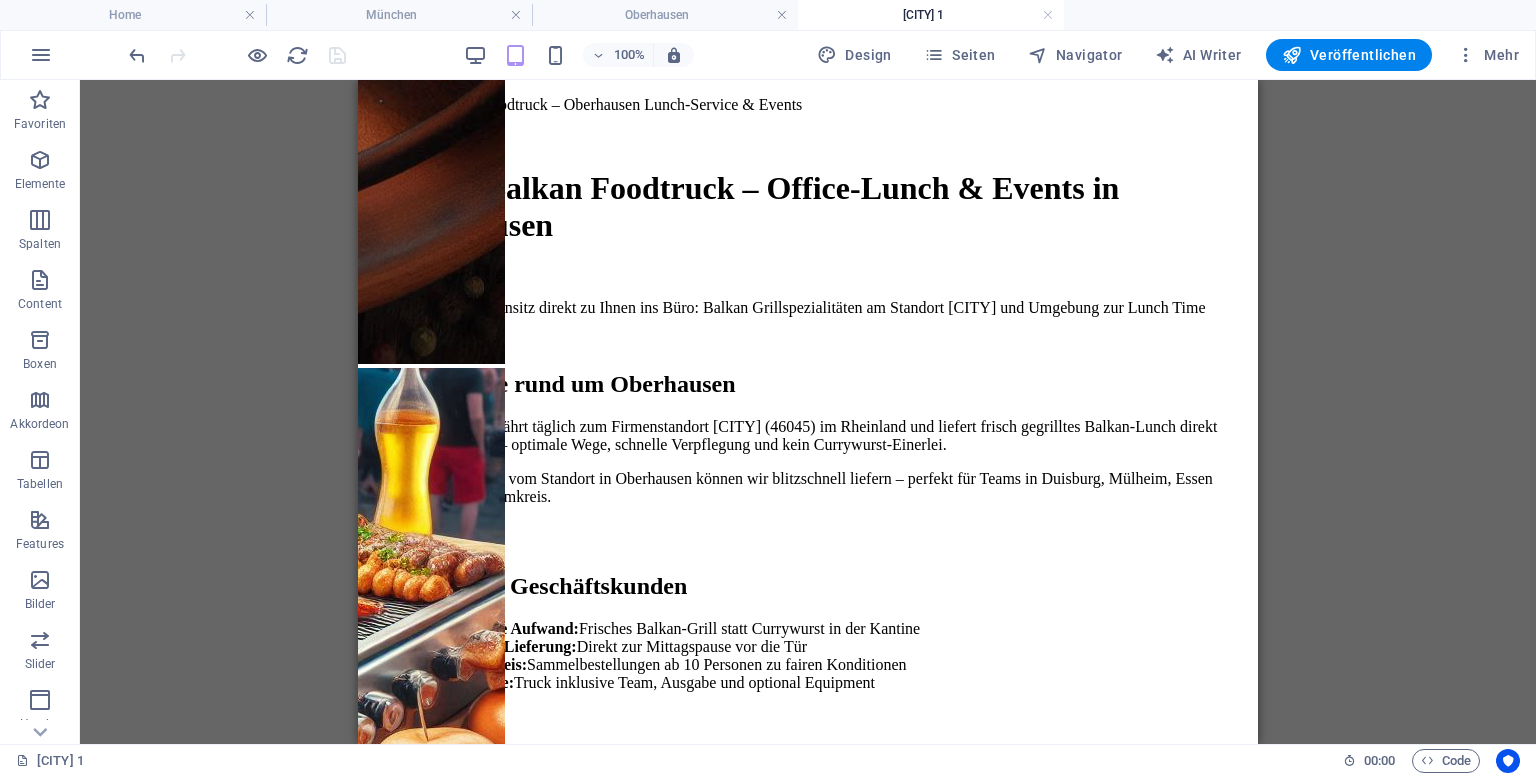 click on "[CITY] 1" at bounding box center (931, 15) 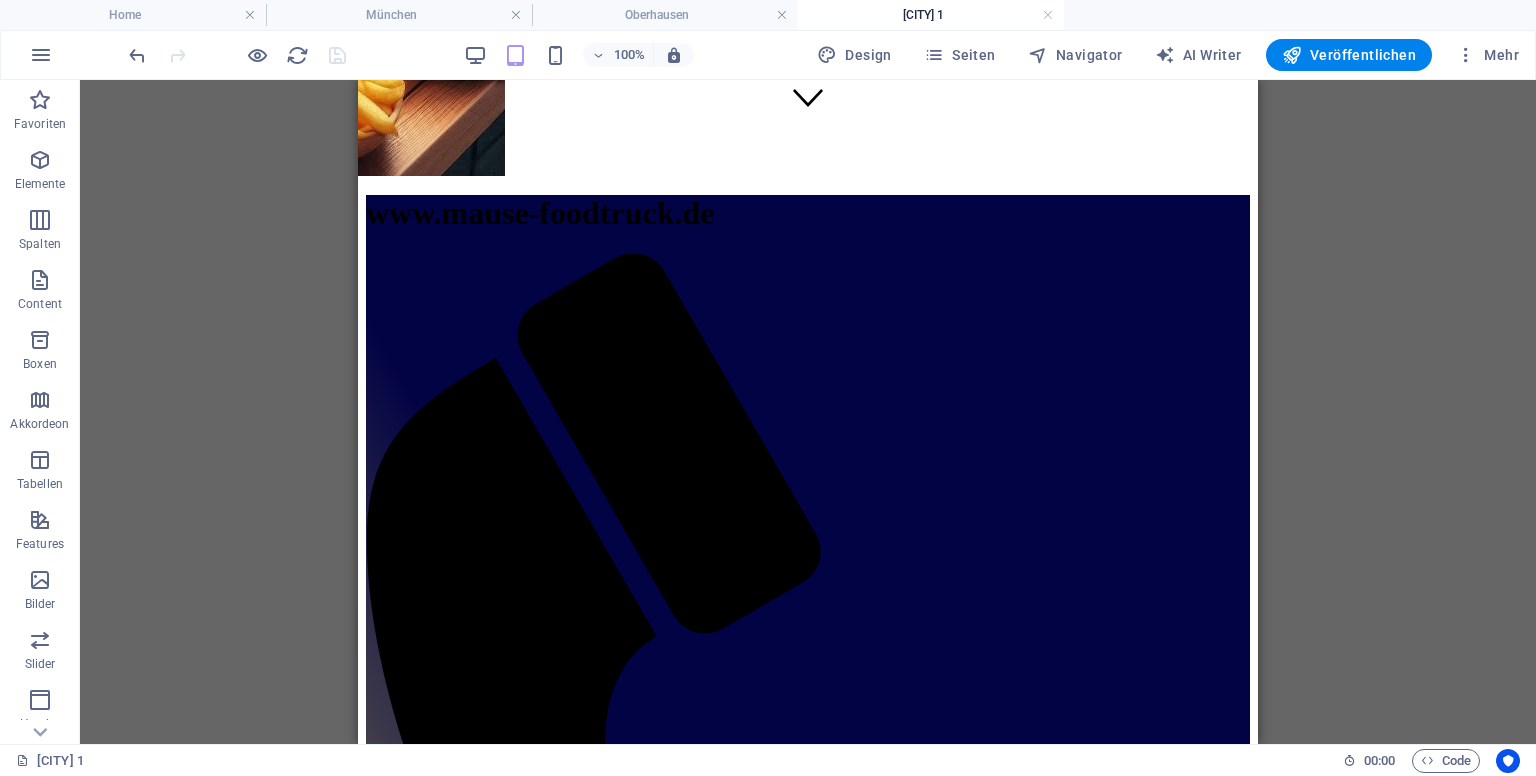 scroll, scrollTop: 510, scrollLeft: 0, axis: vertical 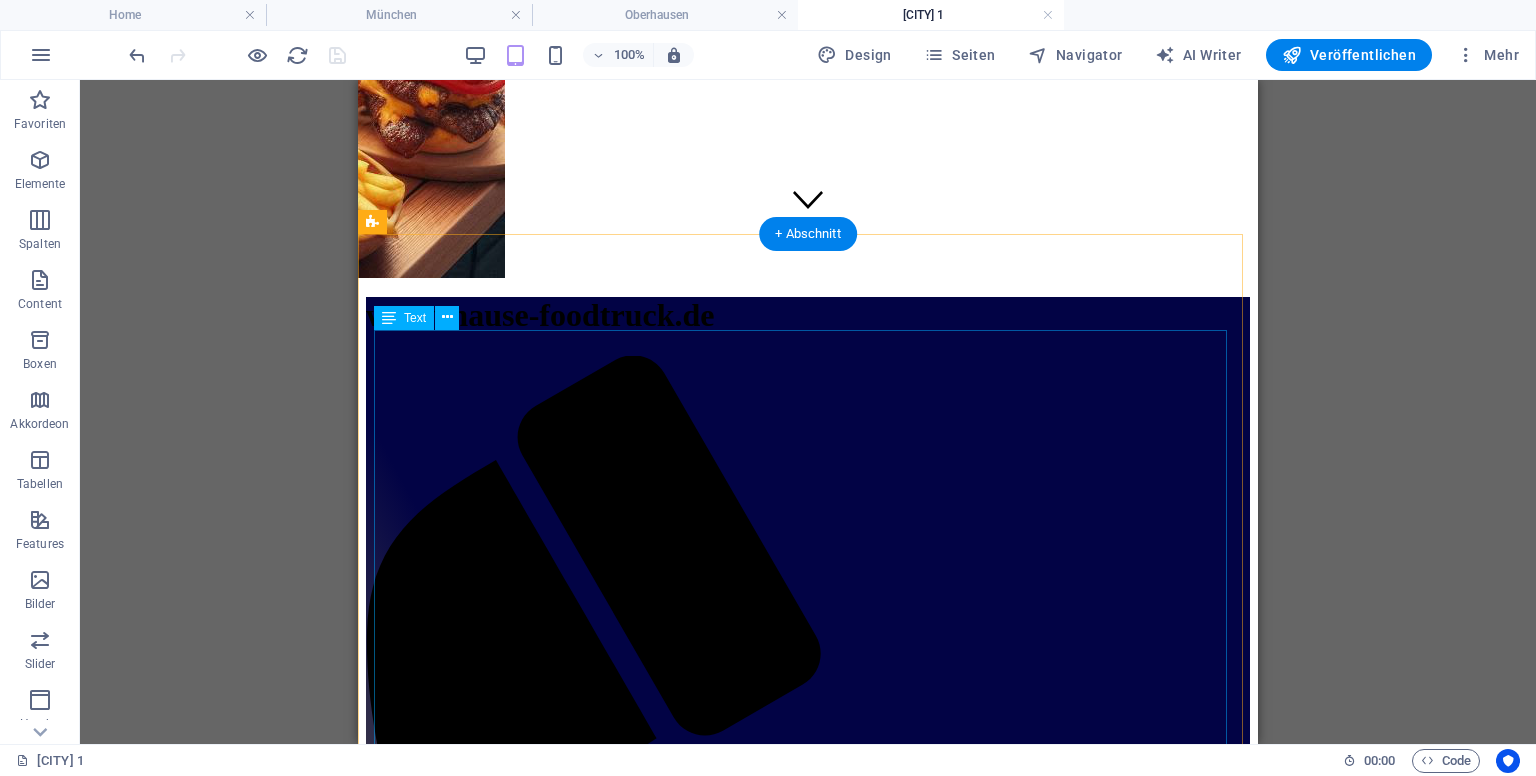 click on "Mause Balkan Foodtruck – Oberhausen Lunch-Service & Events
Mause Balkan Foodtruck – Office-Lunch & Events in Oberhausen
Vom Mause Firmensitz direkt zu Ihnen ins Büro: Balkan Grillspezialitäten am Standort Oberhausen und Umgebung zur Lunch Time .
Büroservice rund um Oberhausen
Unser Foodtruck fährt täglich zum Firmenstandort Oberhausen ([POSTAL_CODE]) im Rheinland und liefert frisch gegrilltes Balkan-Lunch direkt vor die Büro-Tür – optimale Wege, schnelle Verpflegung und kein Currywurst-Einerlei.
Mit kurzen Wegen vom Standort in Oberhausen können wir blitzschnell liefern – perfekt für Teams in Duisburg, Mülheim, Essen oder Bottrop im Umkreis.
Vorteile für Geschäftskunden
Lunch ohne Aufwand:  Frisches Balkan-Grill statt Currywurst in der Kantine
Pünktliche Lieferung:  Direkt zur Mittagspause vor die Tür
Gruppenpreis:  Sammelbestellungen ab 10 Personen zu fairen Konditionen
Full-Service:
Stressfrei:" at bounding box center (808, 2311) 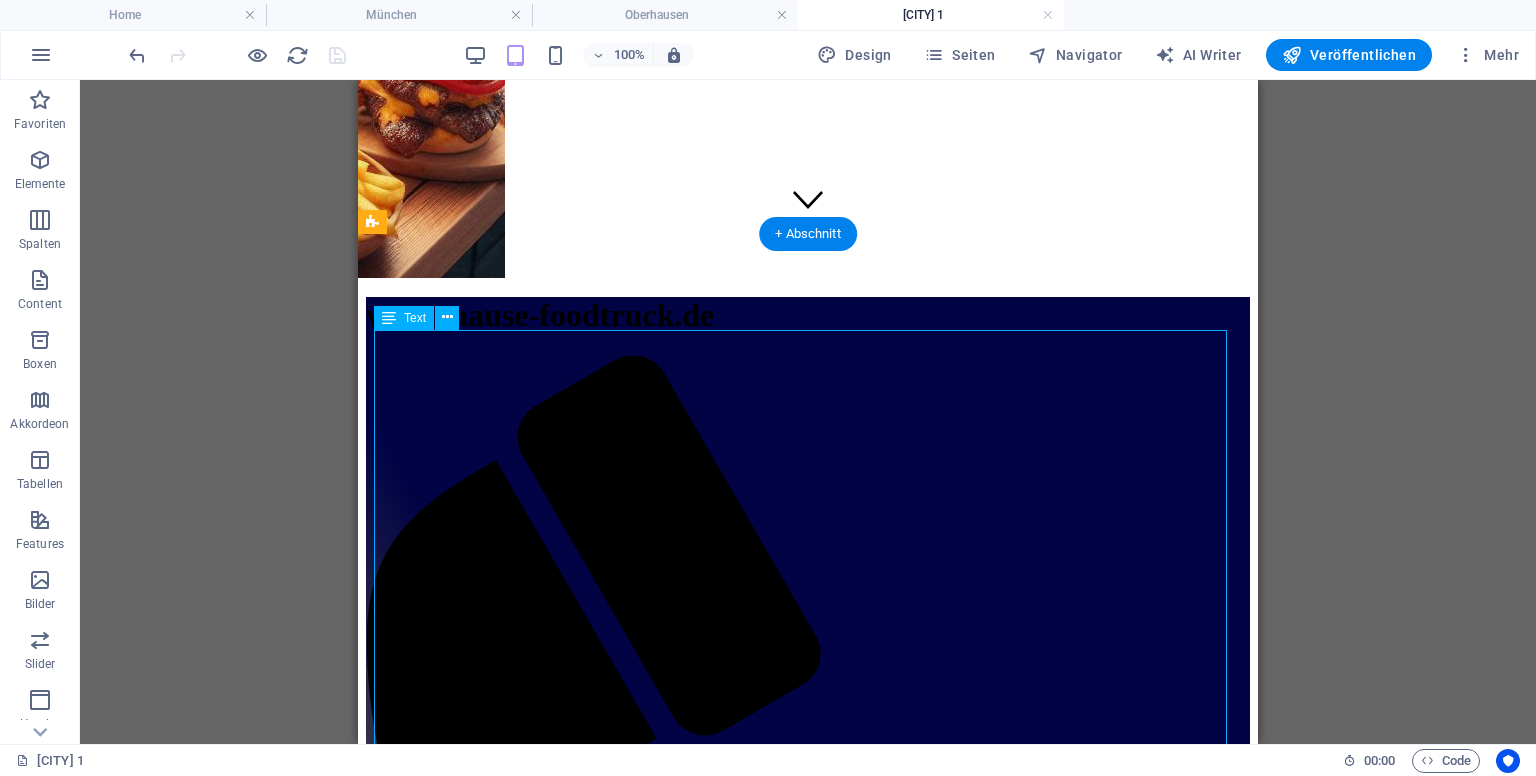 click on "Mause Balkan Foodtruck – Oberhausen Lunch-Service & Events
Mause Balkan Foodtruck – Office-Lunch & Events in Oberhausen
Vom Mause Firmensitz direkt zu Ihnen ins Büro: Balkan Grillspezialitäten am Standort Oberhausen und Umgebung zur Lunch Time .
Büroservice rund um Oberhausen
Unser Foodtruck fährt täglich zum Firmenstandort Oberhausen ([POSTAL_CODE]) im Rheinland und liefert frisch gegrilltes Balkan-Lunch direkt vor die Büro-Tür – optimale Wege, schnelle Verpflegung und kein Currywurst-Einerlei.
Mit kurzen Wegen vom Standort in Oberhausen können wir blitzschnell liefern – perfekt für Teams in Duisburg, Mülheim, Essen oder Bottrop im Umkreis.
Vorteile für Geschäftskunden
Lunch ohne Aufwand:  Frisches Balkan-Grill statt Currywurst in der Kantine
Pünktliche Lieferung:  Direkt zur Mittagspause vor die Tür
Gruppenpreis:  Sammelbestellungen ab 10 Personen zu fairen Konditionen
Full-Service:
Stressfrei:" at bounding box center [808, 2311] 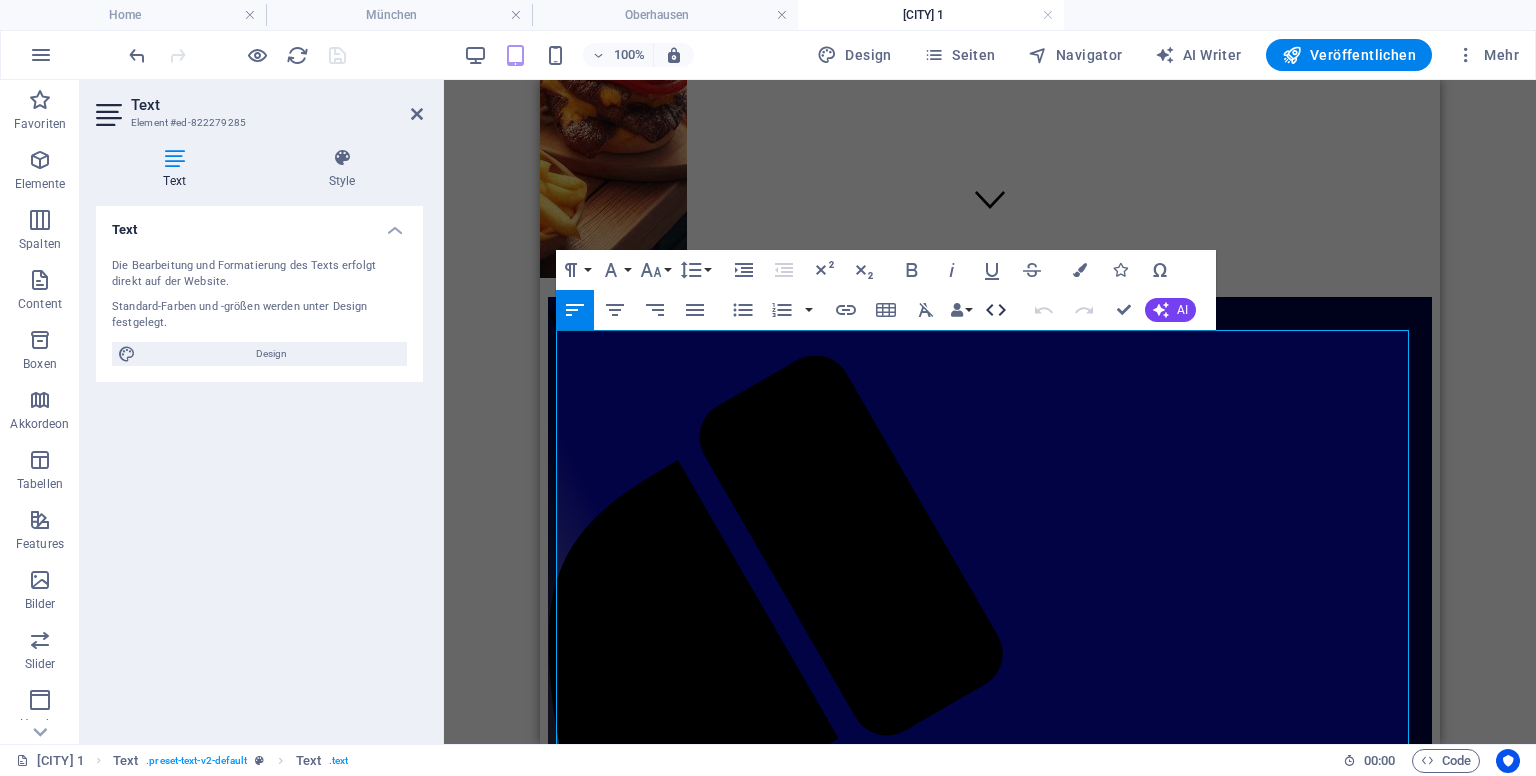 click 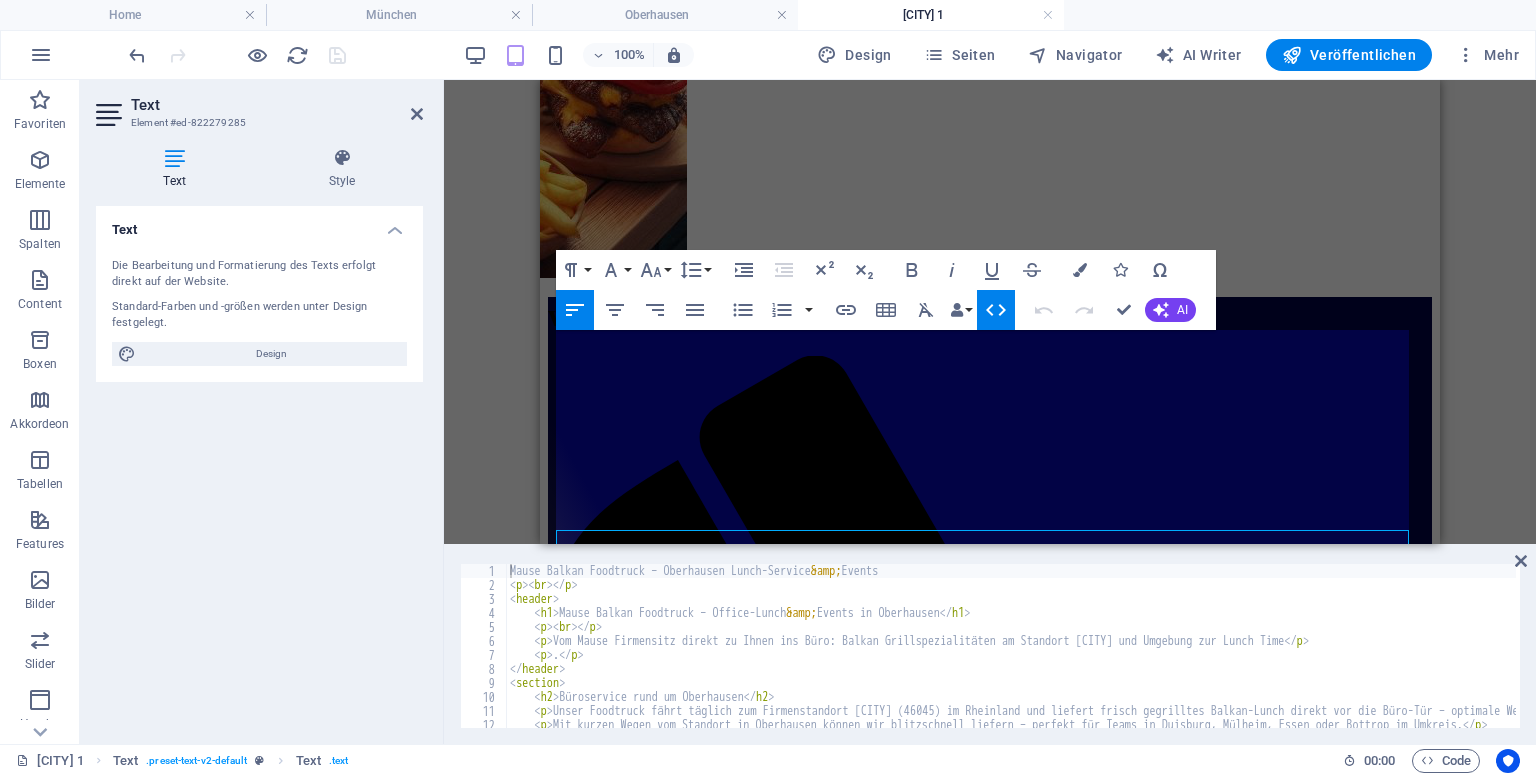 scroll, scrollTop: 310, scrollLeft: 0, axis: vertical 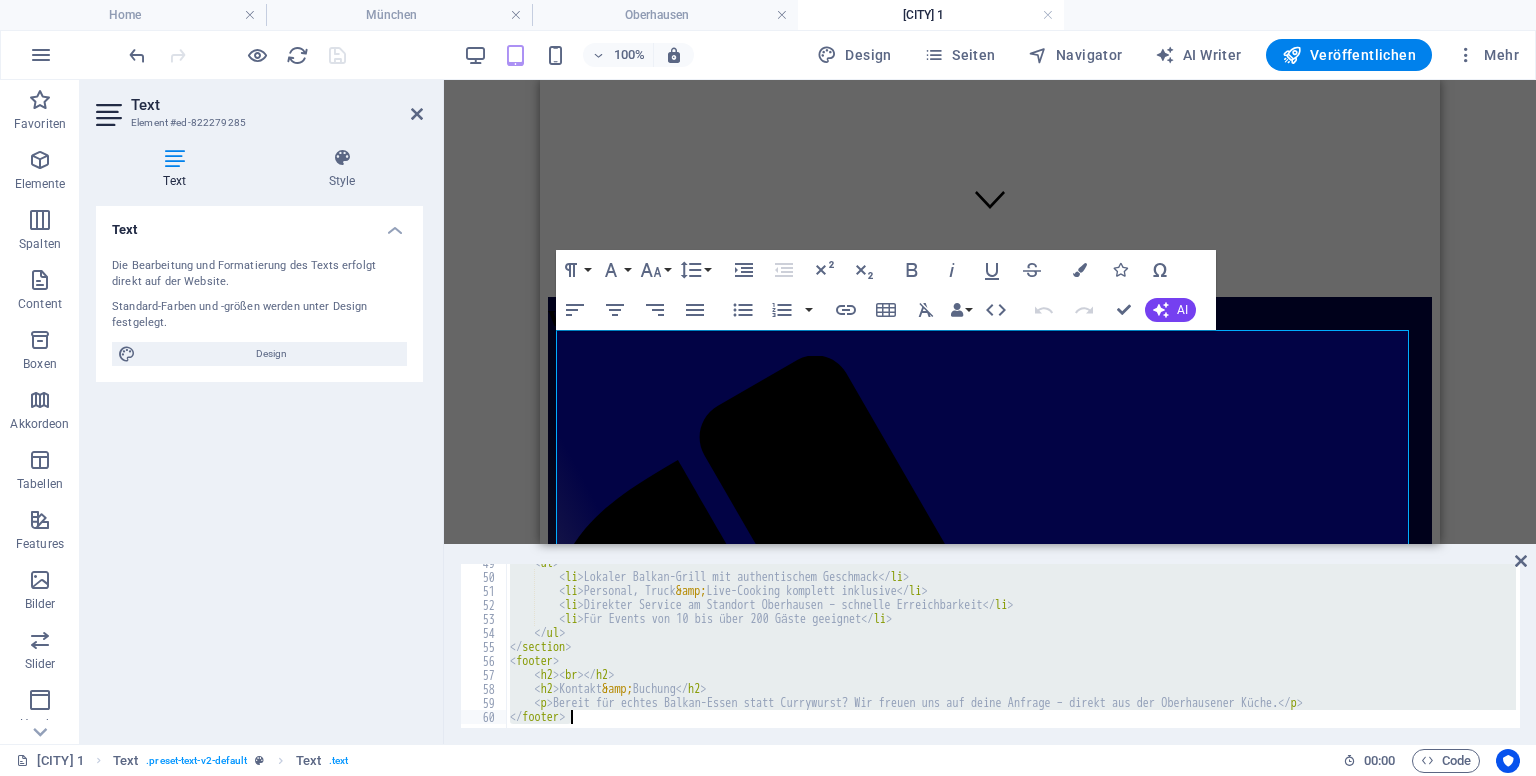 drag, startPoint x: 510, startPoint y: 567, endPoint x: 920, endPoint y: 776, distance: 460.1967 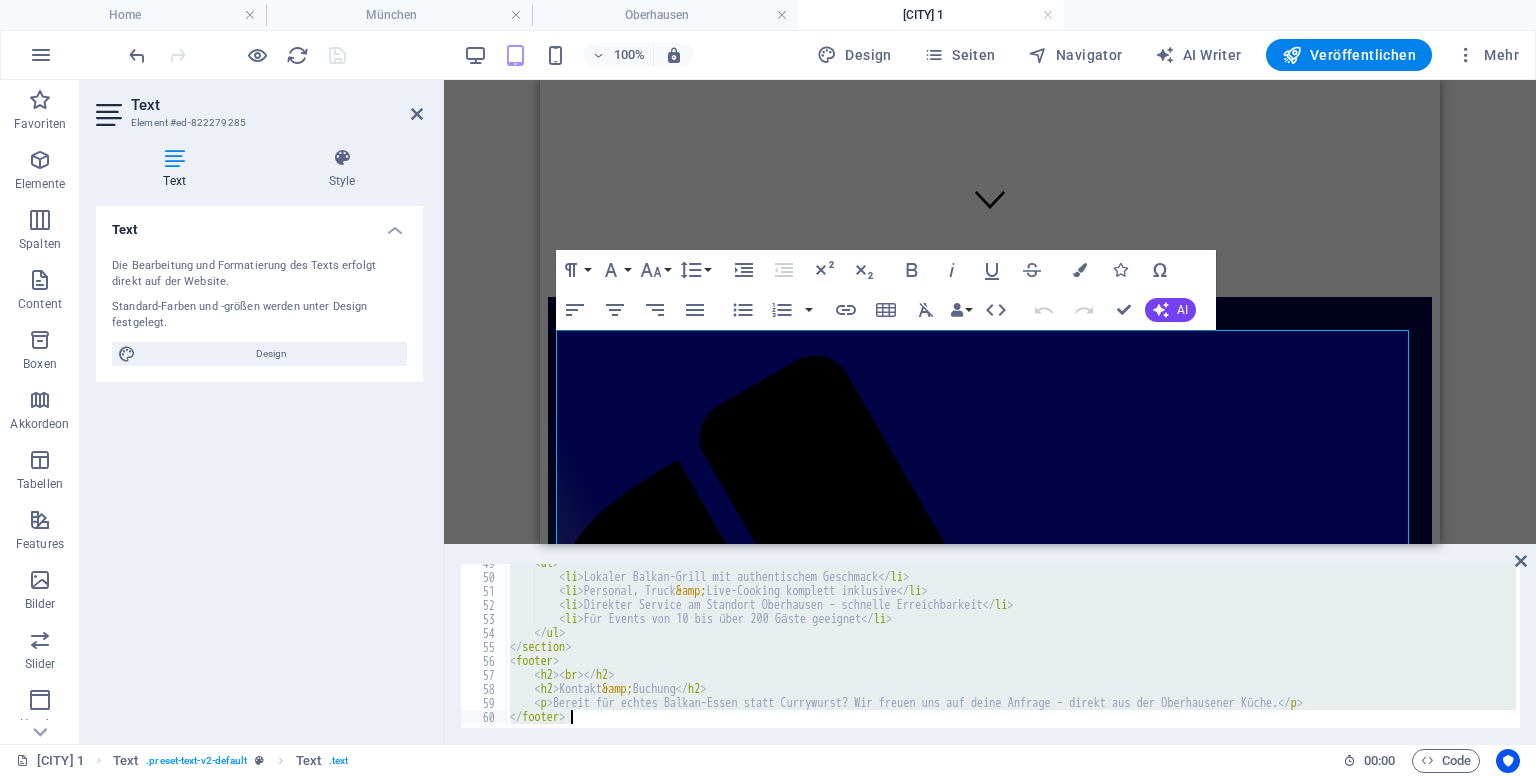 click on "www.mause-foodtruck.de Home München Oberhausen Oberhausen 1 Favoriten Elemente Spalten Content Boxen Akkordeon Tabellen Features Bilder Slider Header Footer Formular Marketing Collections
Container   H1   Banner   Container   Abstand   Banner   Menüleiste   Menü   Container   Cookie Consent Bar   Icon-Liste   Container   H3   Container   Container   H3   Container   Container   Container   Icon   Container   Icon   Container   Container   H3   Container   Container   H3   Container   Container   H3   Container   Icon   Container   Container   H3   Container   H3   Container   Icon   Container   Icon   Container   Icon   Container   Container   H3   Container   H3   Container 100% Mehr Home Text . preset-text-v2-default Text . text 00 : 00 Code Favoriten Elemente Spalten Content Boxen Akkordeon Tabellen Features Bilder Slider Header Footer Formular Marketing Collections
Container   H3" at bounding box center (768, 388) 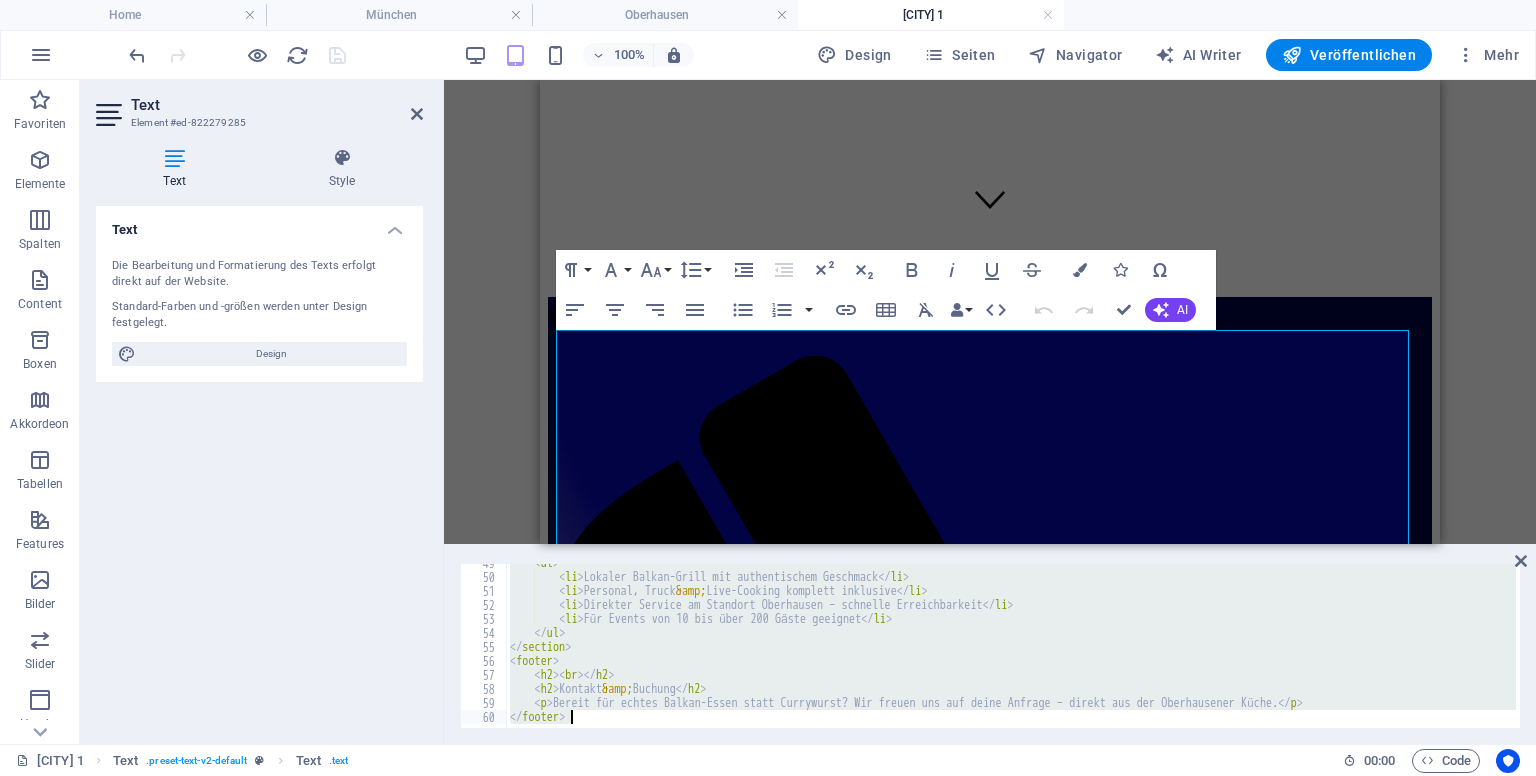 paste on "</html" 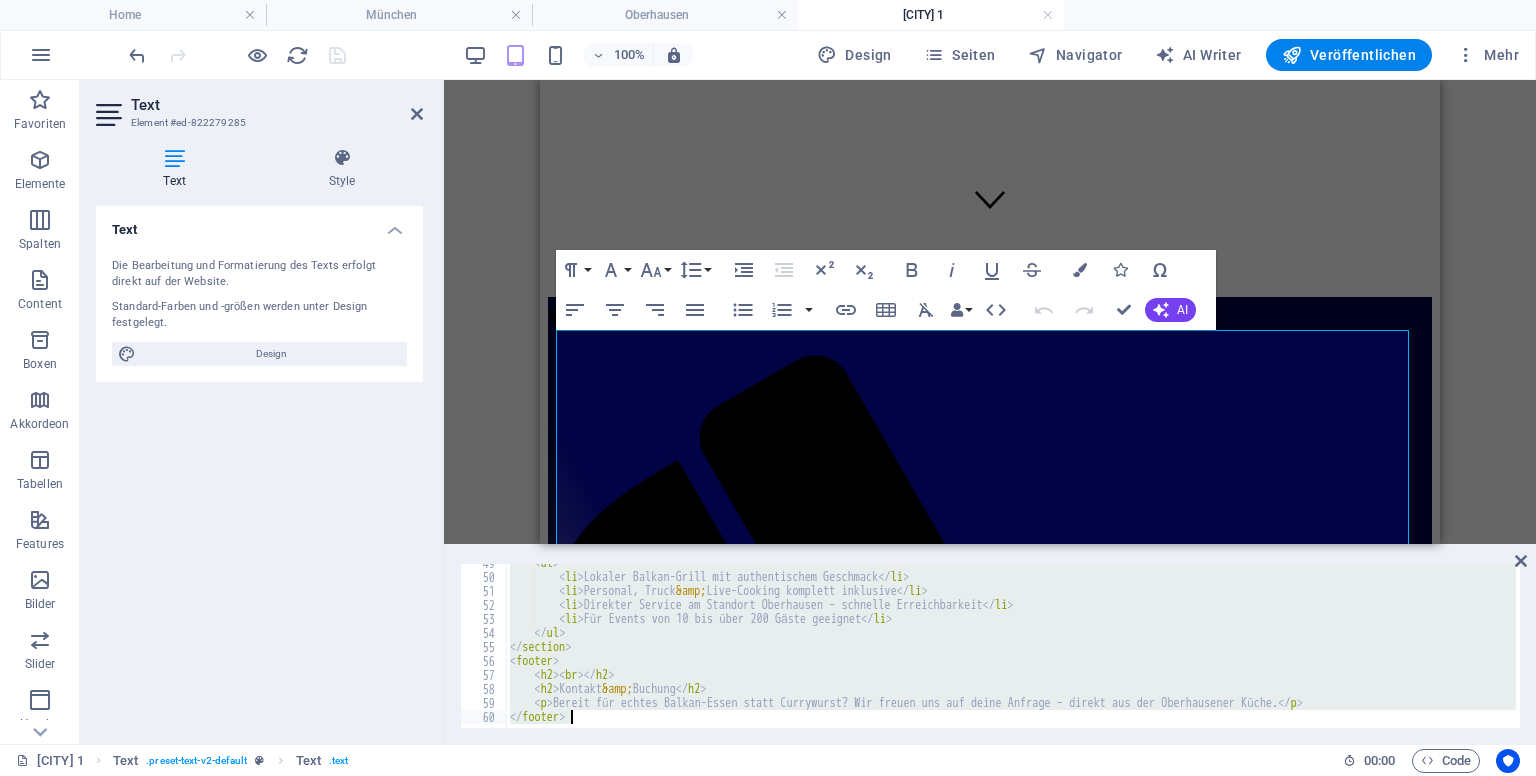 type on "</html>" 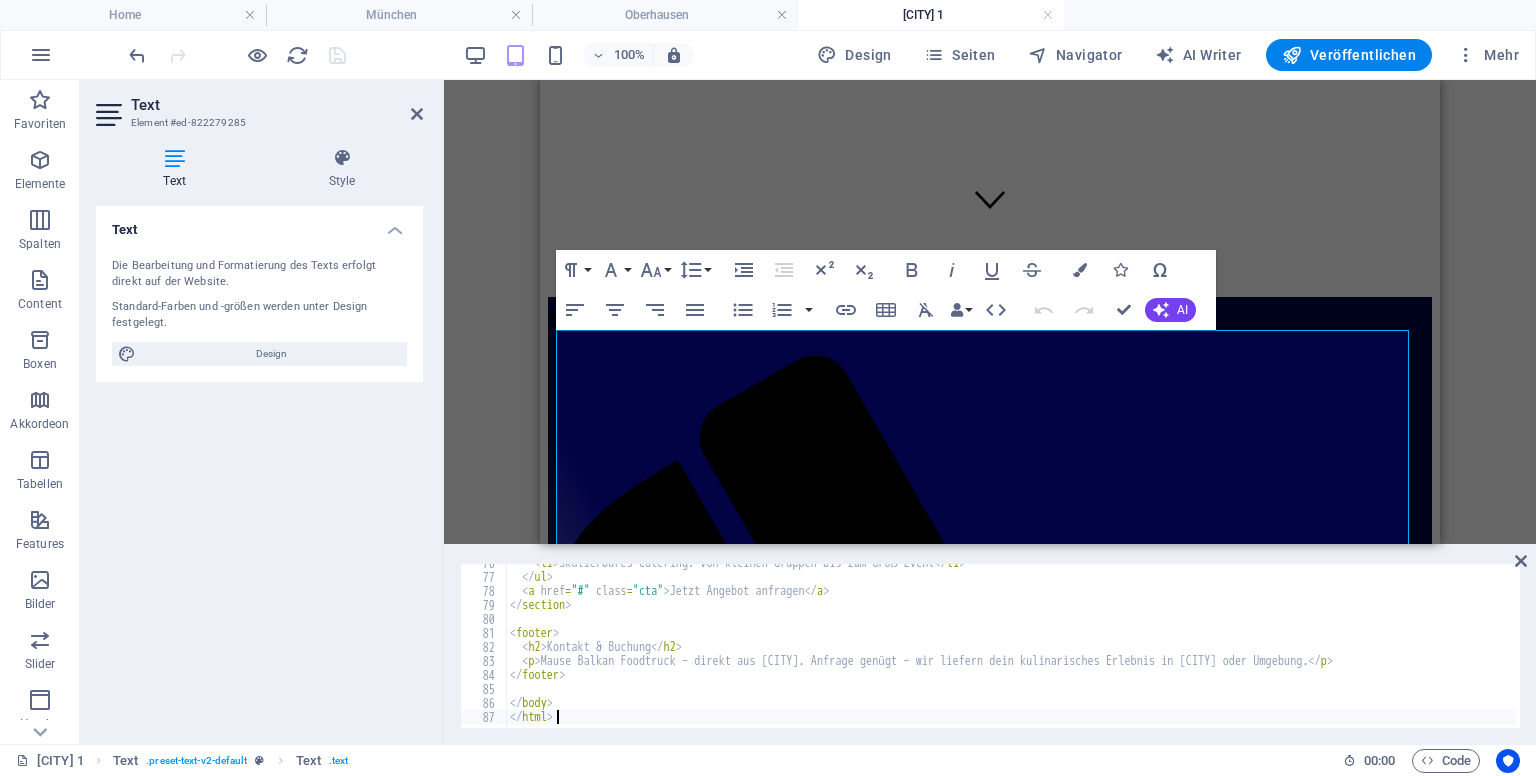 scroll, scrollTop: 1058, scrollLeft: 0, axis: vertical 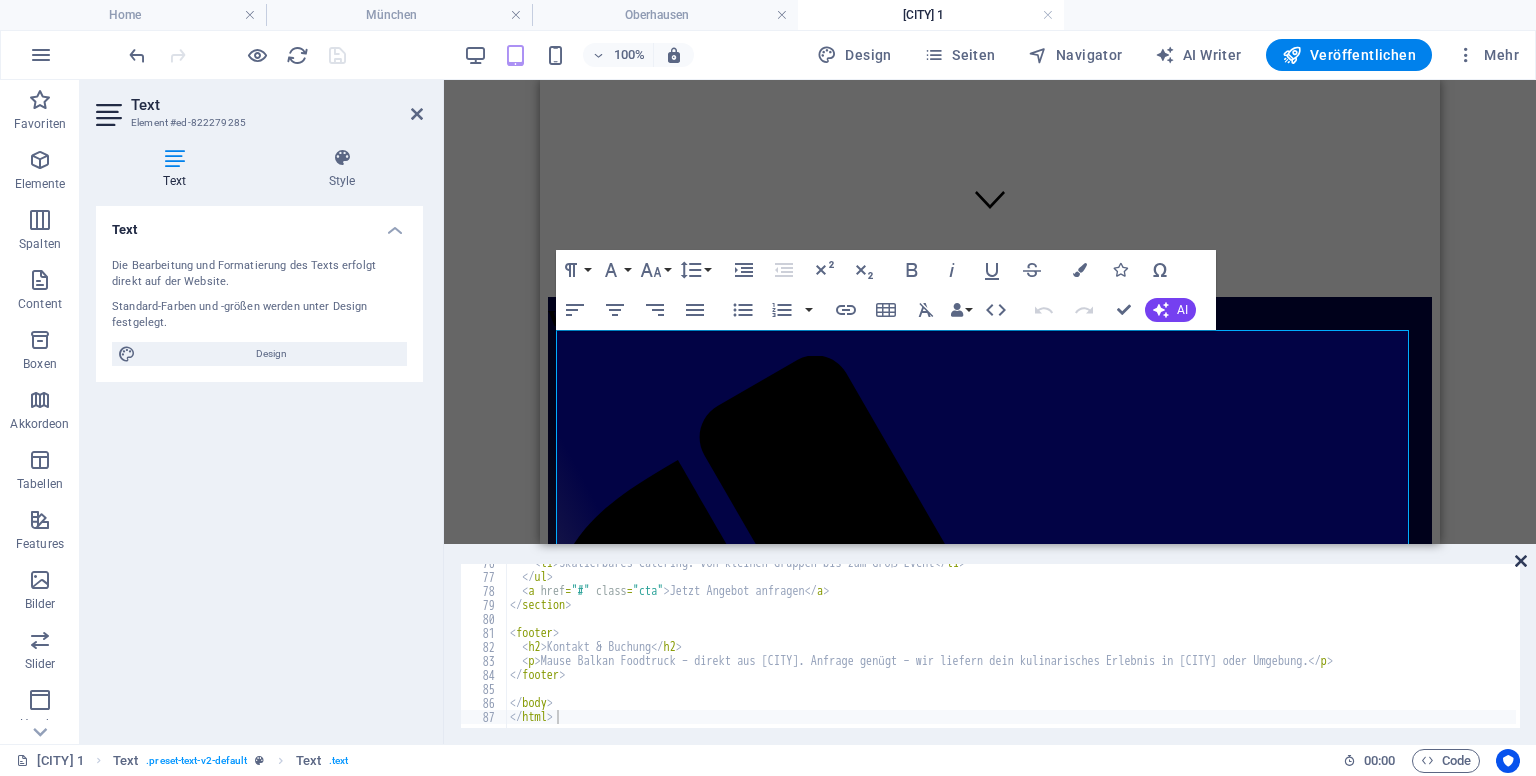 click at bounding box center [1521, 561] 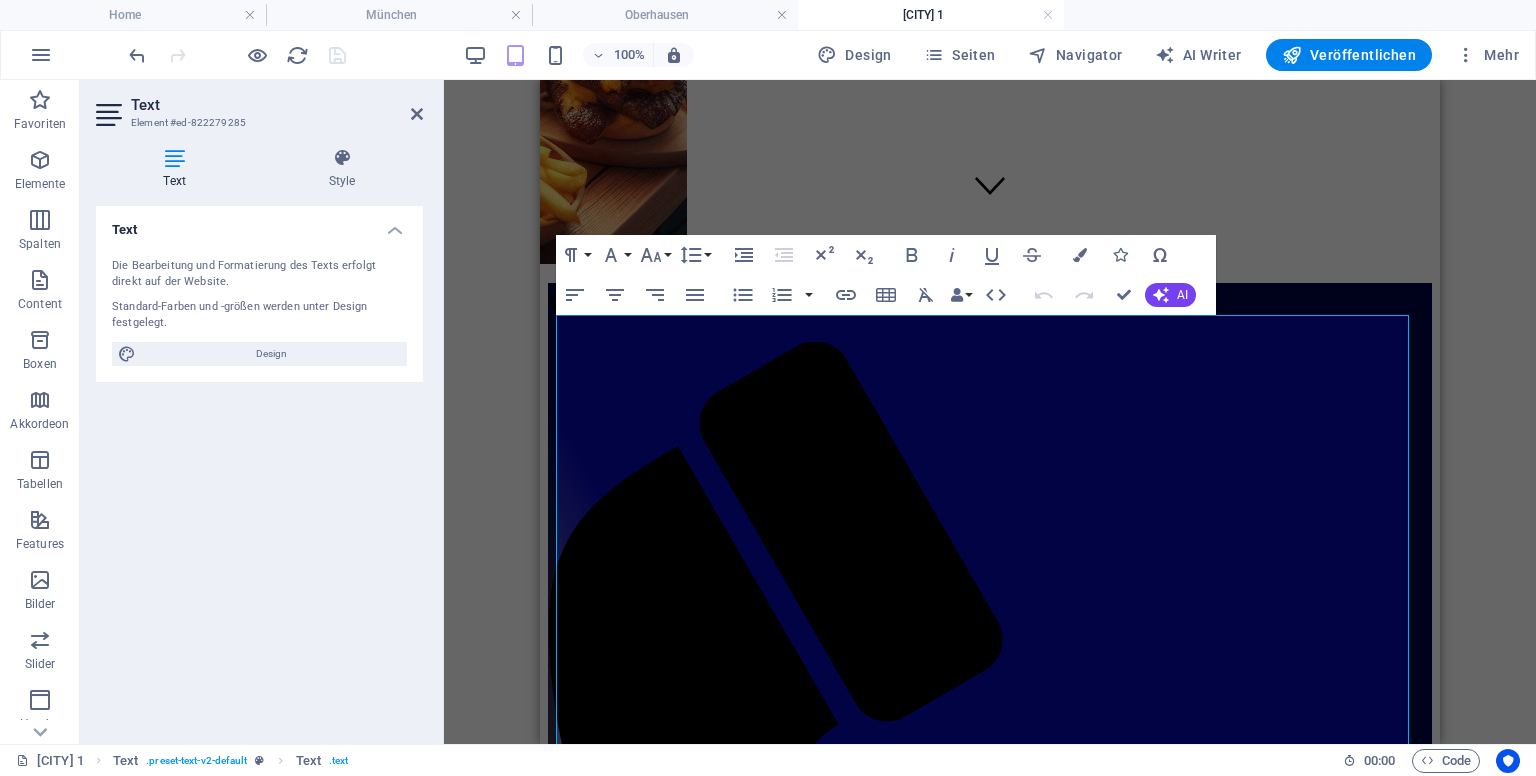 scroll, scrollTop: 530, scrollLeft: 0, axis: vertical 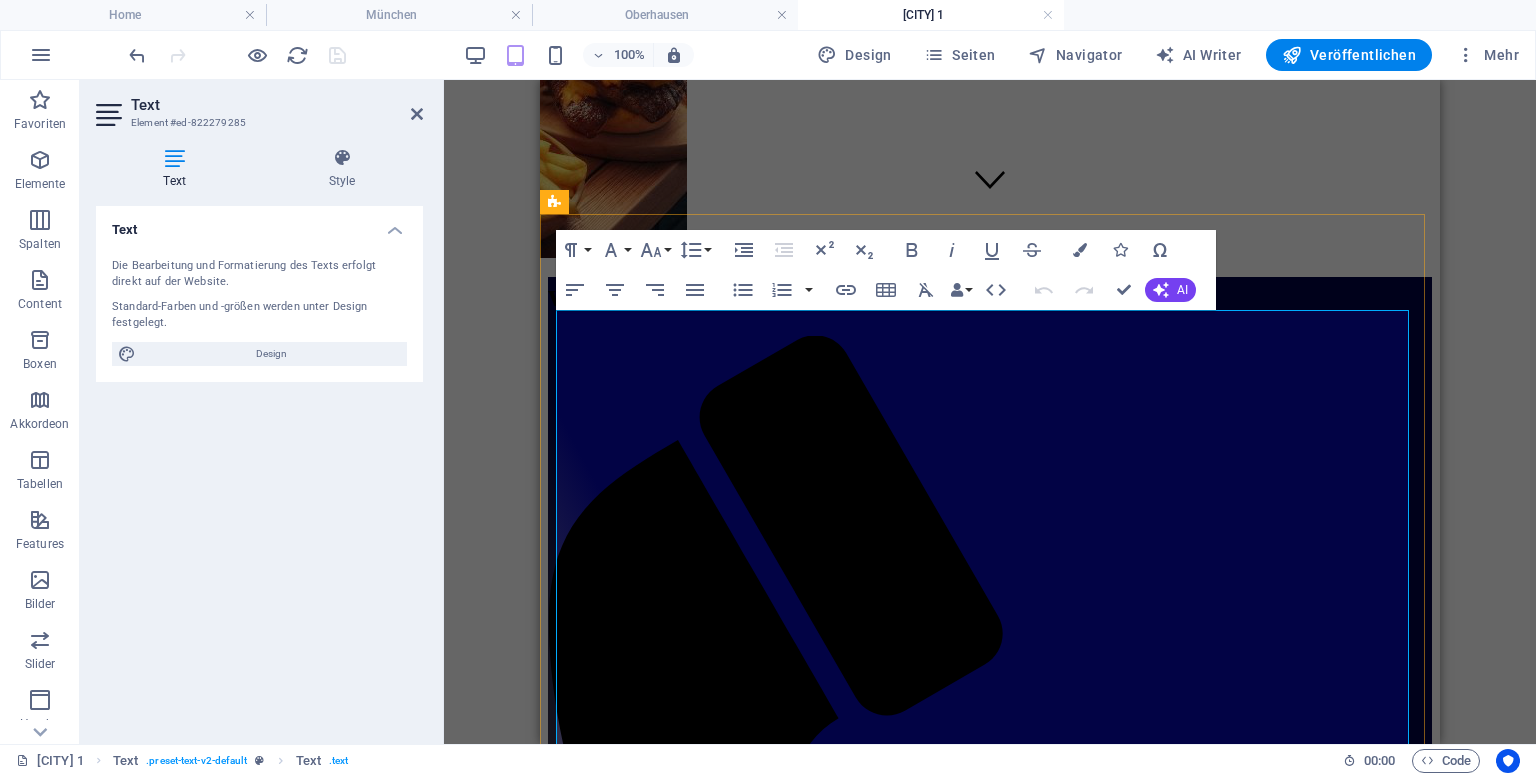 click on "Mause Balkan Foodtruck – [CITY] & [CITY] Events
Mause Balkan Foodtruck – Office Lunch & Events in [STATE]
Der lokale Balkan-Grill-Service: [CITY] bis [CITY] – echtes Essen statt Currywurst.
Büro-Lunch-Service aus [CITY]
Mit unserem Foodtruck liefern wir täglich frisch gegrillten Balkan-Lunch direkt zu Firmen in [CITY] und im [STATE]-Raum – zum Beispiel [CITY], [CITY], [CITY] und [CITY]. Kein Currywurst‑Einheitsbrei, sondern echter Balkan-Geschmack.
Kurze Wege aus Feldhofstraße garantieren schnelle Lieferung genau zur Mittagspause – ideal für Sammelbestellungen oder Firmen-Abos.
Events & Streetfood in [CITY]
Street Food Festival am Schadowplatz (1.–4. Mai 2025):  [CITY]er Foodcrowd liebt internationale Trucks – perfekt für Balkan-Grill-Delikatessen. :contentReference[oaicite:1]{index=1}
Rheinkirmes [CITY] ([CITY]er Rheinwiesen):
Japan Day am Rhein:" at bounding box center [990, 2167] 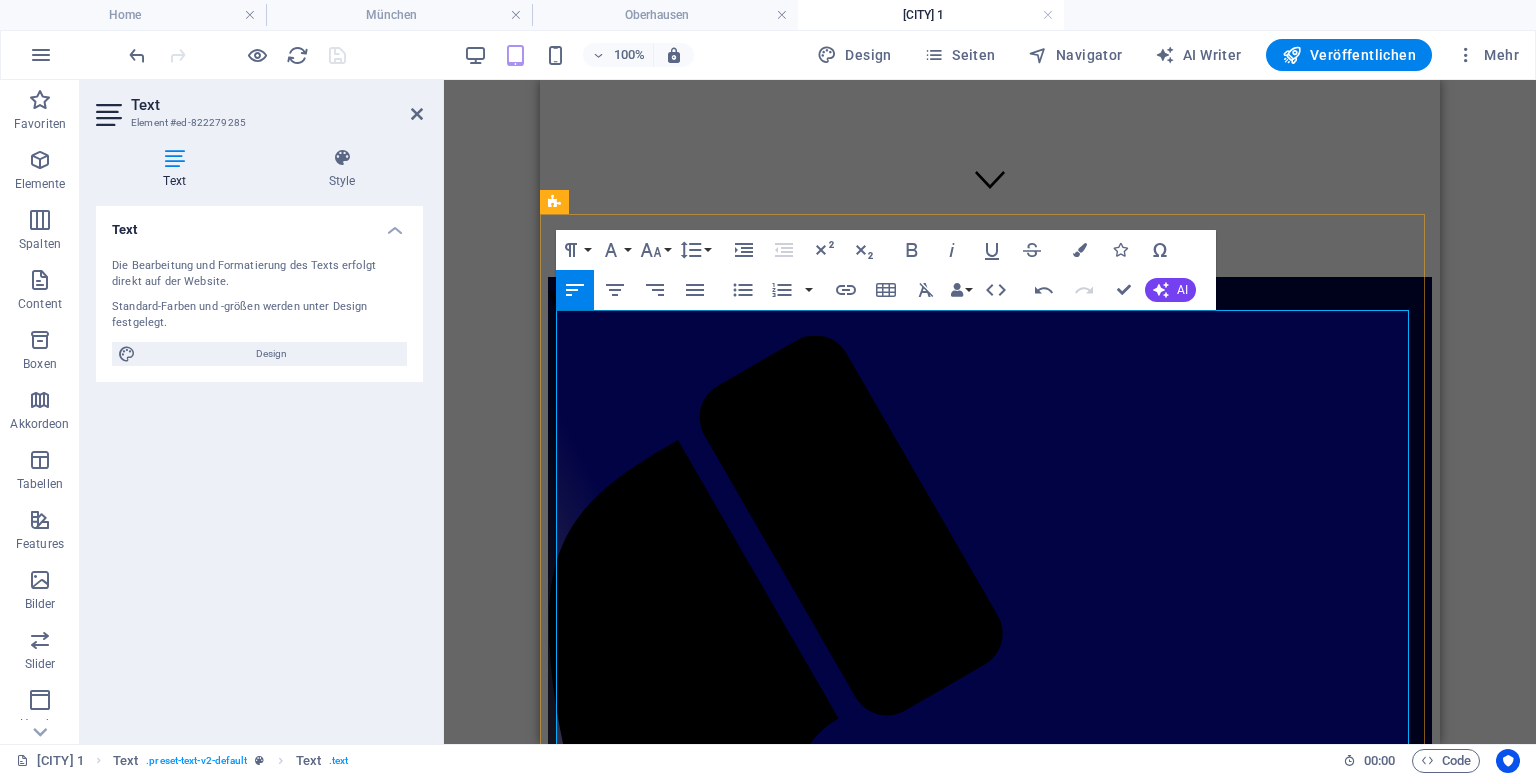 click on "Mause Balkan Foodtruck – Office Lunch & Events in NRW" at bounding box center (990, 1690) 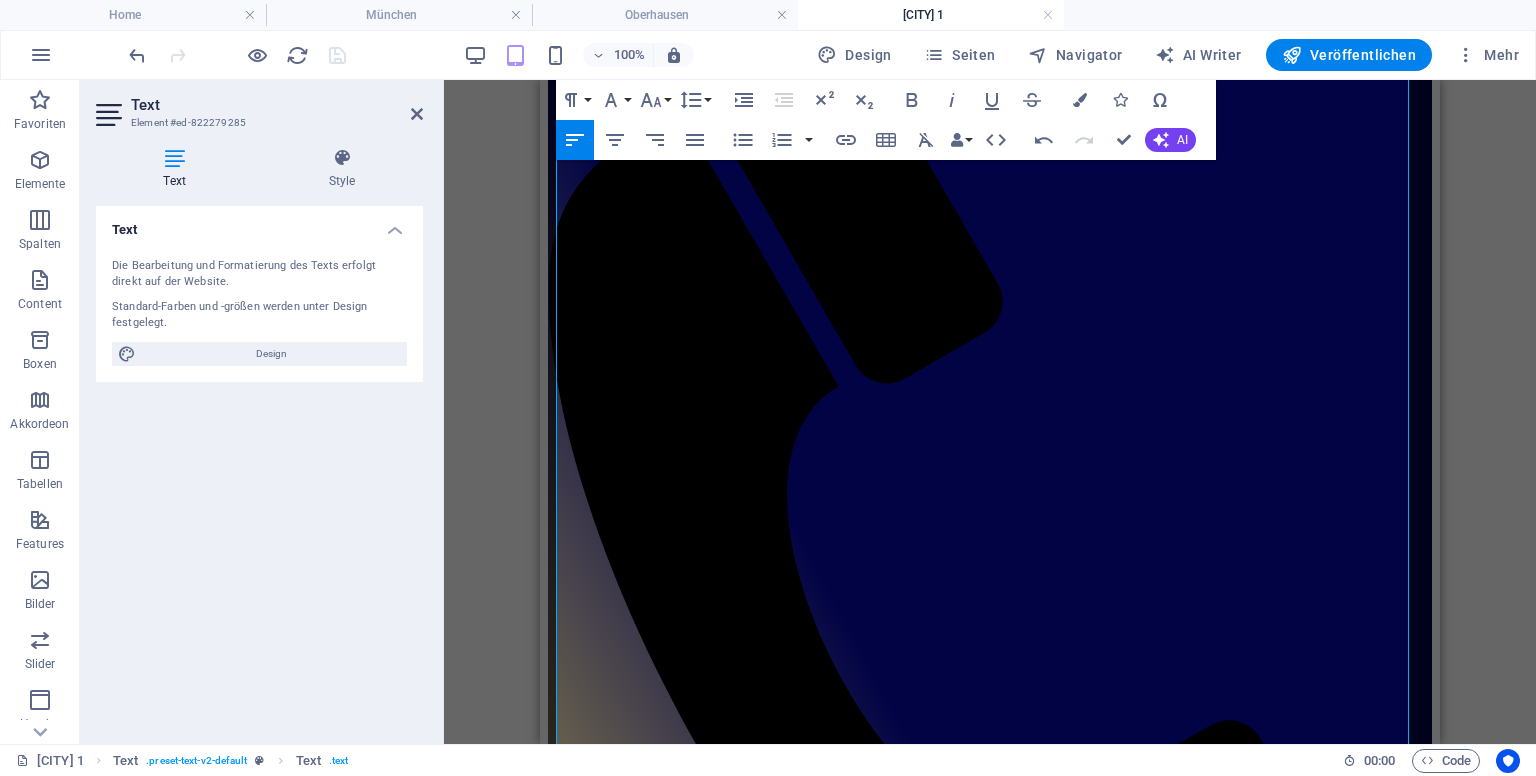 scroll, scrollTop: 880, scrollLeft: 0, axis: vertical 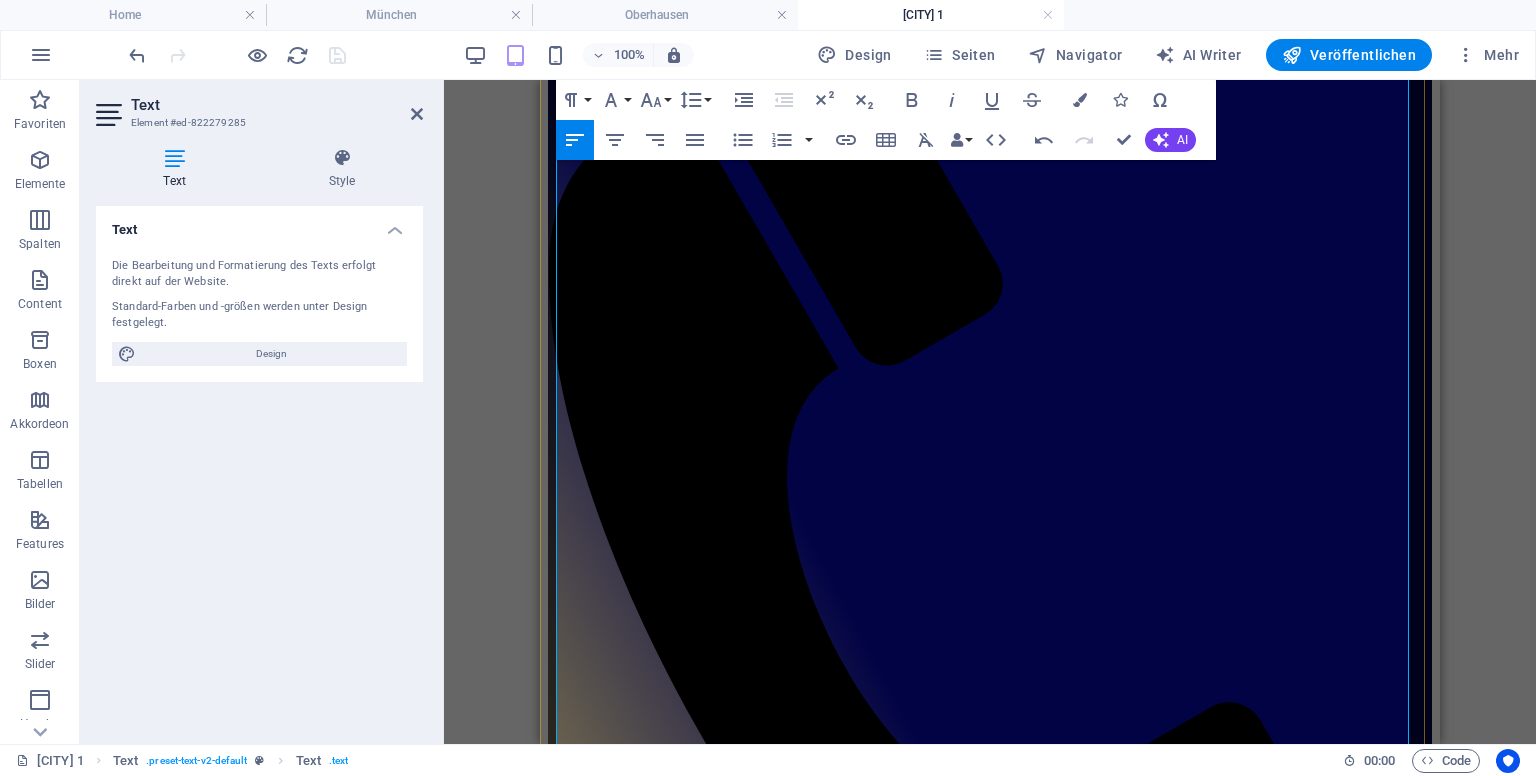 click on "Events & Streetfood in [CITY]" at bounding box center (990, 1667) 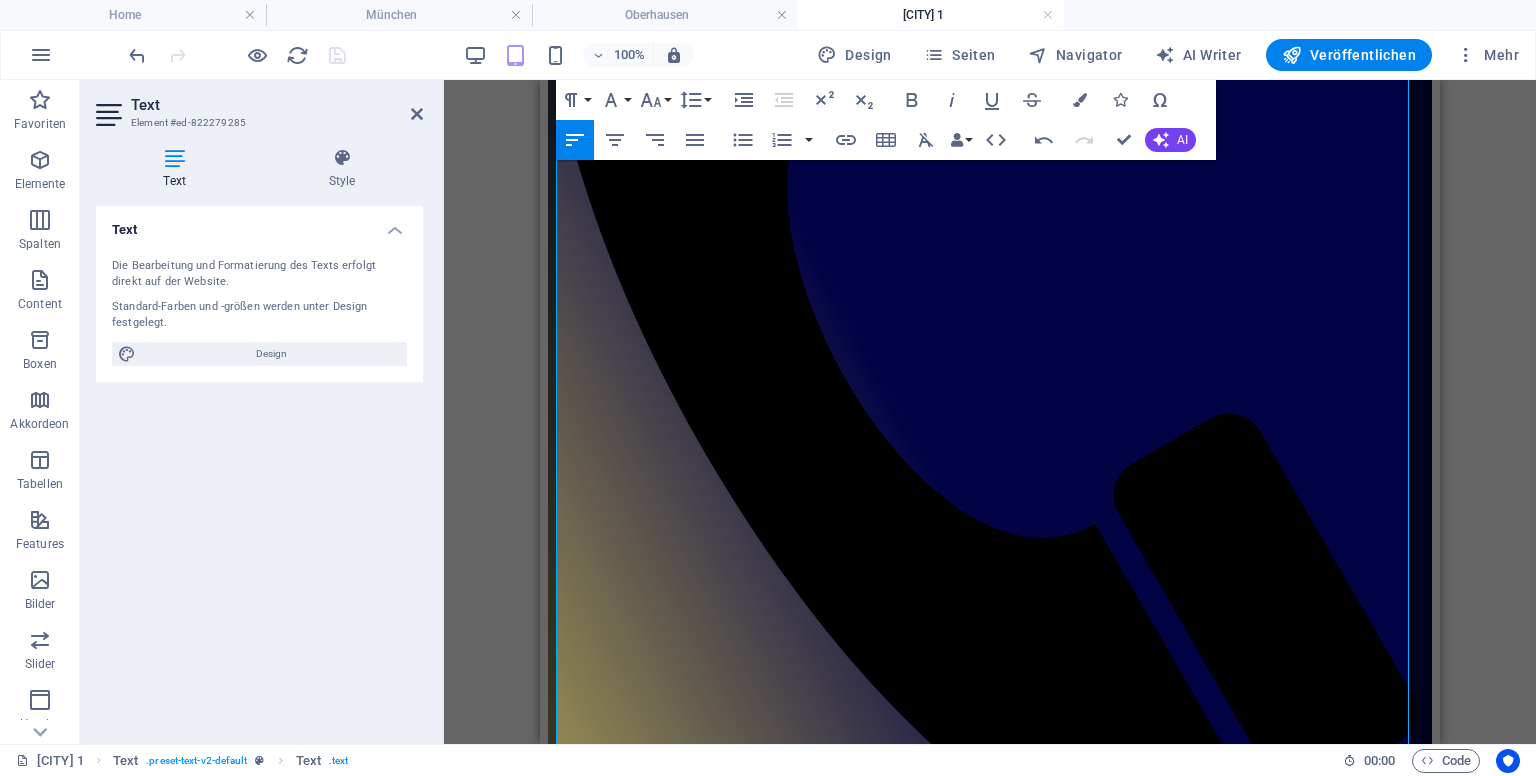 scroll, scrollTop: 1176, scrollLeft: 0, axis: vertical 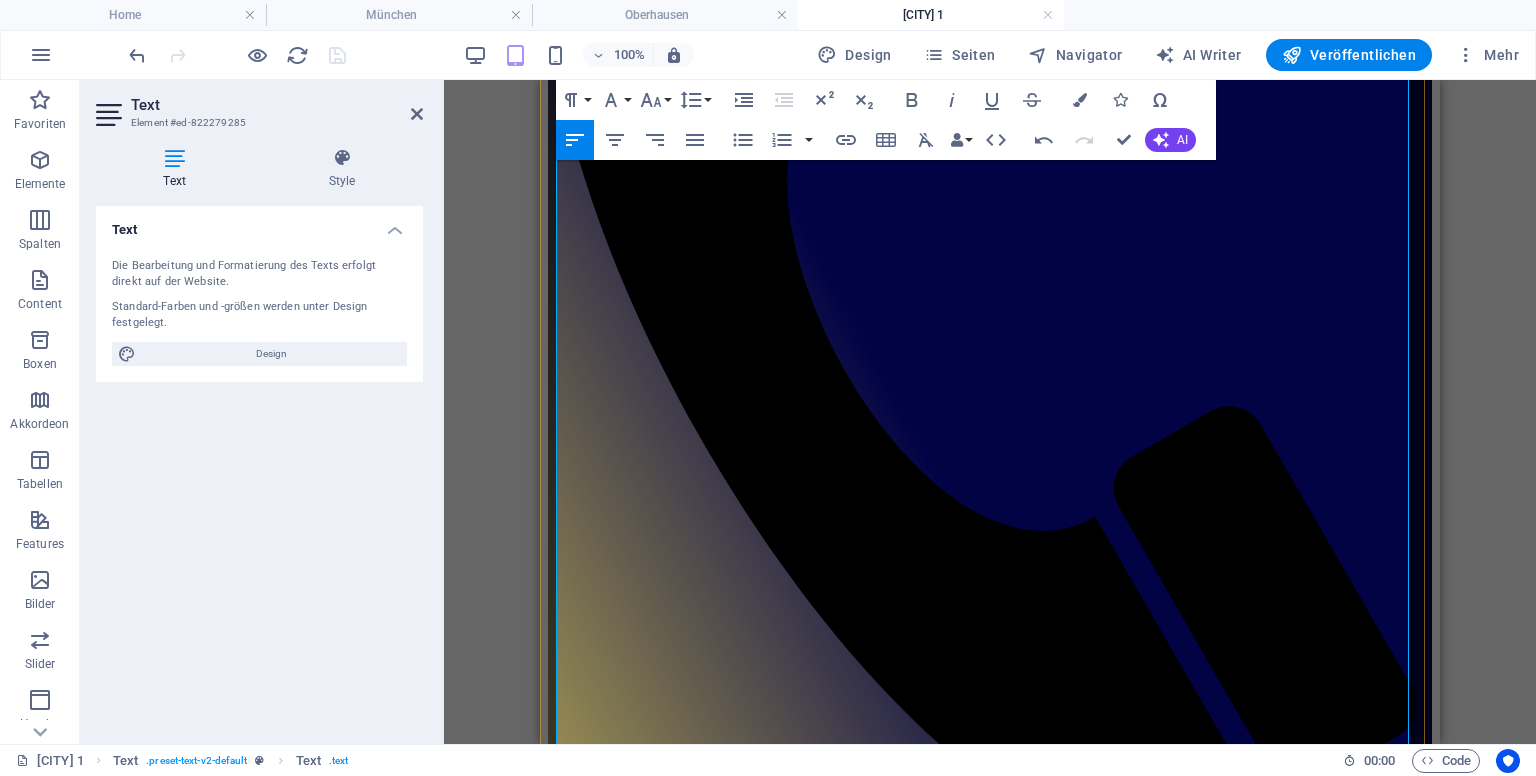 click on "Vorteile für private Feiern & Events" at bounding box center [990, 1762] 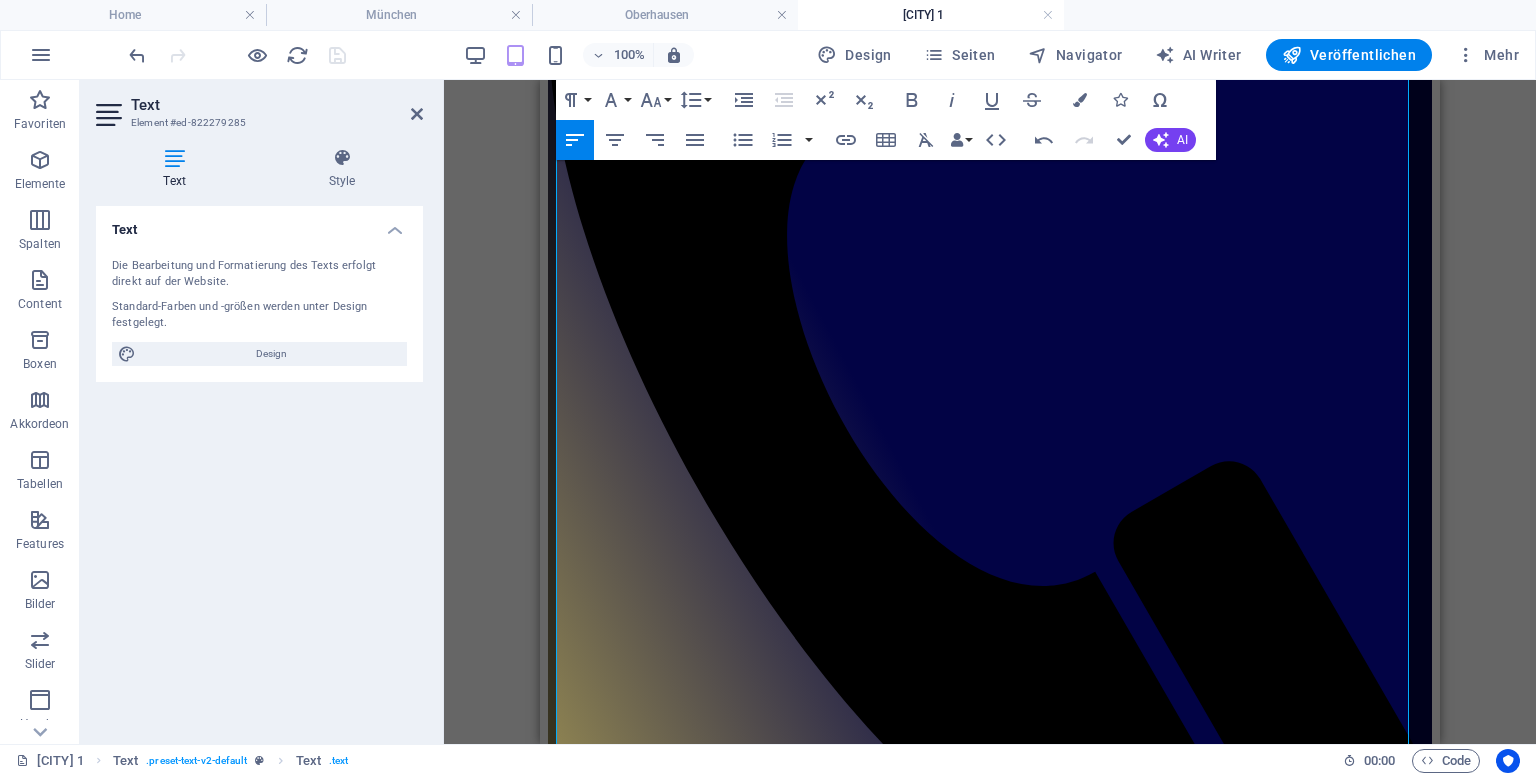 scroll, scrollTop: 1109, scrollLeft: 0, axis: vertical 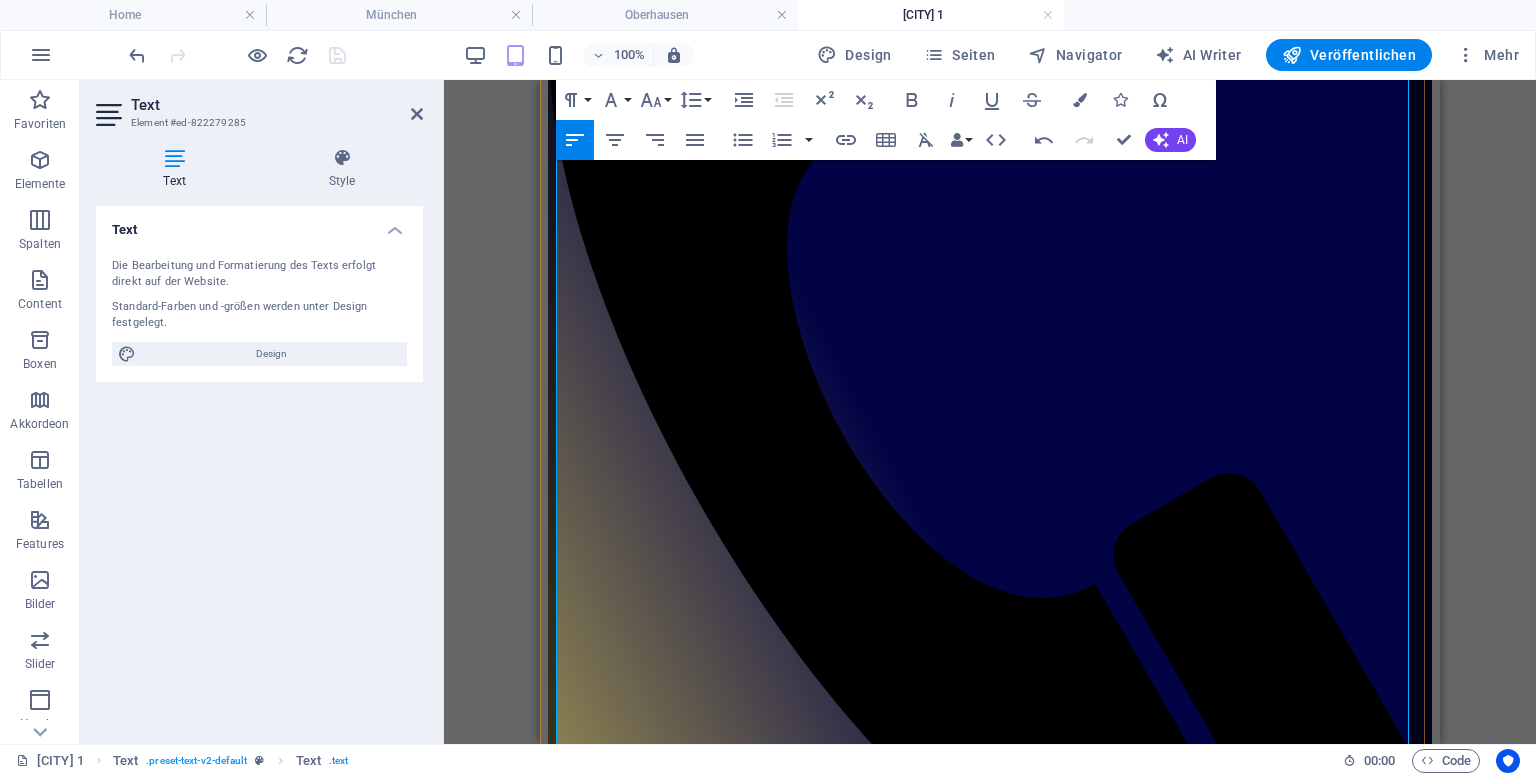 drag, startPoint x: 857, startPoint y: 247, endPoint x: 1149, endPoint y: 233, distance: 292.33542 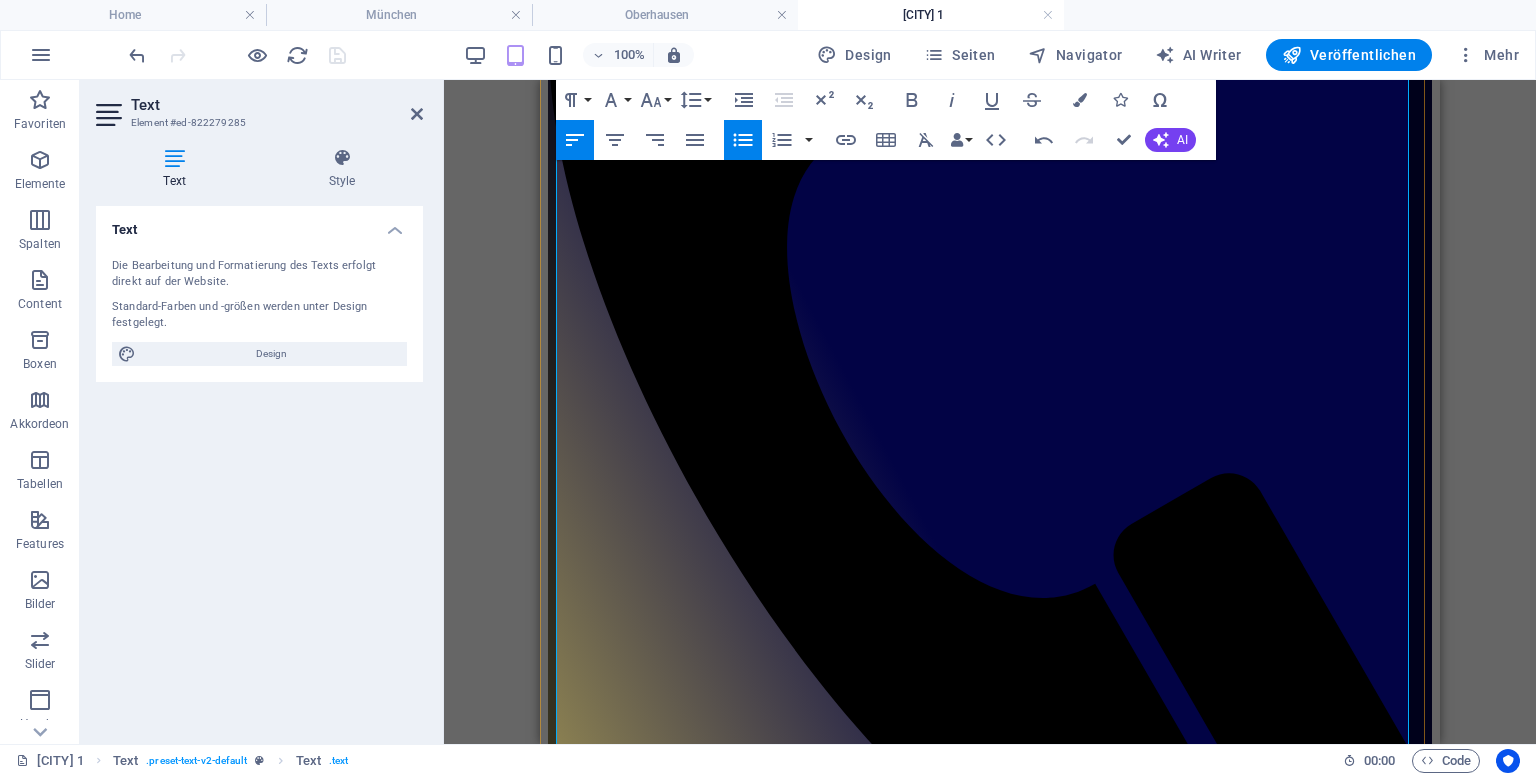 drag, startPoint x: 990, startPoint y: 293, endPoint x: 1268, endPoint y: 291, distance: 278.0072 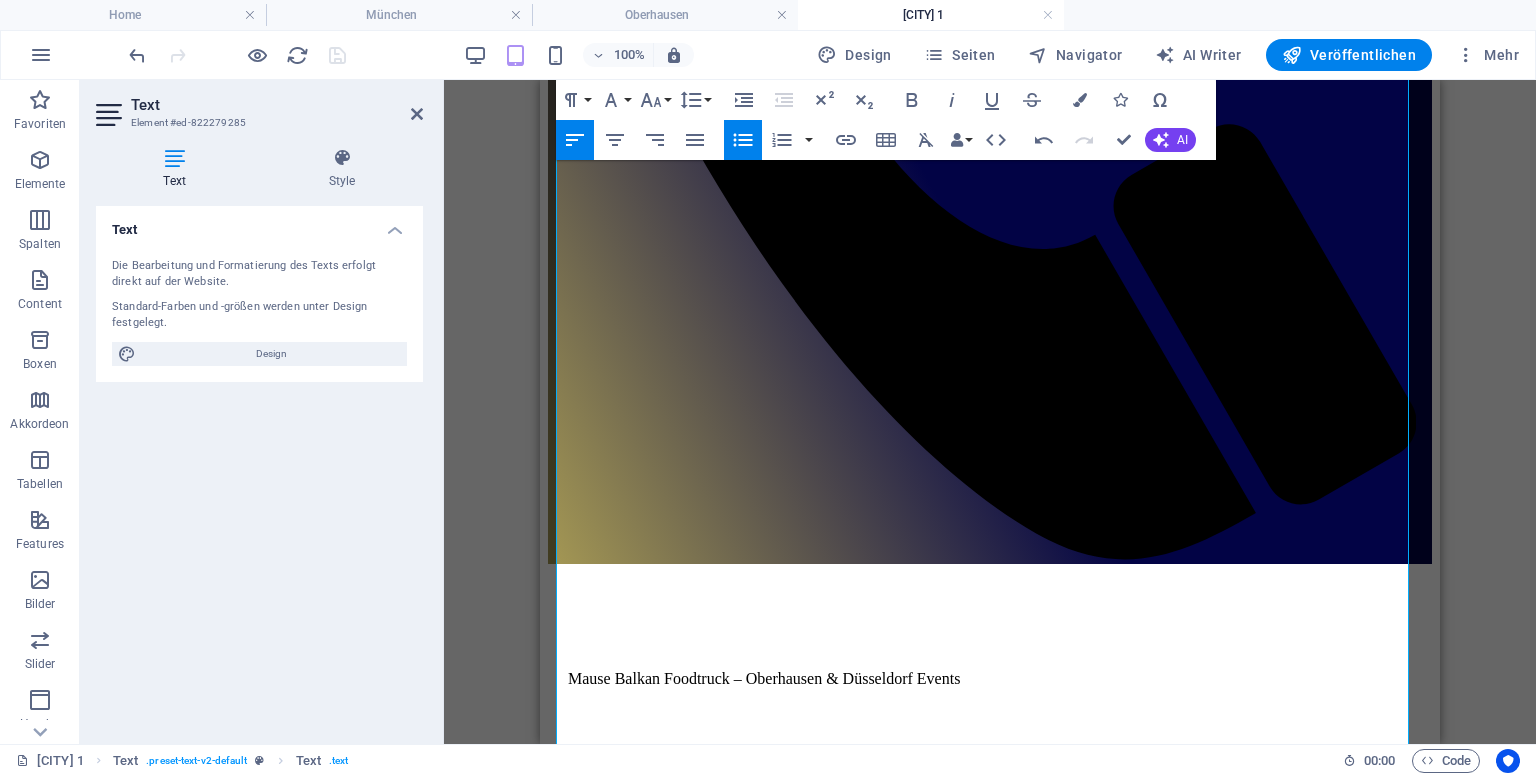 scroll, scrollTop: 1464, scrollLeft: 0, axis: vertical 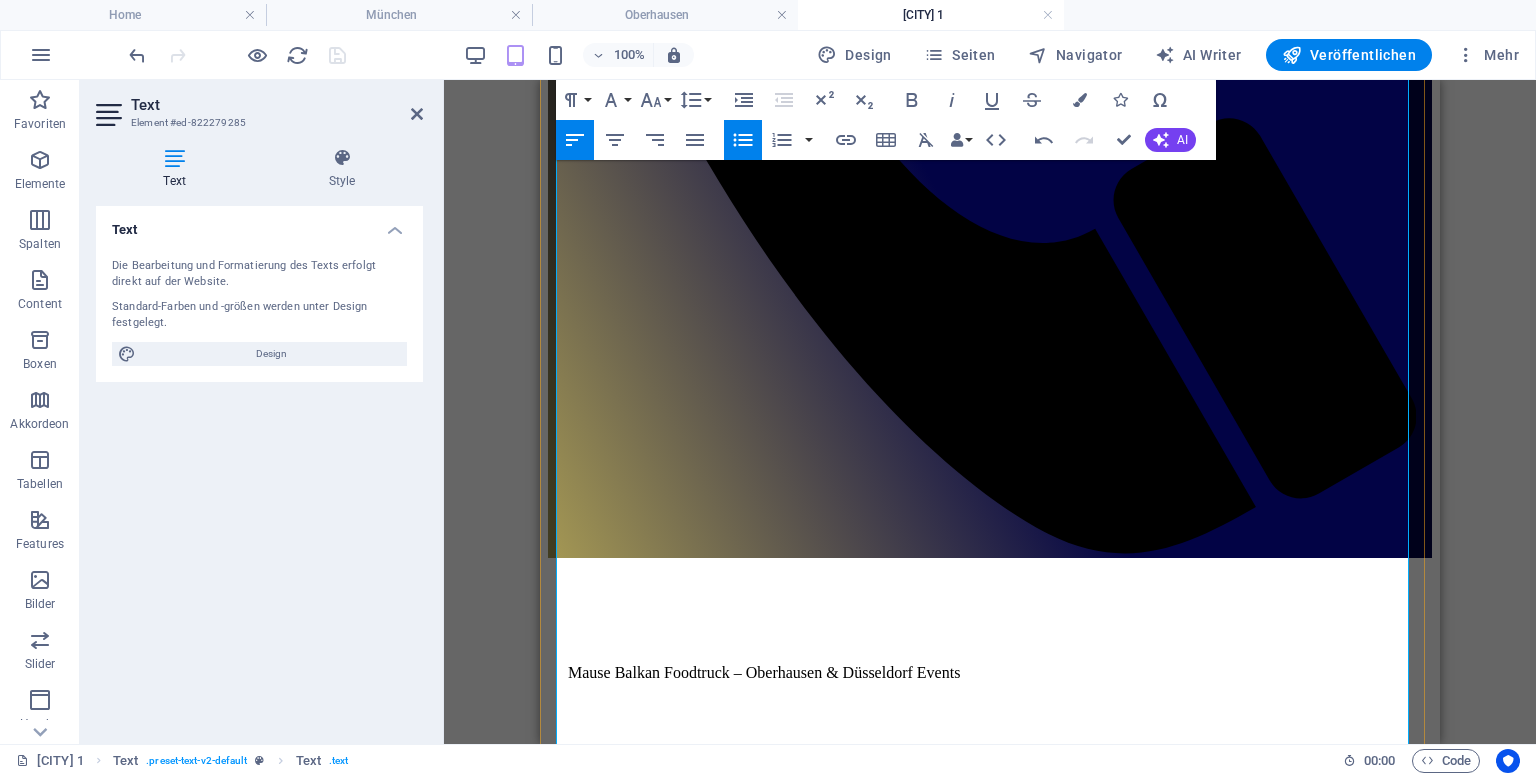 click on "Mause Balkan Foodtruck – [CITY] & [CITY] Events
Mause Balkan Foodtruck – Office Lunch & Events in NRW
Der lokale Balkan-Grill-Service: [CITY] bis [CITY] – echtes Essen statt Currywurst.
Büro-Lunch-Service aus [CITY]
Mit unserem Foodtruck liefern wir täglich frisch gegrillten Balkan-Lunch direkt zu Firmen in [CITY] und im Rhein-Ruhr-Raum – zum Beispiel [CITY], [CITY], [CITY] und [CITY]. Kein Currywurst‑Einheitsbrei, sondern echter Balkan-Geschmack. Kuze Wege garantieren schnelle Lieferung genau zur Mittagspause – ideal für Sammelbestellungen oder Firmen-Abos.
Events & Streetfood in [CITY]
Street Food Festival am Schadowplatz (1.–4. Mai 2025):  [CITY]er Foodcrowd liebt internationale Trucks – perfekt für Balkan-Grill-Delikatessen.
Rheinkirmes [CITY] ([CITY] Rheinwiesen):
Japan Day am Rhein:
Vorteile für Geschäftskunden
Mobiler Lunch-Service:" at bounding box center [990, 1375] 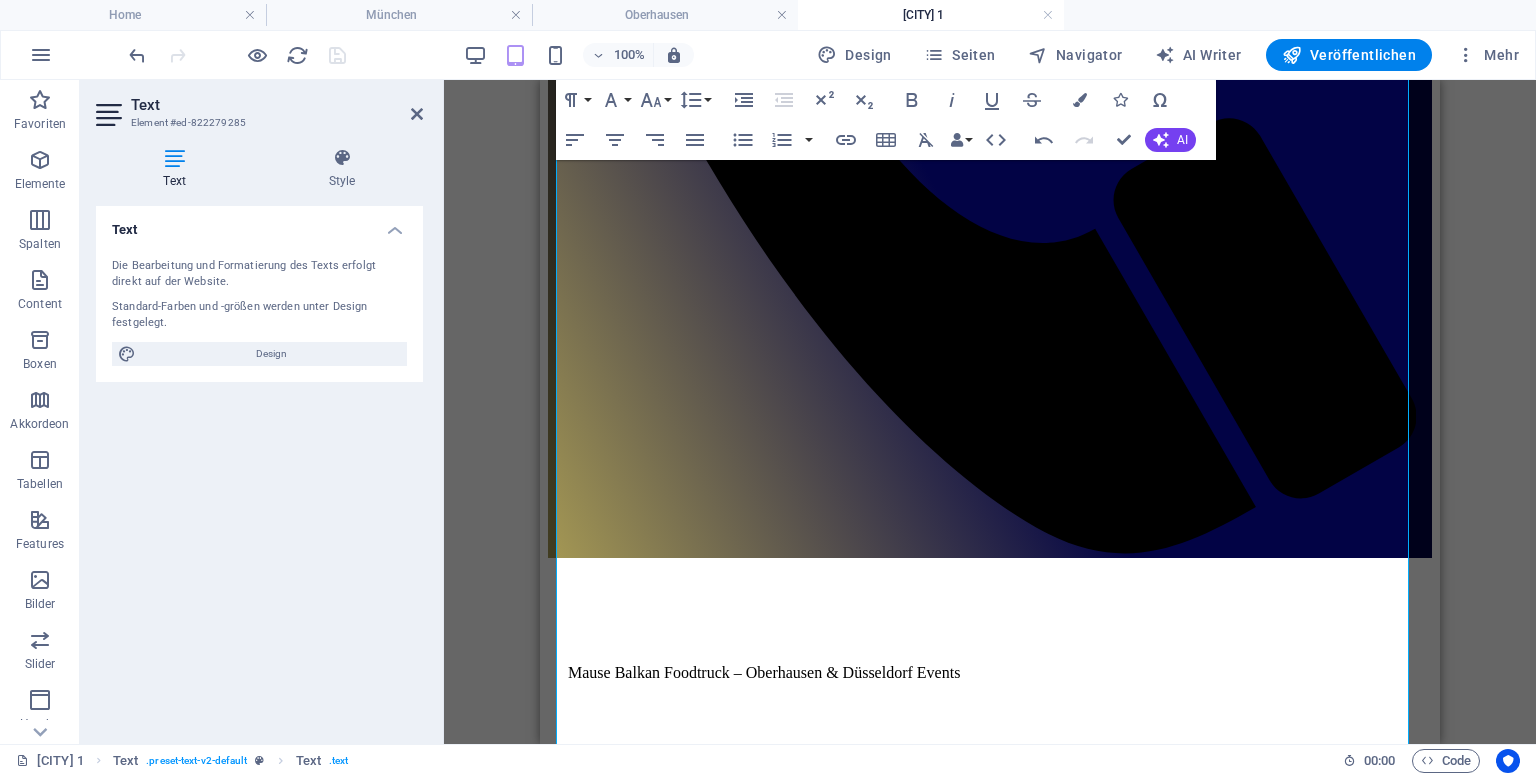drag, startPoint x: 1443, startPoint y: 330, endPoint x: 1443, endPoint y: 373, distance: 43 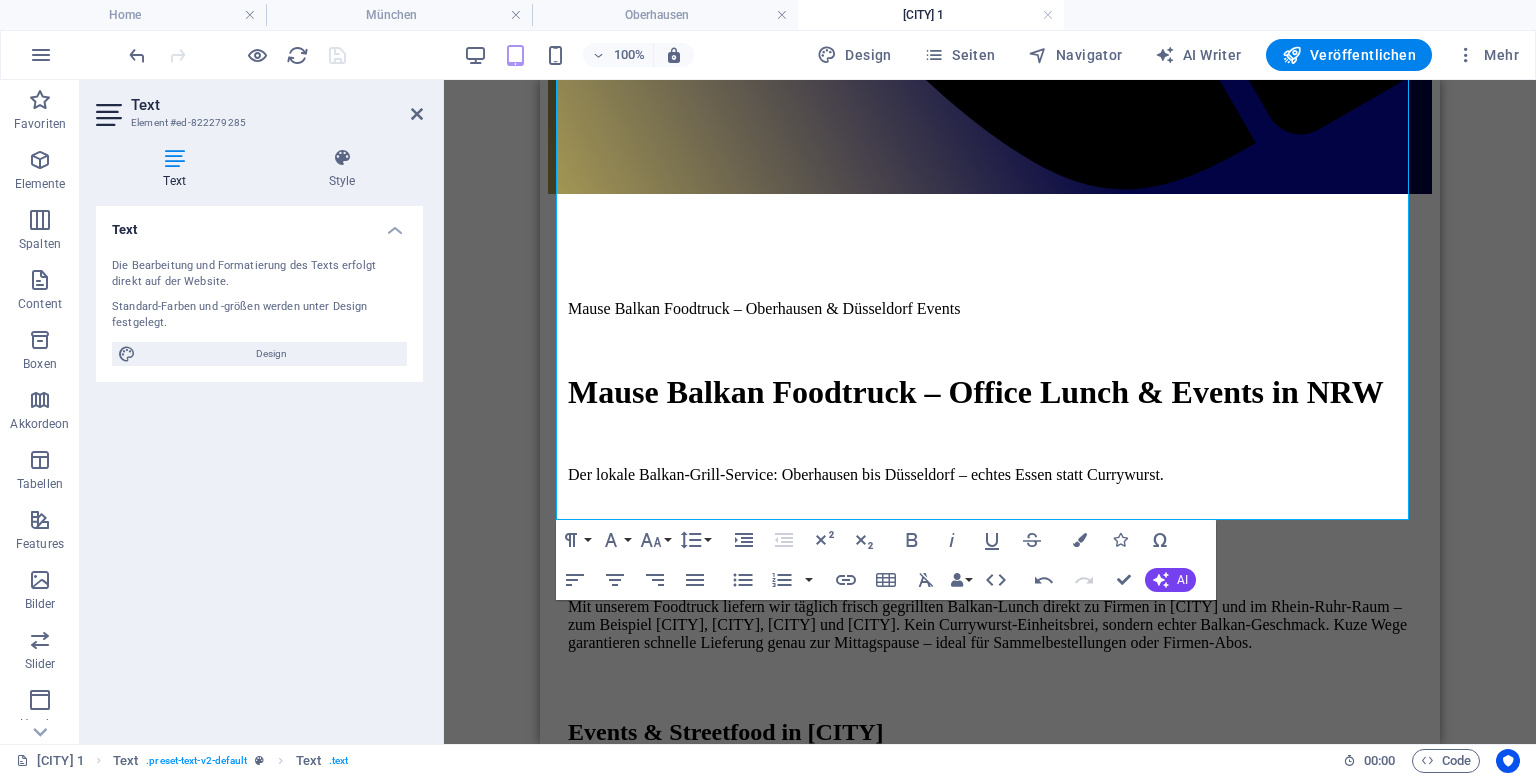 scroll, scrollTop: 1928, scrollLeft: 0, axis: vertical 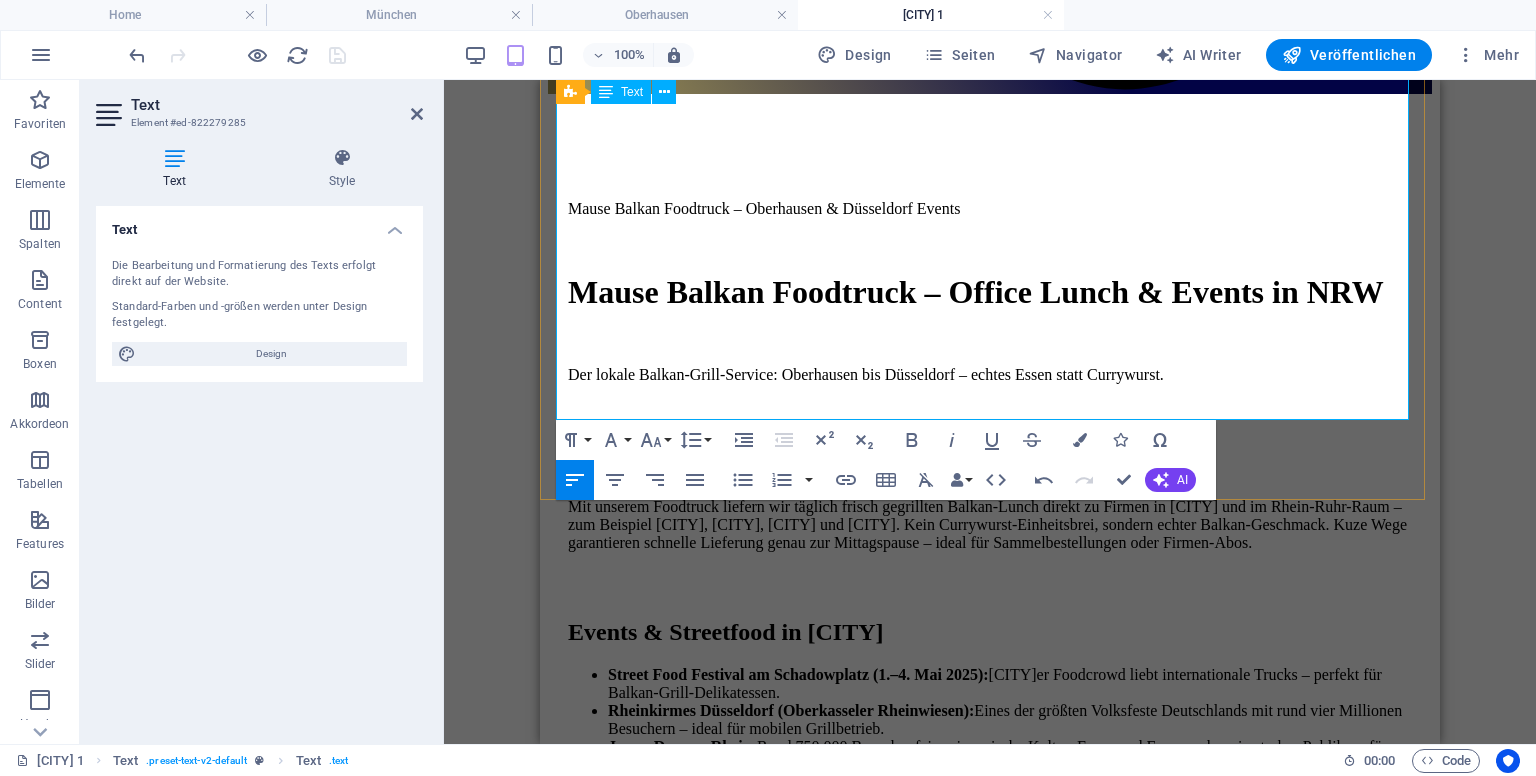 drag, startPoint x: 586, startPoint y: 296, endPoint x: 810, endPoint y: 297, distance: 224.00223 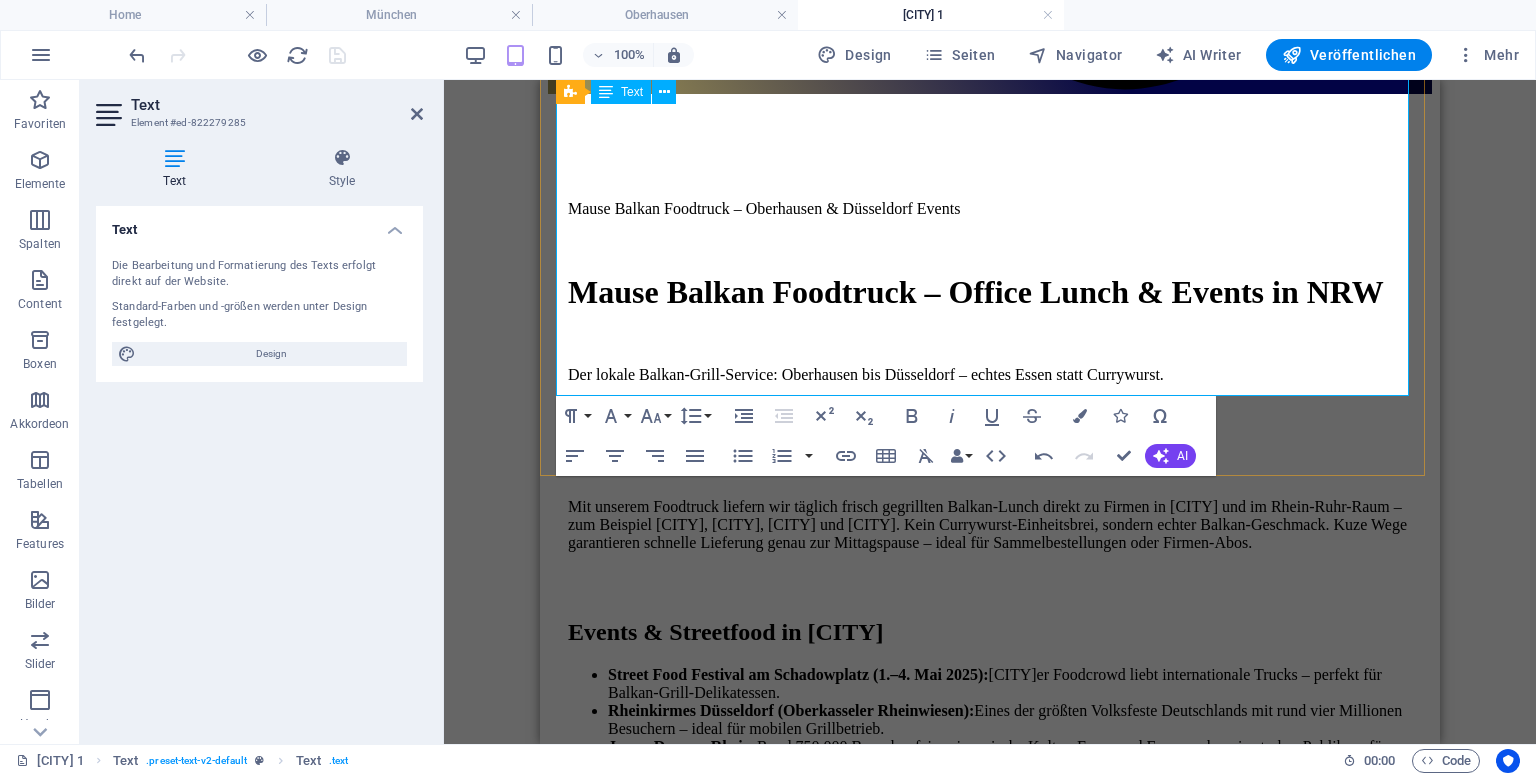 click on "Kontakt & Buchung" at bounding box center (990, 1585) 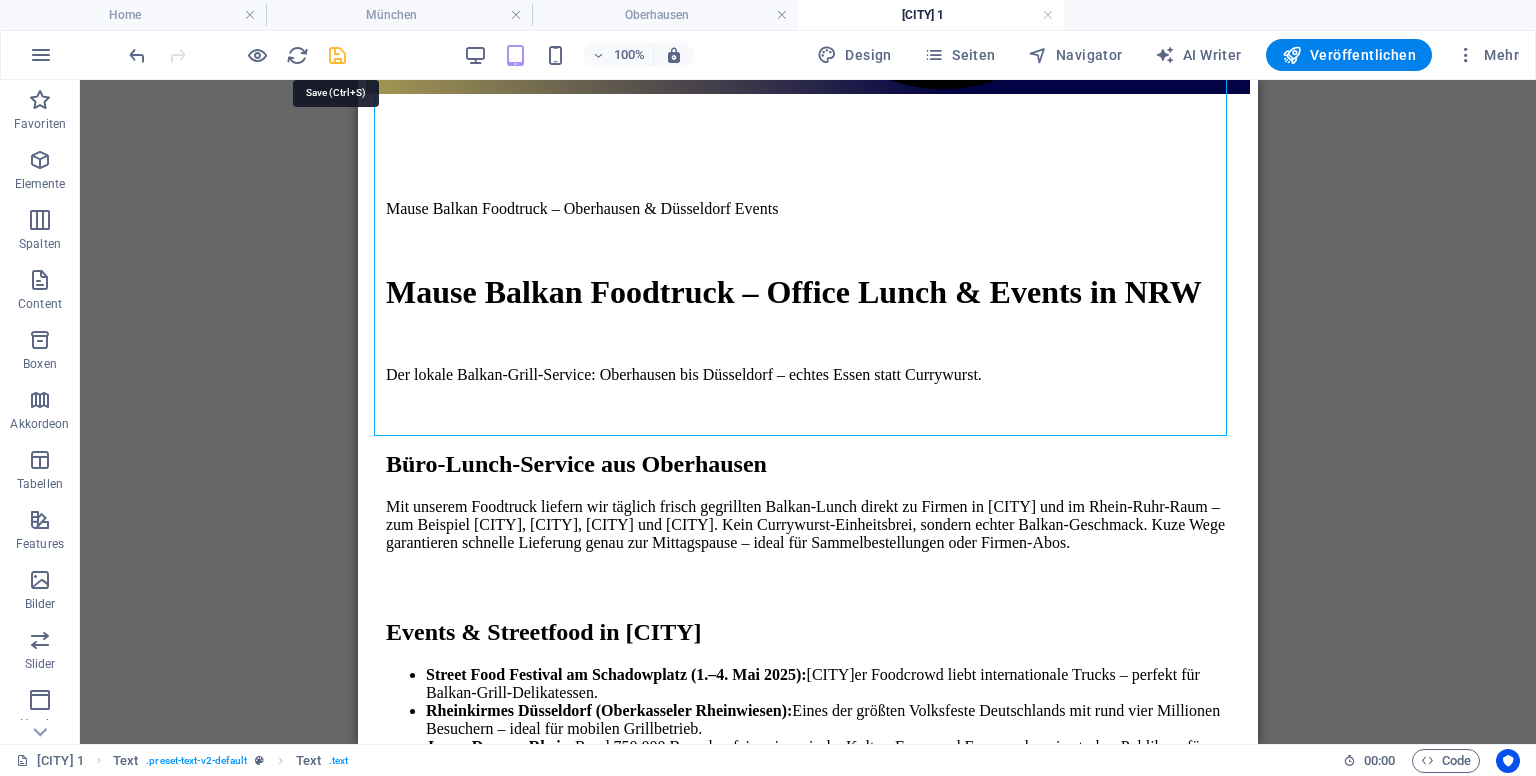 click at bounding box center (337, 55) 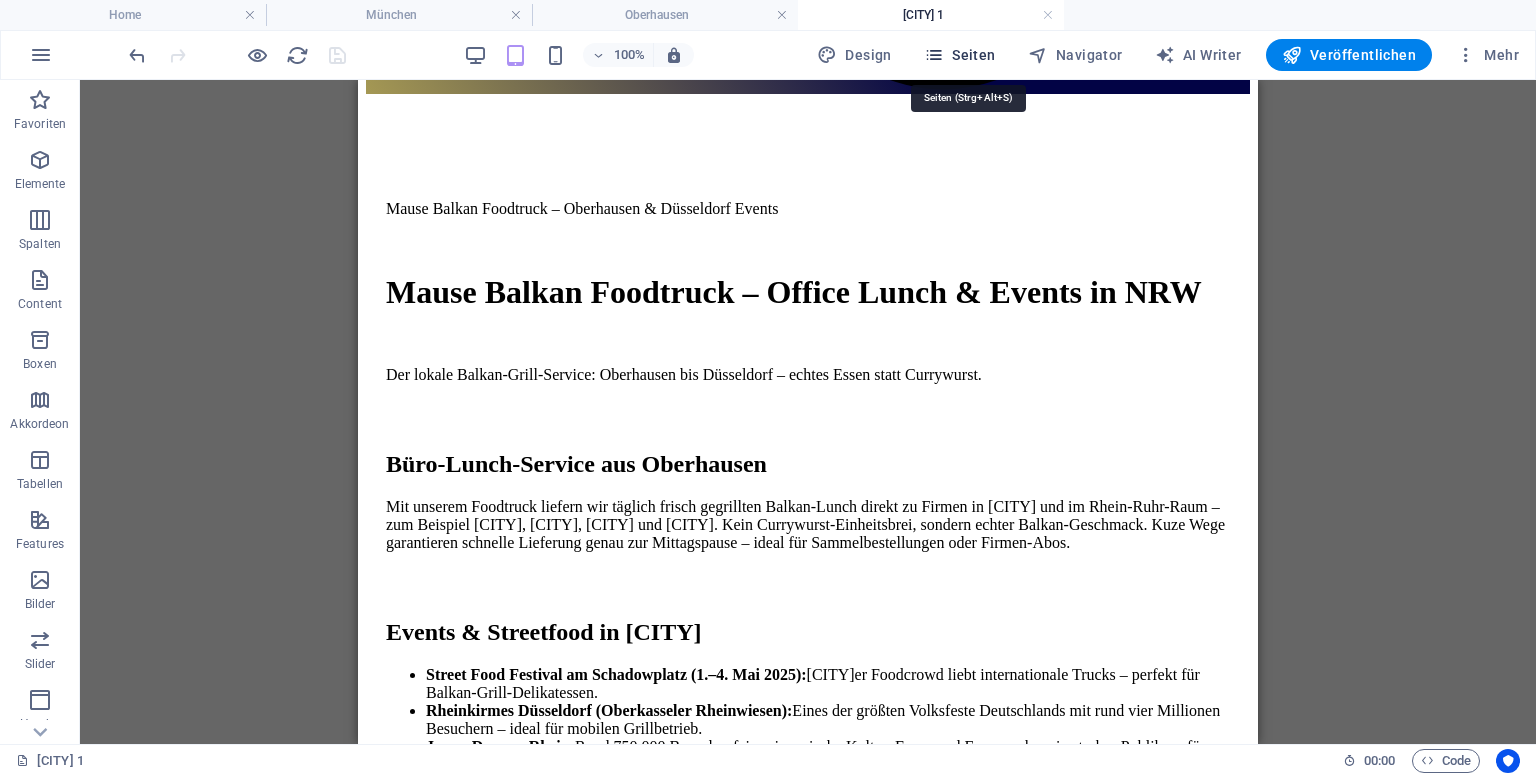 click on "Seiten" at bounding box center (960, 55) 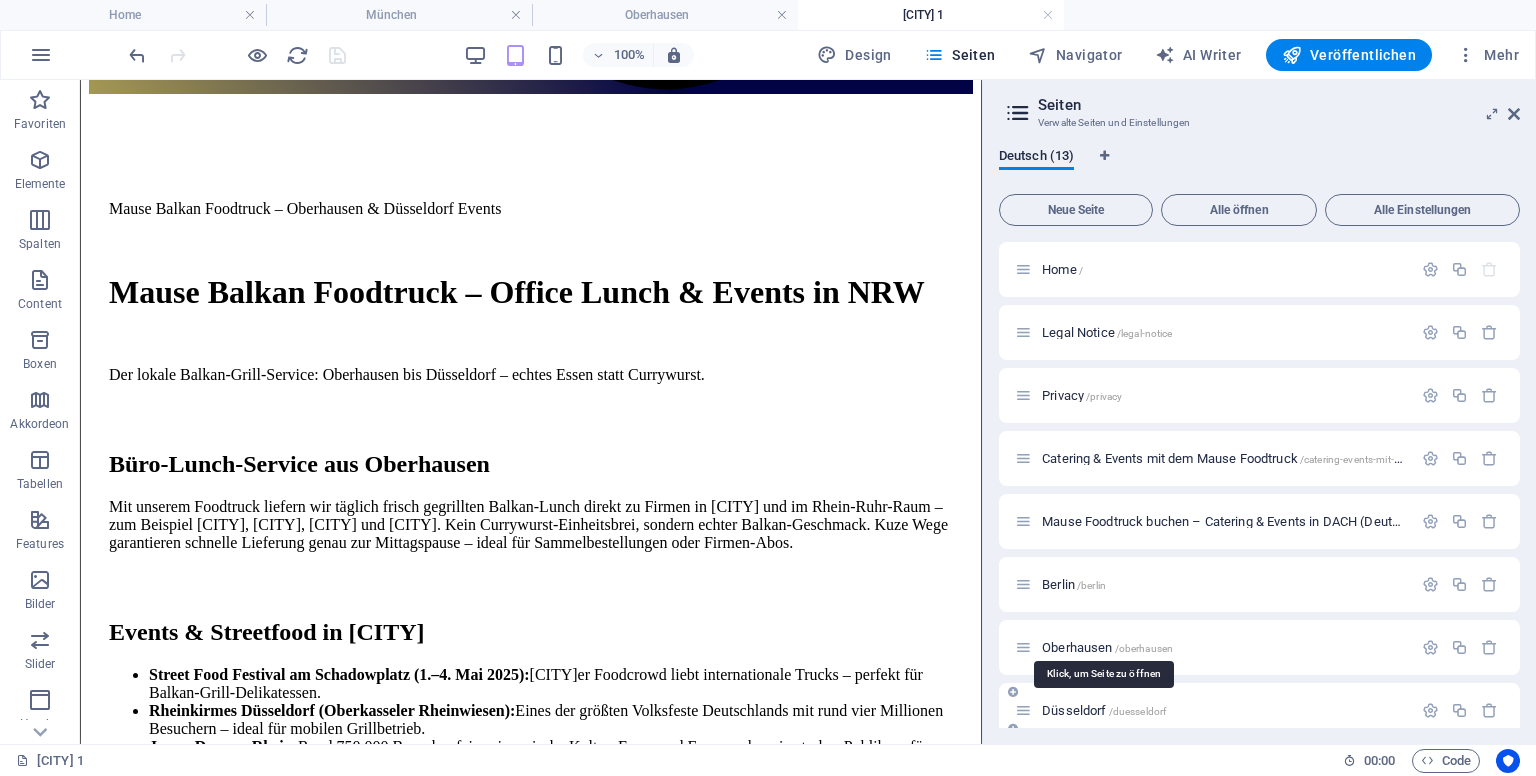 click on "Düsseldorf /duesseldorf" at bounding box center (1104, 710) 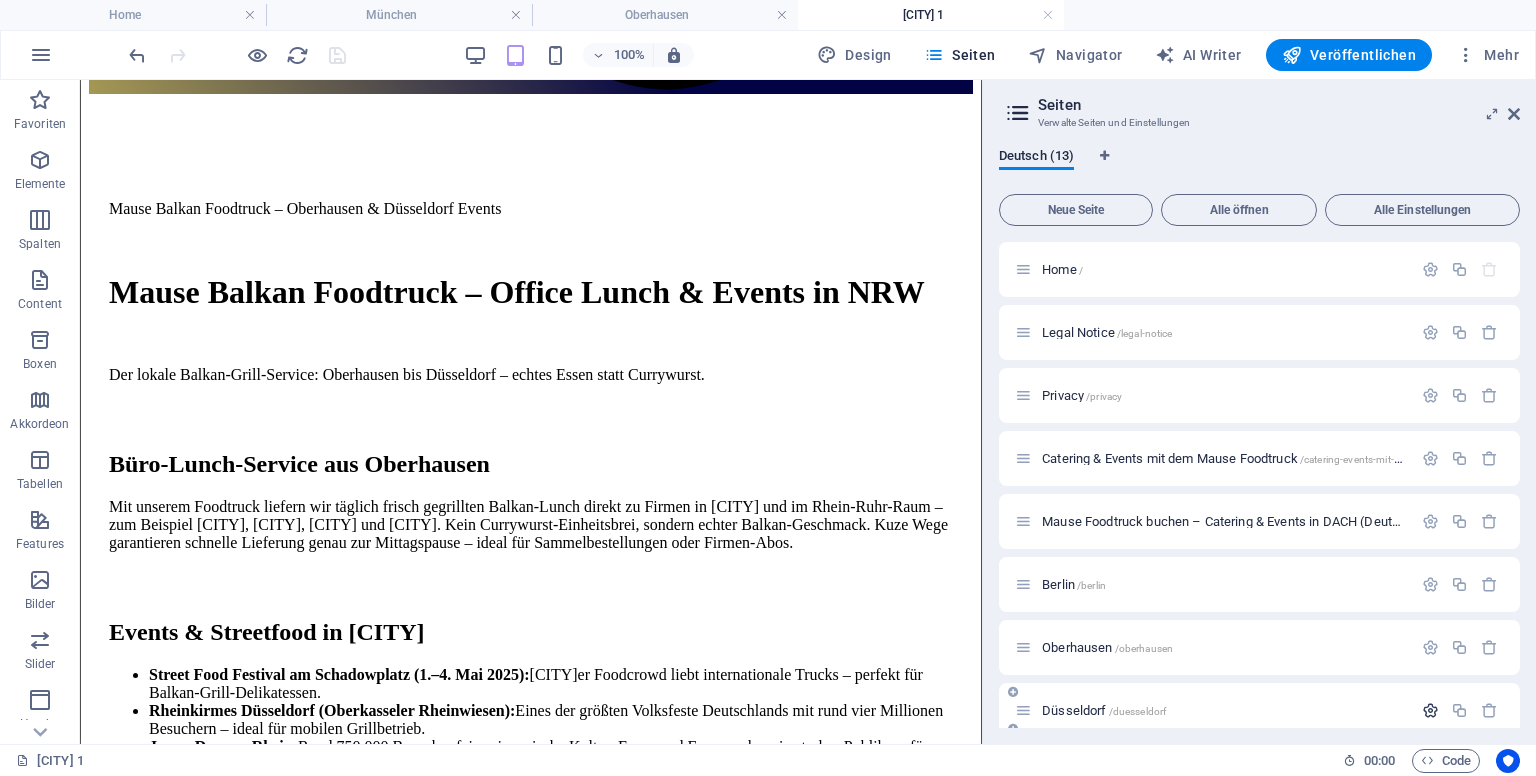 click at bounding box center [1430, 710] 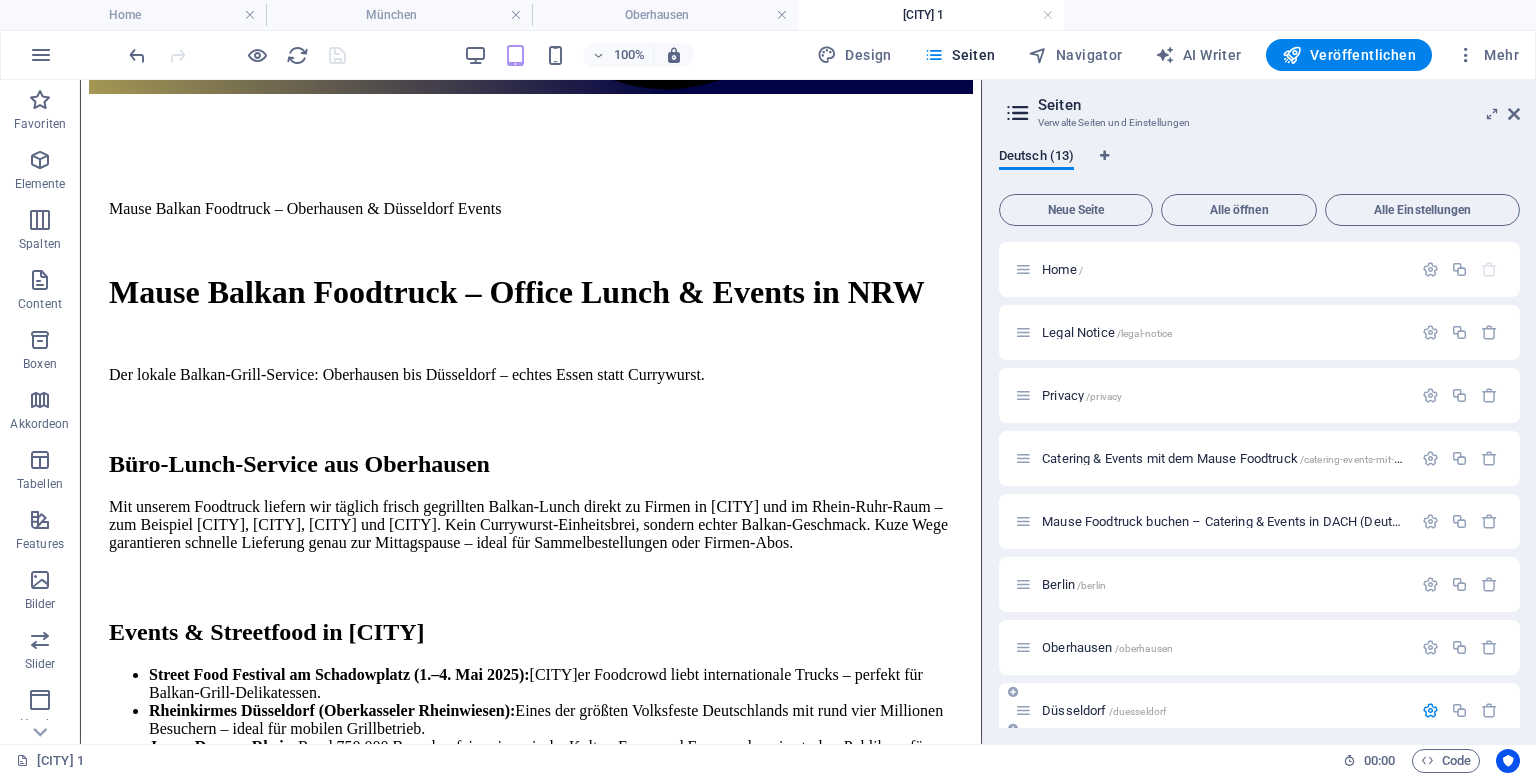 scroll, scrollTop: 300, scrollLeft: 0, axis: vertical 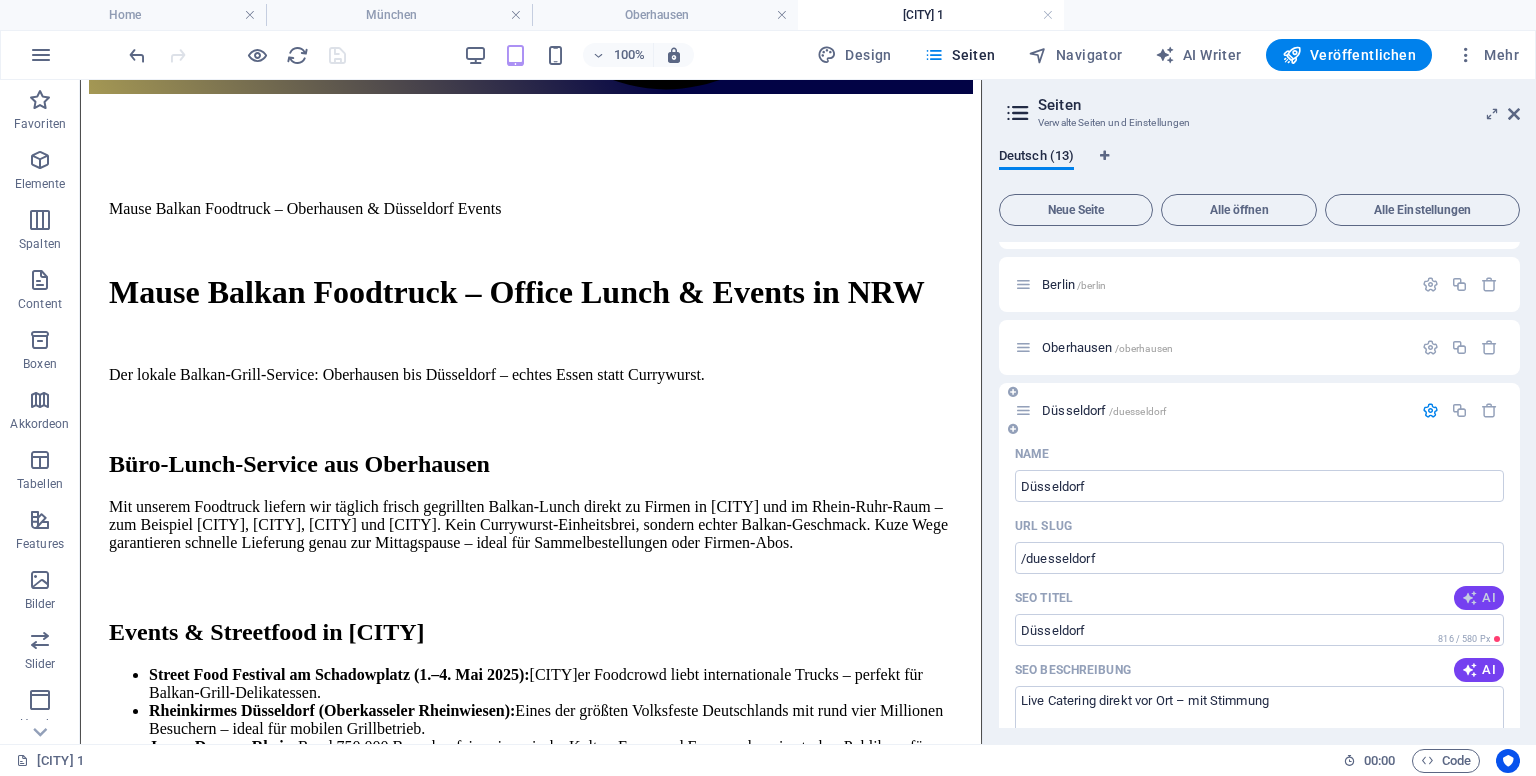 click at bounding box center (1470, 598) 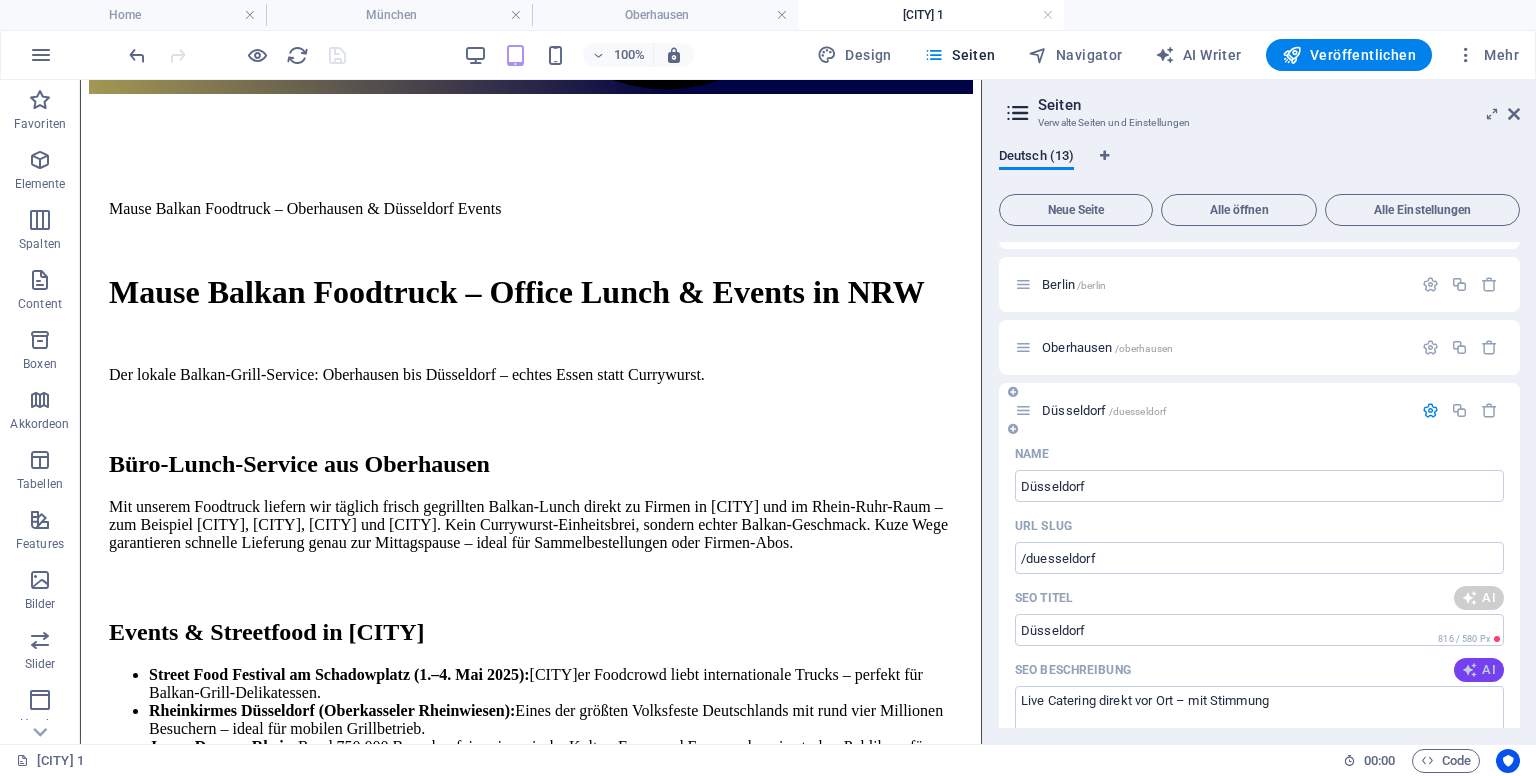 click at bounding box center [1470, 670] 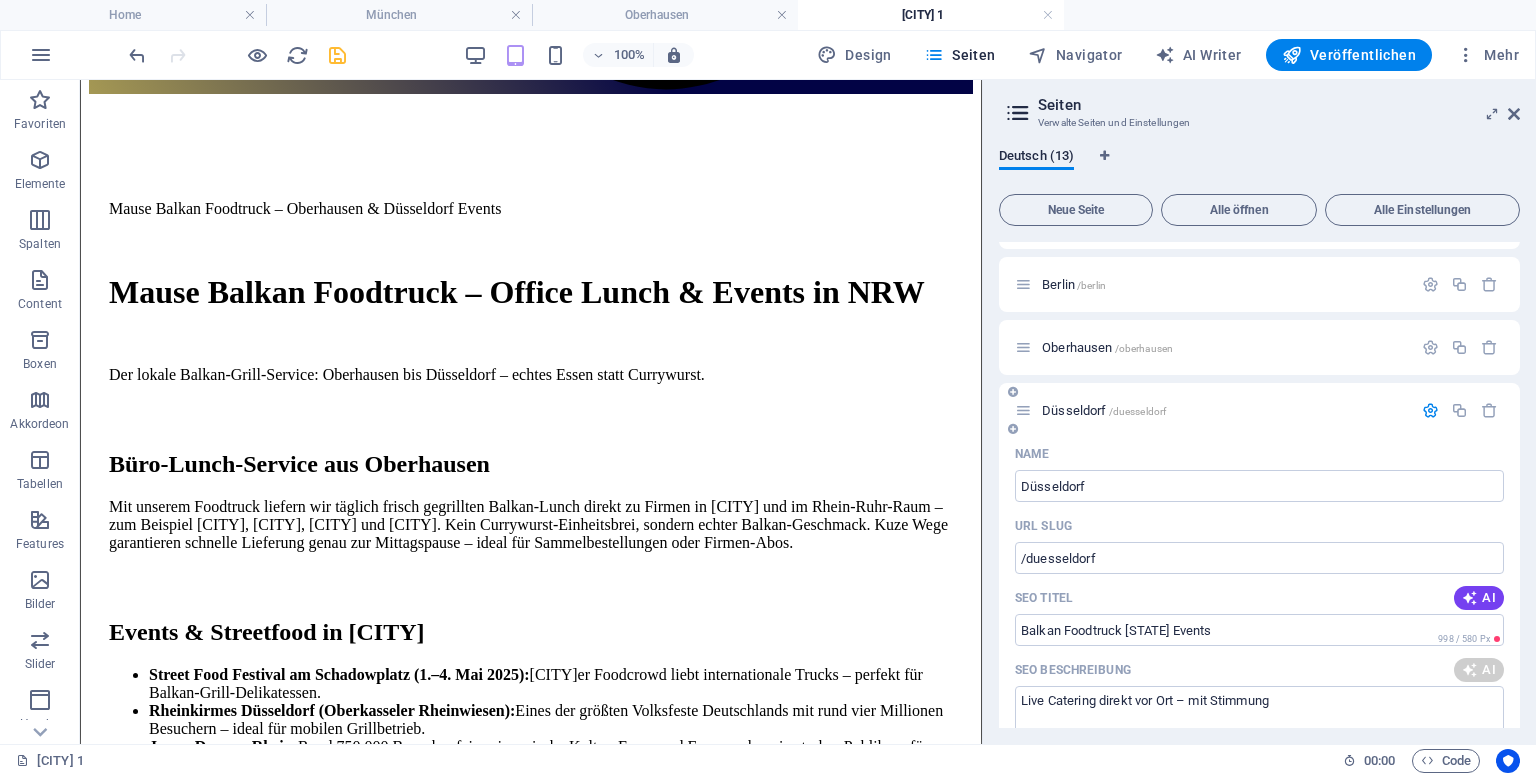 type on "Balkan Foodtruck [STATE] Events" 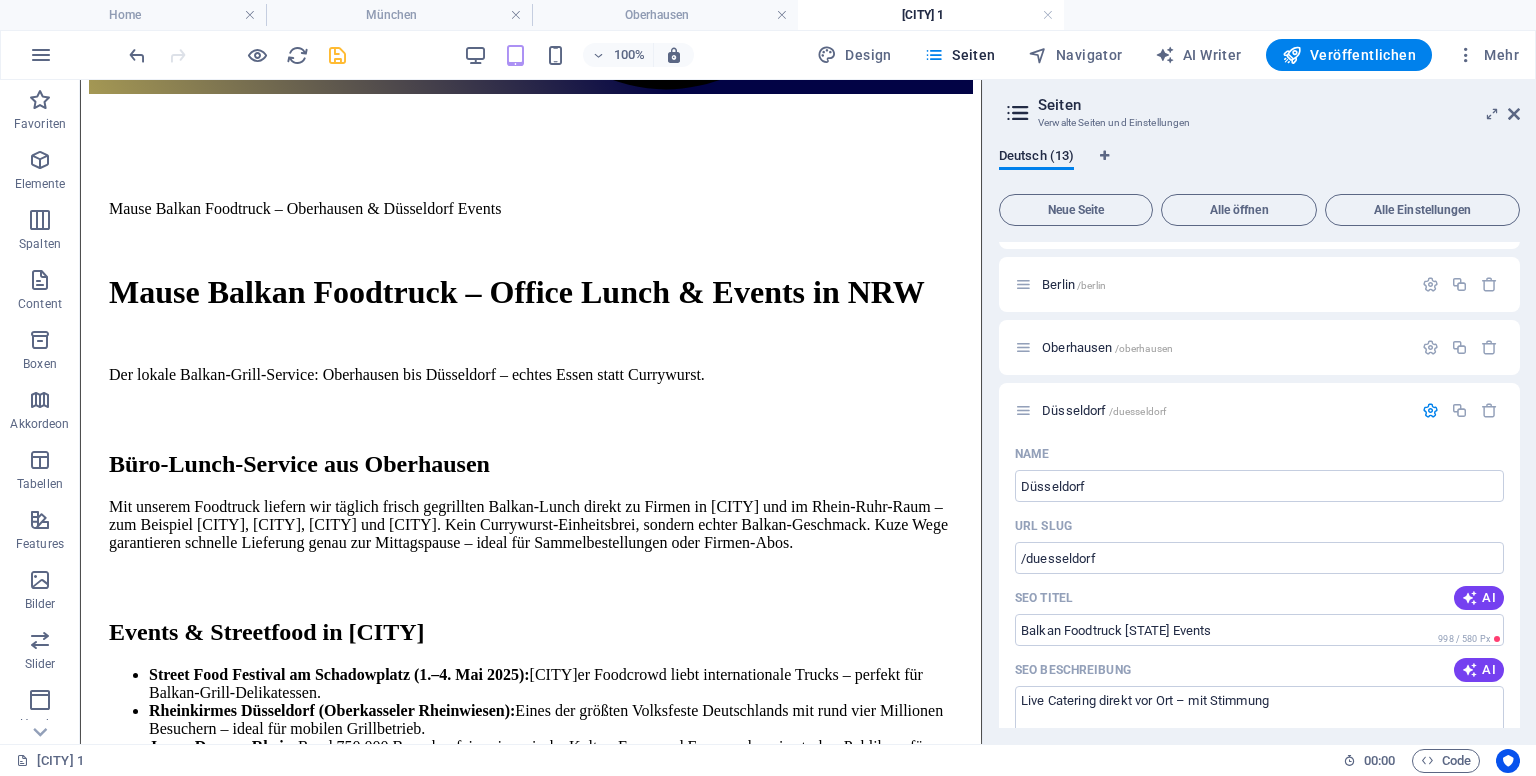 type on "Entdecken Sie Mause Balkan Foodtruck: Frischer Grill-Lunch und unvergessliche Events in NRW. Jetzt buchen und genießen!" 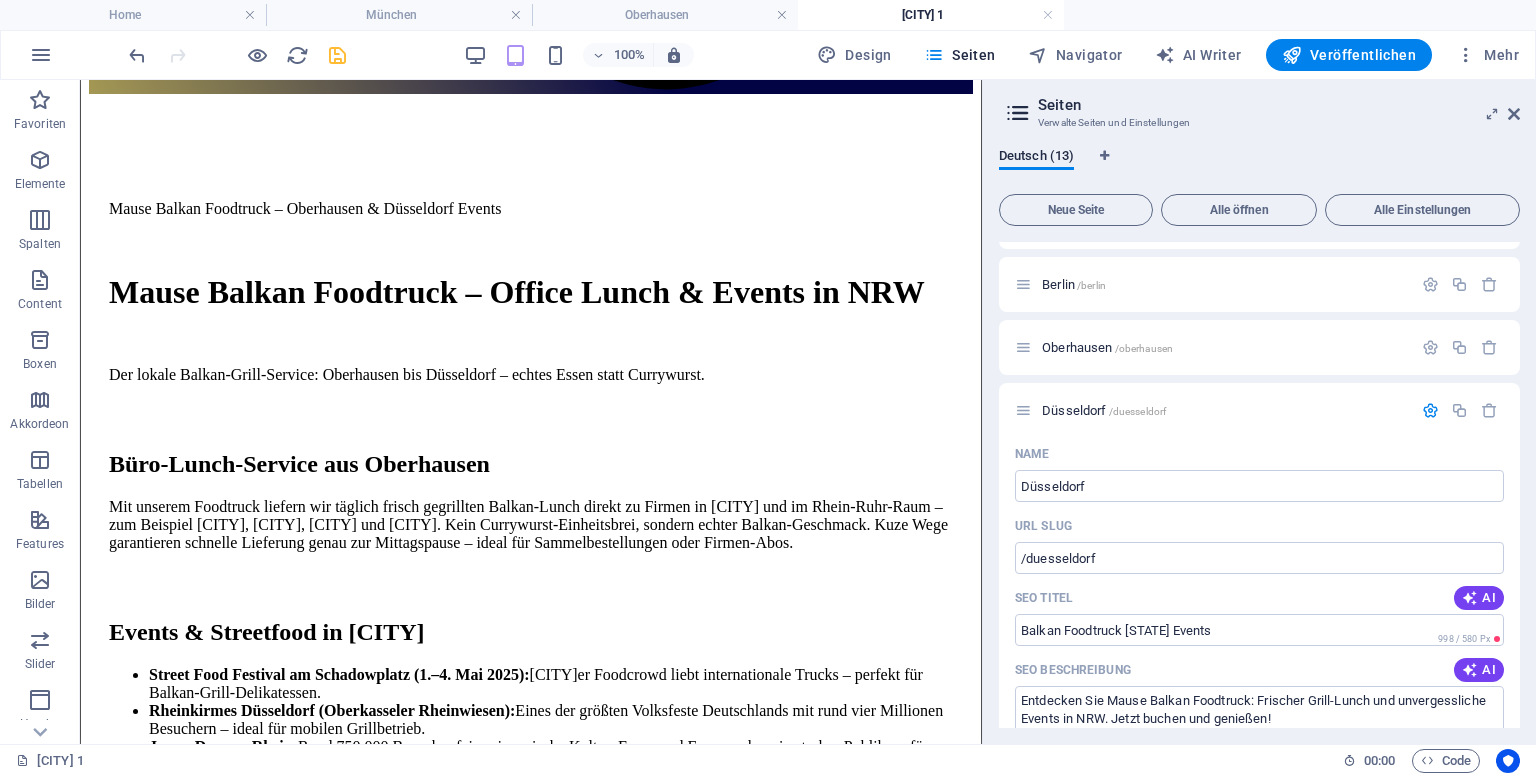 drag, startPoint x: 1522, startPoint y: 389, endPoint x: 1516, endPoint y: 449, distance: 60.299255 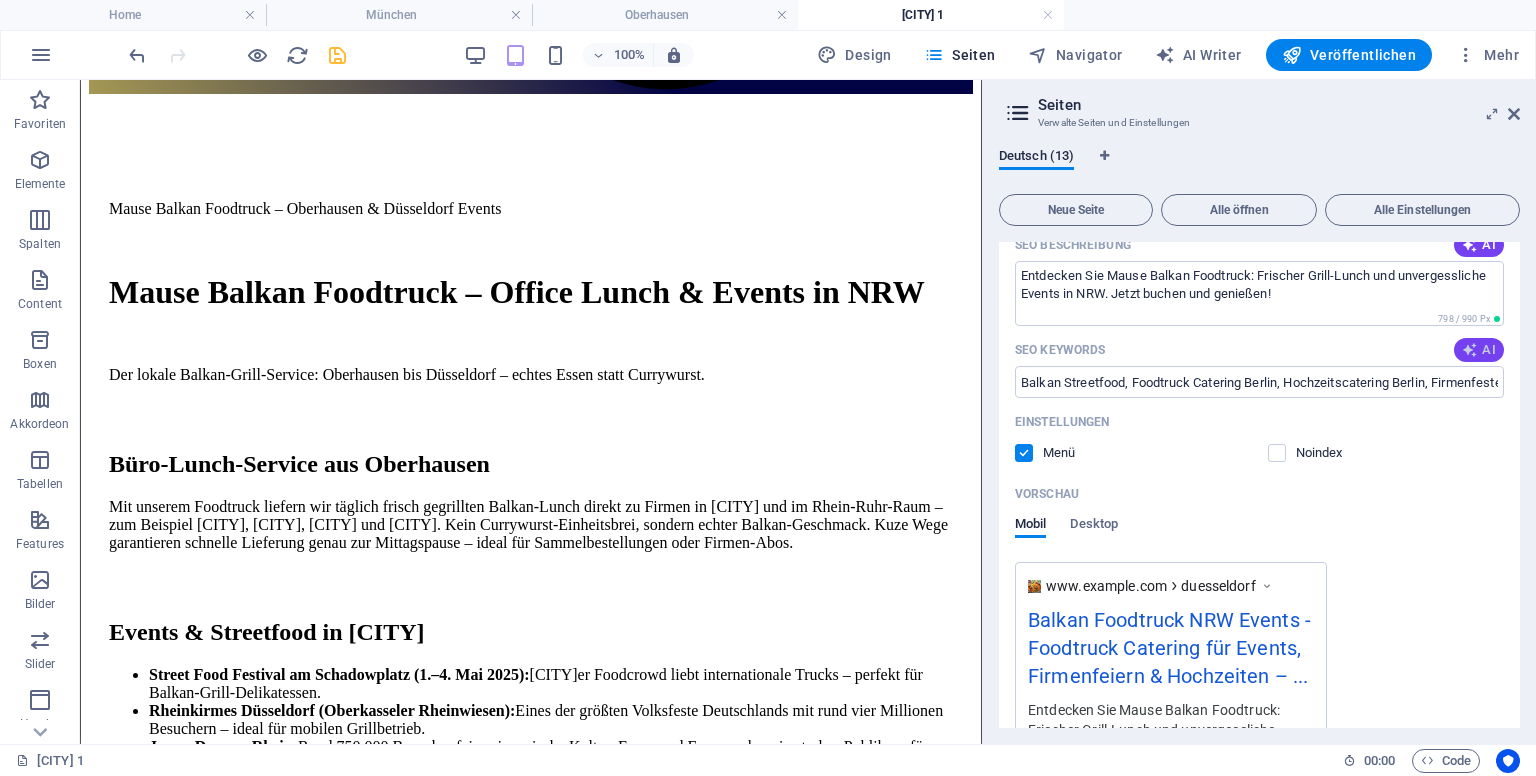 click at bounding box center (1470, 350) 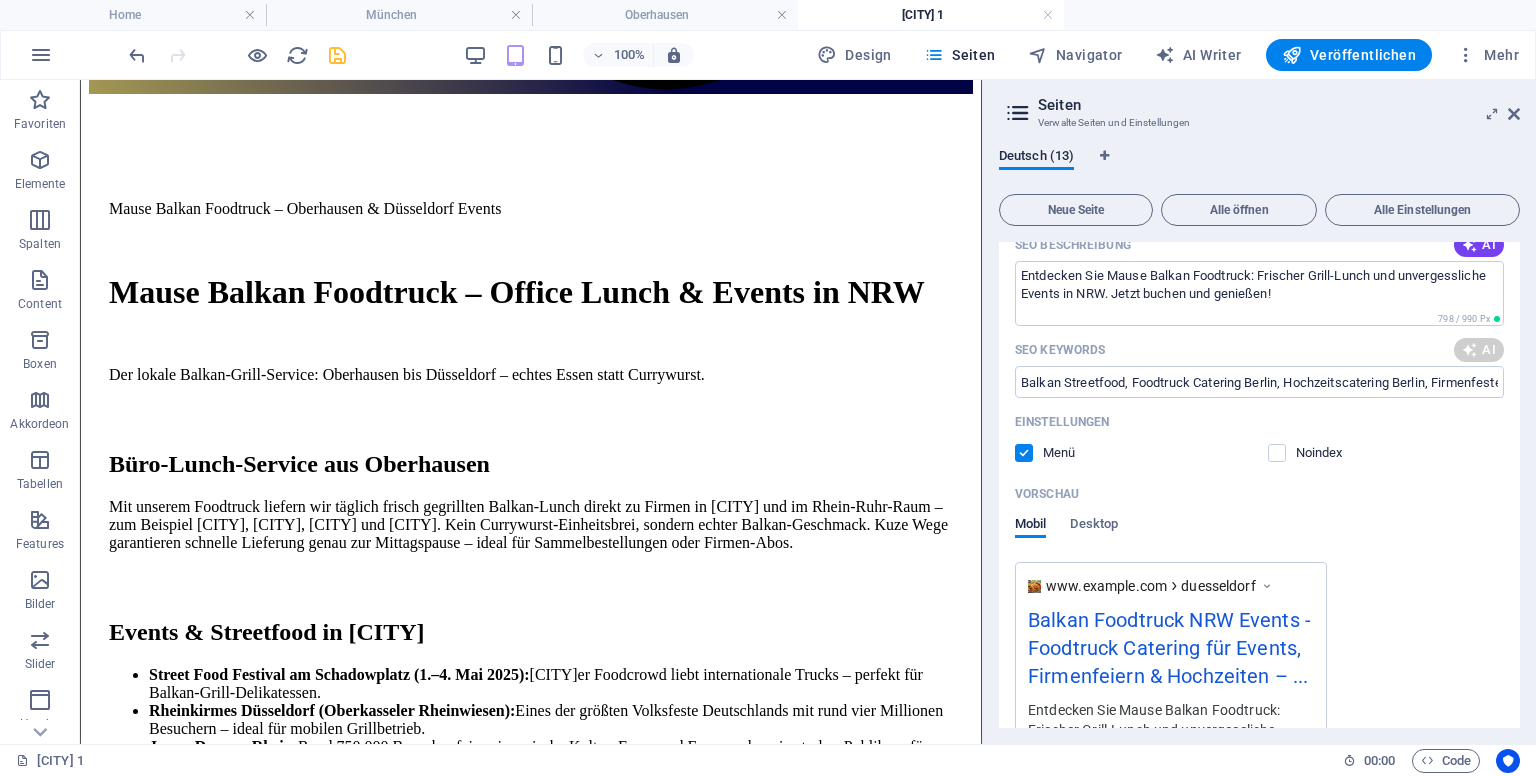 drag, startPoint x: 1524, startPoint y: 466, endPoint x: 1514, endPoint y: 394, distance: 72.691124 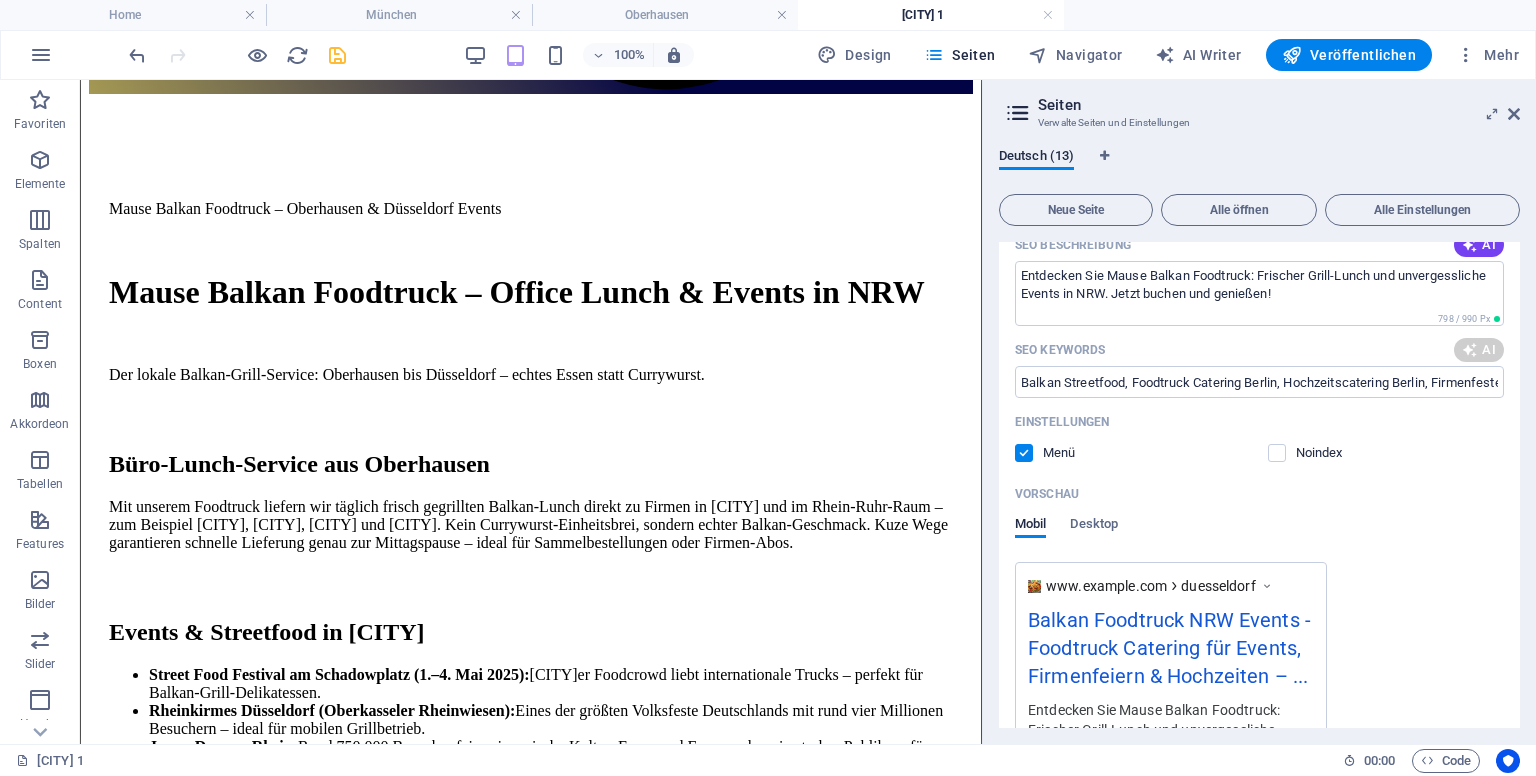 type on "Mause Foodtruck, Balkan Essen Oberhausen, Büro-Lunch NRW, Streetfood Düsseldorf, Catering Events NRW, Balkan-Grill Service" 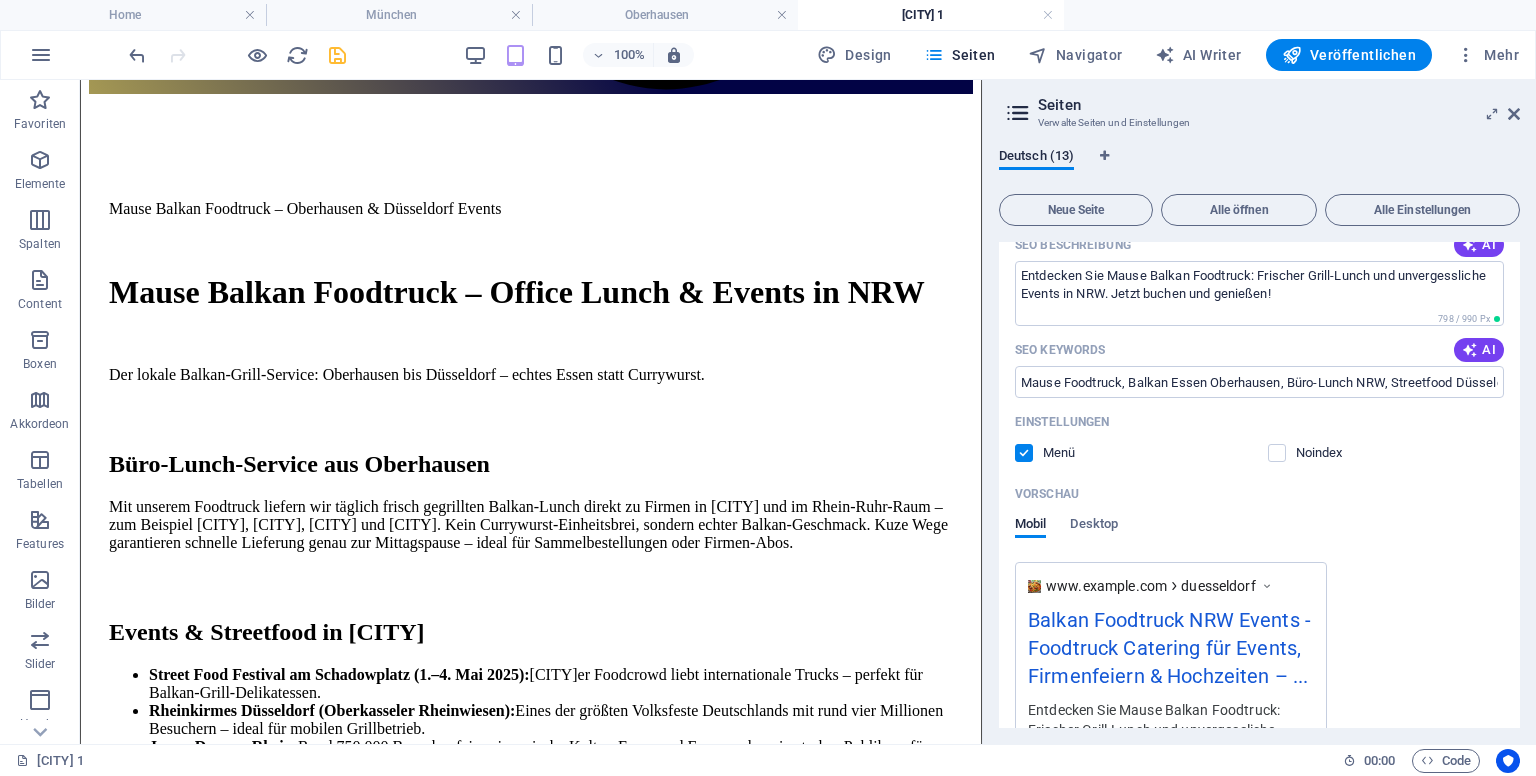 click on "Name Düsseldorf ​ URL SLUG /duesseldorf ​ SEO Titel AI Balkan Foodtruck NRW Events ​ 998 / 580 Px SEO Beschreibung AI Entdecken Sie Mause Balkan Foodtruck: Frischer Grill-Lunch und unvergessliche Events in NRW. Jetzt buchen und genießen! ​ 798 / 990 Px SEO Keywords AI Mause Foodtruck, Balkan Essen Oberhausen, Büro-Lunch NRW, Streetfood Düsseldorf, Catering Events NRW, Balkan-Grill Service ​ Einstellungen Menü Noindex Vorschau Mobil Desktop www.example.com duesseldorf Balkan Foodtruck NRW Events - Foodtruck Catering für Events, Firmenfeiern & Hochzeiten – ... Entdecken Sie Mause Balkan Foodtruck: Frischer Grill-Lunch und unvergessliche Events in NRW. Jetzt buchen und genießen! Metatags ​ Vorschaubild (Open Graph) Dateien hierher ziehen, klicken um Dateien auszuwählen oder wähle aus deinen Dateien oder Stockfotos & -Videos Mehr Einstellungen" at bounding box center (1259, 433) 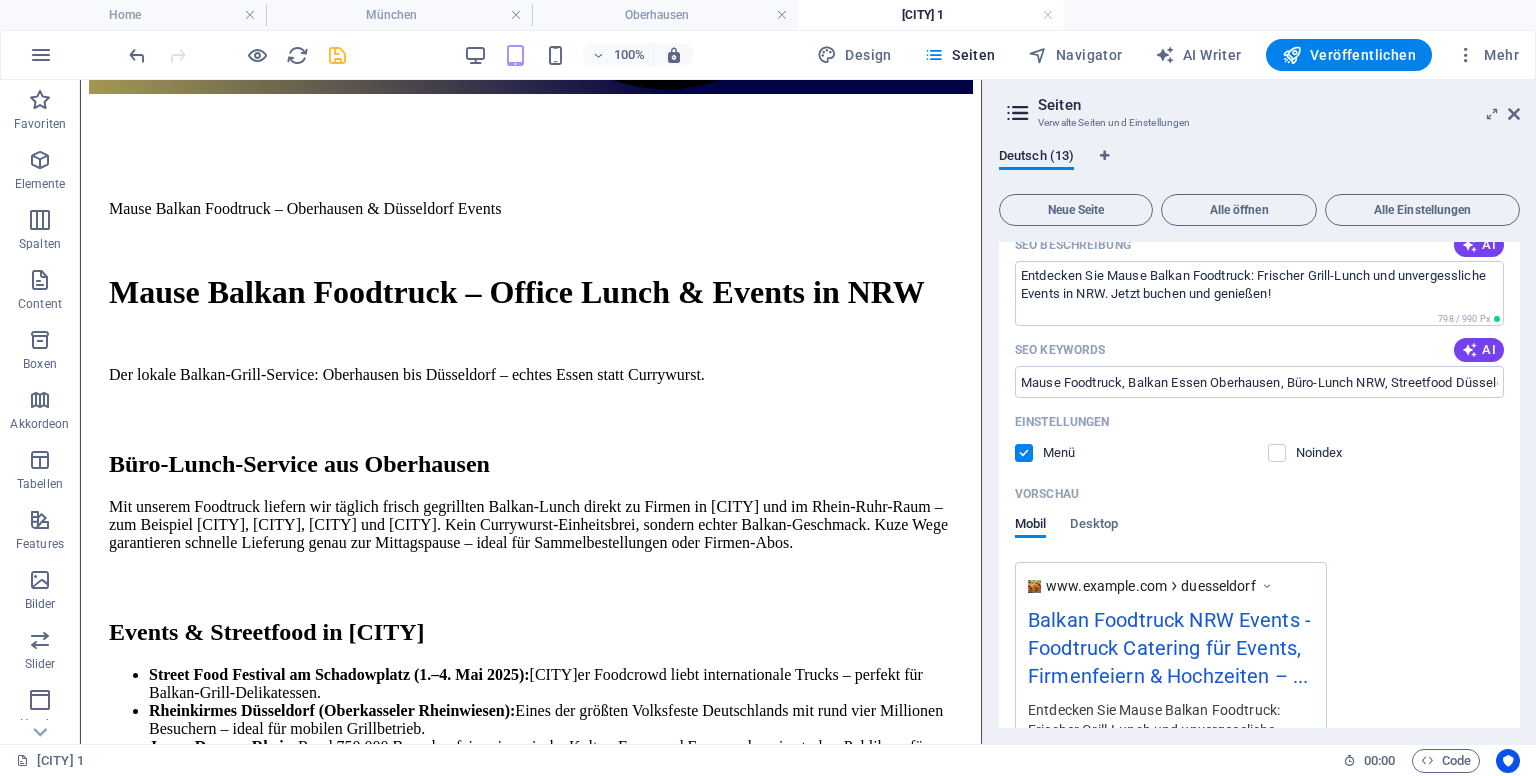 click on "Deutsch (13) Neue Seite Alle öffnen Alle Einstellungen Home / Legal Notice /legal-notice Privacy /privacy Catering & Events mit dem Mause Foodtruck /catering-events-mit-dem-mause-foodtruck Mause Foodtruck buchen – Catering & Events in DACH (Deutschland, Österreich & Schweiz) /mause-foodtruck-buchen-catering Berlin /[CITY] /[CITY] Name [CITY] ​ URL SLUG /[CITY] ​ SEO Titel AI Balkan Foodtruck NRW Events ​ 998 / 580 Px SEO Beschreibung AI Entdecken Sie Mause Balkan Foodtruck: Frischer Grill-Lunch und unvergessliche Events in NRW. Jetzt buchen und genießen! ​ 798 / 990 Px SEO Keywords AI Mause Foodtruck, Balkan Essen [CITY], Büro-Lunch NRW, Streetfood [CITY], Catering Events NRW, Balkan-Grill Service ​ Einstellungen Menü Noindex Vorschau Mobil Desktop www.example.com [CITY] Balkan Foodtruck NRW Events - Foodtruck Catering für Events, Firmenfeiern & Hochzeiten – ... Metatags ​ Vorschaubild (Open Graph) Mehr Einstellungen" at bounding box center [1259, 438] 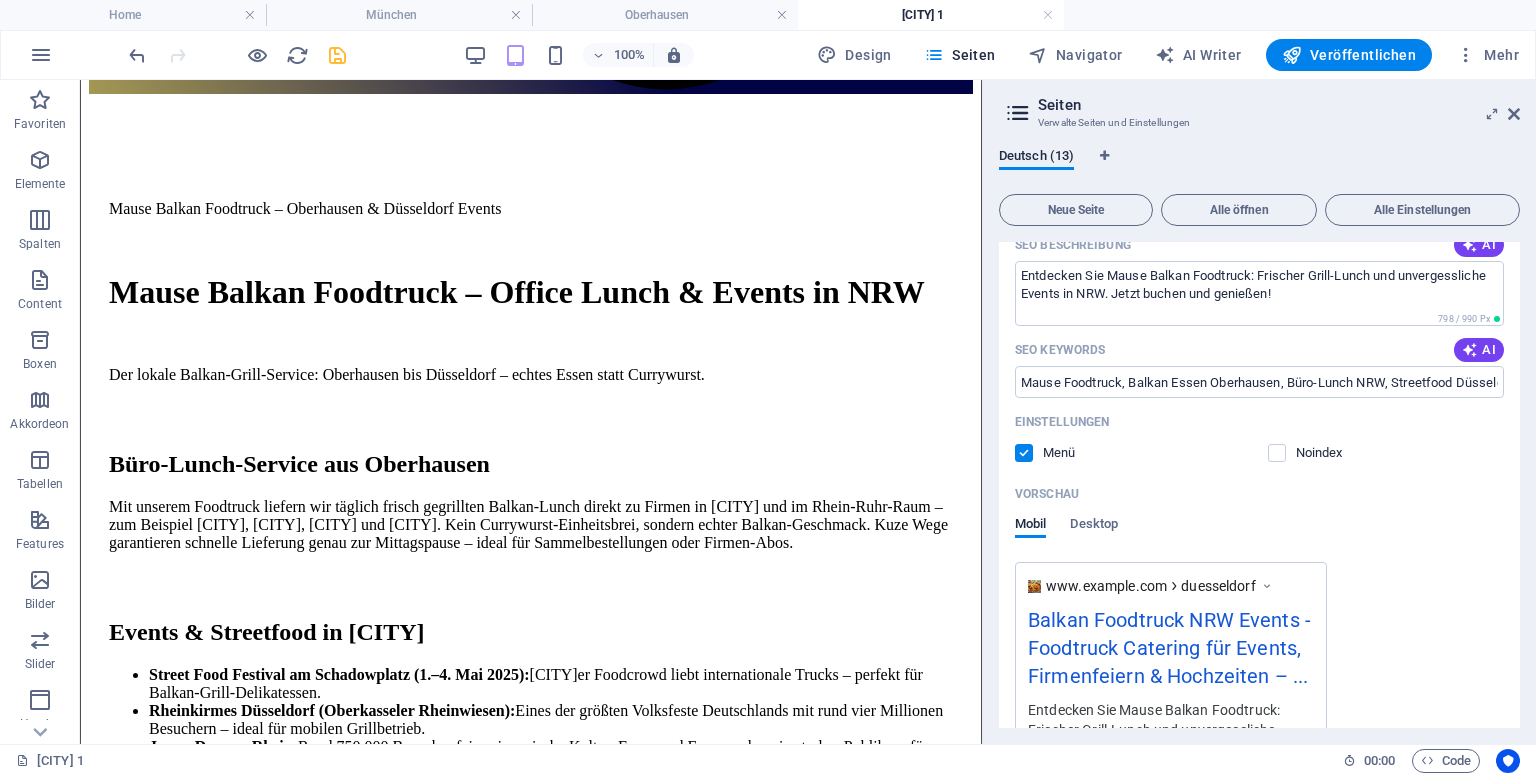 click on "Deutsch (13) Neue Seite Alle öffnen Alle Einstellungen Home / Legal Notice /legal-notice Privacy /privacy Catering & Events mit dem Mause Foodtruck /catering-events-mit-dem-mause-foodtruck Mause Foodtruck buchen – Catering & Events in DACH (Deutschland, Österreich & Schweiz) /mause-foodtruck-buchen-catering Berlin /[CITY] /[CITY] Name [CITY] ​ URL SLUG /[CITY] ​ SEO Titel AI Balkan Foodtruck NRW Events ​ 998 / 580 Px SEO Beschreibung AI Entdecken Sie Mause Balkan Foodtruck: Frischer Grill-Lunch und unvergessliche Events in NRW. Jetzt buchen und genießen! ​ 798 / 990 Px SEO Keywords AI Mause Foodtruck, Balkan Essen [CITY], Büro-Lunch NRW, Streetfood [CITY], Catering Events NRW, Balkan-Grill Service ​ Einstellungen Menü Noindex Vorschau Mobil Desktop www.example.com [CITY] Balkan Foodtruck NRW Events - Foodtruck Catering für Events, Firmenfeiern & Hochzeiten – ... Metatags ​ Vorschaubild (Open Graph) Mehr Einstellungen" at bounding box center (1259, 438) 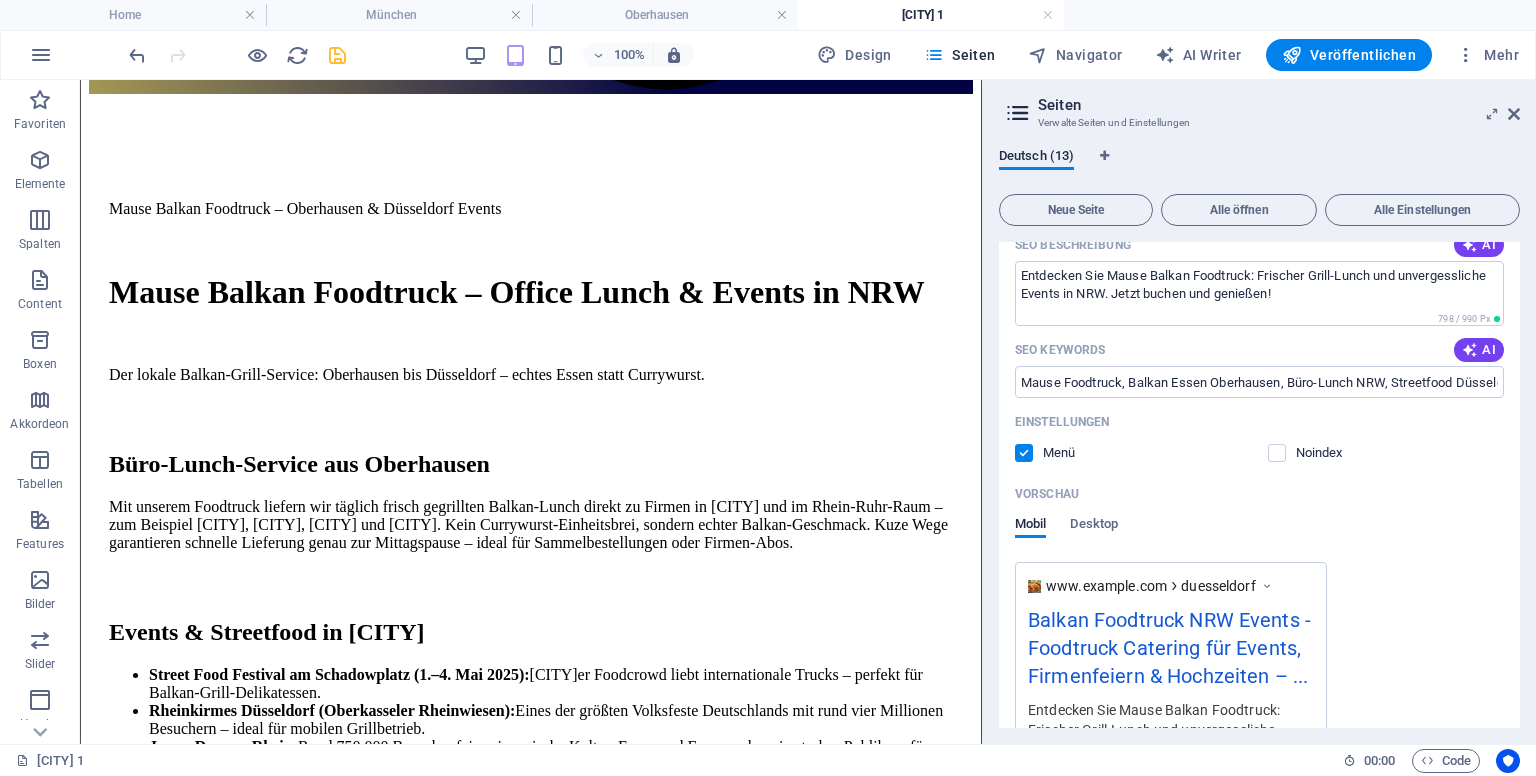 click on "Deutsch (13) Neue Seite Alle öffnen Alle Einstellungen Home / Legal Notice /legal-notice Privacy /privacy Catering & Events mit dem Mause Foodtruck /catering-events-mit-dem-mause-foodtruck Mause Foodtruck buchen – Catering & Events in DACH (Deutschland, Österreich & Schweiz) /mause-foodtruck-buchen-catering Berlin /[CITY] /[CITY] Name [CITY] ​ URL SLUG /[CITY] ​ SEO Titel AI Balkan Foodtruck NRW Events ​ 998 / 580 Px SEO Beschreibung AI Entdecken Sie Mause Balkan Foodtruck: Frischer Grill-Lunch und unvergessliche Events in NRW. Jetzt buchen und genießen! ​ 798 / 990 Px SEO Keywords AI Mause Foodtruck, Balkan Essen [CITY], Büro-Lunch NRW, Streetfood [CITY], Catering Events NRW, Balkan-Grill Service ​ Einstellungen Menü Noindex Vorschau Mobil Desktop www.example.com [CITY] Balkan Foodtruck NRW Events - Foodtruck Catering für Events, Firmenfeiern & Hochzeiten – ... Metatags ​ Vorschaubild (Open Graph) Mehr Einstellungen" at bounding box center [1259, 438] 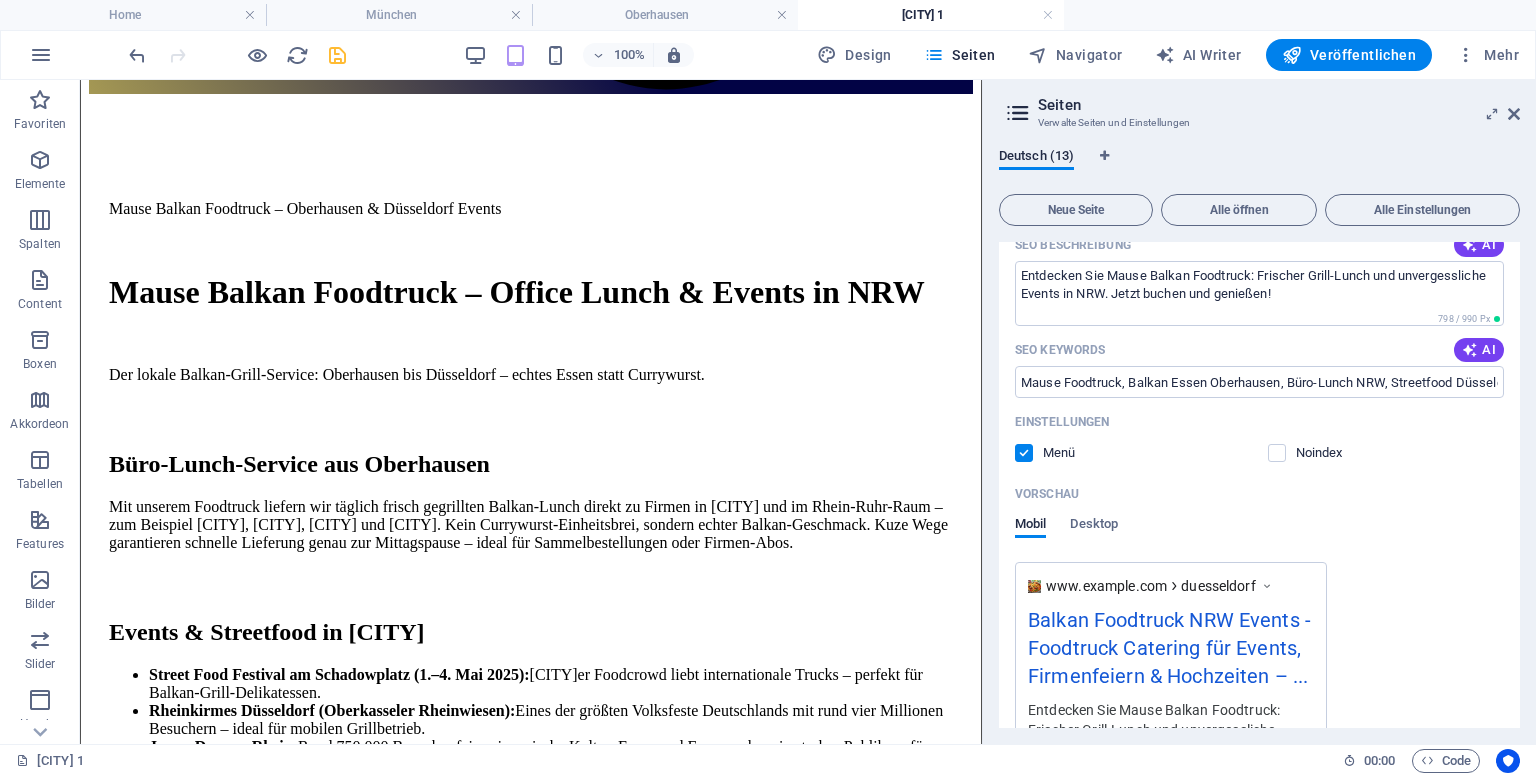 click on "Home / Legal Notice /legal-notice Privacy /privacy Catering & Events mit dem Mause Foodtruck /catering-events-mit-dem-mause-foodtruck Mause Foodtruck buchen – Catering & Events in DACH (Deutschland, Österreich & Schweiz) /[CITY] /[CITY] /[CITY] Name [CITY] ​ URL SLUG /[CITY] ​ SEO Titel AI Balkan Foodtruck NRW Events ​ 998 / 580 Px SEO Beschreibung AI Entdecken Sie Mause Balkan Foodtruck: Frischer Grill-Lunch und unvergessliche Events in NRW. Jetzt buchen und genießen! ​ 798 / 990 Px SEO Keywords AI Mause Foodtruck, Balkan Essen [CITY], Büro-Lunch NRW, Streetfood [CITY], Catering Events NRW, Balkan-Grill Service ​ Einstellungen Menü Noindex Vorschau Mobil Desktop www.example.com [CITY] Balkan Foodtruck NRW Events - Foodtruck Catering für Events, Firmenfeiern & Hochzeiten – ... Entdecken Sie Mause Balkan Foodtruck: Frischer Grill-Lunch und unvergessliche Events in NRW. Jetzt buchen und genießen!" at bounding box center [1259, 485] 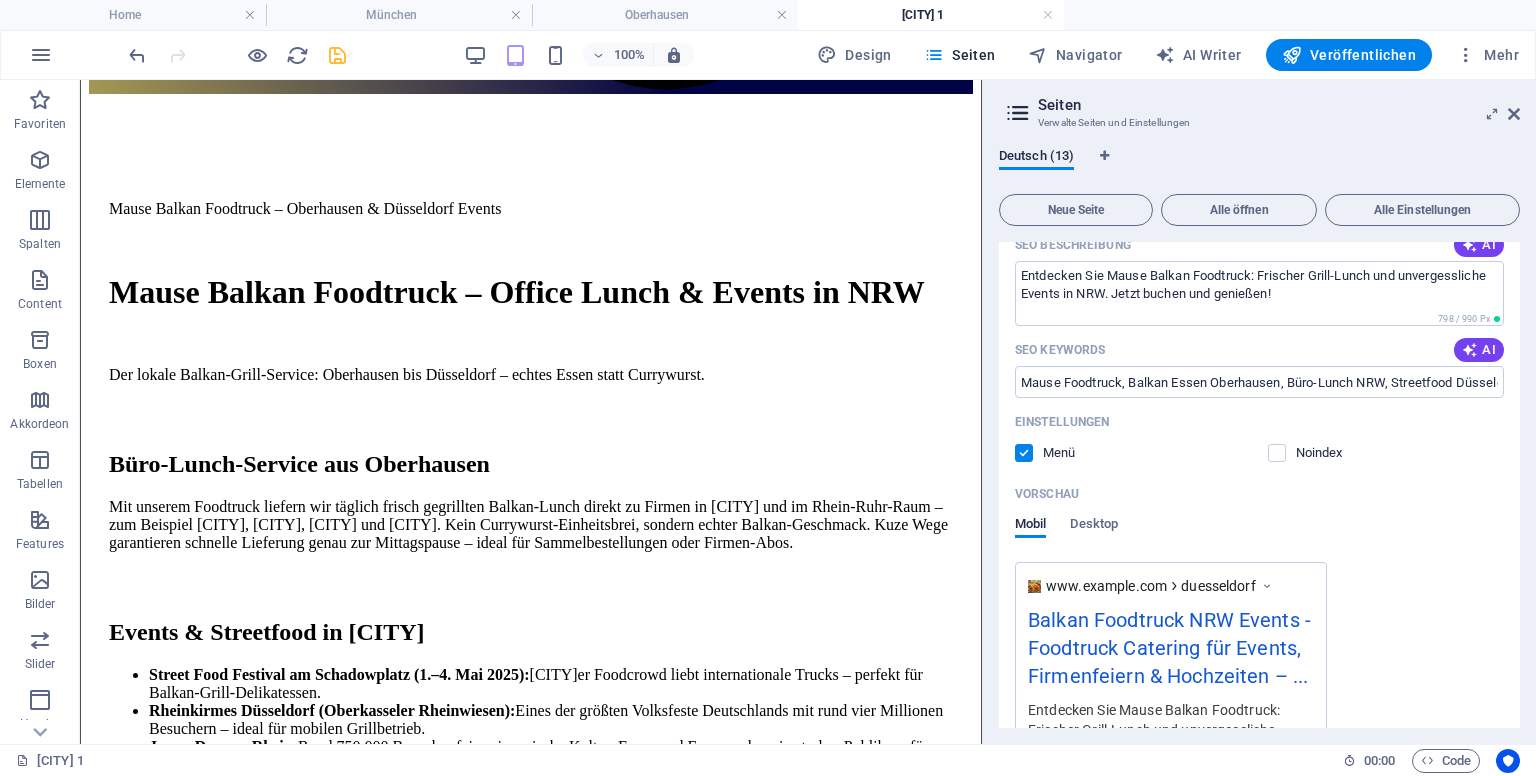 click on "Home / Legal Notice /legal-notice Privacy /privacy Catering & Events mit dem Mause Foodtruck /catering-events-mit-dem-mause-foodtruck Mause Foodtruck buchen – Catering & Events in DACH (Deutschland, Österreich & Schweiz) /[CITY] /[CITY] /[CITY] Name [CITY] ​ URL SLUG /[CITY] ​ SEO Titel AI Balkan Foodtruck NRW Events ​ 998 / 580 Px SEO Beschreibung AI Entdecken Sie Mause Balkan Foodtruck: Frischer Grill-Lunch und unvergessliche Events in NRW. Jetzt buchen und genießen! ​ 798 / 990 Px SEO Keywords AI Mause Foodtruck, Balkan Essen [CITY], Büro-Lunch NRW, Streetfood [CITY], Catering Events NRW, Balkan-Grill Service ​ Einstellungen Menü Noindex Vorschau Mobil Desktop www.example.com [CITY] Balkan Foodtruck NRW Events - Foodtruck Catering für Events, Firmenfeiern & Hochzeiten – ... Entdecken Sie Mause Balkan Foodtruck: Frischer Grill-Lunch und unvergessliche Events in NRW. Jetzt buchen und genießen!" at bounding box center (1259, 485) 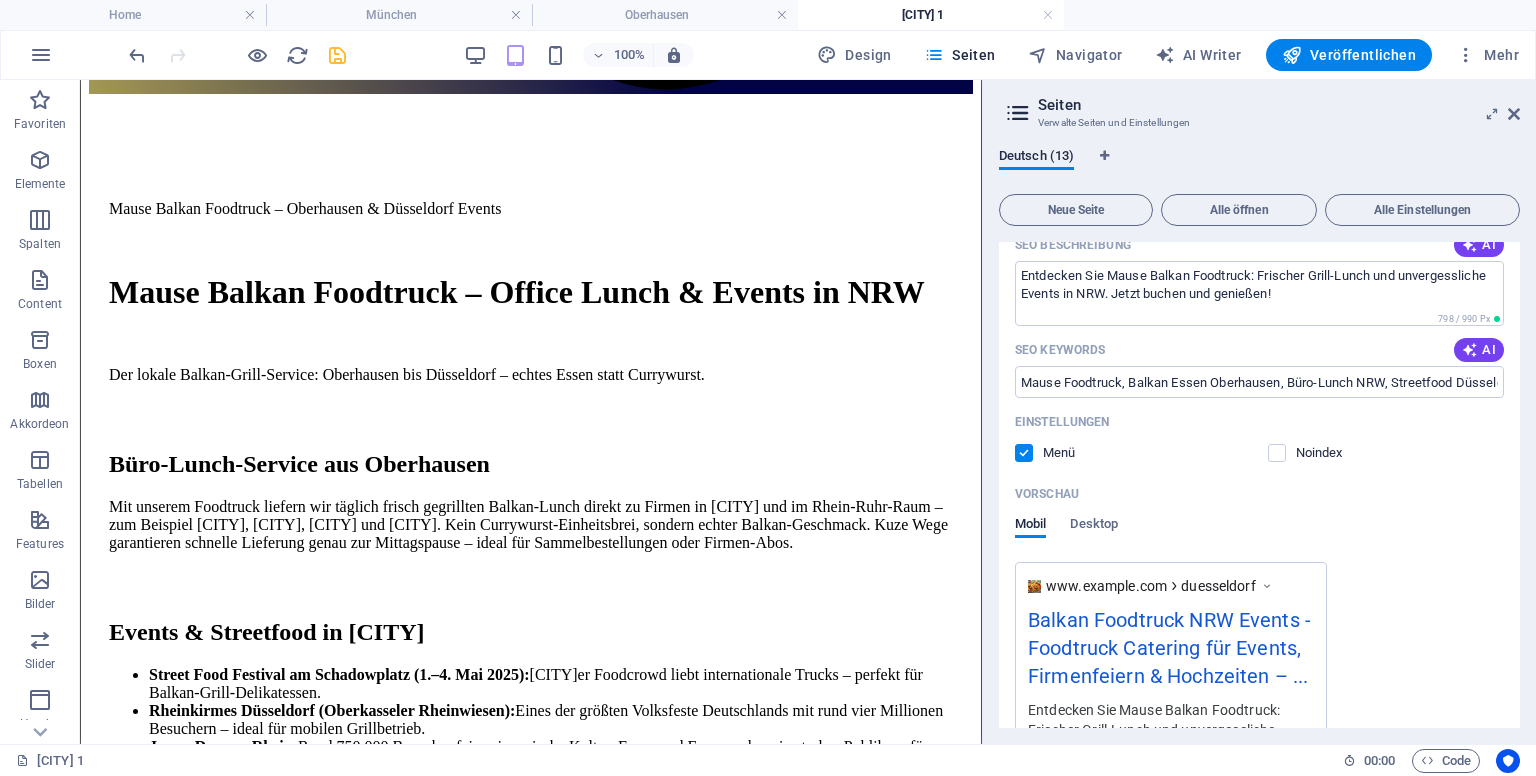 scroll, scrollTop: 300, scrollLeft: 0, axis: vertical 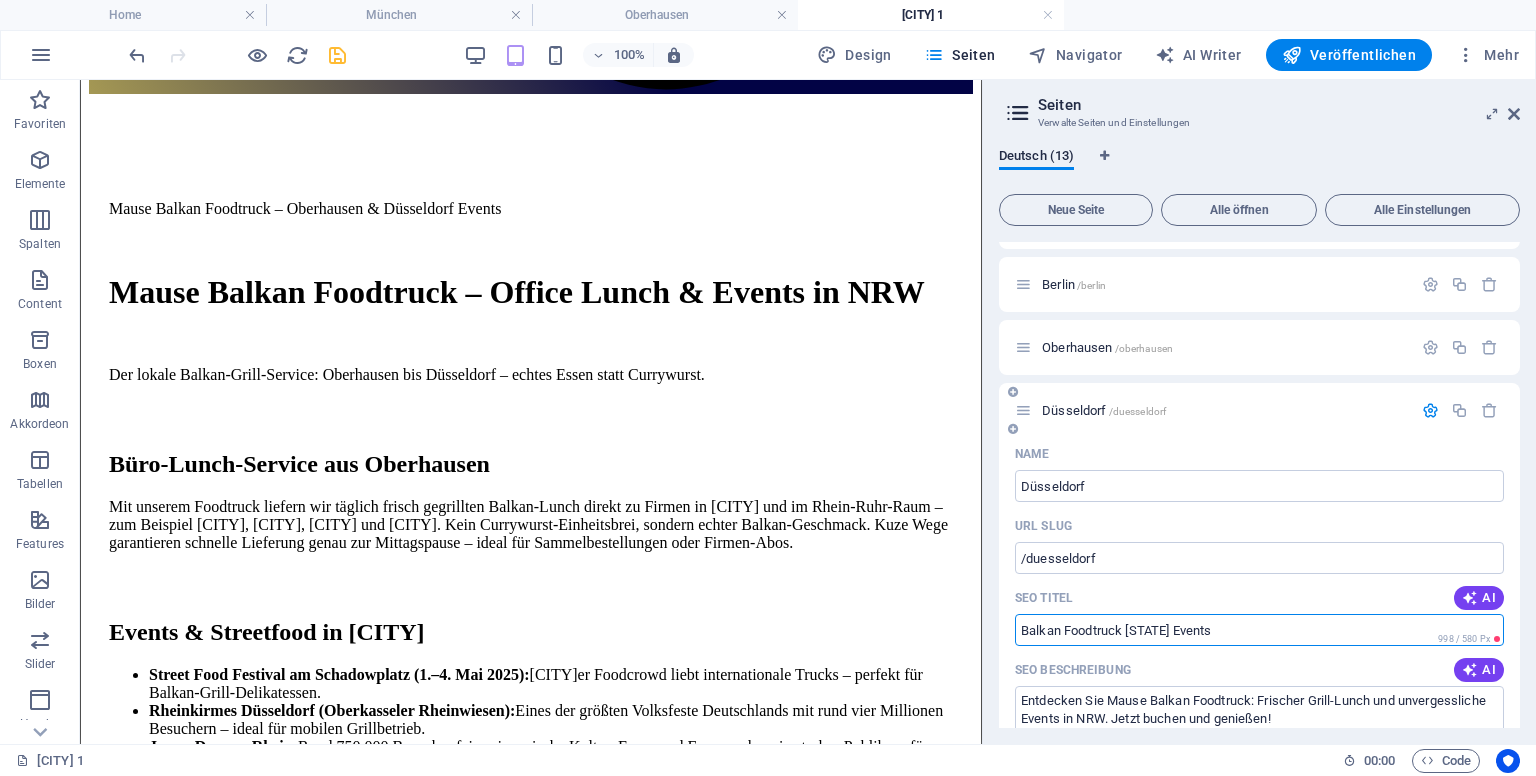 click on "Balkan Foodtruck [STATE] Events" at bounding box center [1259, 630] 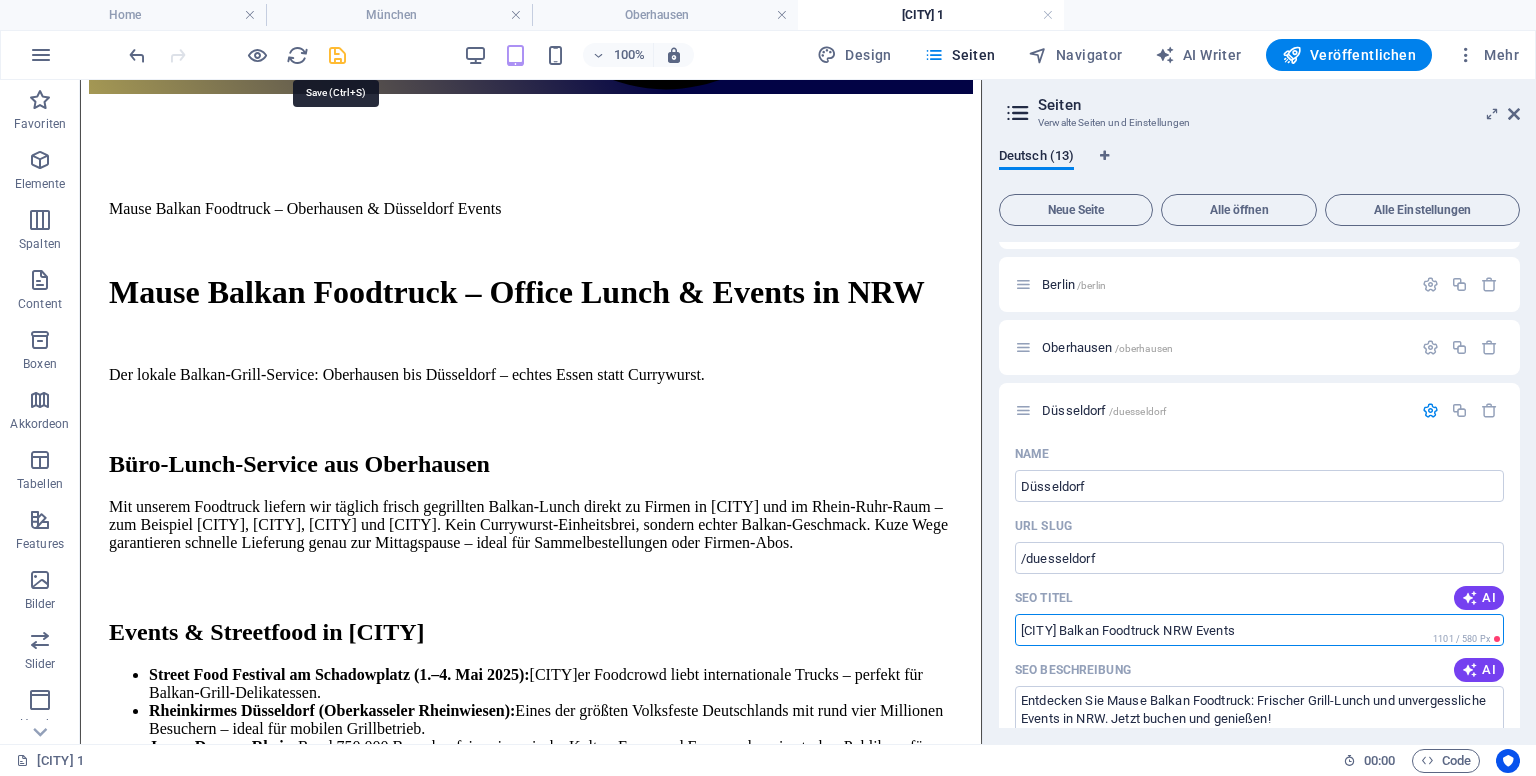 type on "[CITY] Balkan Foodtruck NRW Events" 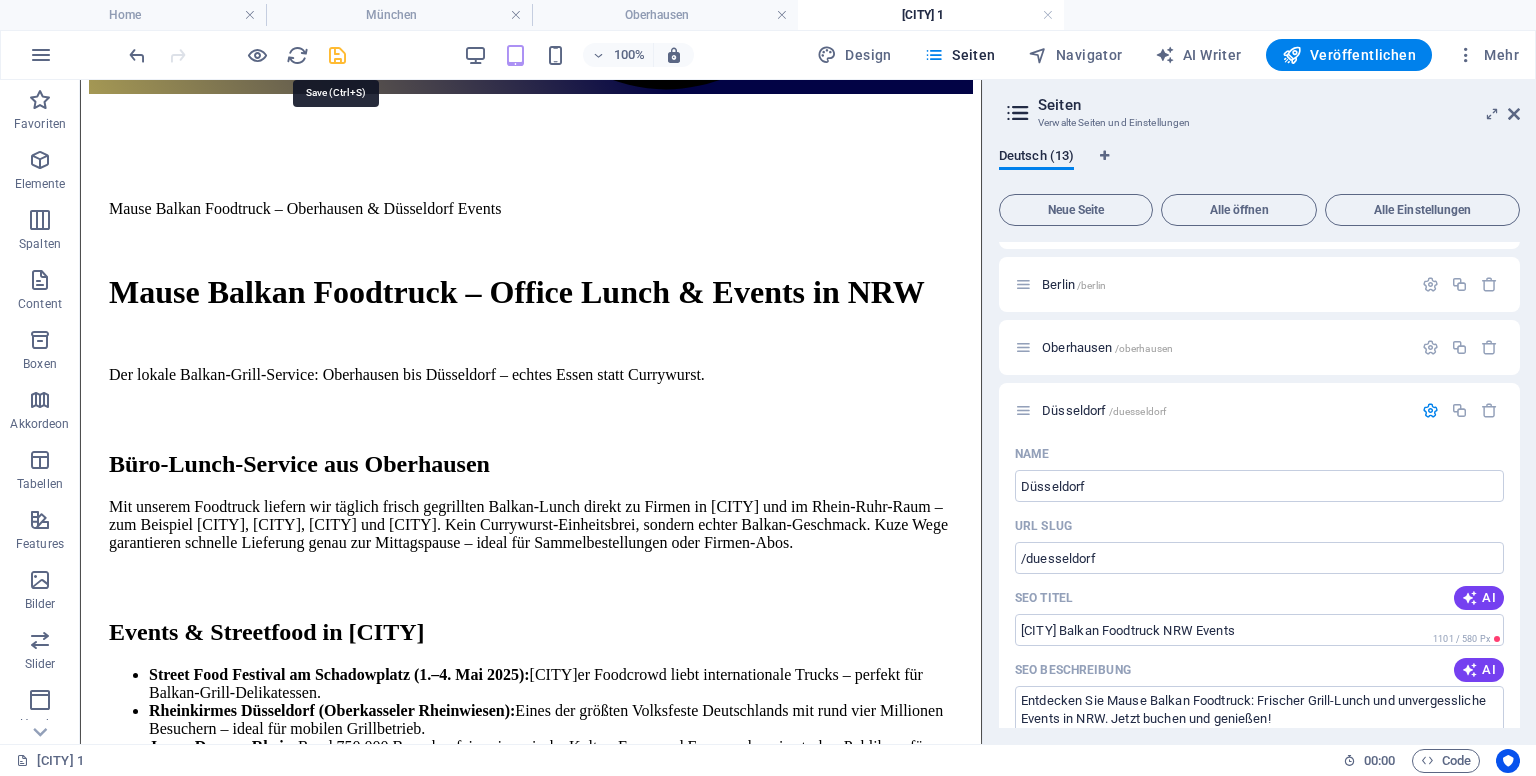 click at bounding box center (337, 55) 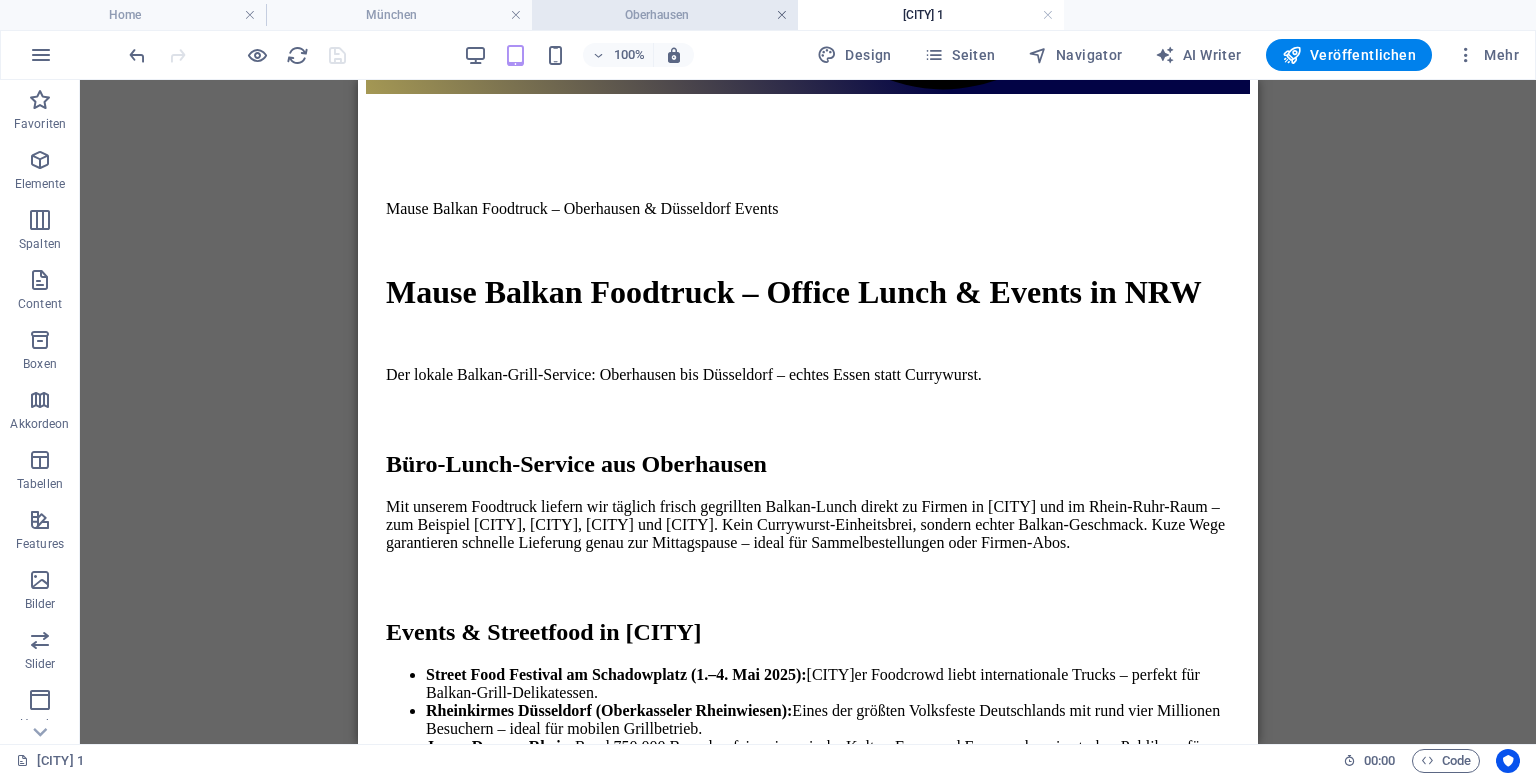 click at bounding box center (782, 15) 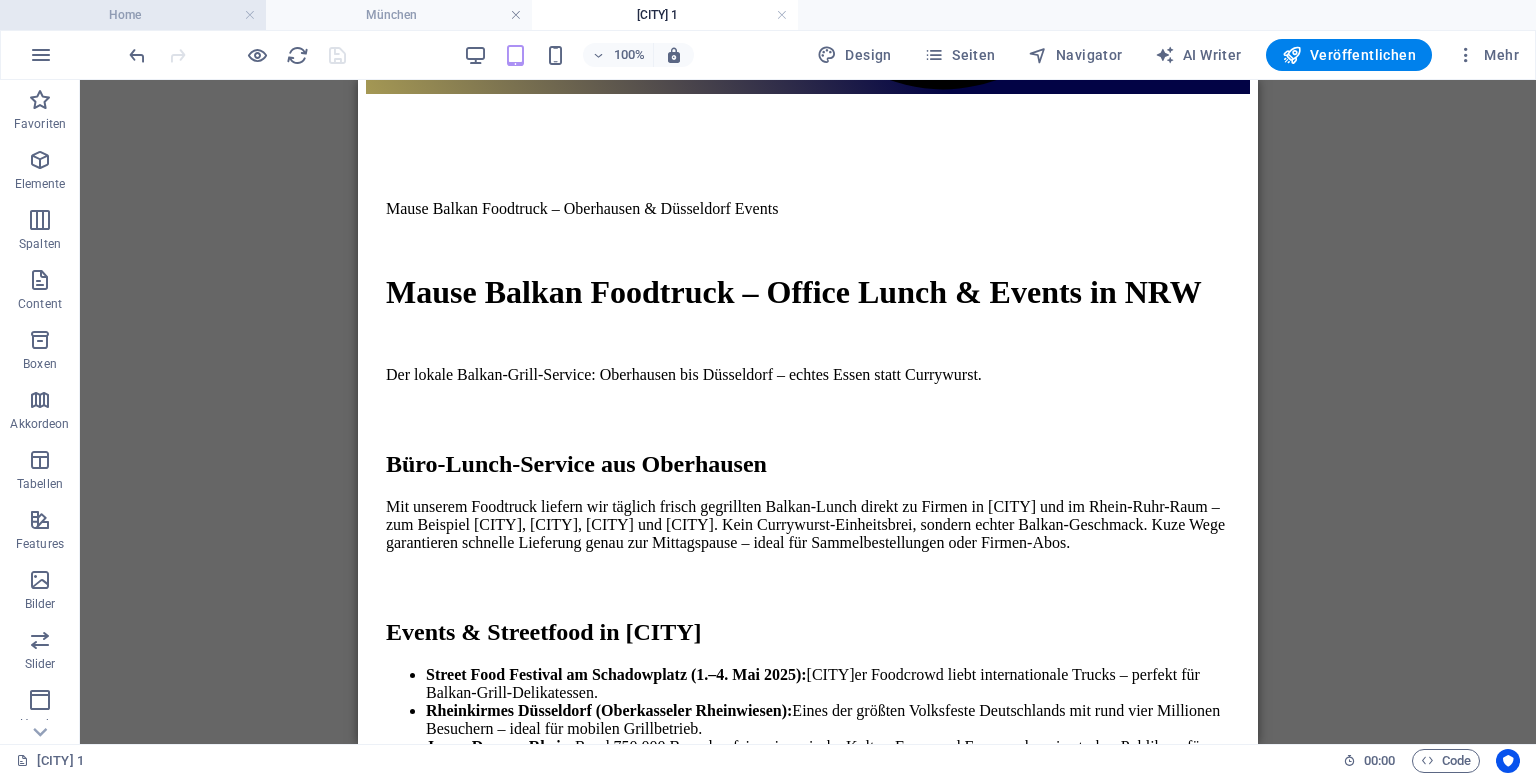 click on "Home" at bounding box center [133, 15] 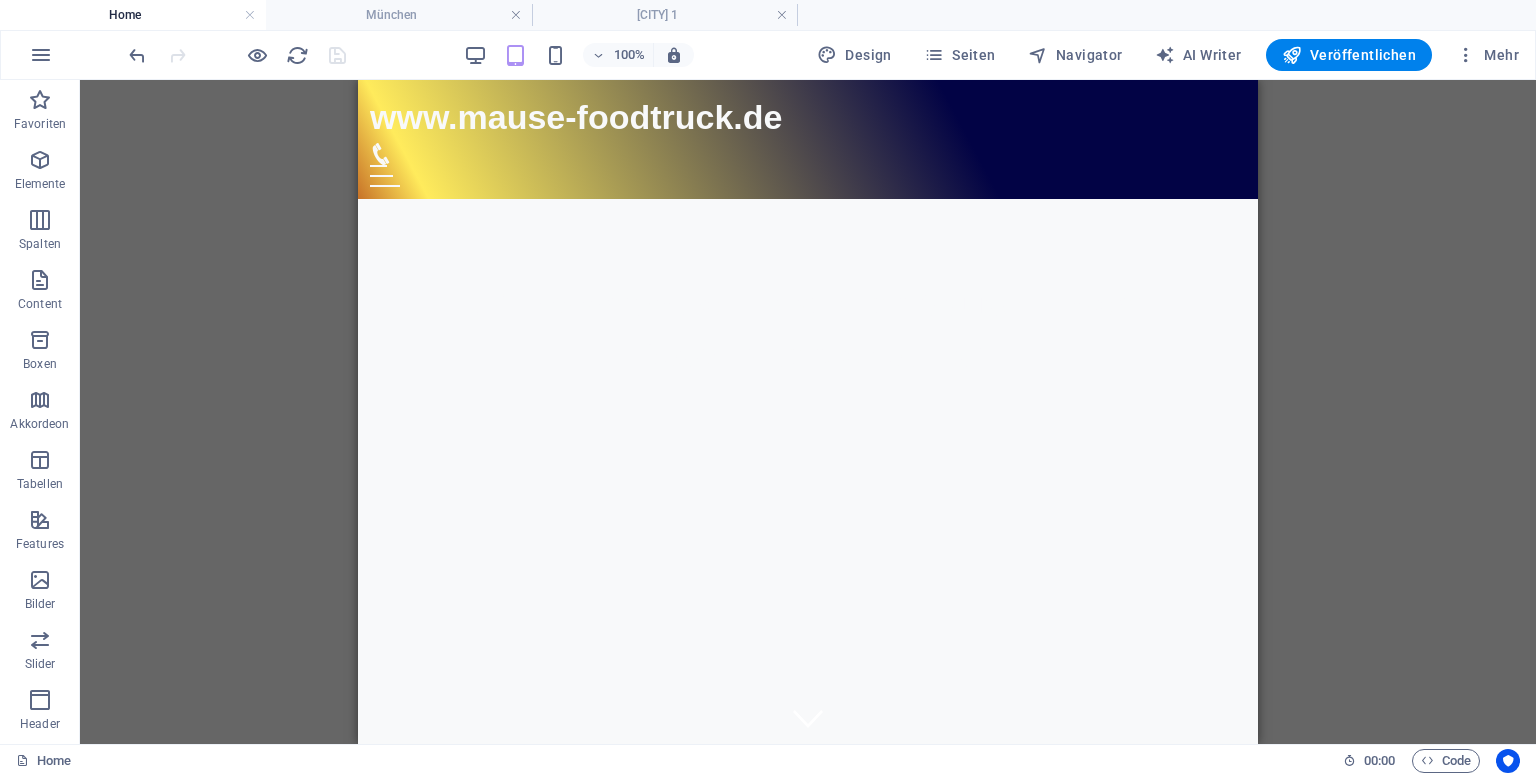 scroll, scrollTop: 14327, scrollLeft: 0, axis: vertical 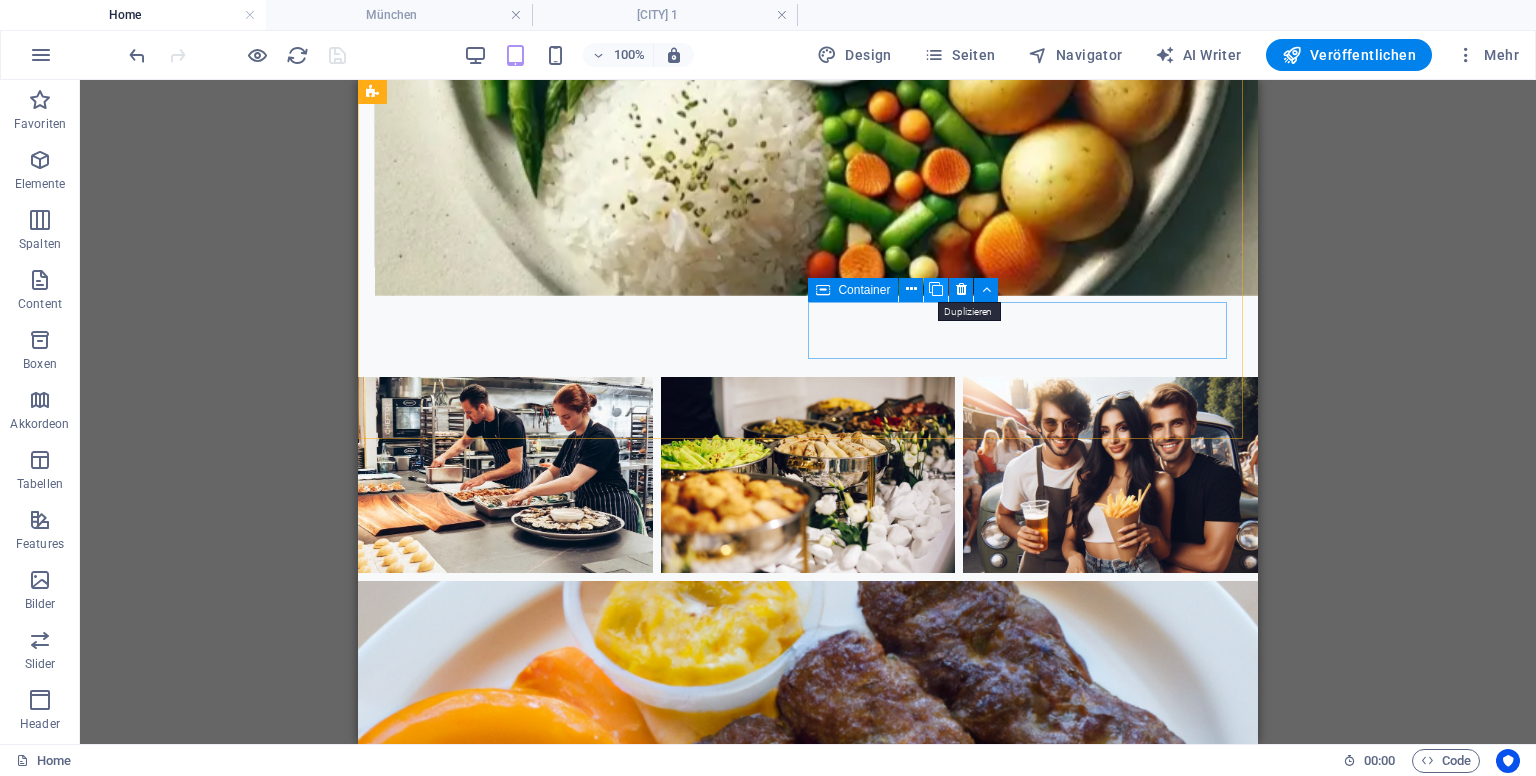 click at bounding box center (936, 289) 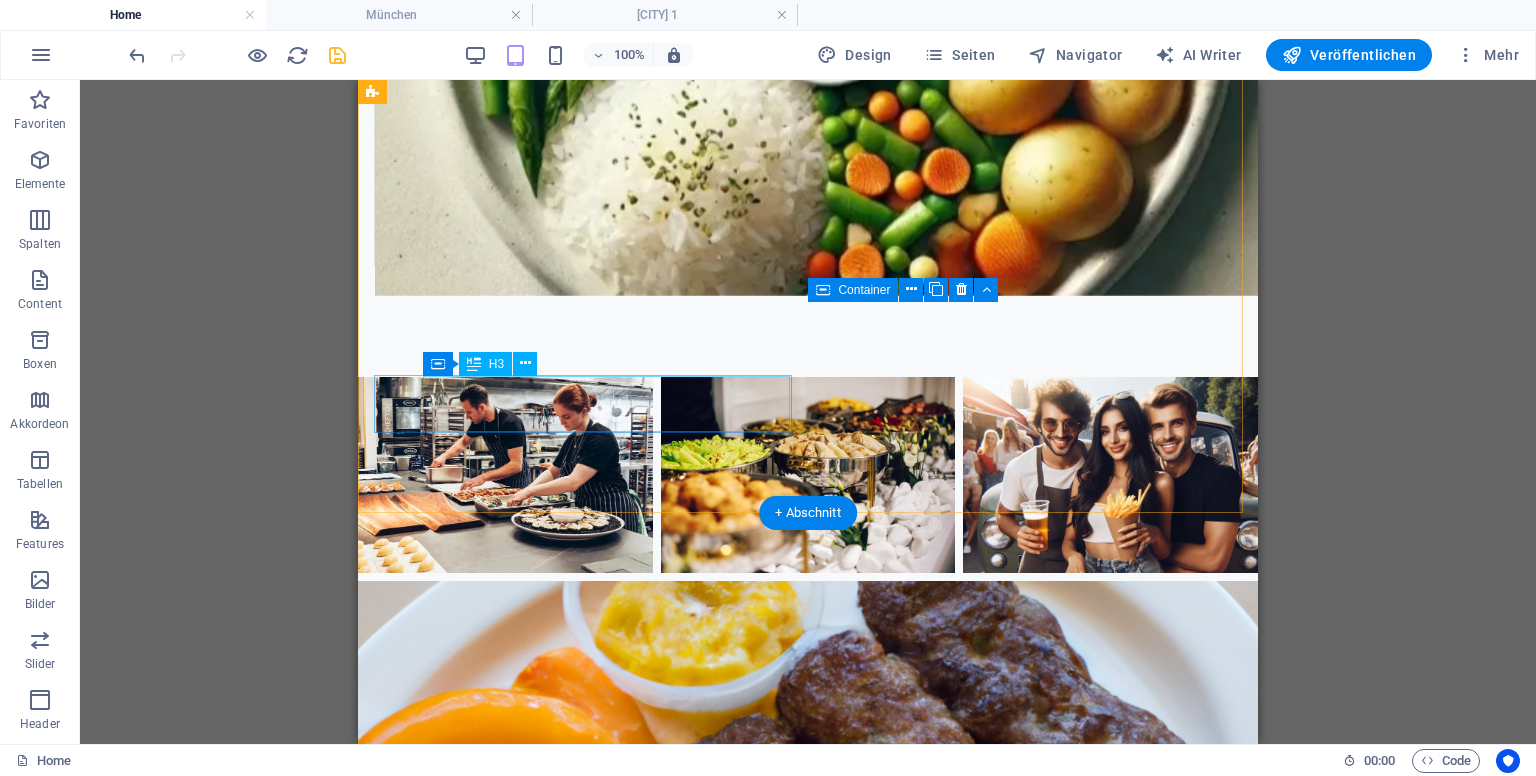 click on "München" at bounding box center [562, 4245] 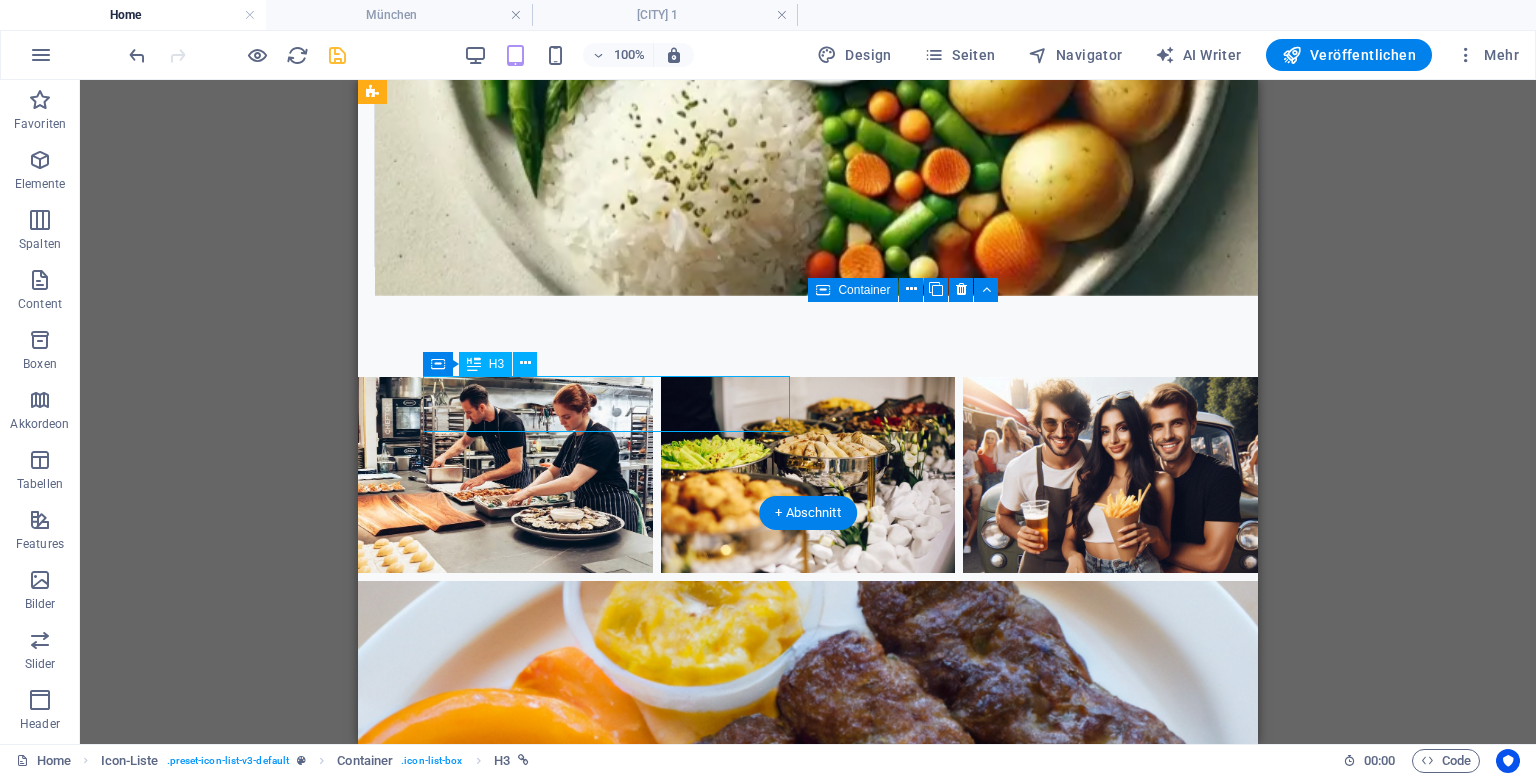 click on "München" at bounding box center (562, 4245) 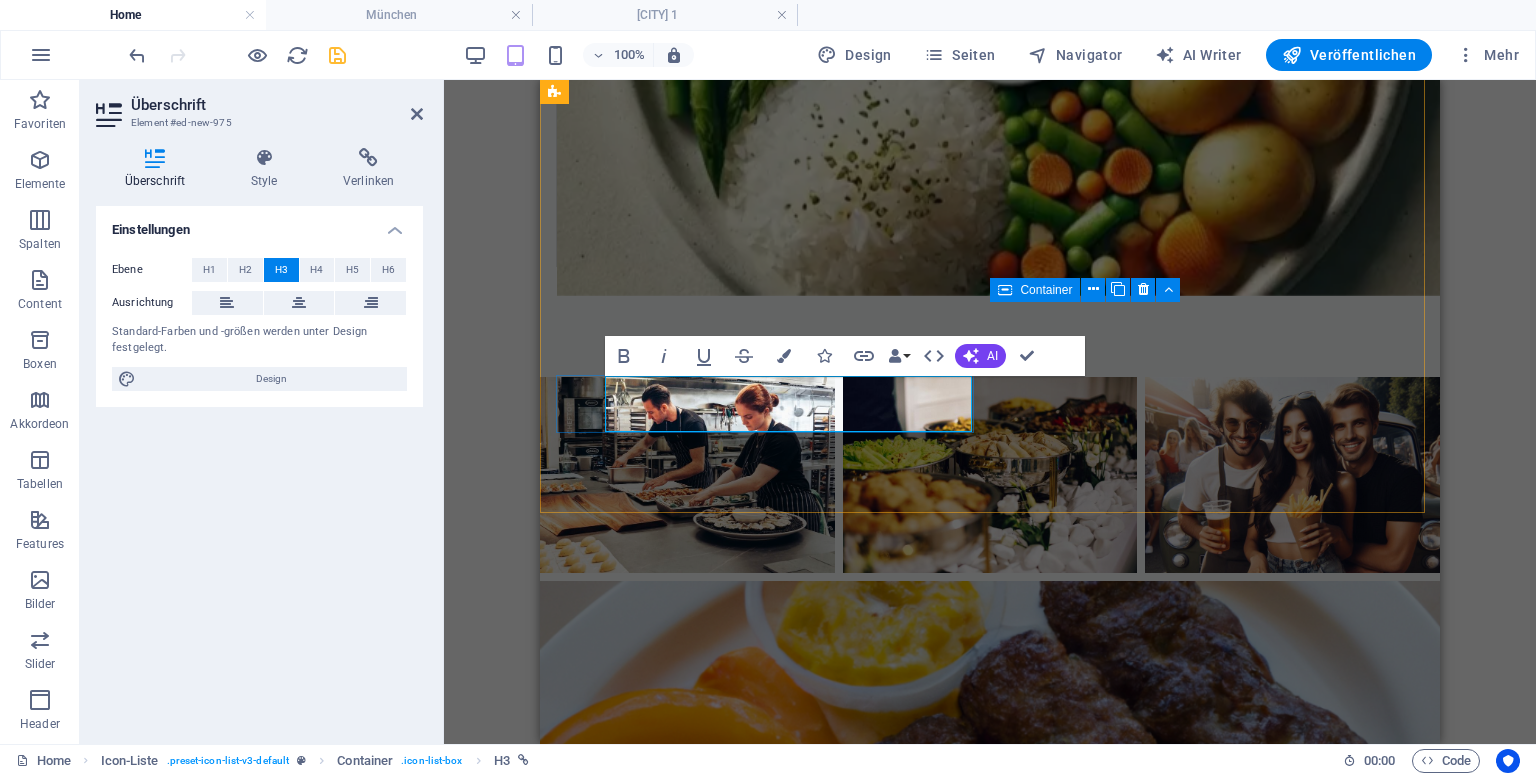 type 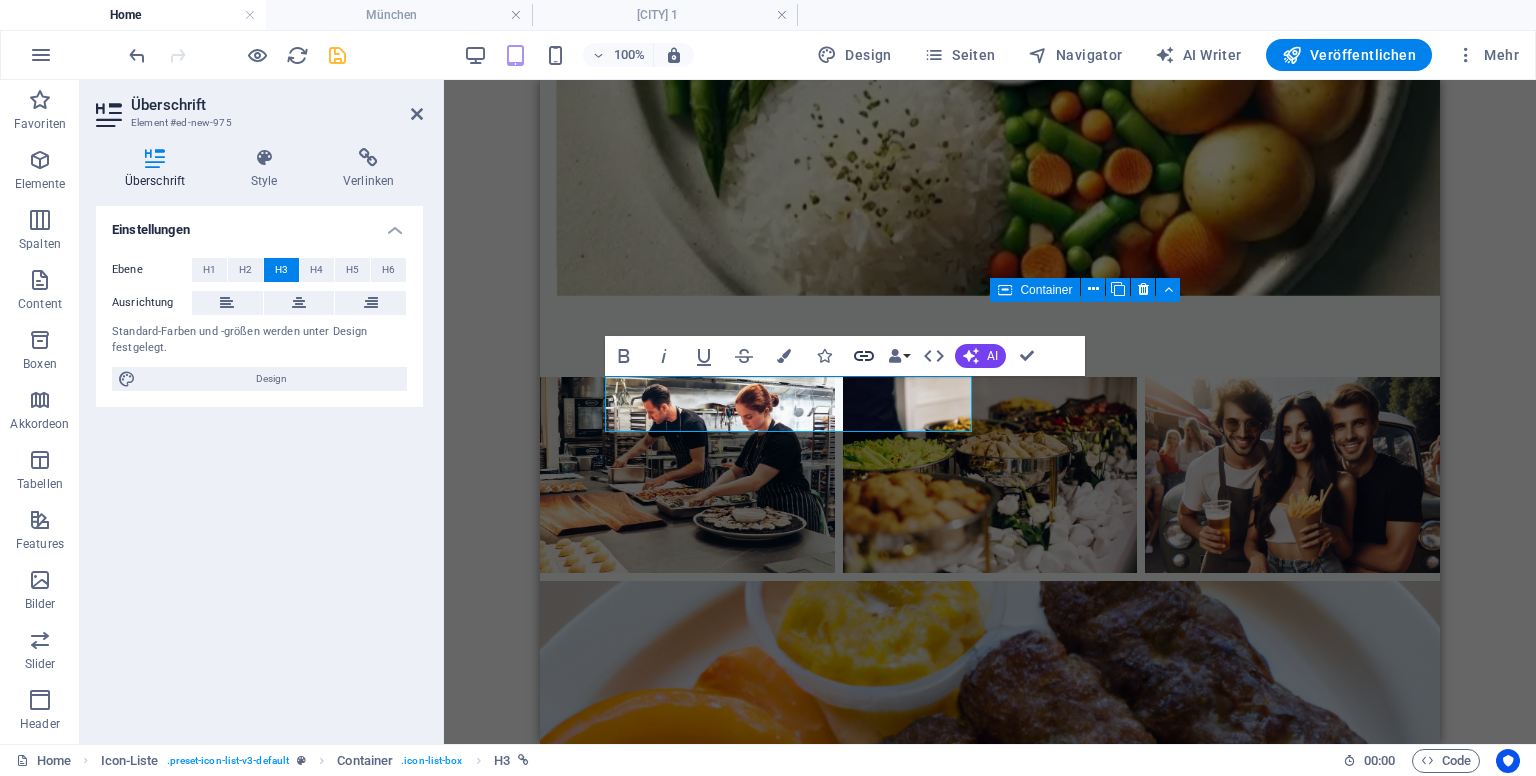 click 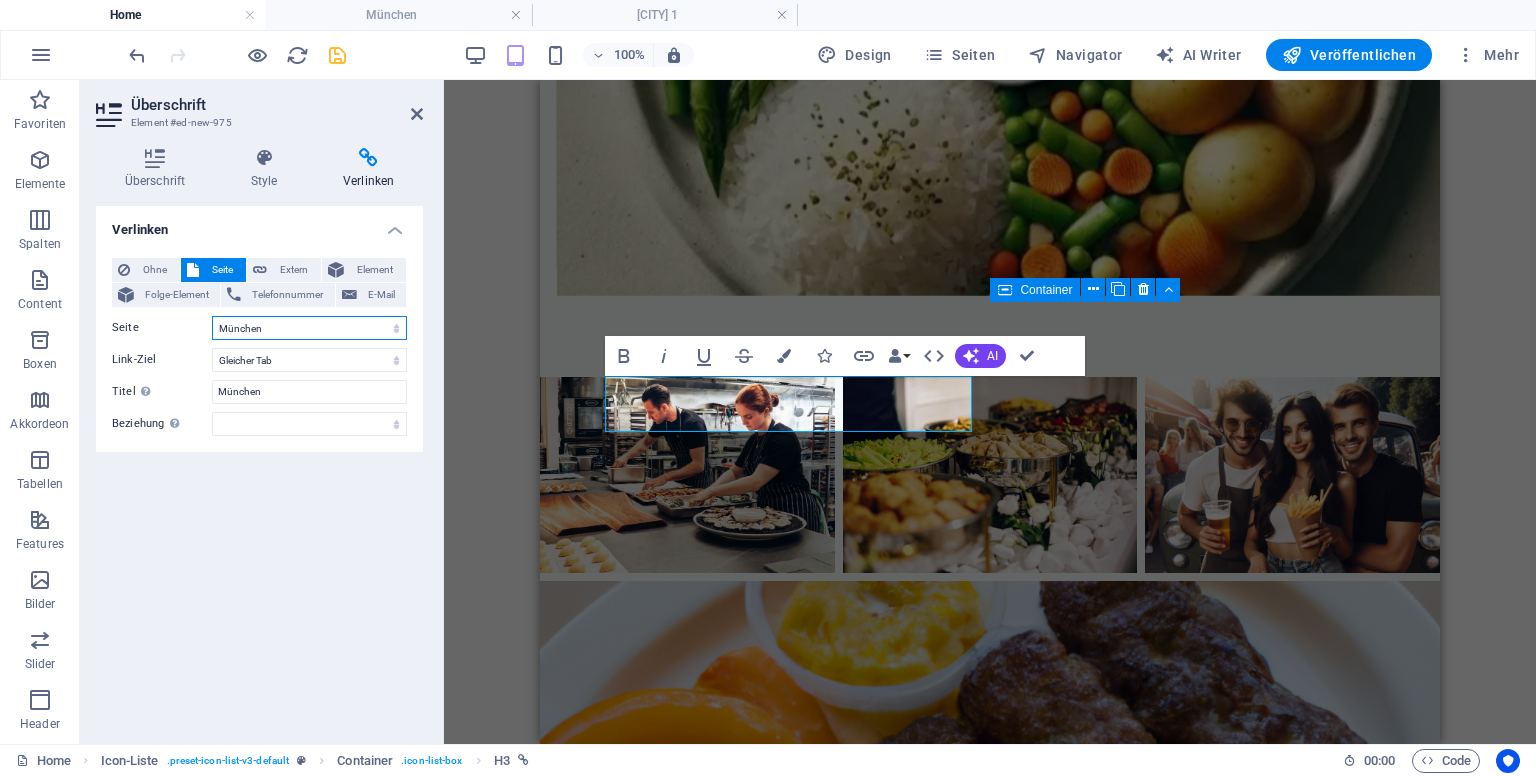 click on "Home Legal Notice Privacy Catering &amp; Events mit dem Mause Foodtruck Mause Foodtruck buchen – Catering &amp; Events in DACH ([COUNTRY], [COUNTRY] &amp; [COUNTRY]) [CITY] [CITY] [CITY] [CITY] Mause Foodtruck buchen – Catering  Mause Foodtruck Büro-Service in [CITY] und Umgebung Vorteile des Foodtruck-Caterings  Foodtruck für Unternehmen" at bounding box center [309, 328] 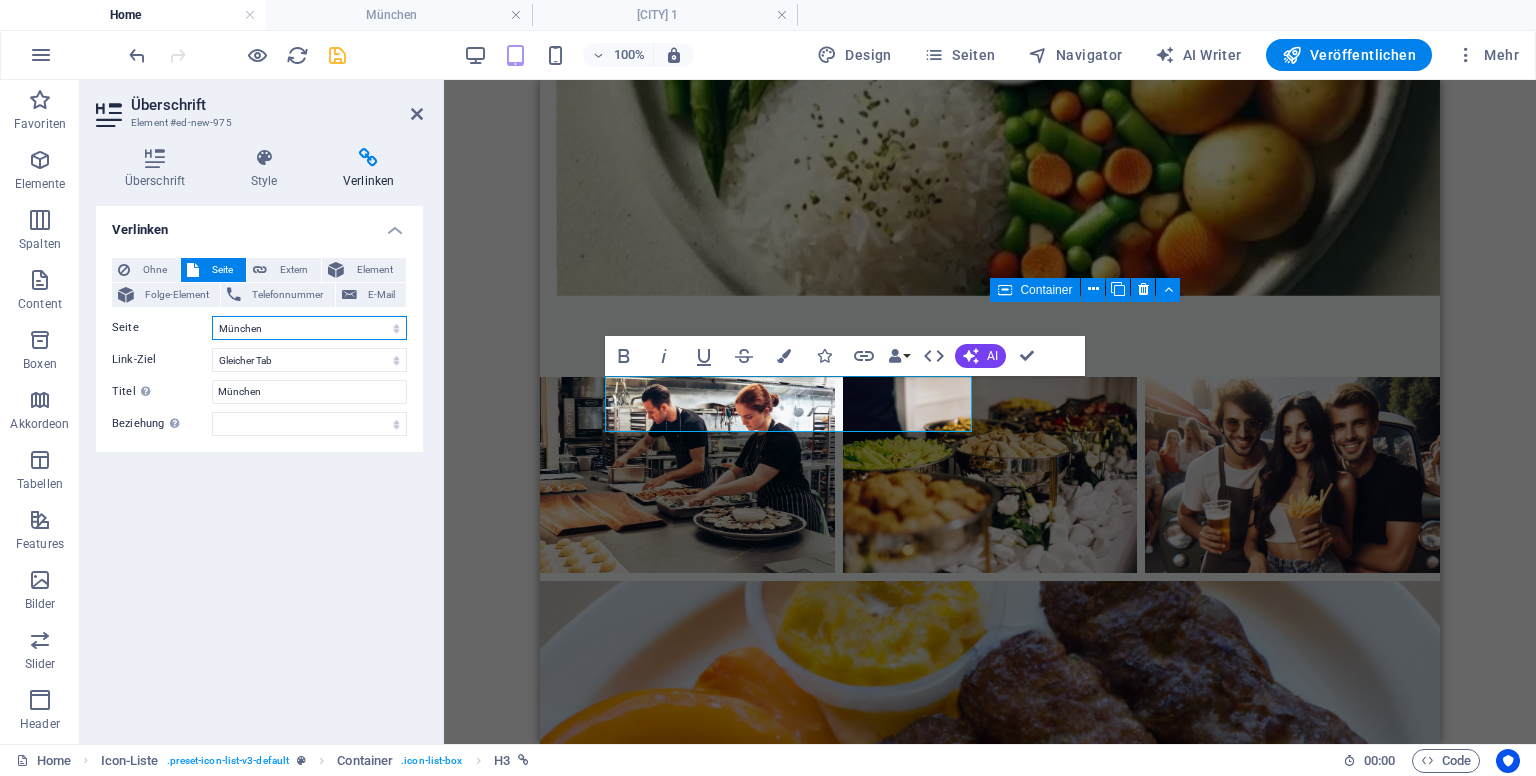 select on "6" 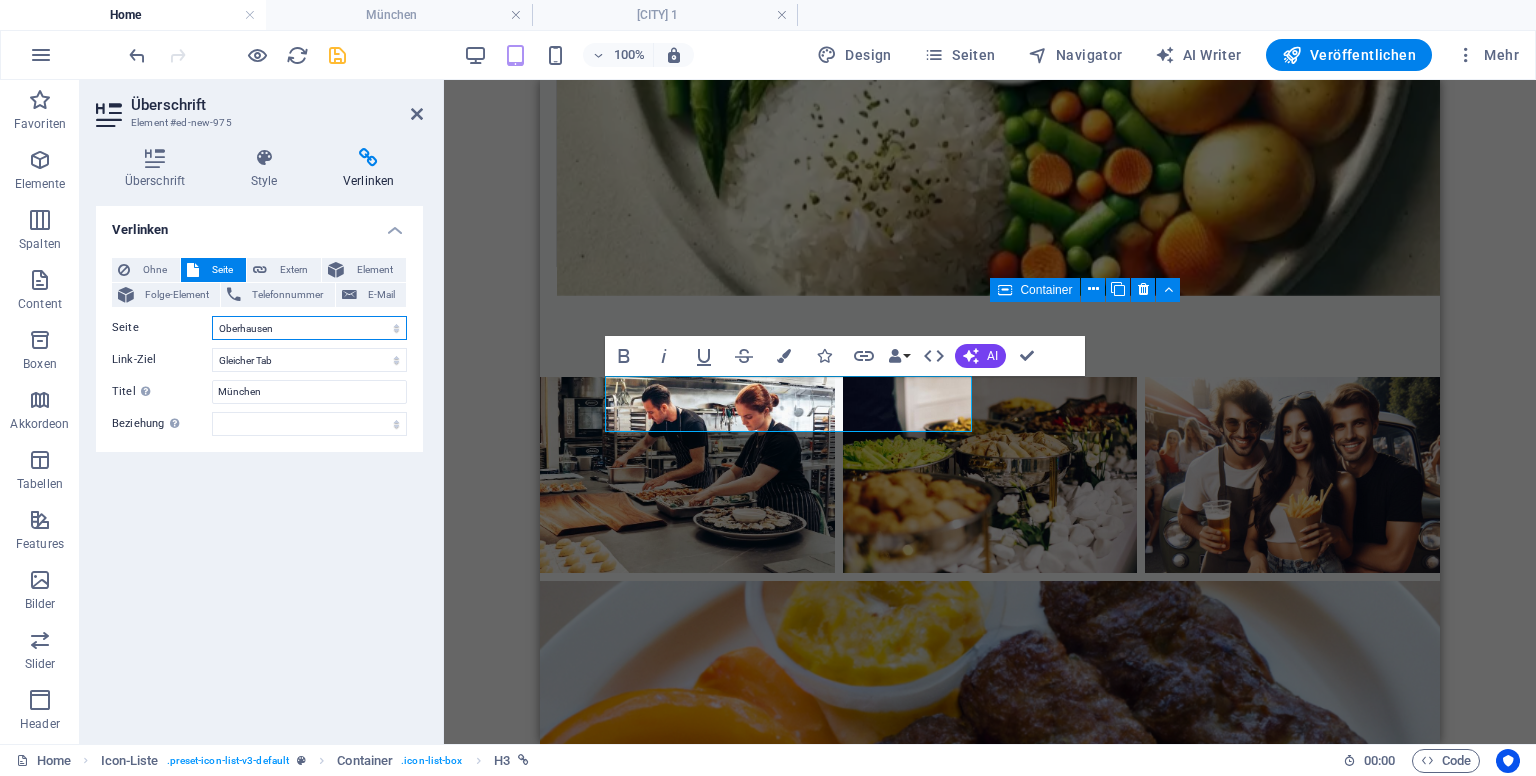 click on "Home Legal Notice Privacy Catering &amp; Events mit dem Mause Foodtruck Mause Foodtruck buchen – Catering &amp; Events in DACH ([COUNTRY], [COUNTRY] &amp; [COUNTRY]) [CITY] [CITY] [CITY] [CITY] Mause Foodtruck buchen – Catering  Mause Foodtruck Büro-Service in [CITY] und Umgebung Vorteile des Foodtruck-Caterings  Foodtruck für Unternehmen" at bounding box center (309, 328) 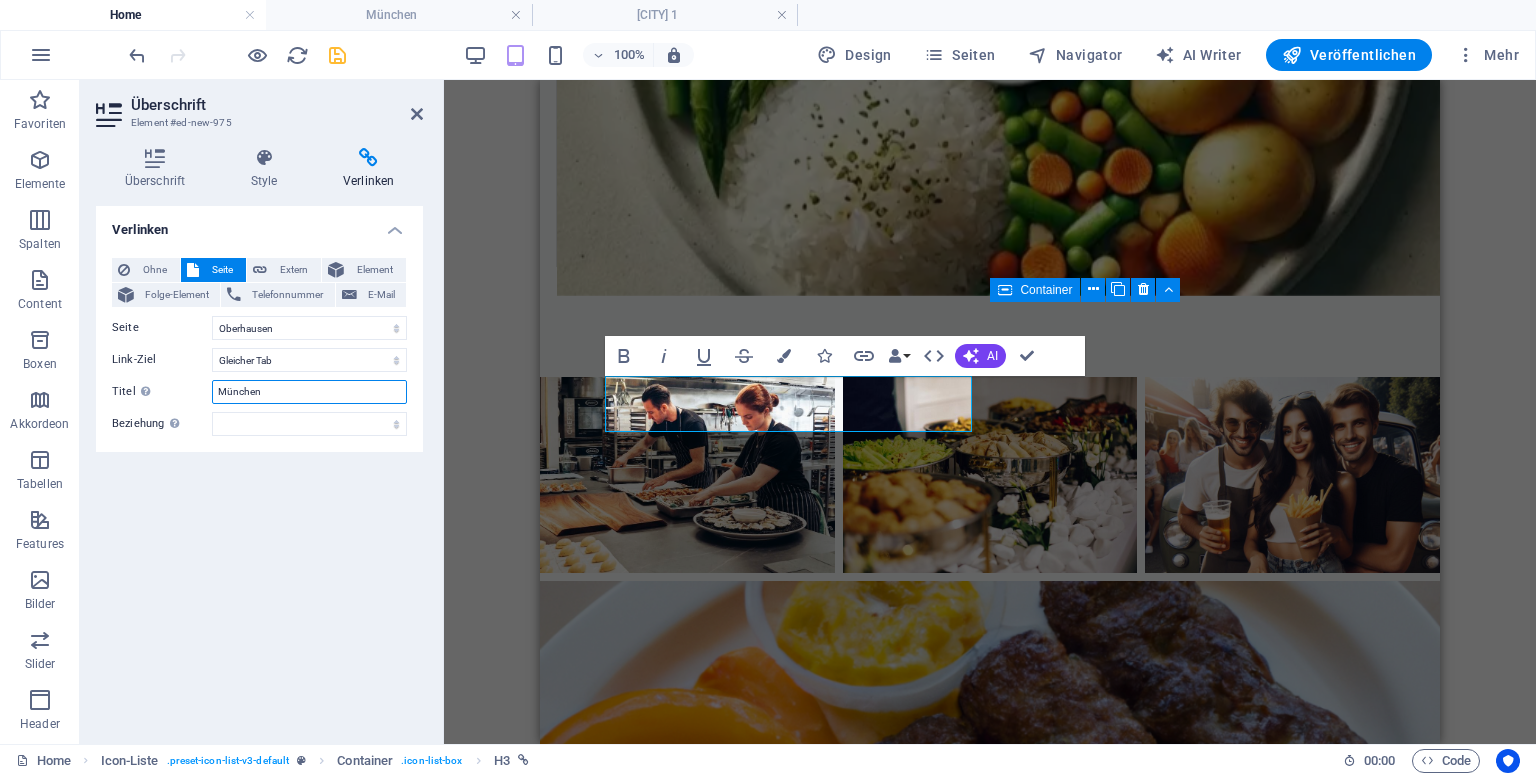 click on "München" at bounding box center (309, 392) 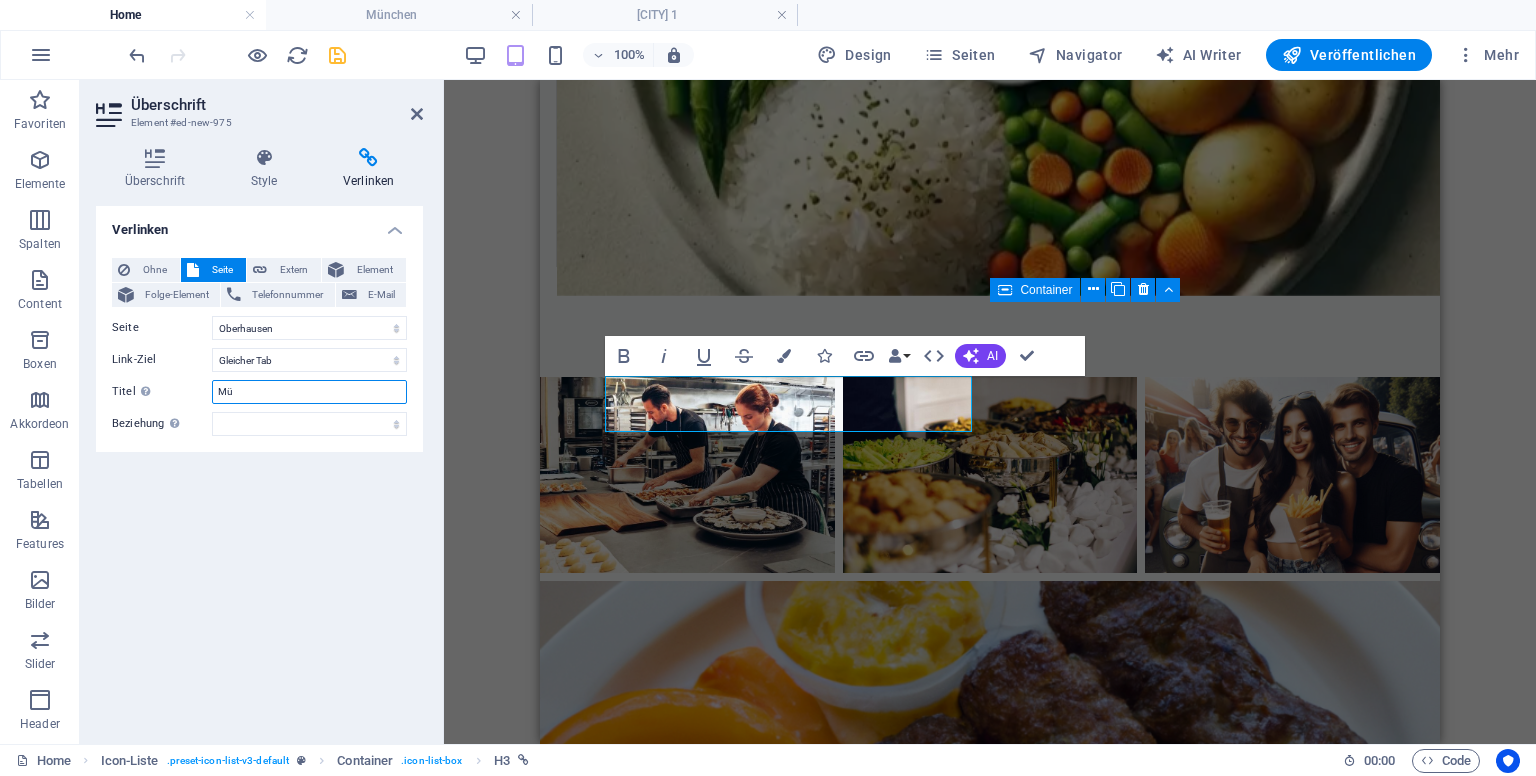 type on "M" 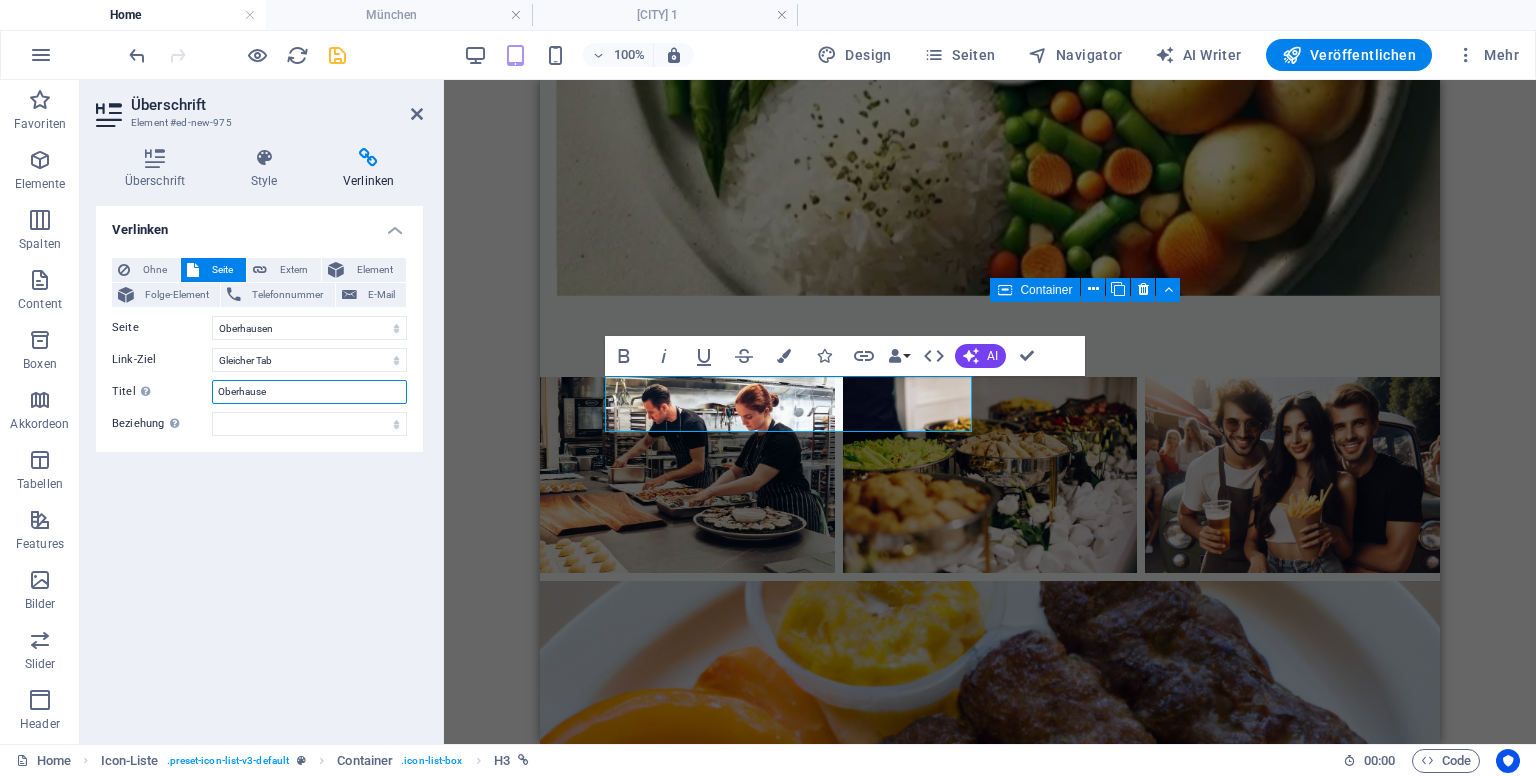 type on "Oberhausen" 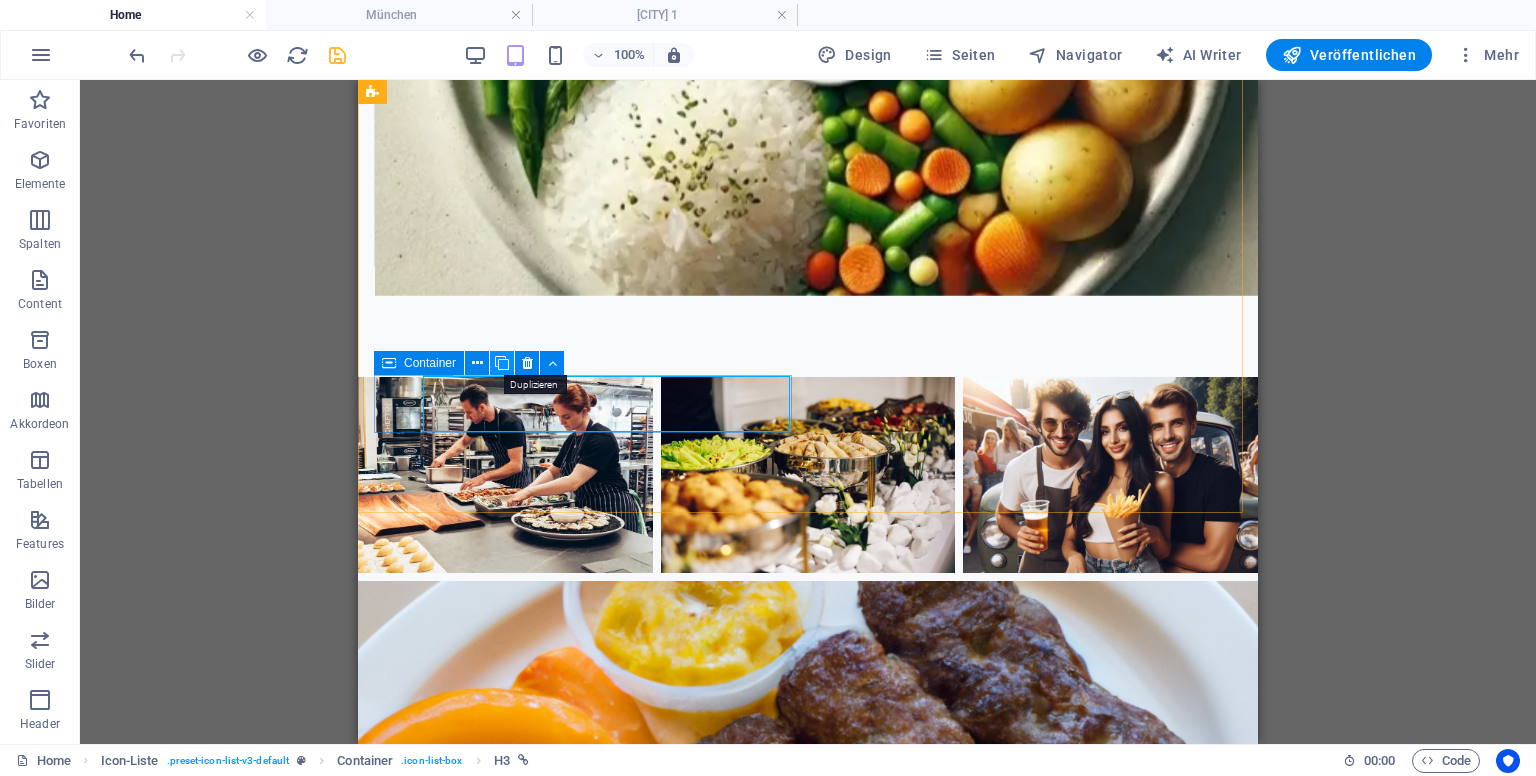 click at bounding box center (502, 363) 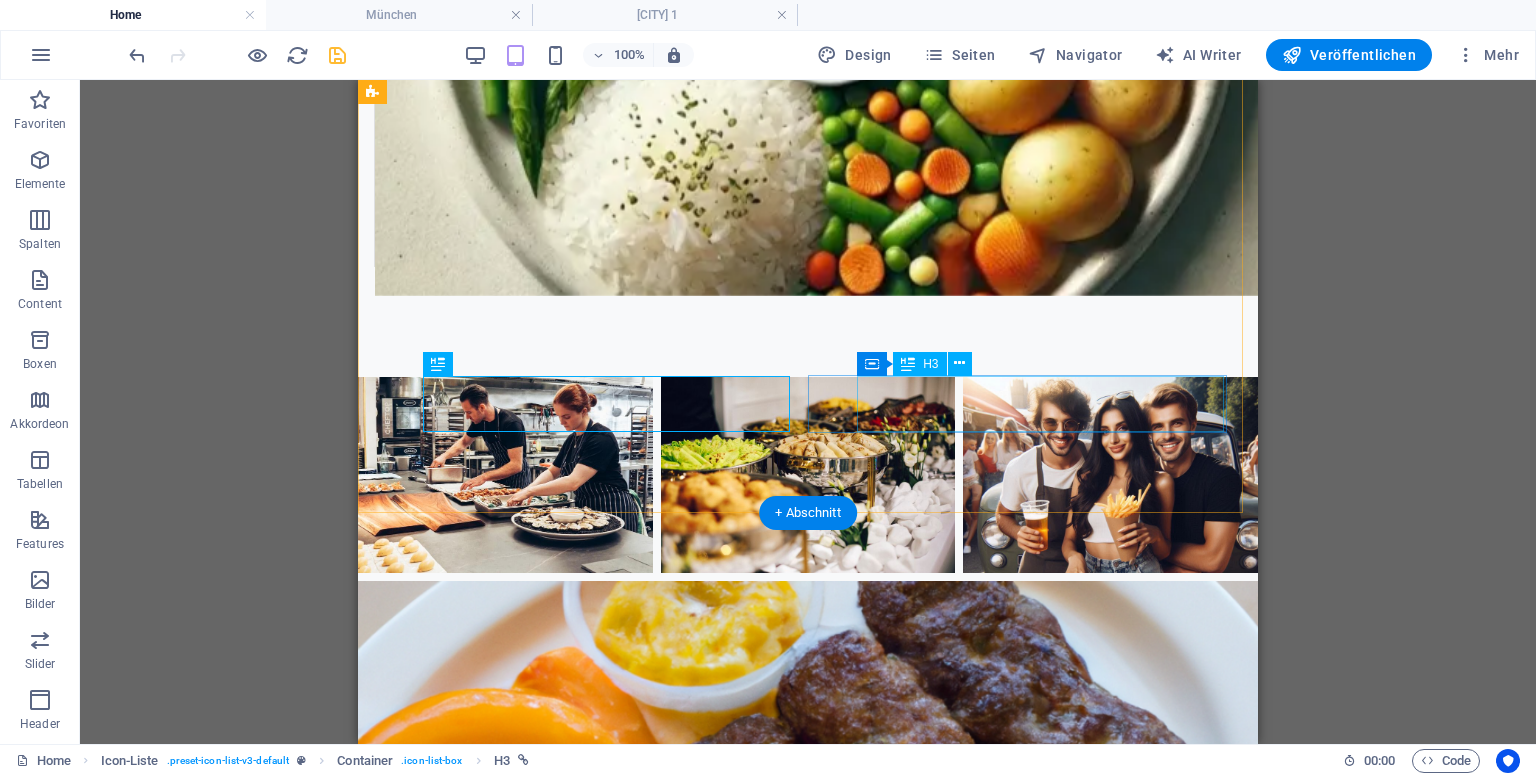 click on "Oberhausen" at bounding box center (562, 4359) 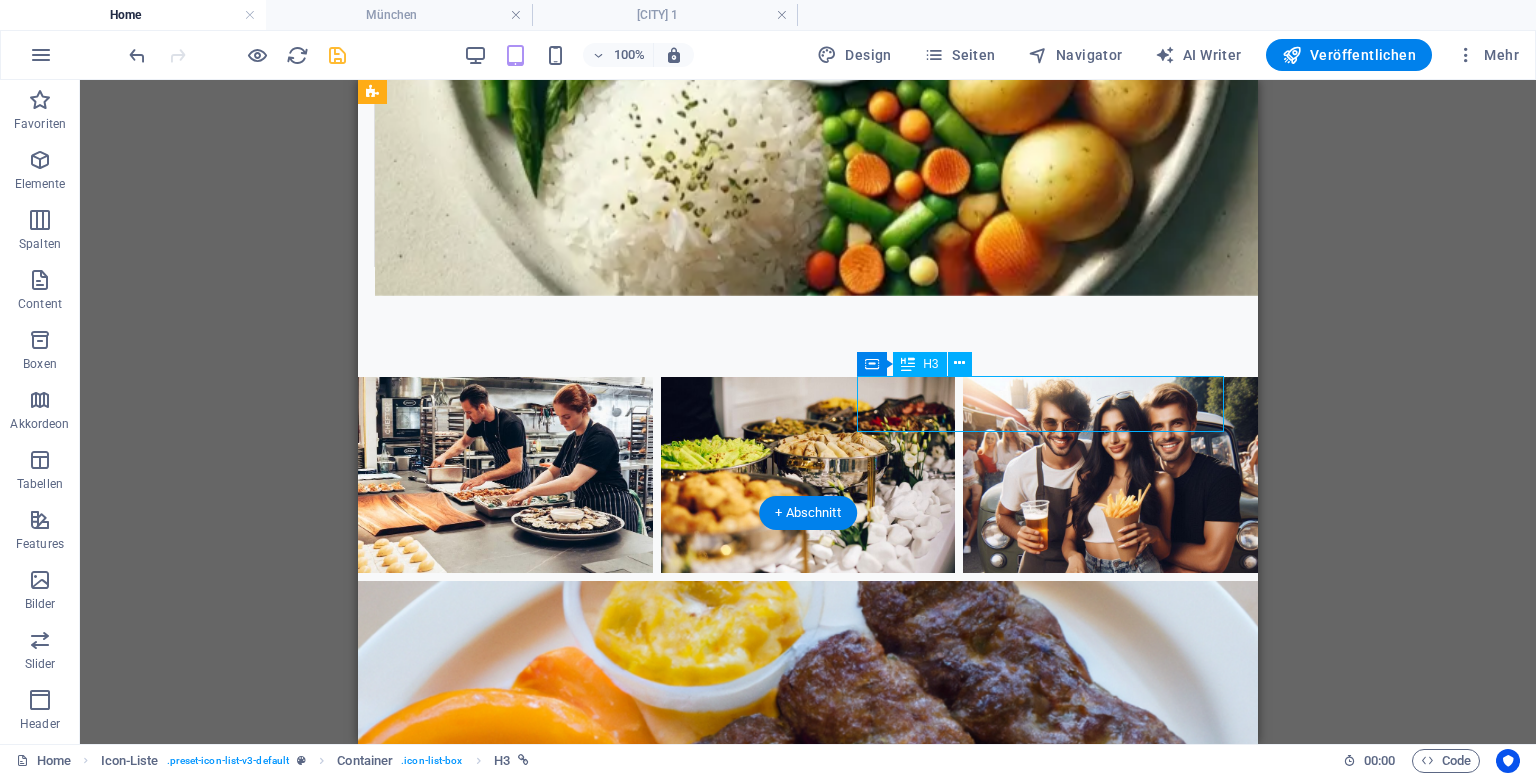 click on "Oberhausen" at bounding box center (562, 4359) 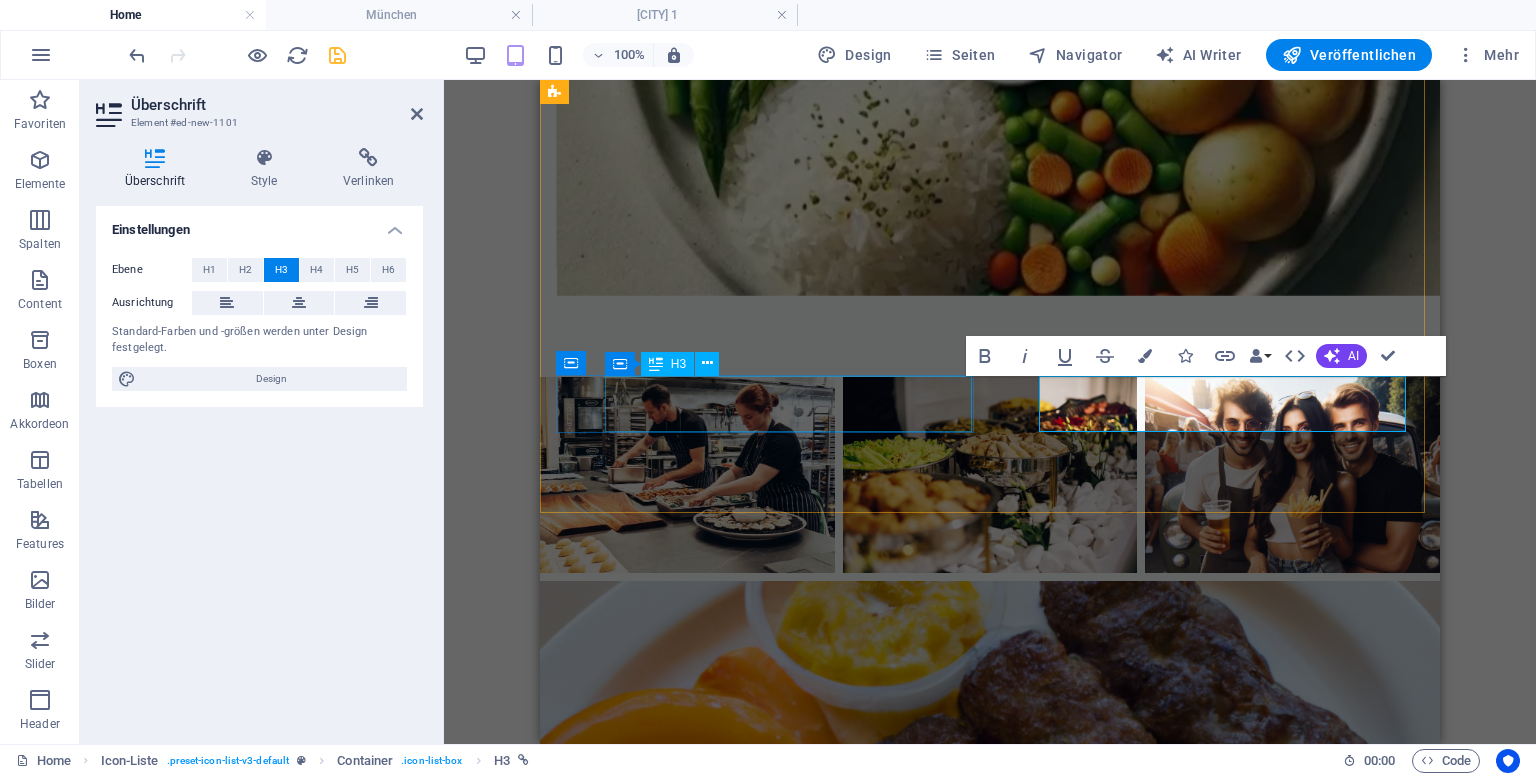 type 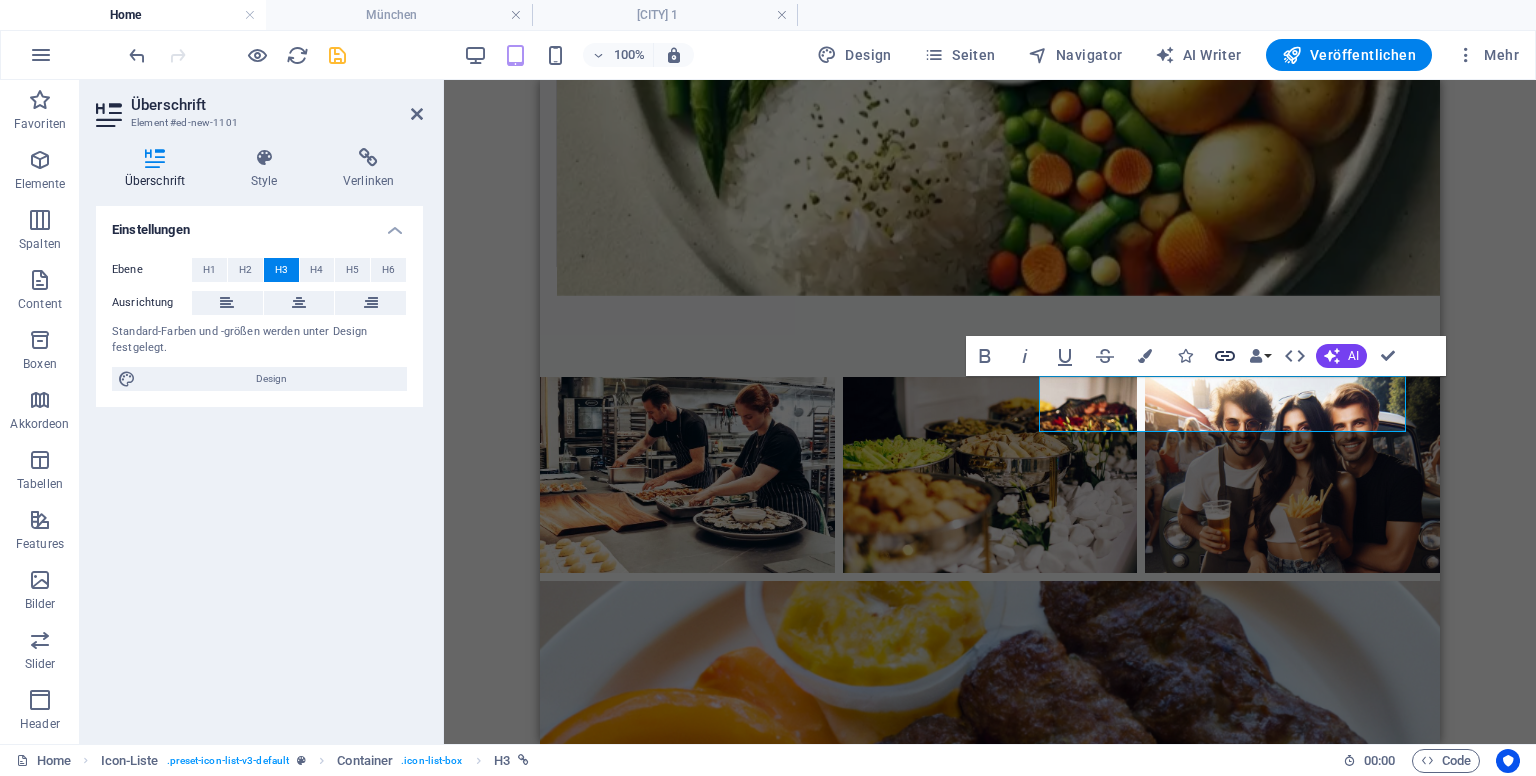 click 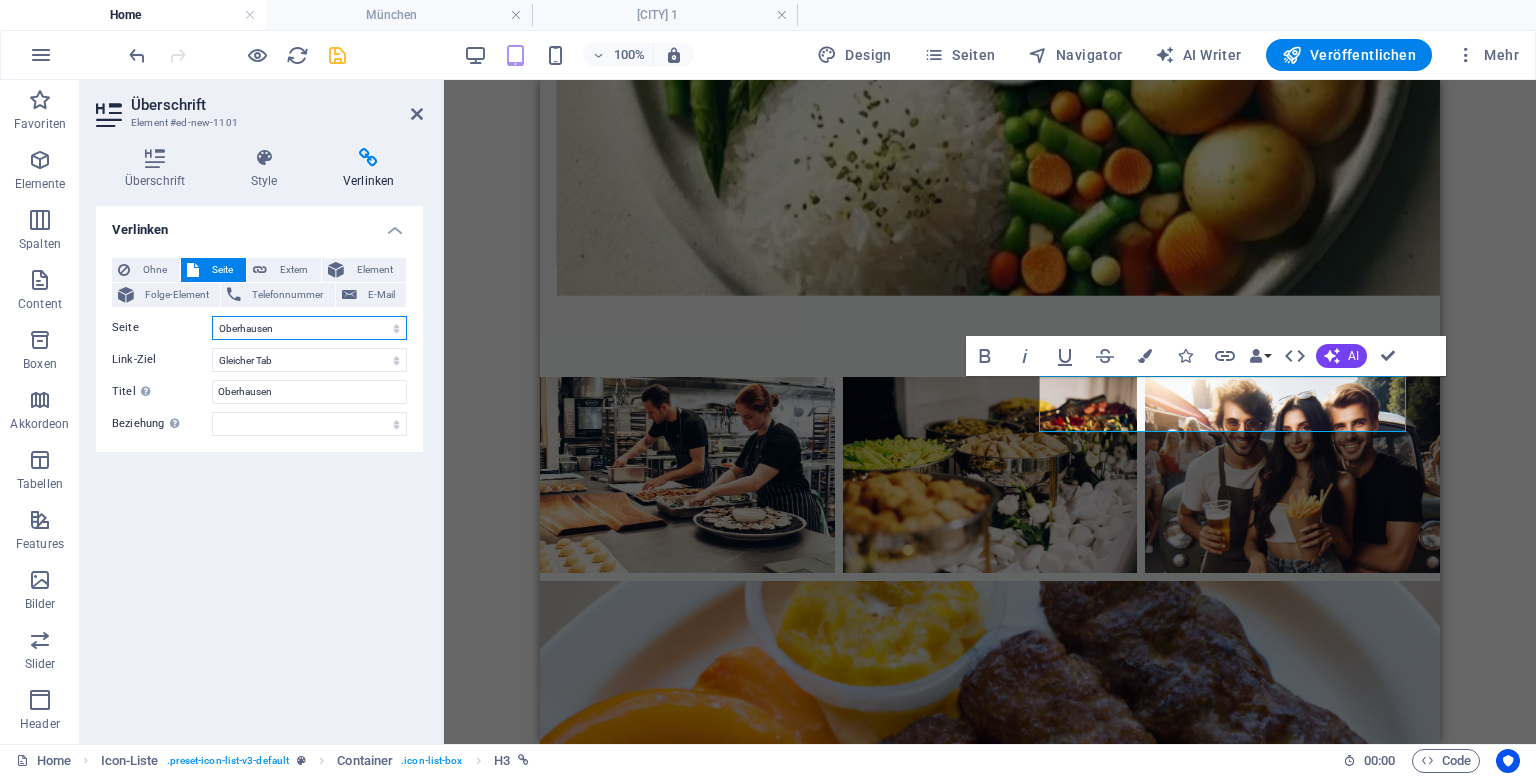 click on "Home Legal Notice Privacy Catering &amp; Events mit dem Mause Foodtruck Mause Foodtruck buchen – Catering &amp; Events in DACH ([COUNTRY], [COUNTRY] &amp; [COUNTRY]) [CITY] [CITY] [CITY] [CITY] Mause Foodtruck buchen – Catering  Mause Foodtruck Büro-Service in [CITY] und Umgebung Vorteile des Foodtruck-Caterings  Foodtruck für Unternehmen" at bounding box center (309, 328) 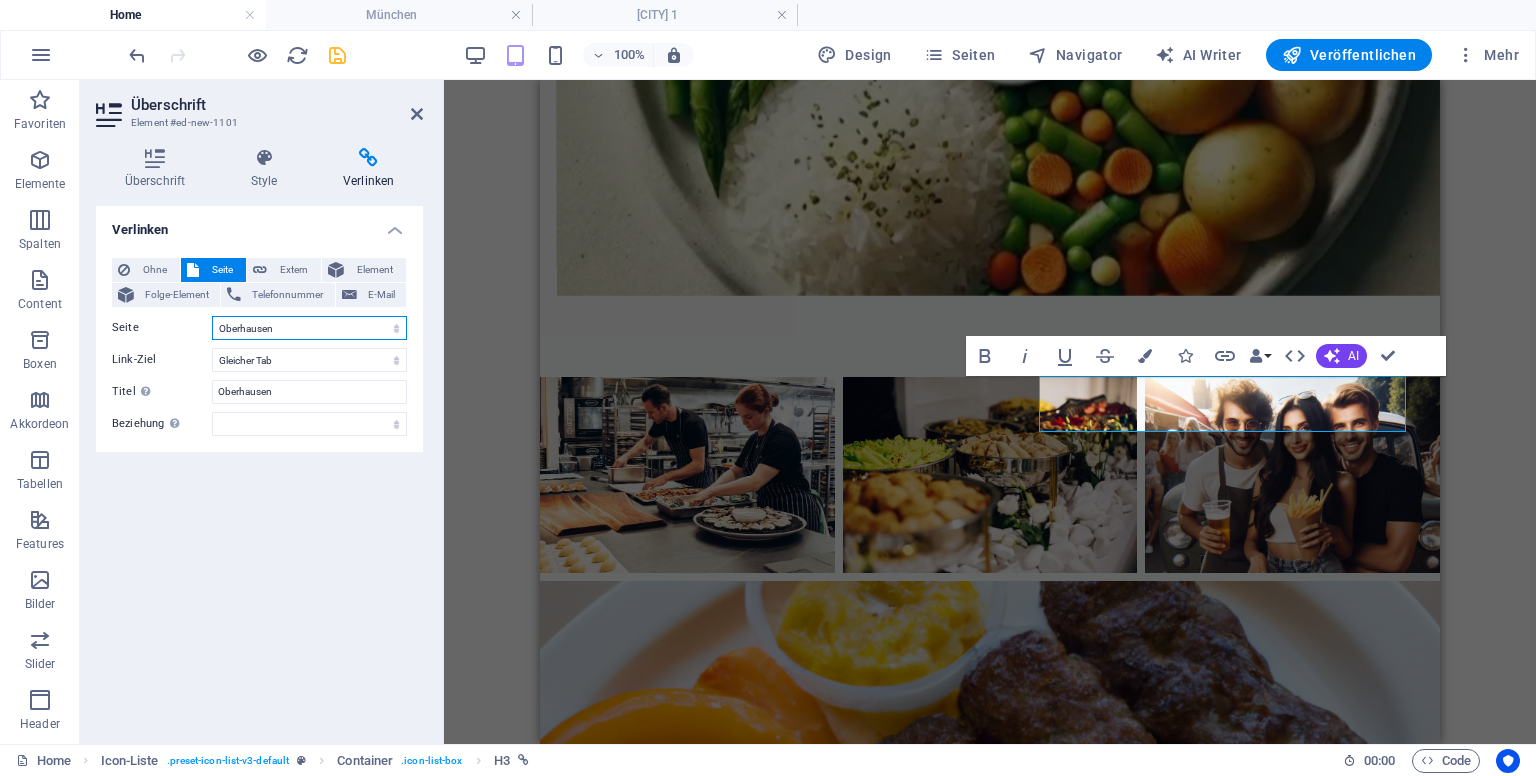 select on "7" 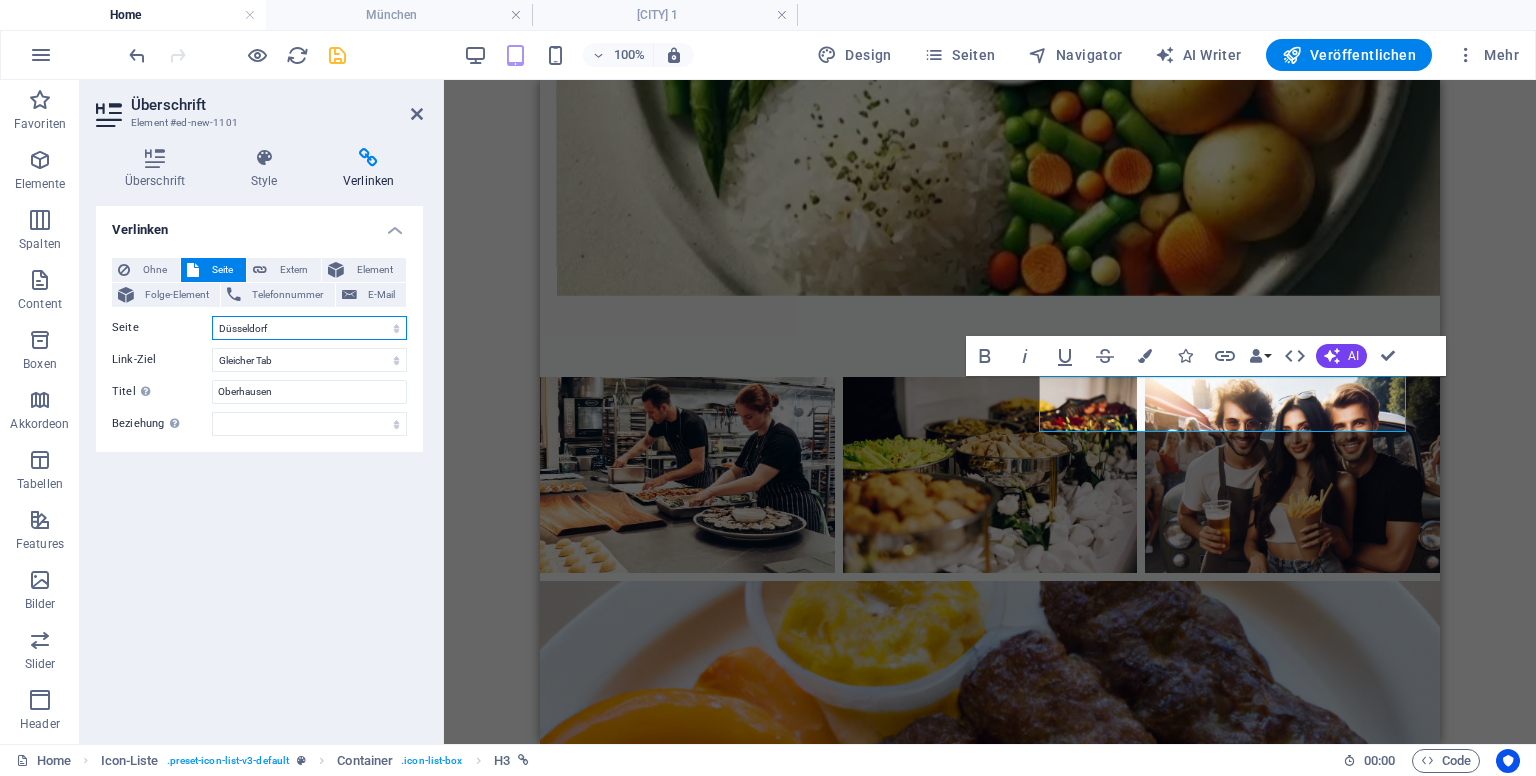 click on "Home Legal Notice Privacy Catering &amp; Events mit dem Mause Foodtruck Mause Foodtruck buchen – Catering &amp; Events in DACH ([COUNTRY], [COUNTRY] &amp; [COUNTRY]) [CITY] [CITY] [CITY] [CITY] Mause Foodtruck buchen – Catering  Mause Foodtruck Büro-Service in [CITY] und Umgebung Vorteile des Foodtruck-Caterings  Foodtruck für Unternehmen" at bounding box center (309, 328) 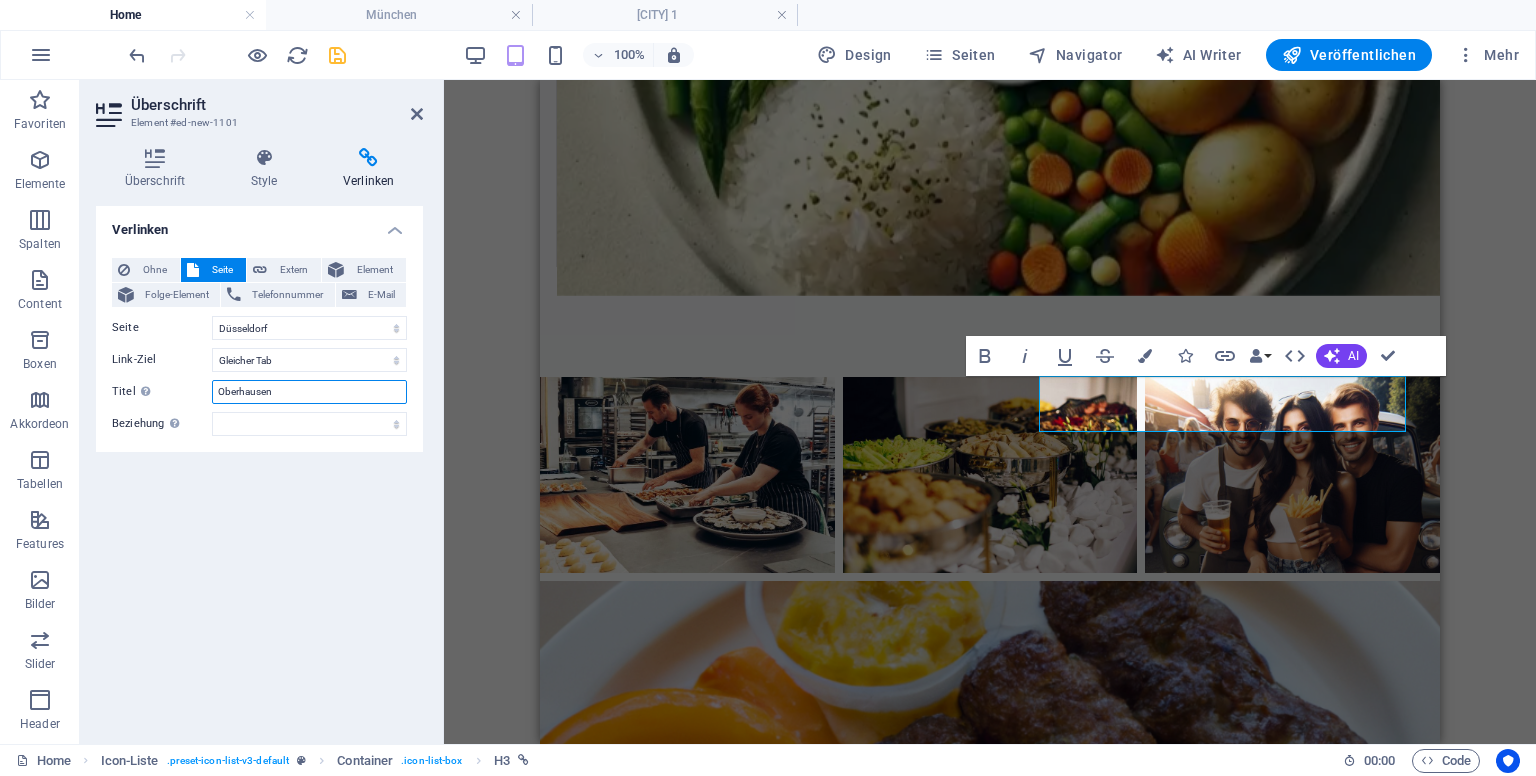 click on "Oberhausen" at bounding box center [309, 392] 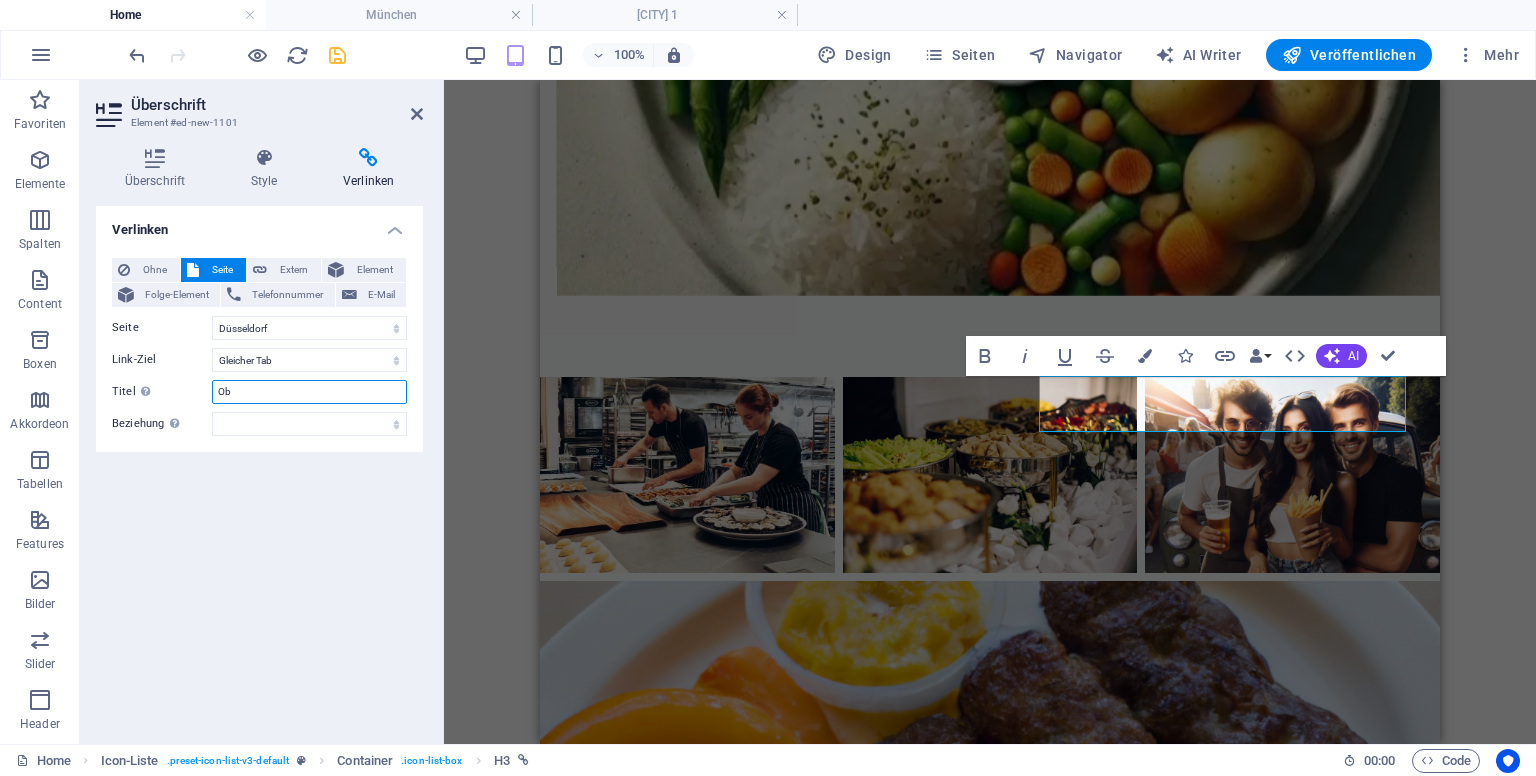 type on "O" 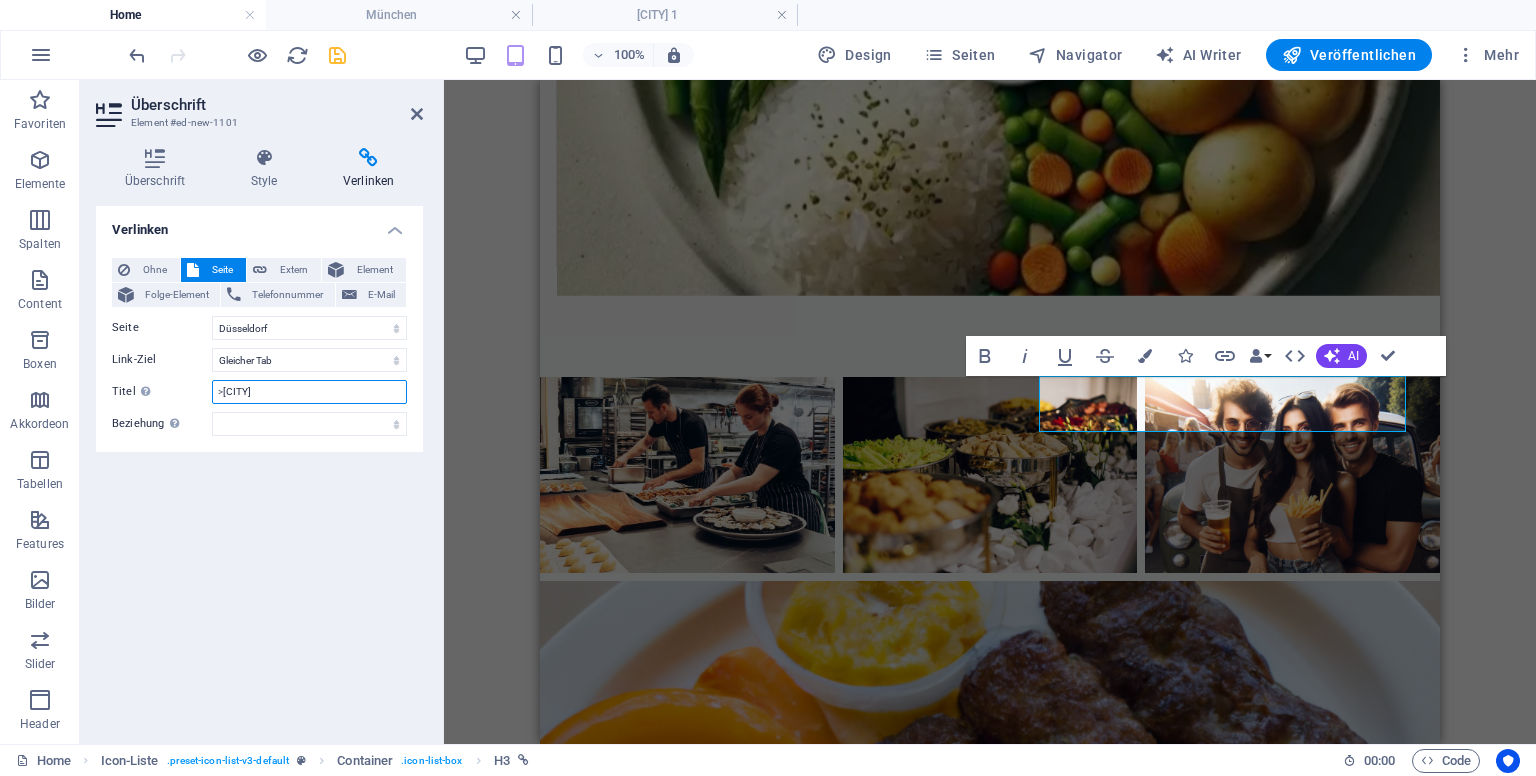 click on ">[CITY]" at bounding box center (309, 392) 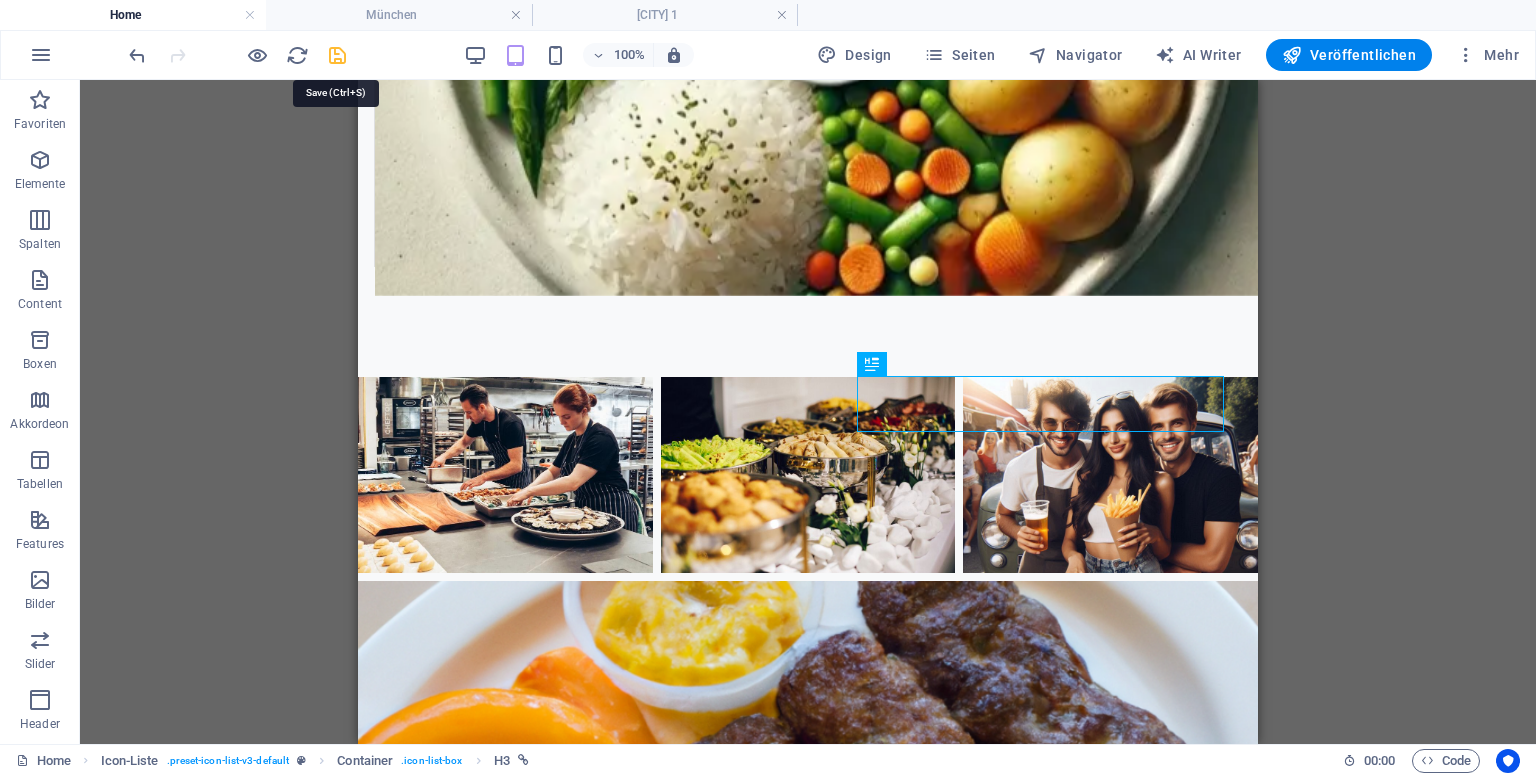 click at bounding box center [337, 55] 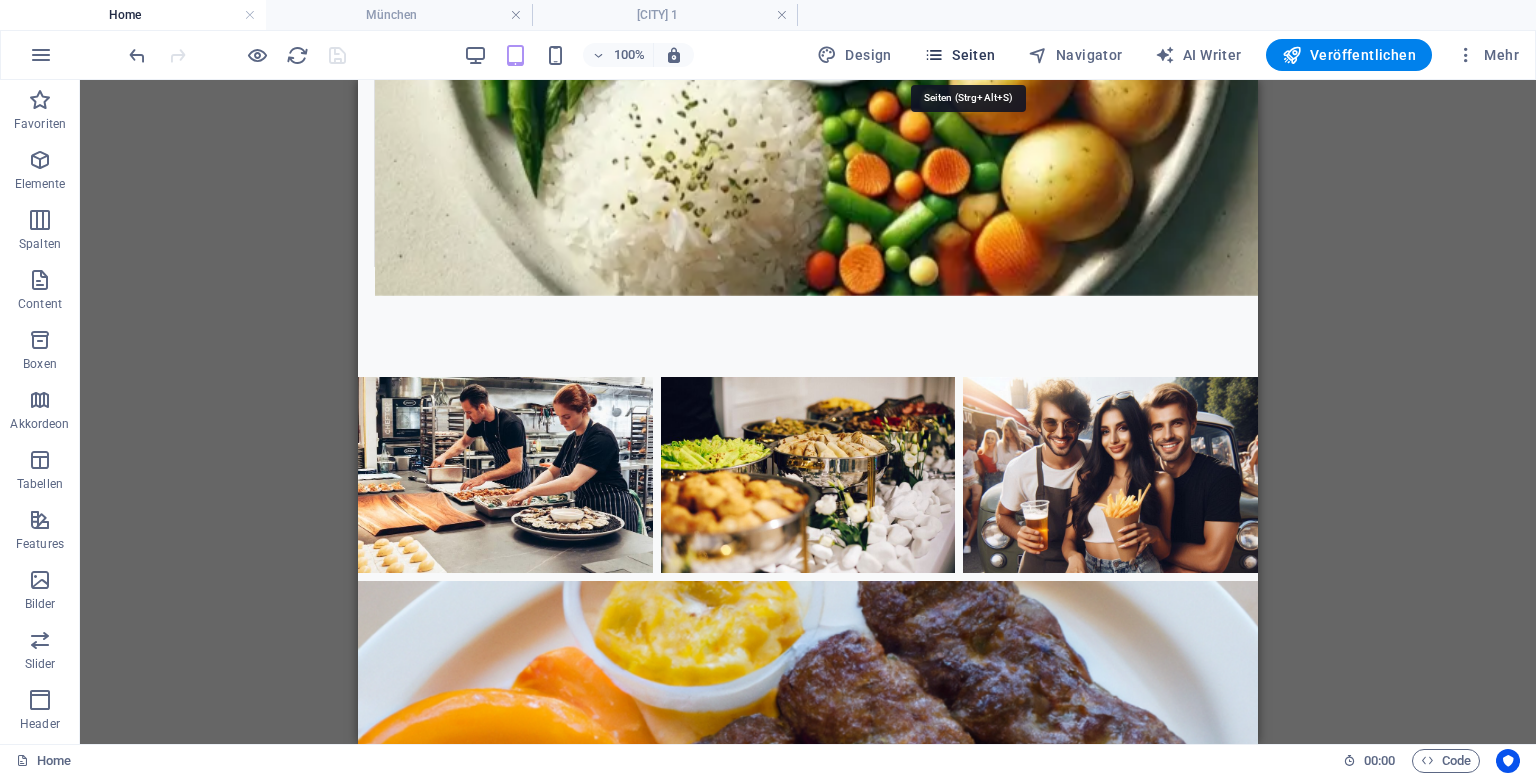 click on "Seiten" at bounding box center (960, 55) 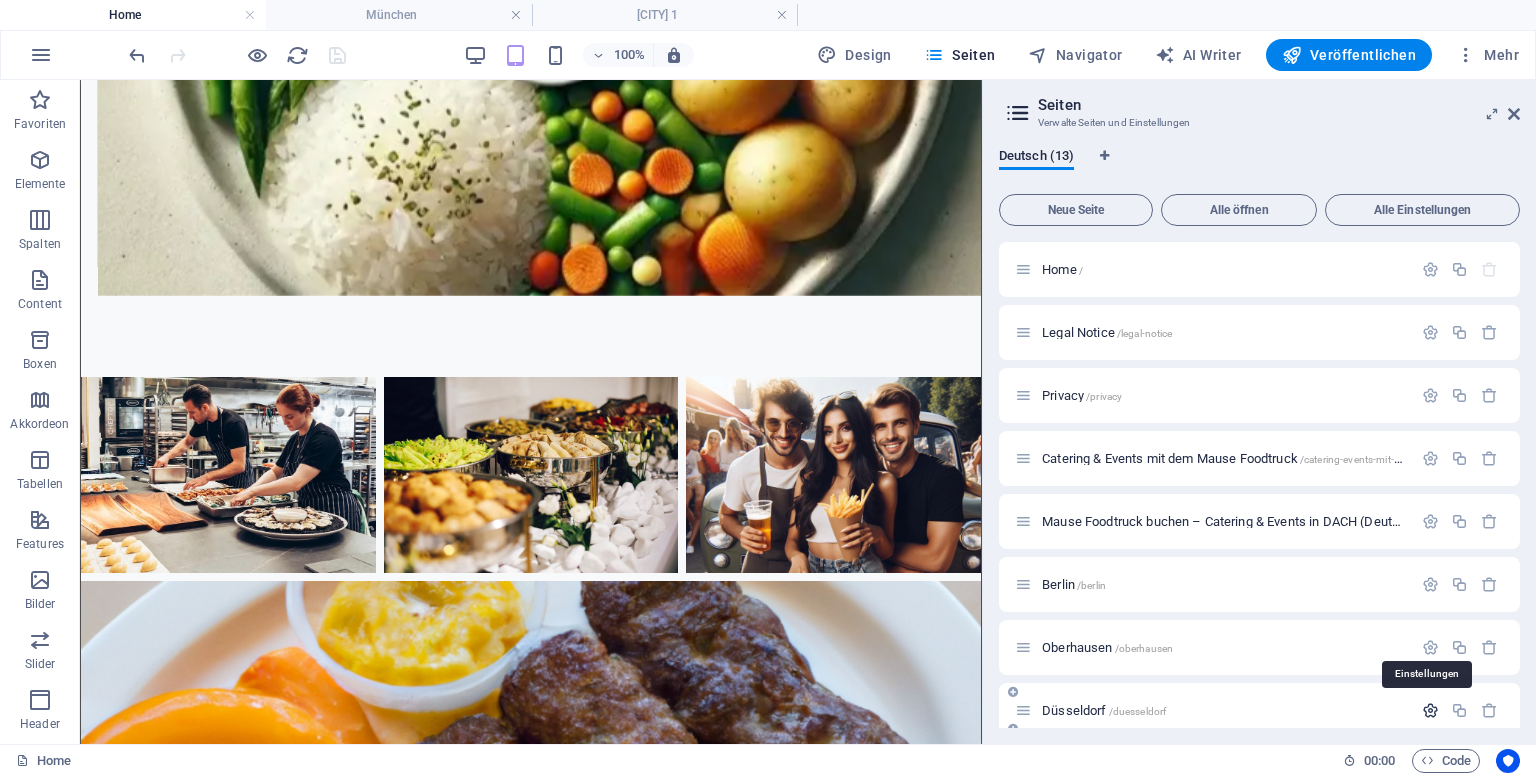 click at bounding box center (1430, 710) 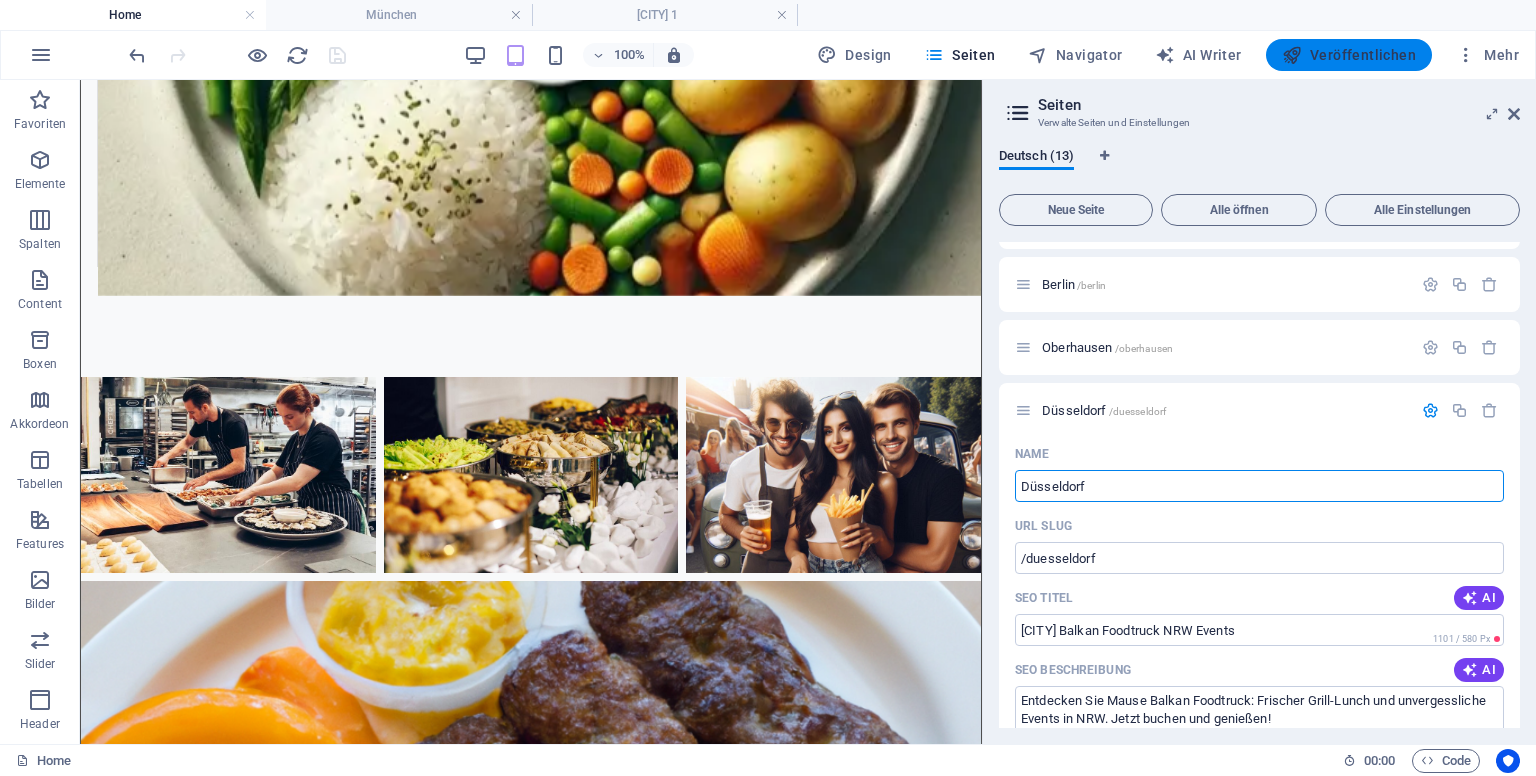 click on "Veröffentlichen" at bounding box center (1349, 55) 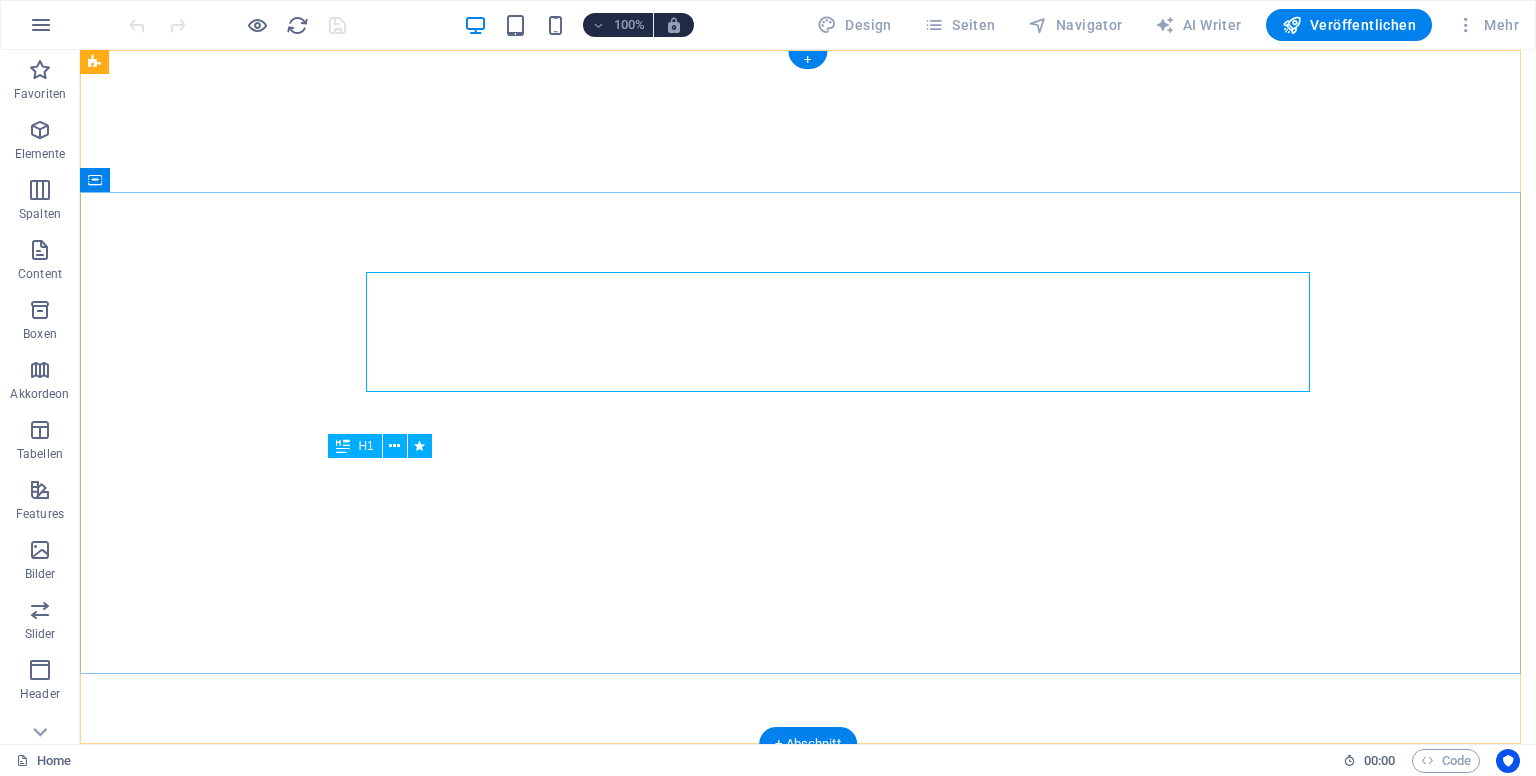 scroll, scrollTop: 0, scrollLeft: 0, axis: both 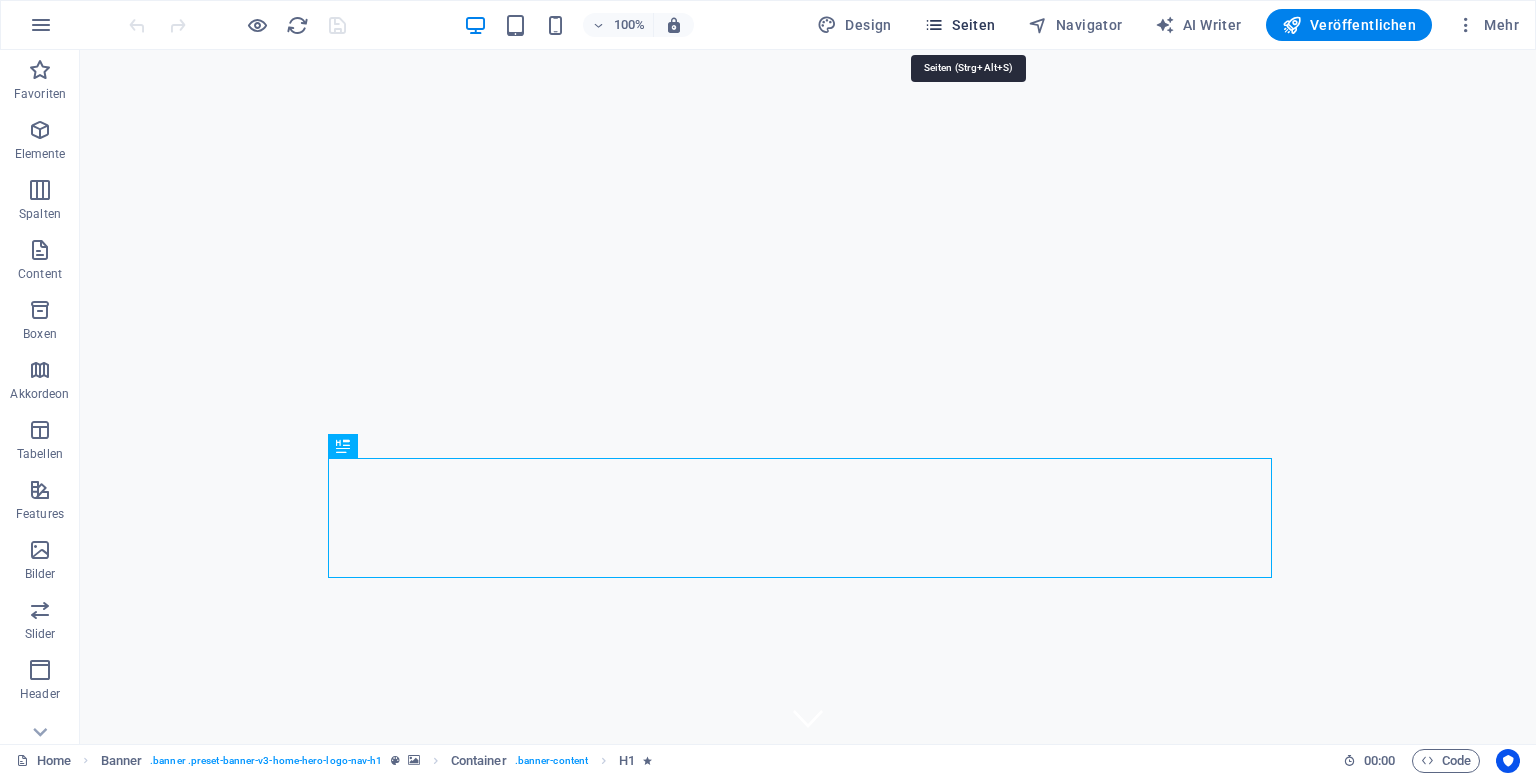 click on "Seiten" at bounding box center (960, 25) 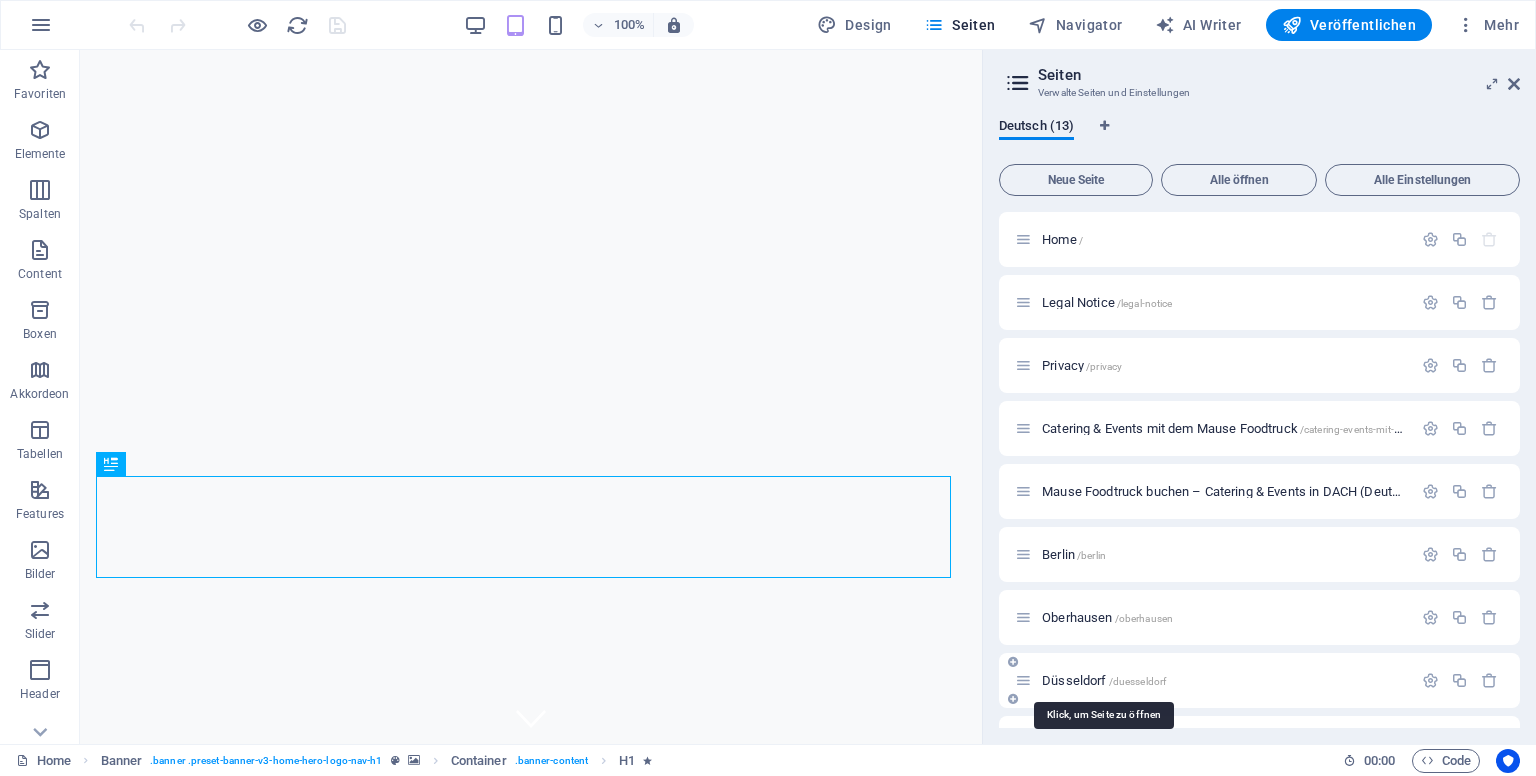 click on "[CITY] /[CITY]" at bounding box center (1104, 680) 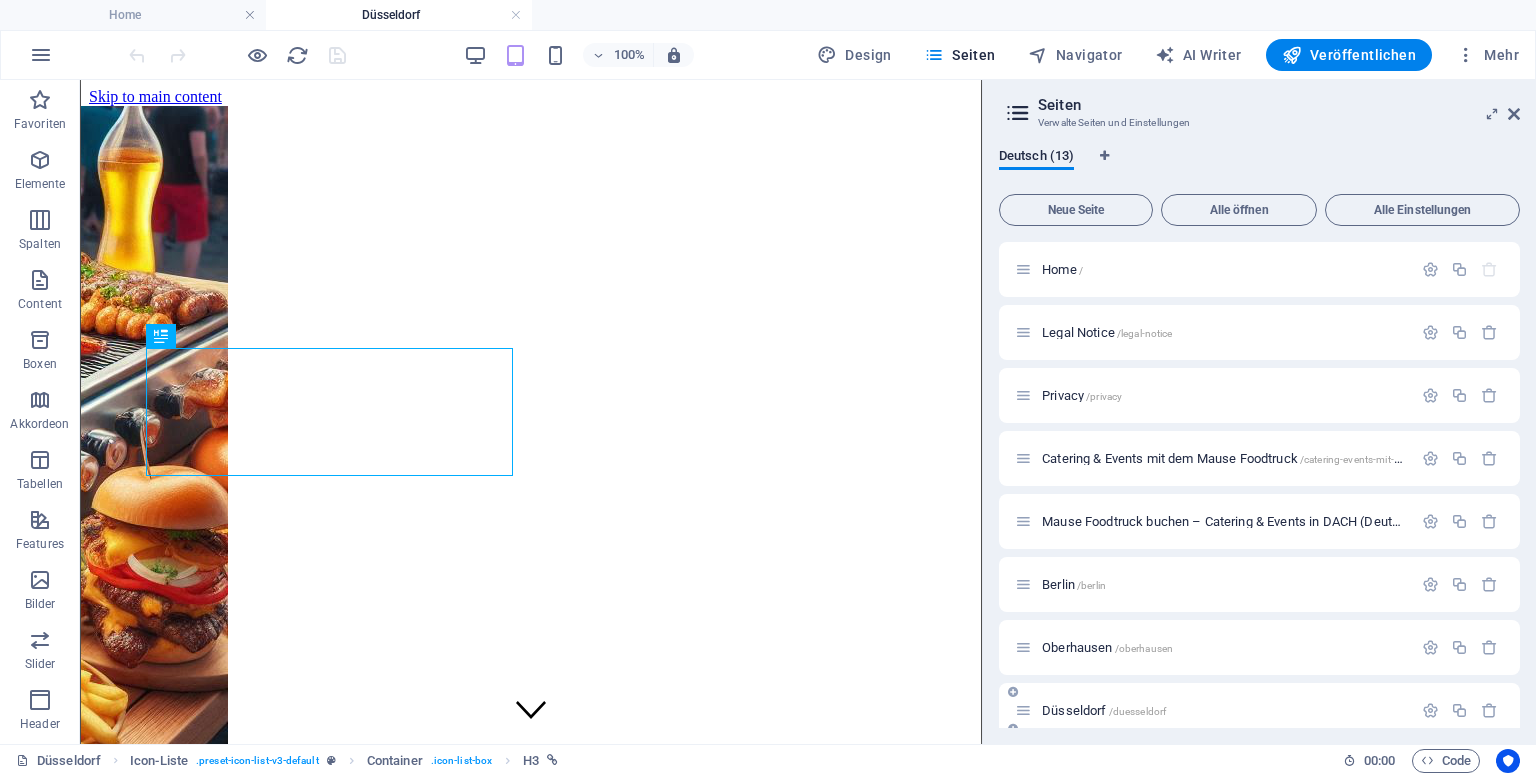 scroll, scrollTop: 2177, scrollLeft: 0, axis: vertical 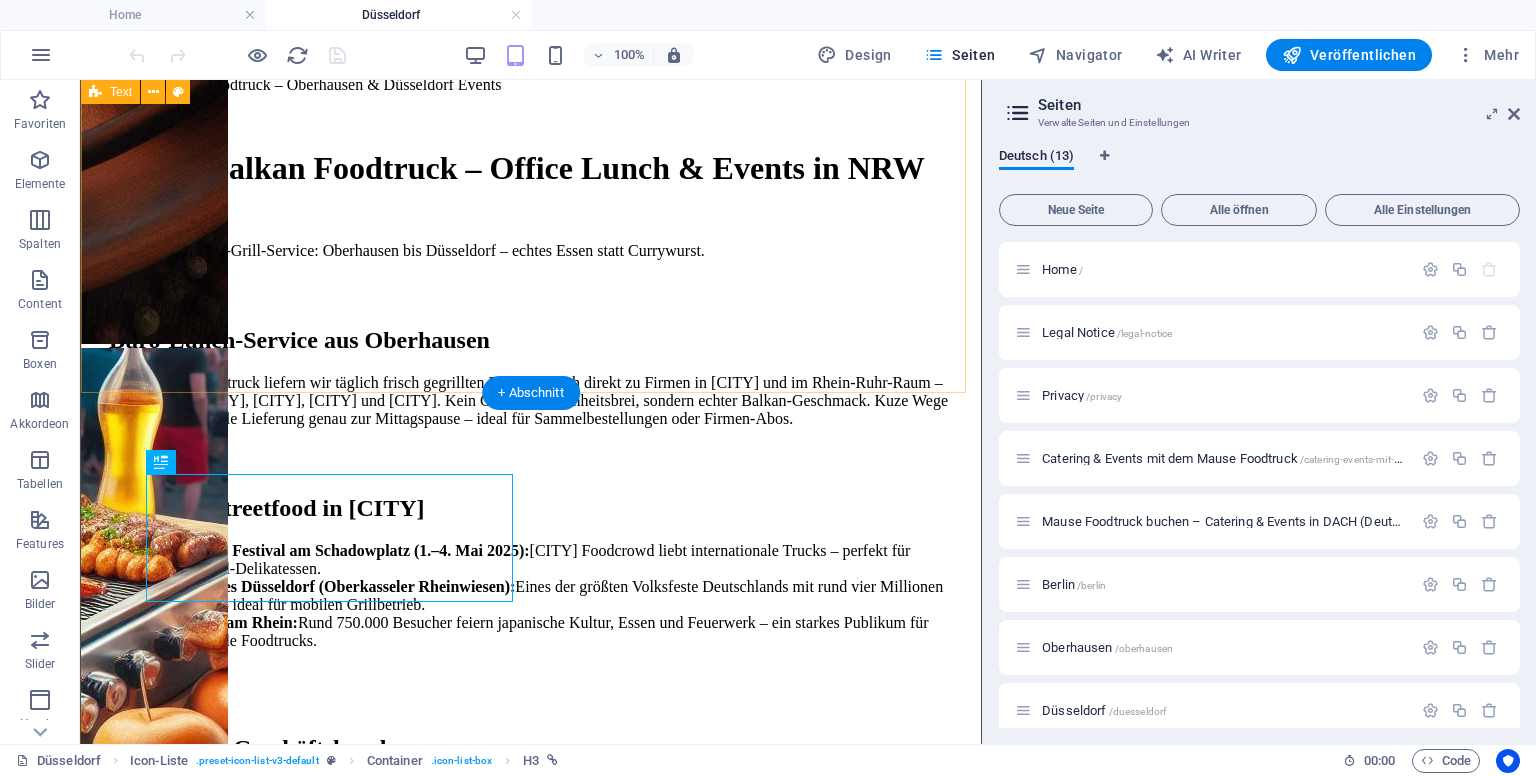 click on "Mause Balkan Foodtruck – [CITY] & [CITY] Events
Mause Balkan Foodtruck – Office Lunch & Events in NRW
Der lokale Balkan-Grill-Service: [CITY] bis [CITY] – echtes Essen statt Currywurst.
Büro-Lunch-Service aus [CITY]
Mit unserem Foodtruck liefern wir täglich frisch gegrillten Balkan-Lunch direkt zu Firmen in [CITY] und im Rhein-Ruhr-Raum – zum Beispiel [CITY], [CITY], [CITY] und [CITY]. Kein Currywurst‑Einheitsbrei, sondern echter Balkan-Geschmack. Kuze Wege garantieren schnelle Lieferung genau zur Mittagspause – ideal für Sammelbestellungen oder Firmen-Abos.
Events & Streetfood in [CITY]
Street Food Festival am Schadowplatz (1.–4. Mai 2025):  [CITY] Foodcrowd liebt internationale Trucks – perfekt für Balkan-Grill-Delikatessen.
Rheinkirmes [CITY] (Oberkasseler Rheinwiesen):
Japan Day am Rhein:
Vorteile für Geschäftskunden
Mobiler Lunch-Service:" at bounding box center (531, 818) 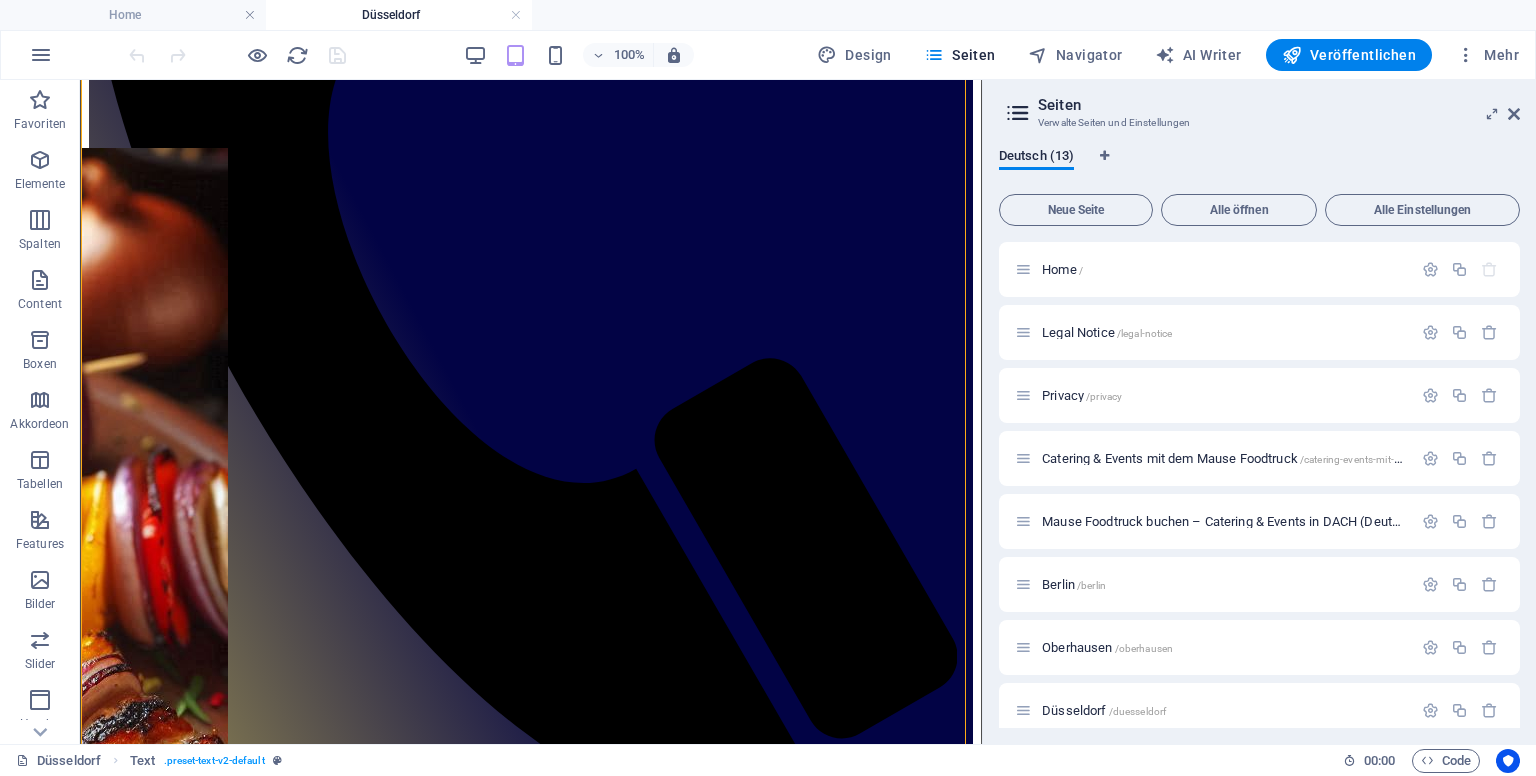 scroll, scrollTop: 1123, scrollLeft: 0, axis: vertical 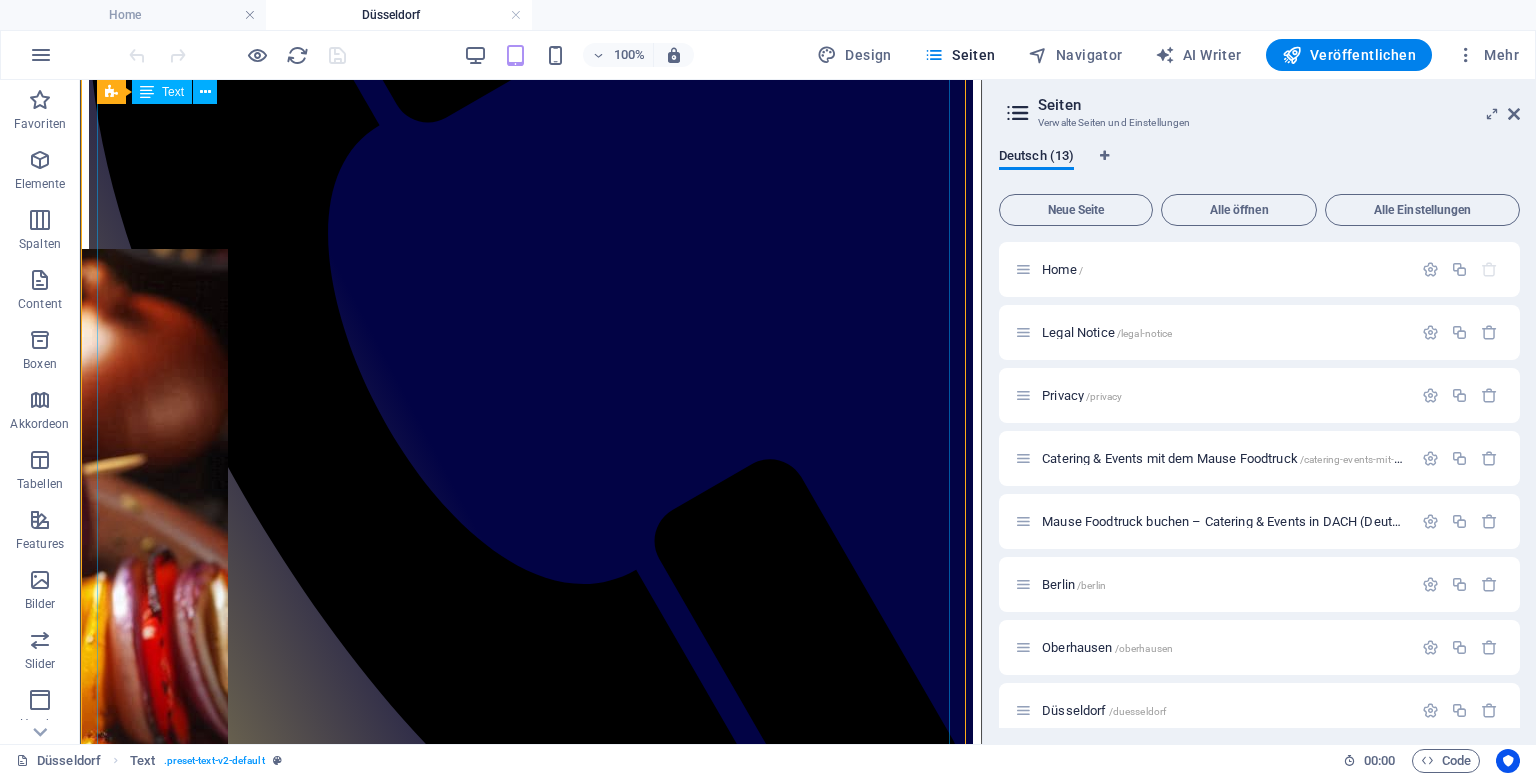click on "Mause Balkan Foodtruck – [CITY] & [CITY] Events
Mause Balkan Foodtruck – Office Lunch & Events in NRW
Der lokale Balkan-Grill-Service: [CITY] bis [CITY] – echtes Essen statt Currywurst.
Büro-Lunch-Service aus [CITY]
Mit unserem Foodtruck liefern wir täglich frisch gegrillten Balkan-Lunch direkt zu Firmen in [CITY] und im Rhein-Ruhr-Raum – zum Beispiel [CITY], [CITY], [CITY] und [CITY]. Kein Currywurst‑Einheitsbrei, sondern echter Balkan-Geschmack. Kuze Wege garantieren schnelle Lieferung genau zur Mittagspause – ideal für Sammelbestellungen oder Firmen-Abos.
Events & Streetfood in [CITY]
Street Food Festival am Schadowplatz (1.–4. Mai 2025):  [CITY] Foodcrowd liebt internationale Trucks – perfekt für Balkan-Grill-Delikatessen.
Rheinkirmes [CITY] (Oberkasseler Rheinwiesen):
Japan Day am Rhein:
Vorteile für Geschäftskunden
Mobiler Lunch-Service:" at bounding box center [531, 1755] 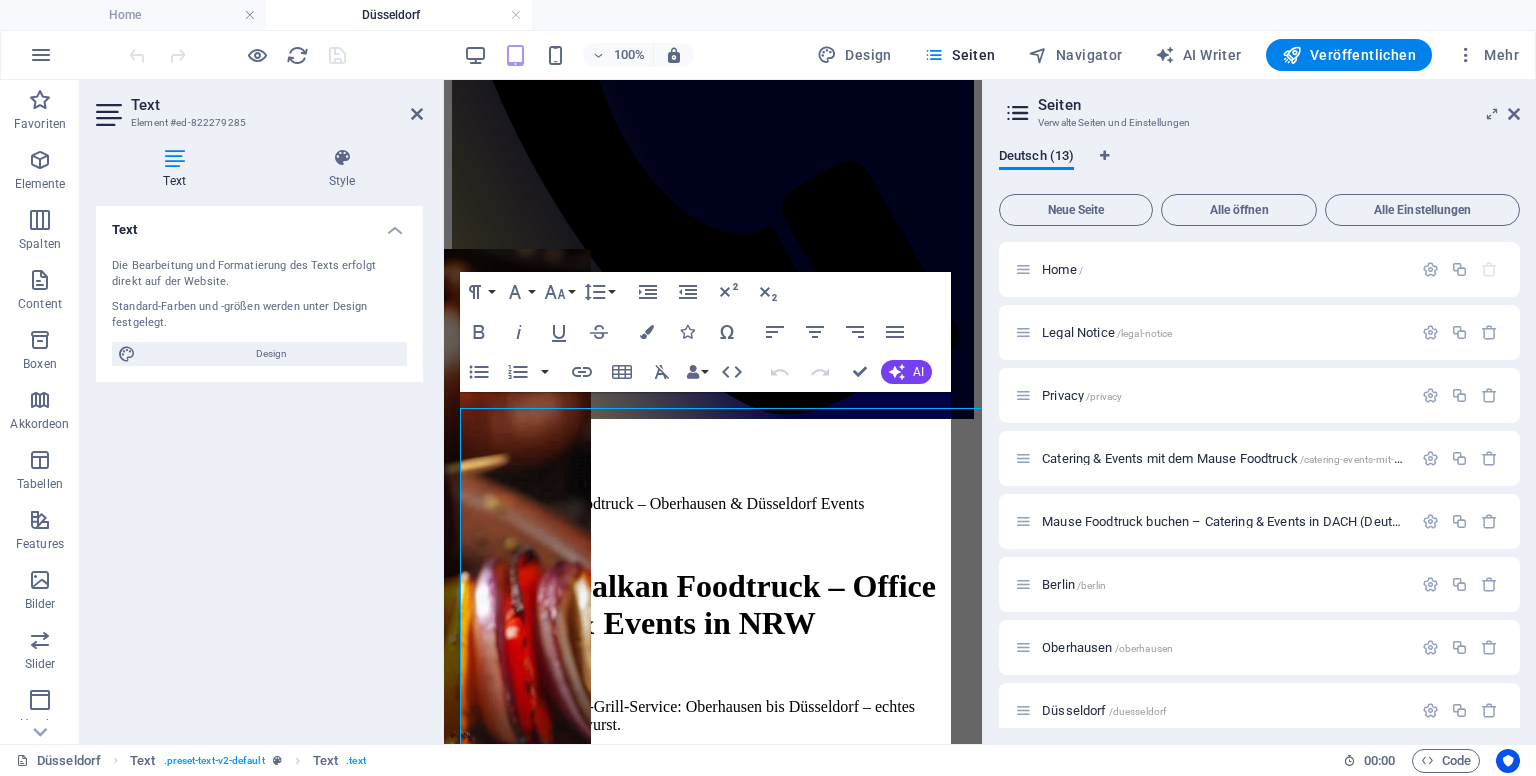 scroll, scrollTop: 432, scrollLeft: 0, axis: vertical 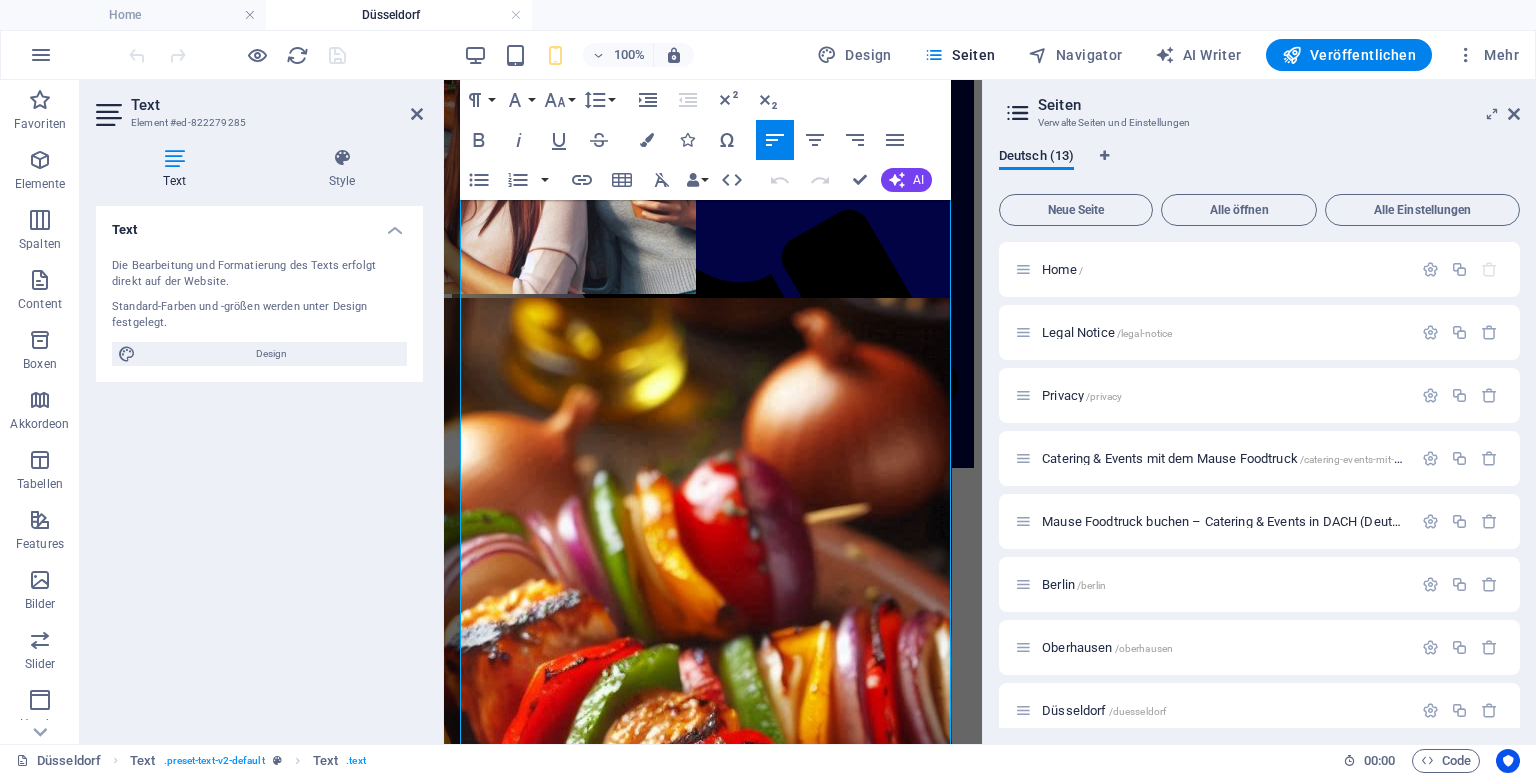 drag, startPoint x: 980, startPoint y: 209, endPoint x: 1426, endPoint y: 359, distance: 470.5486 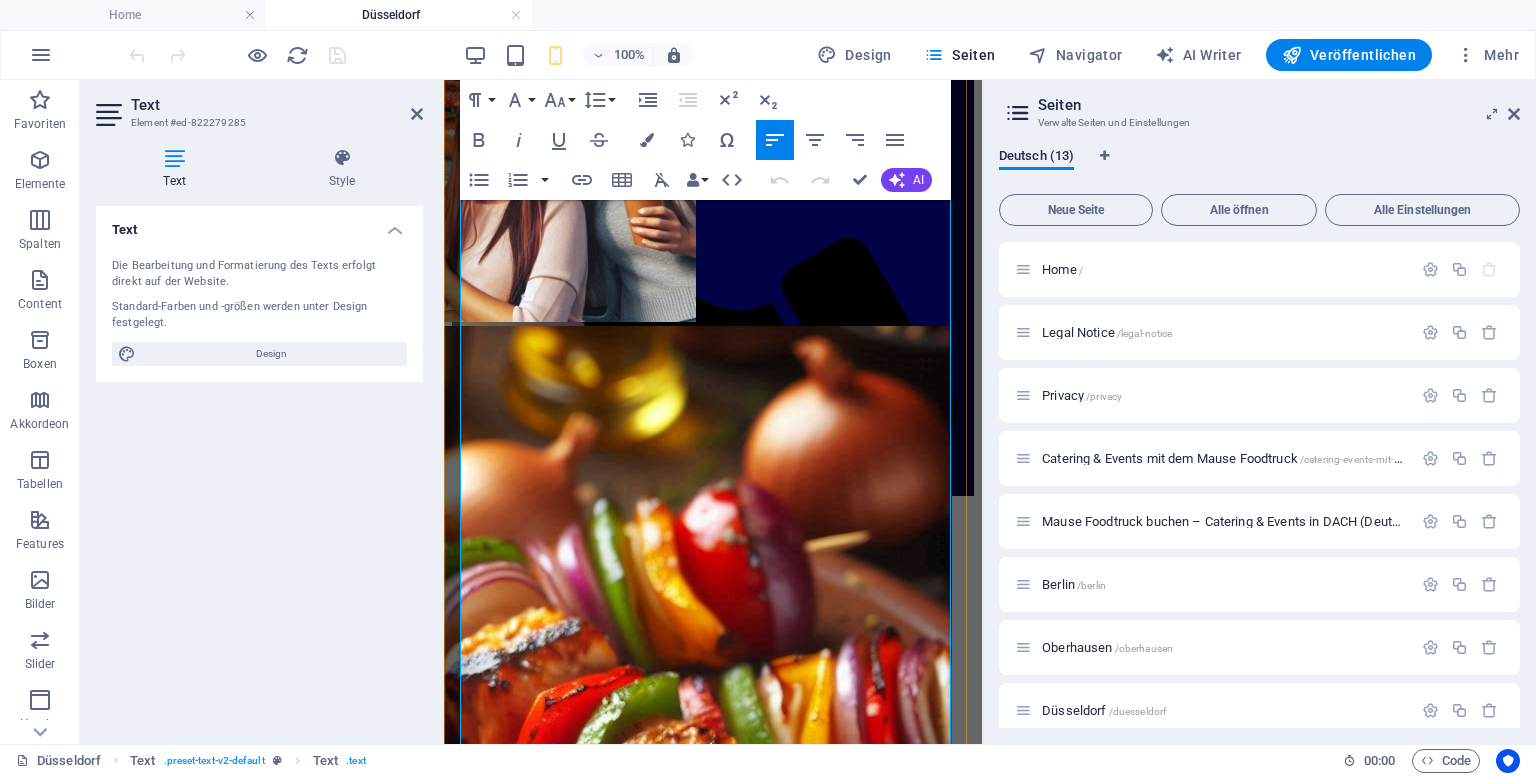 click at bounding box center (733, 1317) 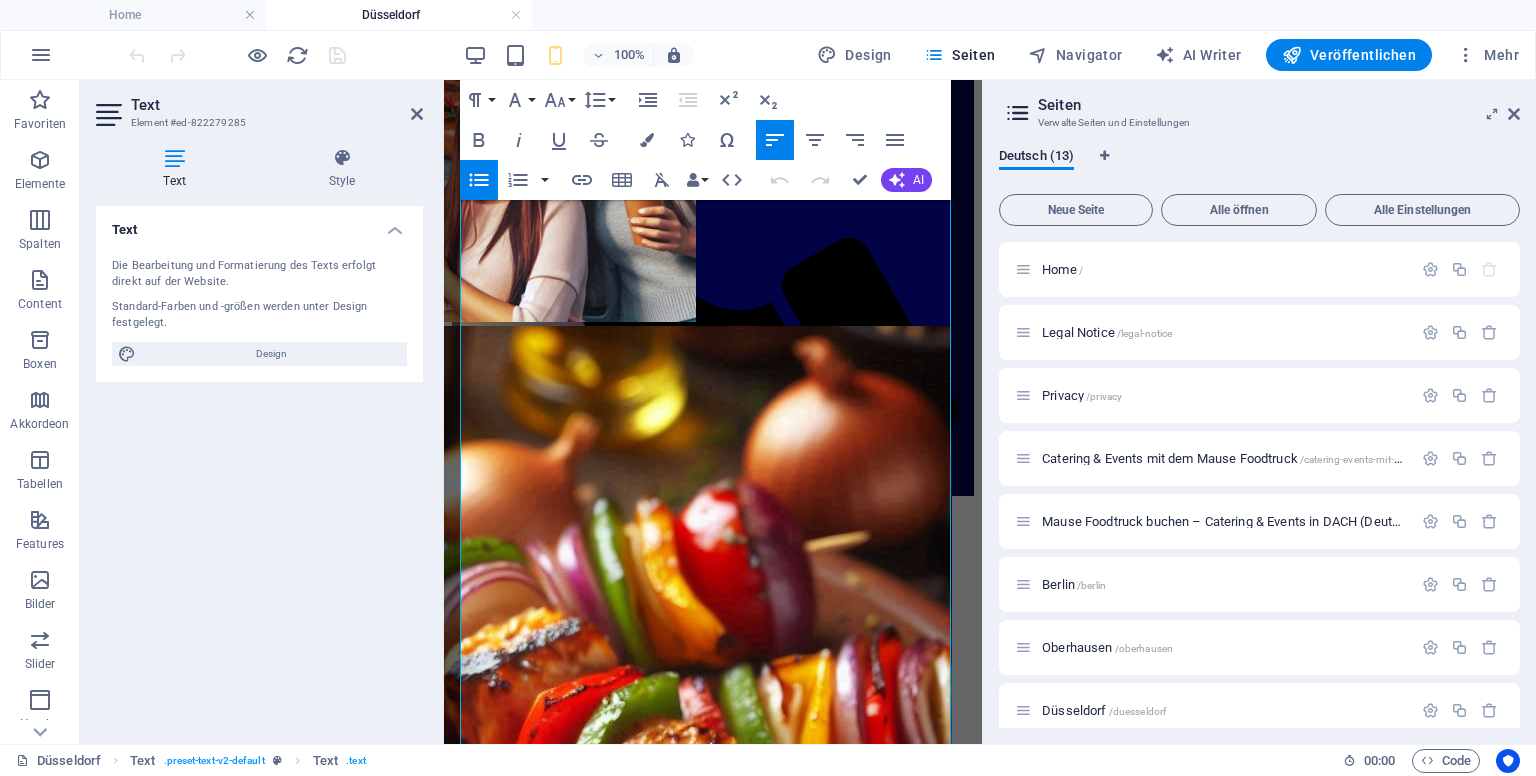 click 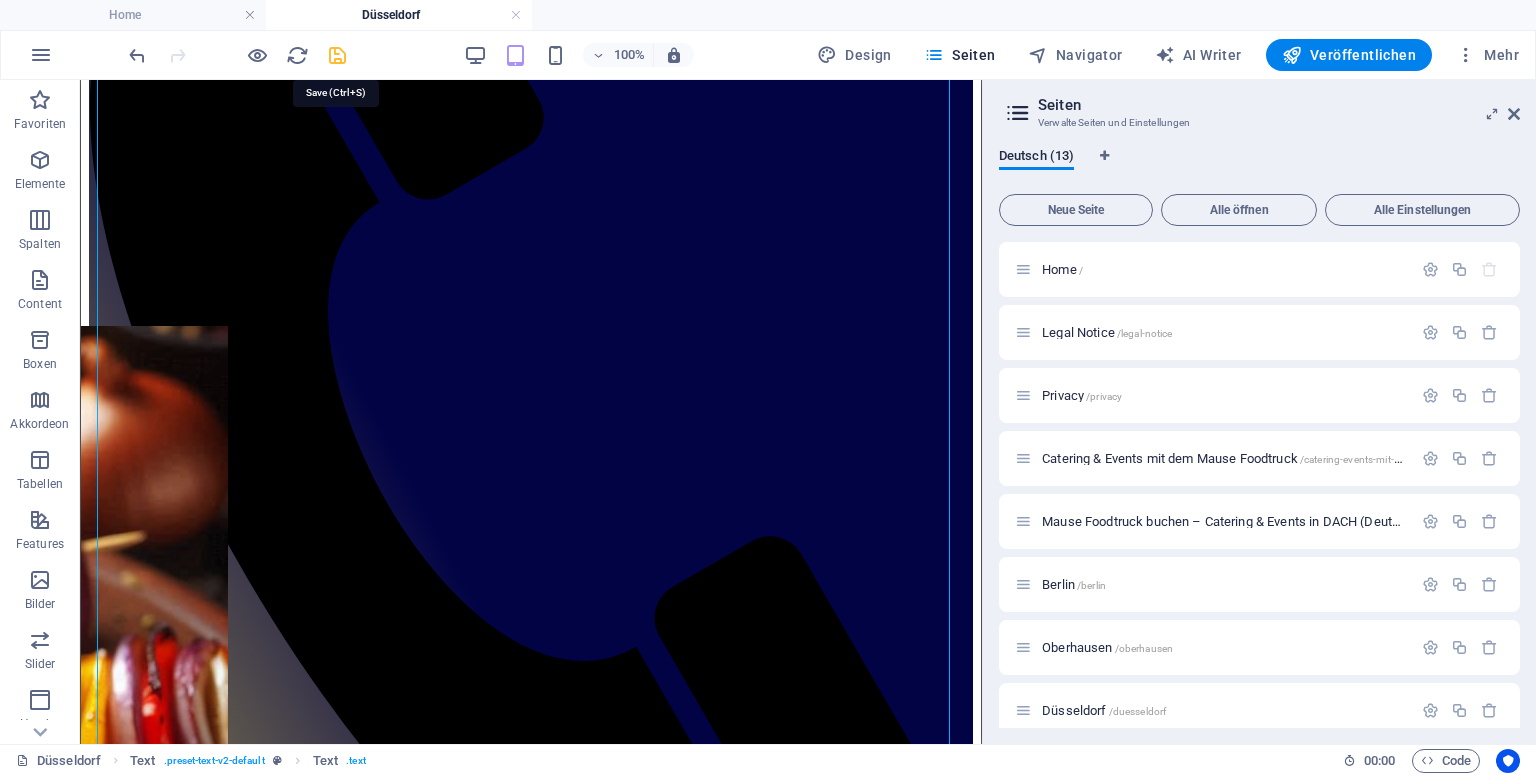 click at bounding box center (337, 55) 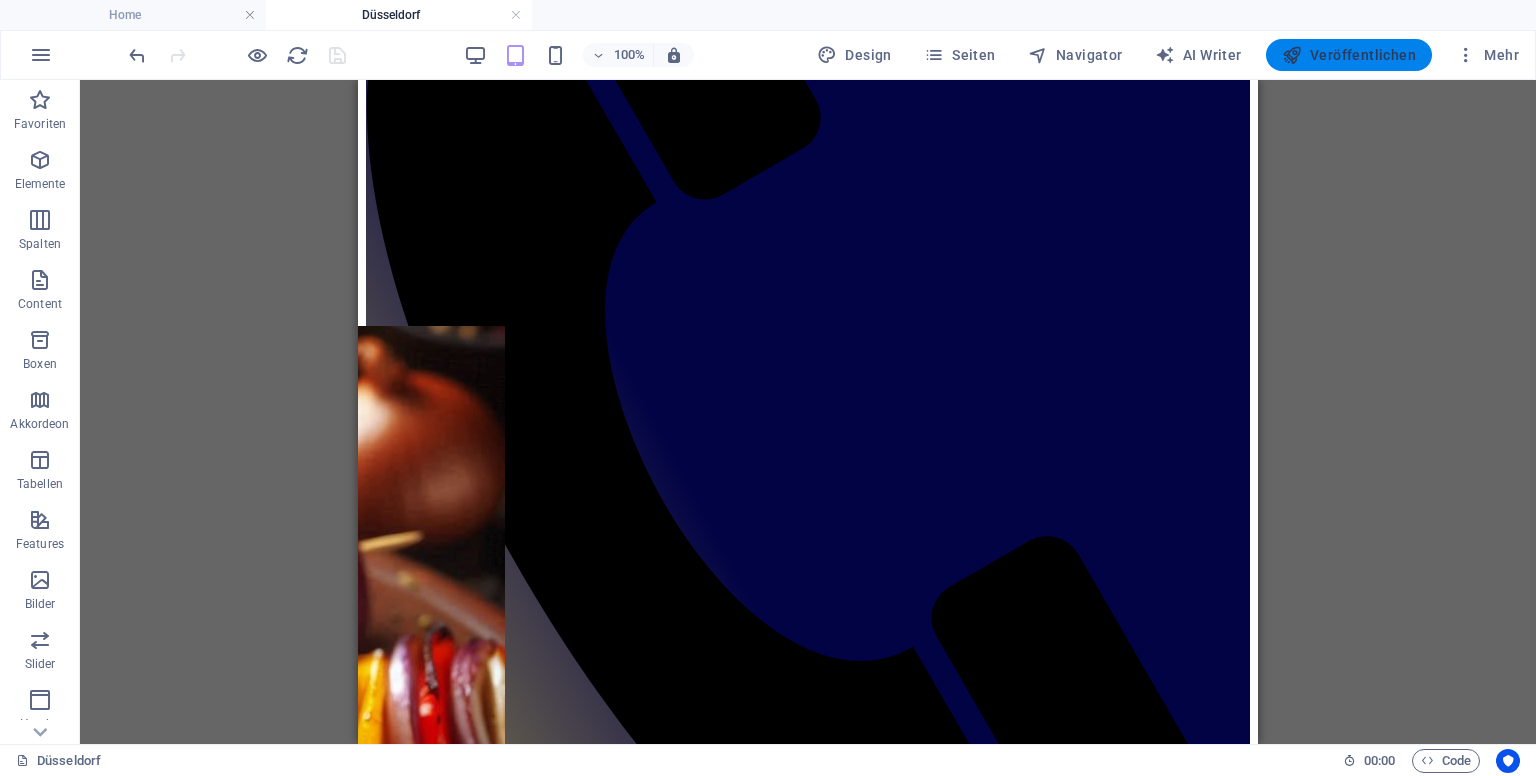 click at bounding box center [1292, 55] 